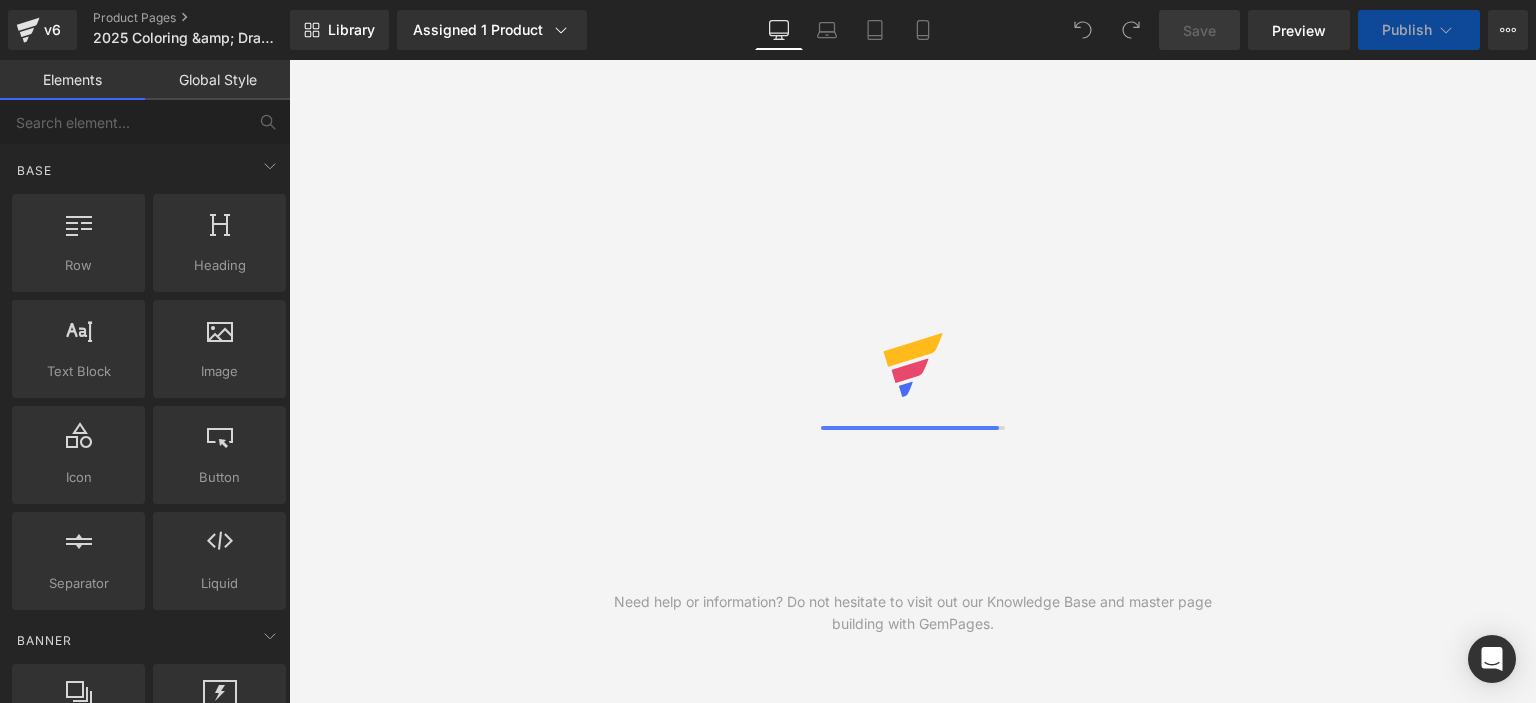 scroll, scrollTop: 0, scrollLeft: 0, axis: both 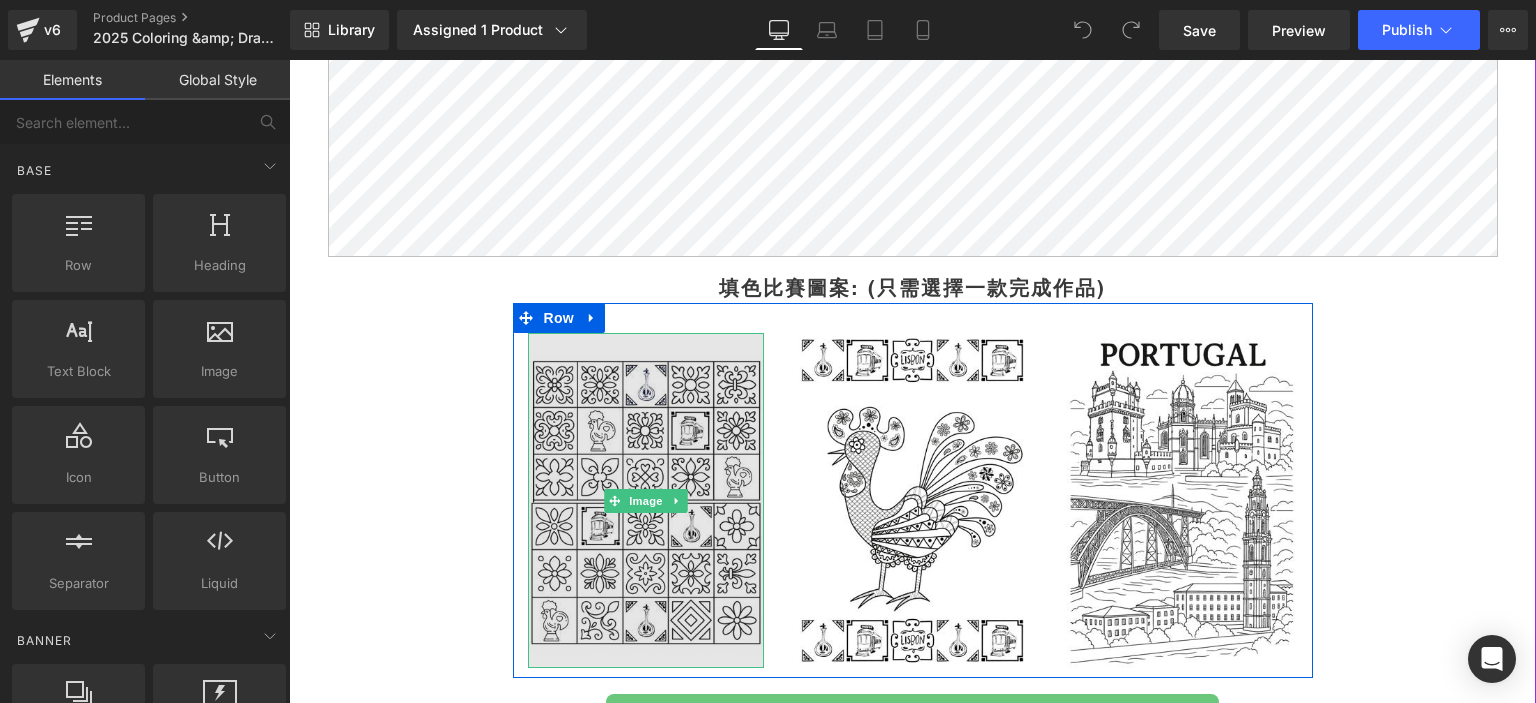 click at bounding box center (646, 500) 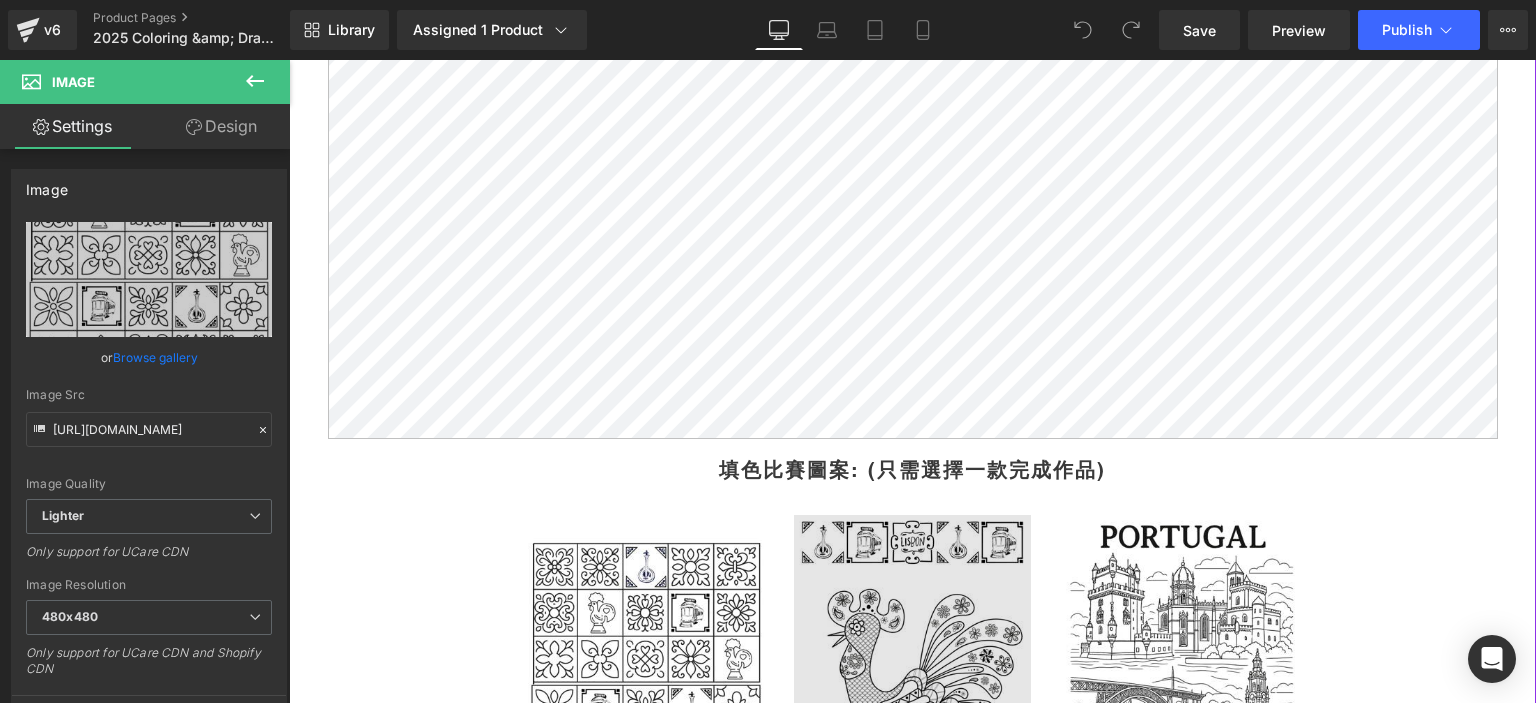 scroll, scrollTop: 1282, scrollLeft: 0, axis: vertical 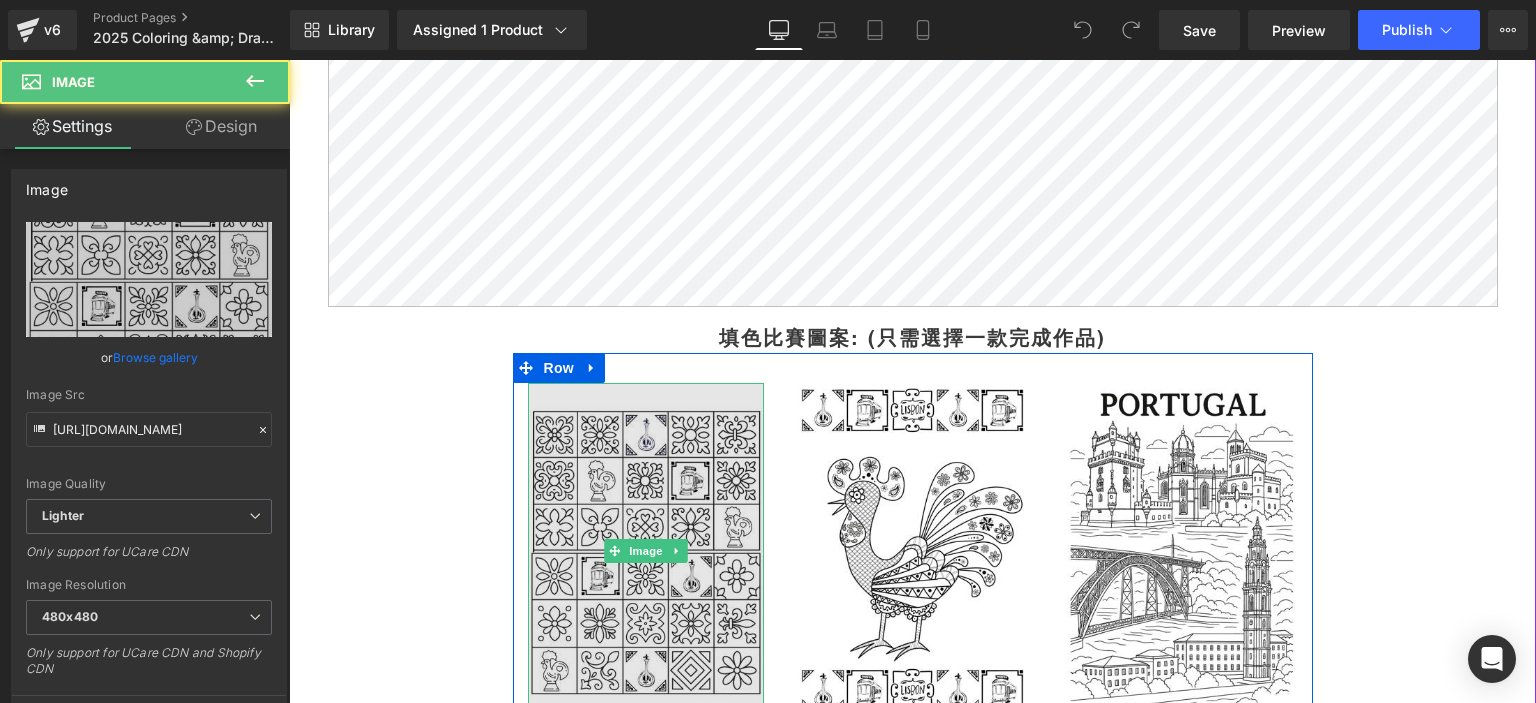 click at bounding box center (646, 550) 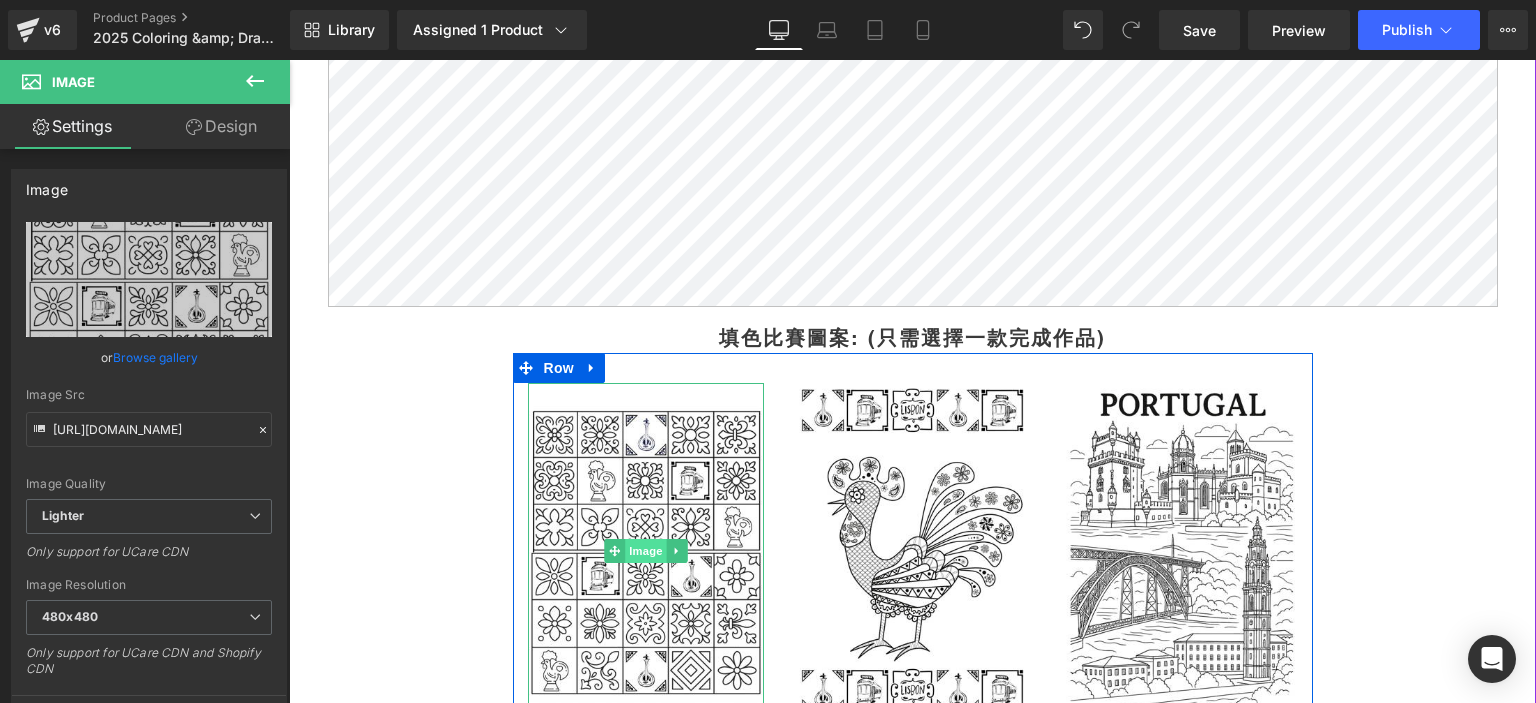 click on "Image" at bounding box center [646, 551] 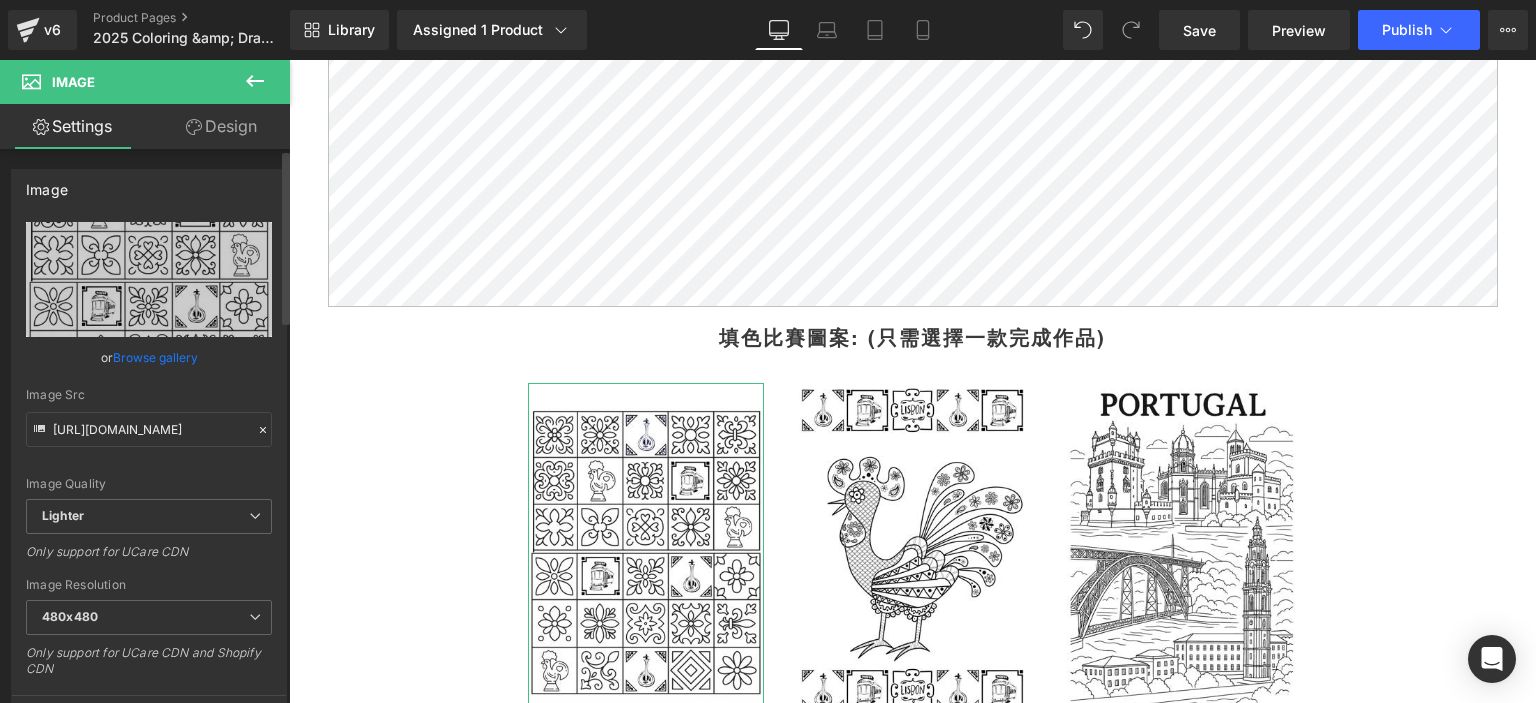 click on "Browse gallery" at bounding box center [155, 357] 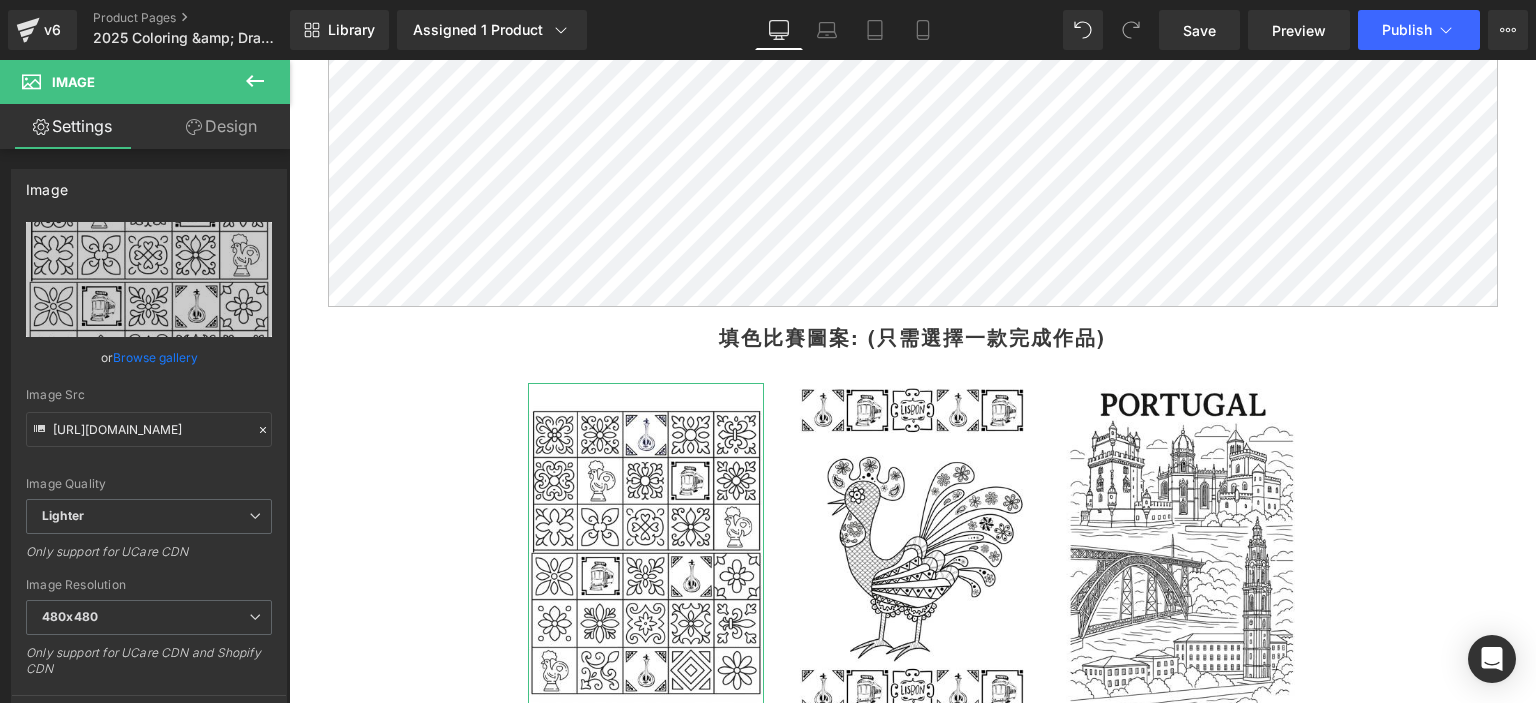 click on "Image  You are previewing how the   will restyle your page. You can not edit Elements in Preset Preview Mode.  v6 Product Pages 2025 Coloring &amp; Drawing Contest Library Assigned 1 Product  Product Preview
2025兒童青少年填色及繪畫比賽 Manage assigned products Desktop Desktop Laptop Tablet Mobile Save Preview Publish Scheduled View Live Page View with current Template Save Template to Library Schedule Publish  Optimize  Publish Settings Shortcuts  Your page can’t be published   You've reached the maximum number of published pages on your plan  (53/999999).  You need to upgrade your plan or unpublish all your pages to get 1 publish slot.   Unpublish pages   Upgrade plan  Elements Global Style Base Row  rows, columns, layouts, div Heading  headings, titles, h1,h2,h3,h4,h5,h6 Text Block  texts, paragraphs, contents, blocks Image  images, photos, alts, uploads Icon  icons, symbols Button  button, call to action, cta Separator  separators, dividers, horizontal lines Liquid  Banner Stack" at bounding box center [768, 0] 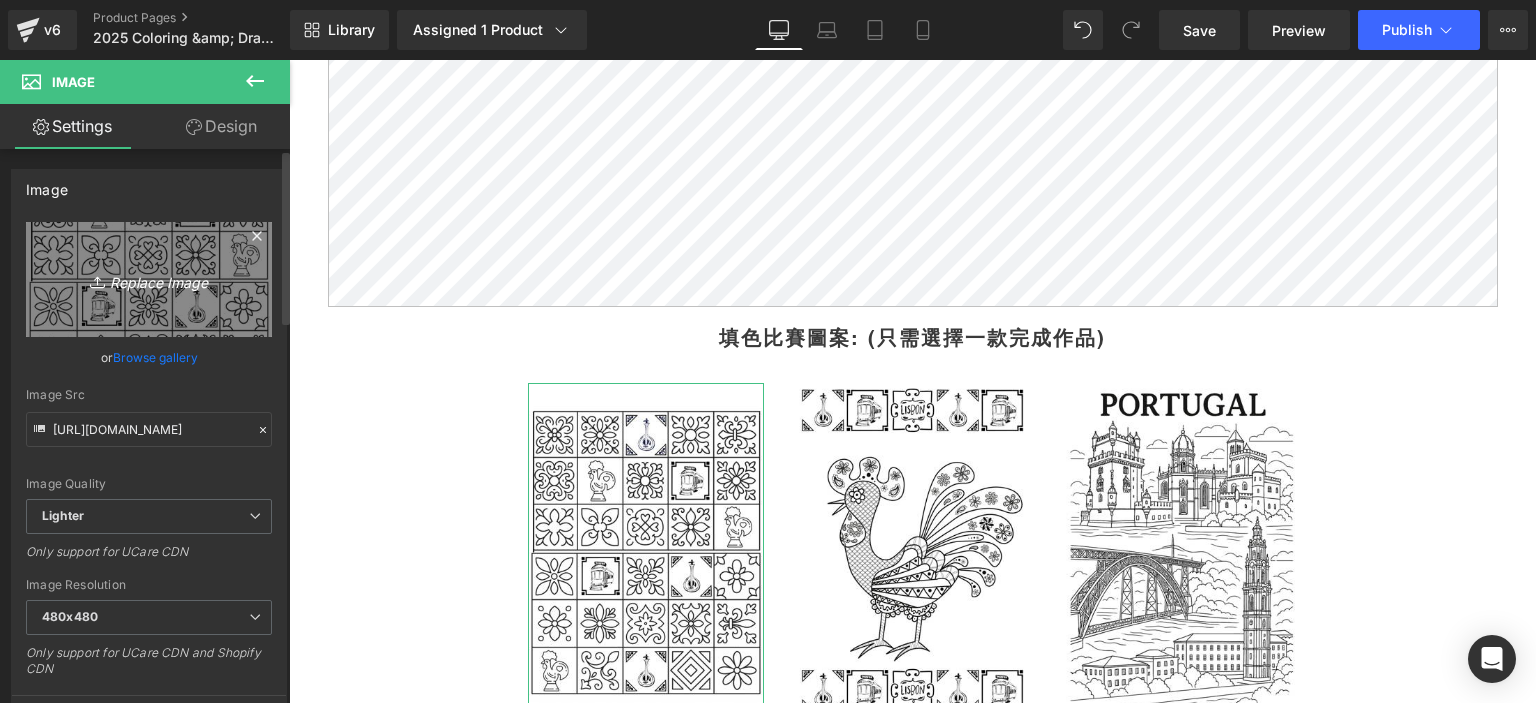 click on "Replace Image" at bounding box center (149, 279) 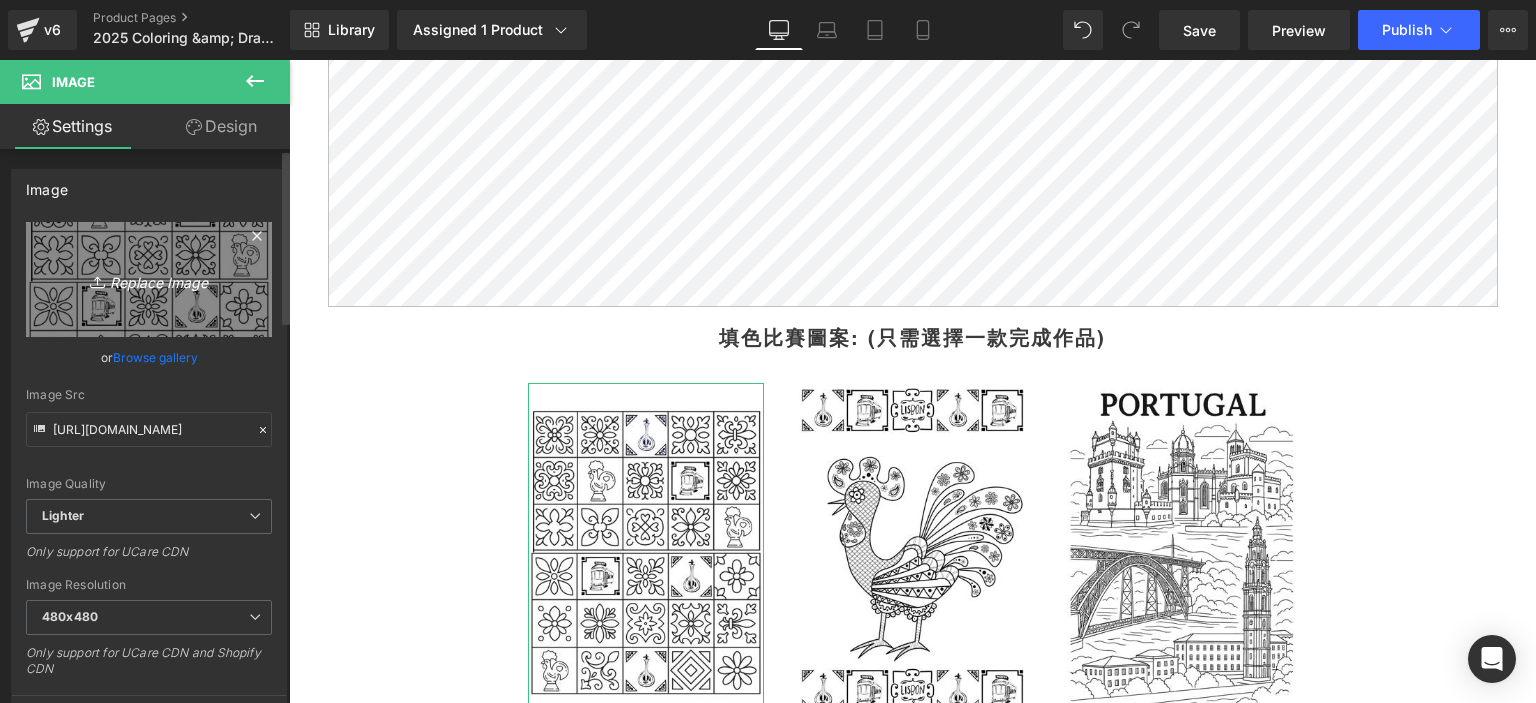 type on "C:\fakepath\GASCA_portugal Coloring sheet-1_page-0001.jpg" 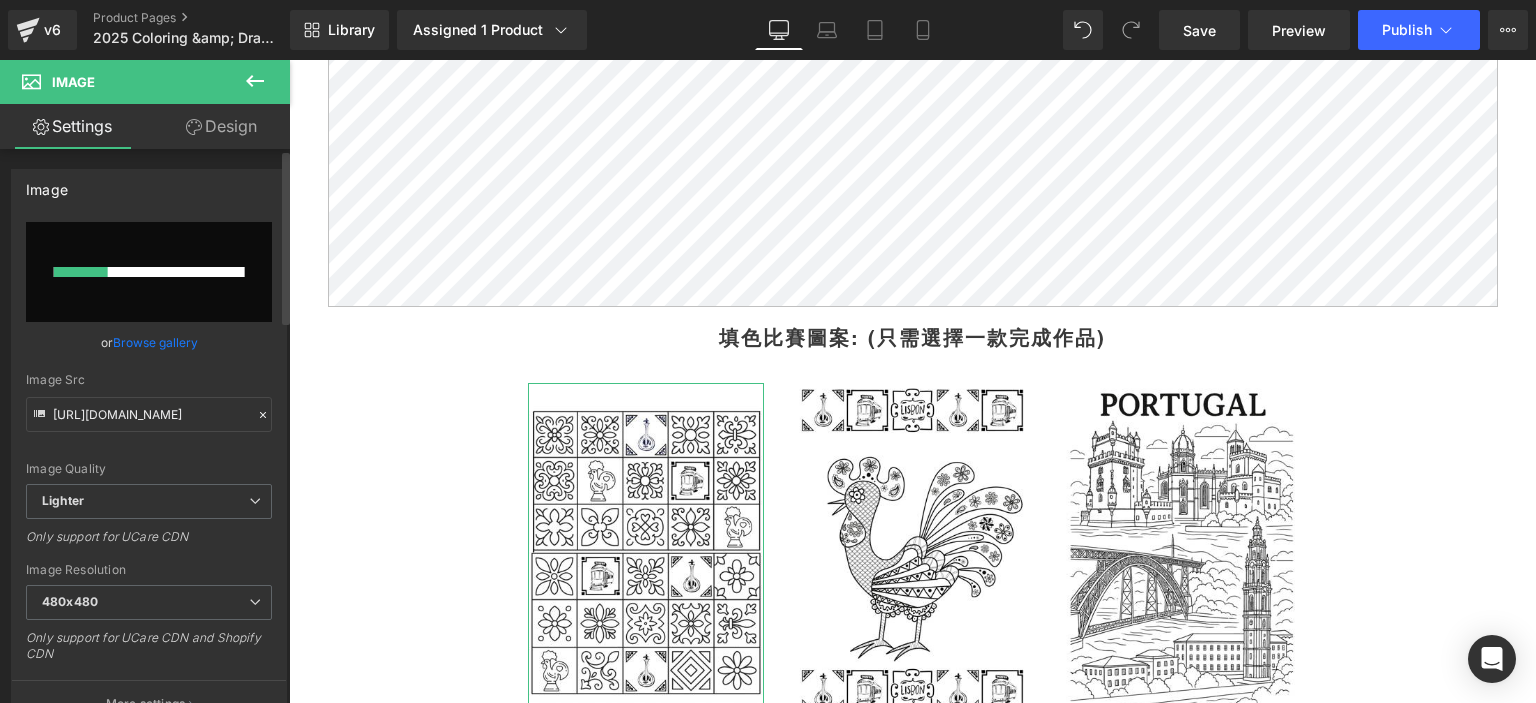 scroll, scrollTop: 1650, scrollLeft: 0, axis: vertical 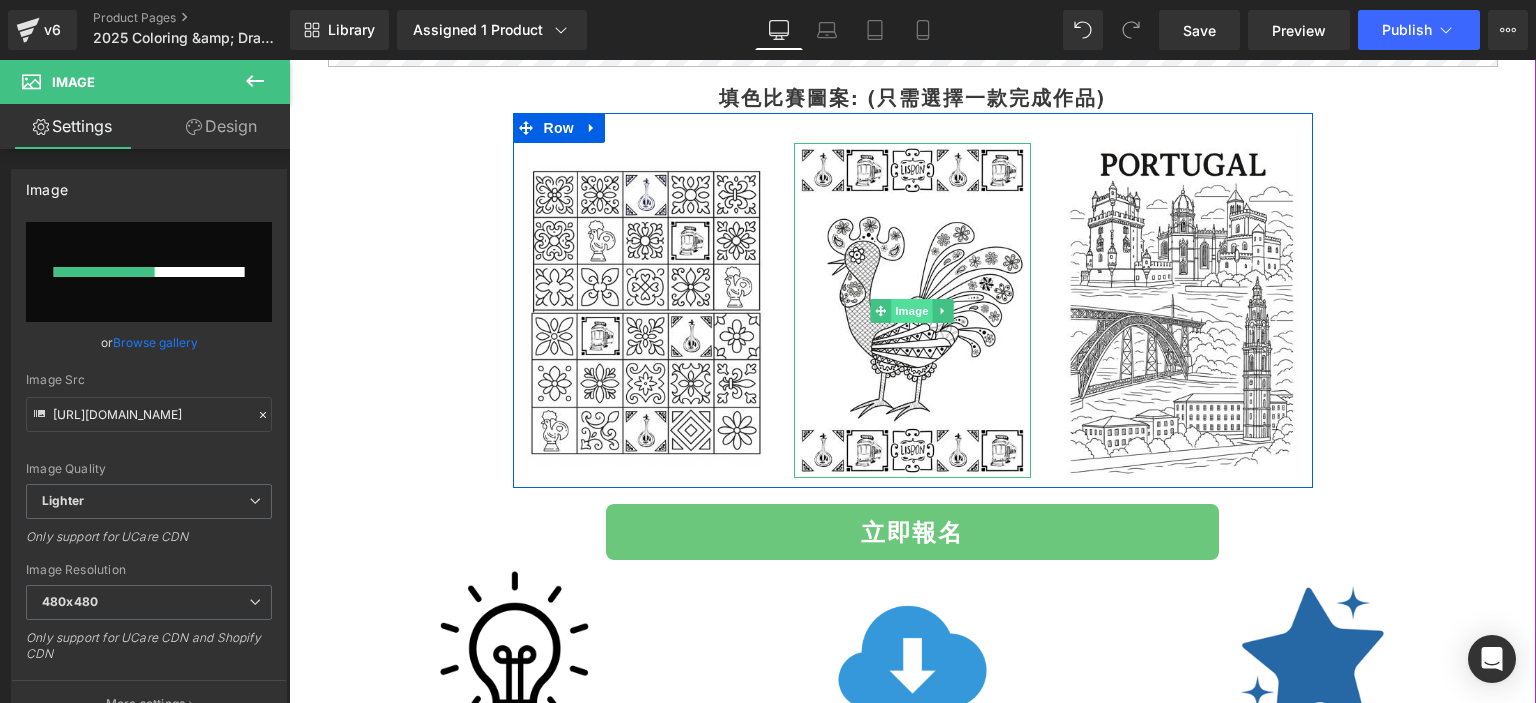 type 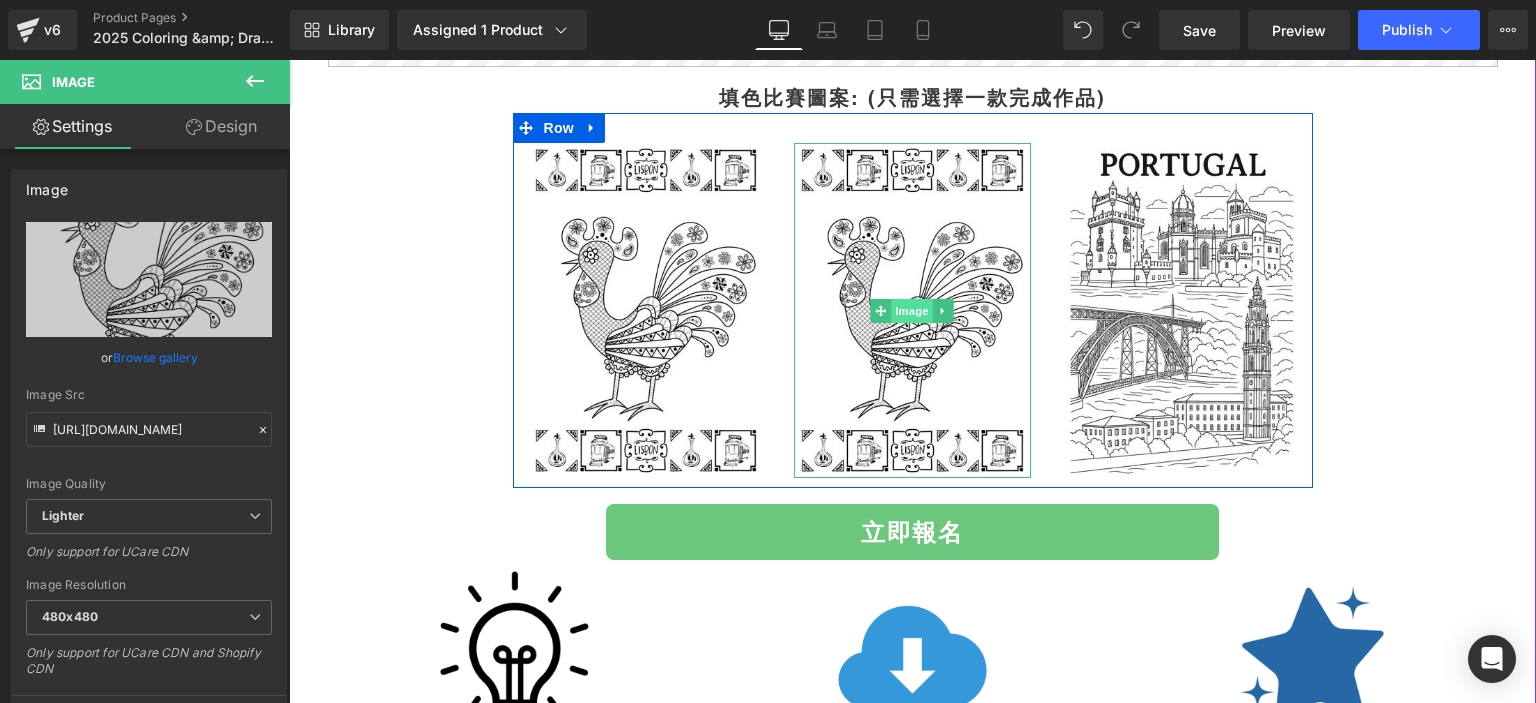 type on "https://ucarecdn.com/820ff175-c2d0-4e78-8309-f38452a3b9d7/-/format/auto/-/preview/480x480/-/quality/lighter/GASCA_portugal%20Coloring%20sheet-1_page-0001.jpg" 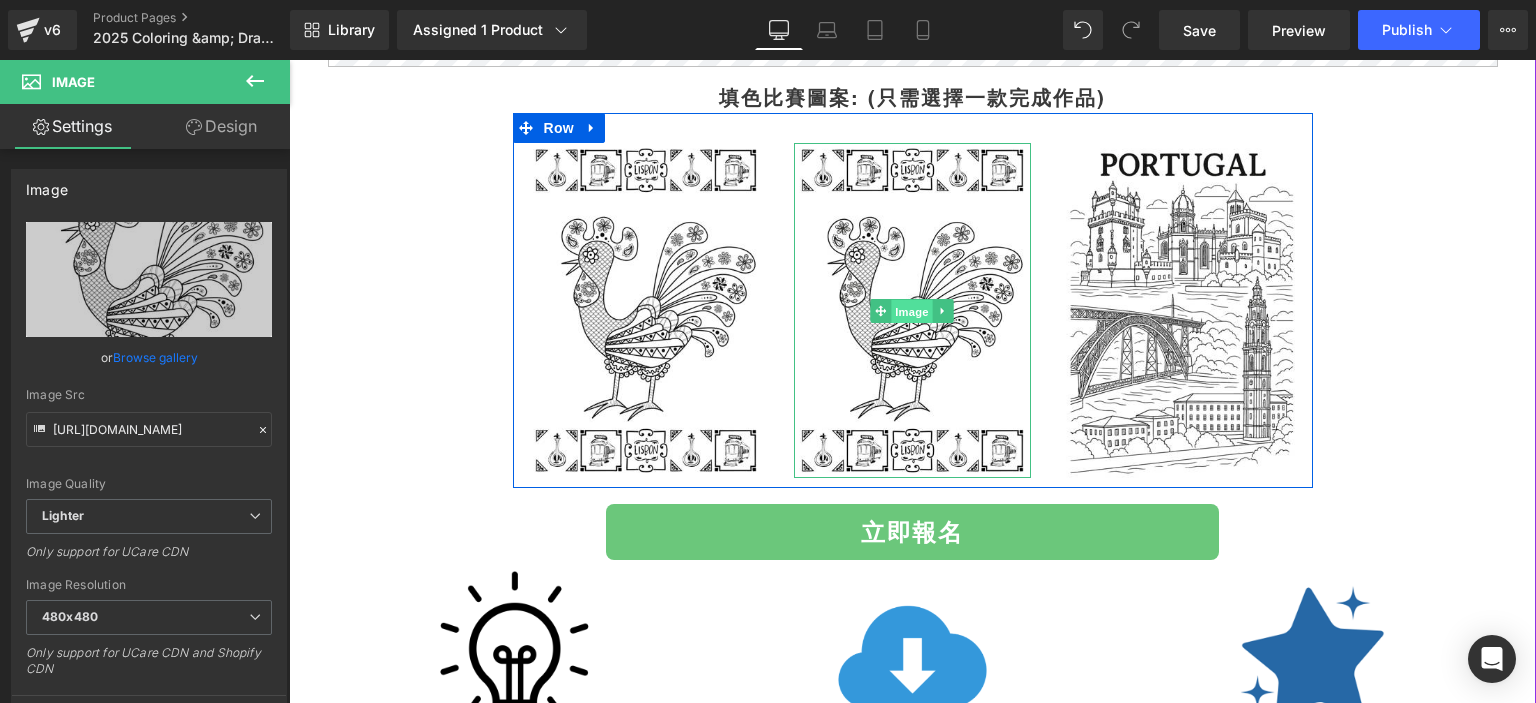 click on "Image" at bounding box center (913, 312) 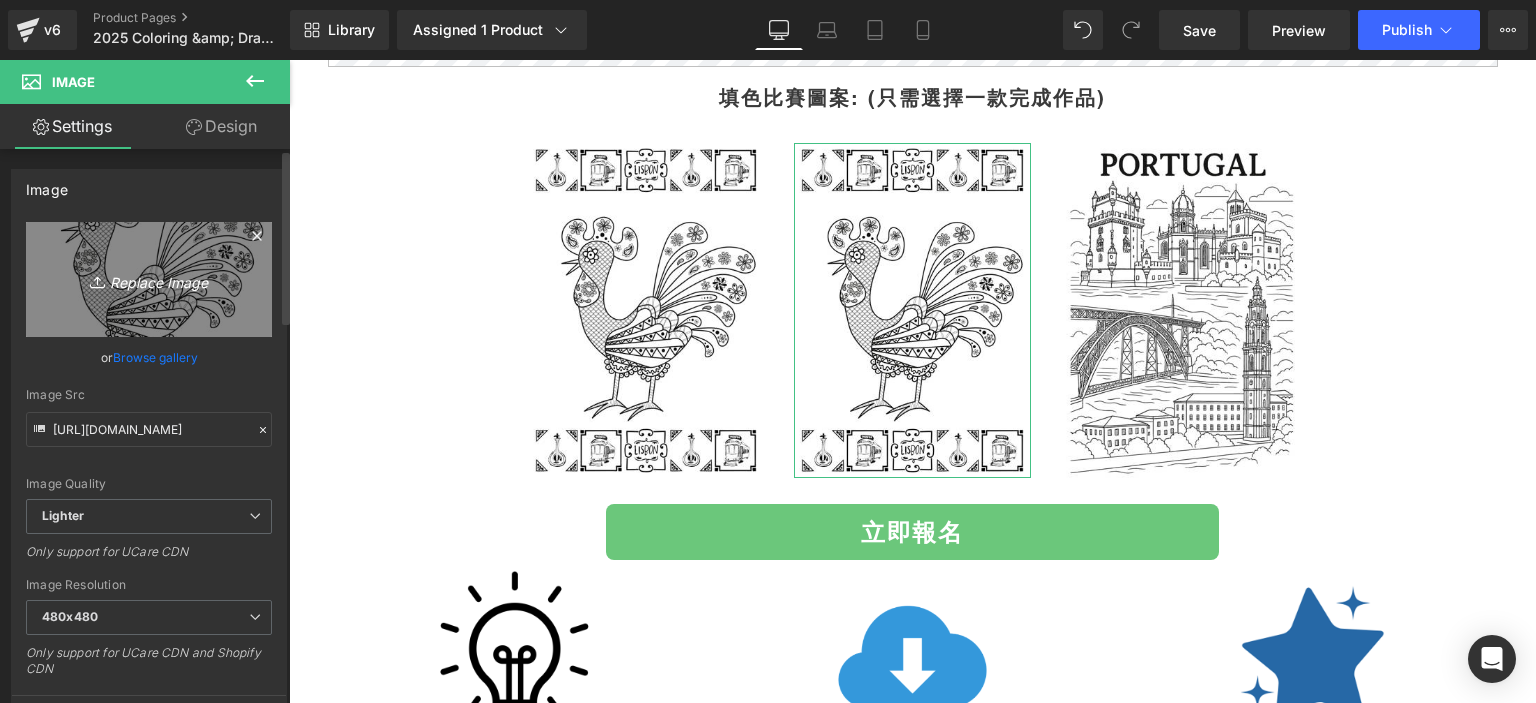 click on "Replace Image" at bounding box center (149, 279) 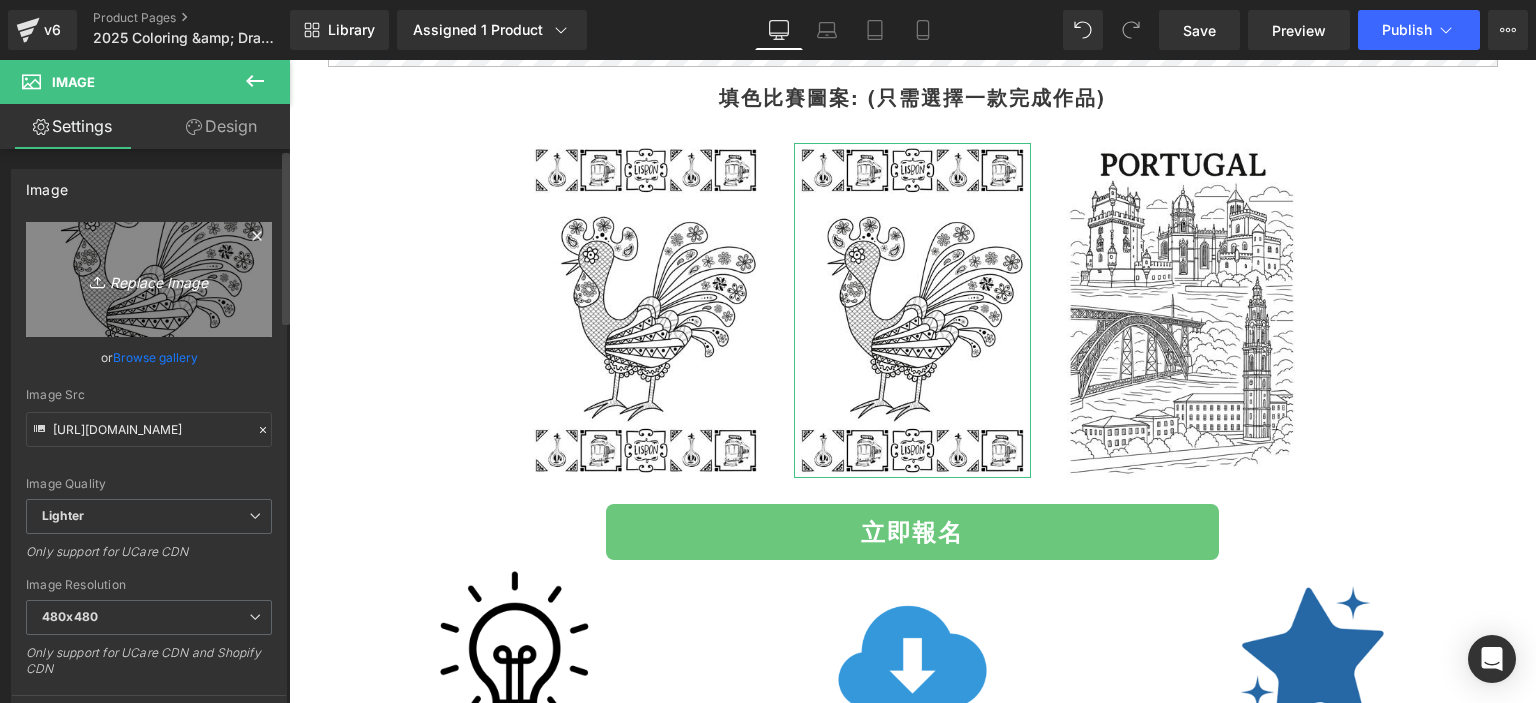 type on "C:\fakepath\GASCA_portugal Coloring sheet-2_page-0001.jpg" 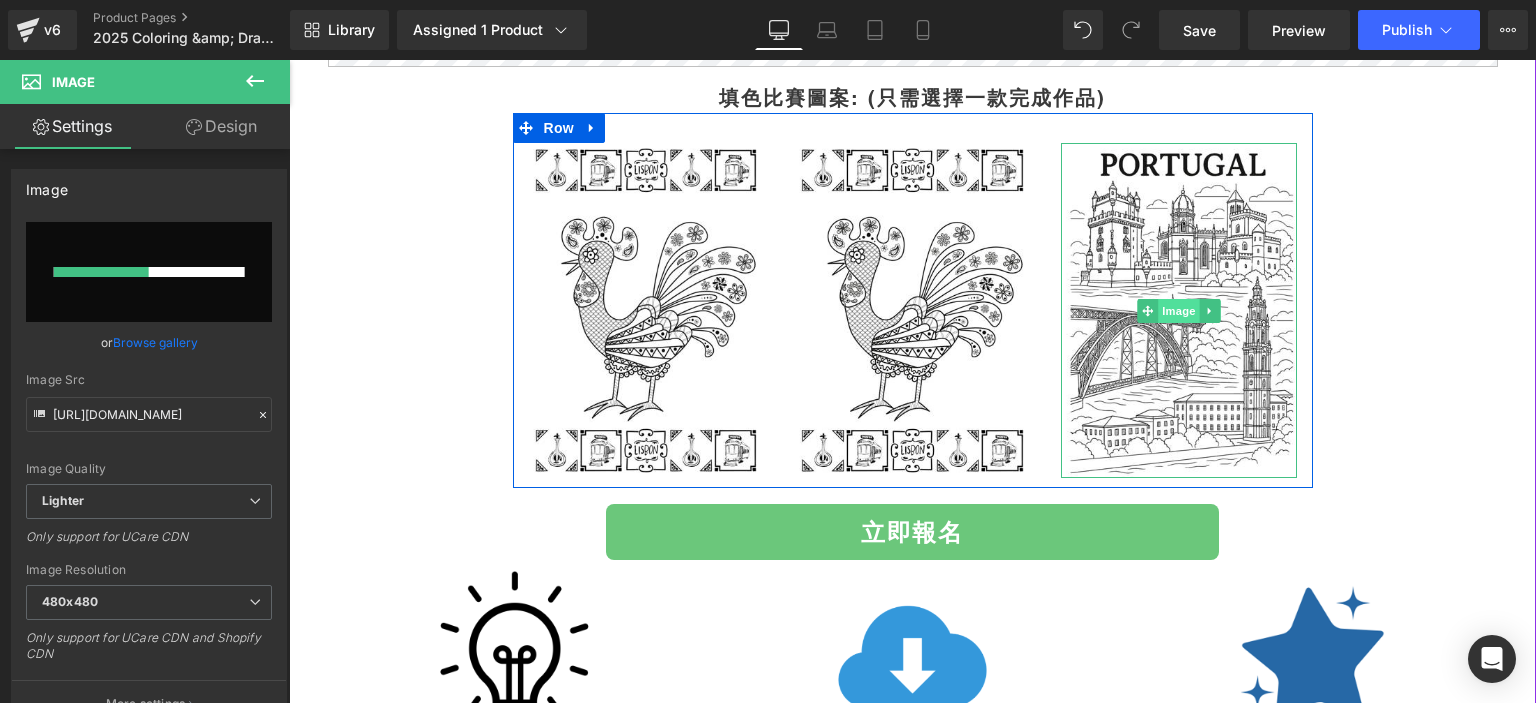 type 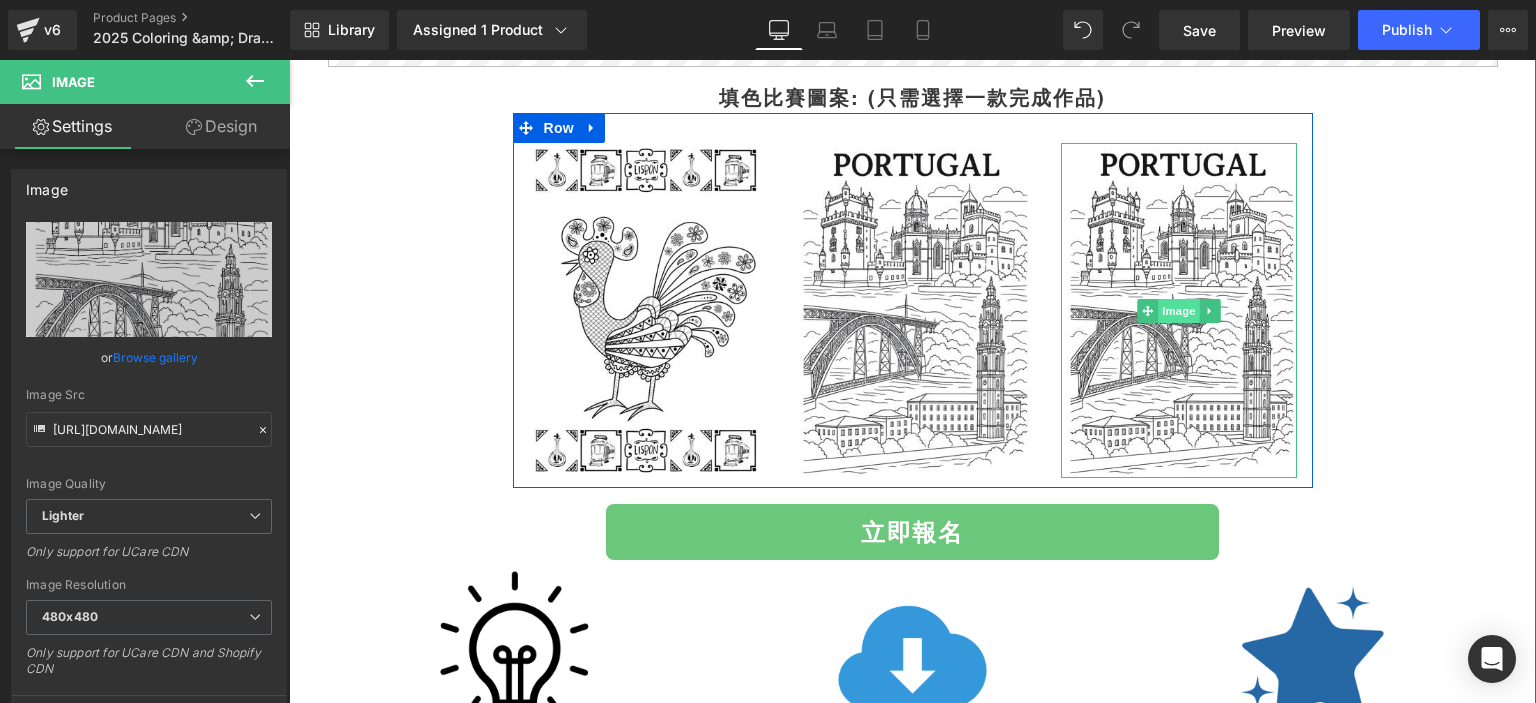 type on "https://ucarecdn.com/46250e4c-bc10-479a-98a0-36f9314620dd/-/format/auto/-/preview/480x480/-/quality/lighter/GASCA_portugal%20Coloring%20sheet-2_page-0001.jpg" 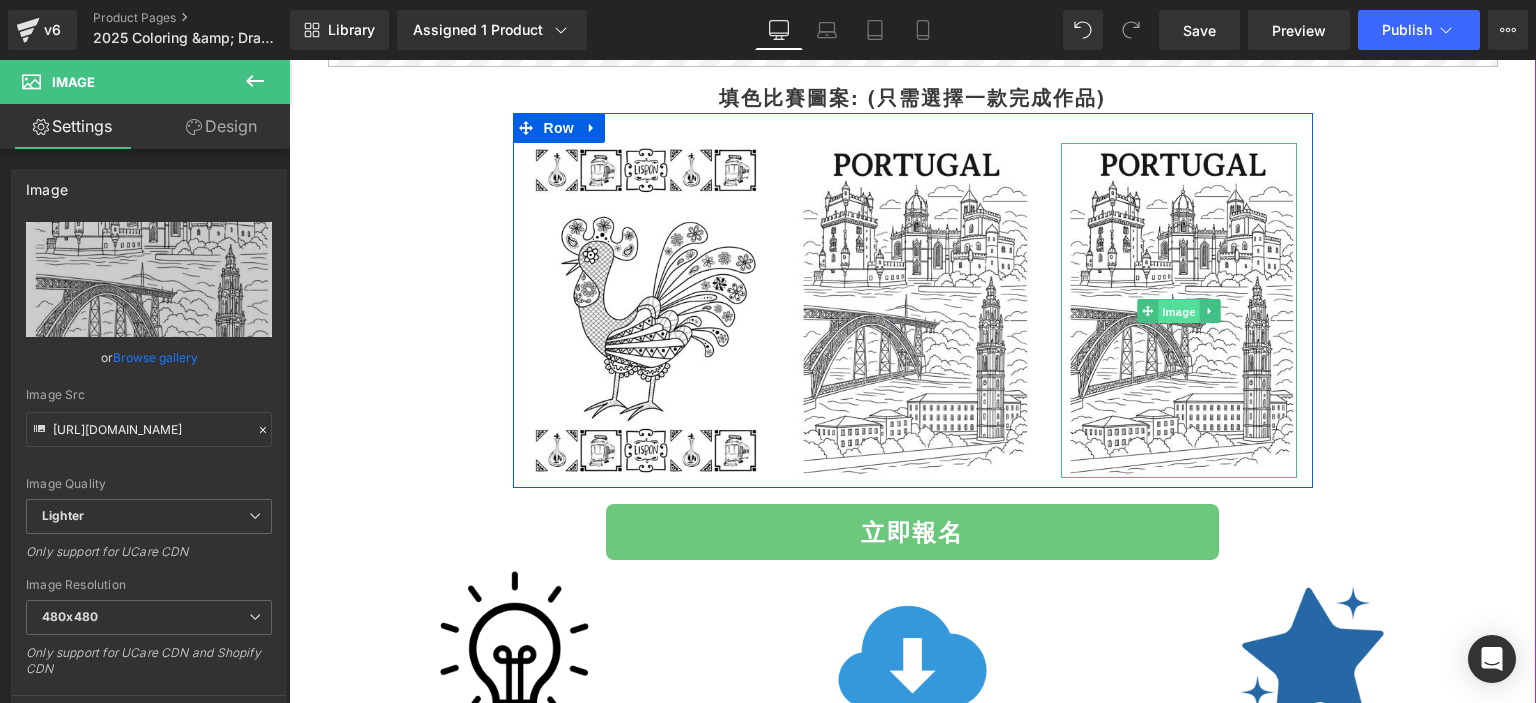 click on "Image" at bounding box center [1179, 312] 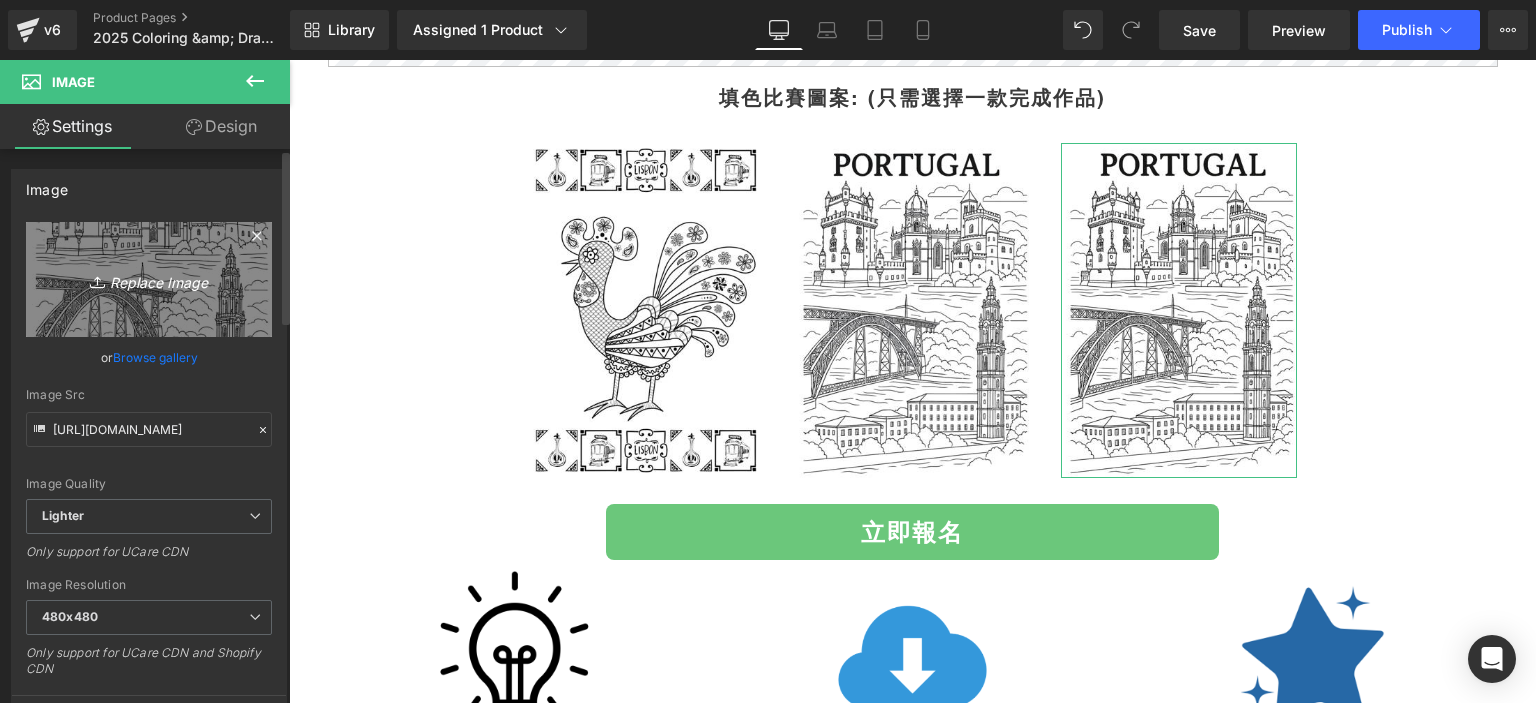 click on "Replace Image" at bounding box center (149, 279) 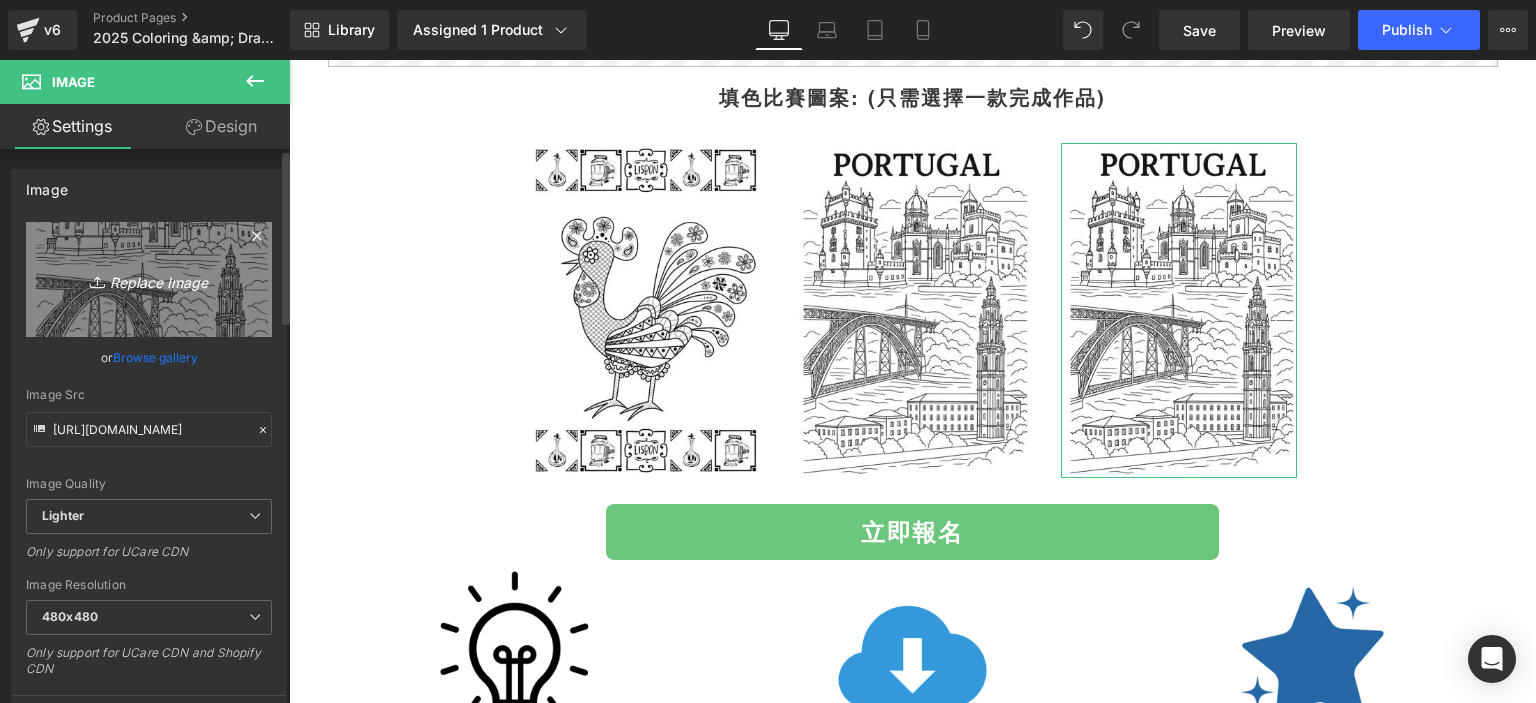 type on "C:\fakepath\GASCA_portugal Coloring sheet-3_page-0001.jpg" 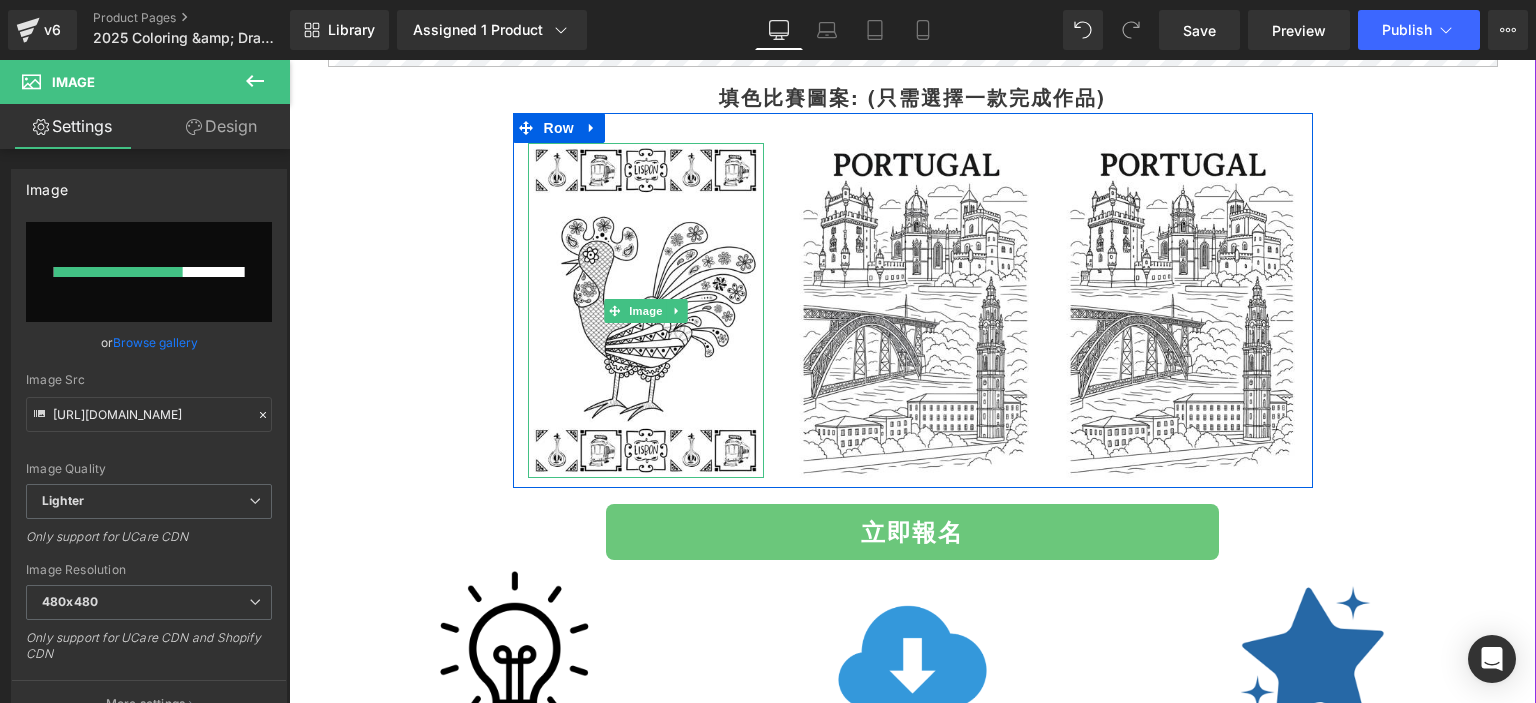 type 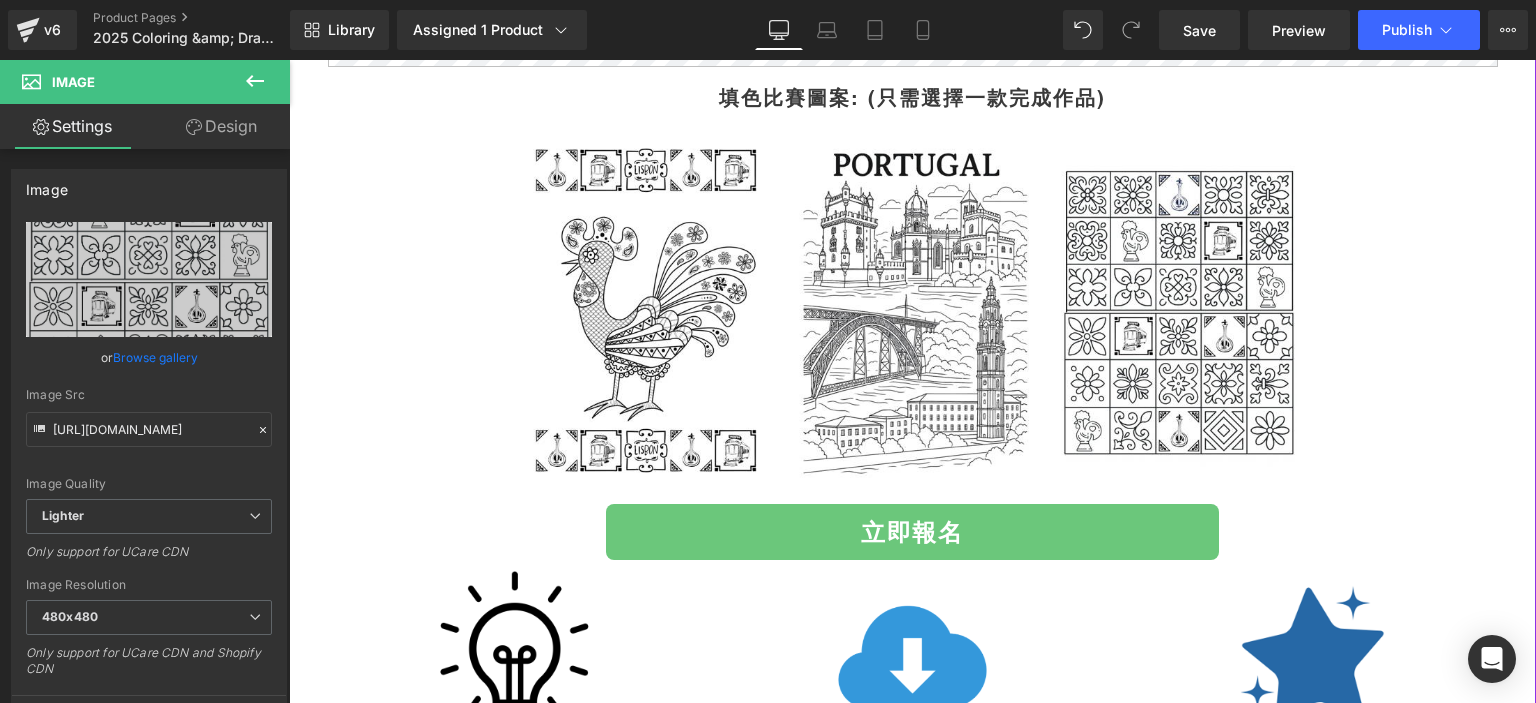 type on "https://ucarecdn.com/c59ac53e-dd0d-4060-a278-cbbb72c92907/-/format/auto/-/preview/480x480/-/quality/lighter/GASCA_portugal%20Coloring%20sheet-3_page-0001.jpg" 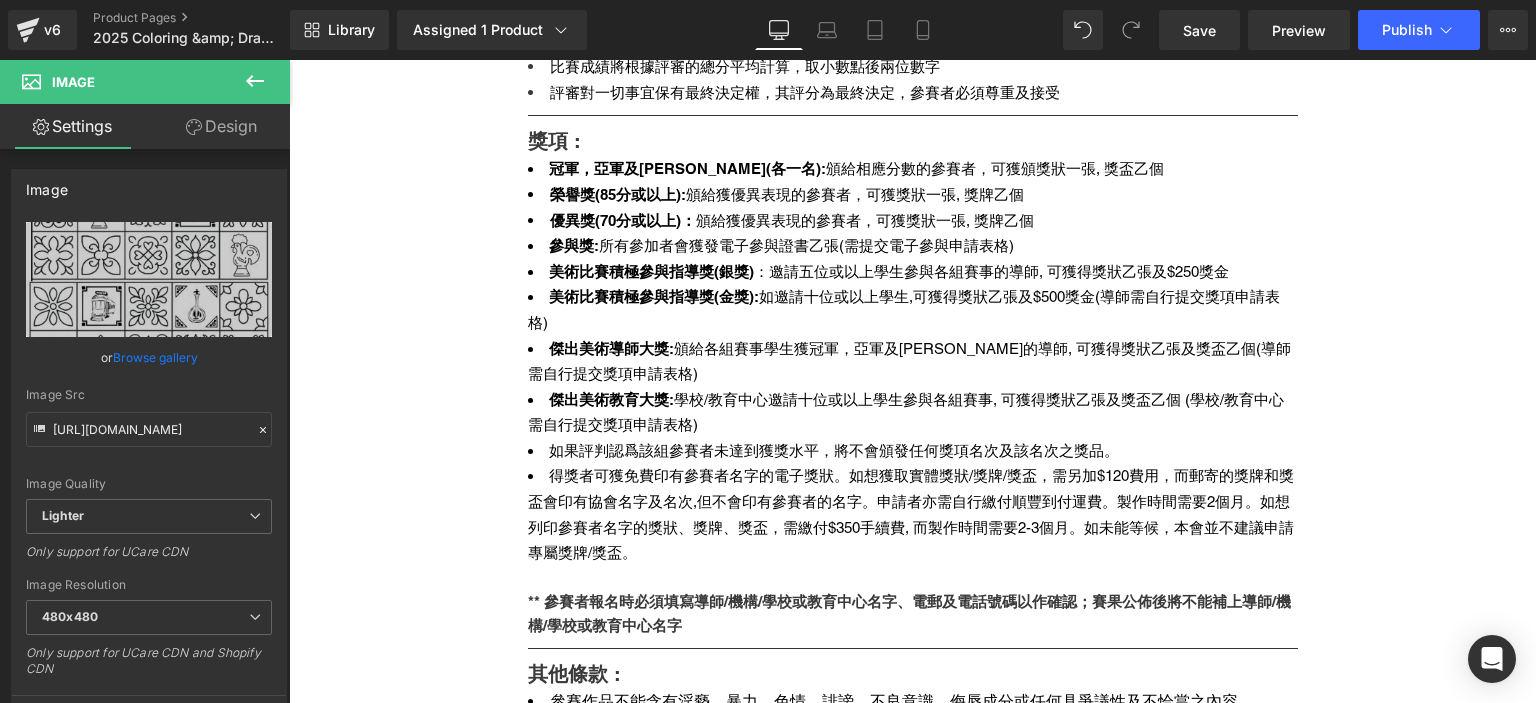 scroll, scrollTop: 7456, scrollLeft: 0, axis: vertical 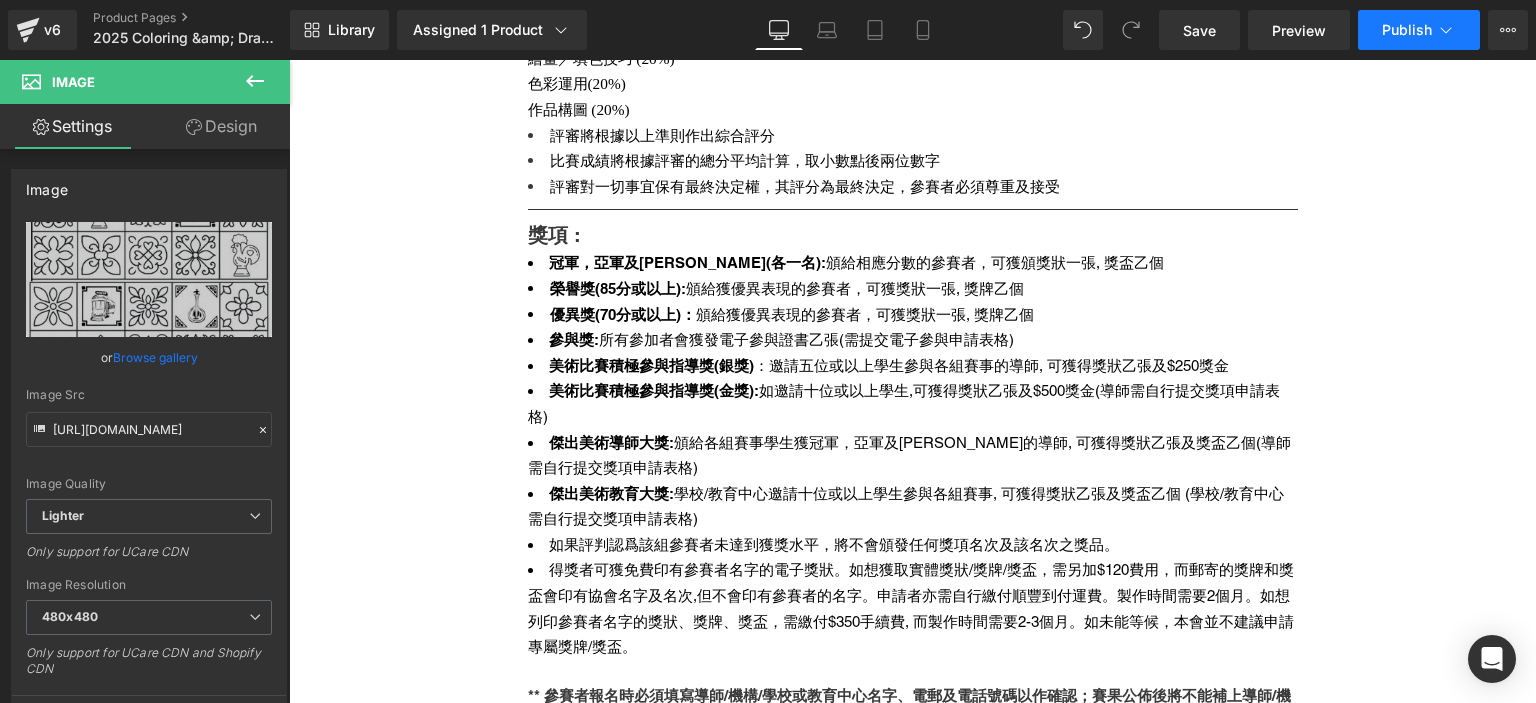 click on "Publish" at bounding box center [1407, 30] 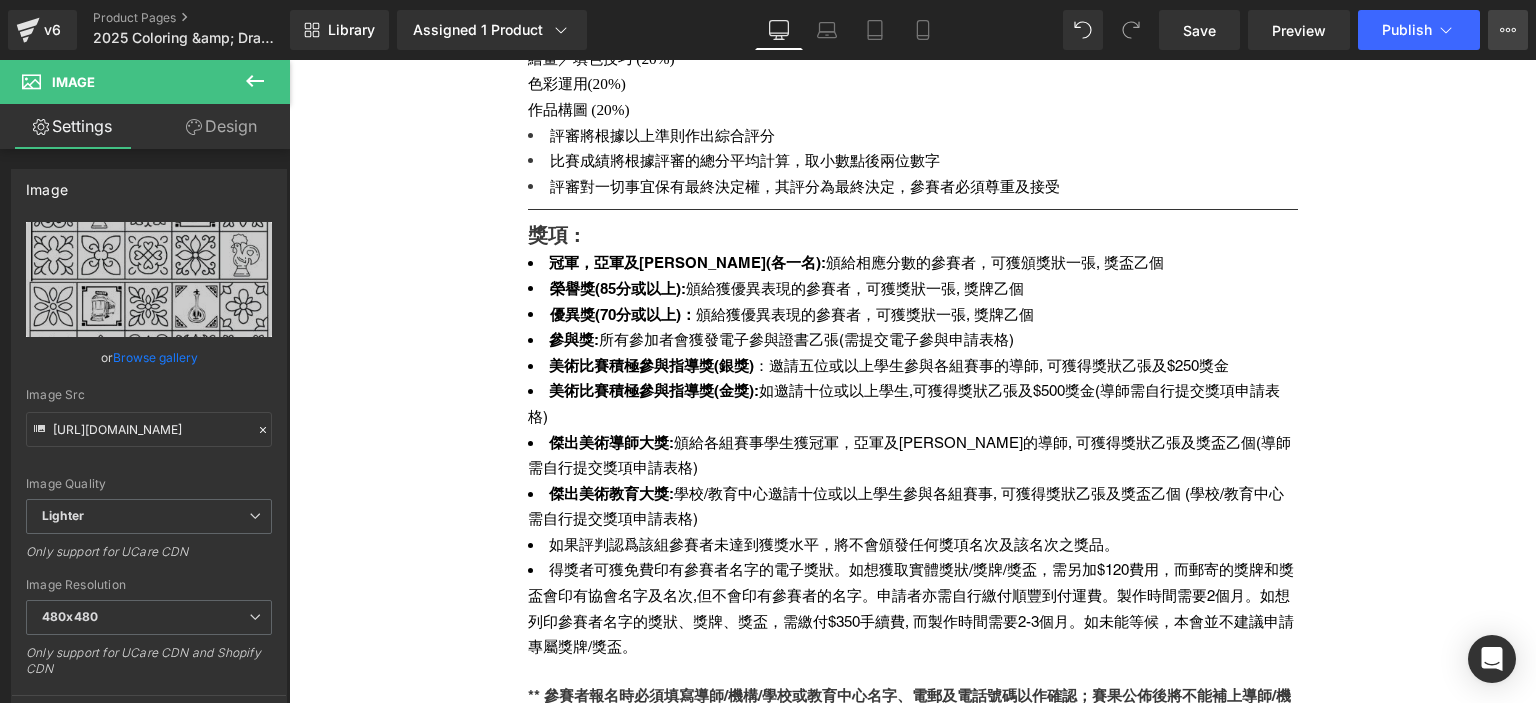 click on "View Live Page View with current Template Save Template to Library Schedule Publish  Optimize  Publish Settings Shortcuts" at bounding box center (1508, 30) 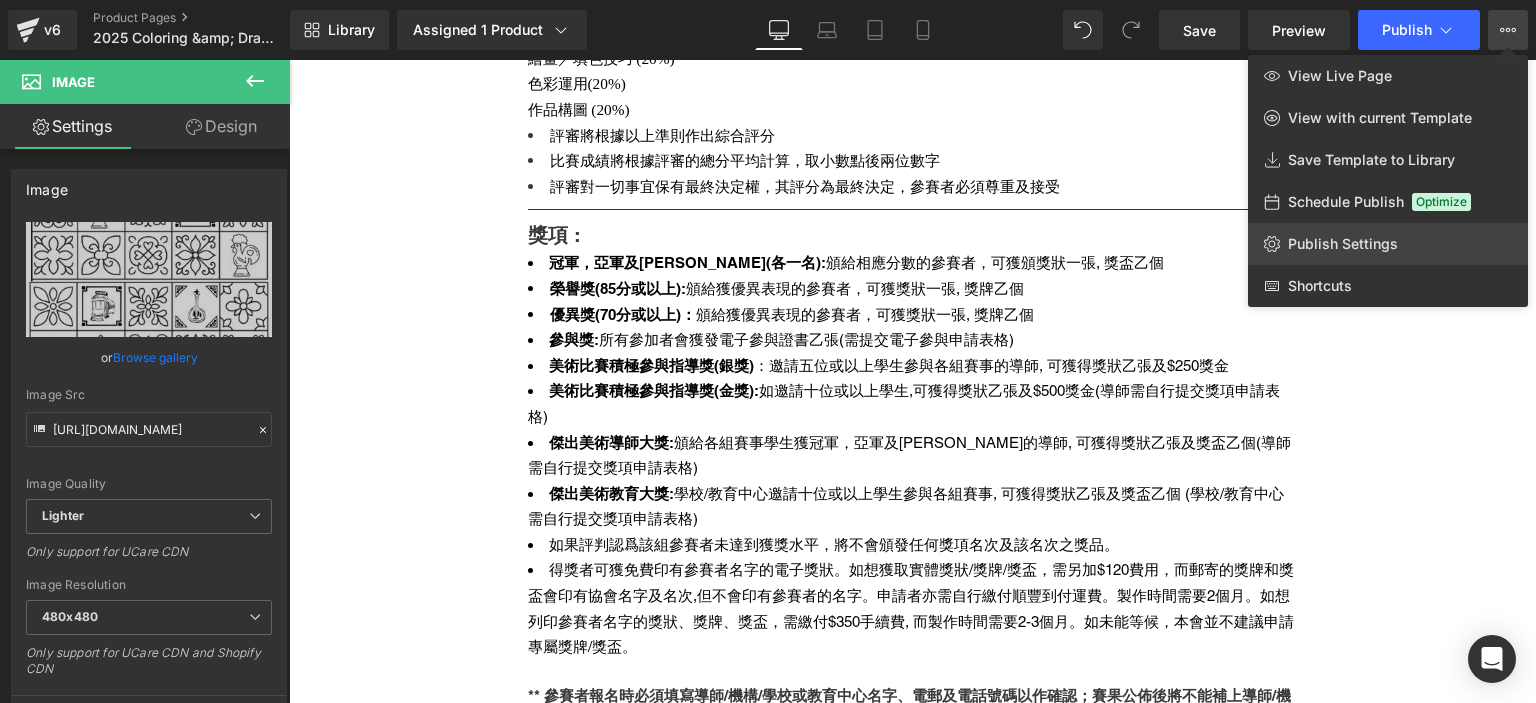 click on "Publish Settings" 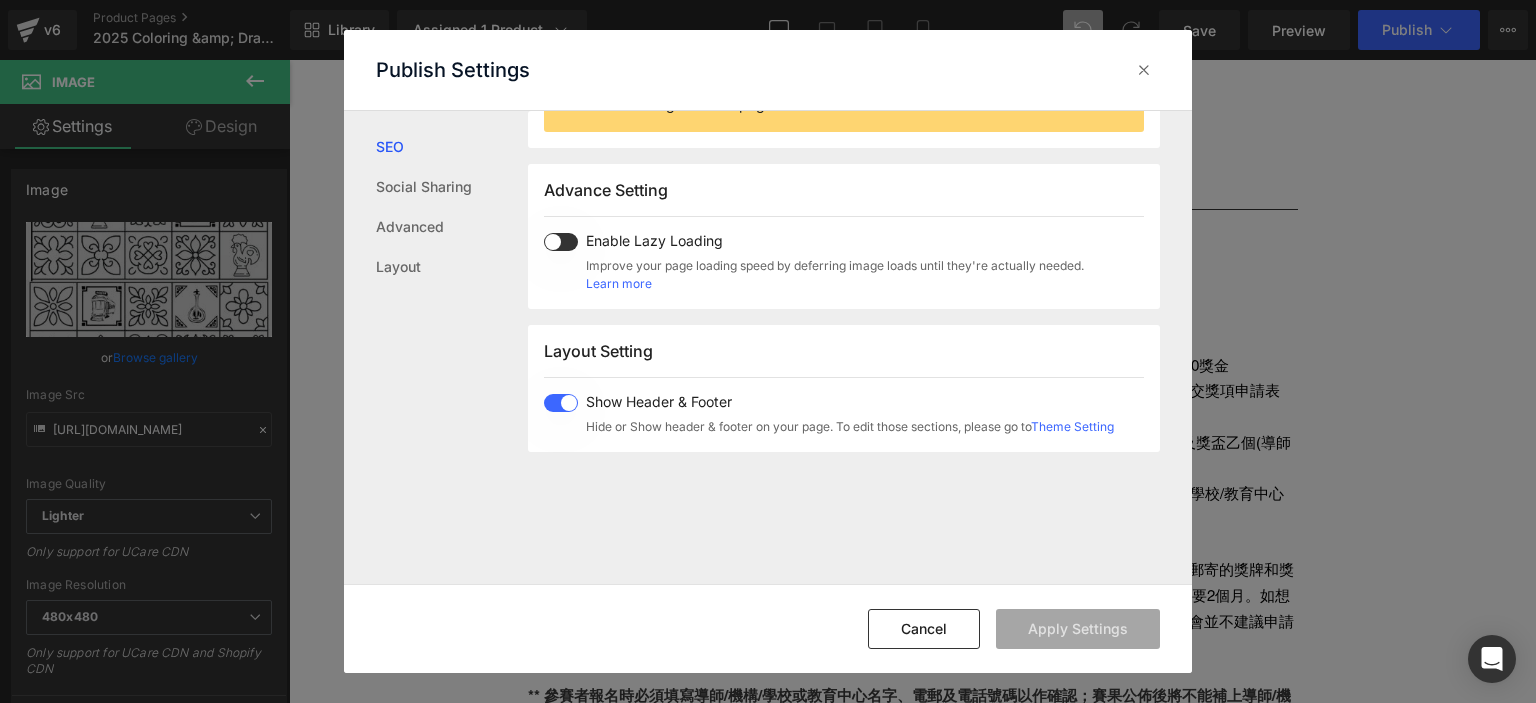 scroll, scrollTop: 493, scrollLeft: 0, axis: vertical 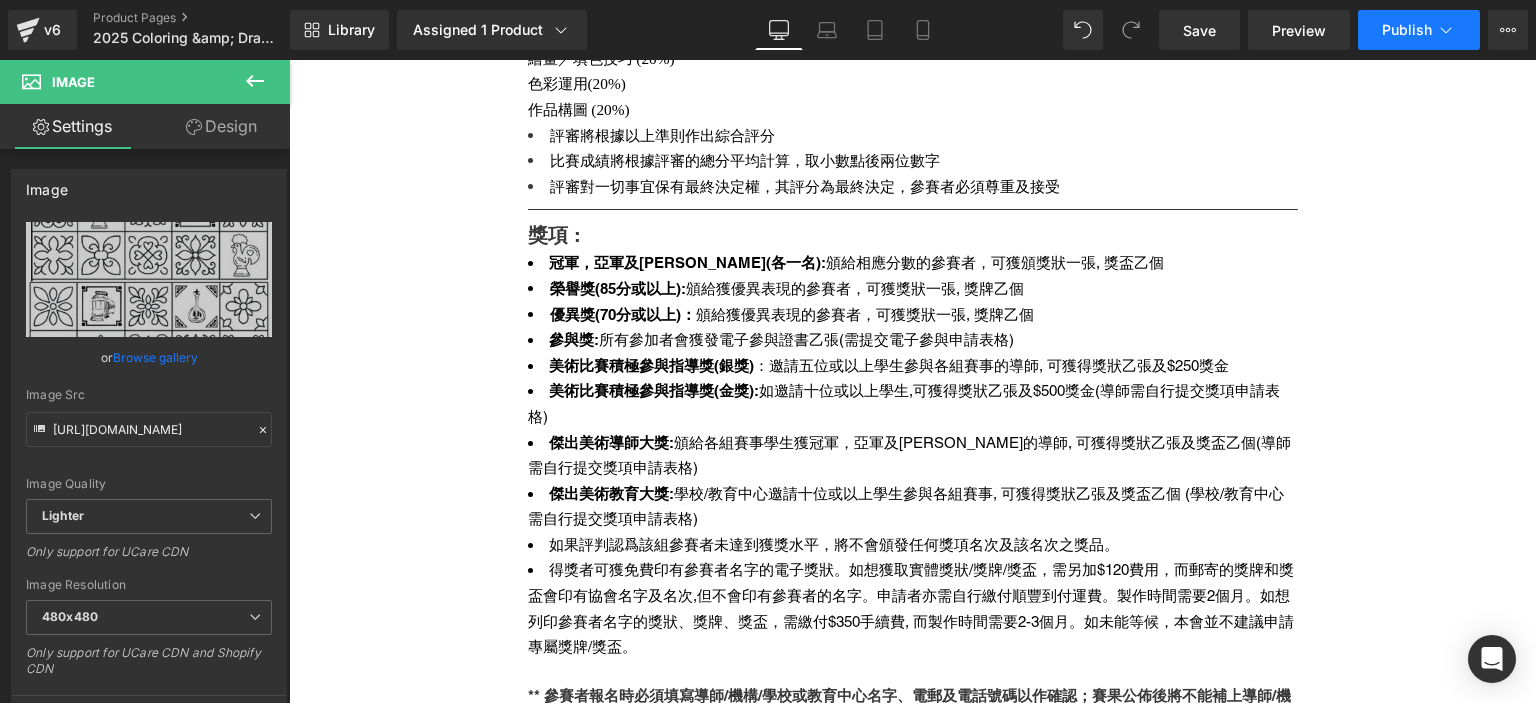 click on "Publish" at bounding box center (1419, 30) 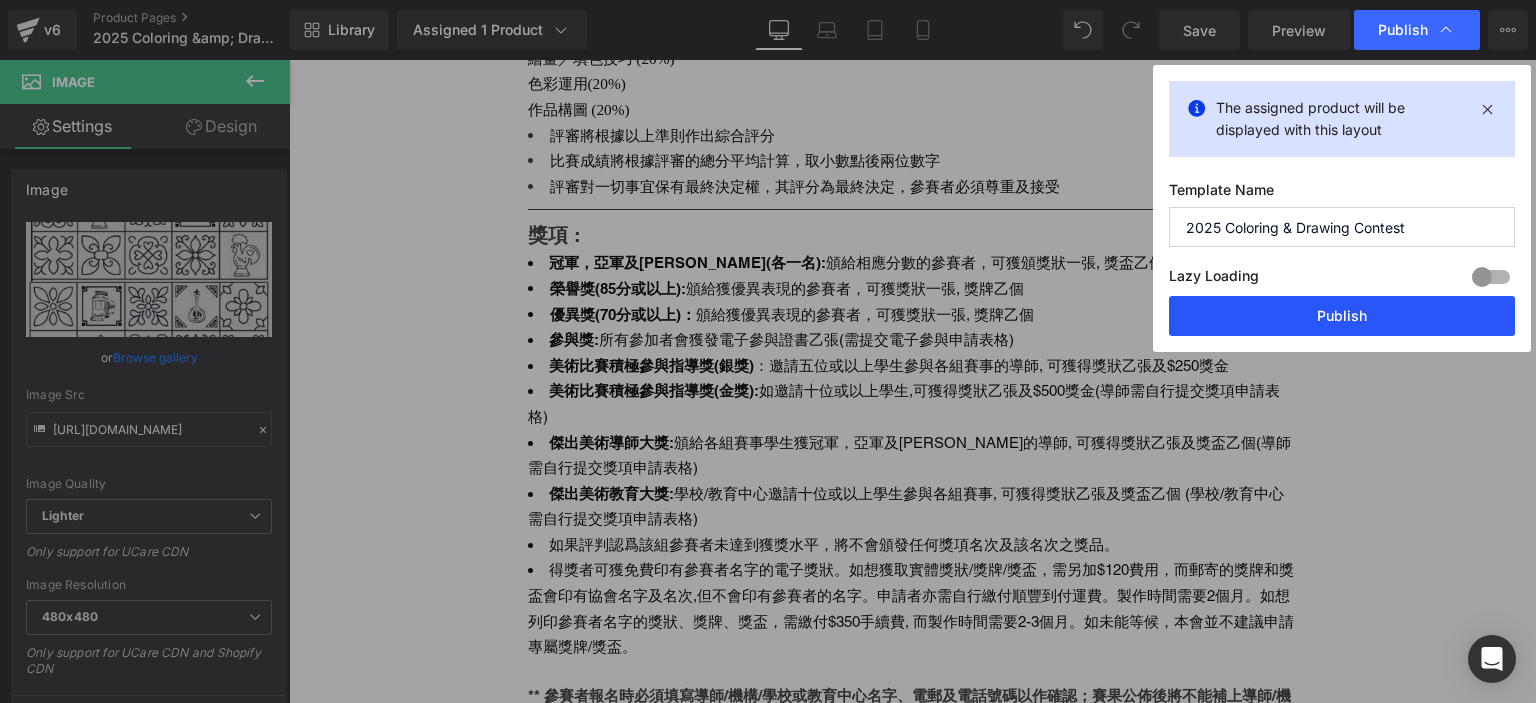 click on "Publish" at bounding box center [1342, 316] 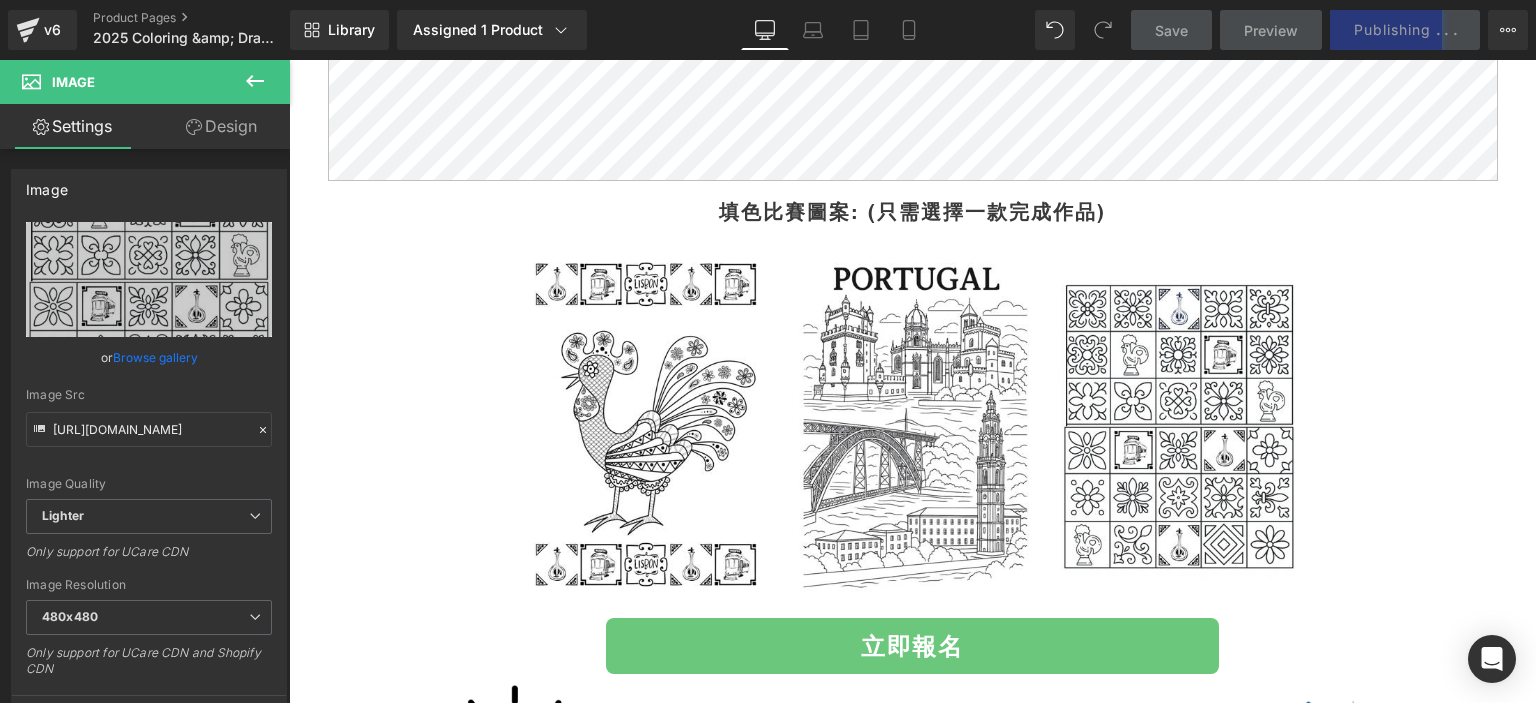 scroll, scrollTop: 1588, scrollLeft: 0, axis: vertical 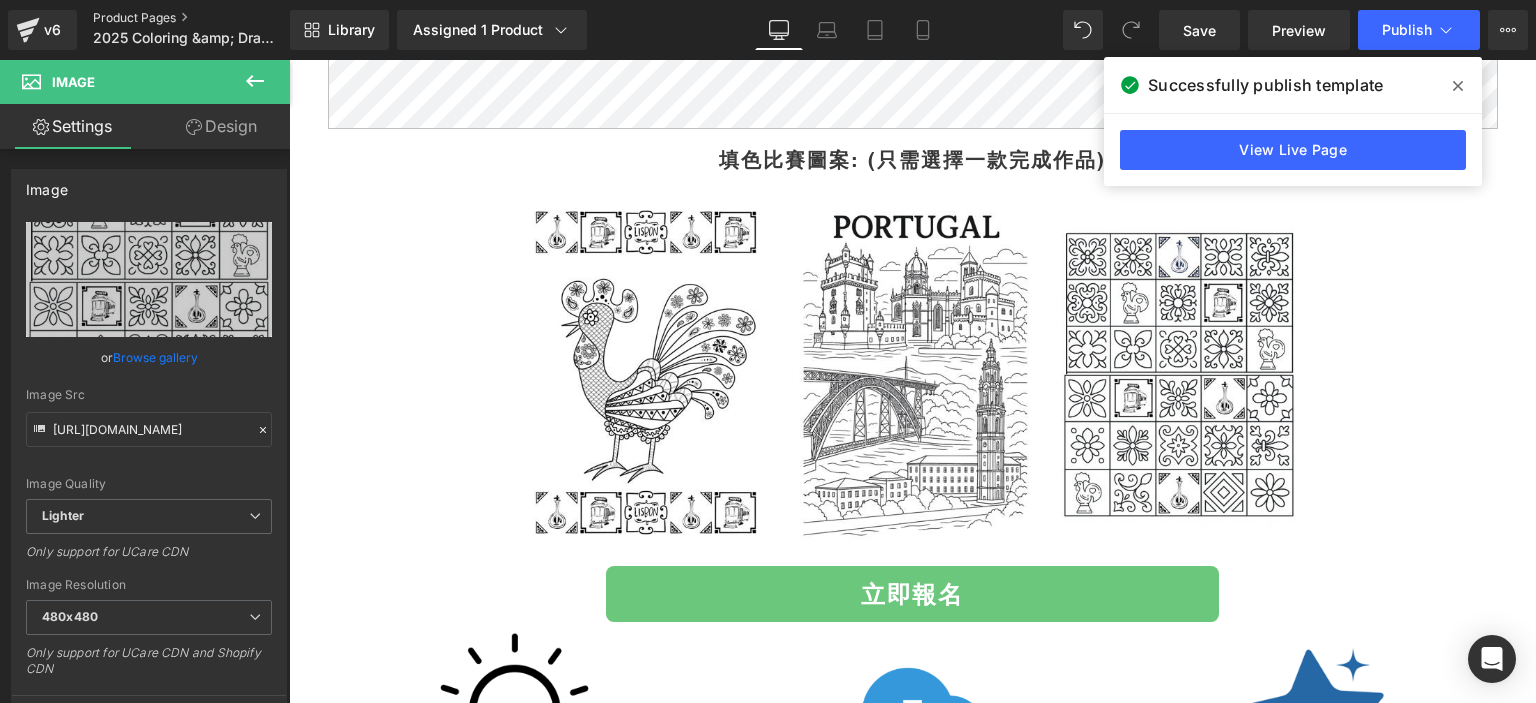 click on "Product Pages" at bounding box center (208, 18) 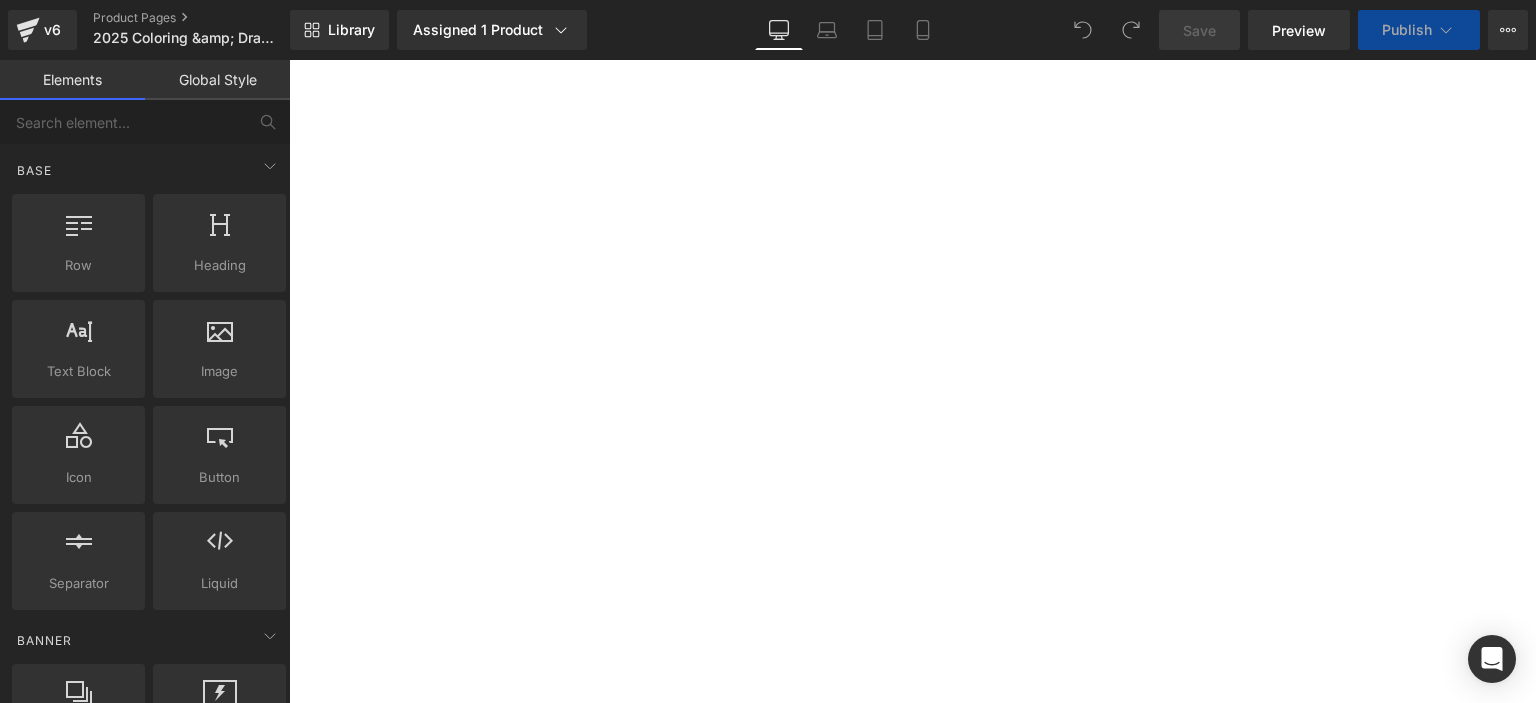scroll, scrollTop: 0, scrollLeft: 0, axis: both 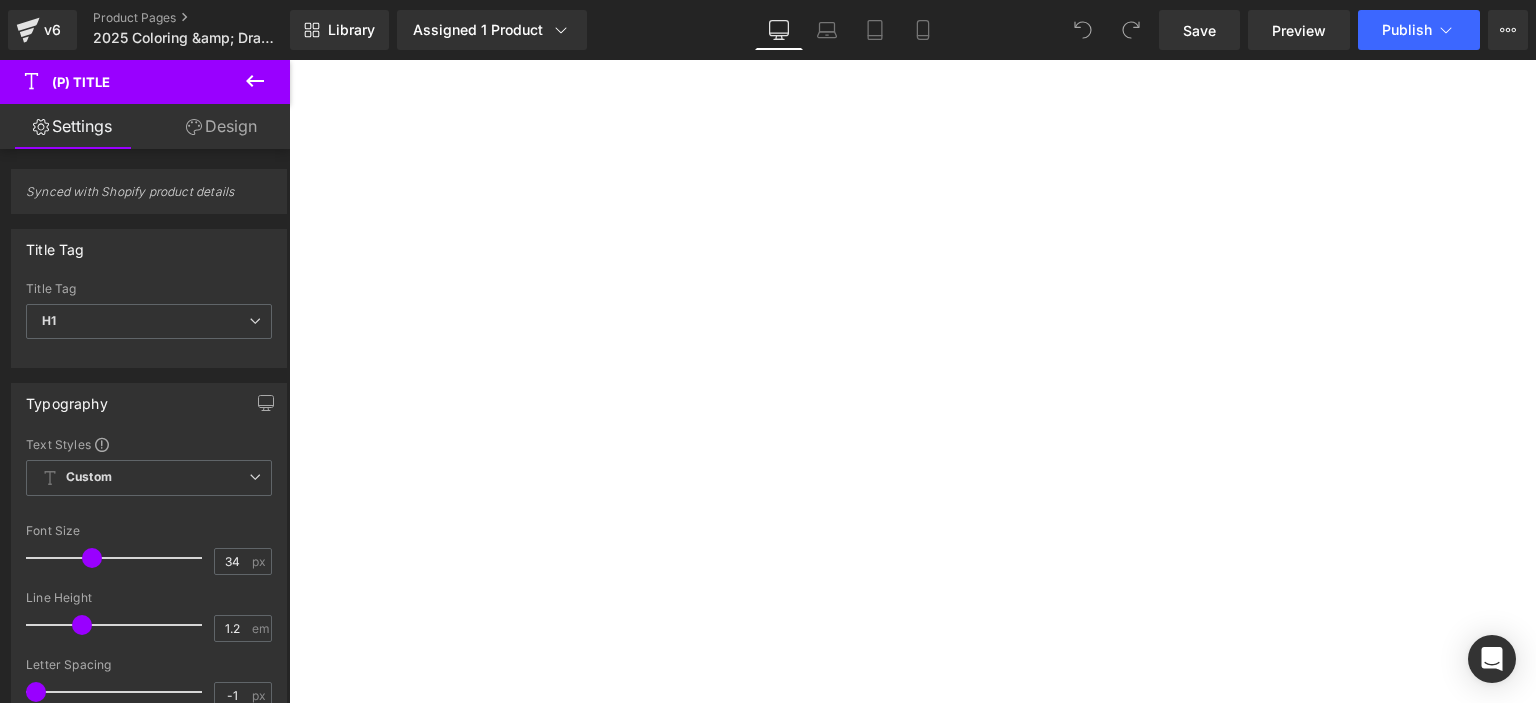 drag, startPoint x: 1441, startPoint y: 299, endPoint x: 925, endPoint y: 326, distance: 516.70593 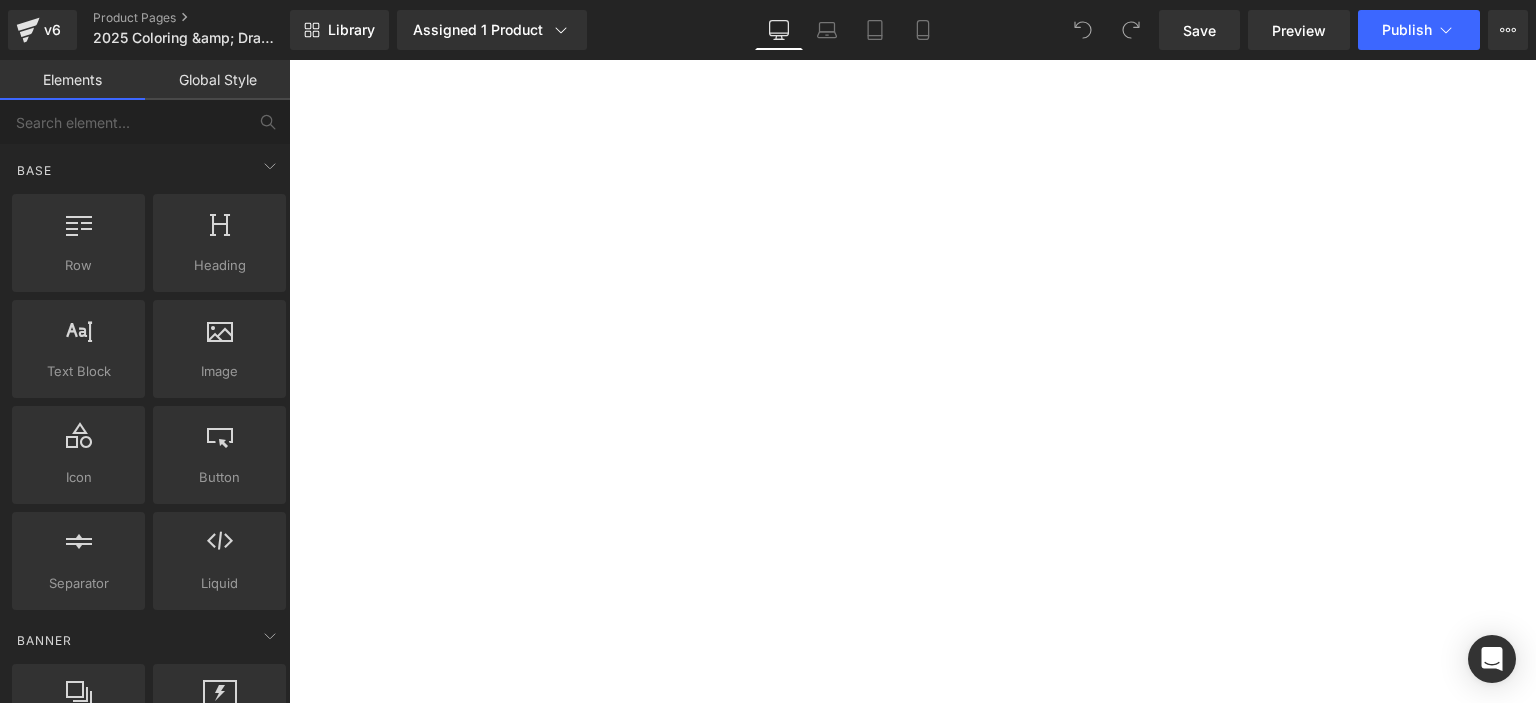 click at bounding box center [289, 60] 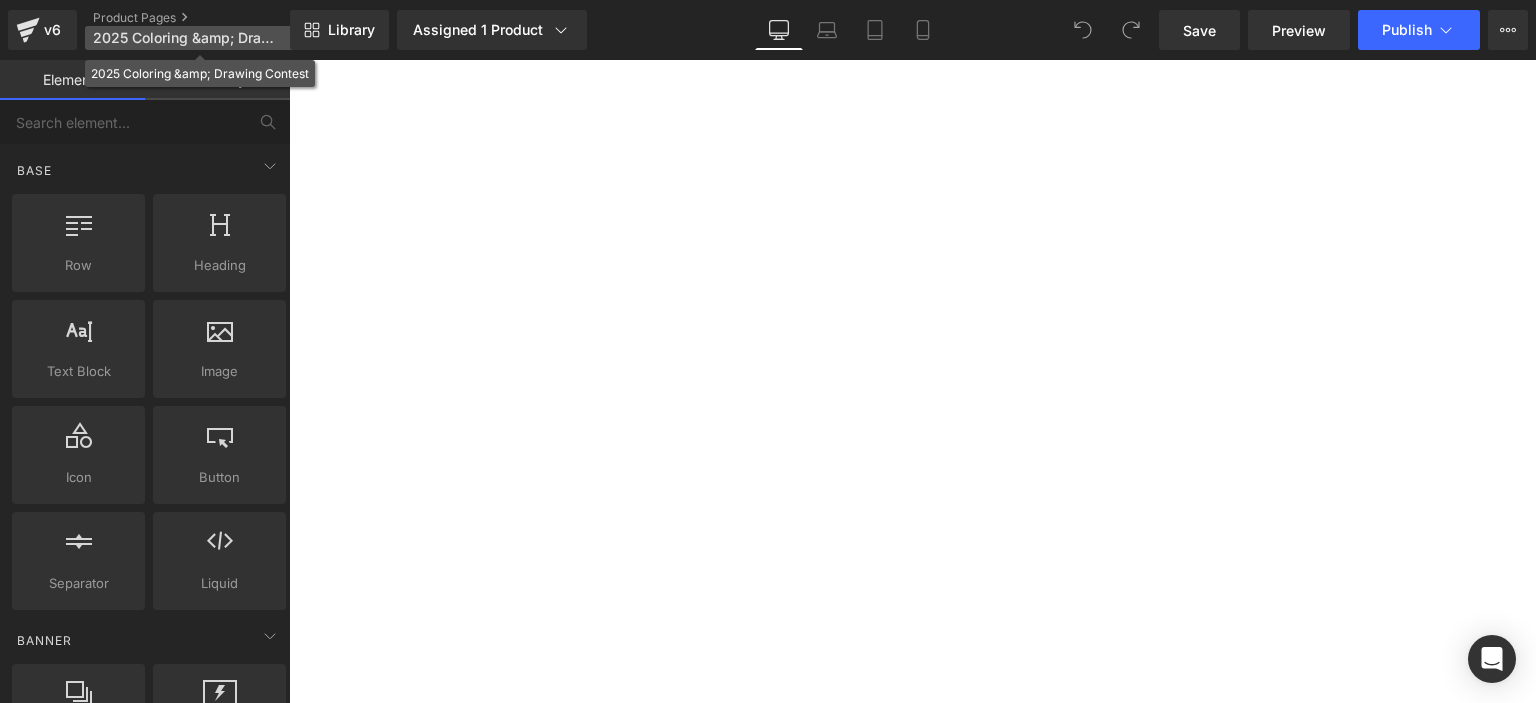click on "2025 Coloring &amp; Drawing Contest" at bounding box center (189, 38) 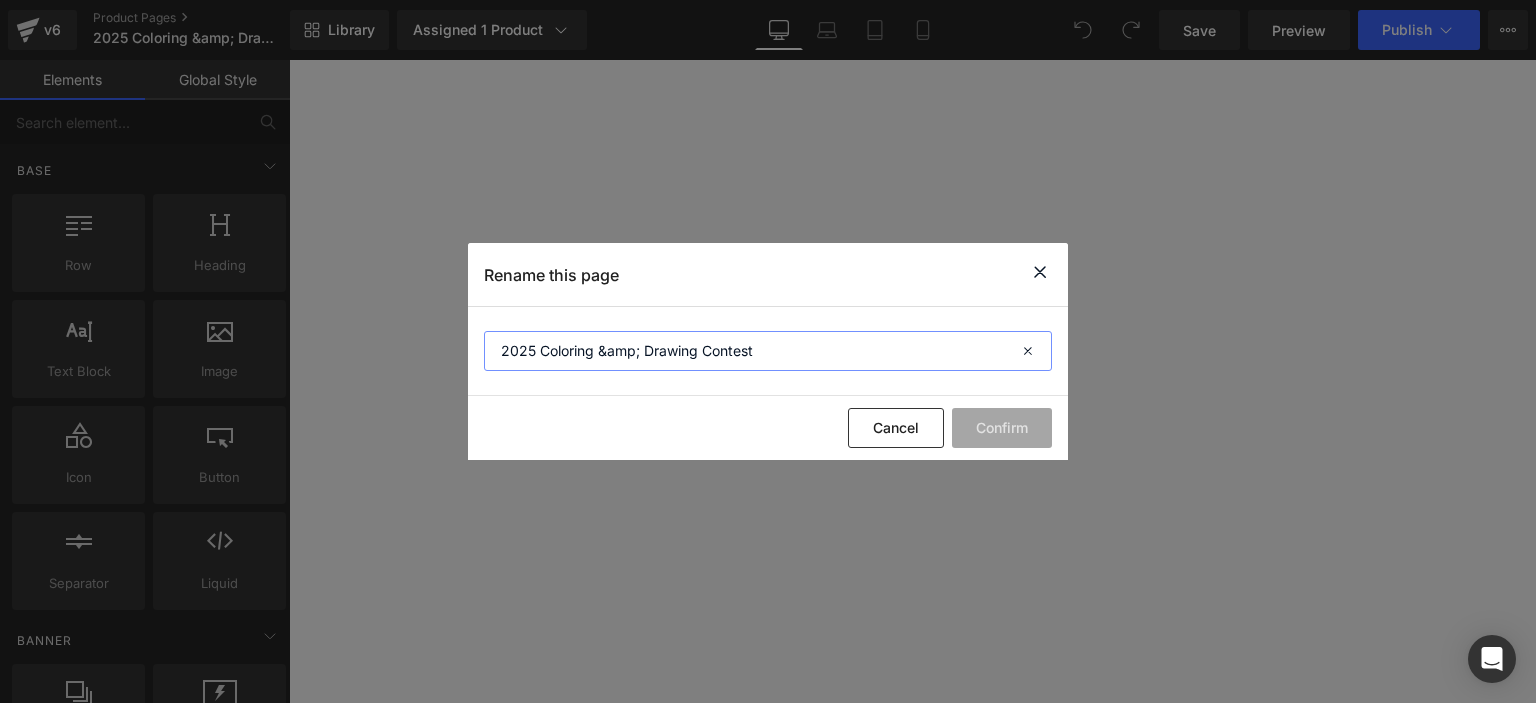 click on "2025 Coloring &amp; Drawing Contest" at bounding box center [768, 351] 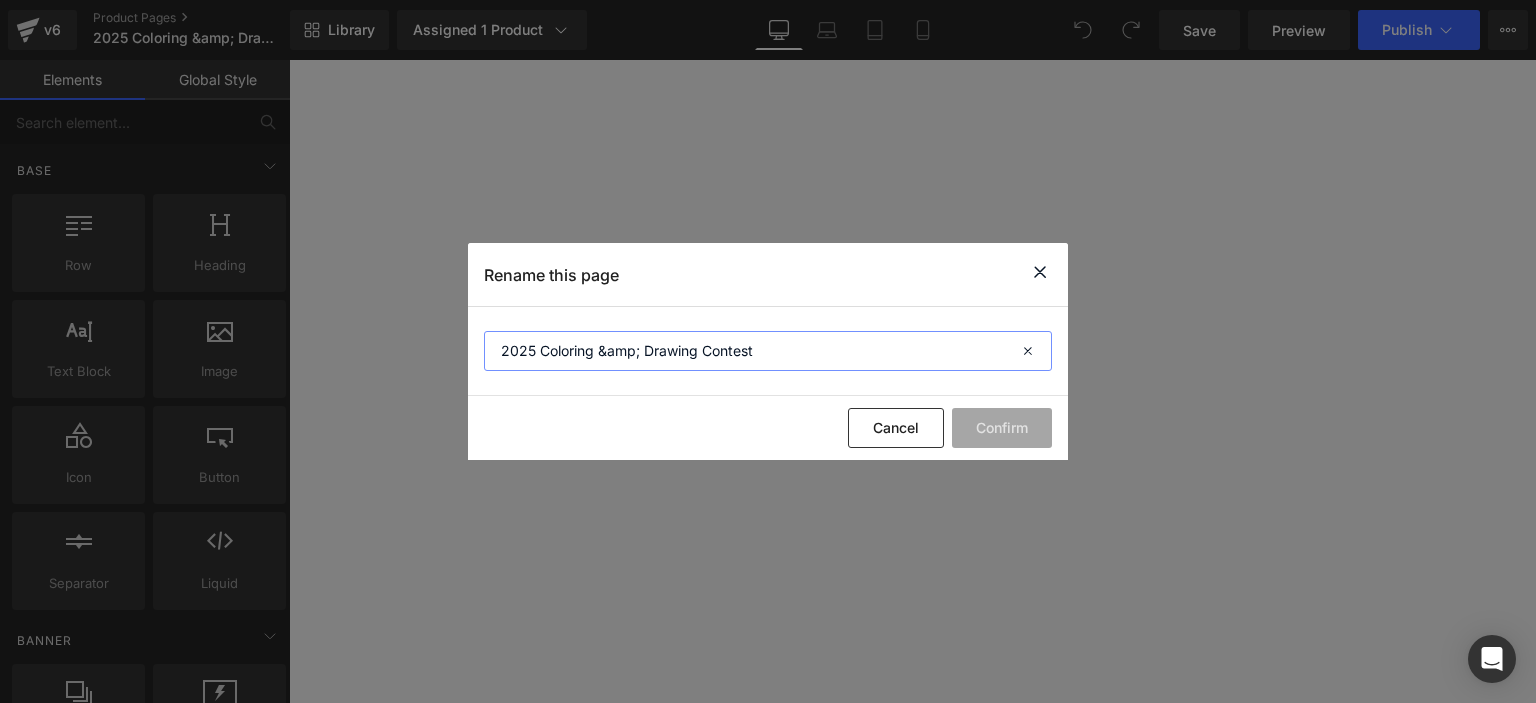 click on "2025 Coloring &amp; Drawing Contest" at bounding box center [768, 351] 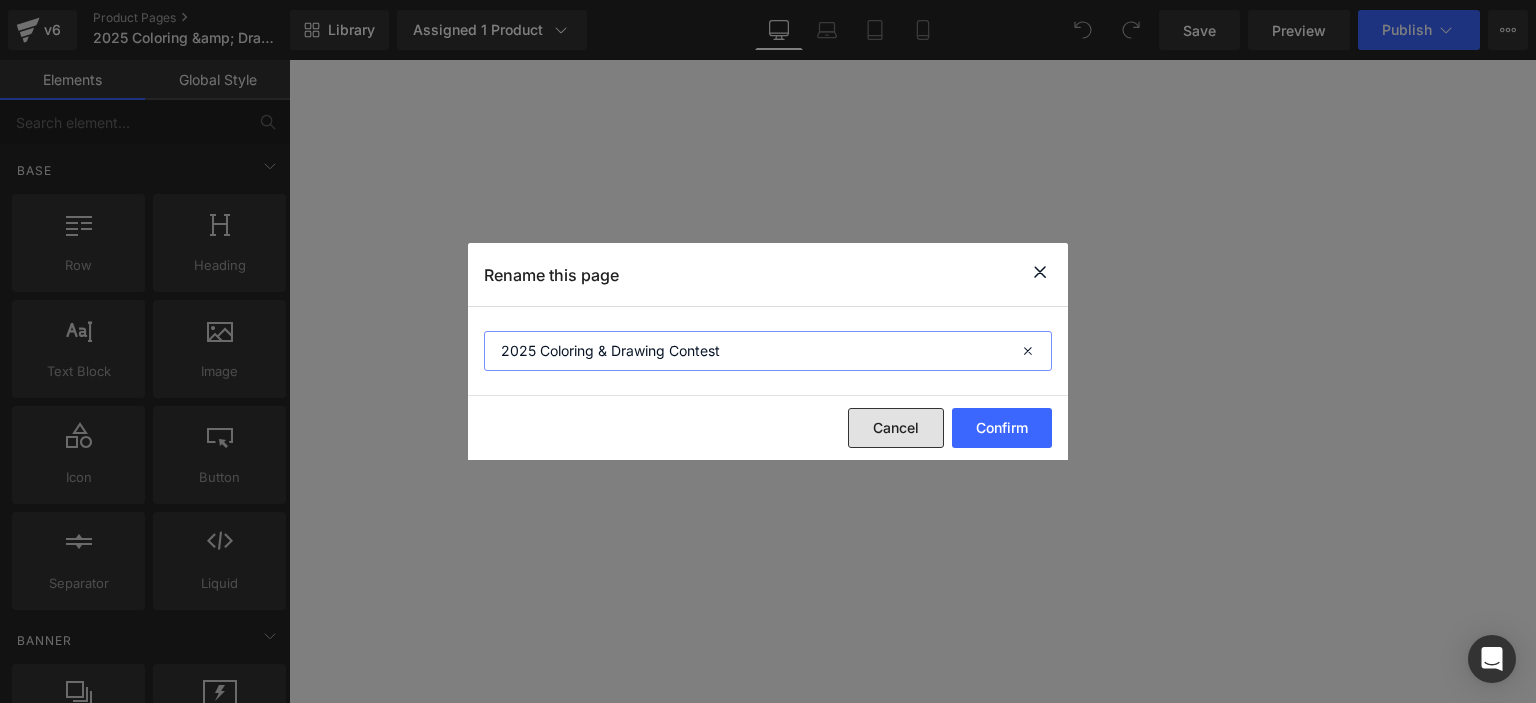 type on "2025 Coloring & Drawing Contest" 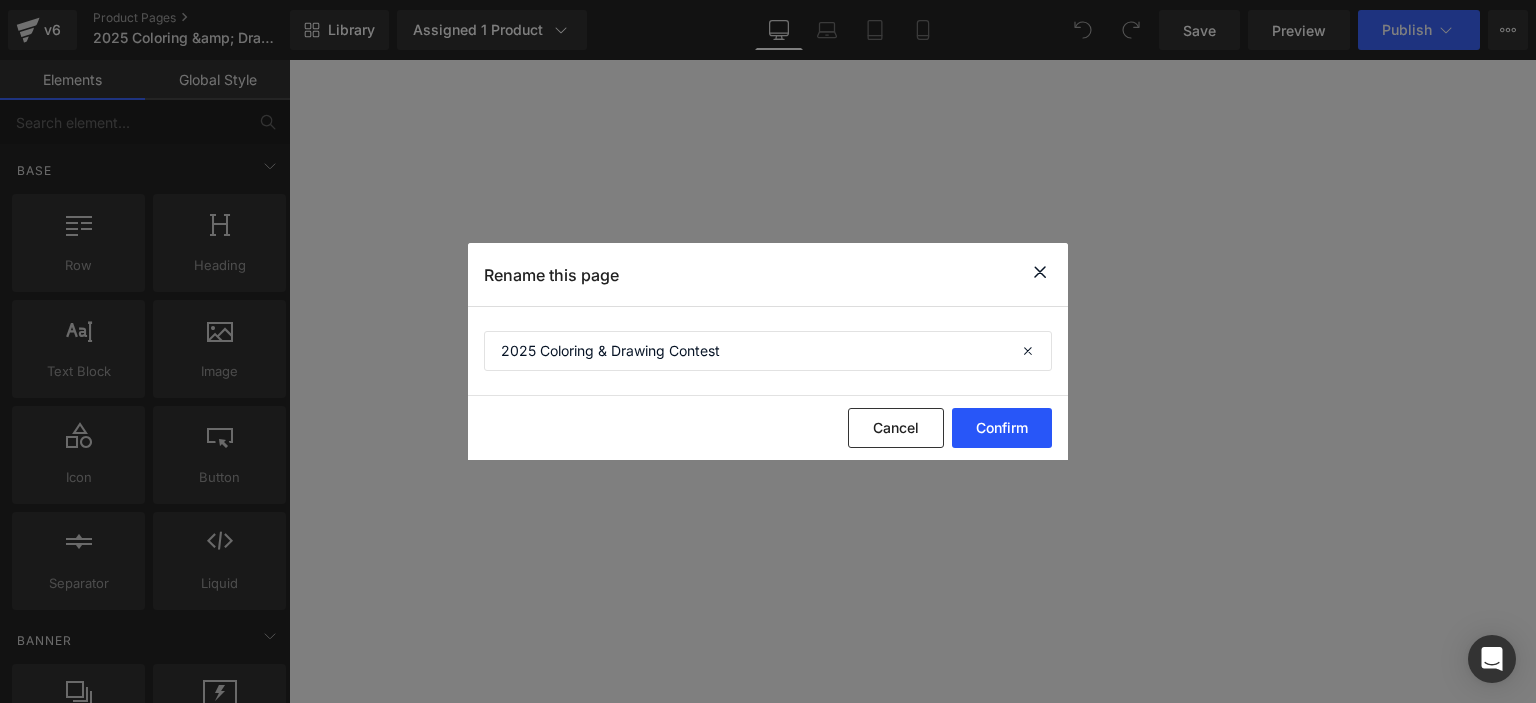 click on "Confirm" at bounding box center (1002, 428) 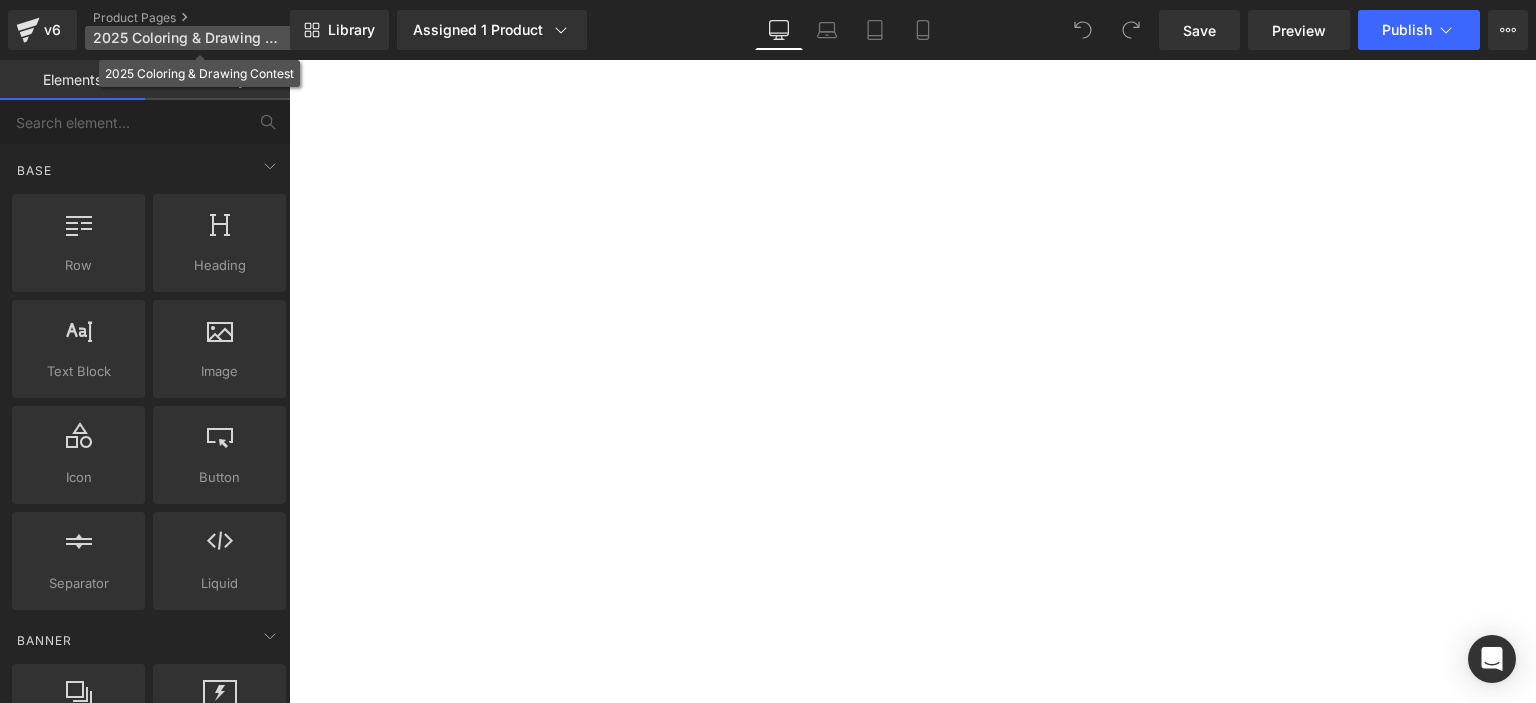 click on "2025 Coloring & Drawing Contest" at bounding box center [189, 38] 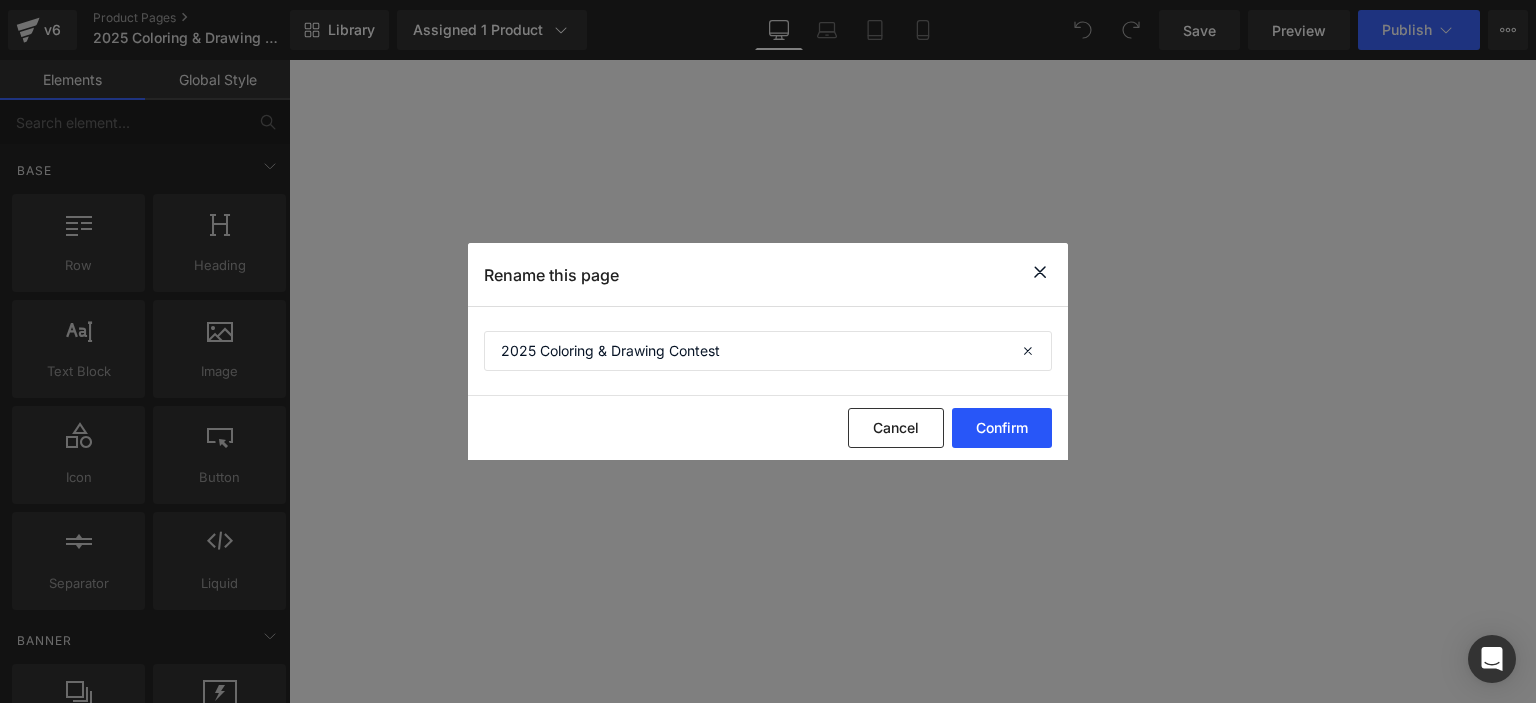 click on "Confirm" at bounding box center [1002, 428] 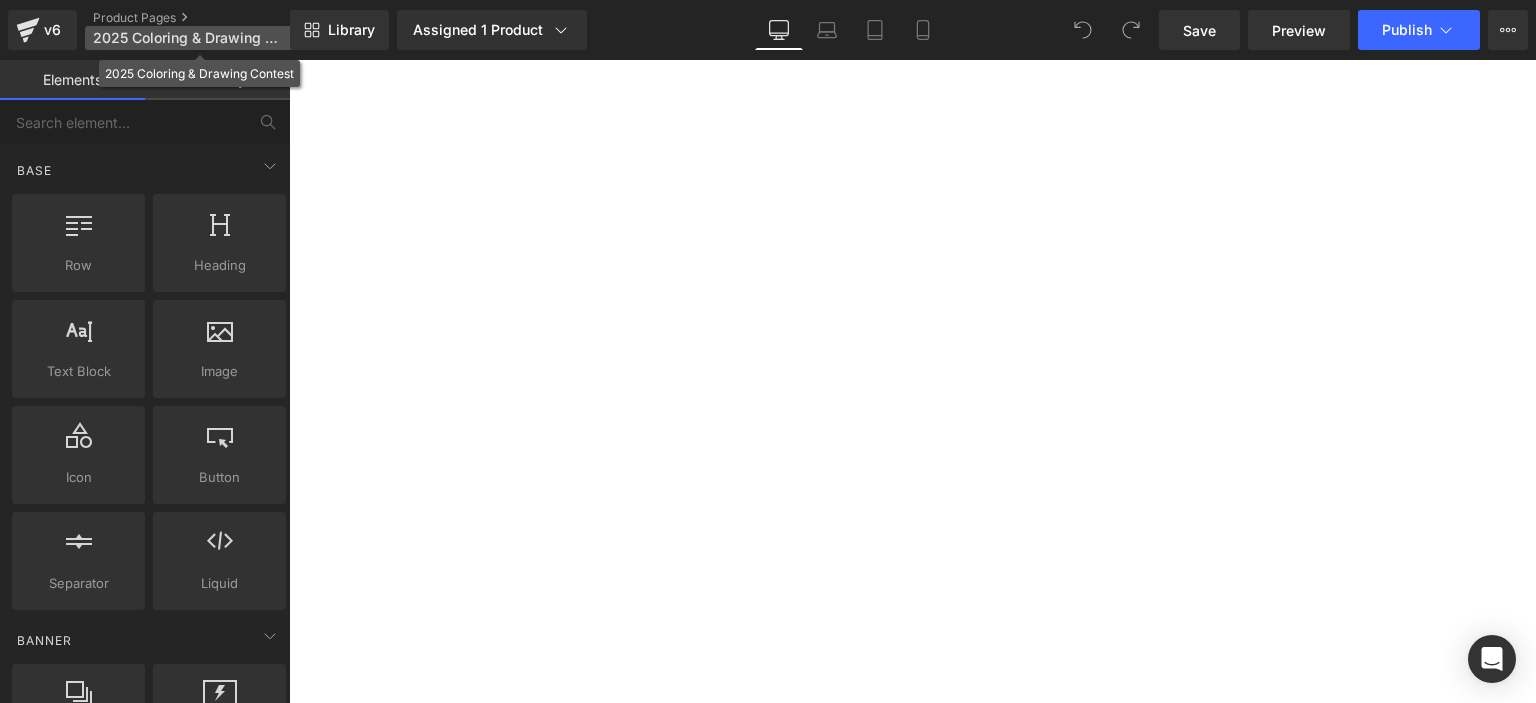 click on "2025 Coloring & Drawing Contest" at bounding box center [189, 38] 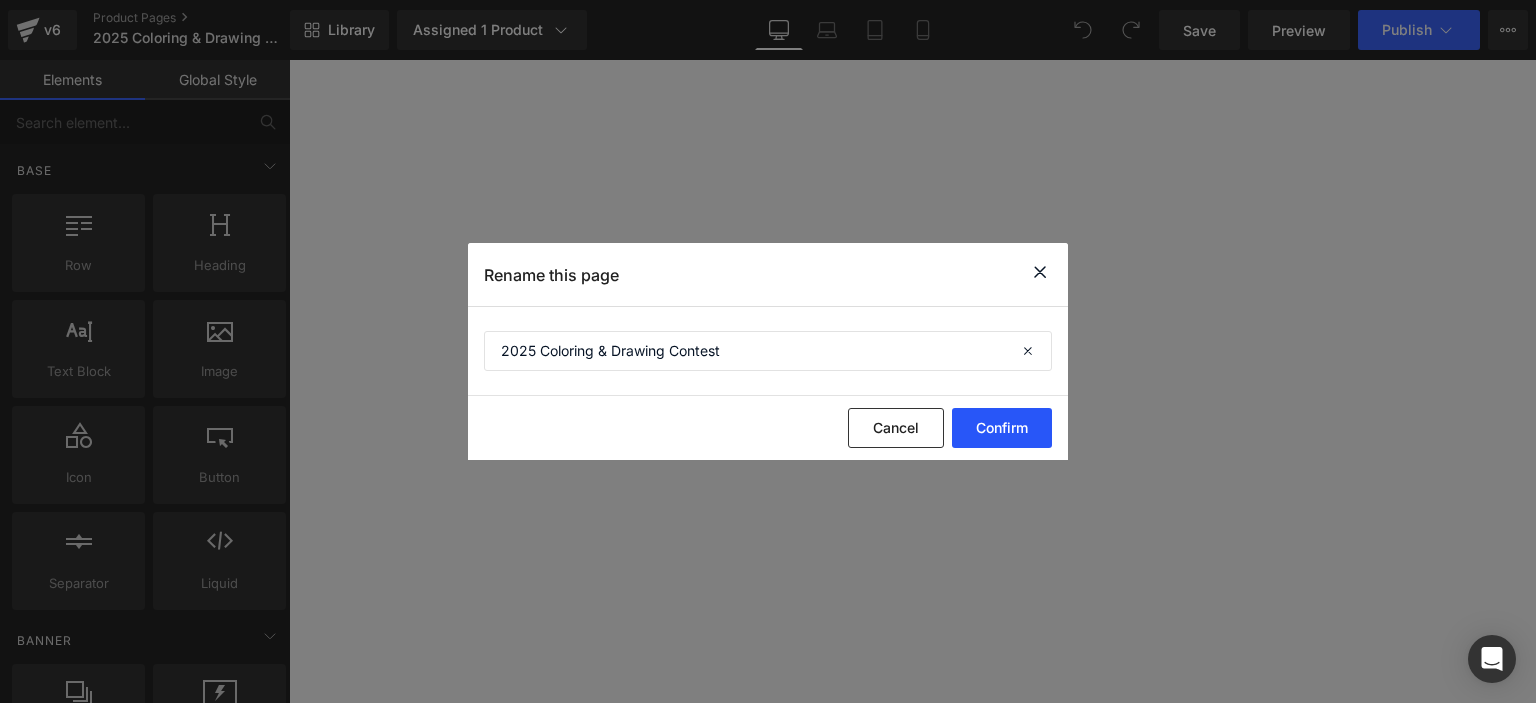 click on "Confirm" at bounding box center (1002, 428) 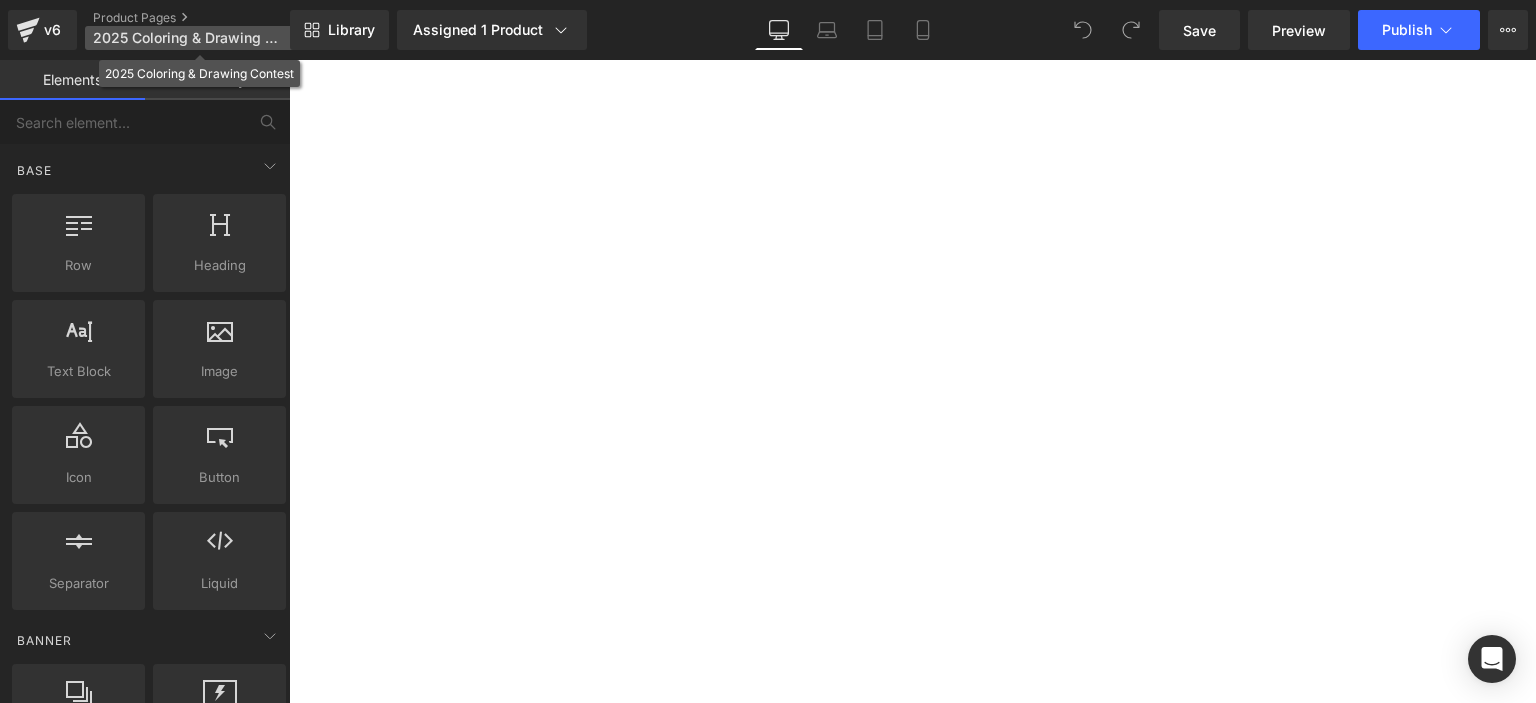 click on "2025 Coloring & Drawing Contest" at bounding box center [189, 38] 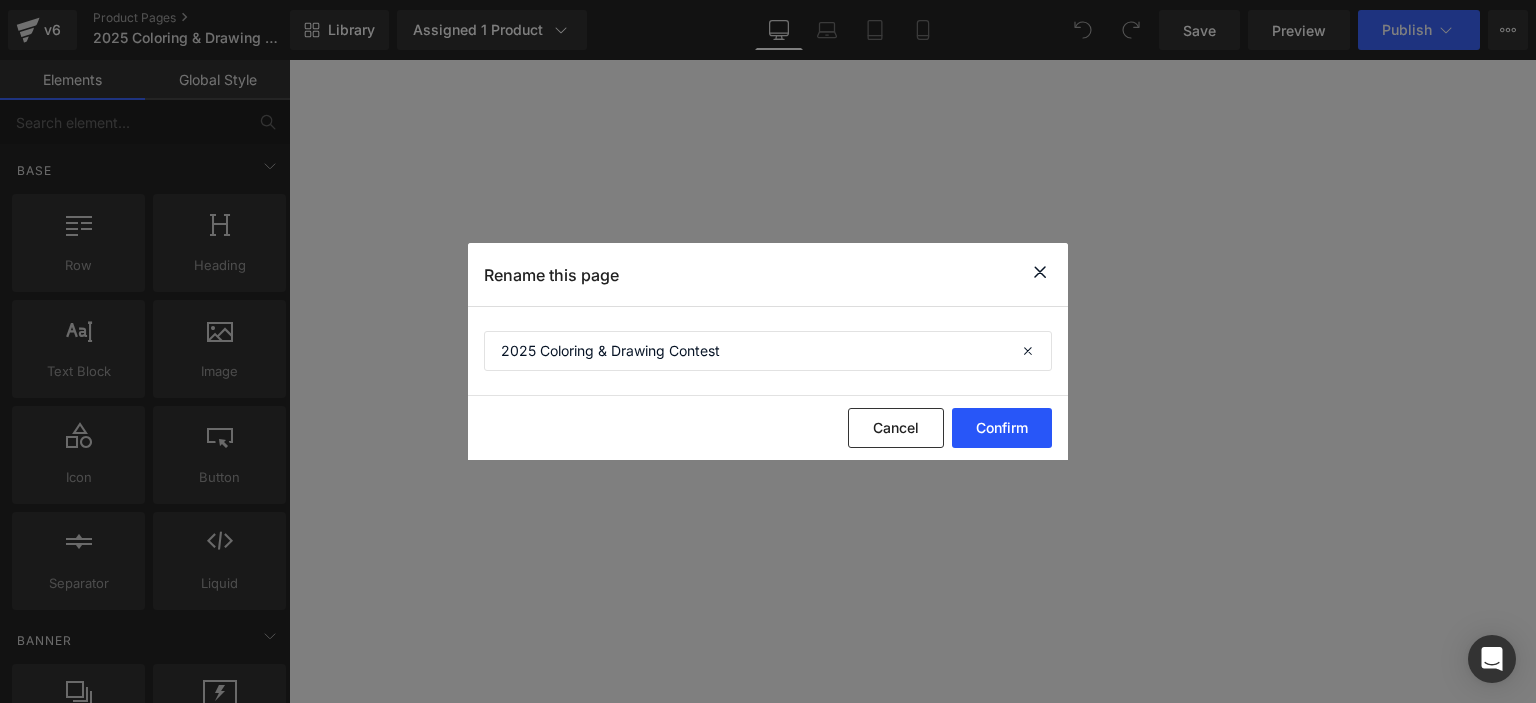 click on "Confirm" at bounding box center (1002, 428) 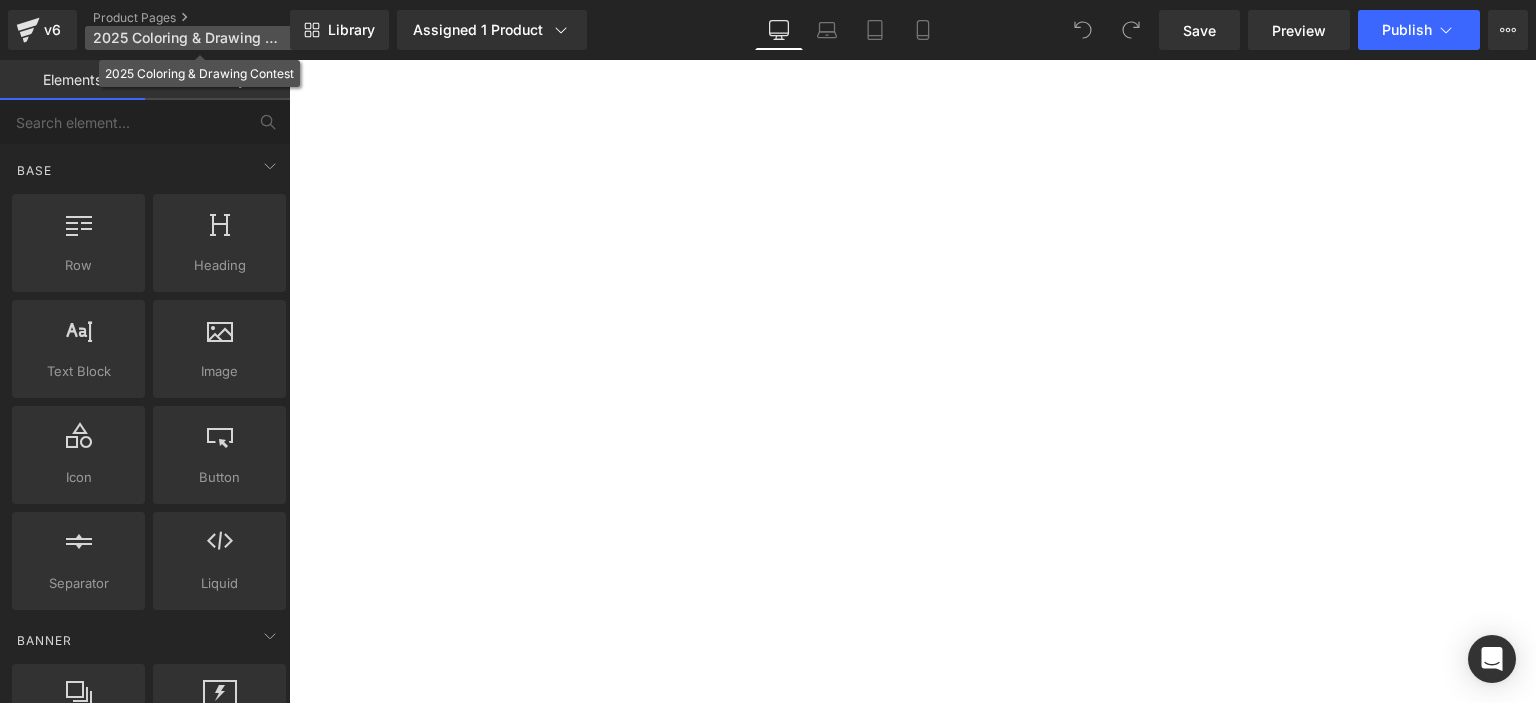 click on "2025 Coloring & Drawing Contest" at bounding box center (189, 38) 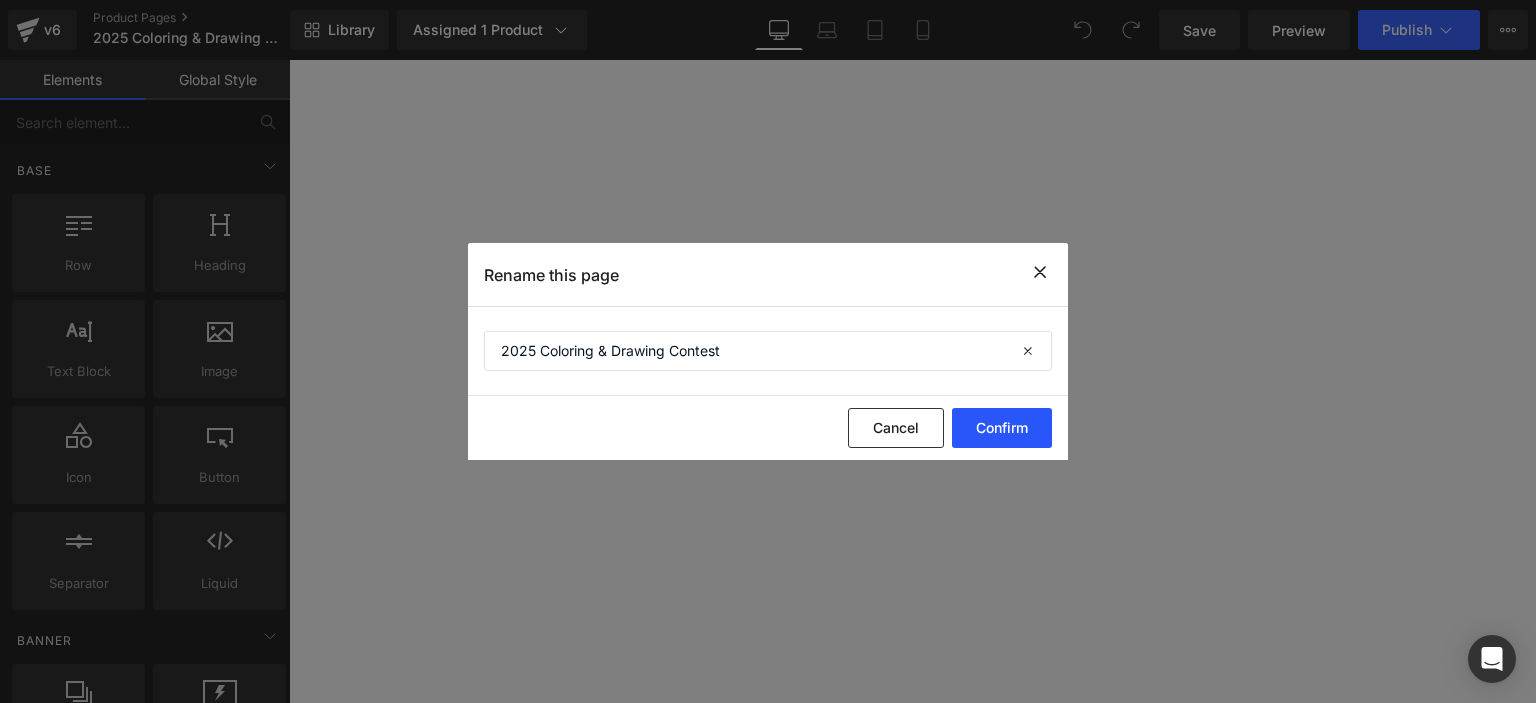 click on "Confirm" at bounding box center (1002, 428) 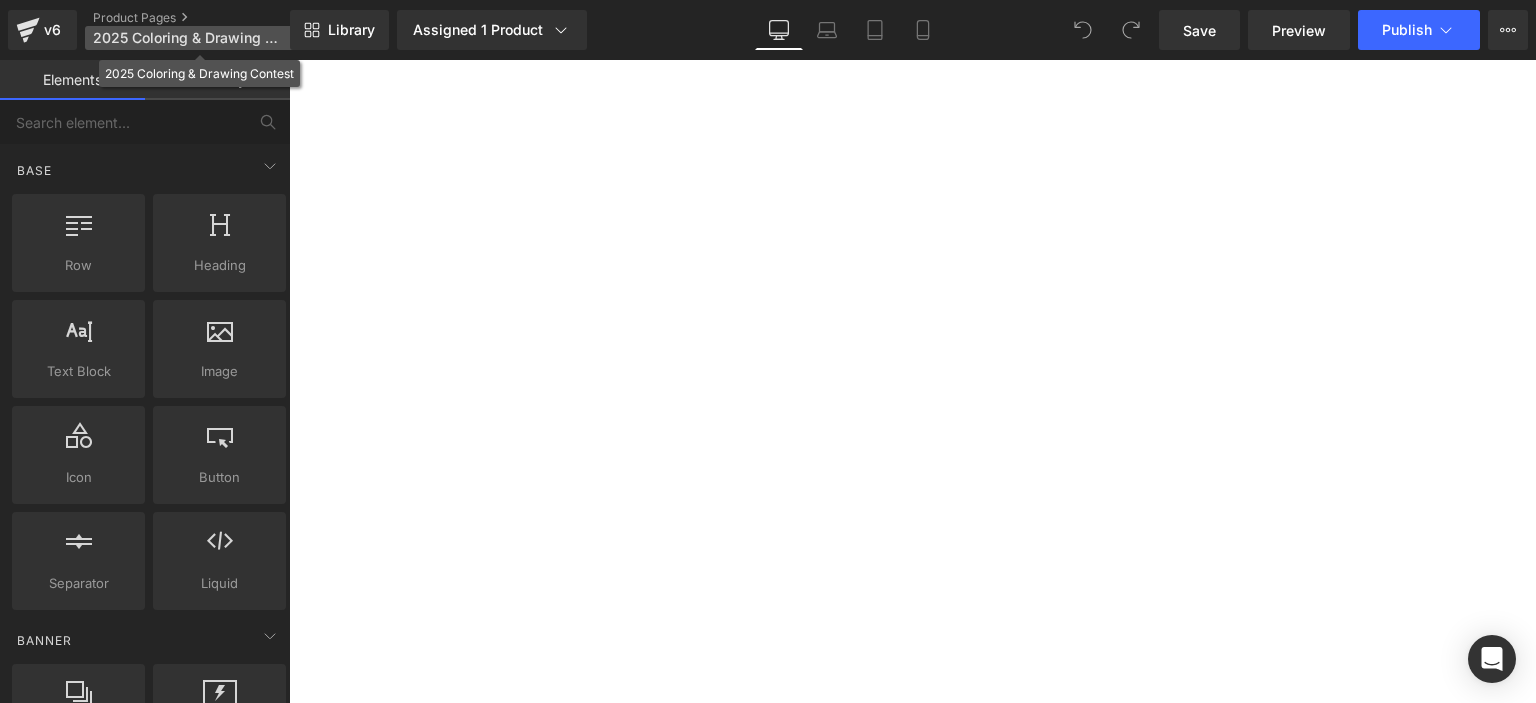 click on "2025 Coloring & Drawing Contest" at bounding box center [189, 38] 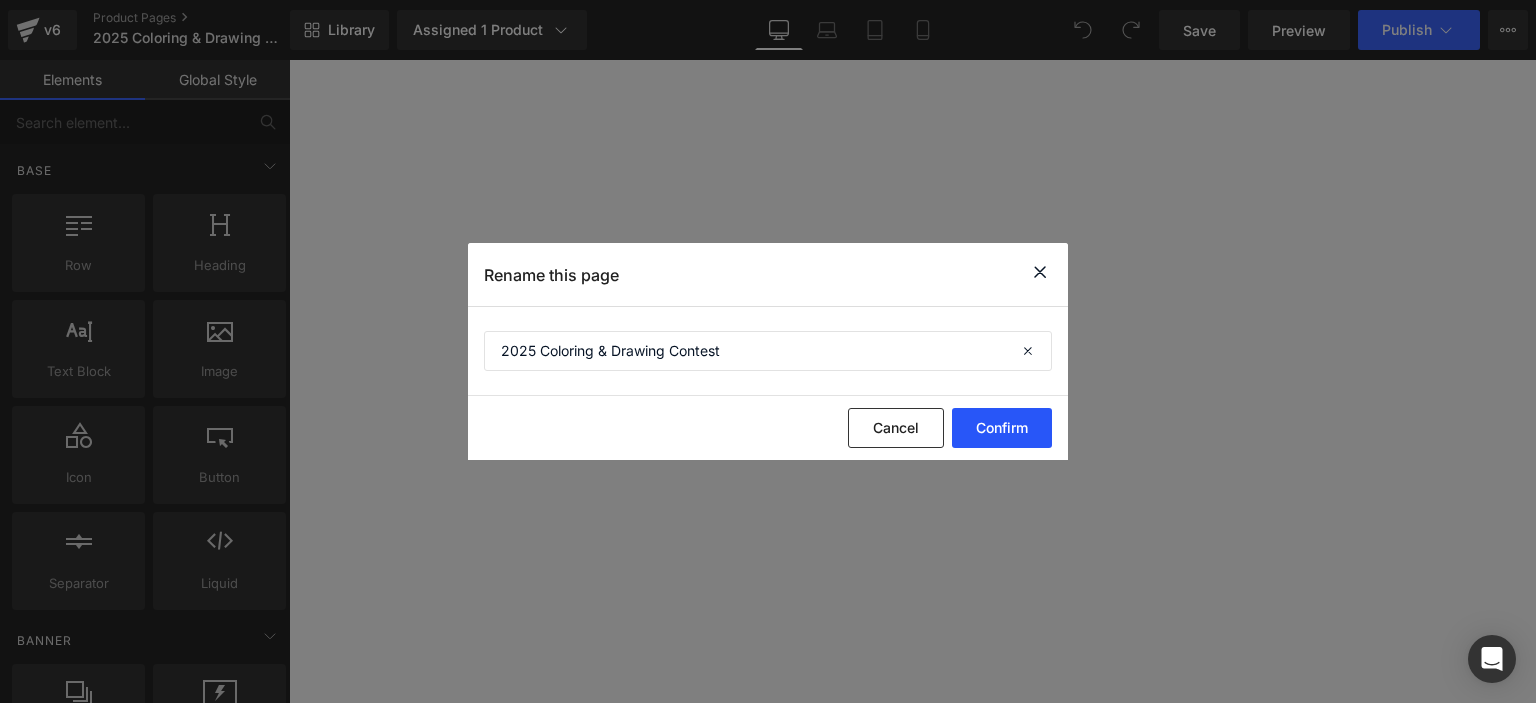 click on "Confirm" at bounding box center (1002, 428) 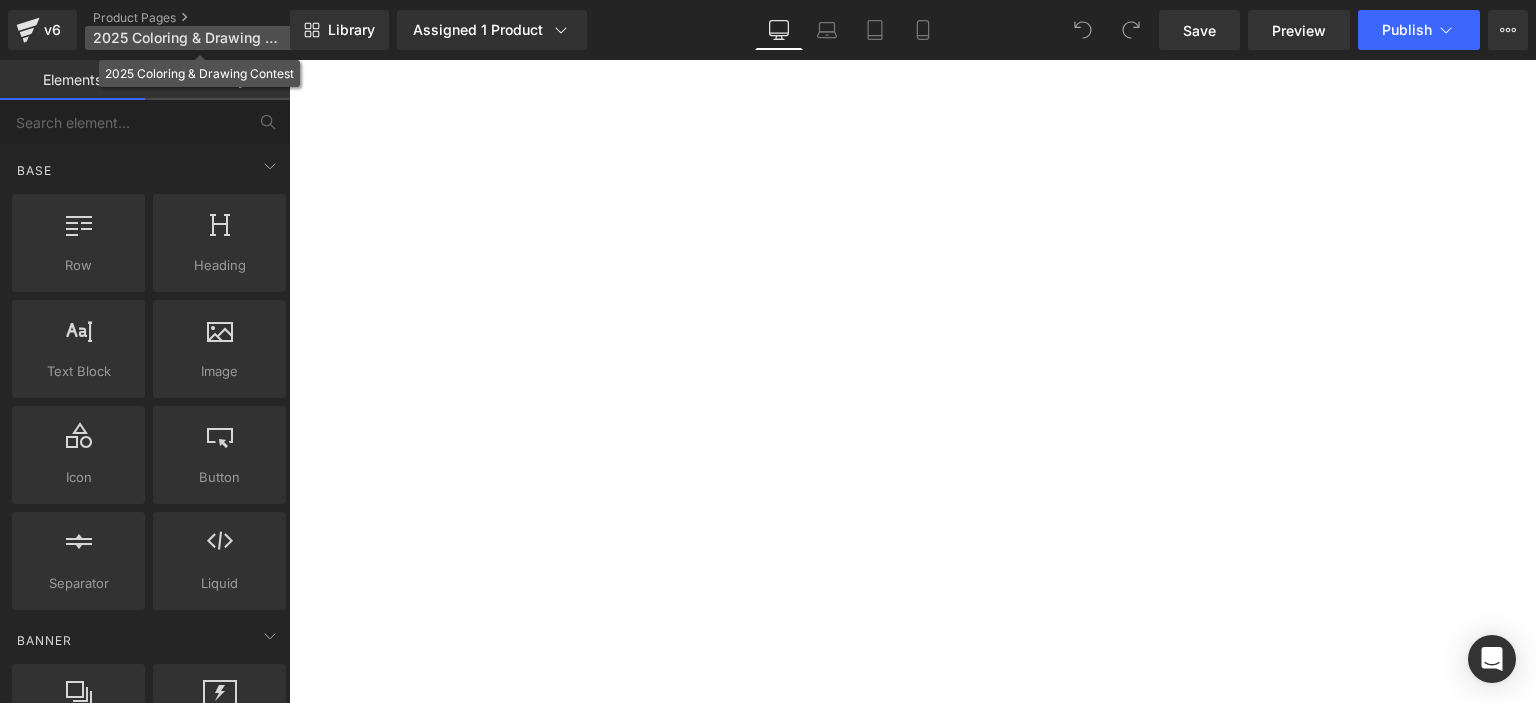 click on "2025 Coloring & Drawing Contest" at bounding box center (189, 38) 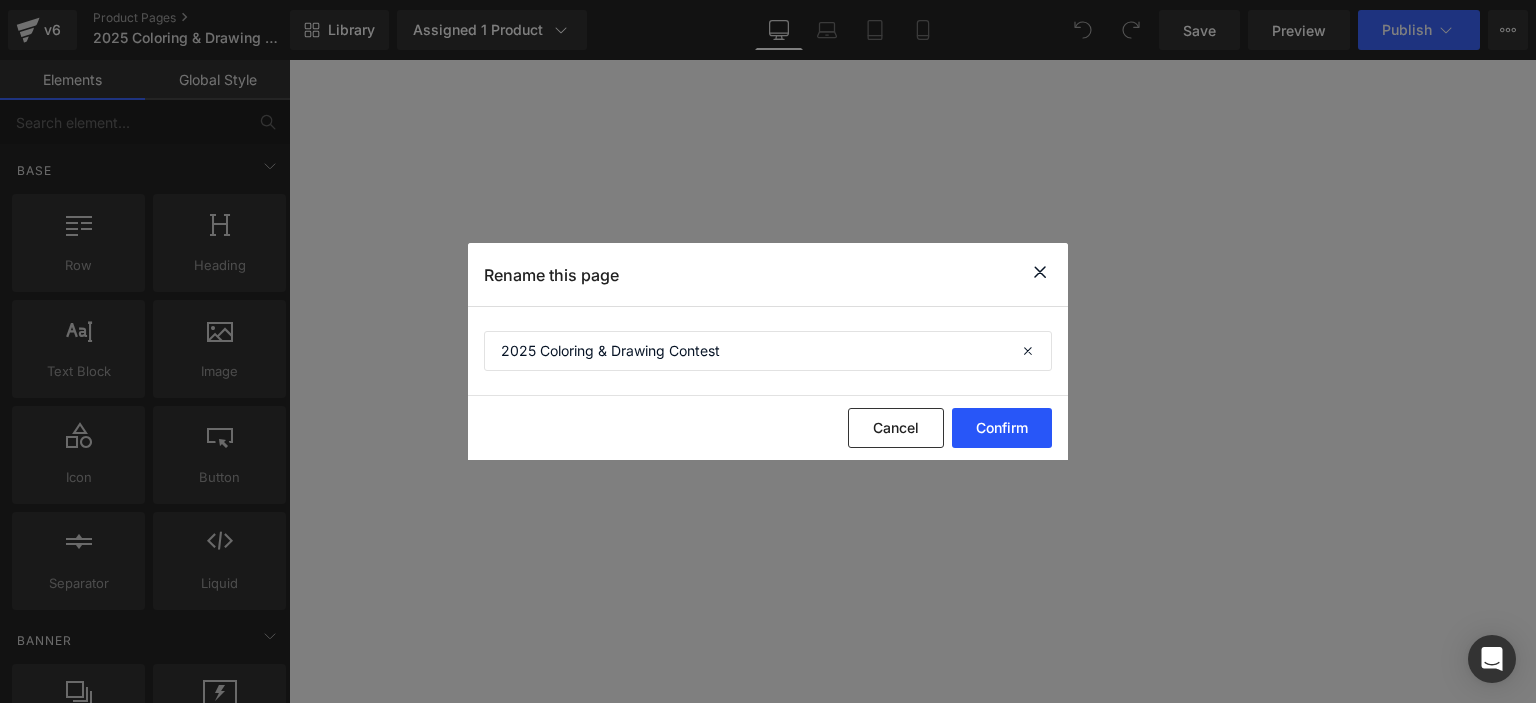 click on "Confirm" at bounding box center (1002, 428) 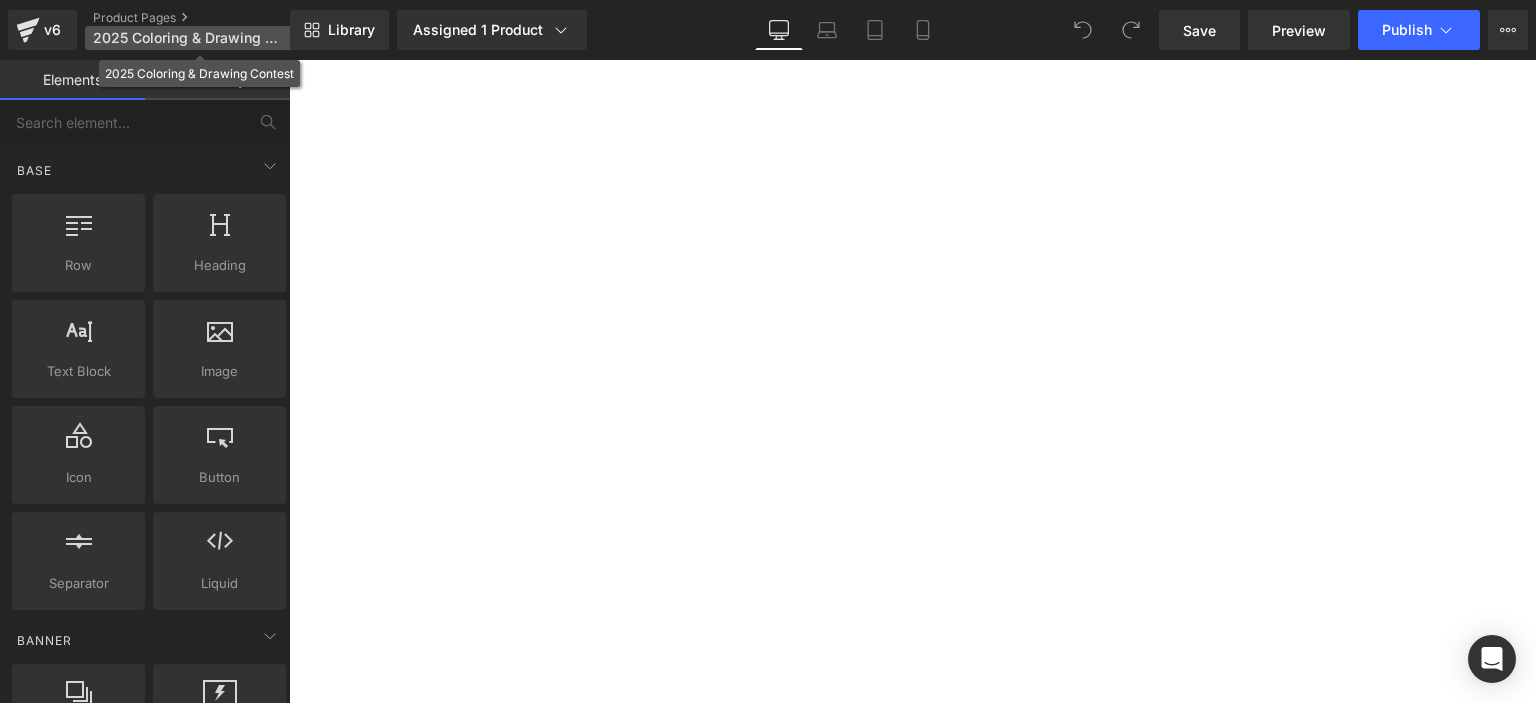 click on "2025 Coloring & Drawing Contest" at bounding box center (189, 38) 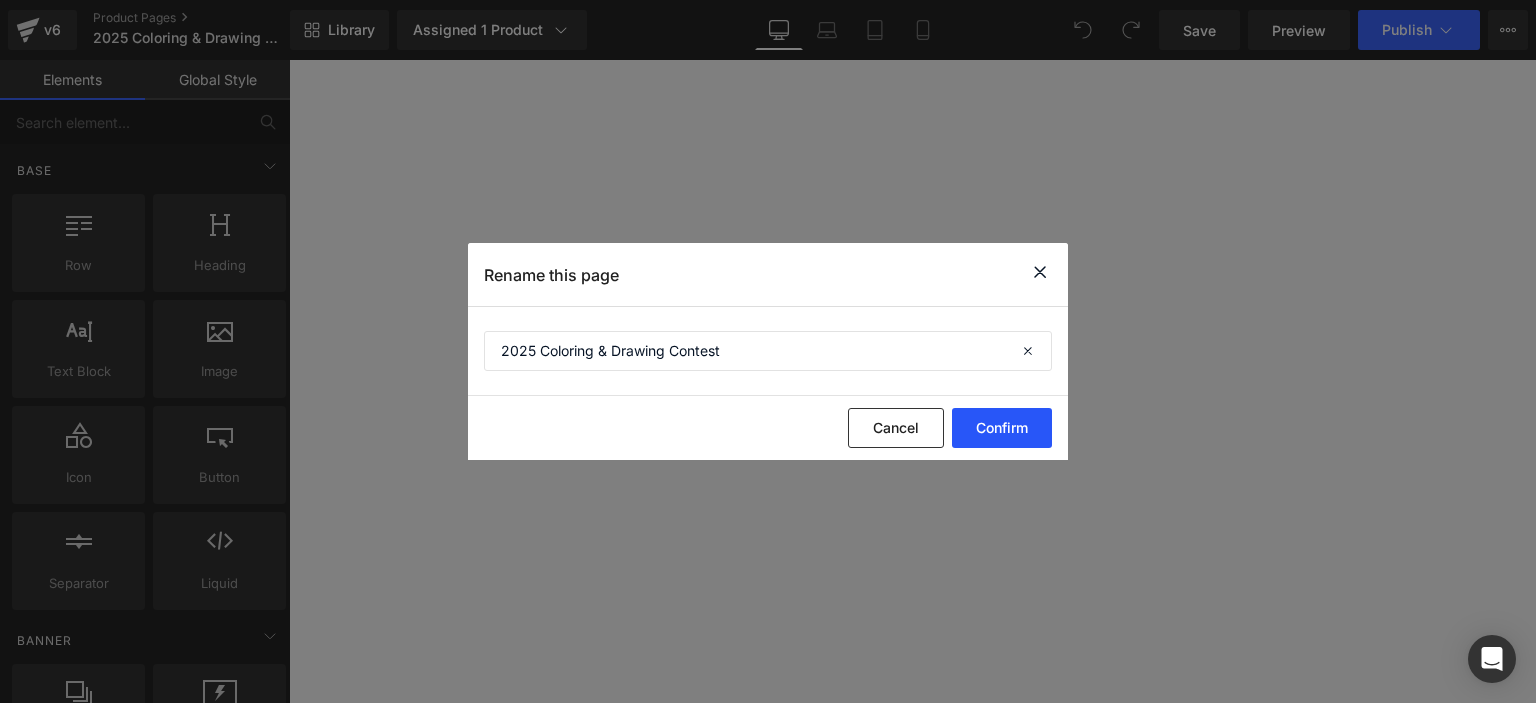click on "Confirm" at bounding box center [1002, 428] 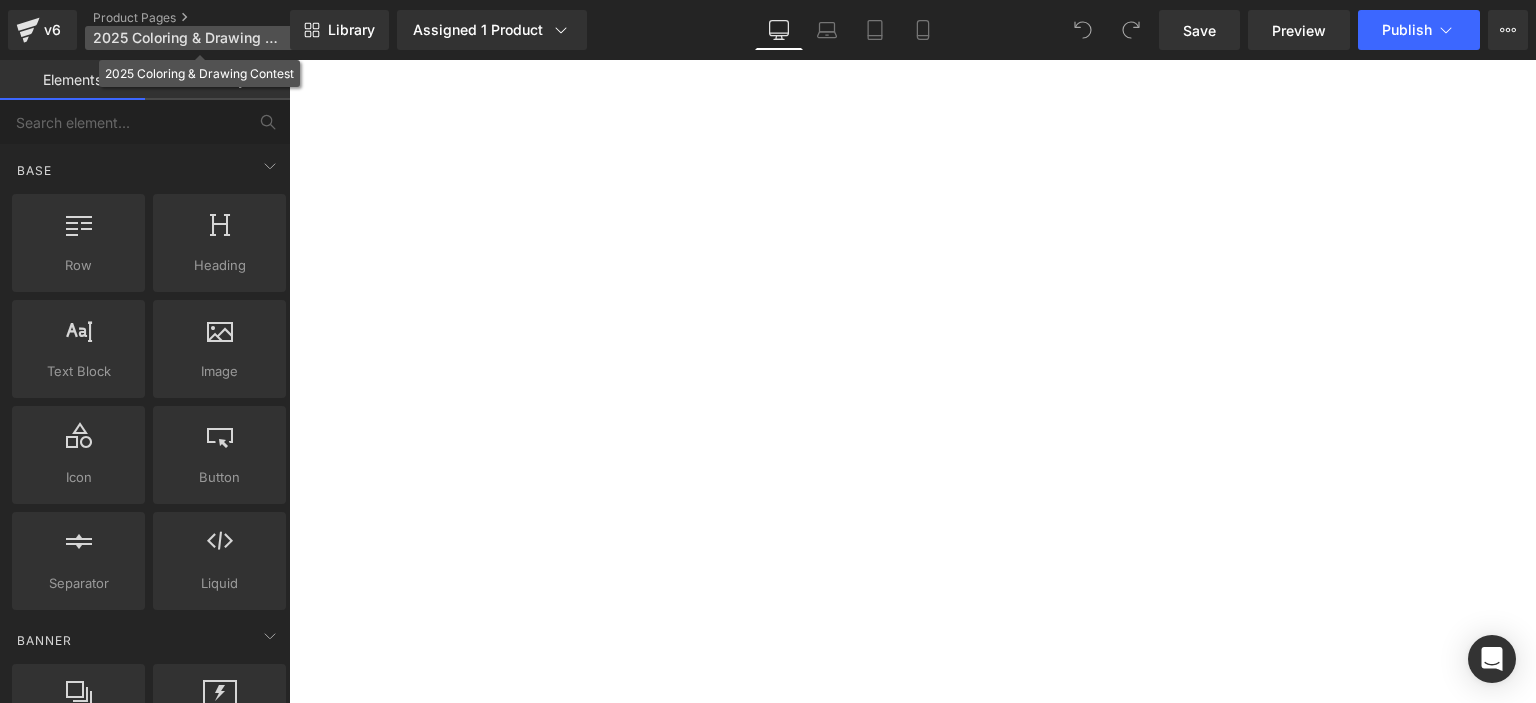 click on "2025 Coloring & Drawing Contest" at bounding box center [200, 38] 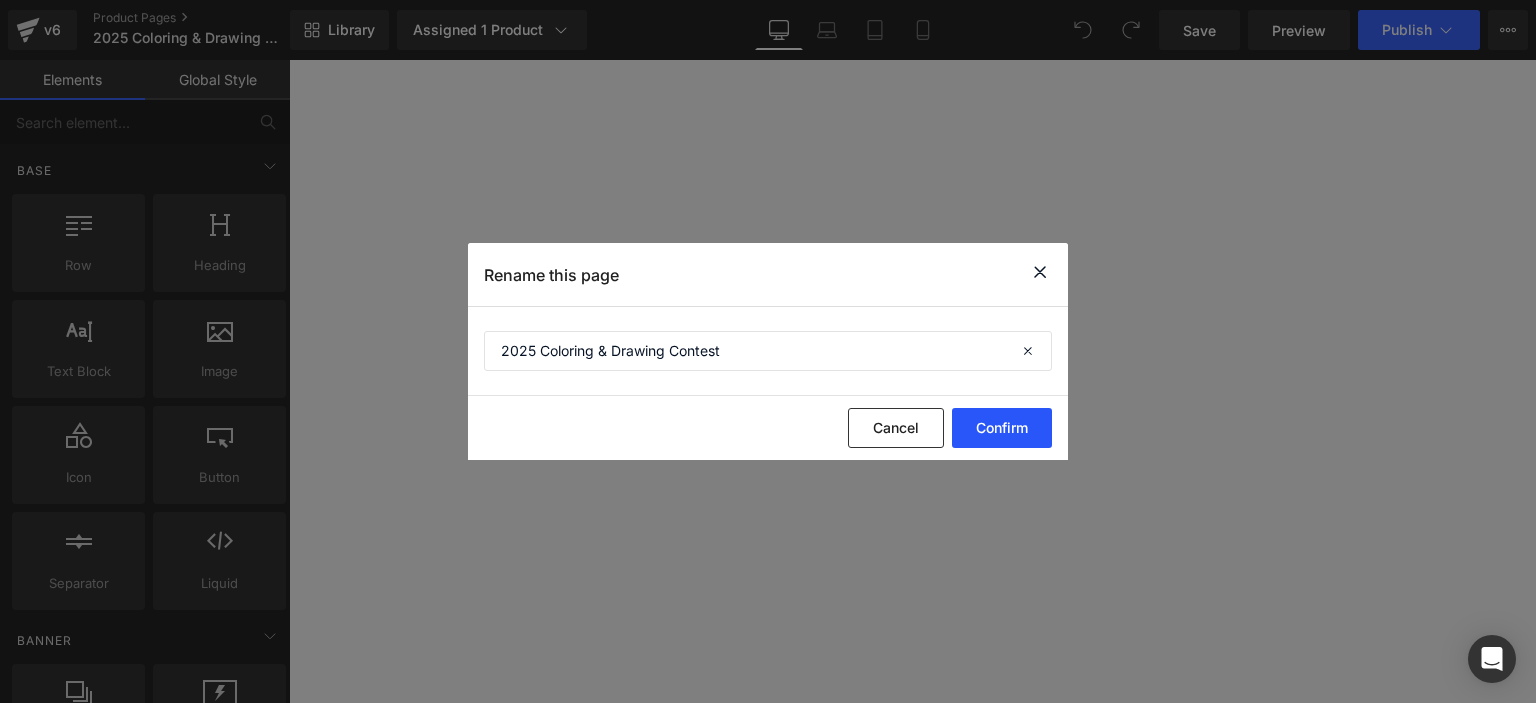 click on "Confirm" at bounding box center [1002, 428] 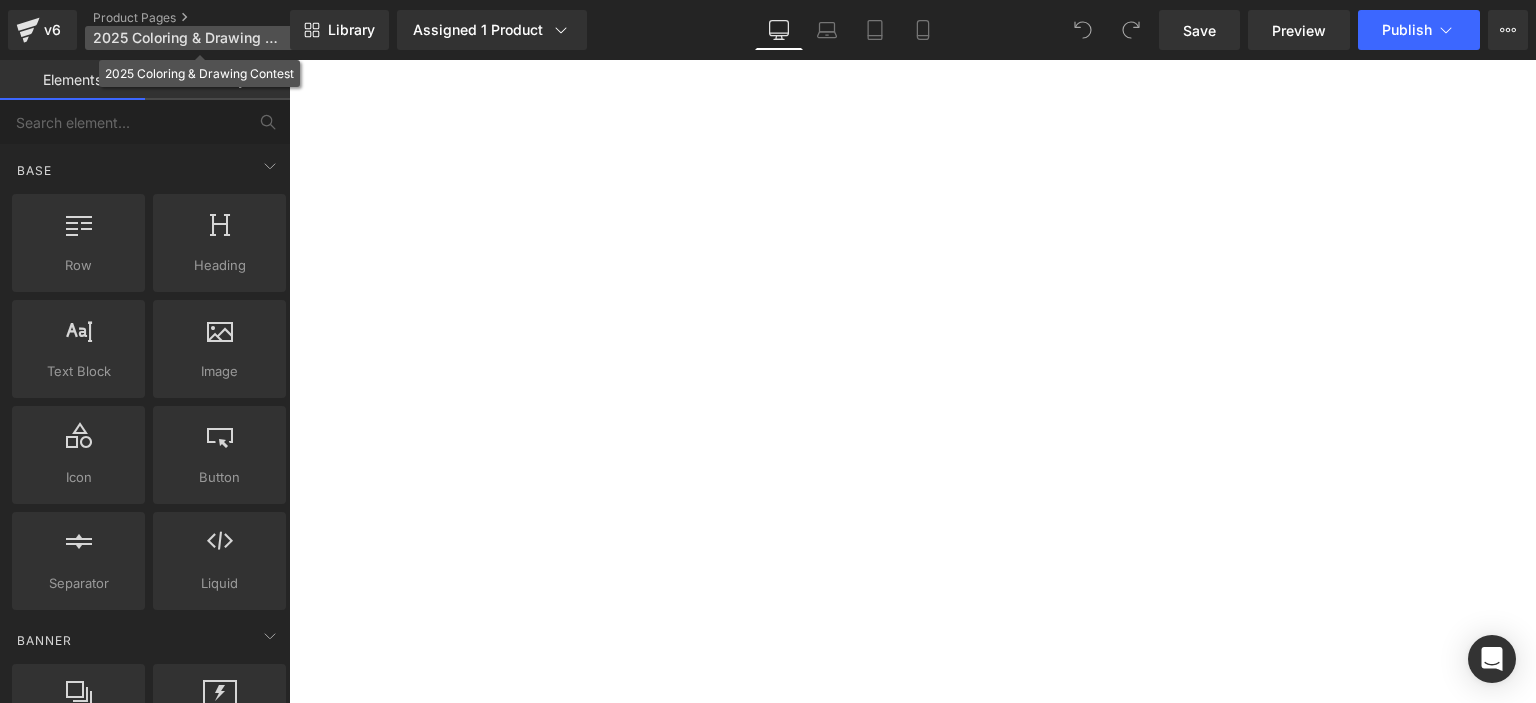 click on "2025 Coloring & Drawing Contest" at bounding box center (189, 38) 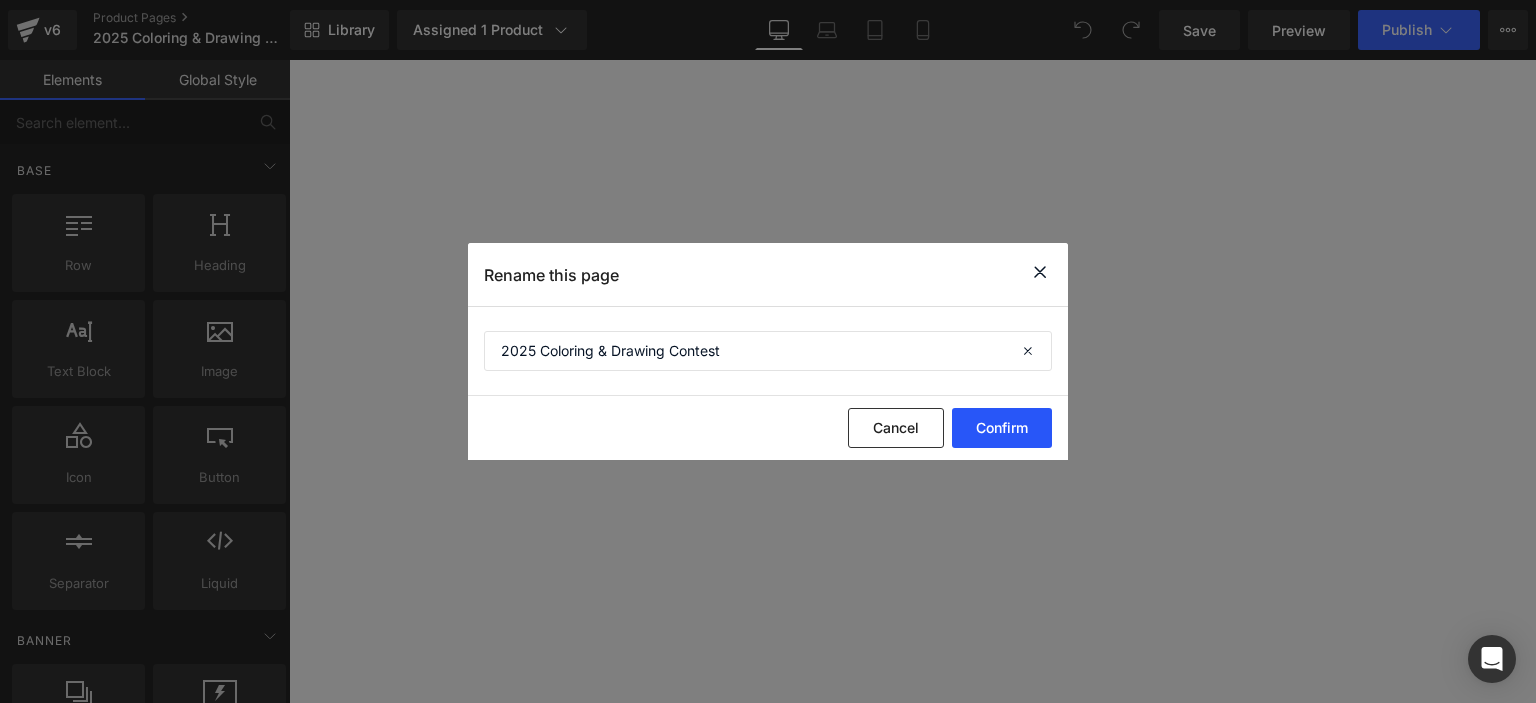 click on "Confirm" at bounding box center [1002, 428] 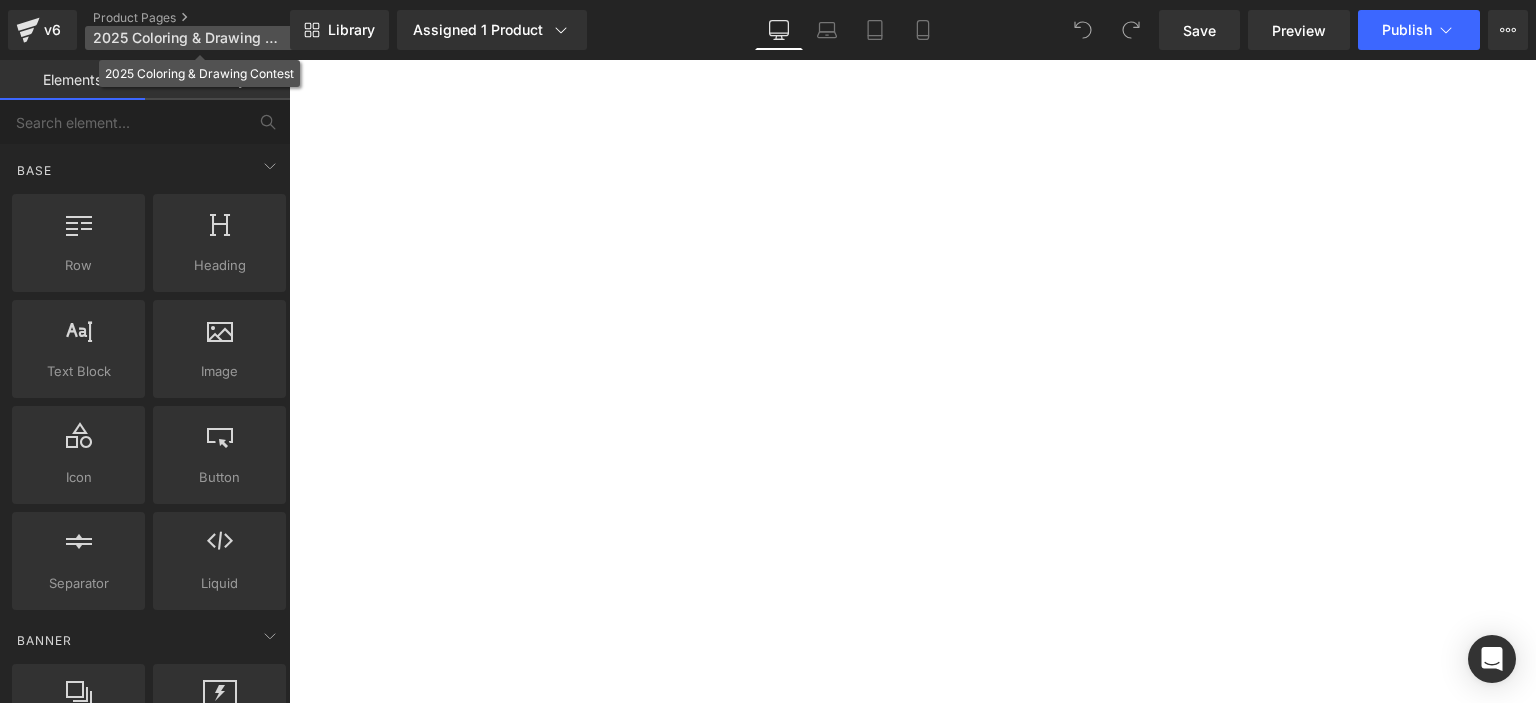 click on "2025 Coloring & Drawing Contest" at bounding box center [189, 38] 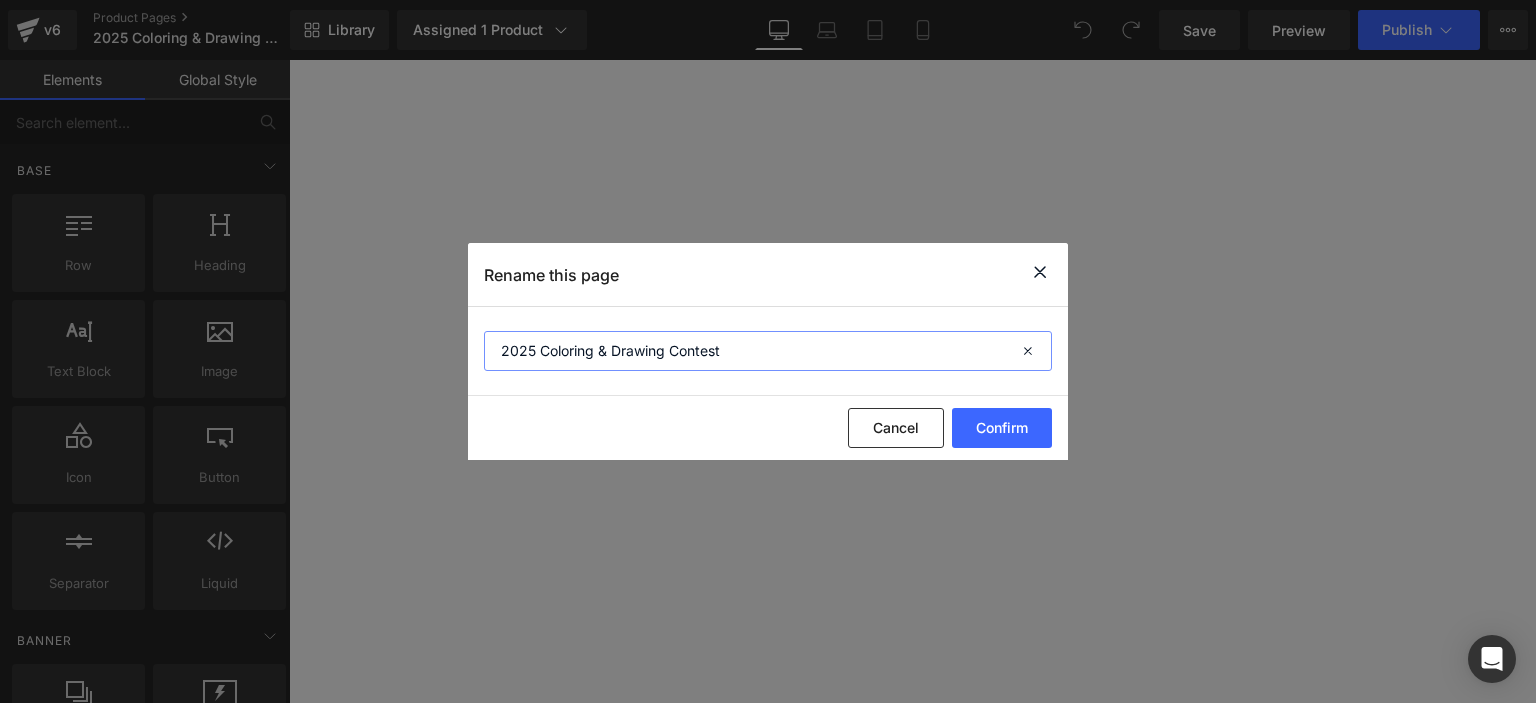 click on "2025 Coloring & Drawing Contest" at bounding box center (768, 351) 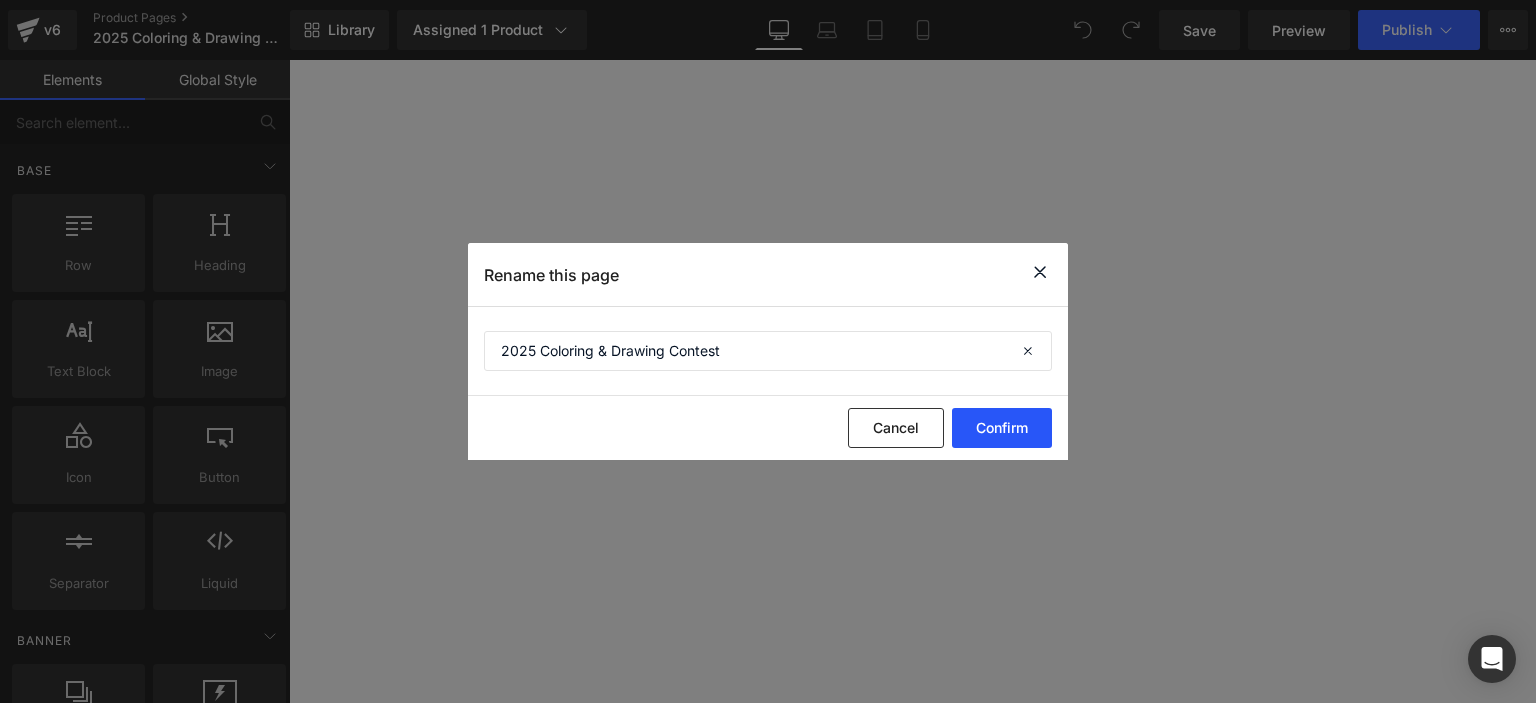 click on "Confirm" at bounding box center (1002, 428) 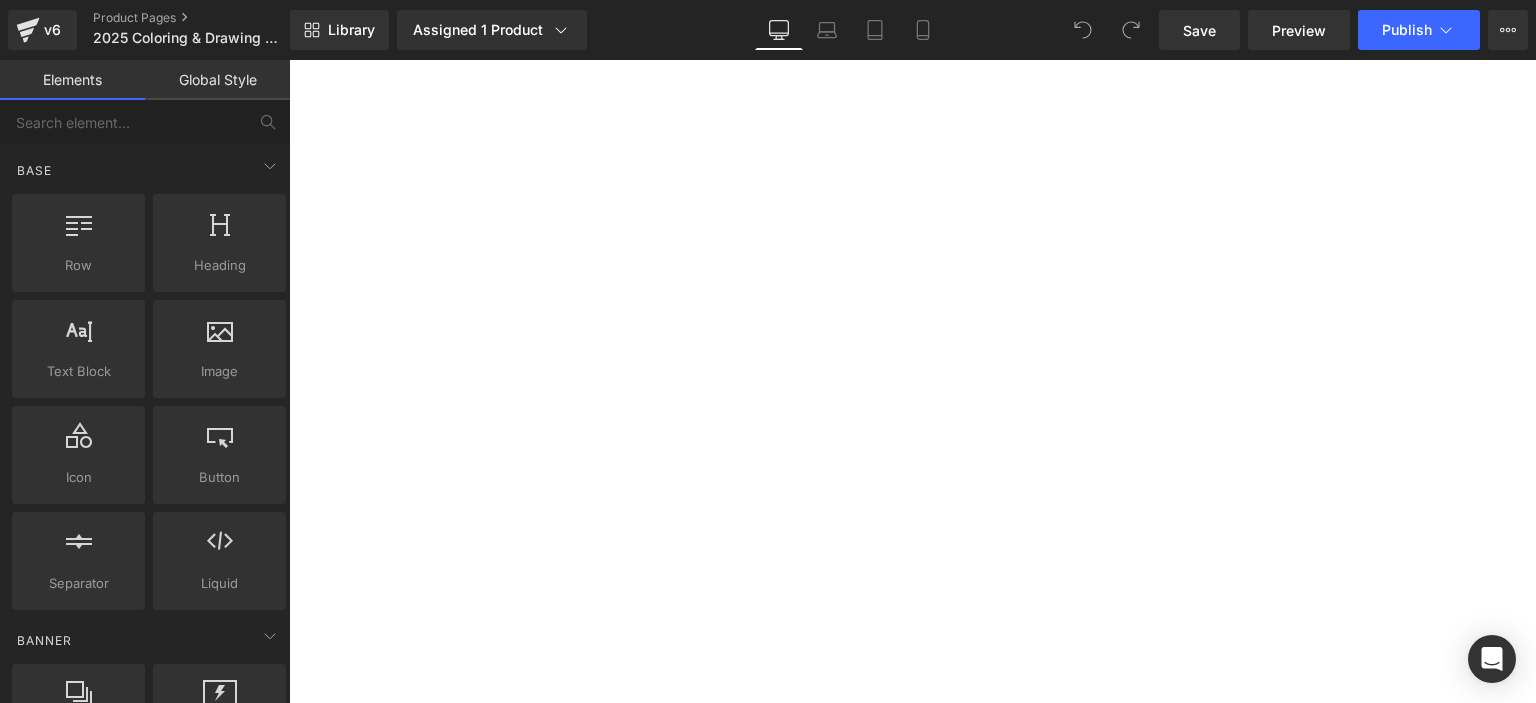 scroll, scrollTop: 1418, scrollLeft: 0, axis: vertical 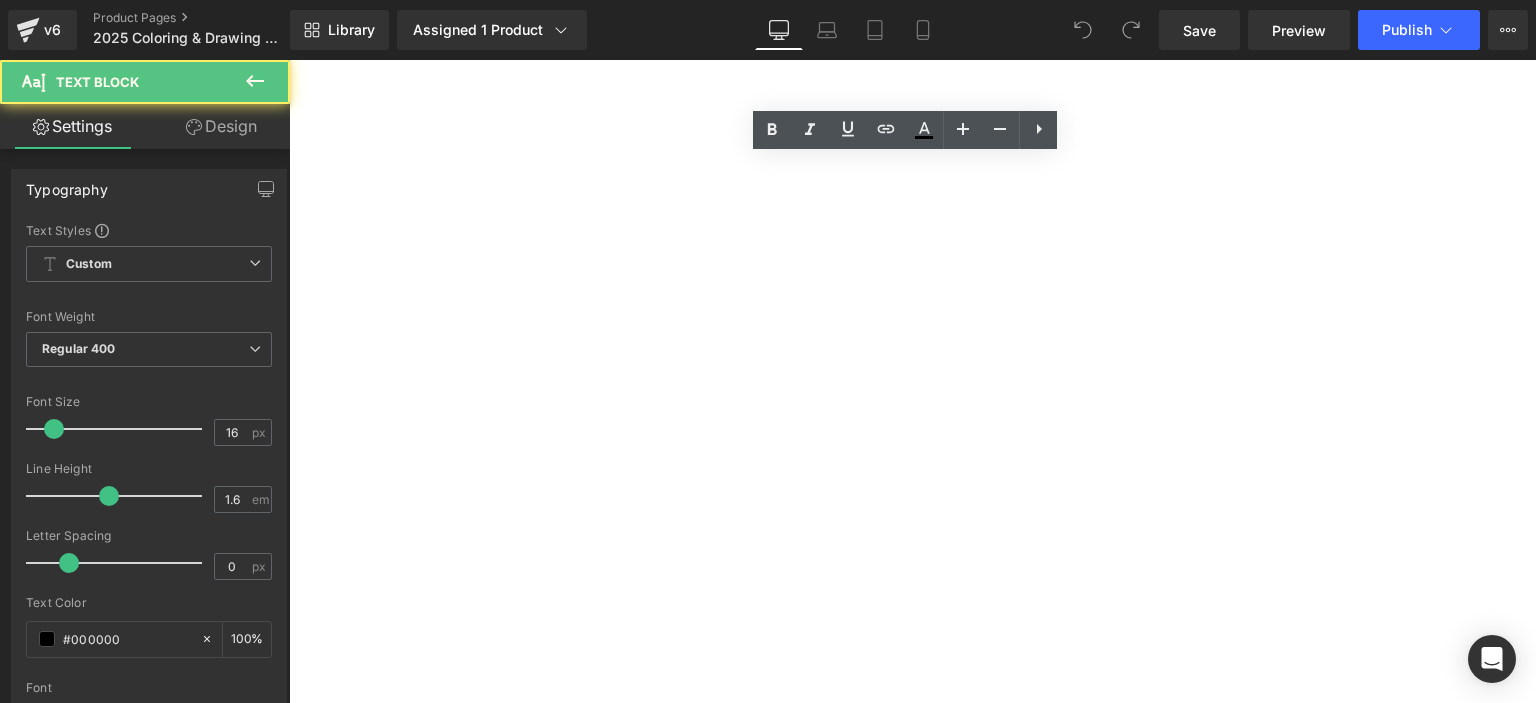 click on "頒給相應分數的參賽者，可獲頒獎狀一張, 獎盃乙個" at bounding box center [289, 60] 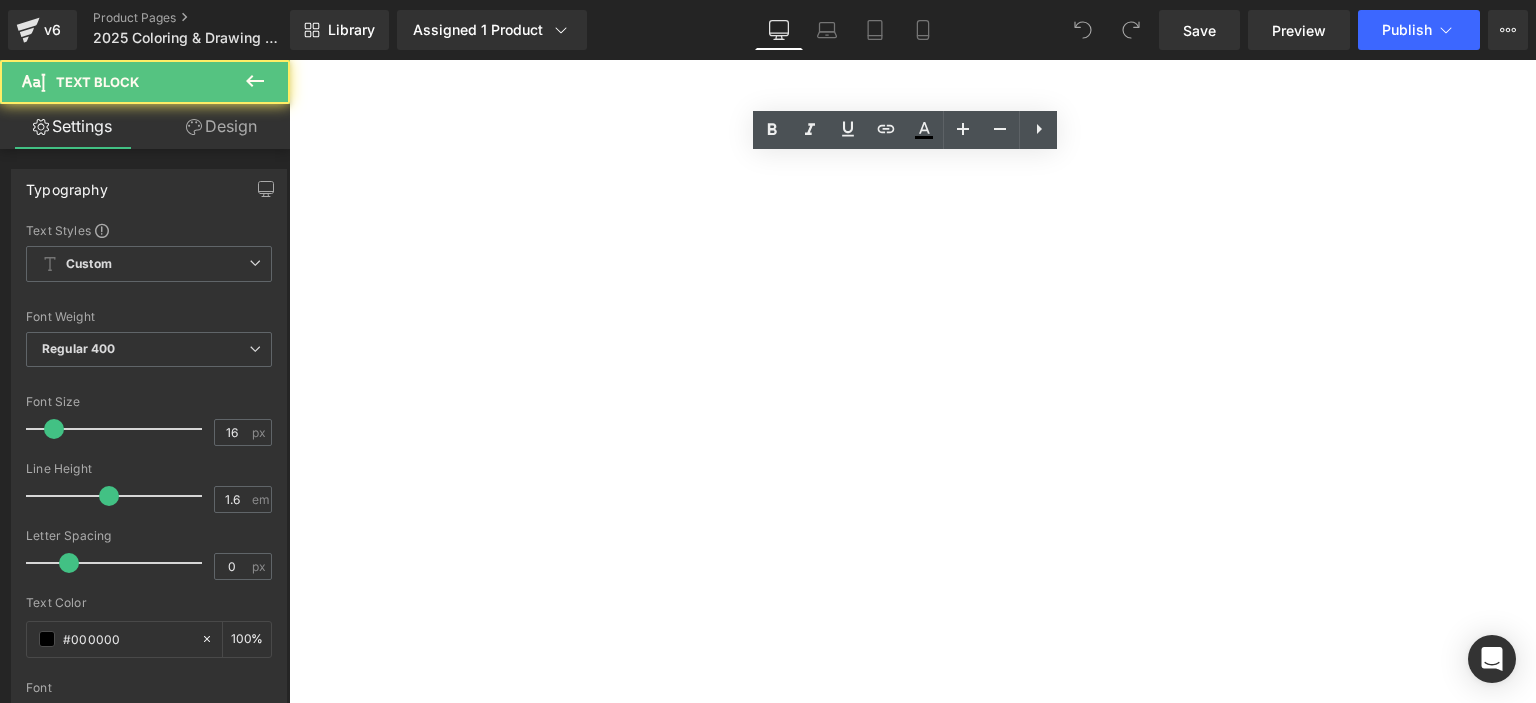 drag, startPoint x: 1023, startPoint y: 167, endPoint x: 1002, endPoint y: 171, distance: 21.377558 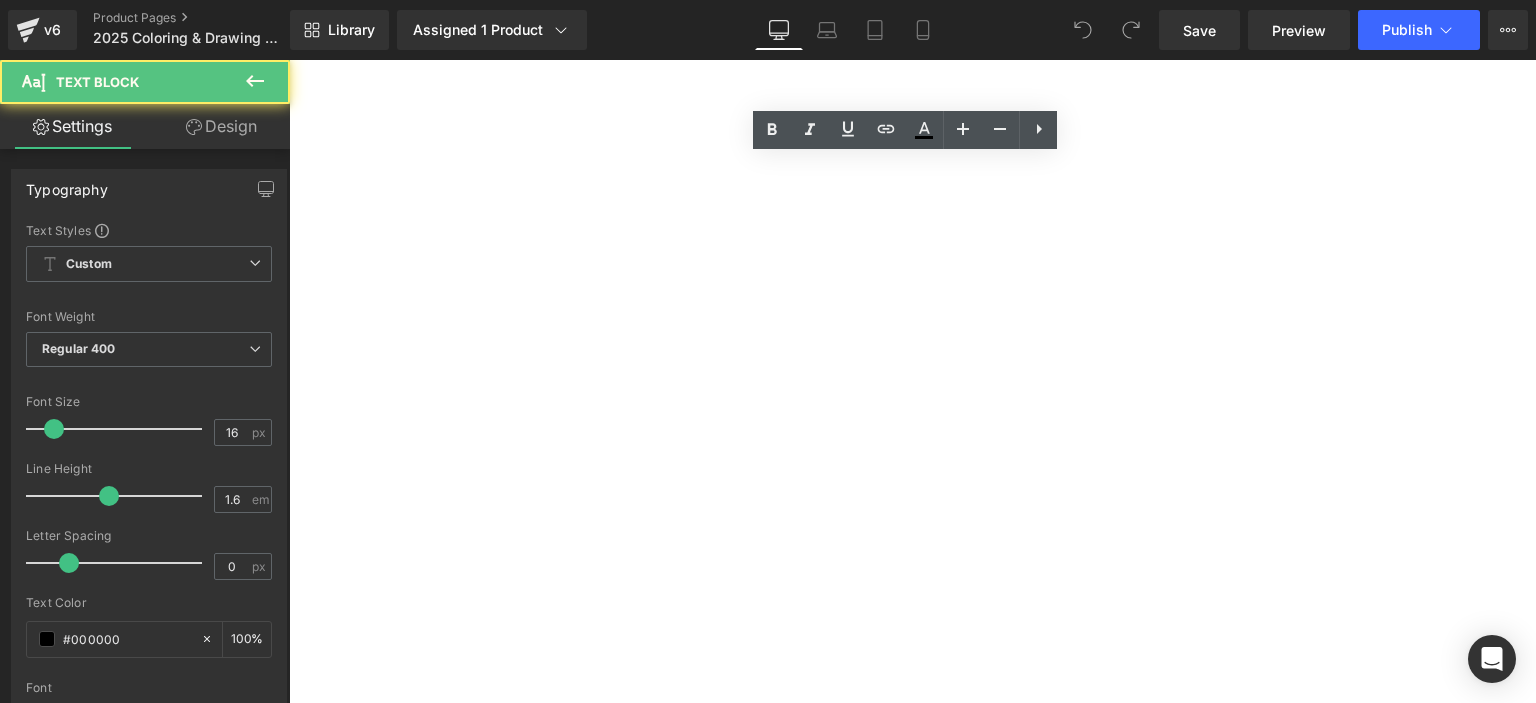 click on "頒給相應分數的參賽者，可獲頒獎狀一張, 獎盃乙個" at bounding box center [289, 60] 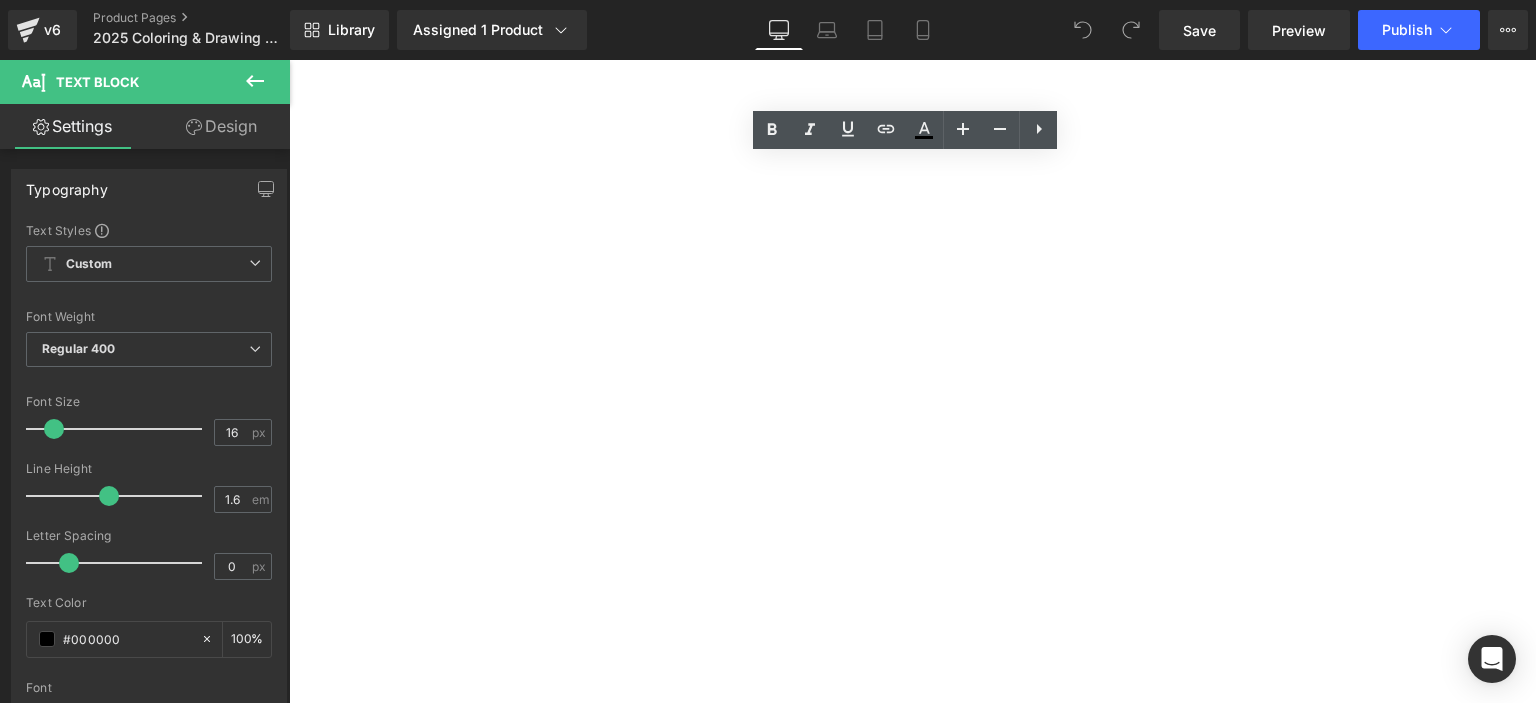 copy on "獎盃" 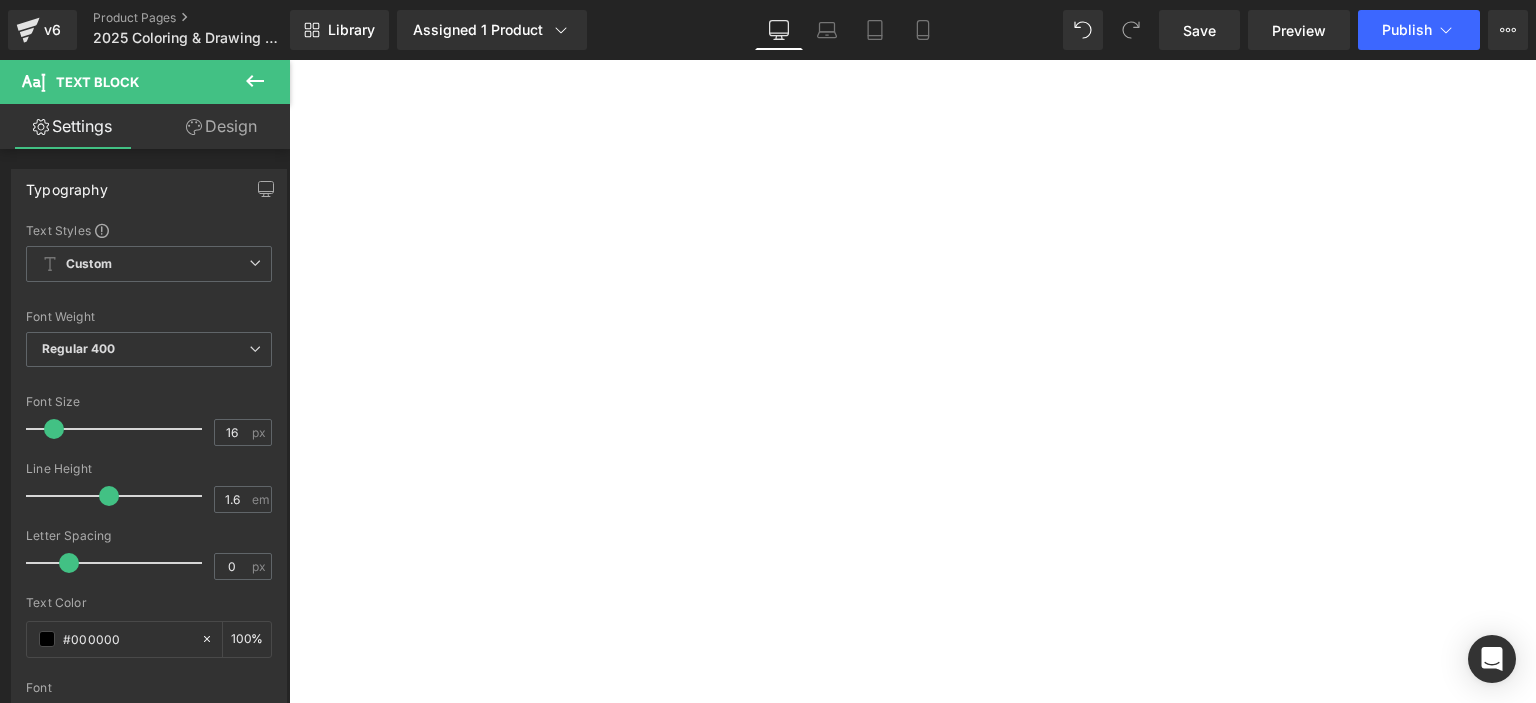 type 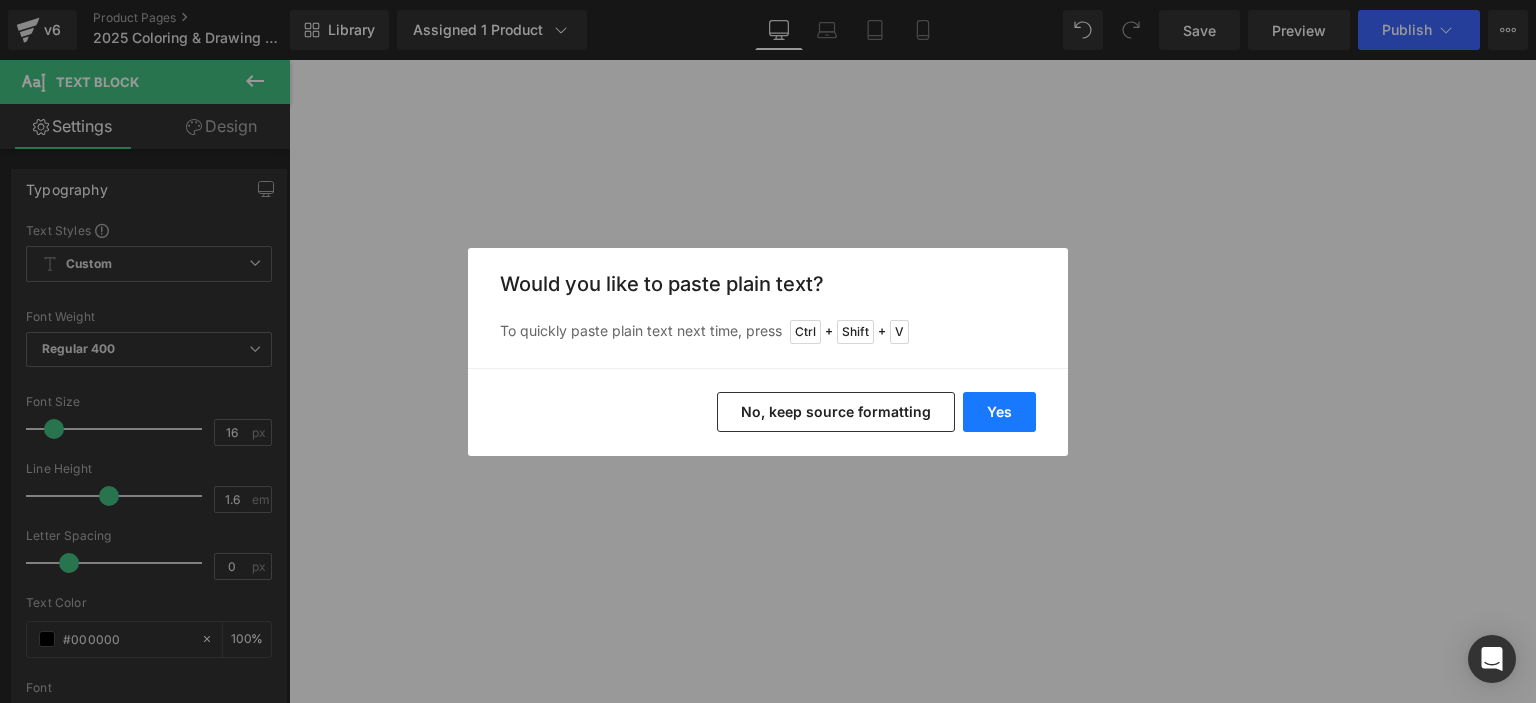 click on "Yes" at bounding box center [999, 412] 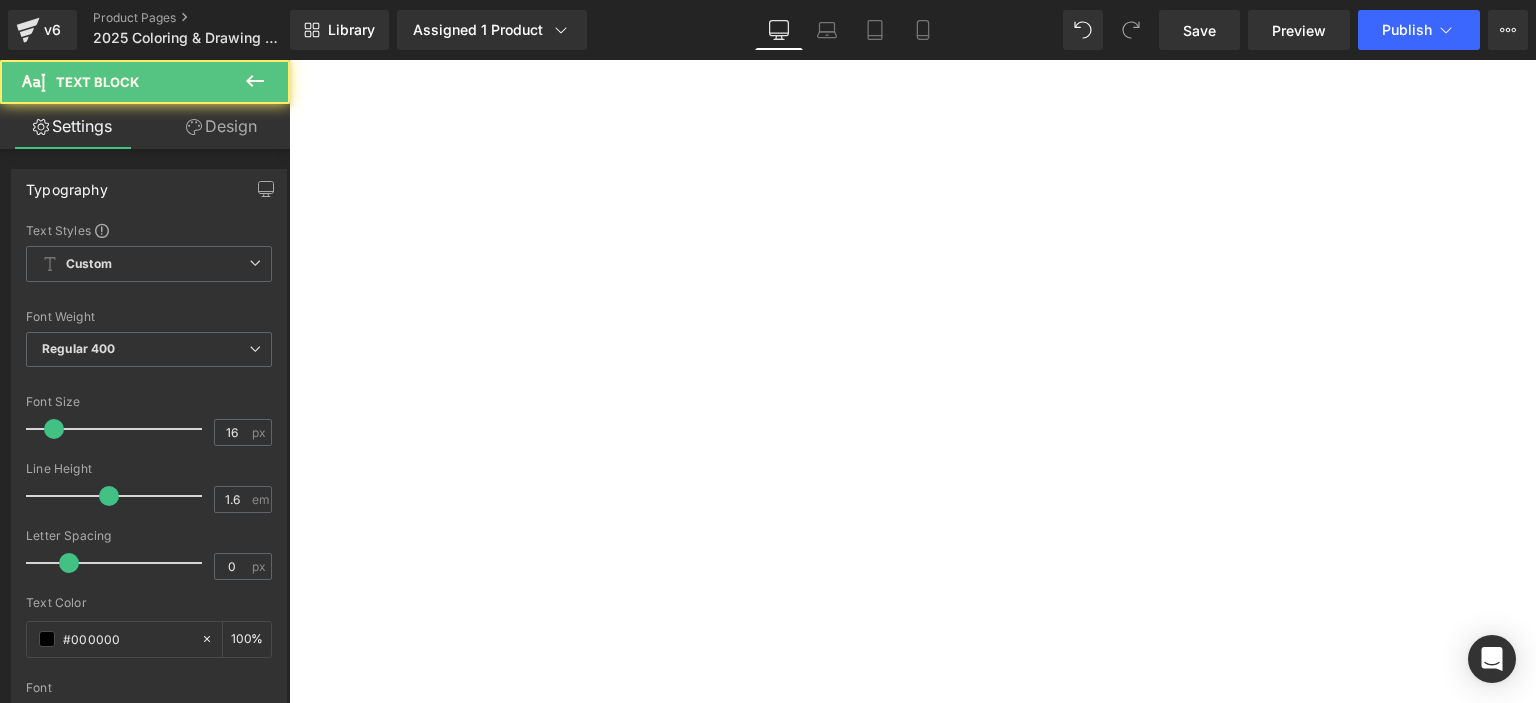 click on "優異獎(70分或以上)： 頒給獲優異表現的參賽者，可獲獎狀一張, 獎牌乙個" at bounding box center (289, 60) 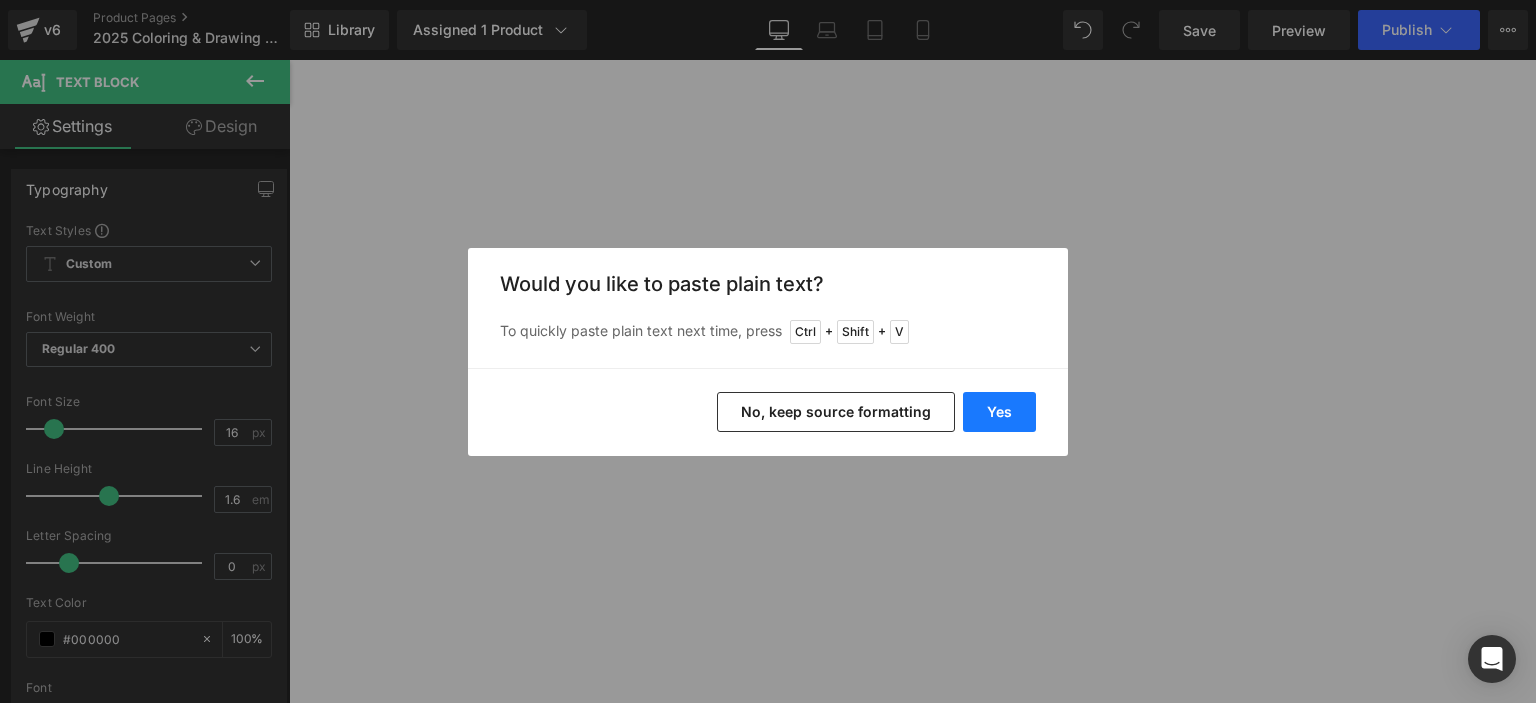 click on "Yes" at bounding box center [999, 412] 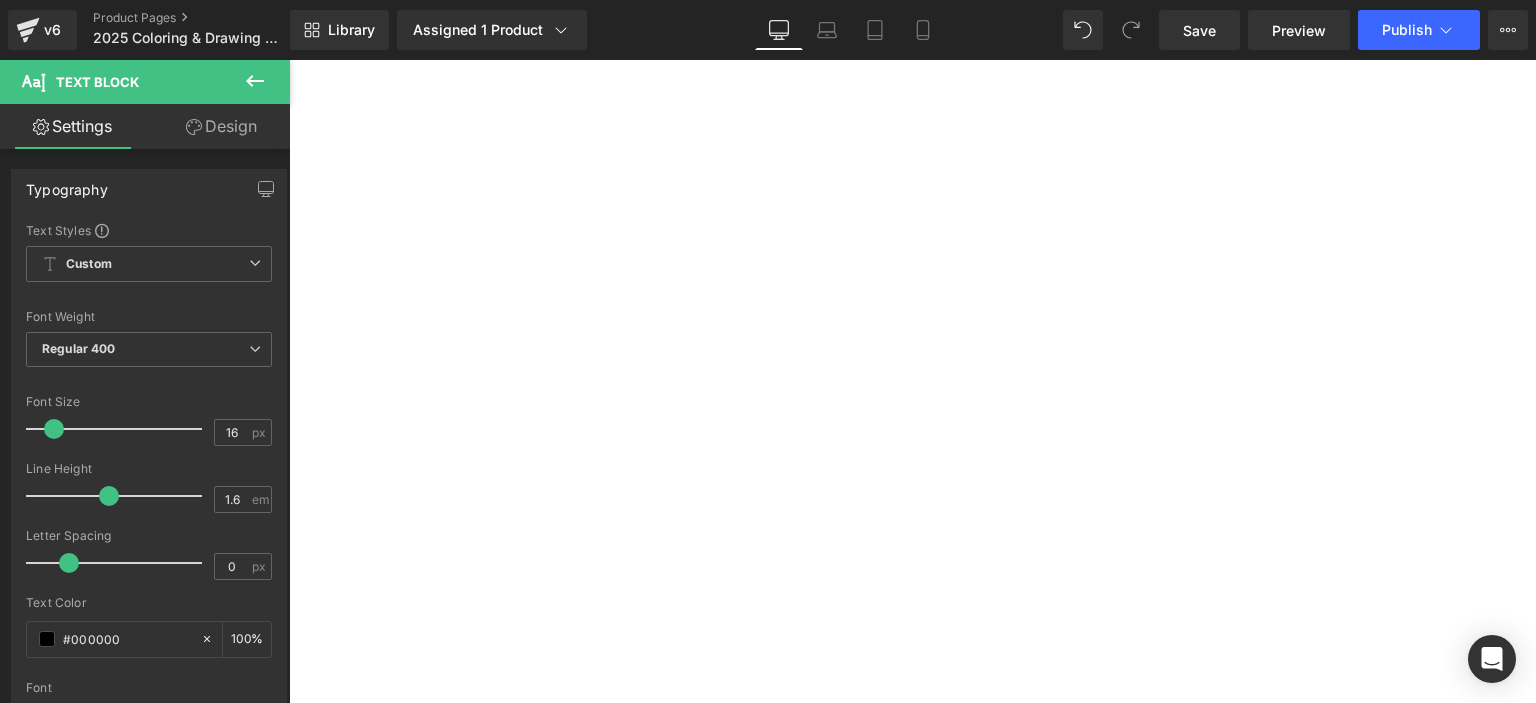 scroll, scrollTop: 1320, scrollLeft: 0, axis: vertical 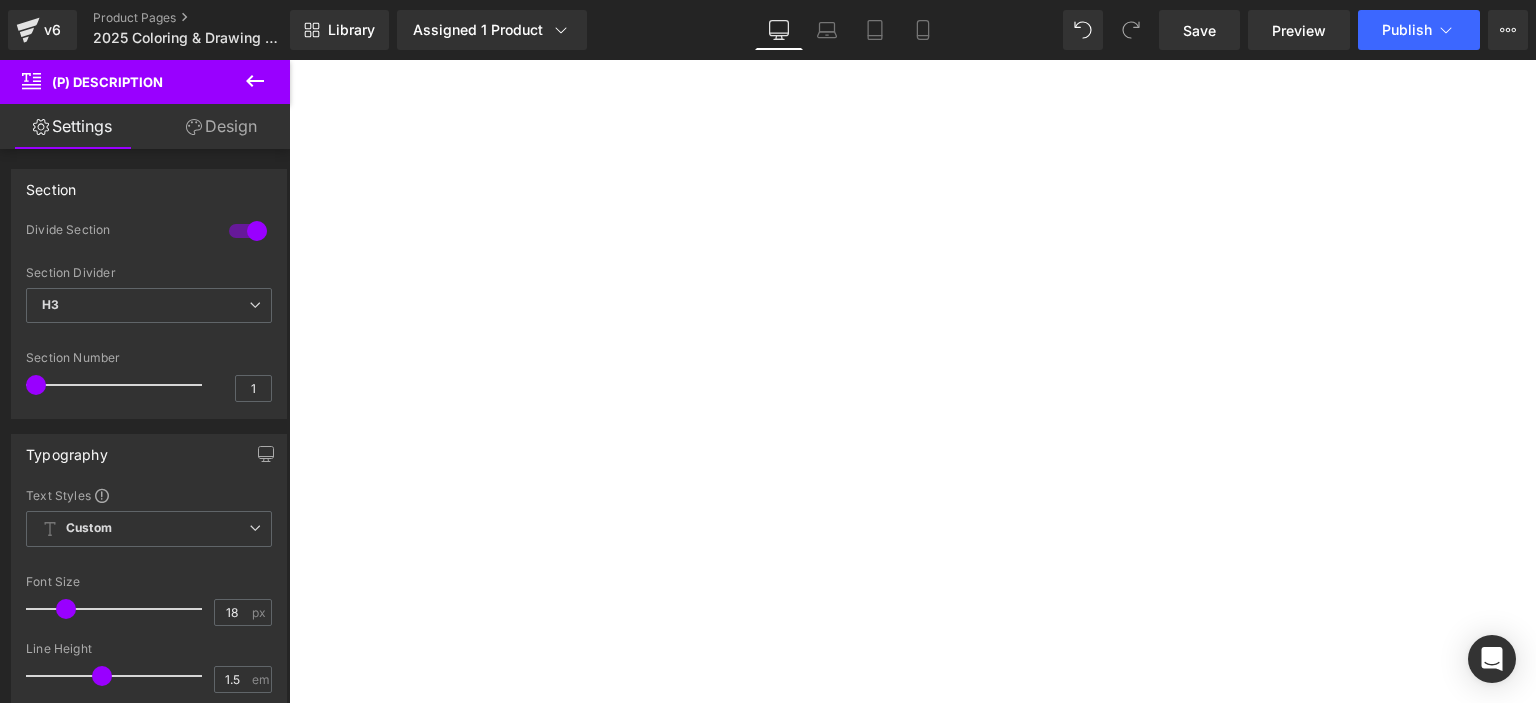 click 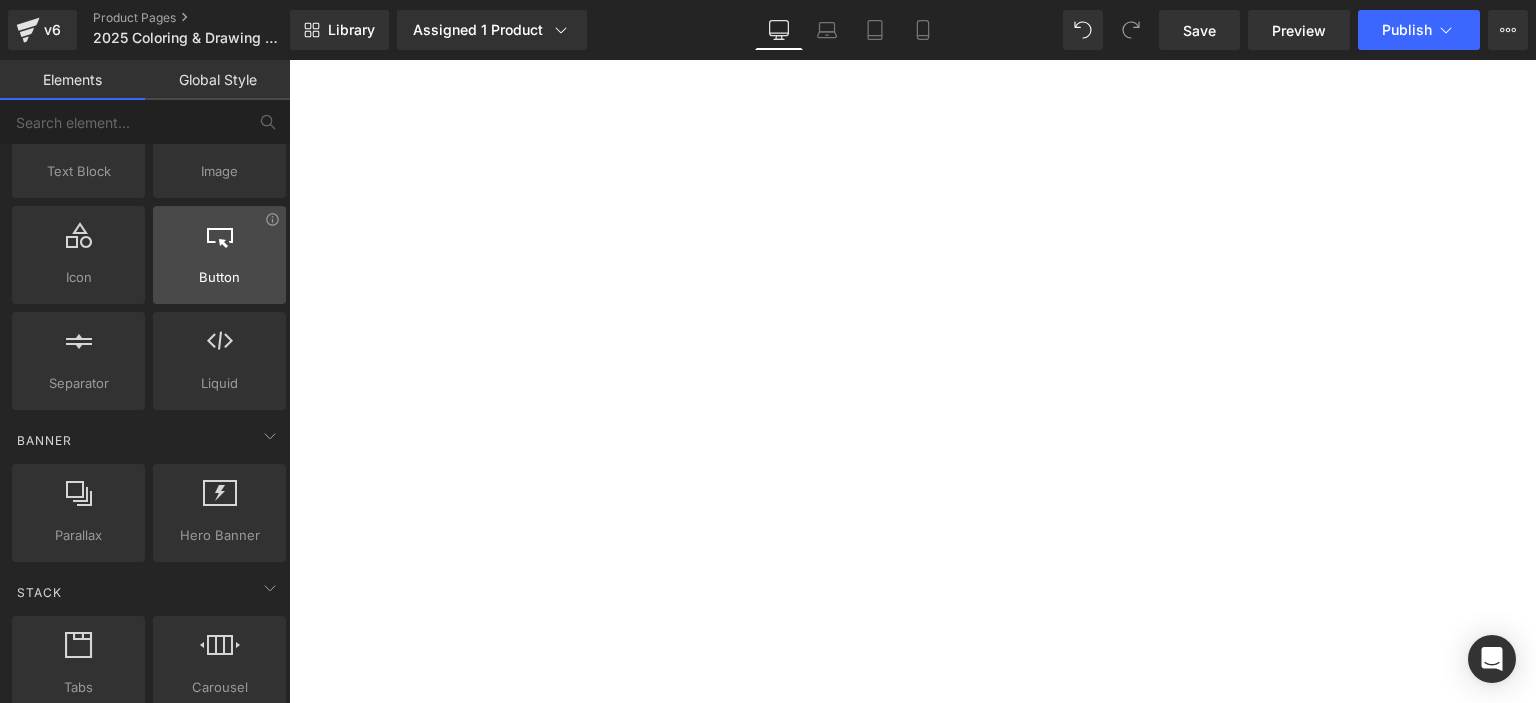 scroll, scrollTop: 0, scrollLeft: 0, axis: both 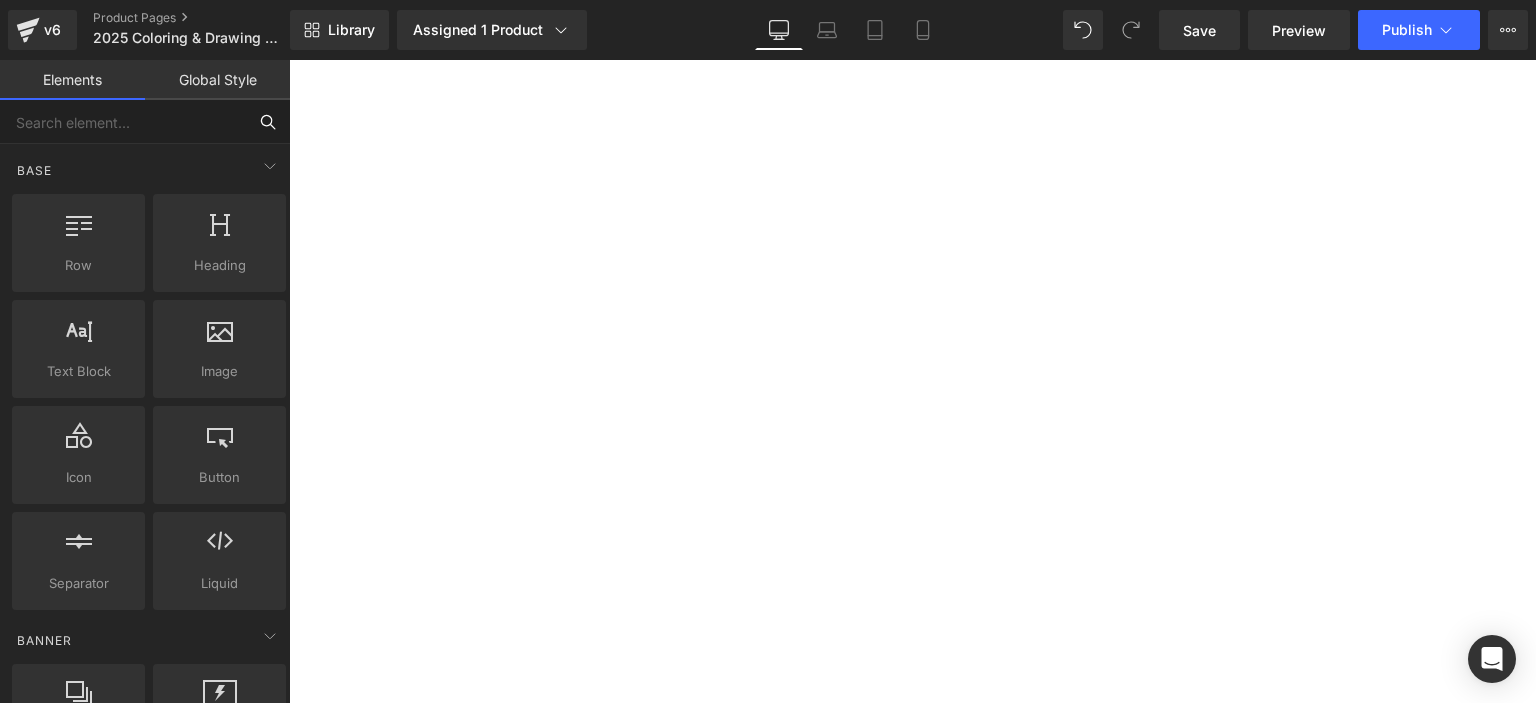 click at bounding box center (123, 122) 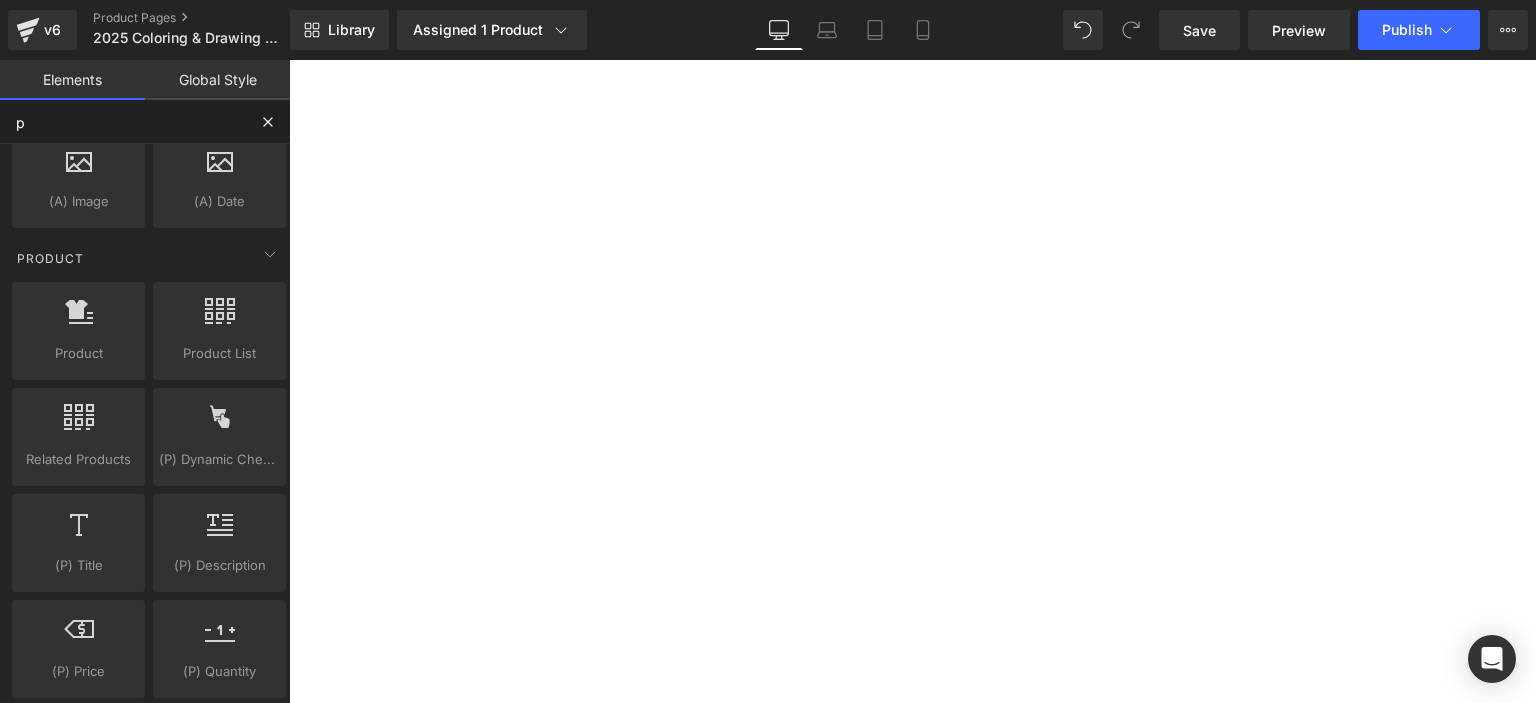 scroll, scrollTop: 1662, scrollLeft: 0, axis: vertical 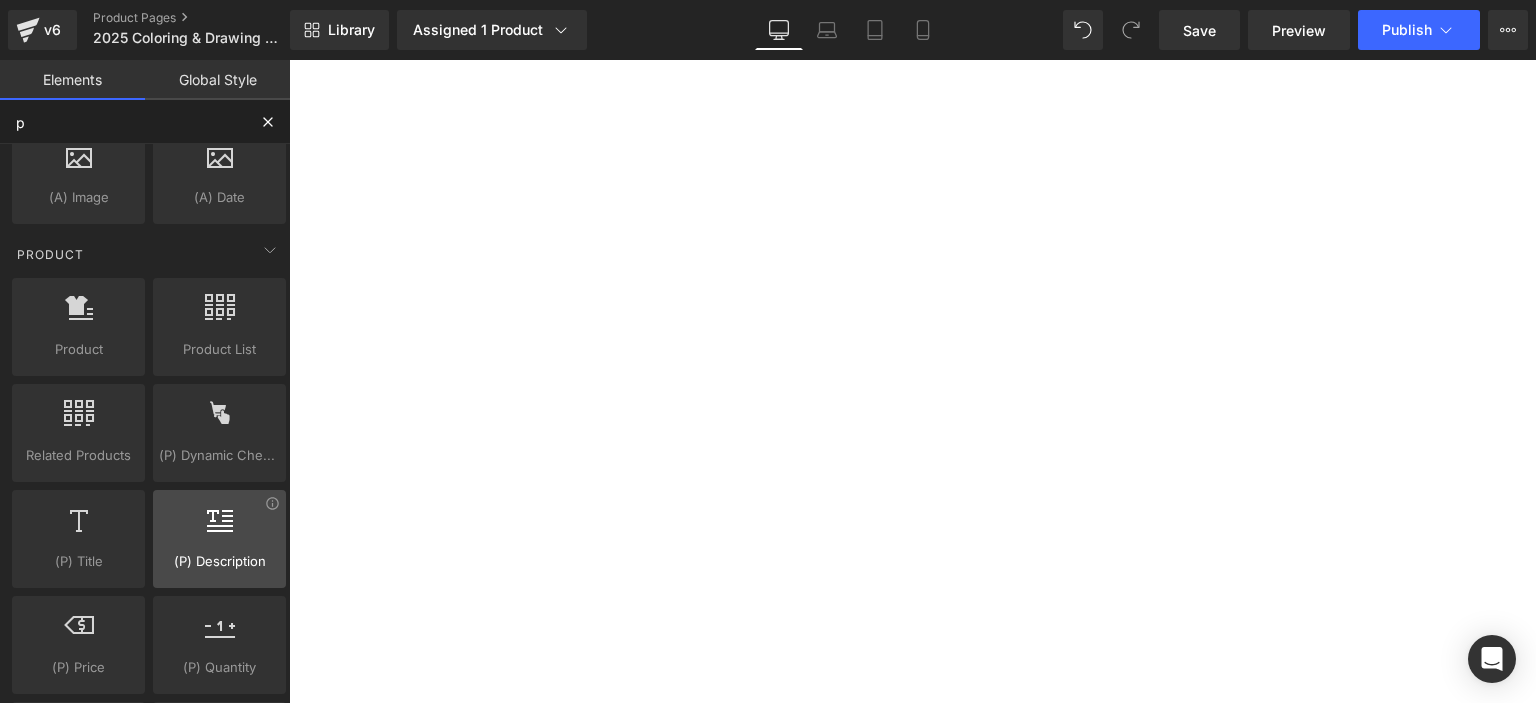 click at bounding box center (220, 519) 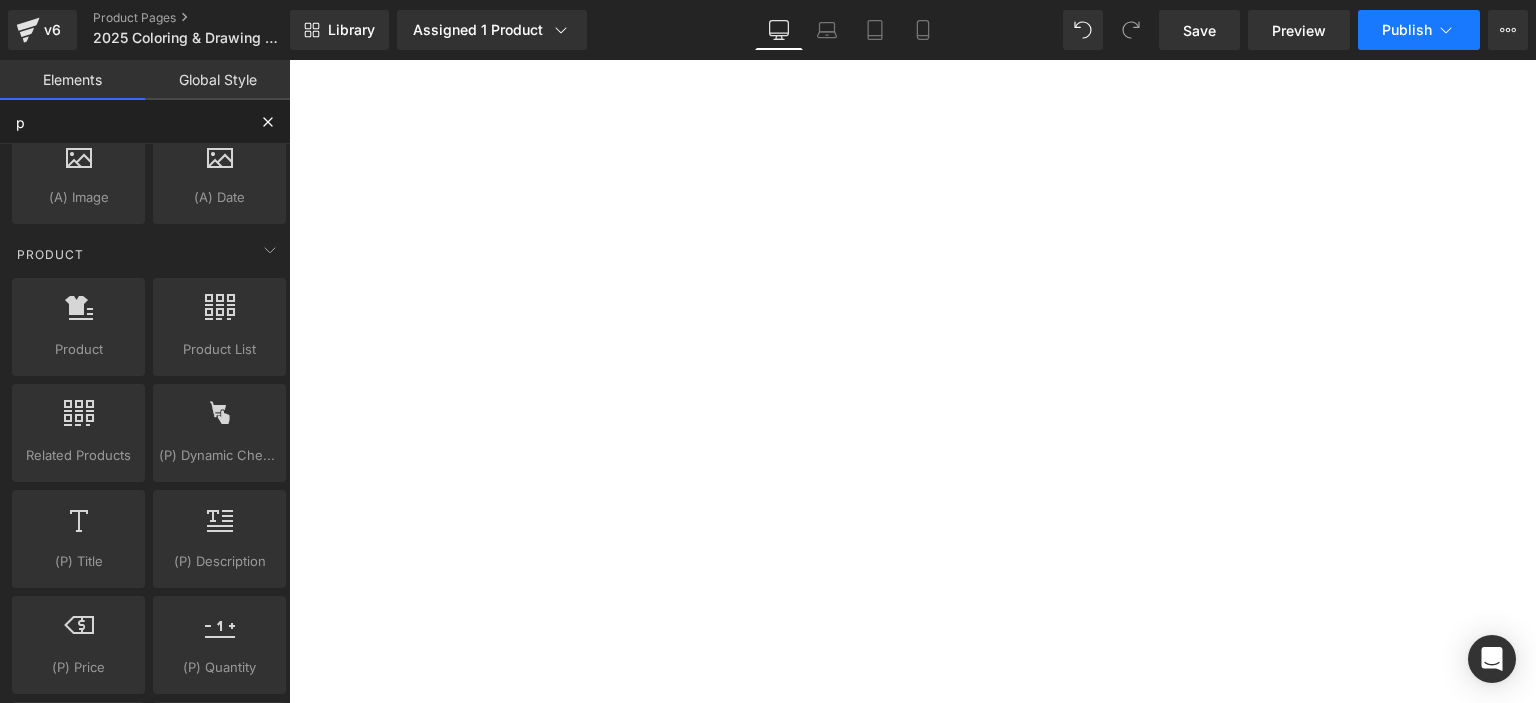 type on "p" 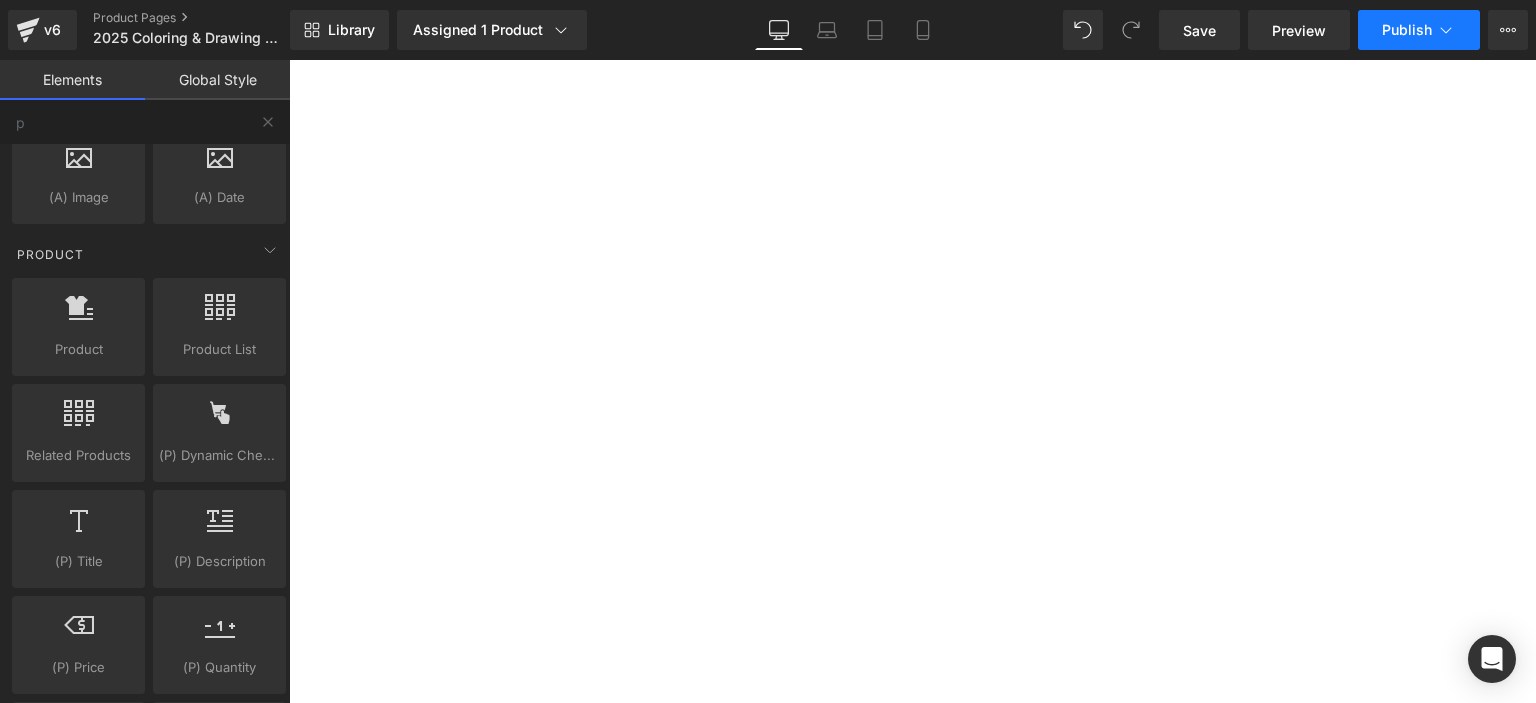 click on "Publish" at bounding box center [1407, 30] 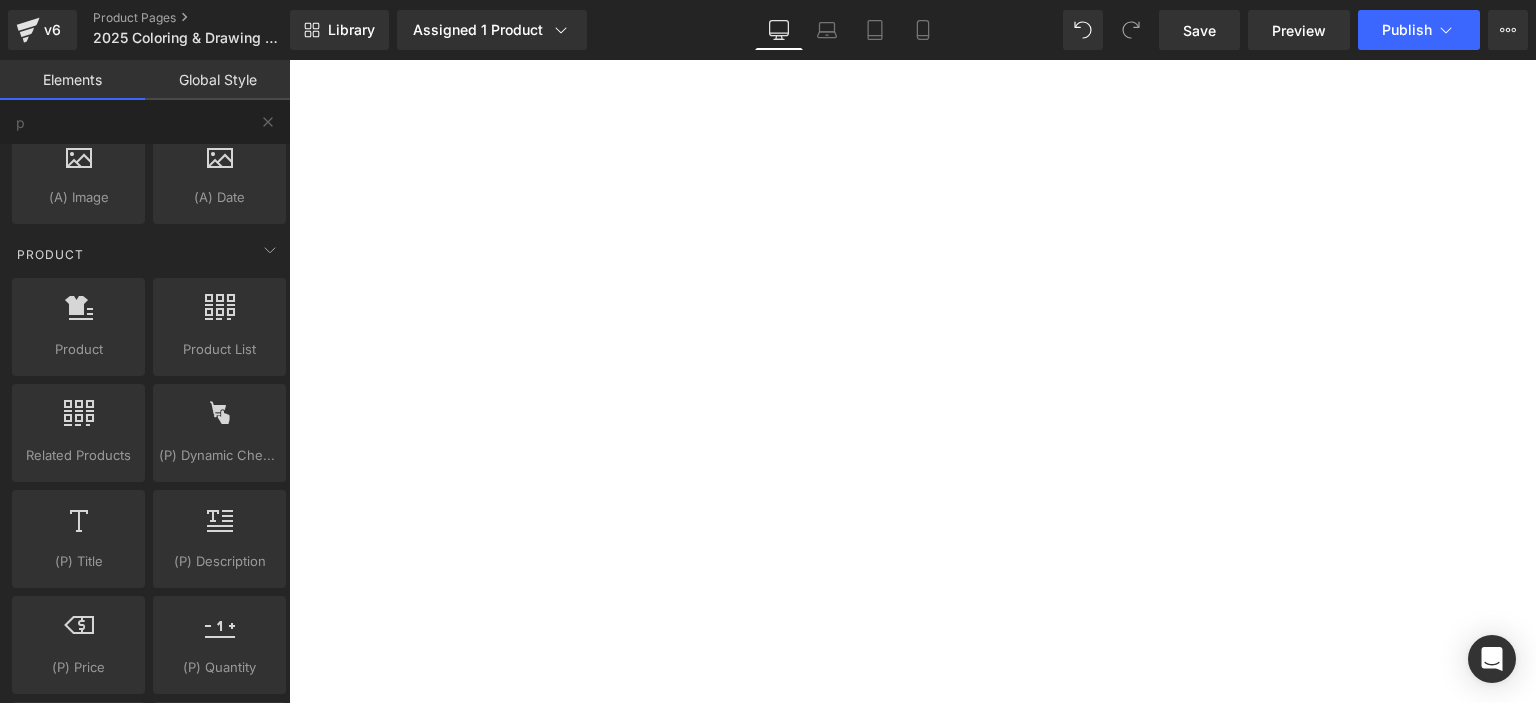 click 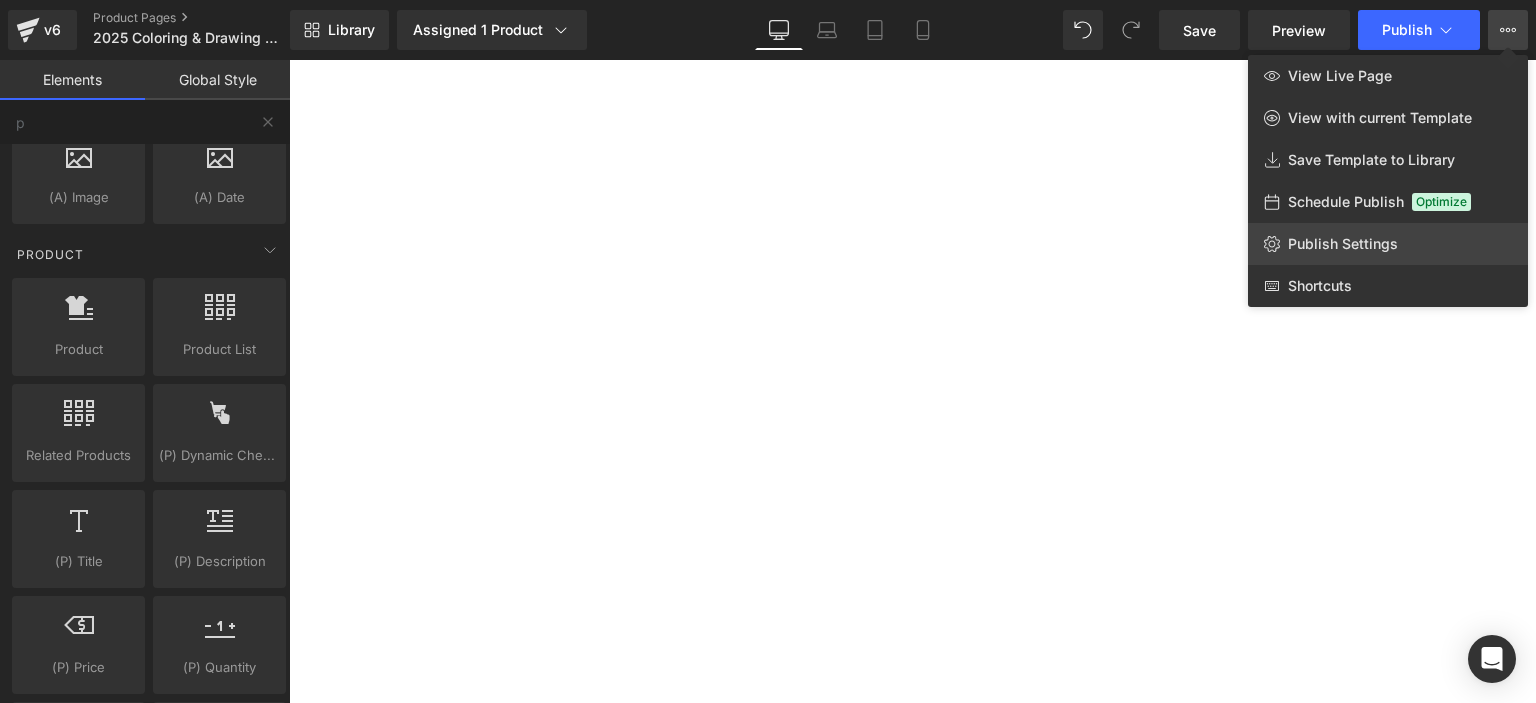click on "Publish Settings" at bounding box center (1343, 244) 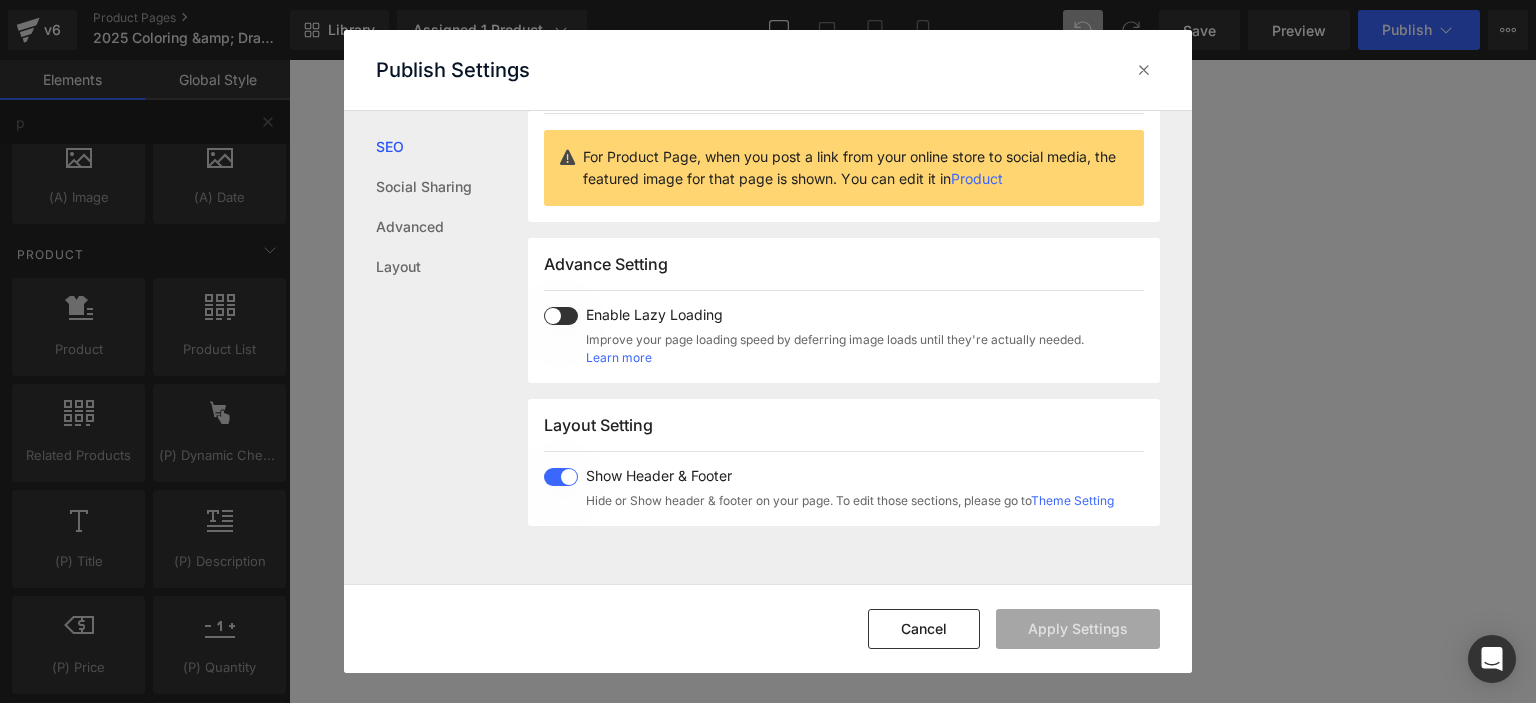 scroll, scrollTop: 493, scrollLeft: 0, axis: vertical 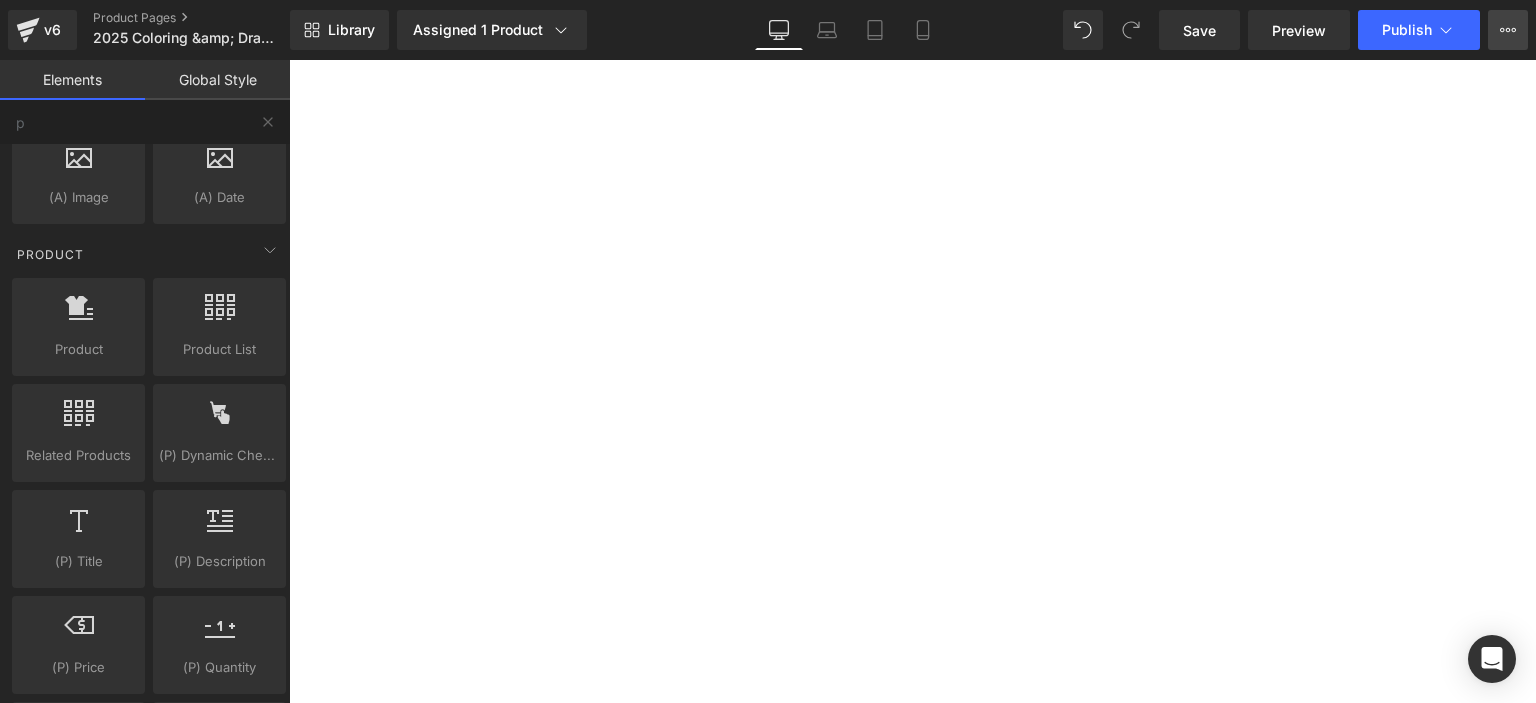 click 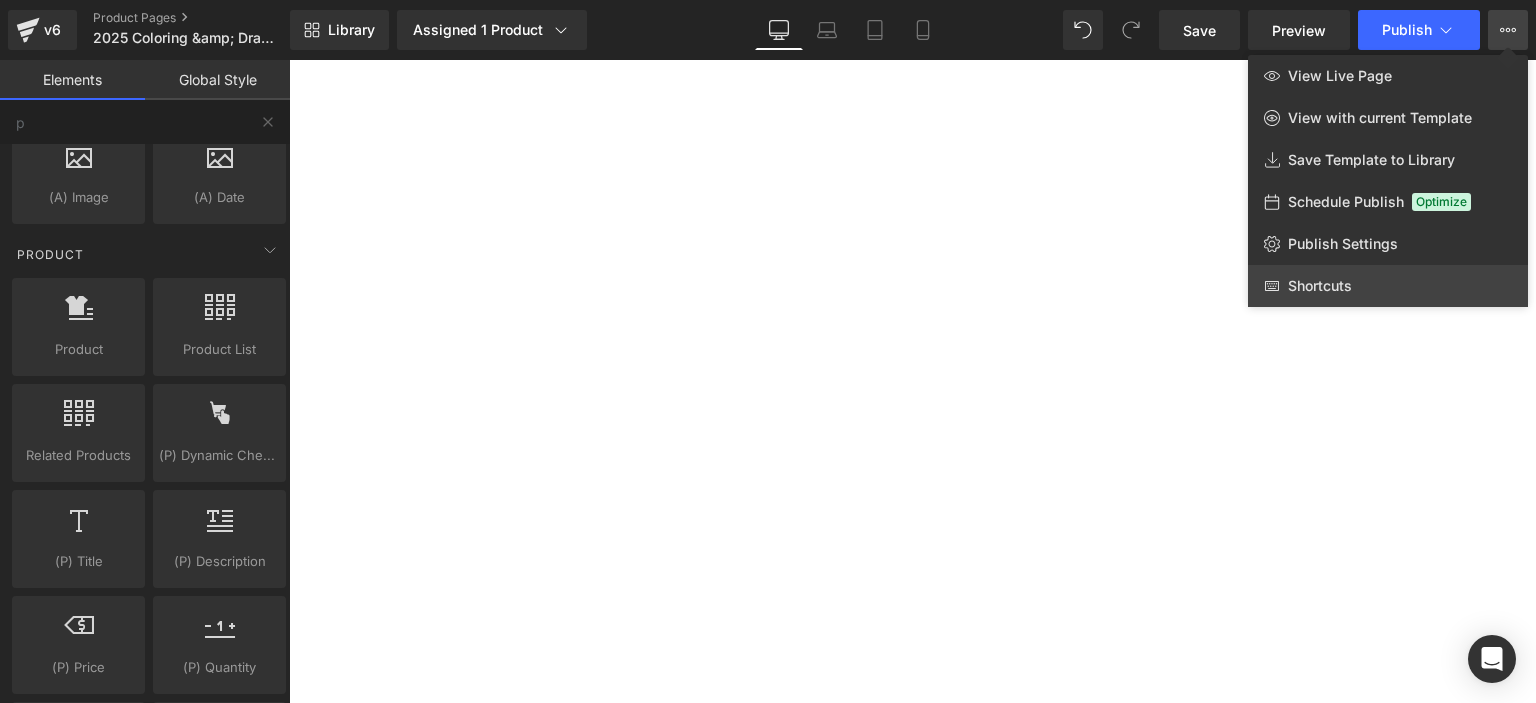 click on "Shortcuts" at bounding box center [1343, 244] 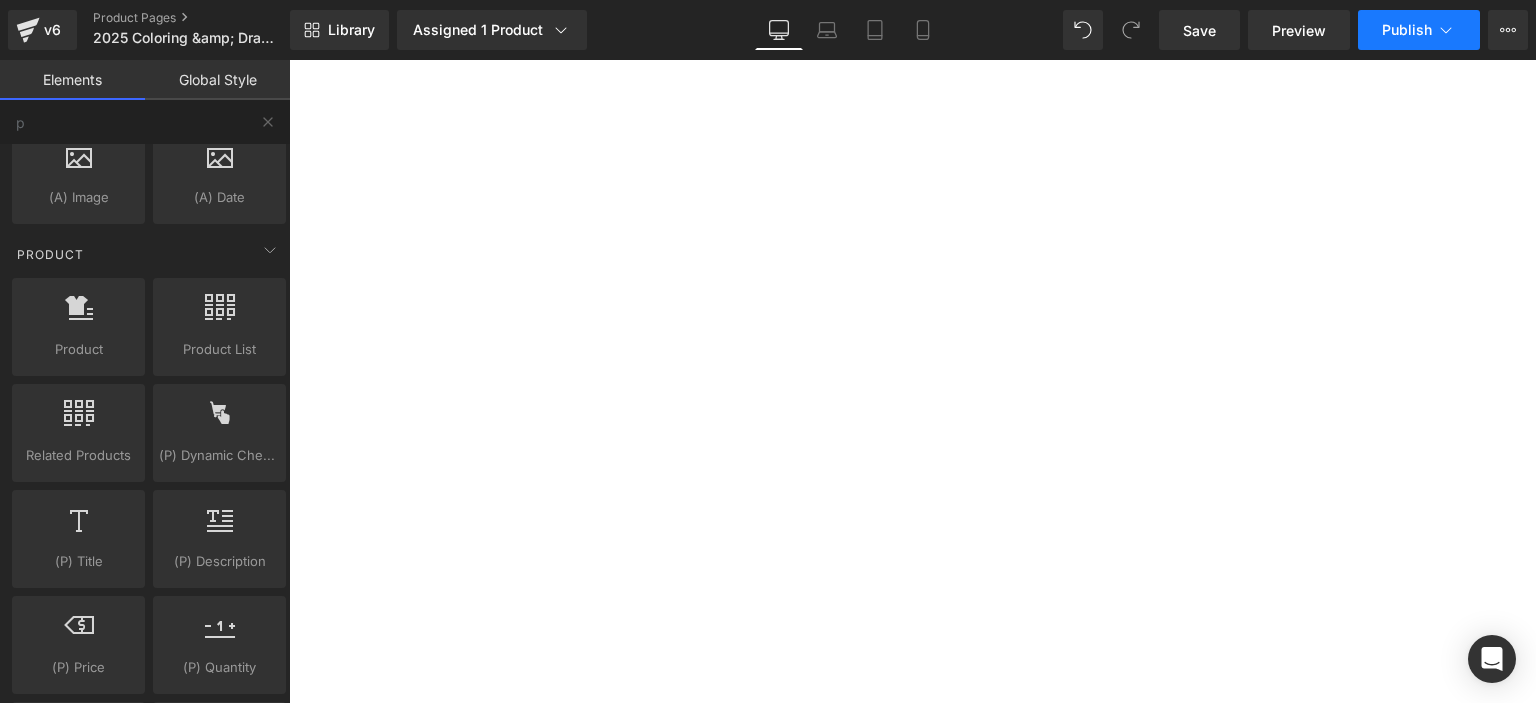 click on "Publish" at bounding box center (1407, 30) 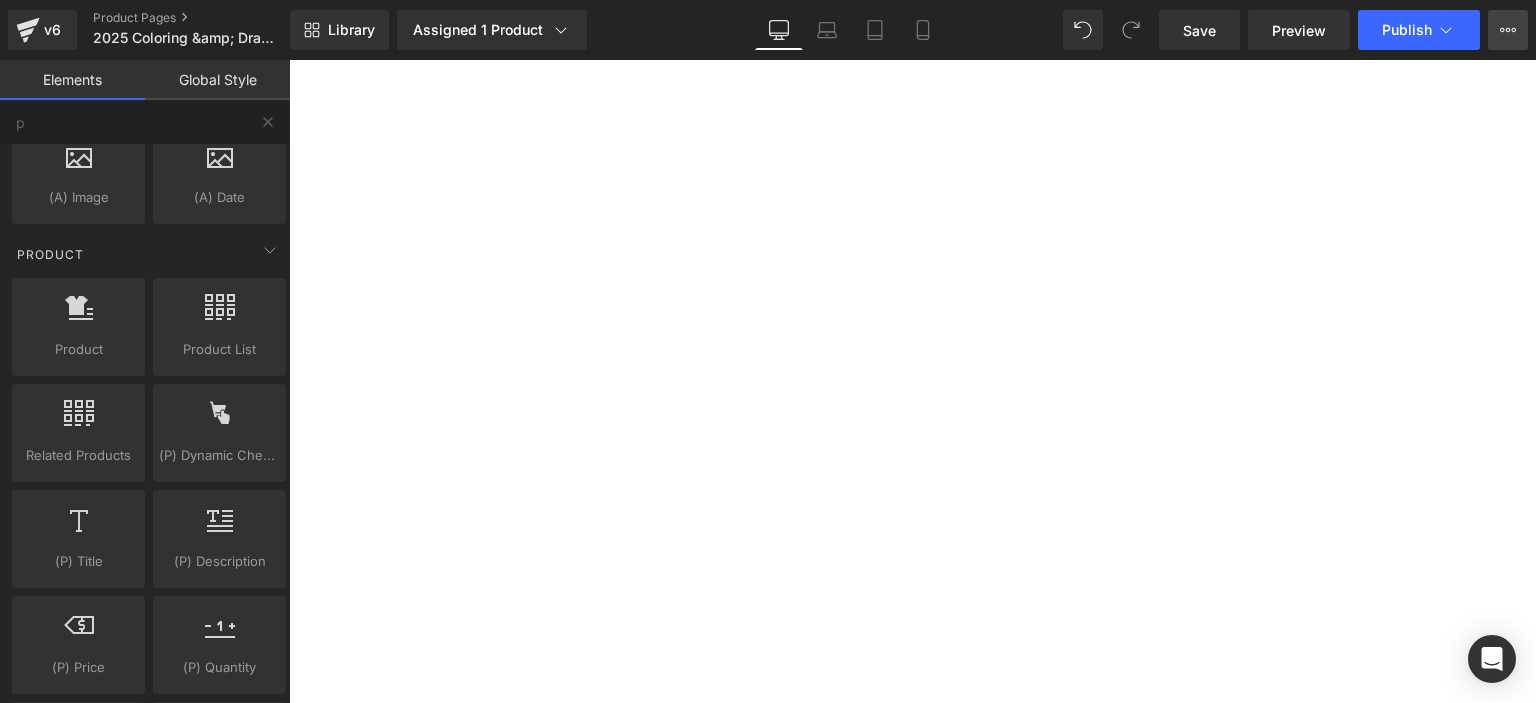 click on "View Live Page View with current Template Save Template to Library Schedule Publish  Optimize  Publish Settings Shortcuts" at bounding box center [1508, 30] 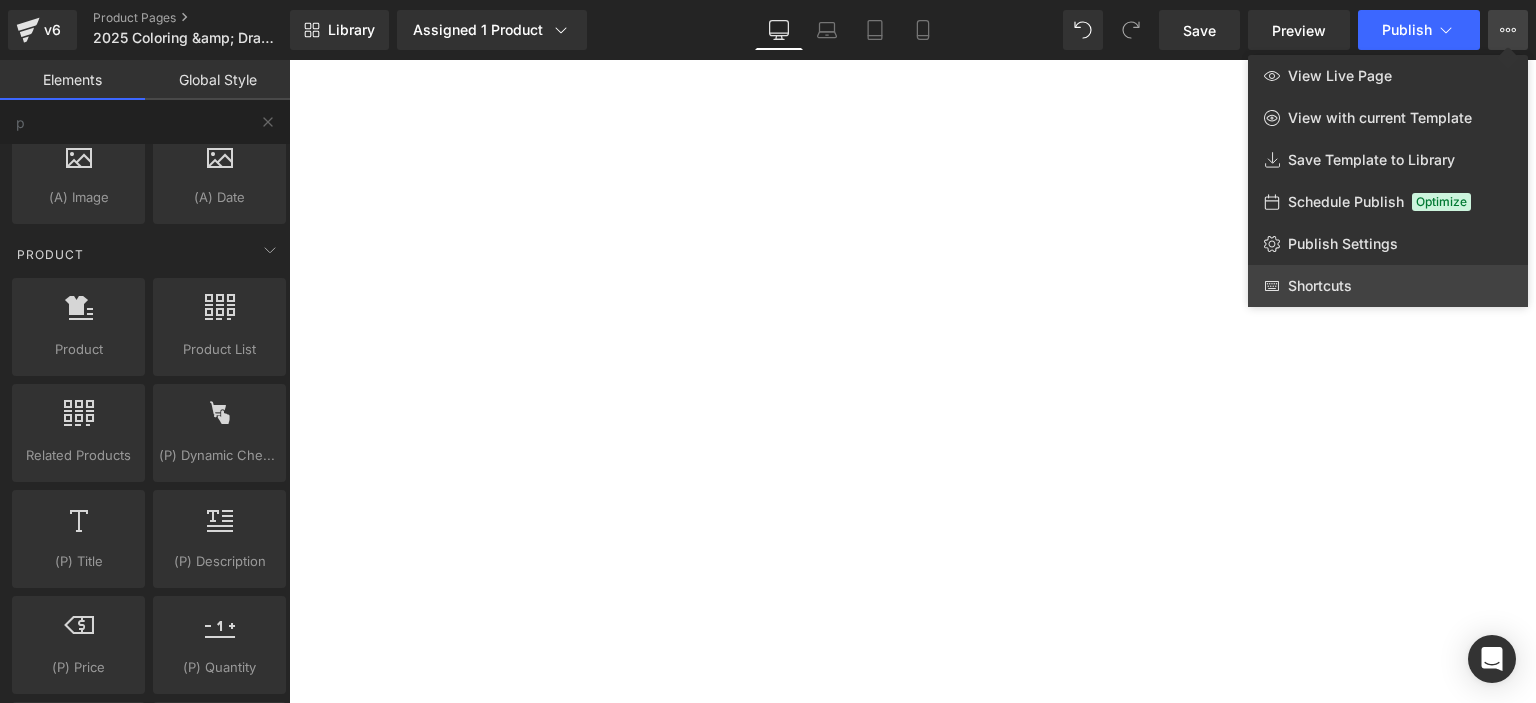 click on "Shortcuts" at bounding box center [1343, 244] 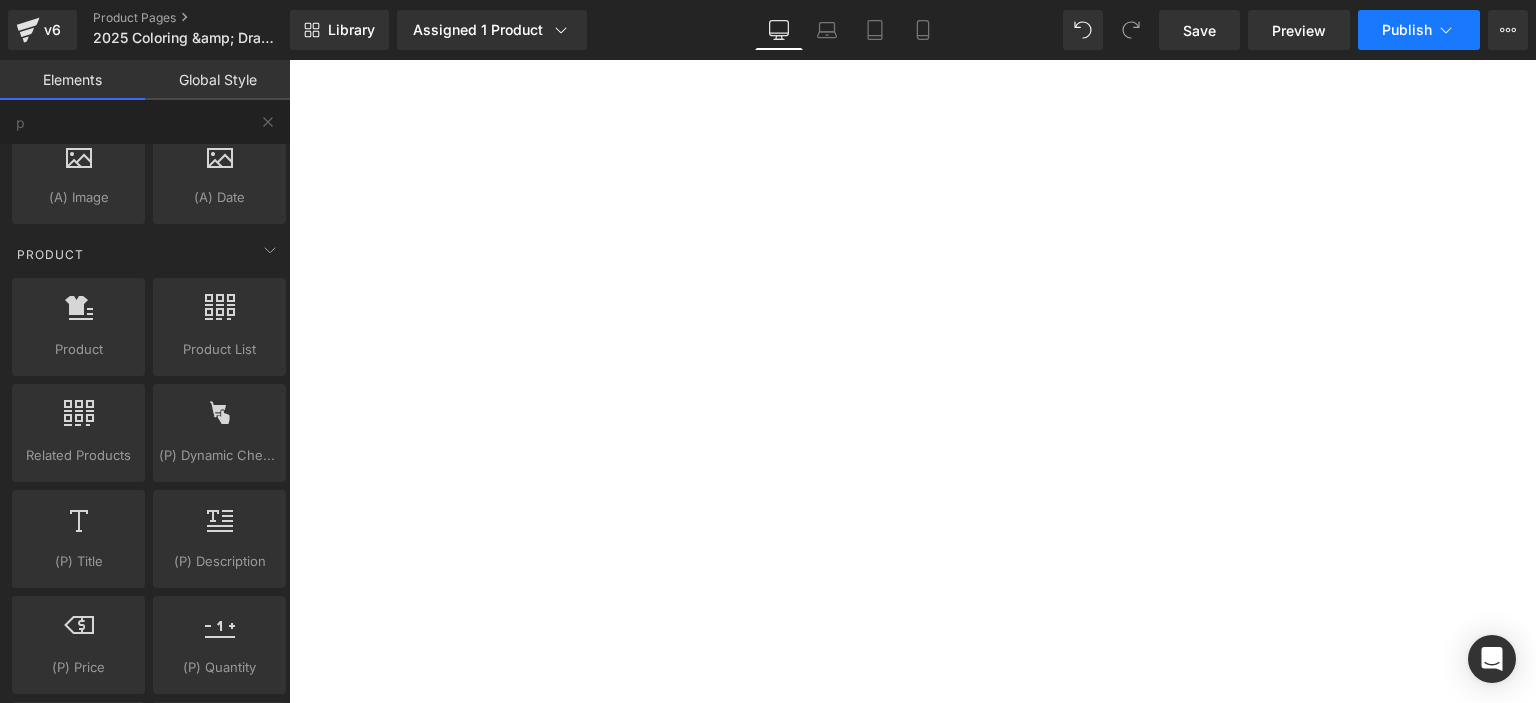 click on "Publish" at bounding box center (1407, 30) 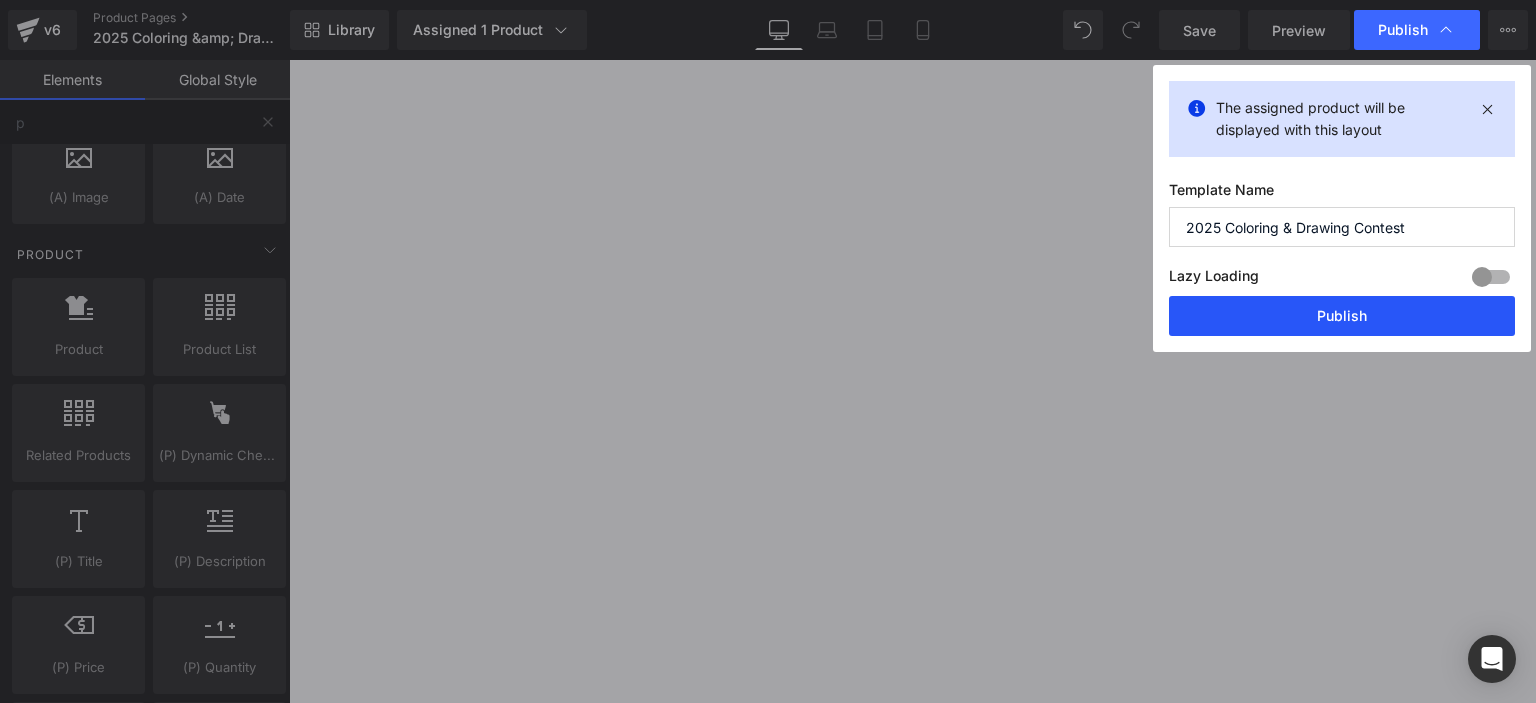 click on "Publish" 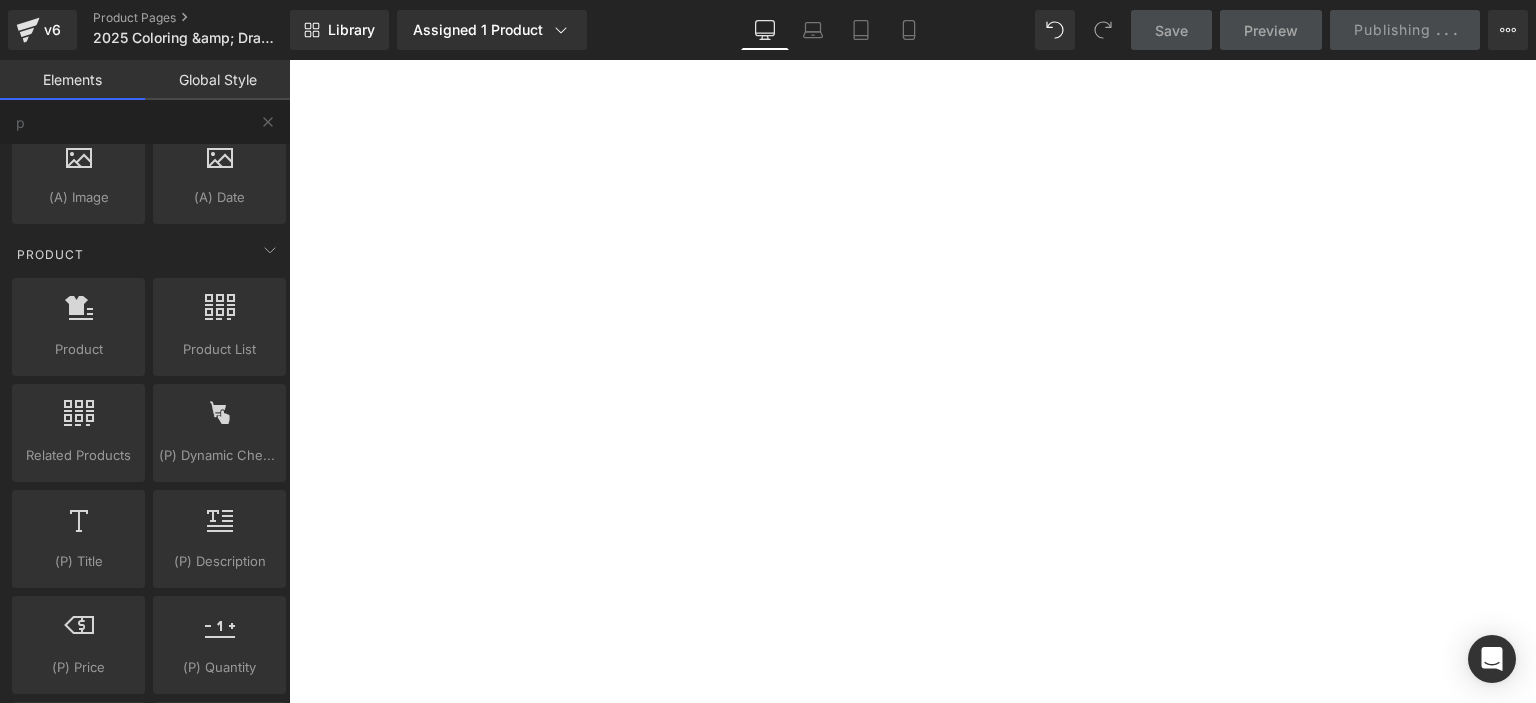 scroll, scrollTop: 7436, scrollLeft: 0, axis: vertical 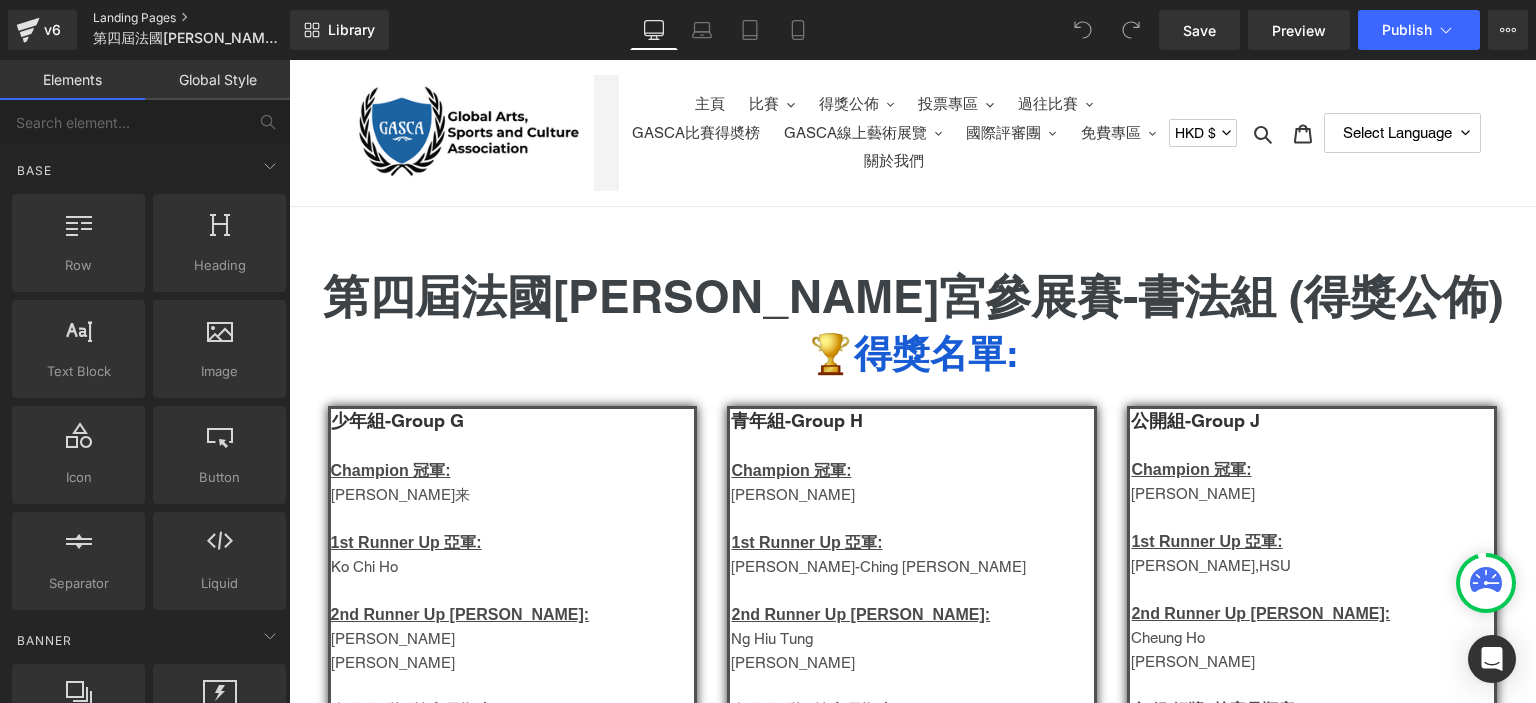 click on "Landing Pages" at bounding box center (208, 18) 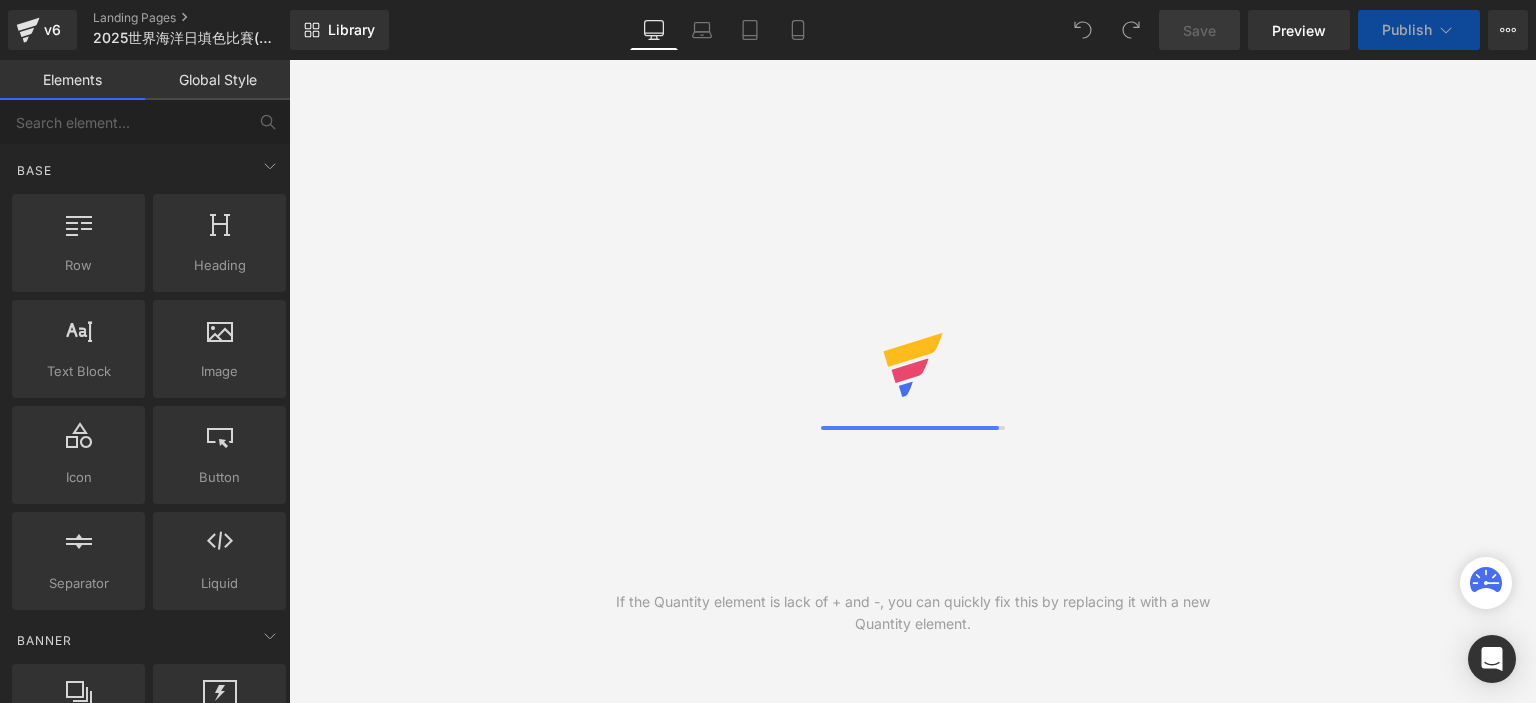 scroll, scrollTop: 0, scrollLeft: 0, axis: both 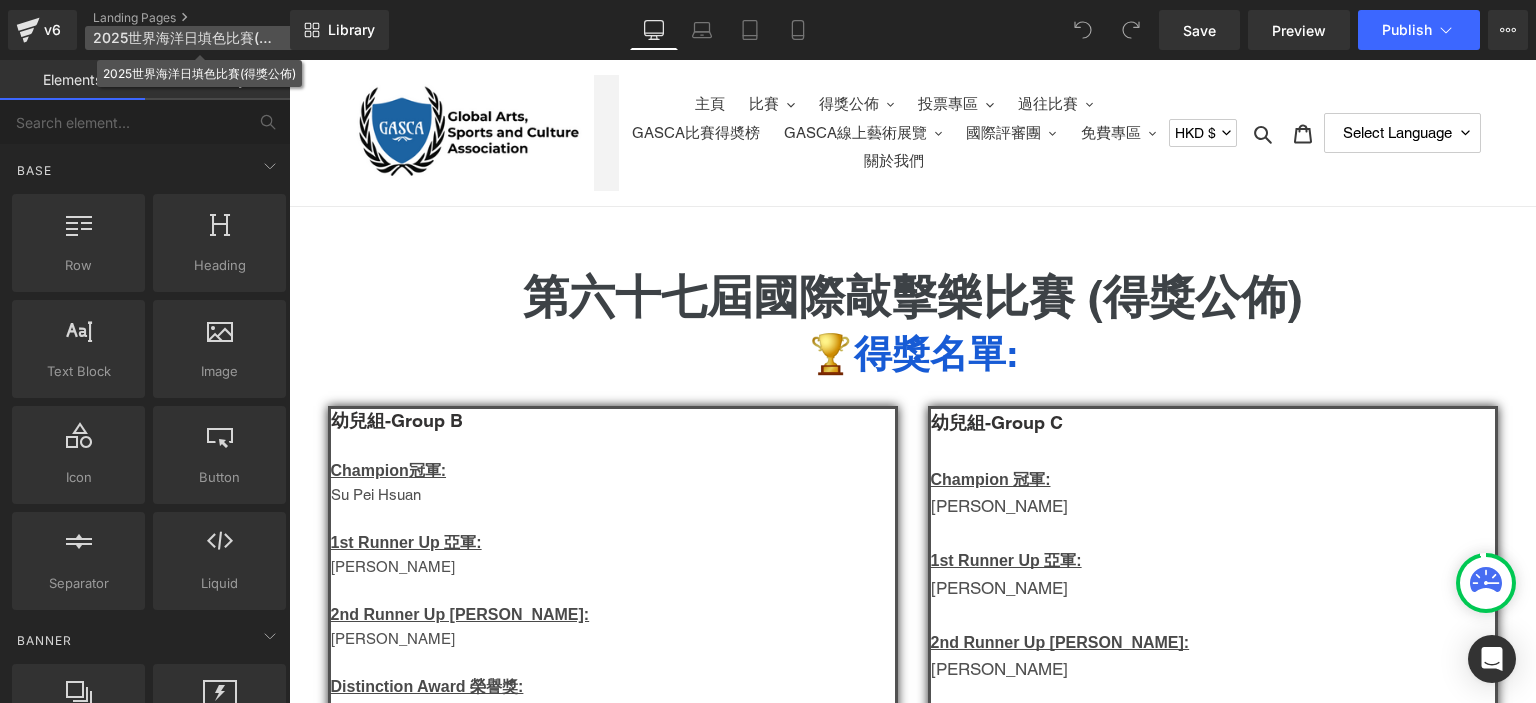 click on "2025世界海洋日填色比賽(得獎公佈)" at bounding box center (189, 38) 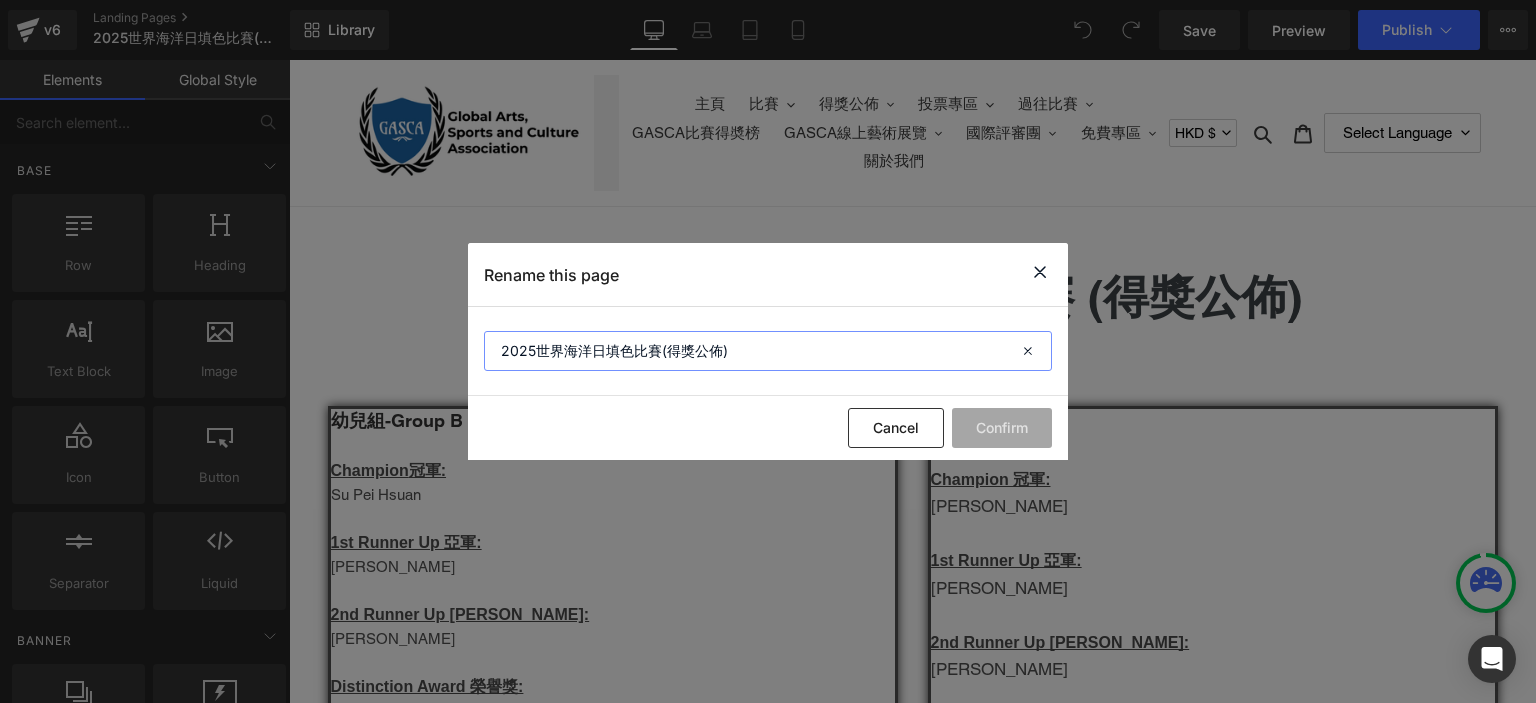 click on "2025世界海洋日填色比賽(得獎公佈)" at bounding box center [768, 351] 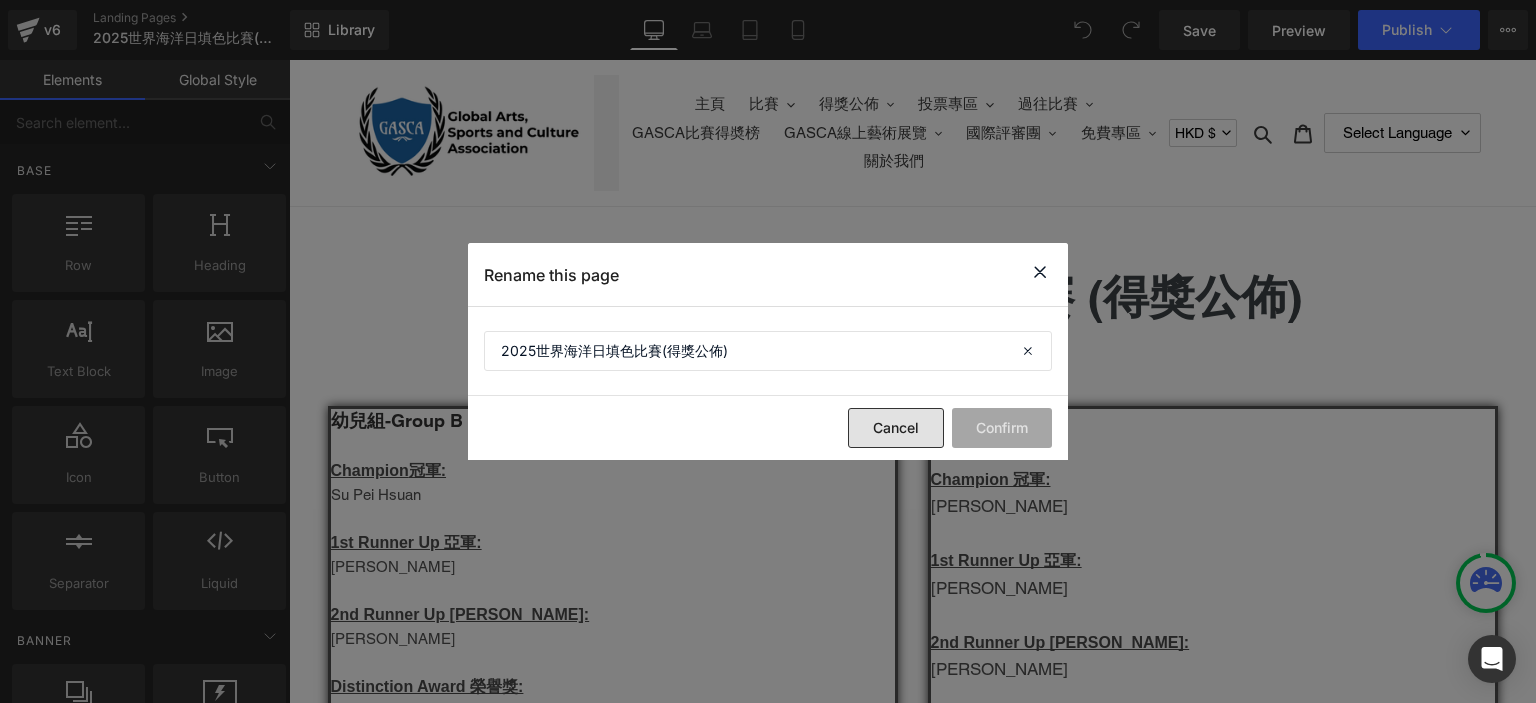 click on "Cancel" at bounding box center (896, 428) 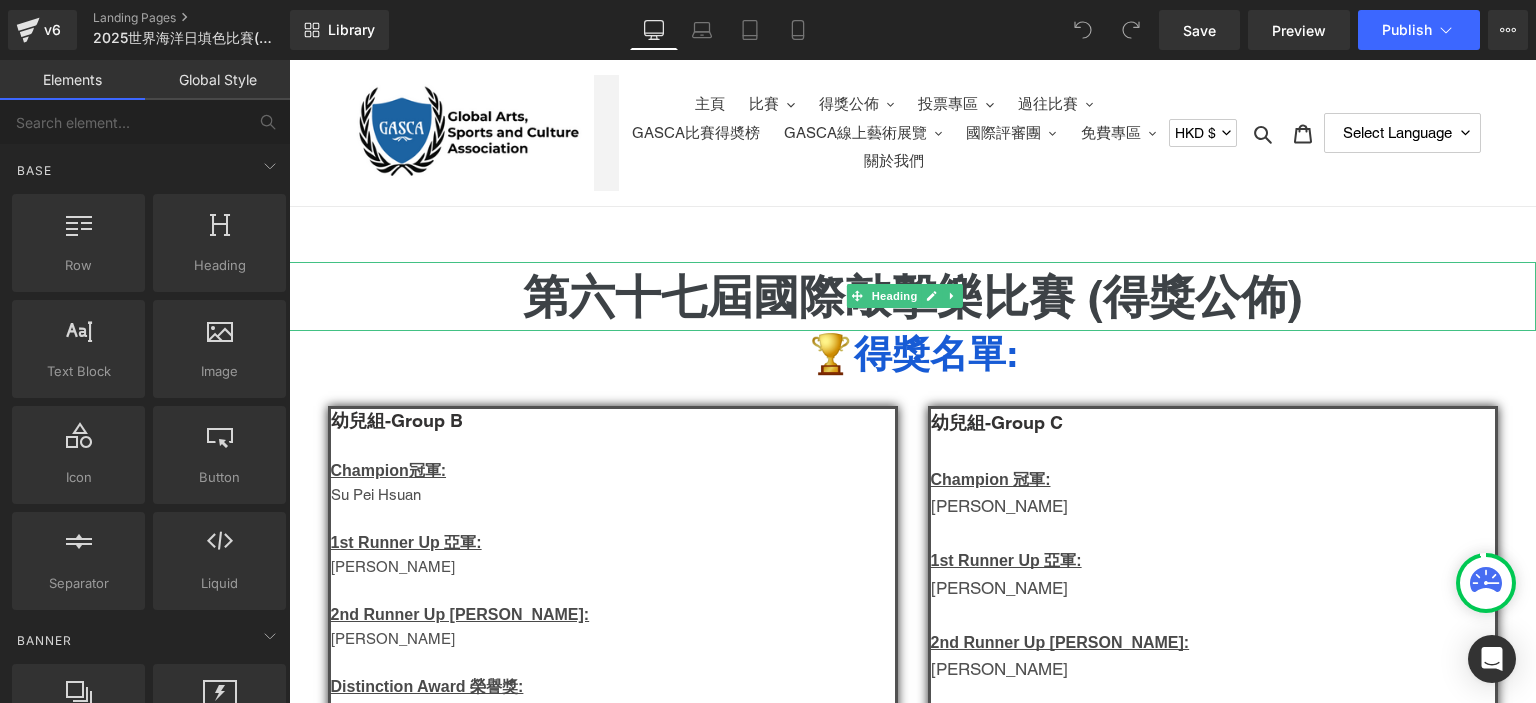 click on "第六十七屆國際敲擊樂比賽 (得獎公佈)" at bounding box center (912, 296) 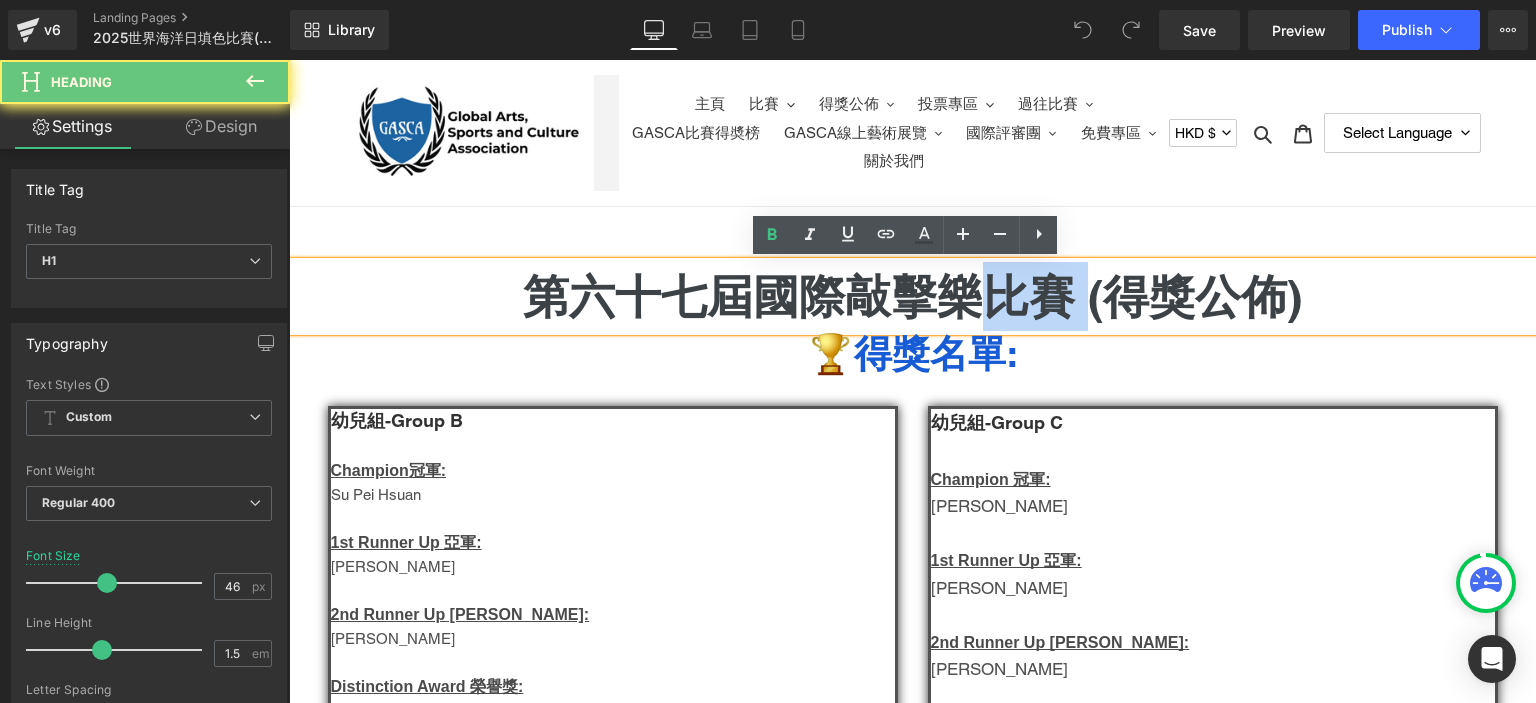 click on "第六十七屆國際敲擊樂比賽 (得獎公佈)" at bounding box center (912, 296) 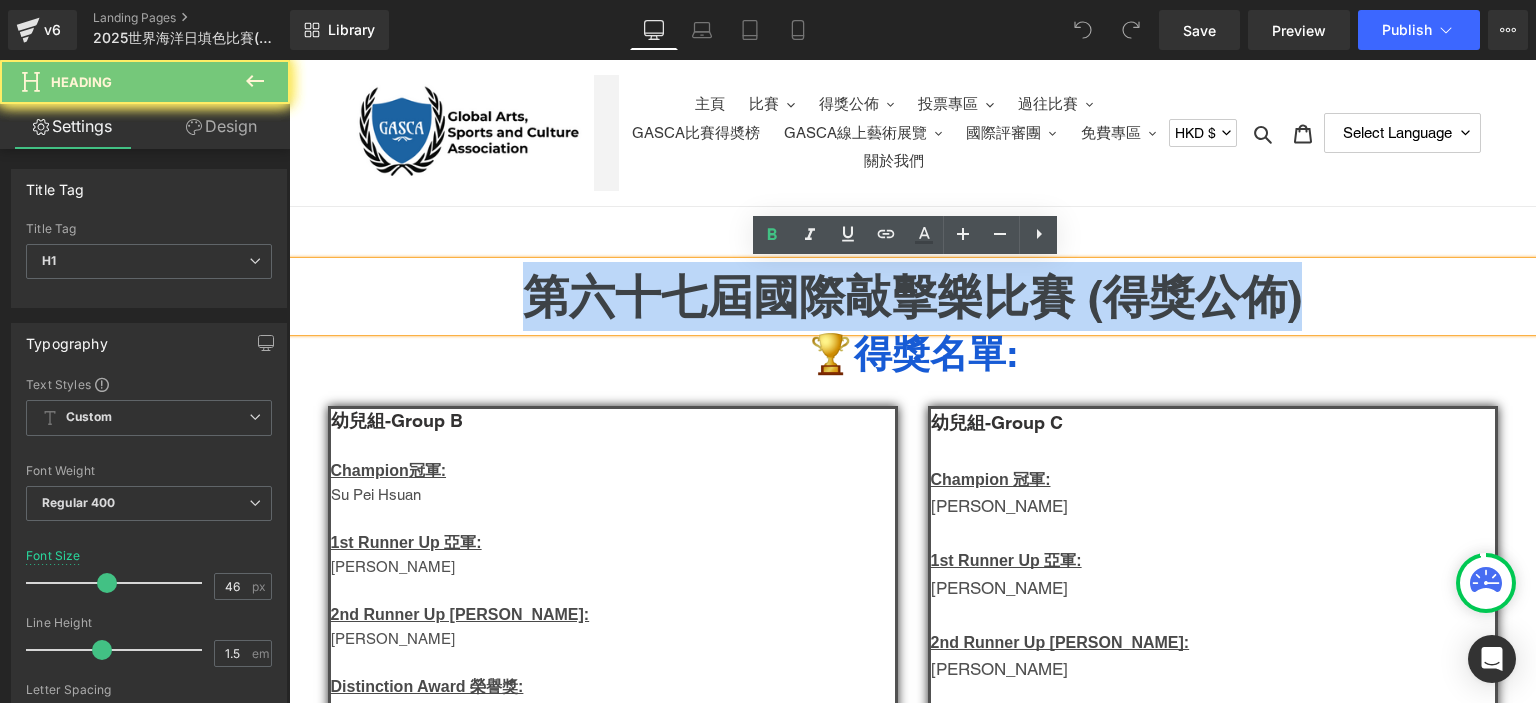 click on "第六十七屆國際敲擊樂比賽 (得獎公佈)" at bounding box center (912, 296) 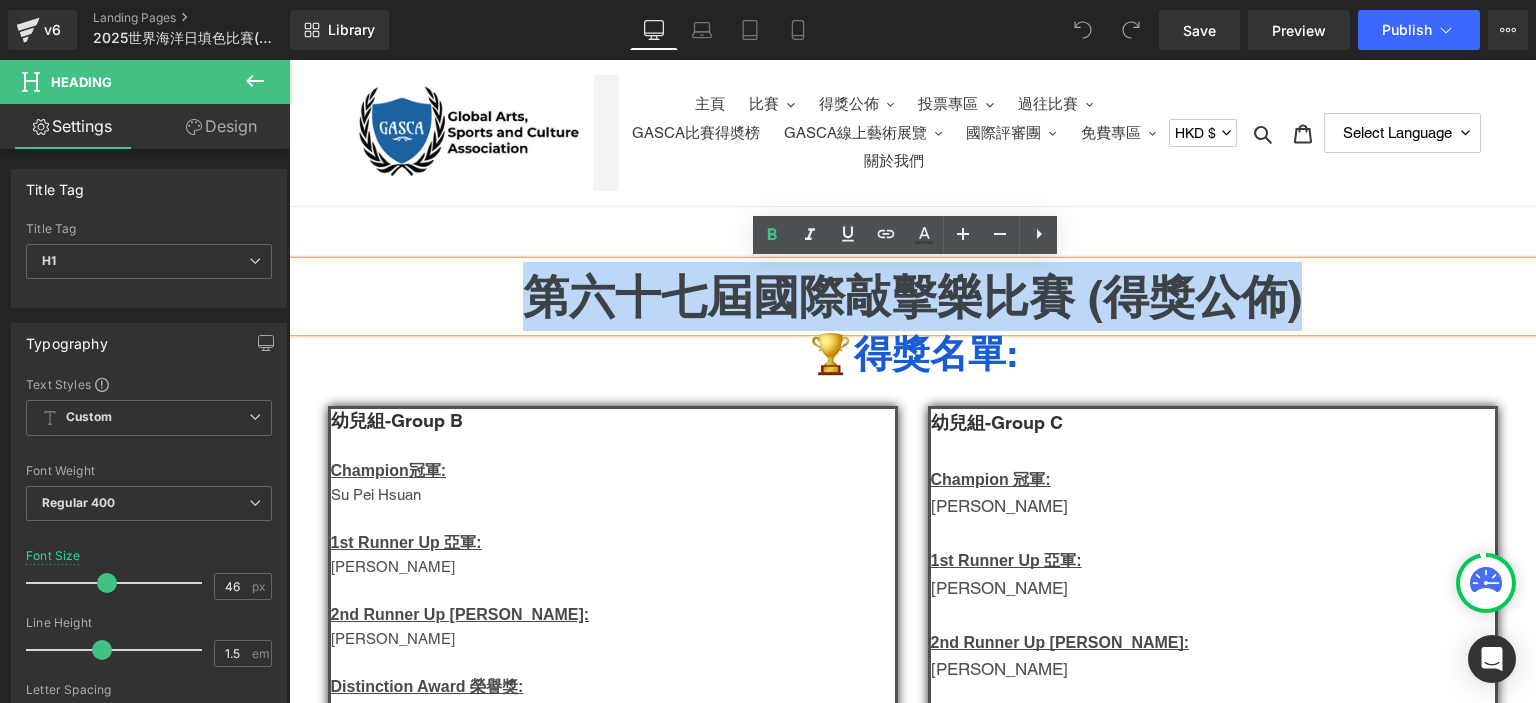 paste 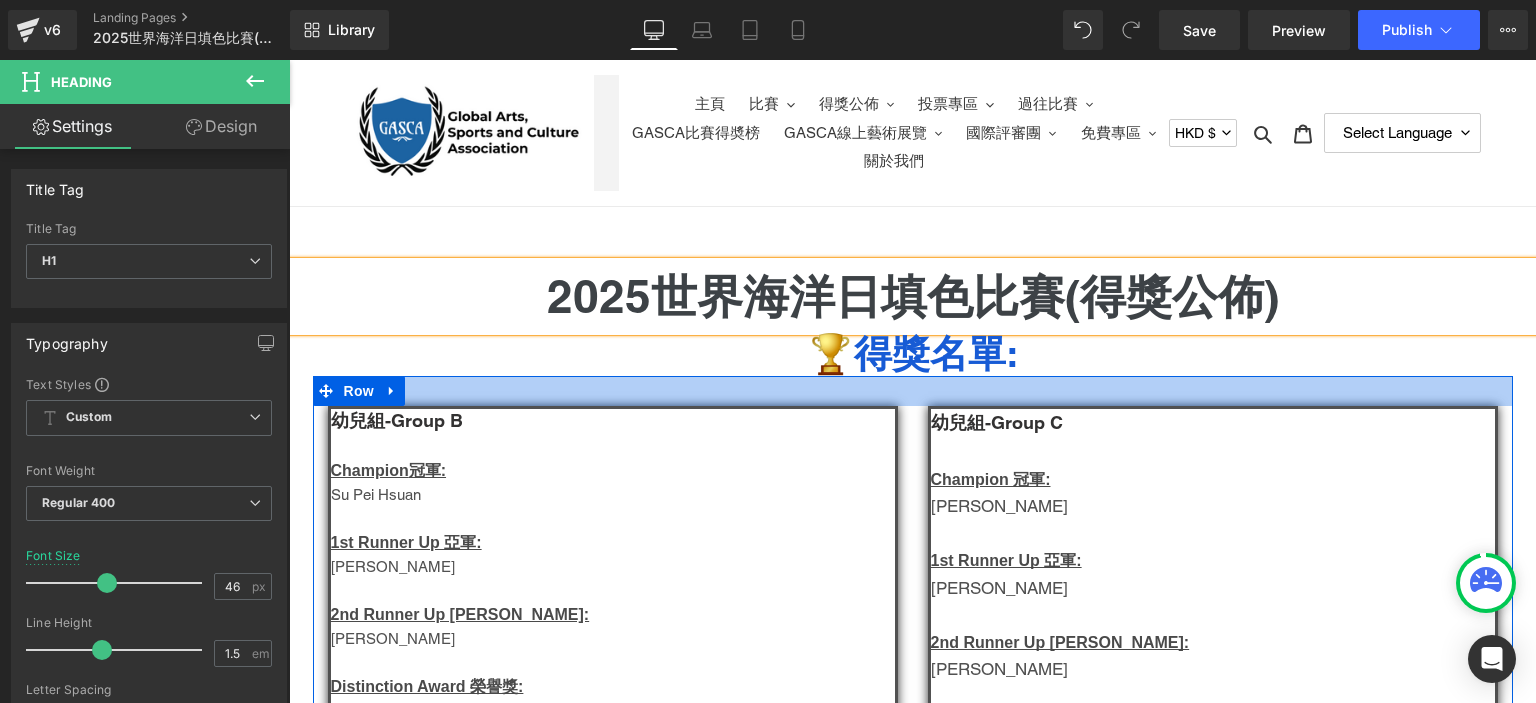 click at bounding box center (913, 391) 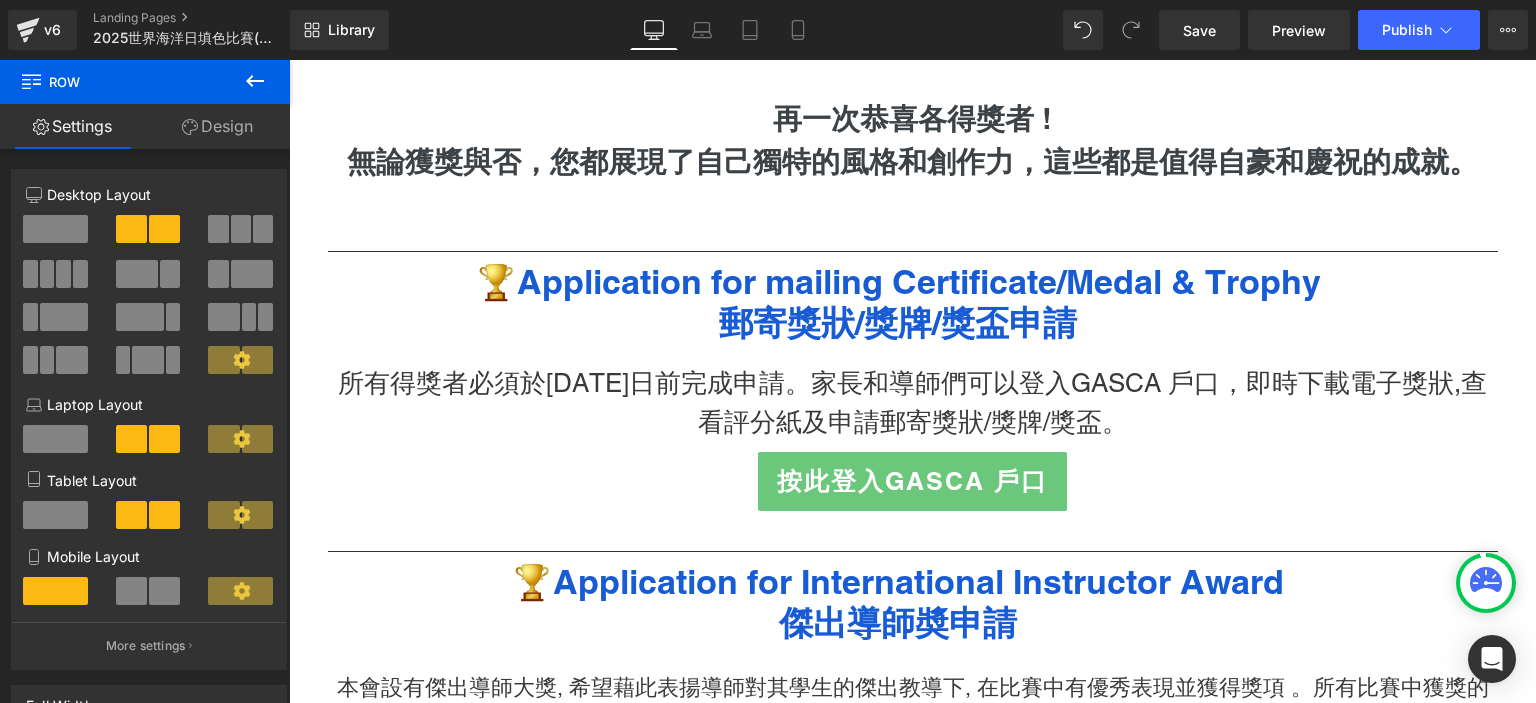 scroll, scrollTop: 2178, scrollLeft: 0, axis: vertical 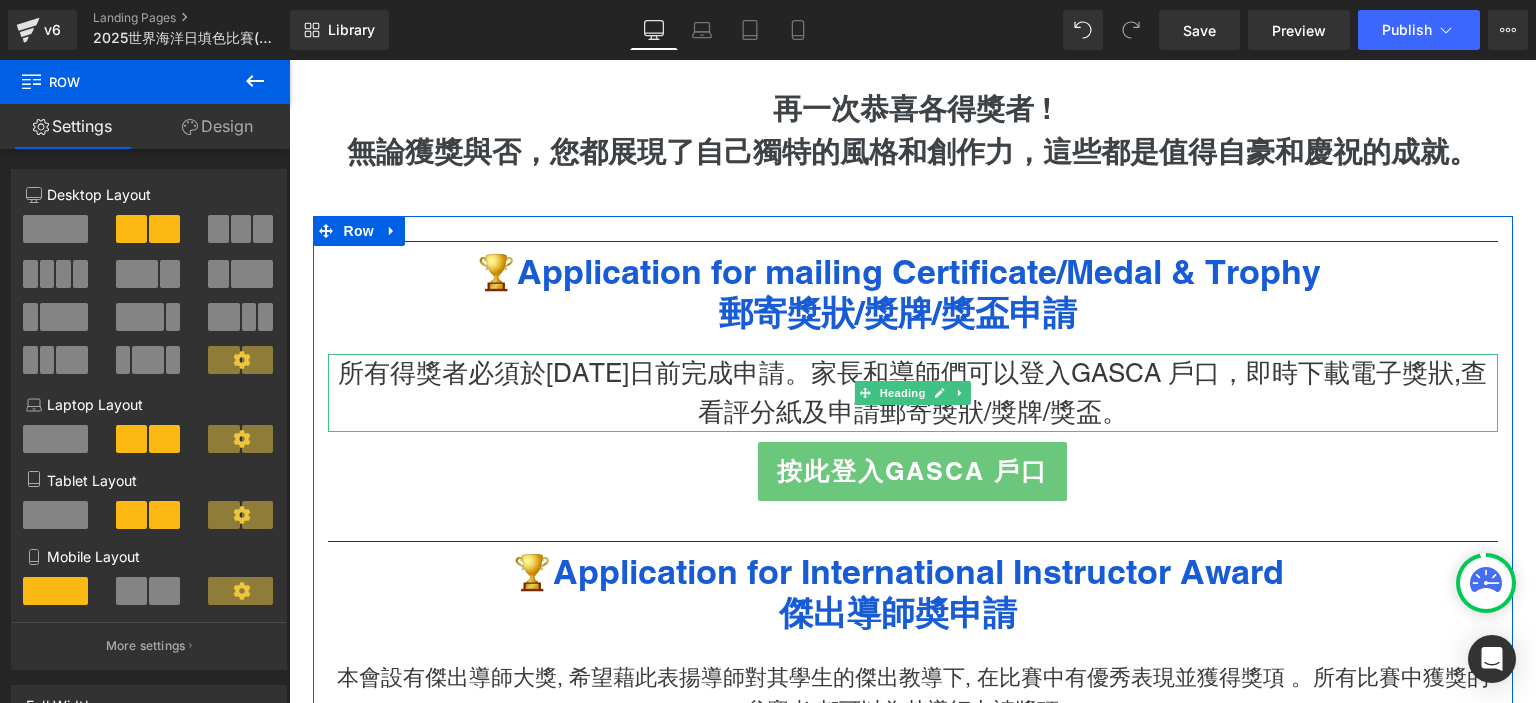 click on "所有得獎者必須於[DATE]日前完成申請。家長和導師們可以登入GASCA 戶口，即時下載電子獎狀,查看評分紙及申請郵寄獎狀/獎牌/獎盃。" at bounding box center [913, 393] 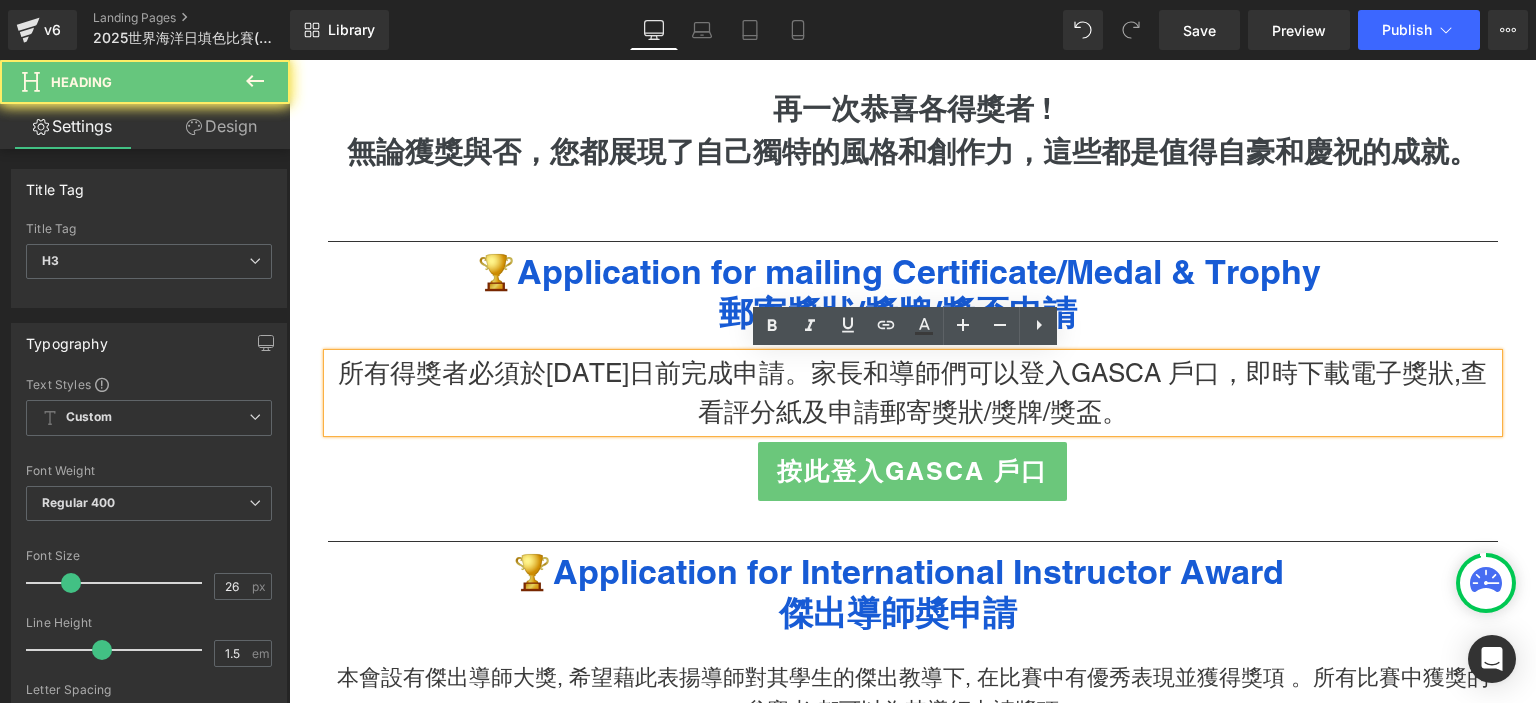 click on "所有得獎者必須於[DATE]日前完成申請。家長和導師們可以登入GASCA 戶口，即時下載電子獎狀,查看評分紙及申請郵寄獎狀/獎牌/獎盃。" at bounding box center (913, 393) 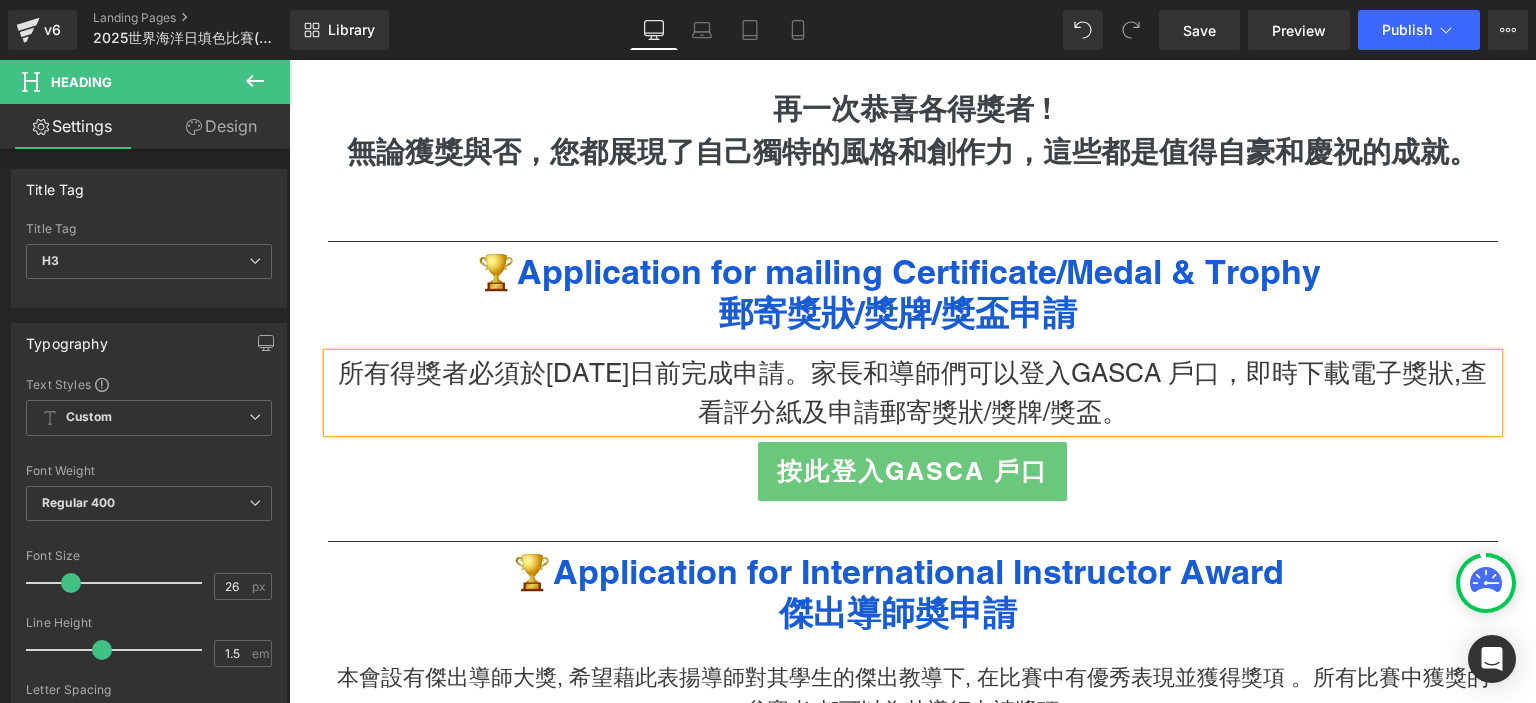 type 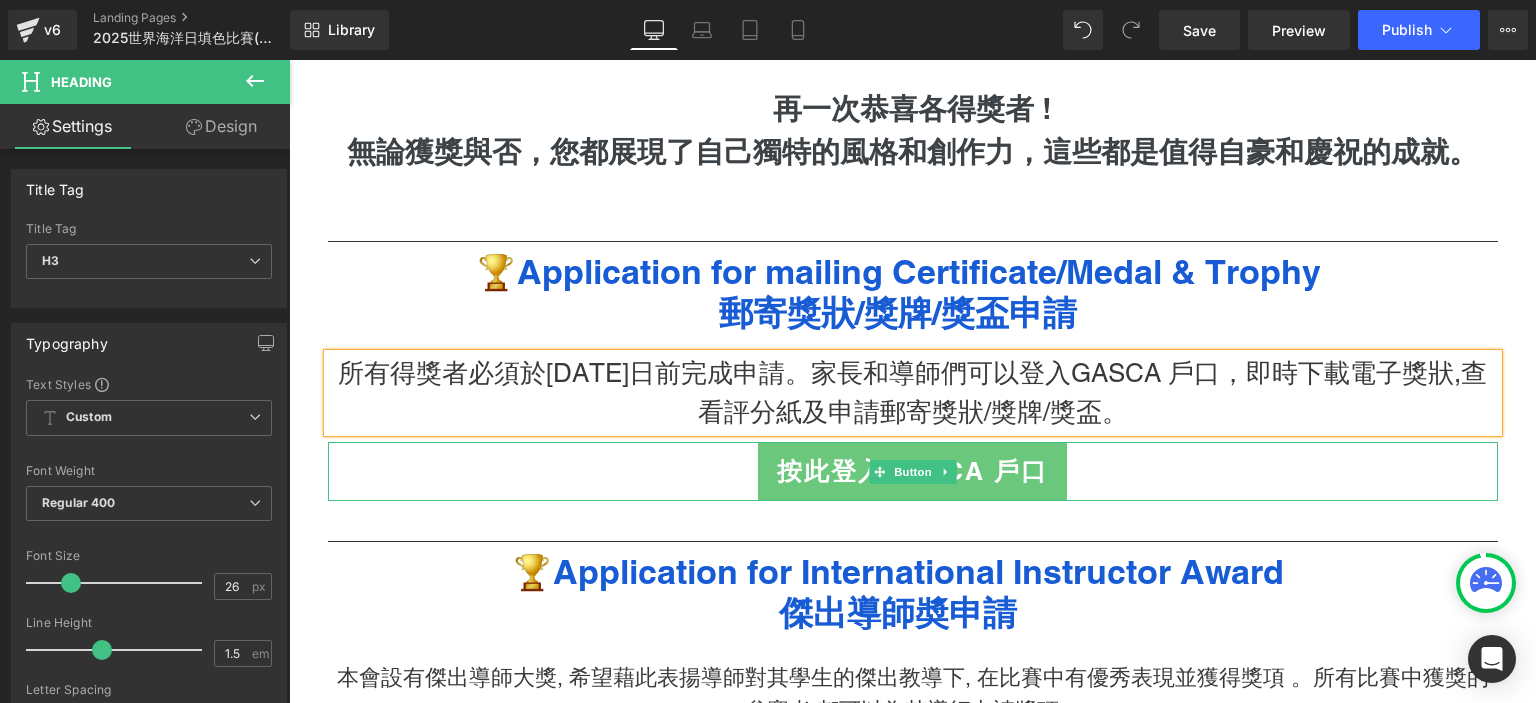 click on "按此登入GASCA 戶口" at bounding box center (913, 472) 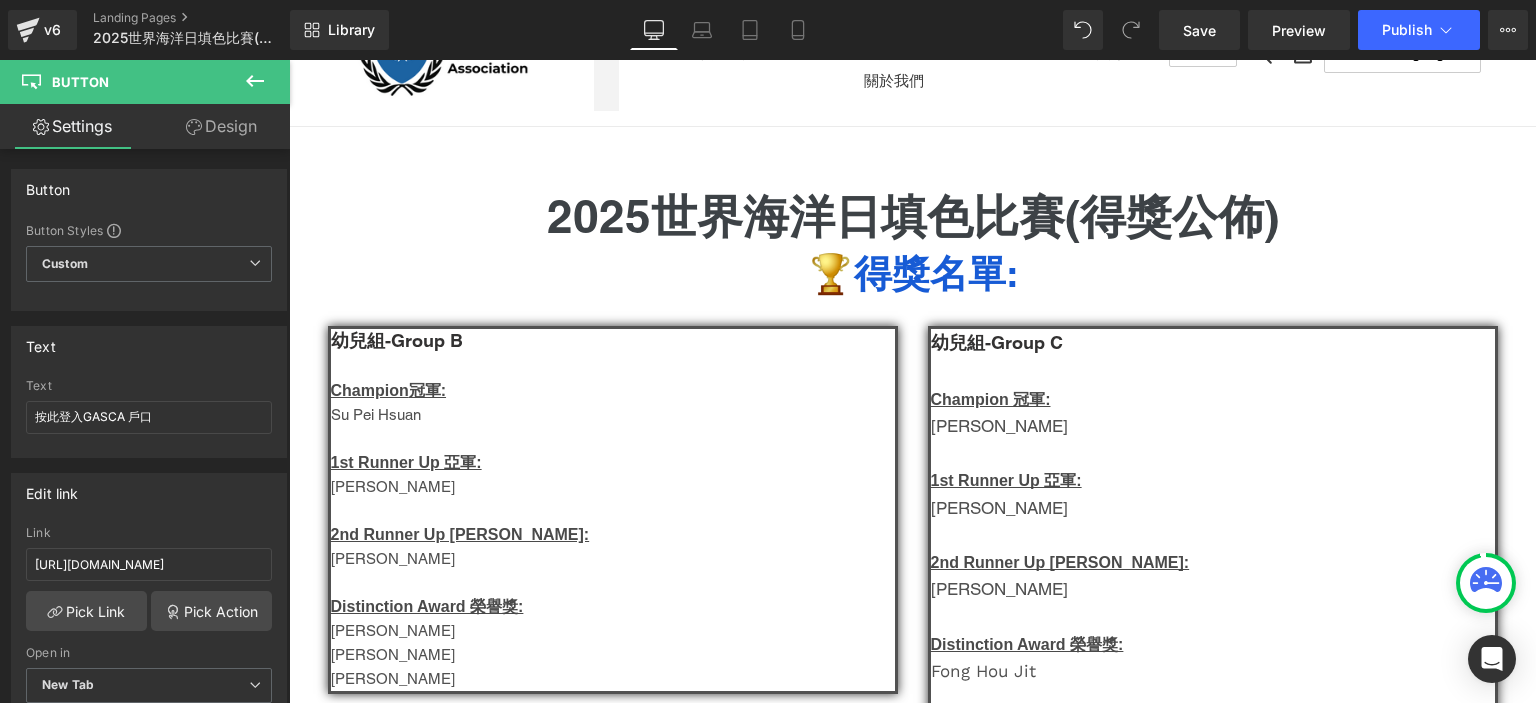 scroll, scrollTop: 0, scrollLeft: 0, axis: both 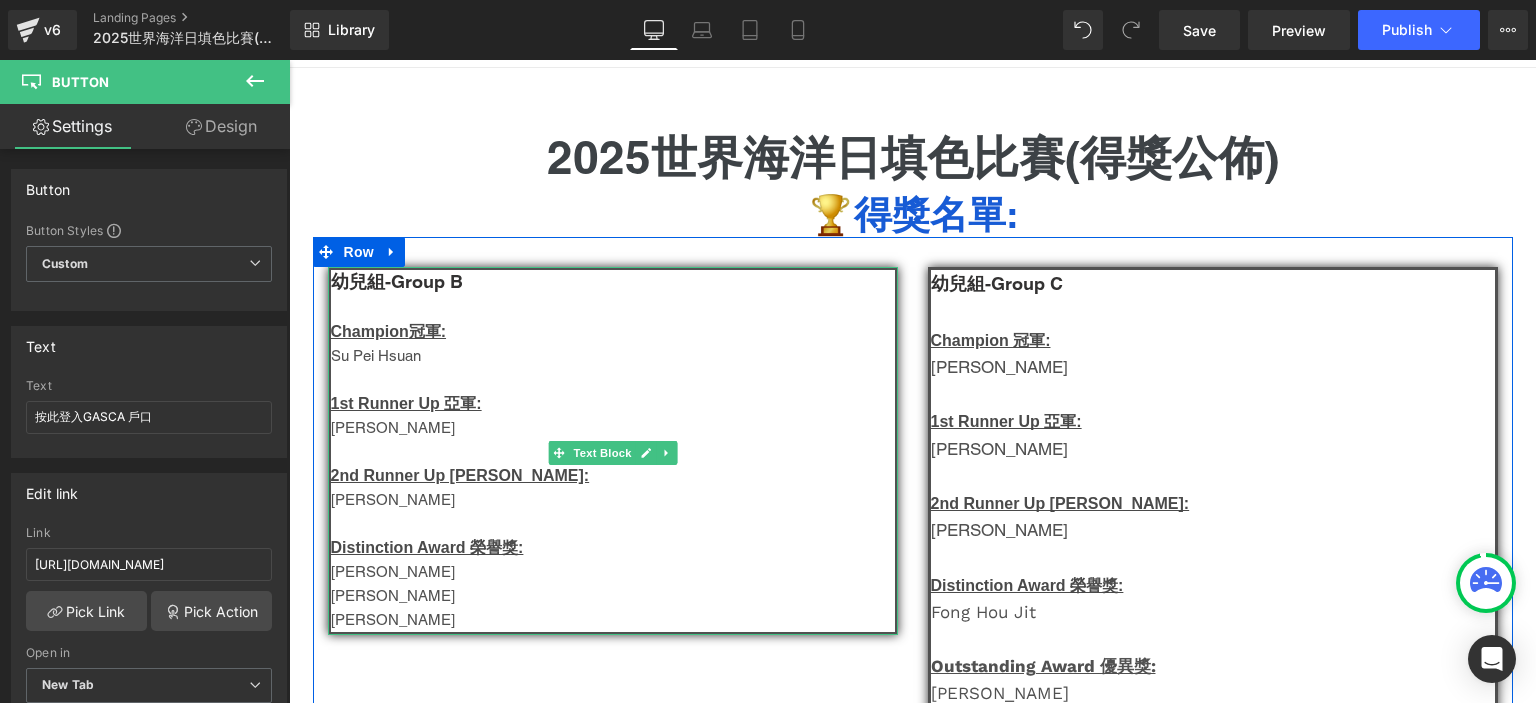 click on "幼兒組-Group B" at bounding box center (613, 282) 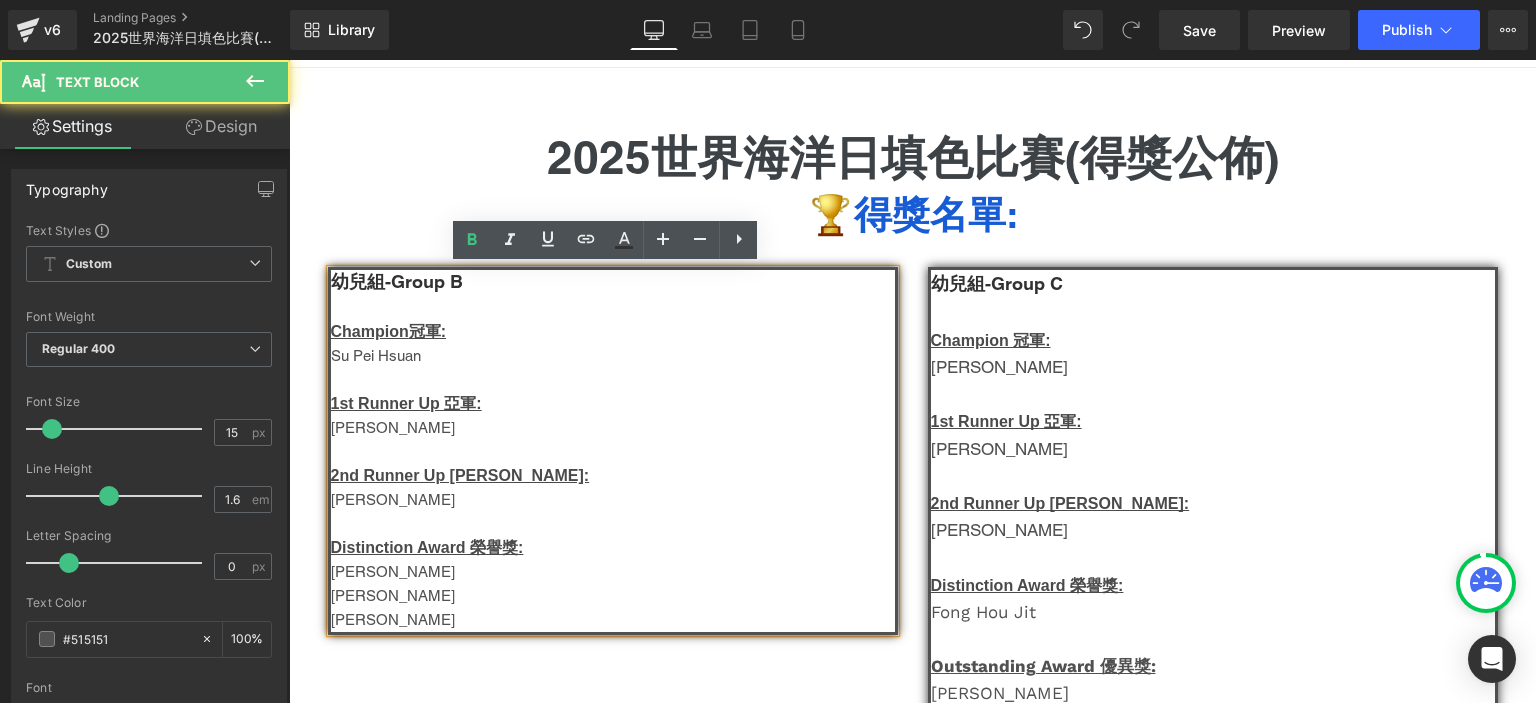 click on "幼兒組-Group B" at bounding box center [397, 281] 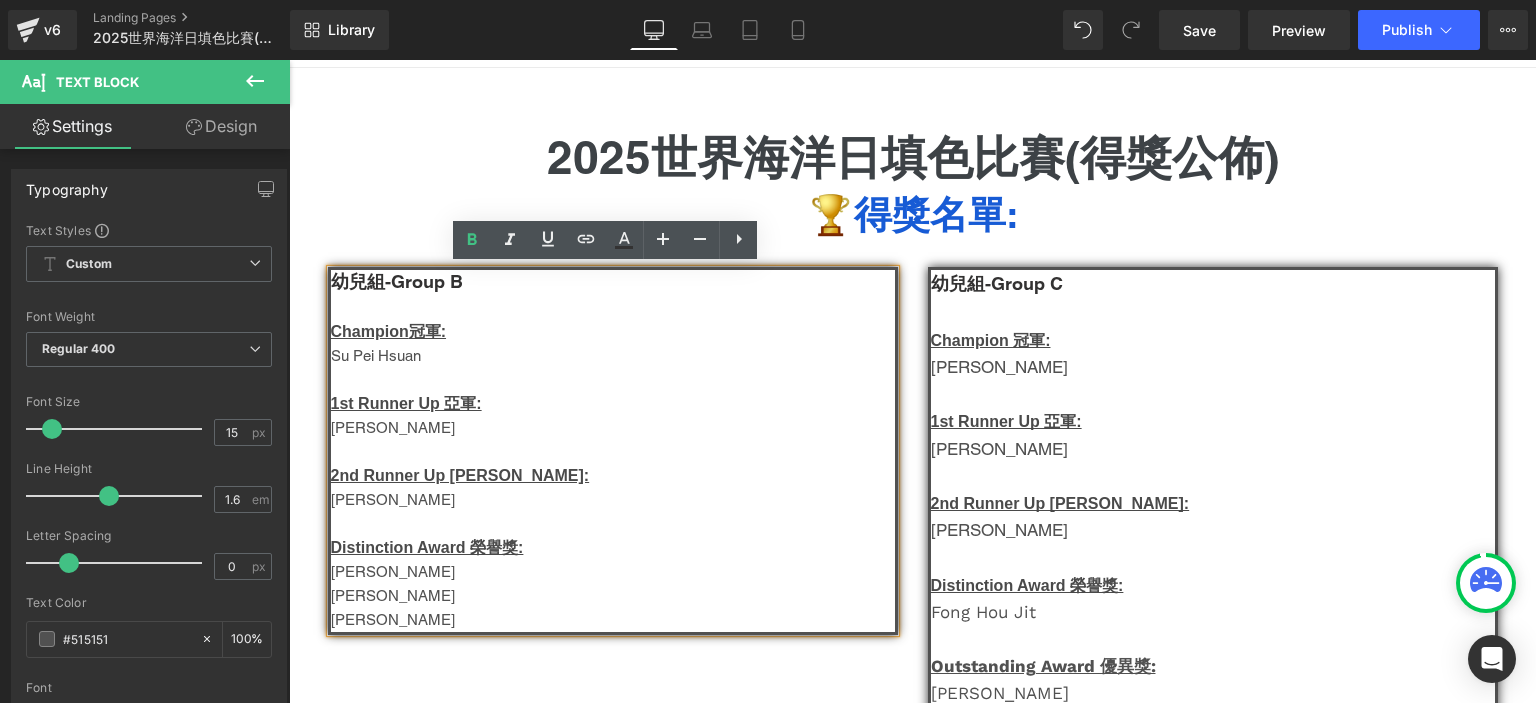 type 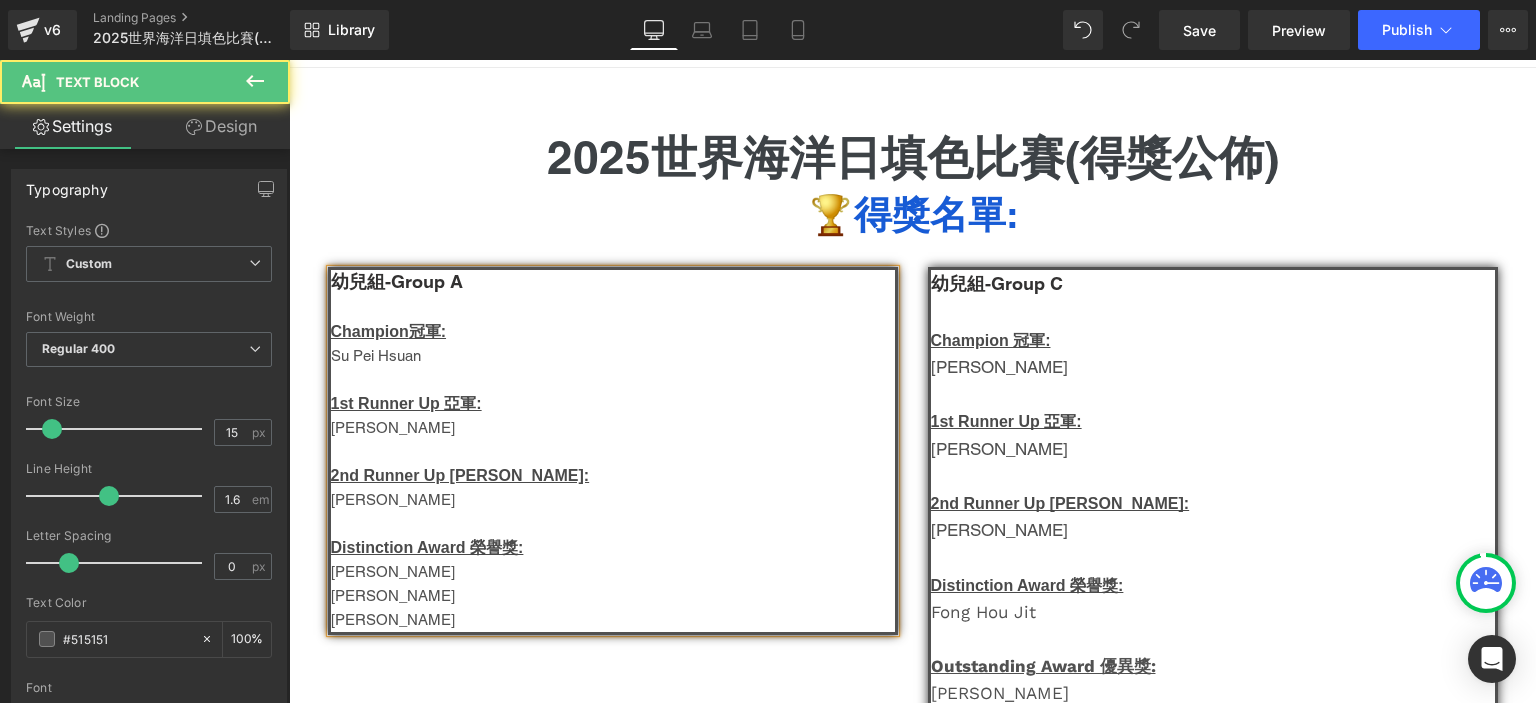 click on "Su Pei Hsuan" at bounding box center (613, 356) 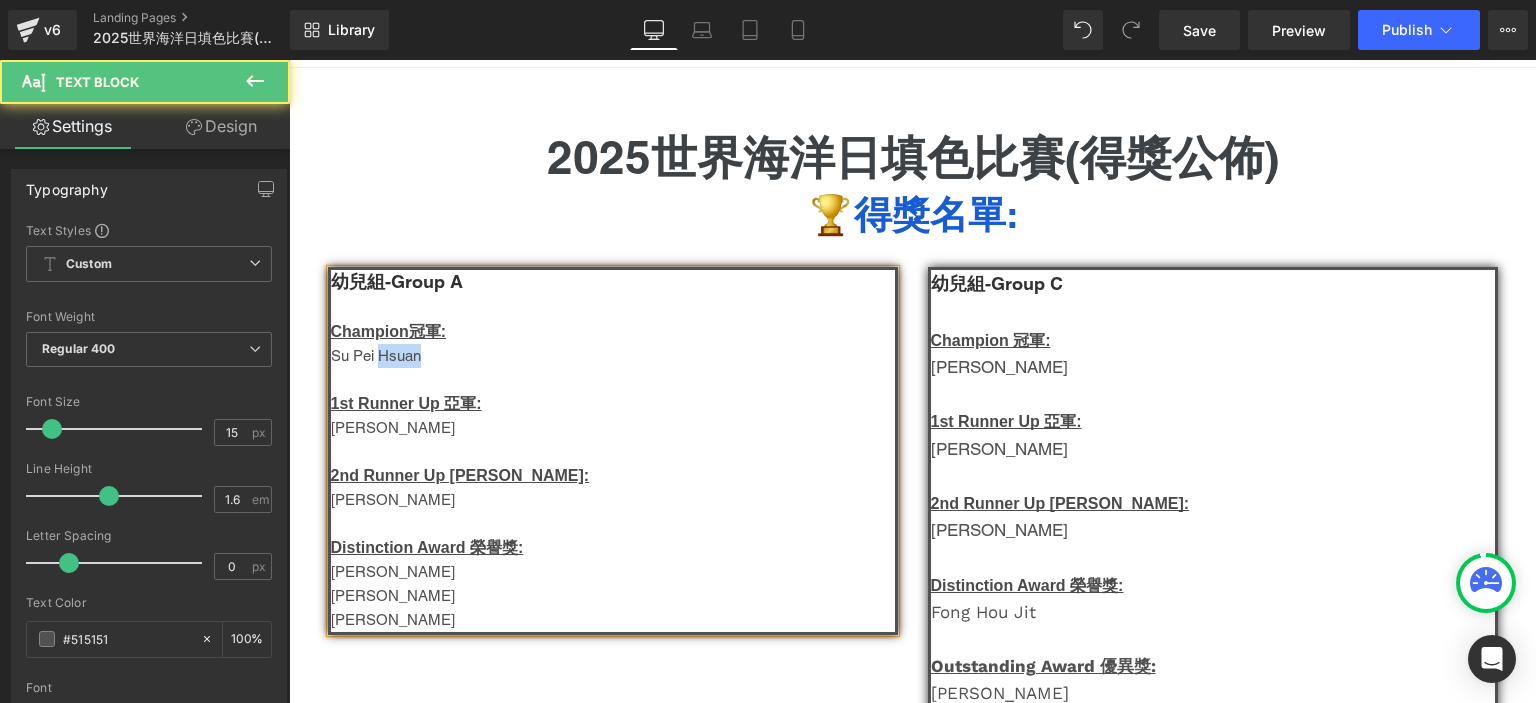 click on "Su Pei Hsuan" at bounding box center (613, 356) 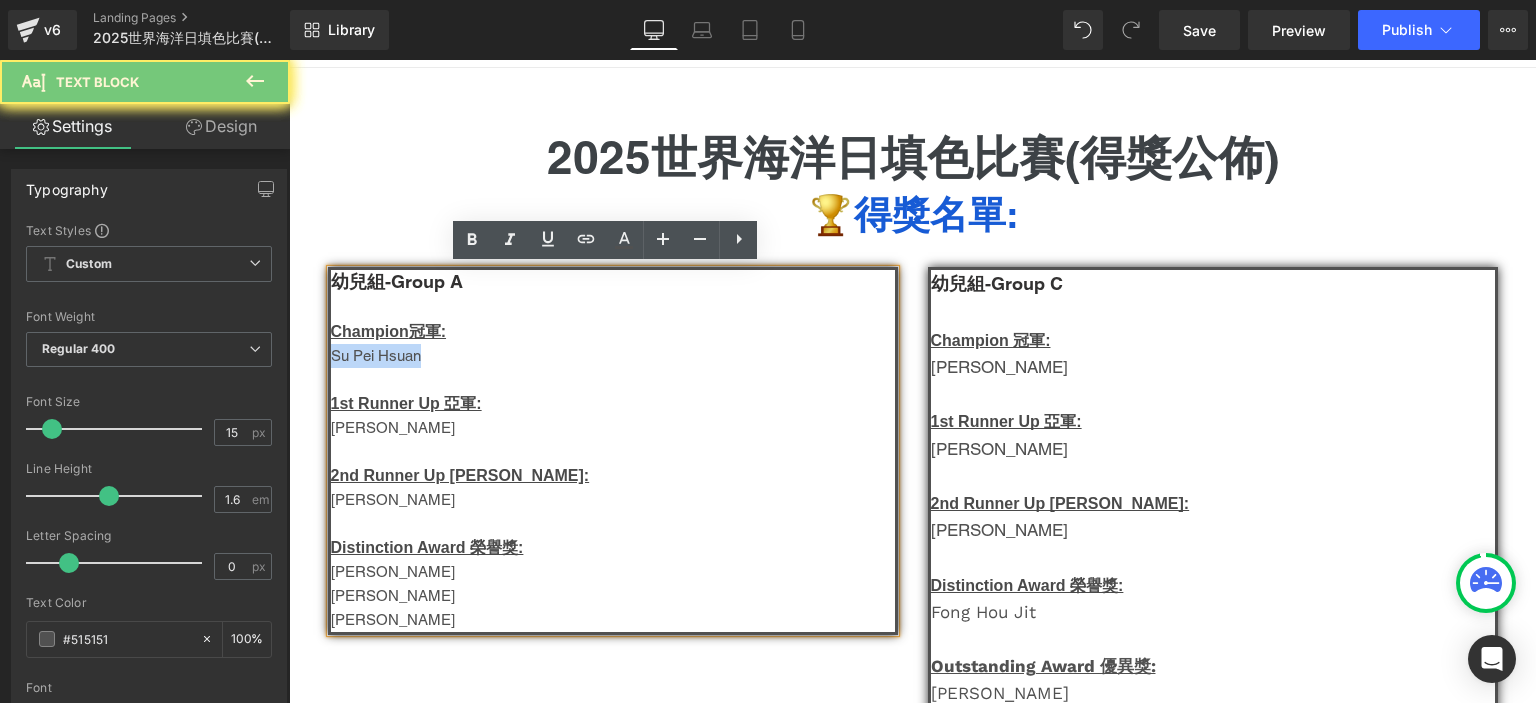 click on "Su Pei Hsuan" at bounding box center (613, 356) 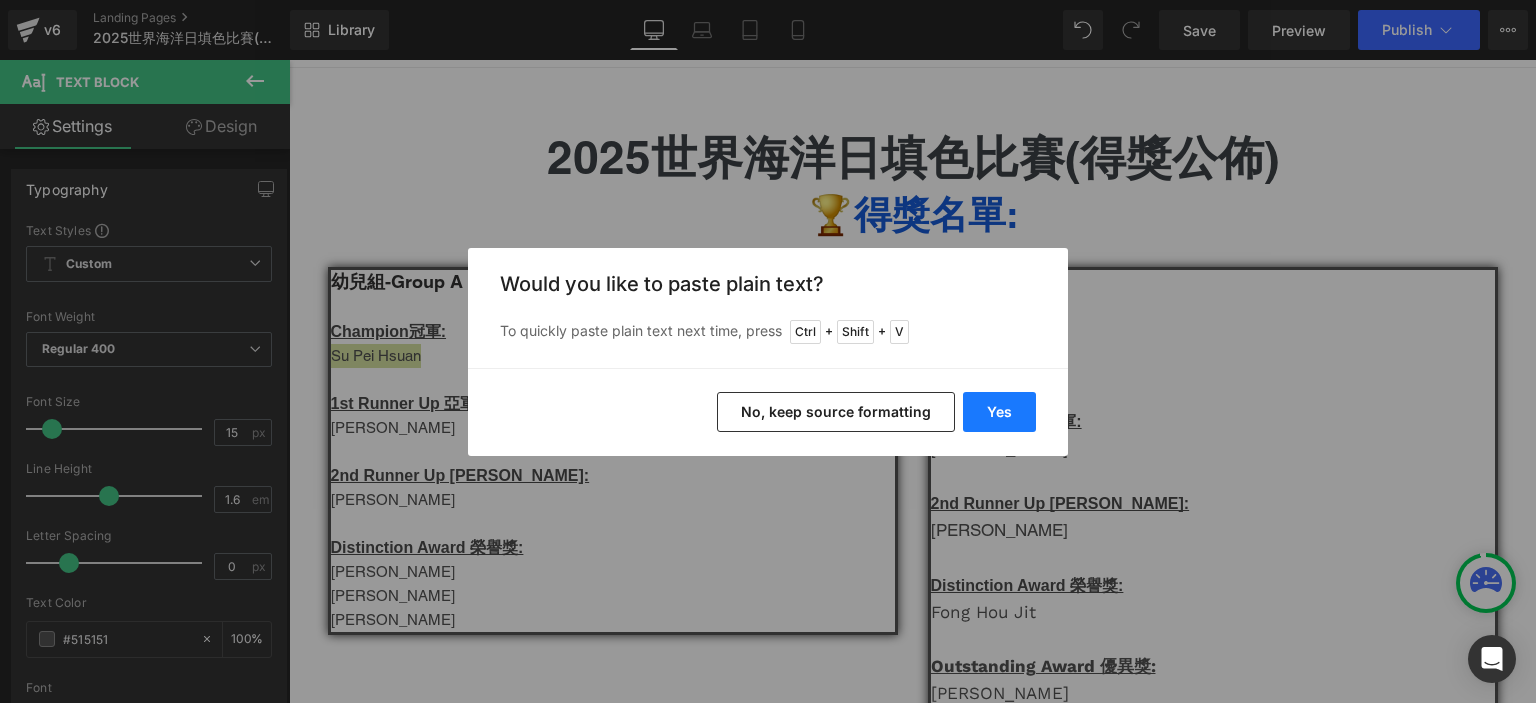 click on "Yes" at bounding box center [999, 412] 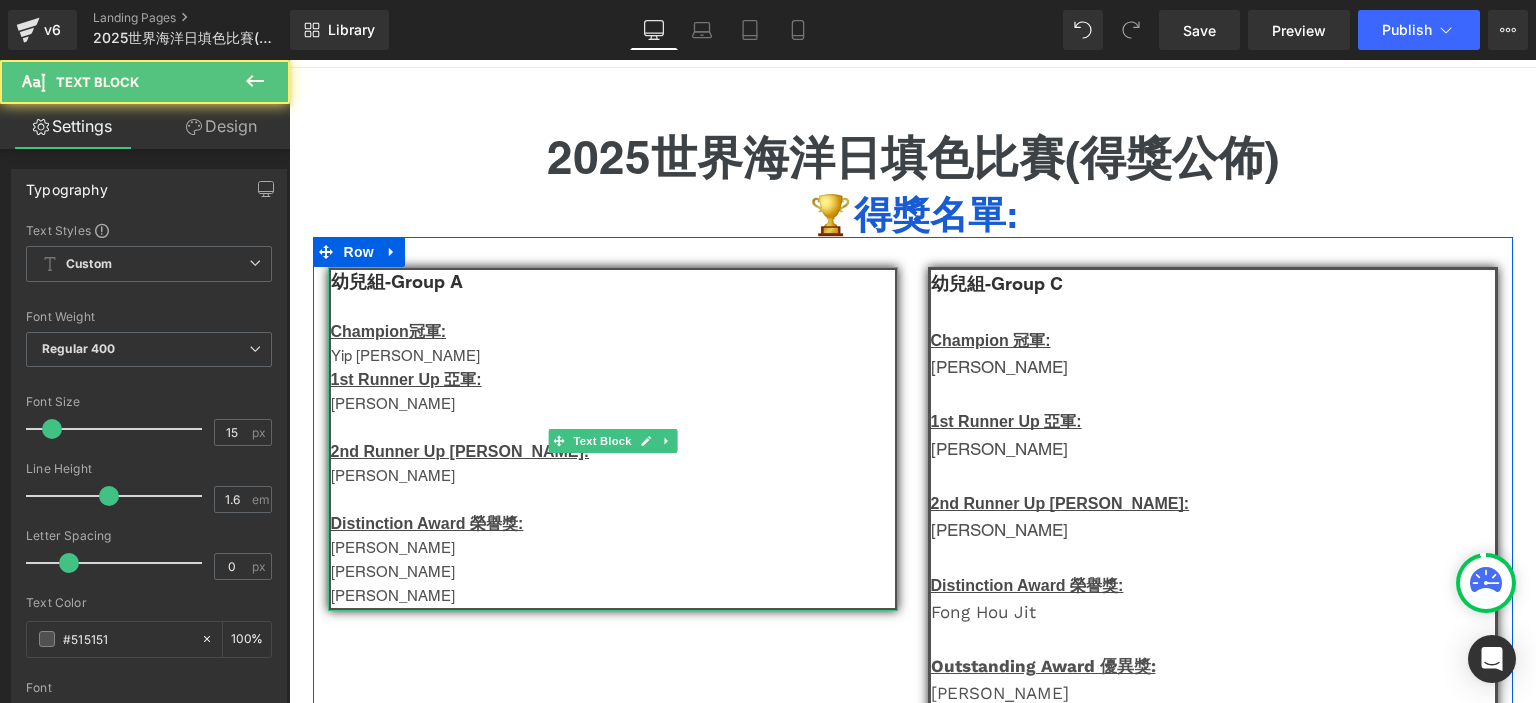 click on "Yip [PERSON_NAME]" at bounding box center [613, 356] 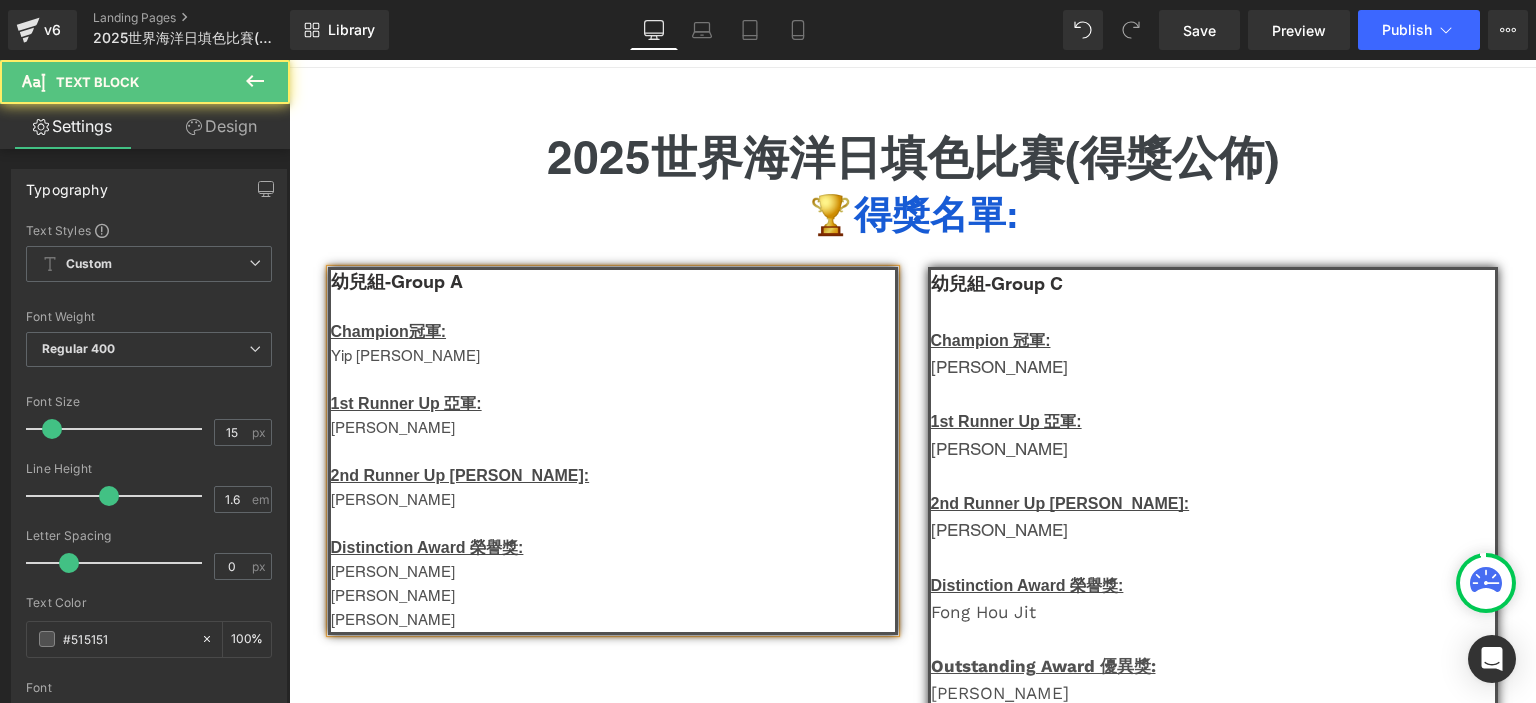 click on "[PERSON_NAME]" at bounding box center [613, 428] 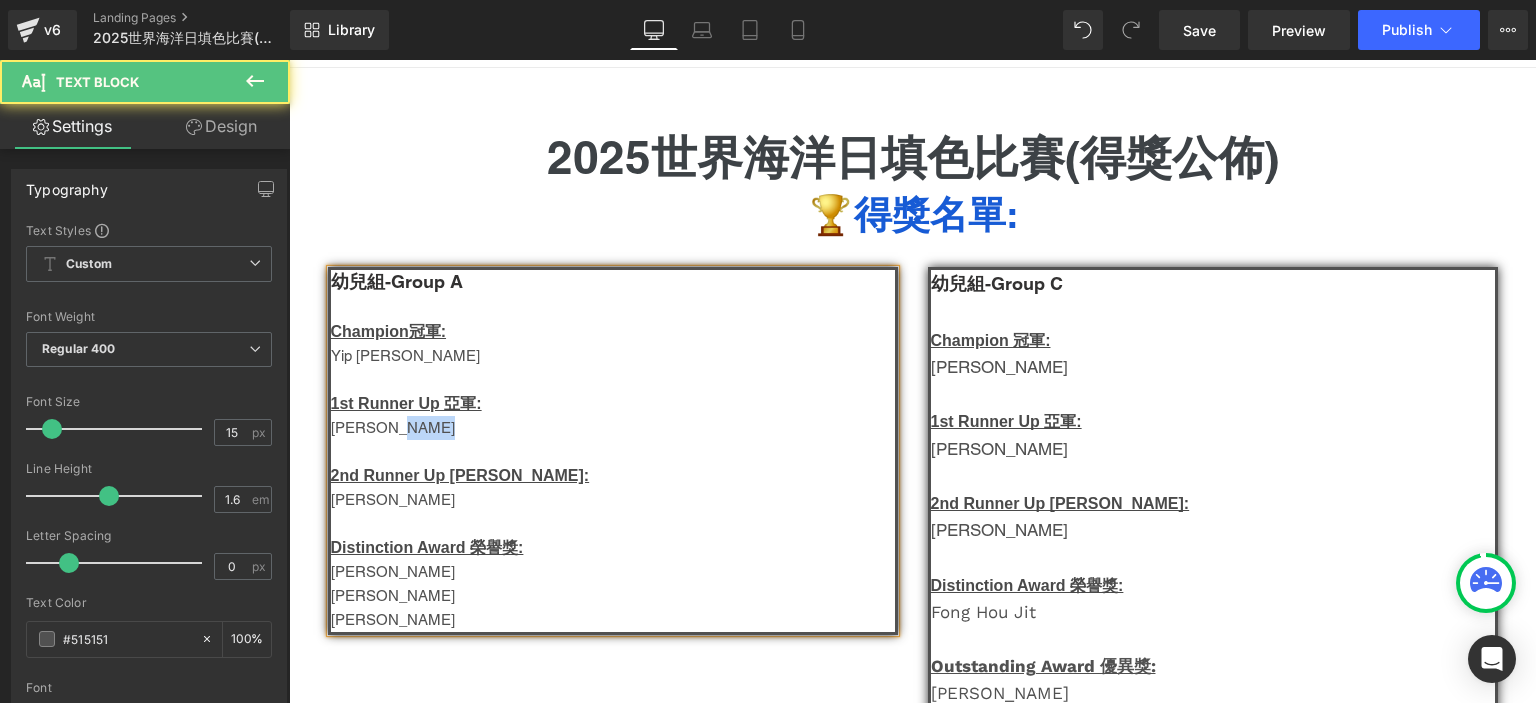 click on "[PERSON_NAME]" at bounding box center [613, 428] 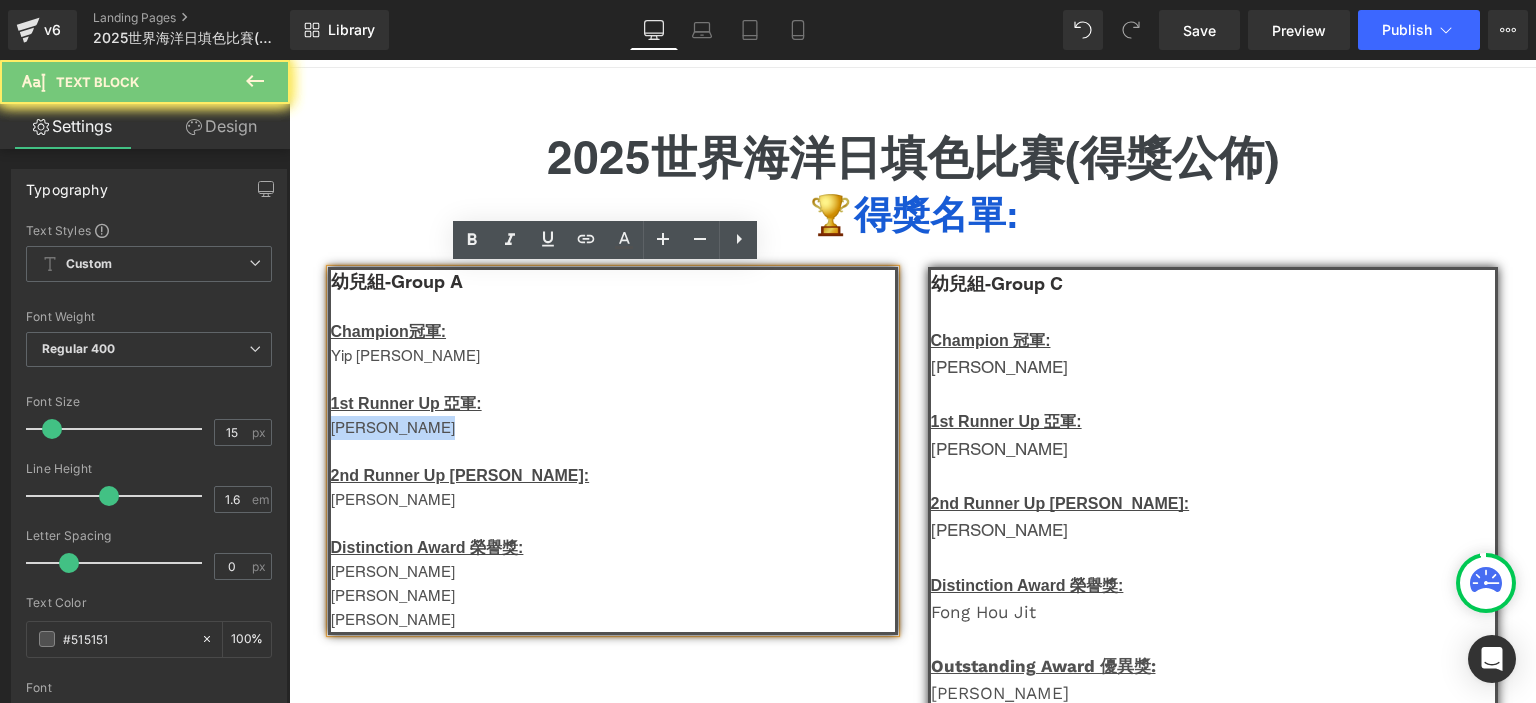 click on "[PERSON_NAME]" at bounding box center (613, 428) 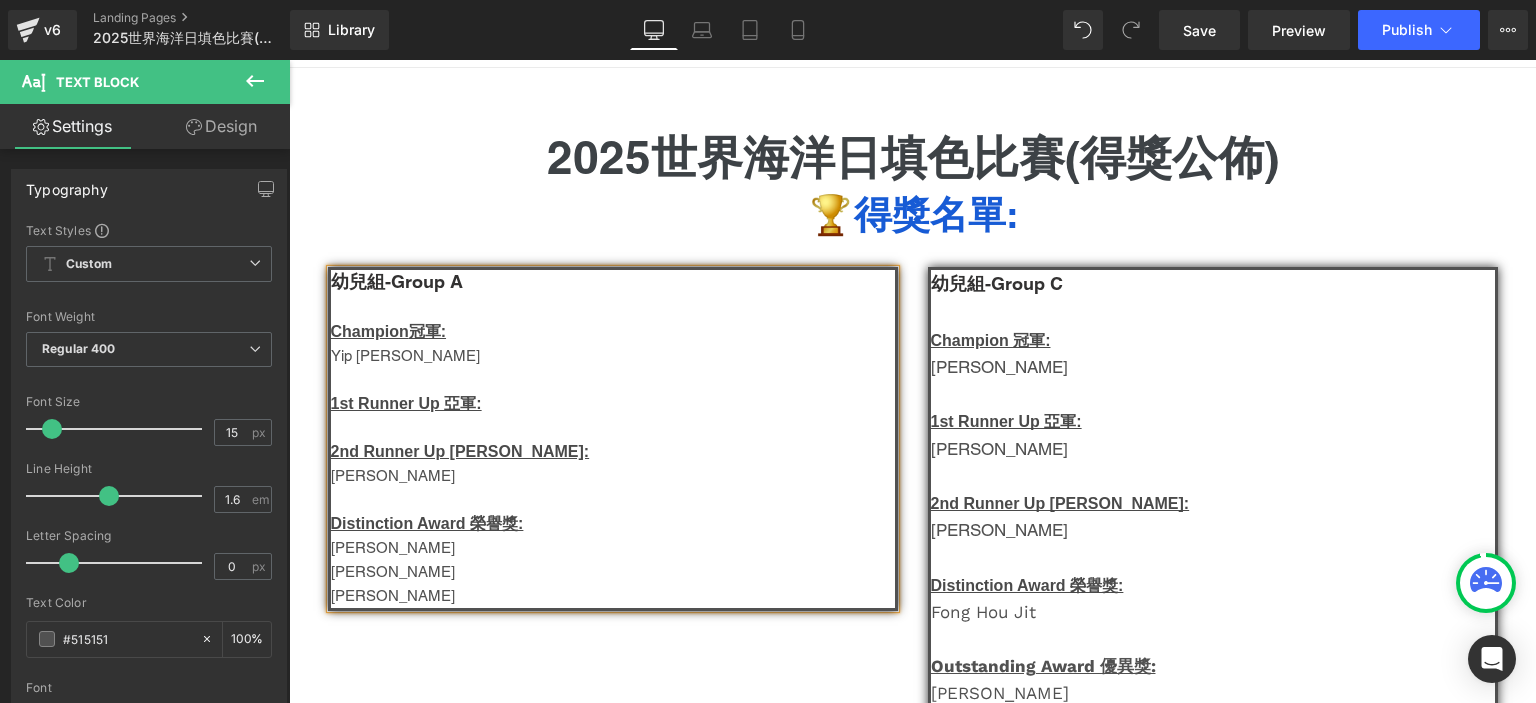 click on "[PERSON_NAME]" at bounding box center (613, 476) 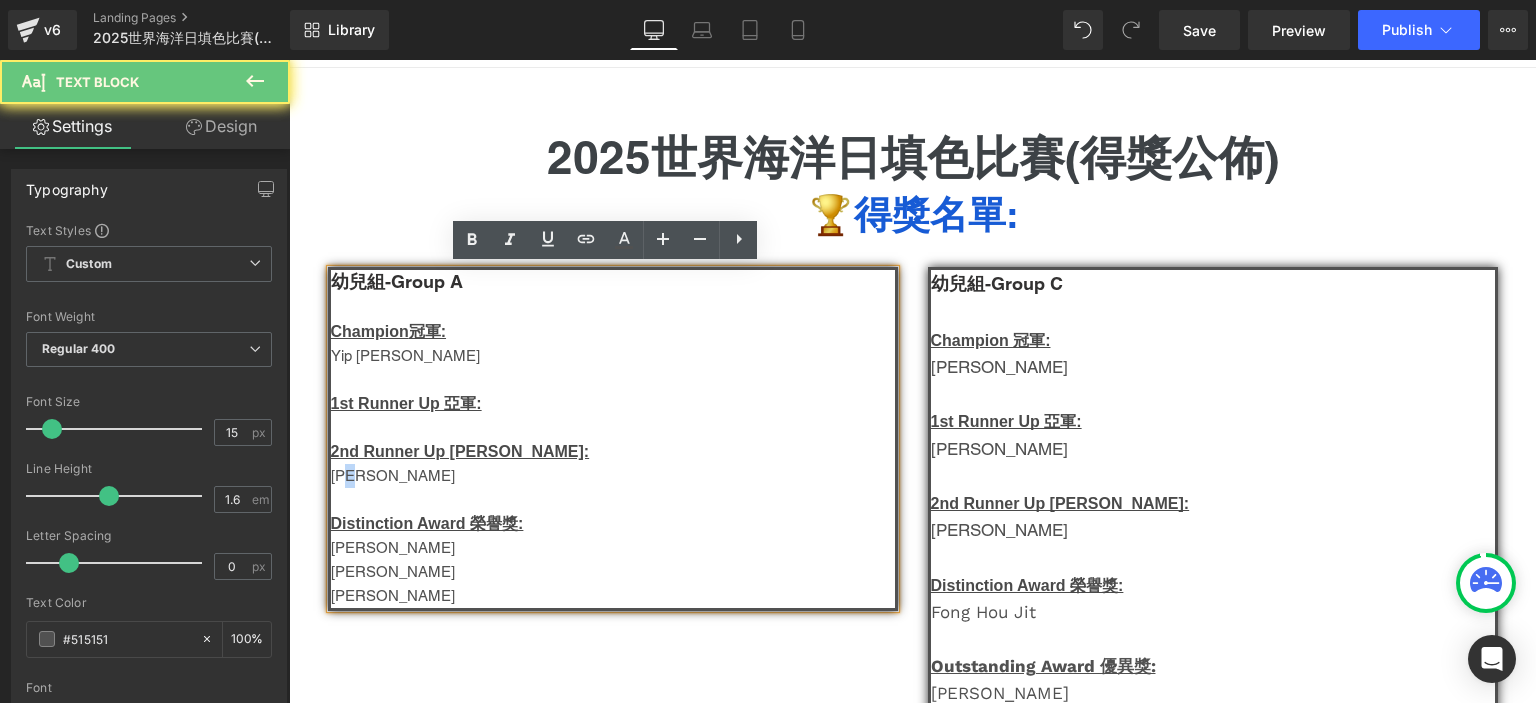 click on "[PERSON_NAME]" at bounding box center [613, 476] 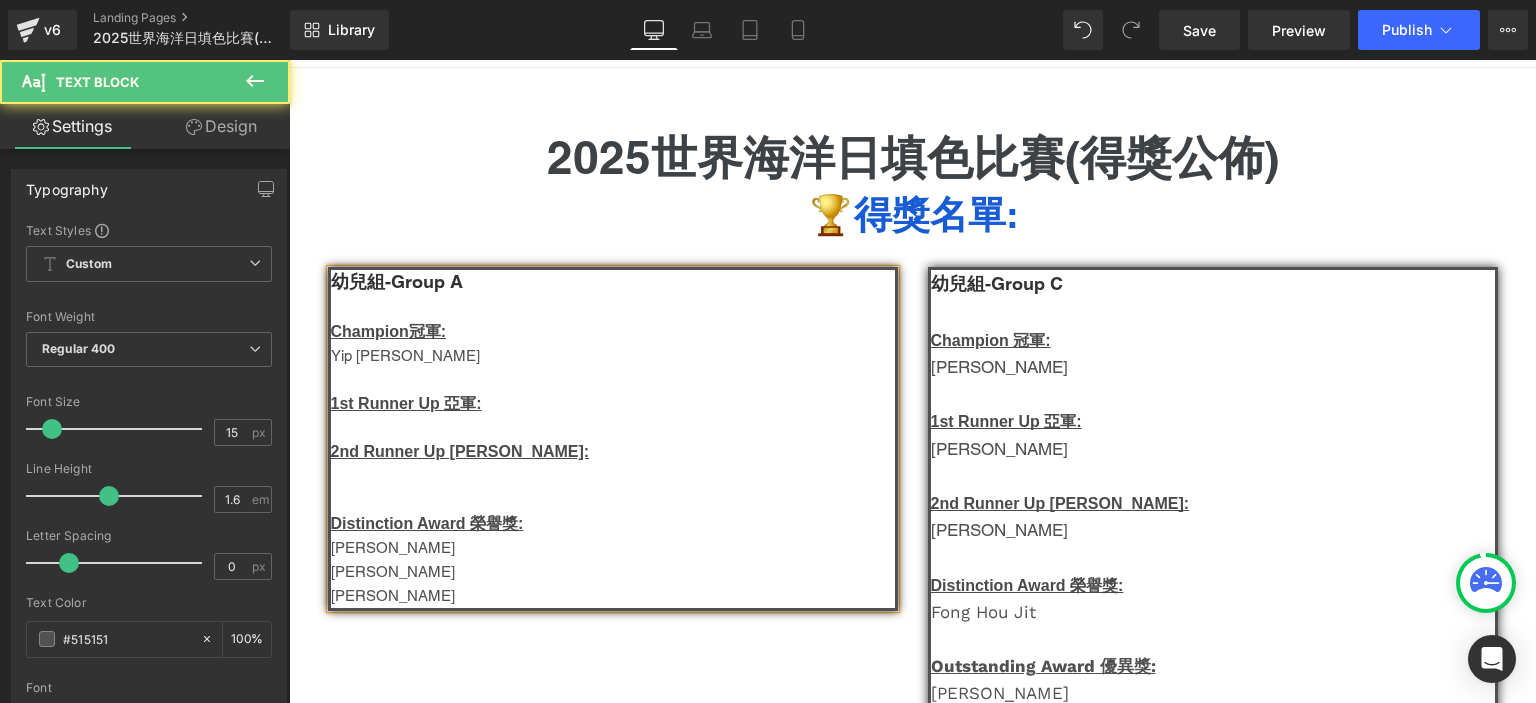 click at bounding box center [613, 428] 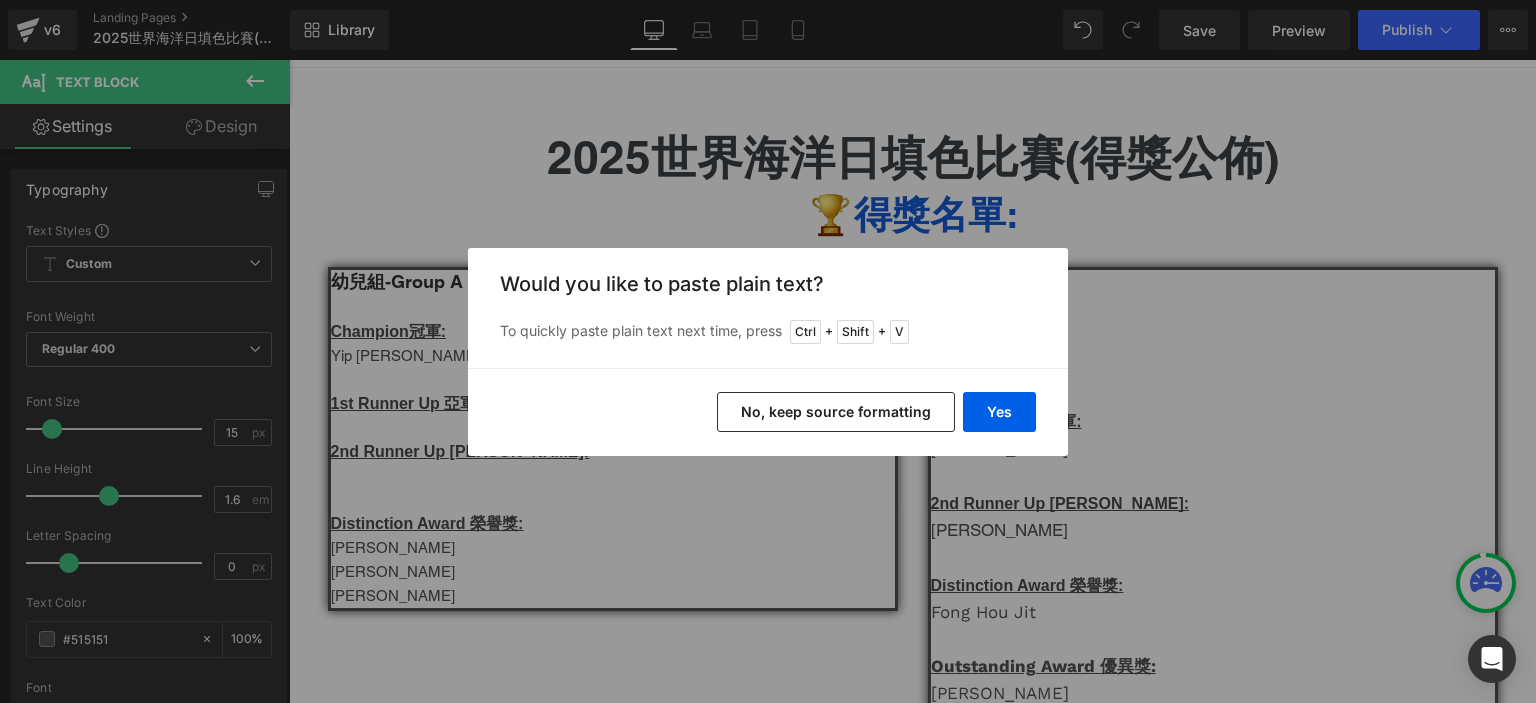 click on "Yes No, keep source formatting" at bounding box center [768, 412] 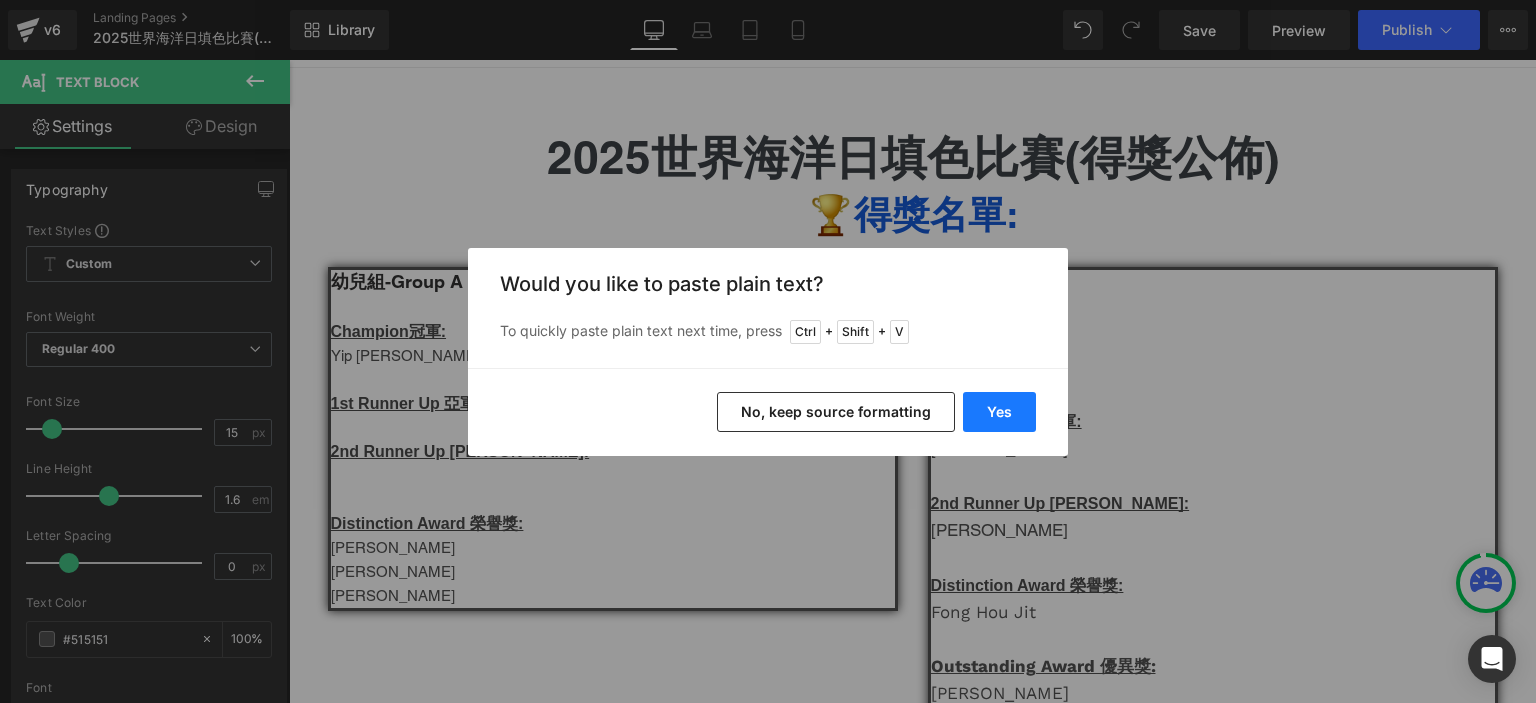 click on "Yes" at bounding box center [999, 412] 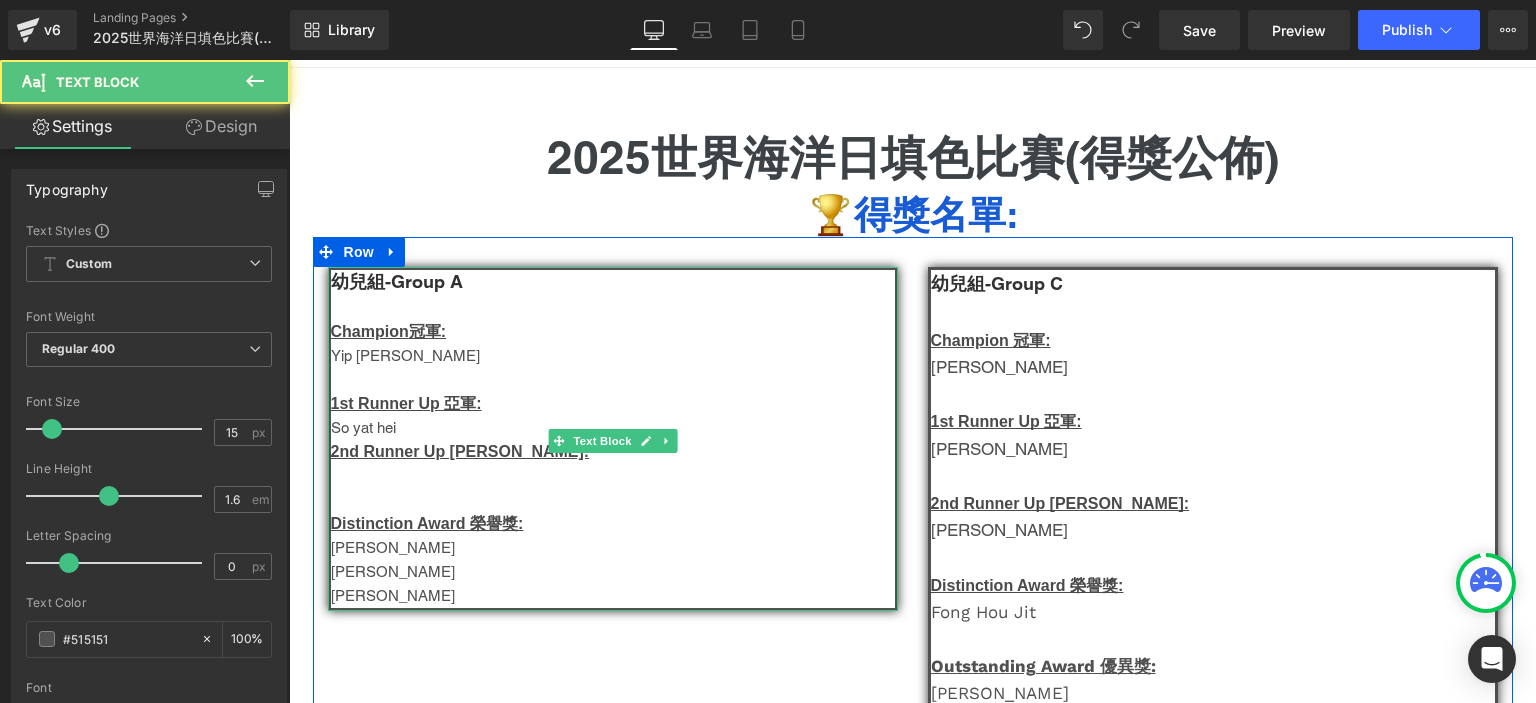 click on "So yat hei" at bounding box center (613, 428) 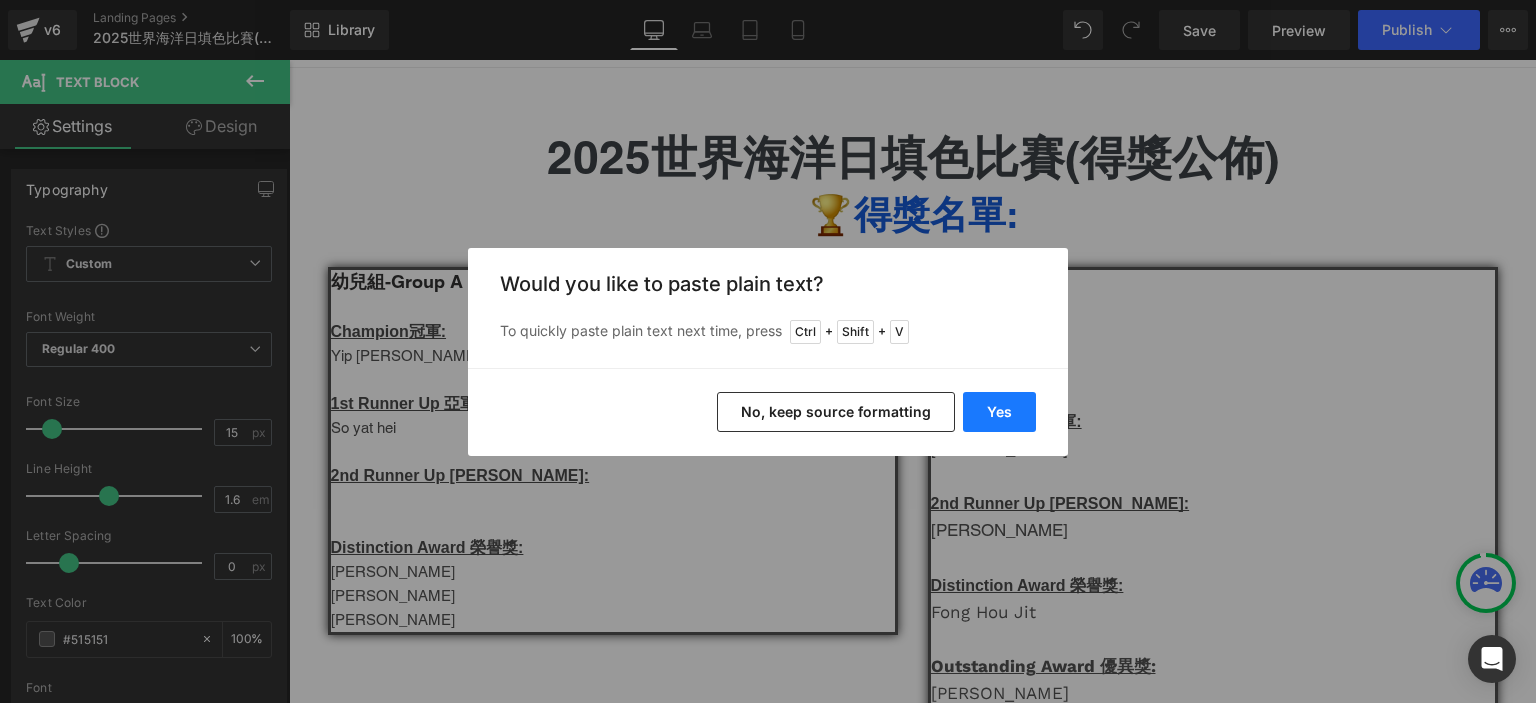 click on "Yes" at bounding box center [999, 412] 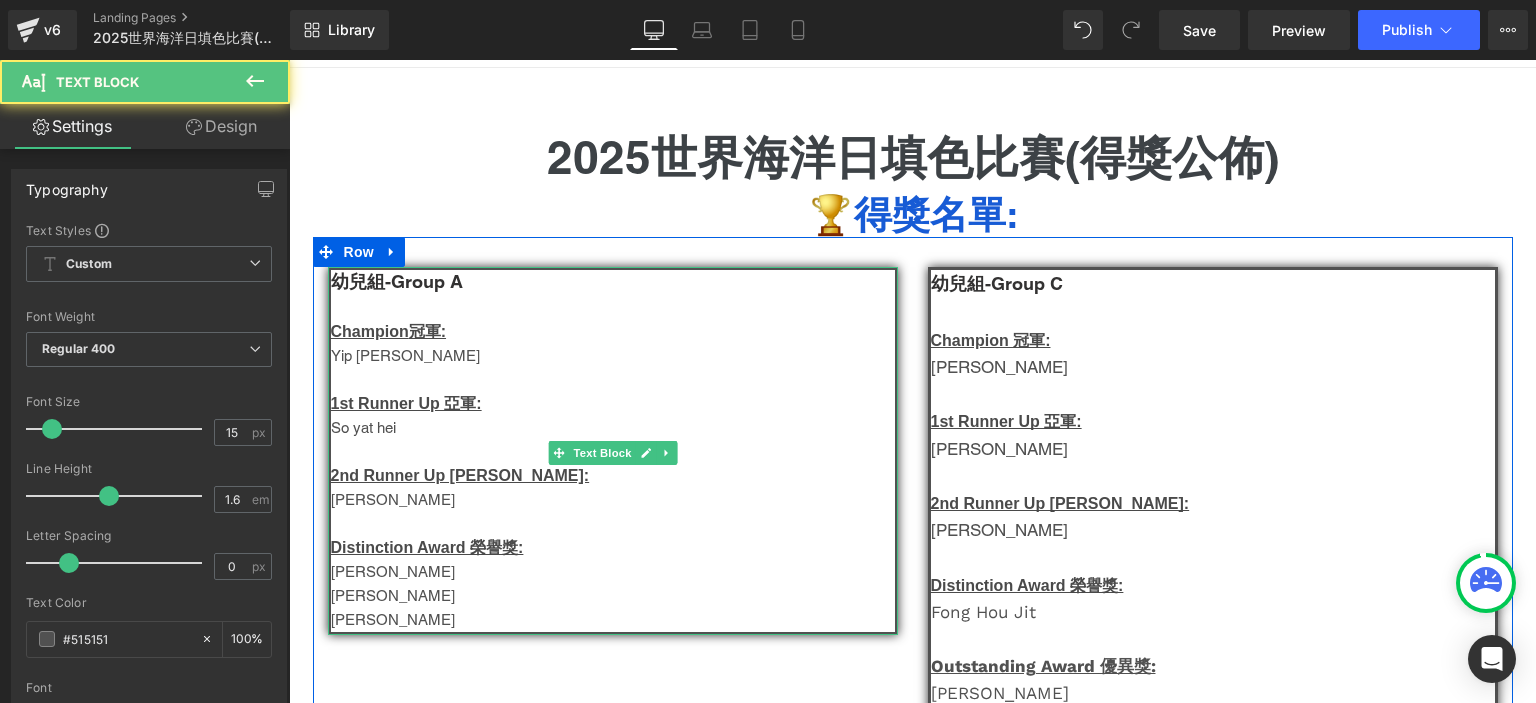 click on "[PERSON_NAME]" at bounding box center (613, 620) 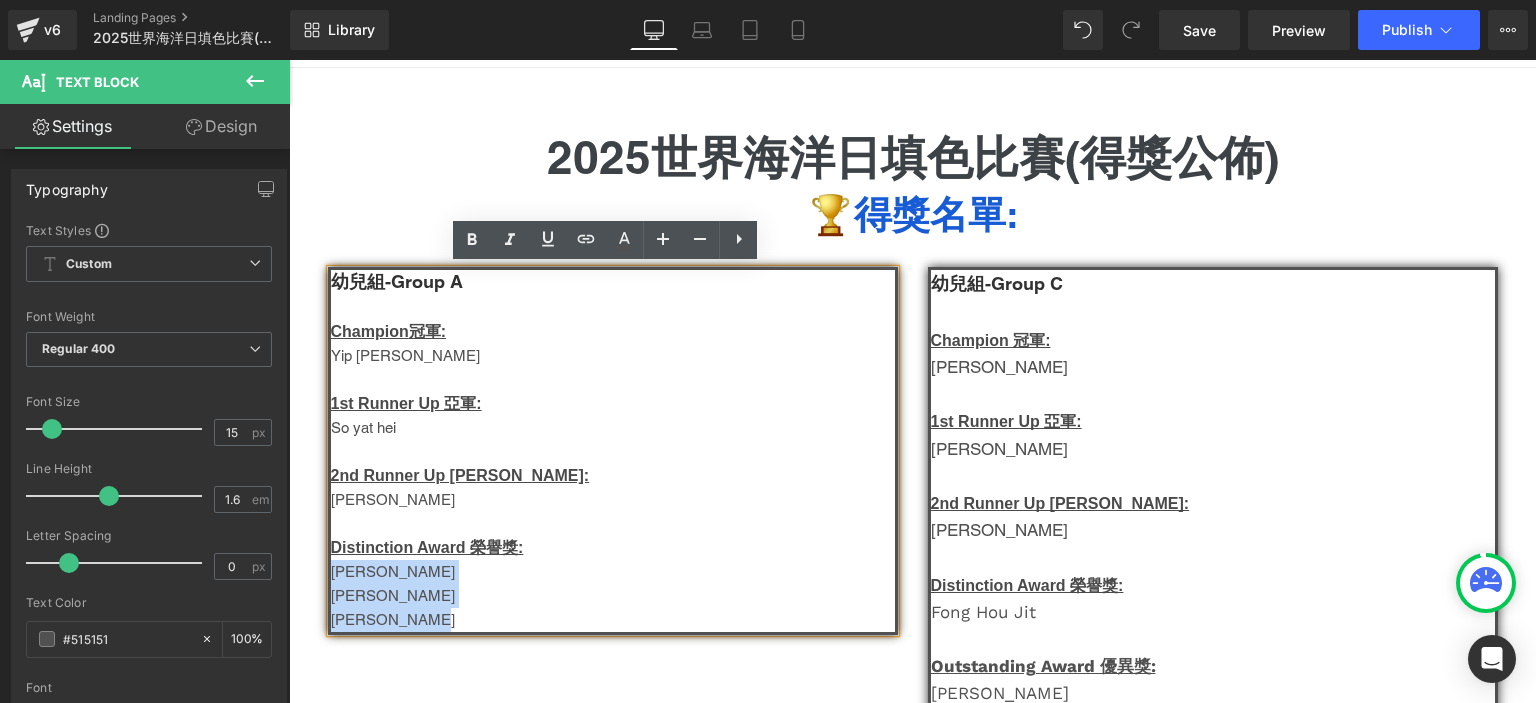 drag, startPoint x: 420, startPoint y: 627, endPoint x: 323, endPoint y: 576, distance: 109.59015 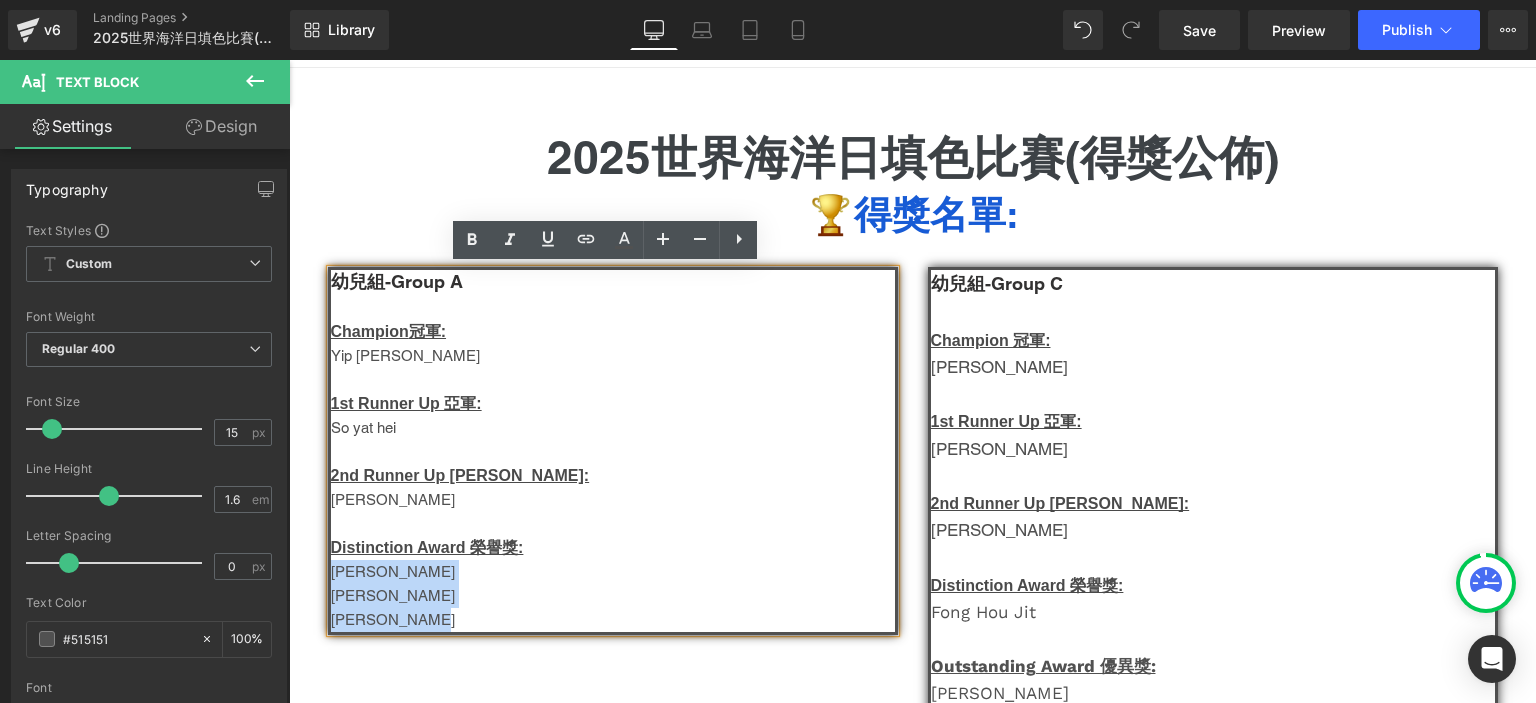 click on "幼兒組-Group A Champion  冠軍: [PERSON_NAME] 1st Runner Up 亞軍: So yat hei 2nd Runner Up [PERSON_NAME]: [PERSON_NAME] Distinction Award 榮譽獎: [PERSON_NAME] [PERSON_NAME] Ya [PERSON_NAME]" at bounding box center [613, 451] 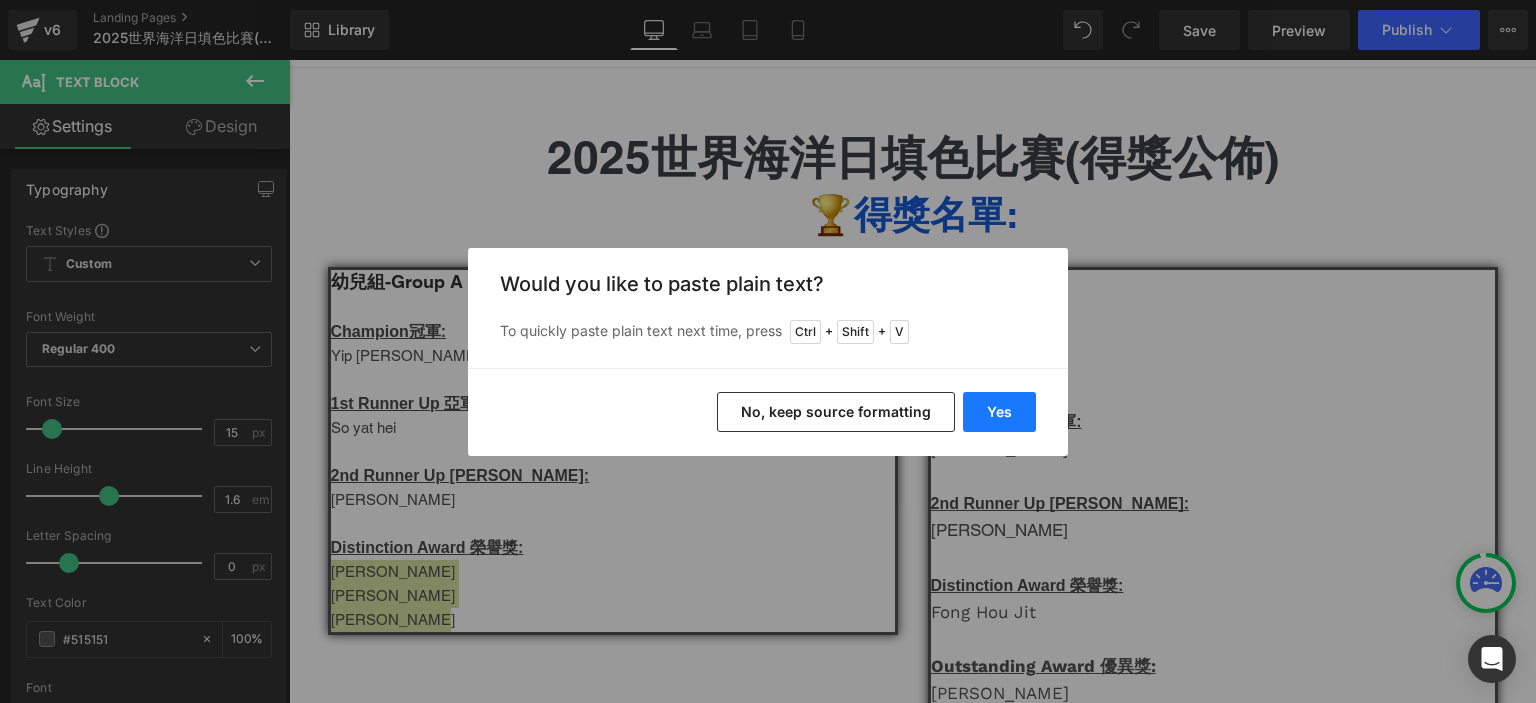 click on "Yes" at bounding box center [999, 412] 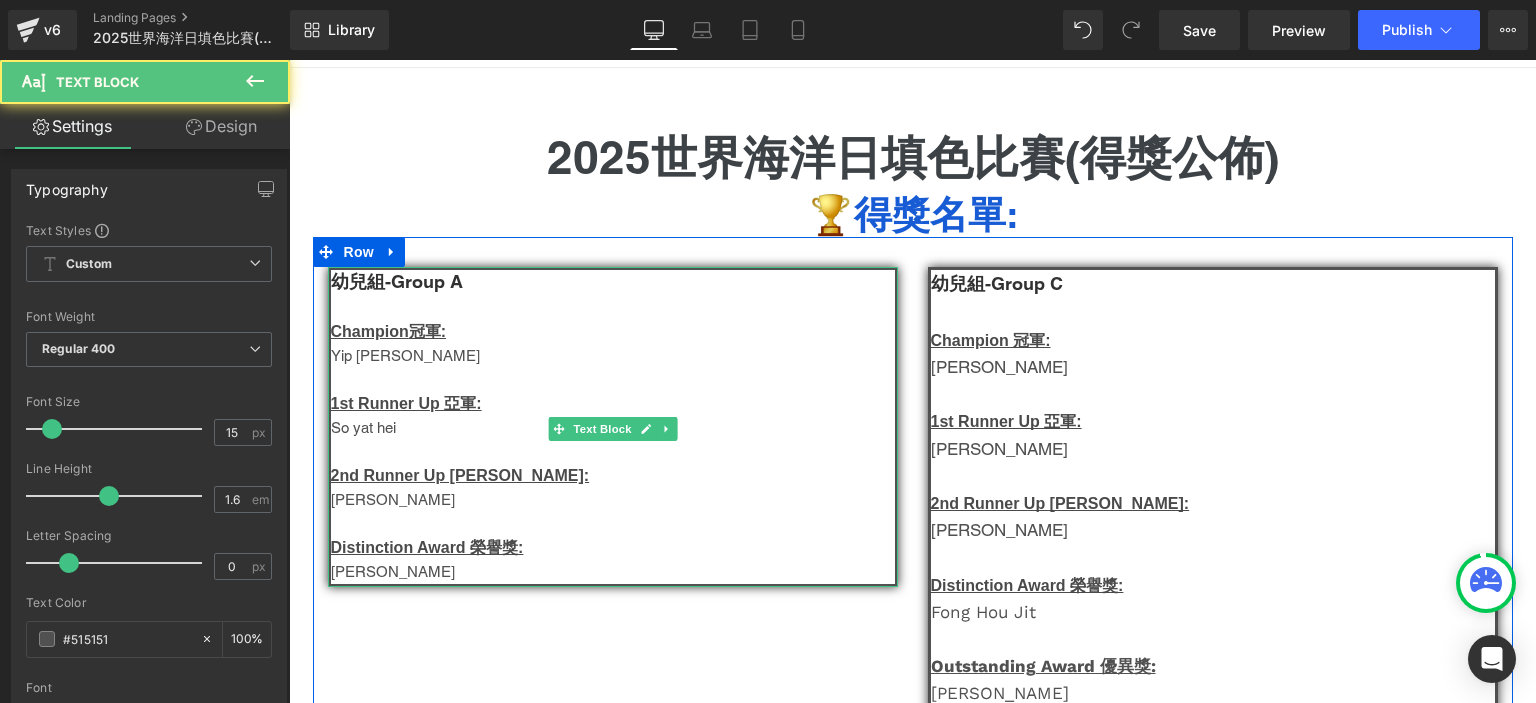 click on "[PERSON_NAME]" at bounding box center (613, 572) 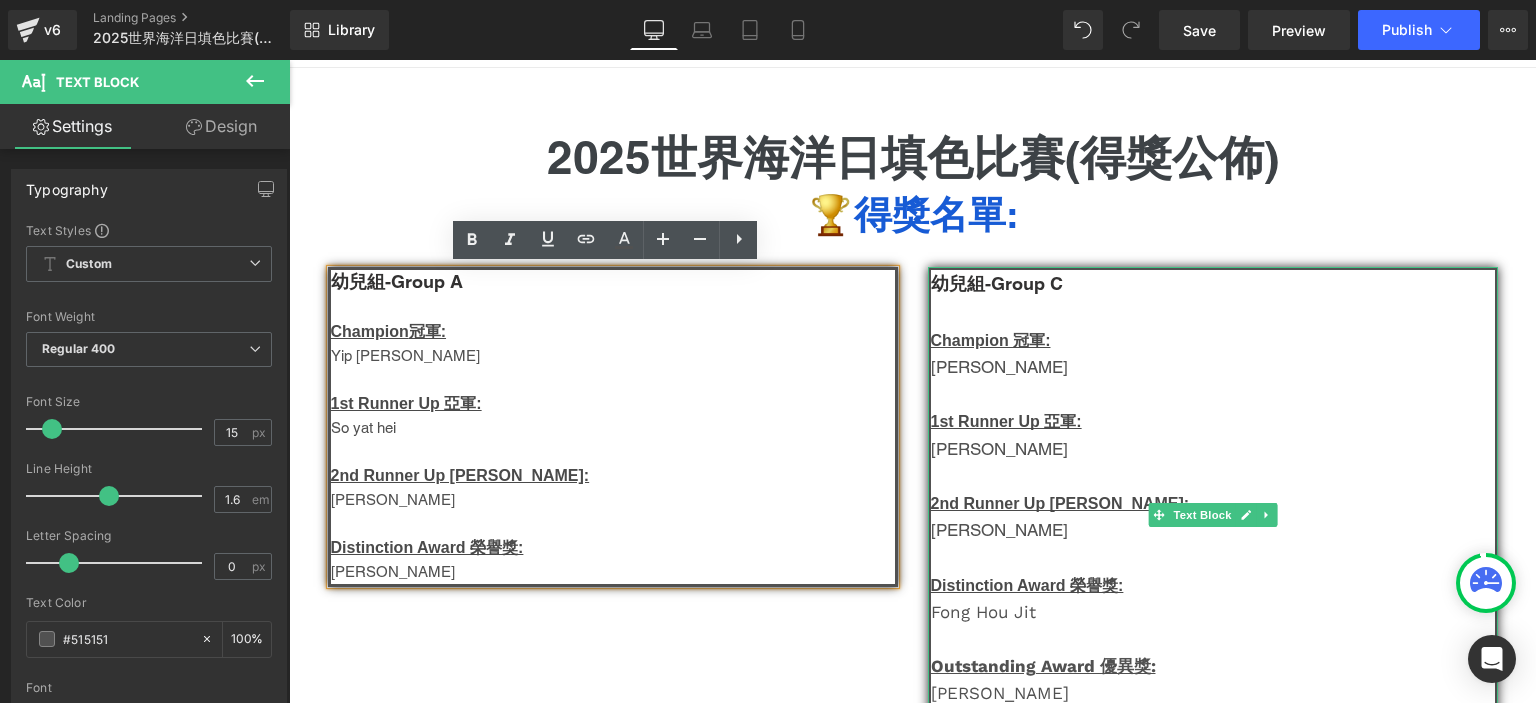 click on "幼兒組-Group C" at bounding box center [1213, 284] 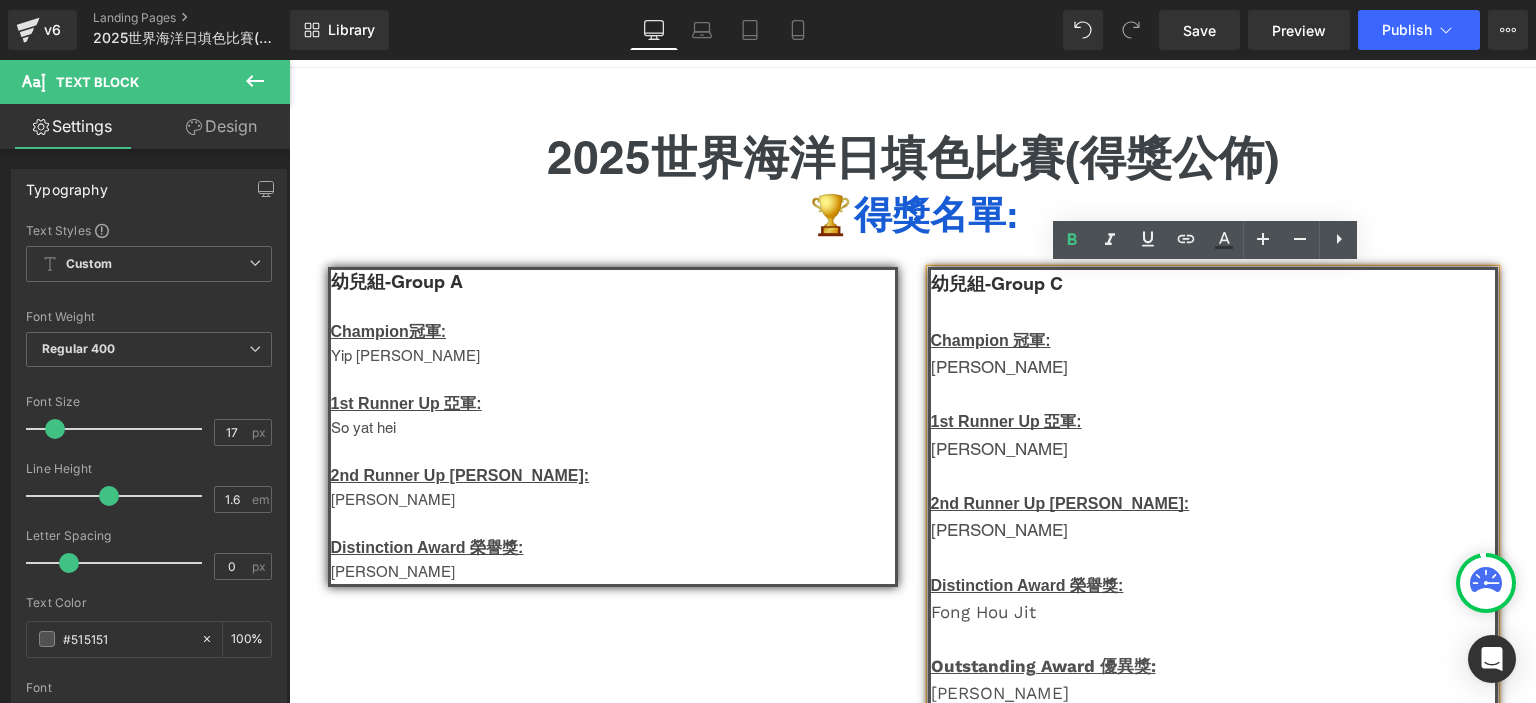 click on "幼兒組-Group C" at bounding box center [997, 283] 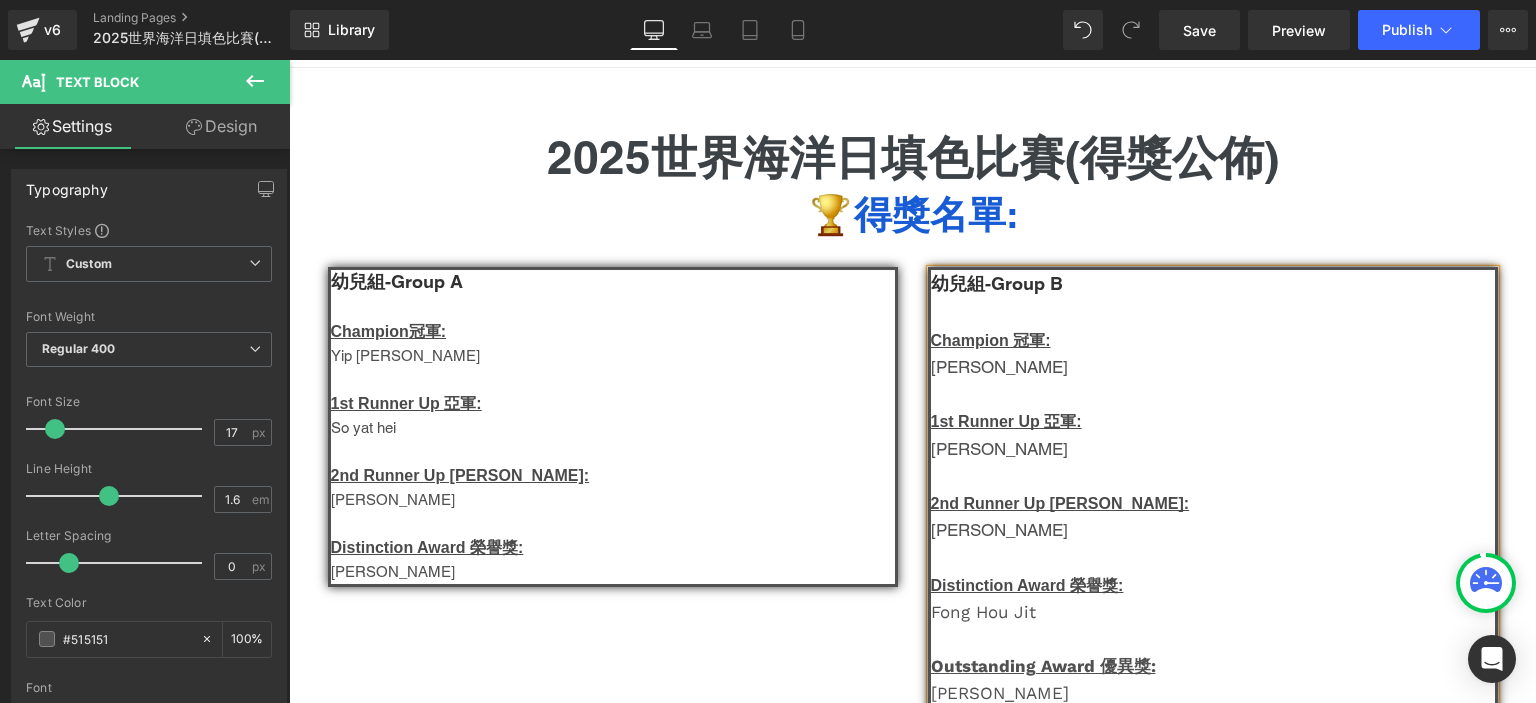 click on "[PERSON_NAME]" at bounding box center (1213, 367) 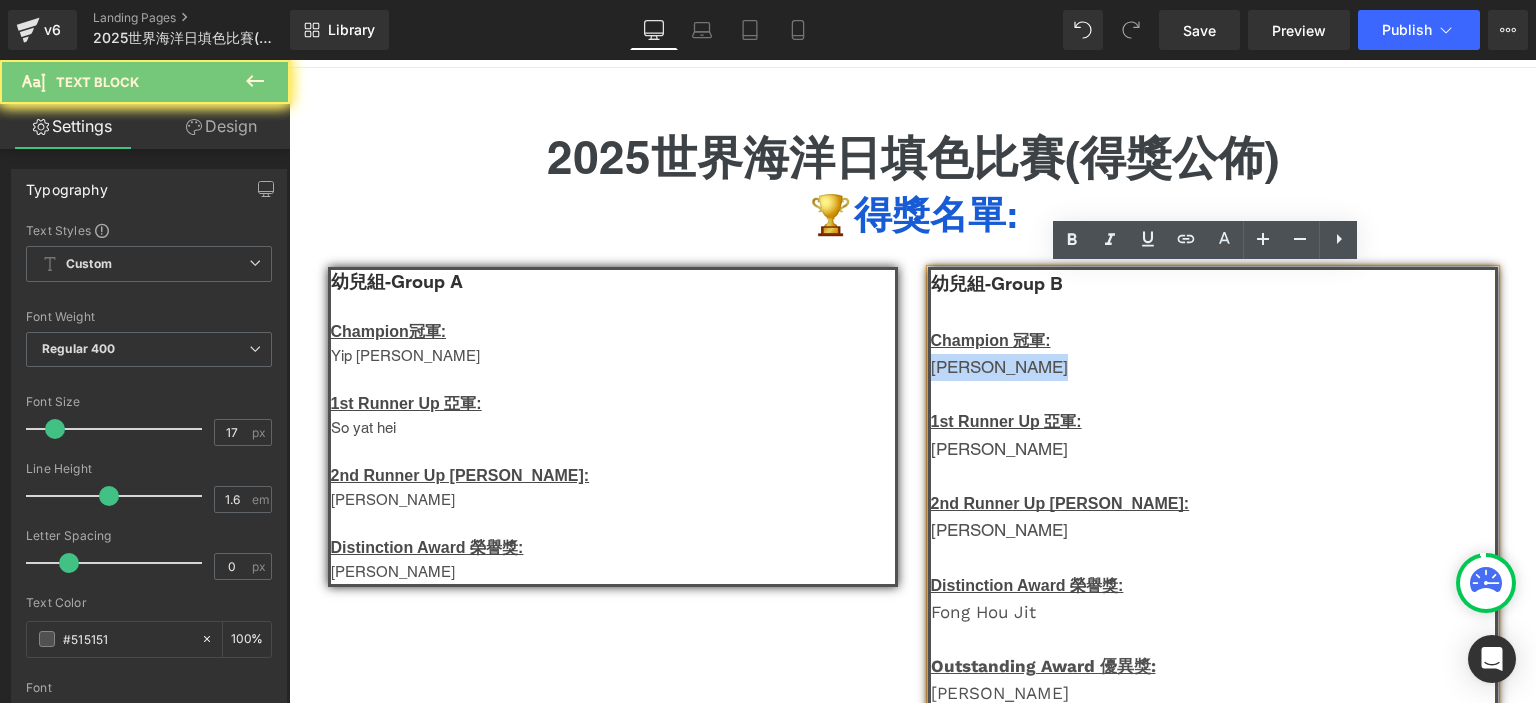 click on "[PERSON_NAME]" at bounding box center (1213, 367) 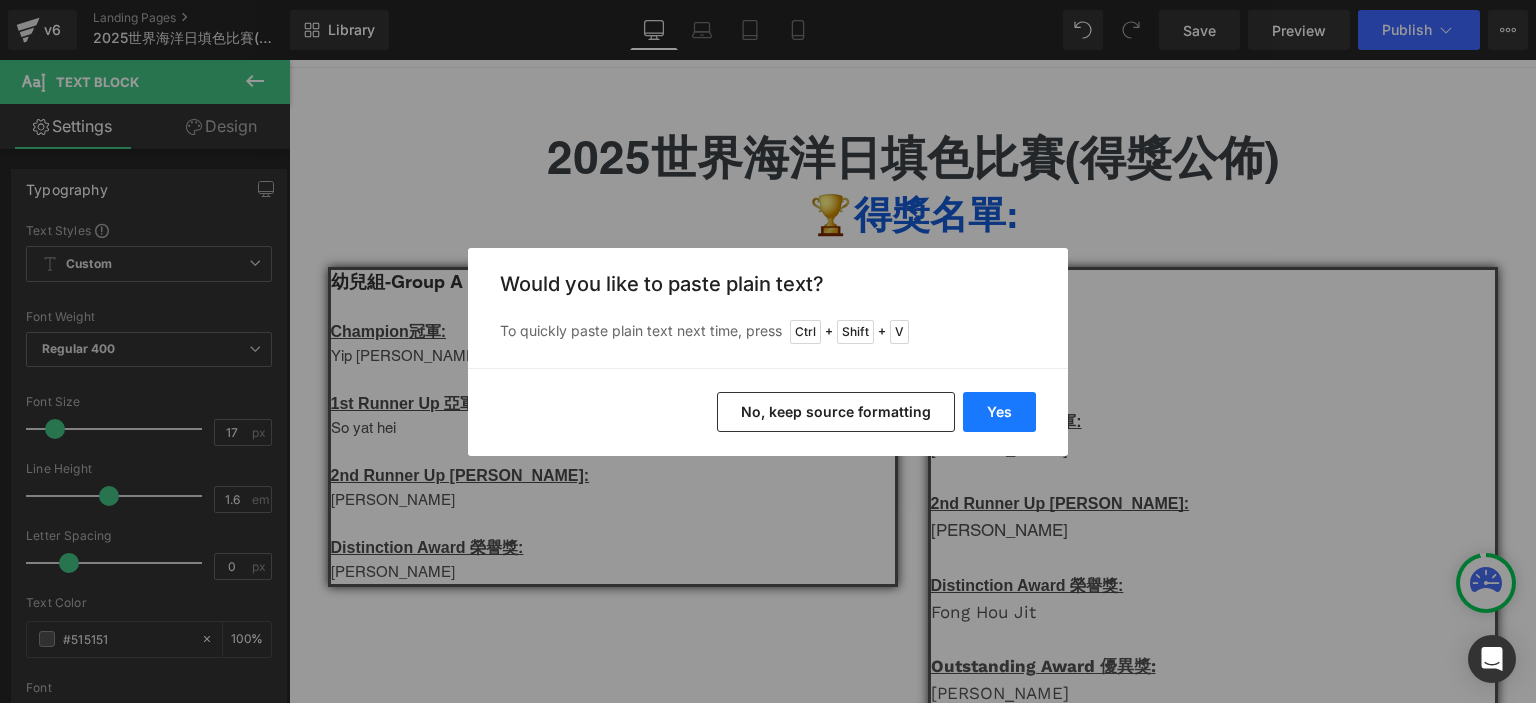click on "Yes" at bounding box center (999, 412) 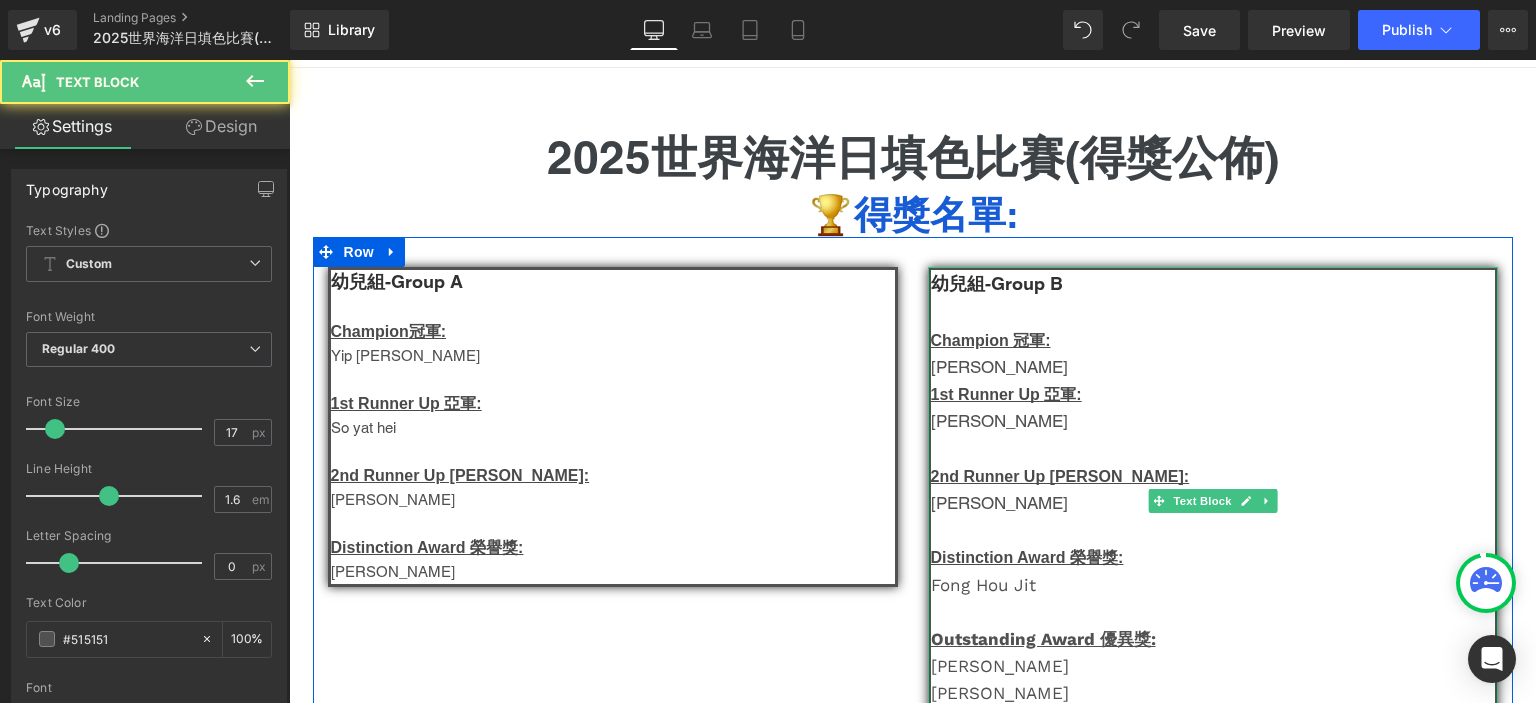 click on "[PERSON_NAME]" at bounding box center [1213, 421] 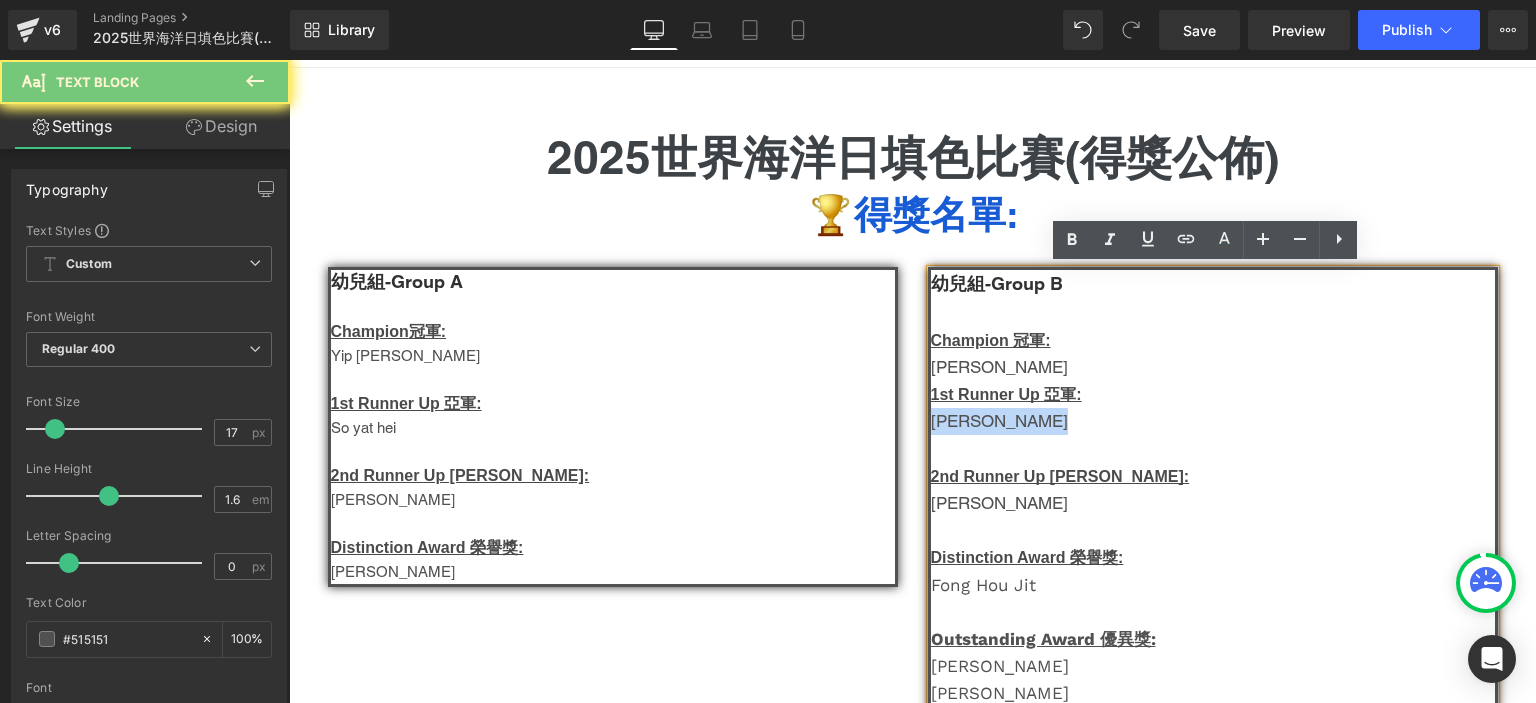 click on "[PERSON_NAME]" at bounding box center (1213, 421) 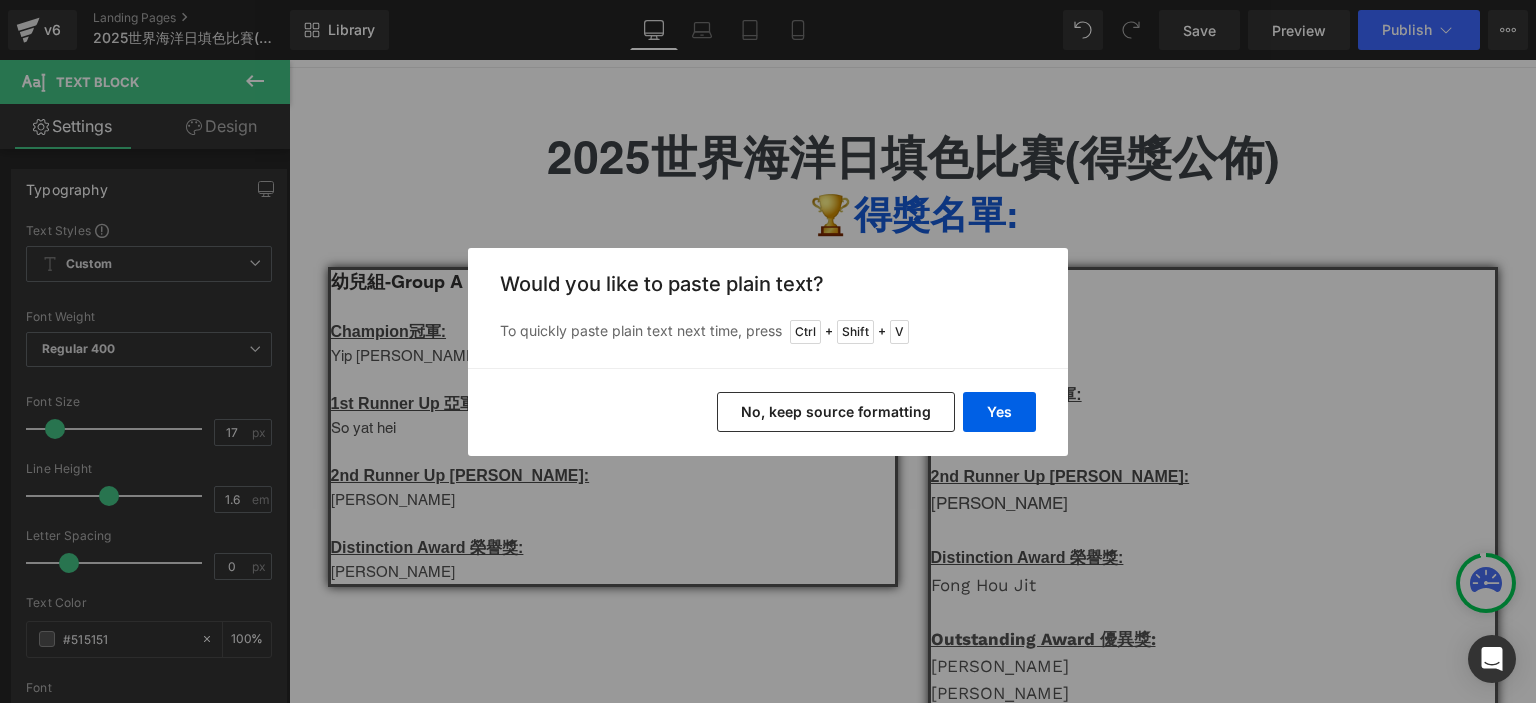 click on "Yes" at bounding box center (999, 412) 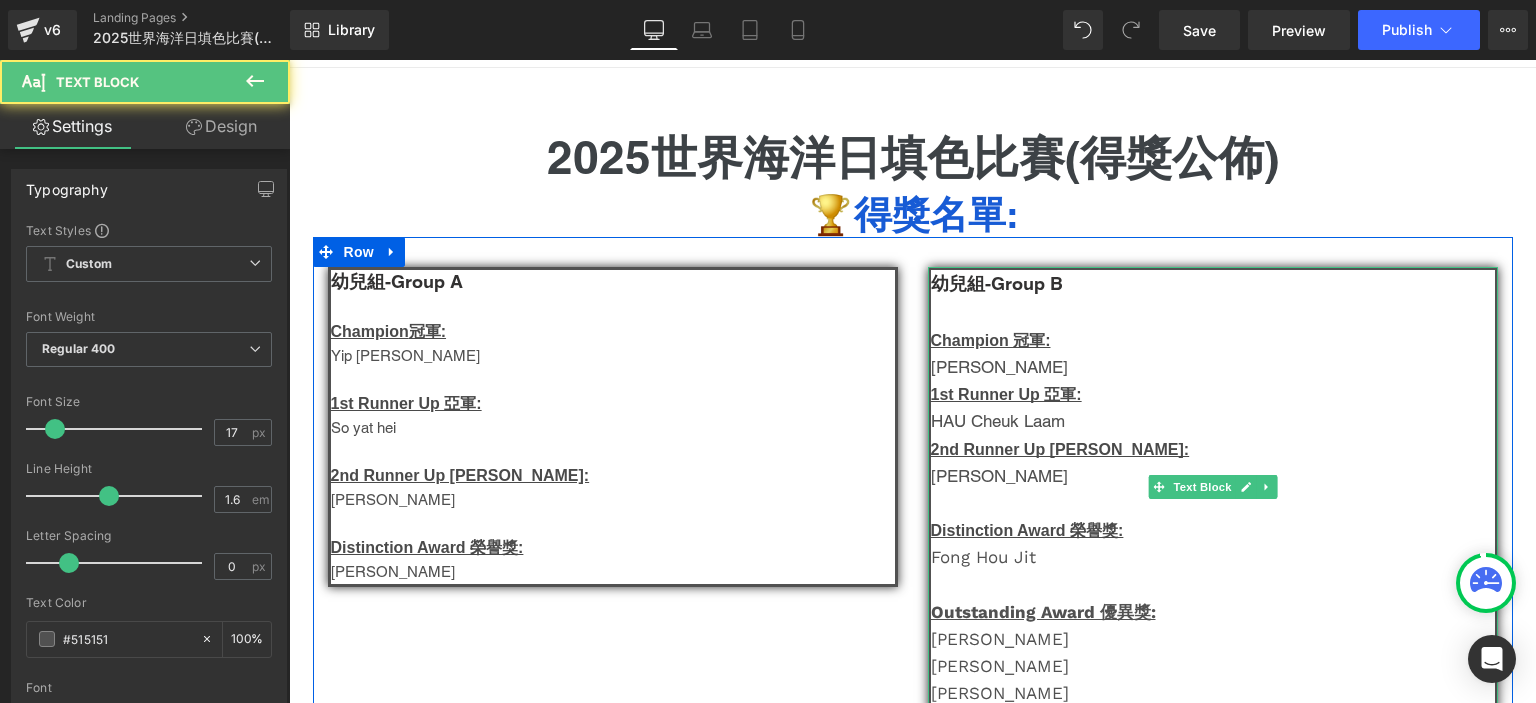 click on "HAU Cheuk Laam" at bounding box center [1213, 421] 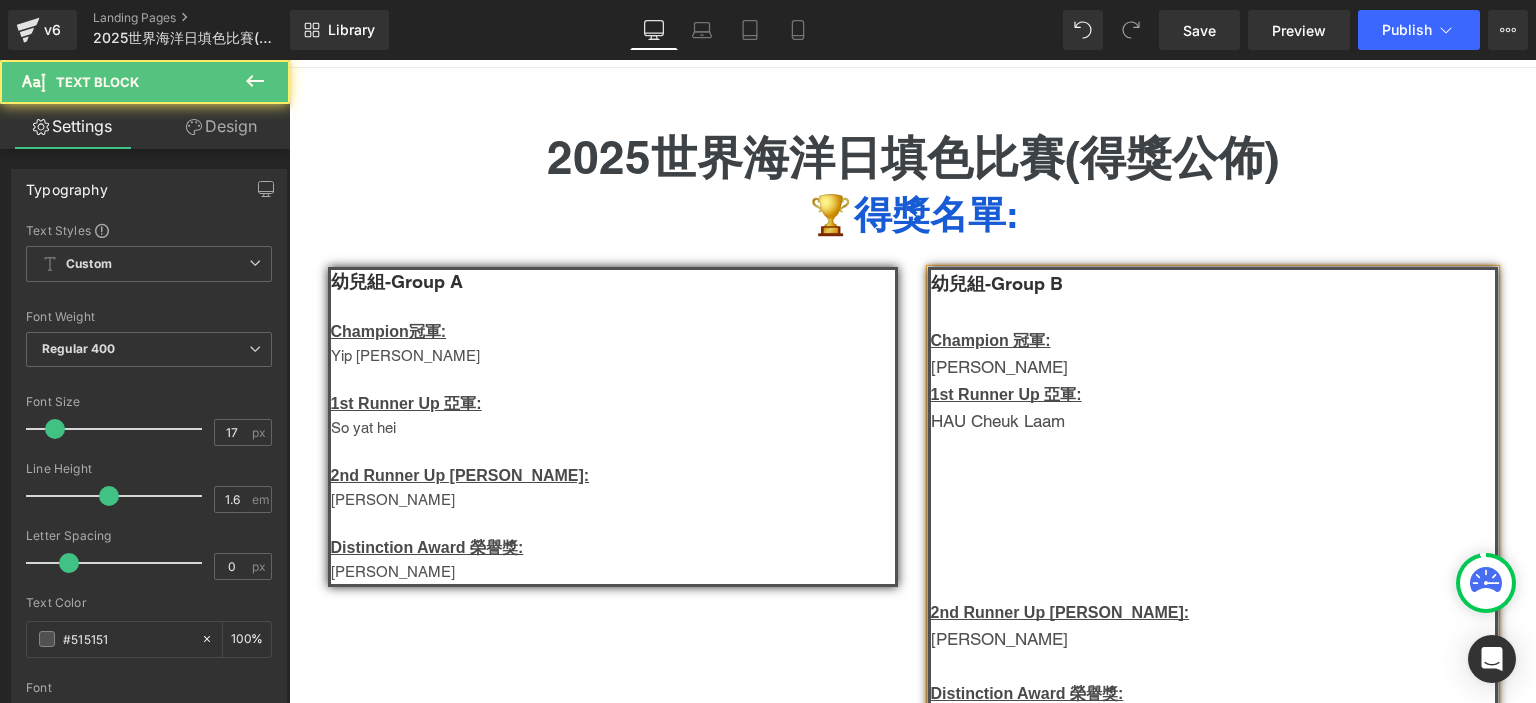 click at bounding box center [1213, 449] 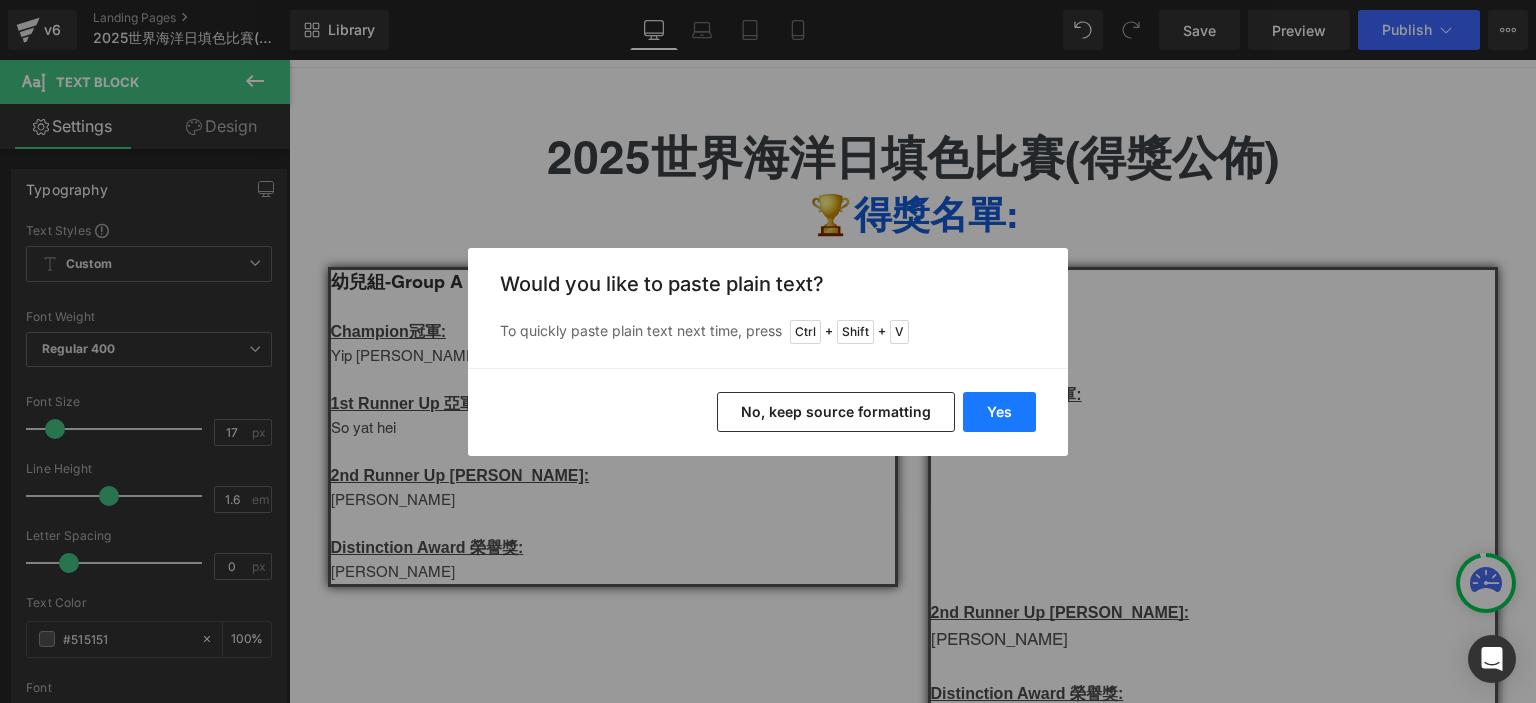 click on "Yes" at bounding box center (999, 412) 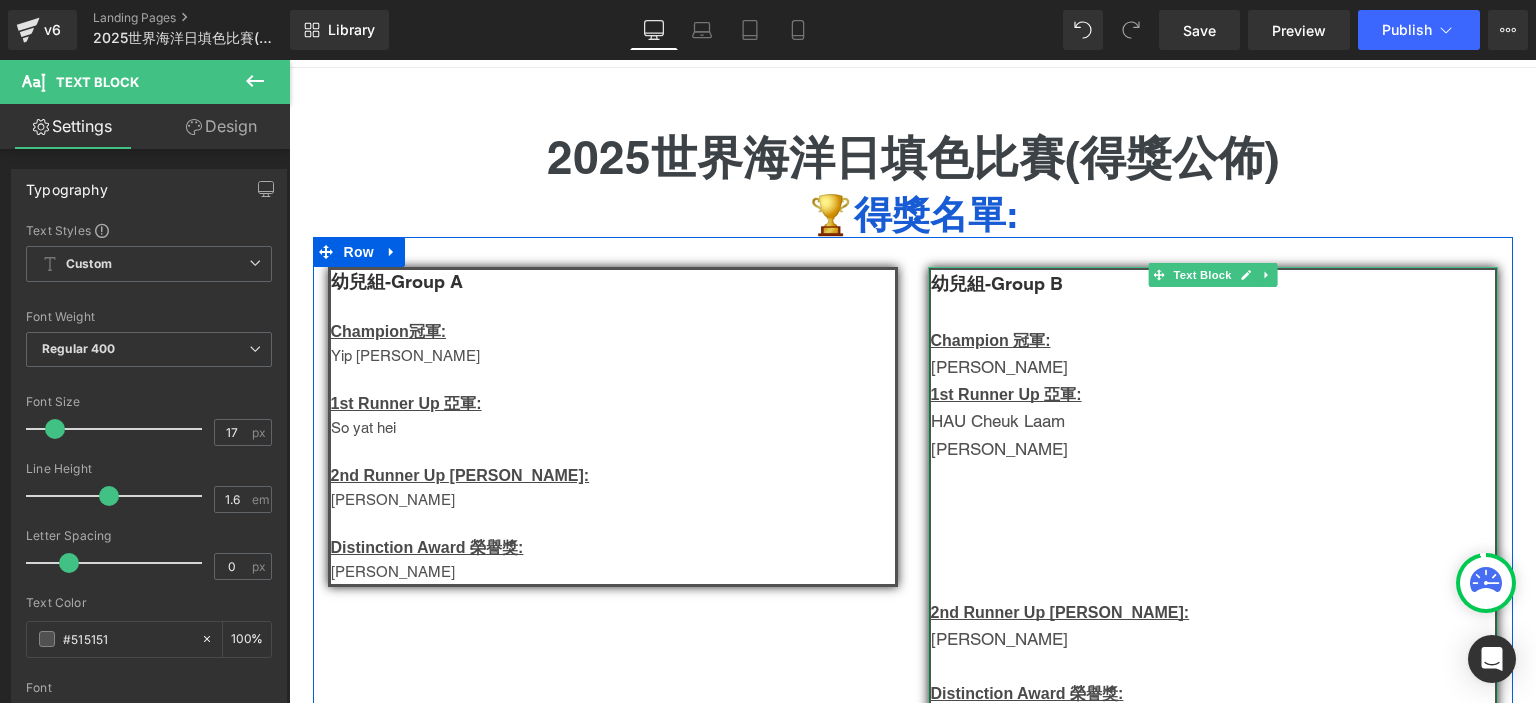 scroll, scrollTop: 248, scrollLeft: 0, axis: vertical 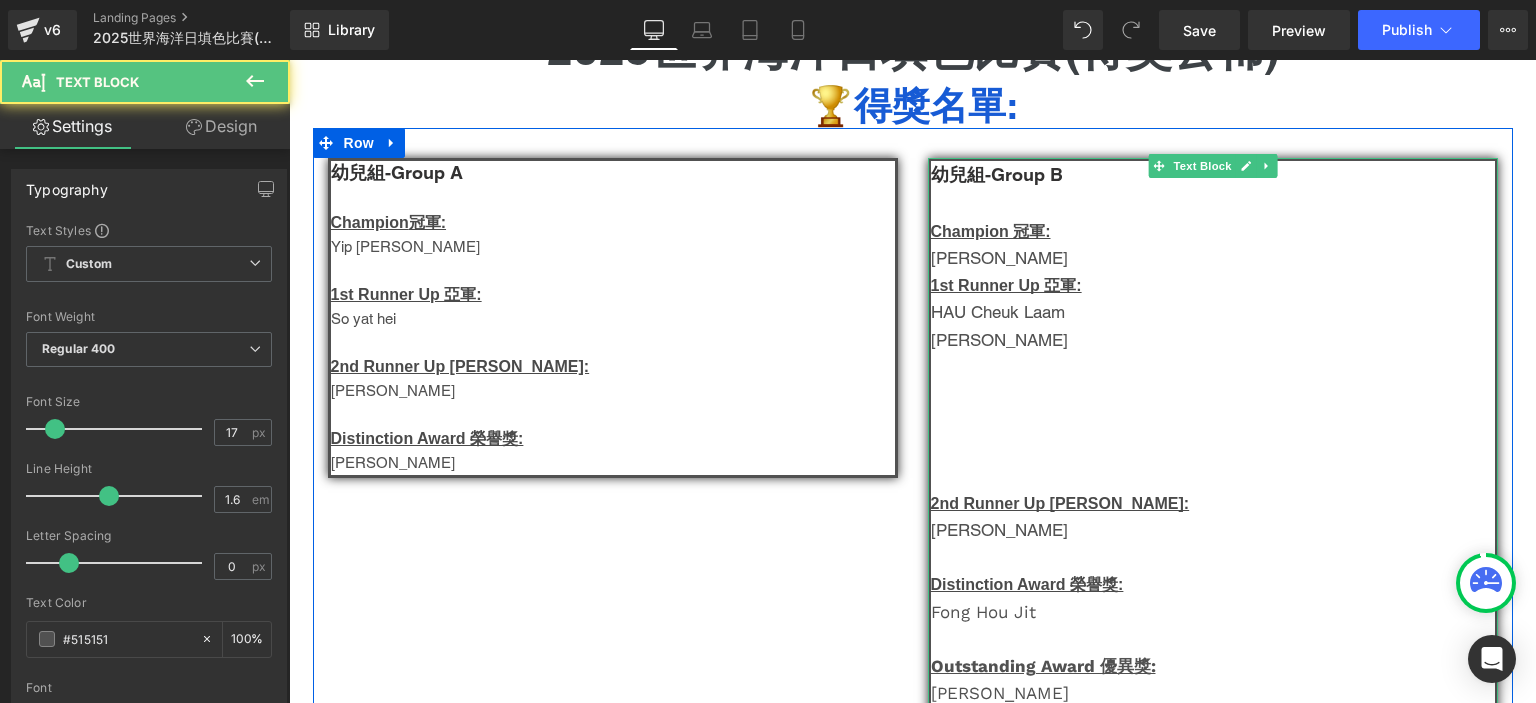 click on "[PERSON_NAME]" at bounding box center [1213, 530] 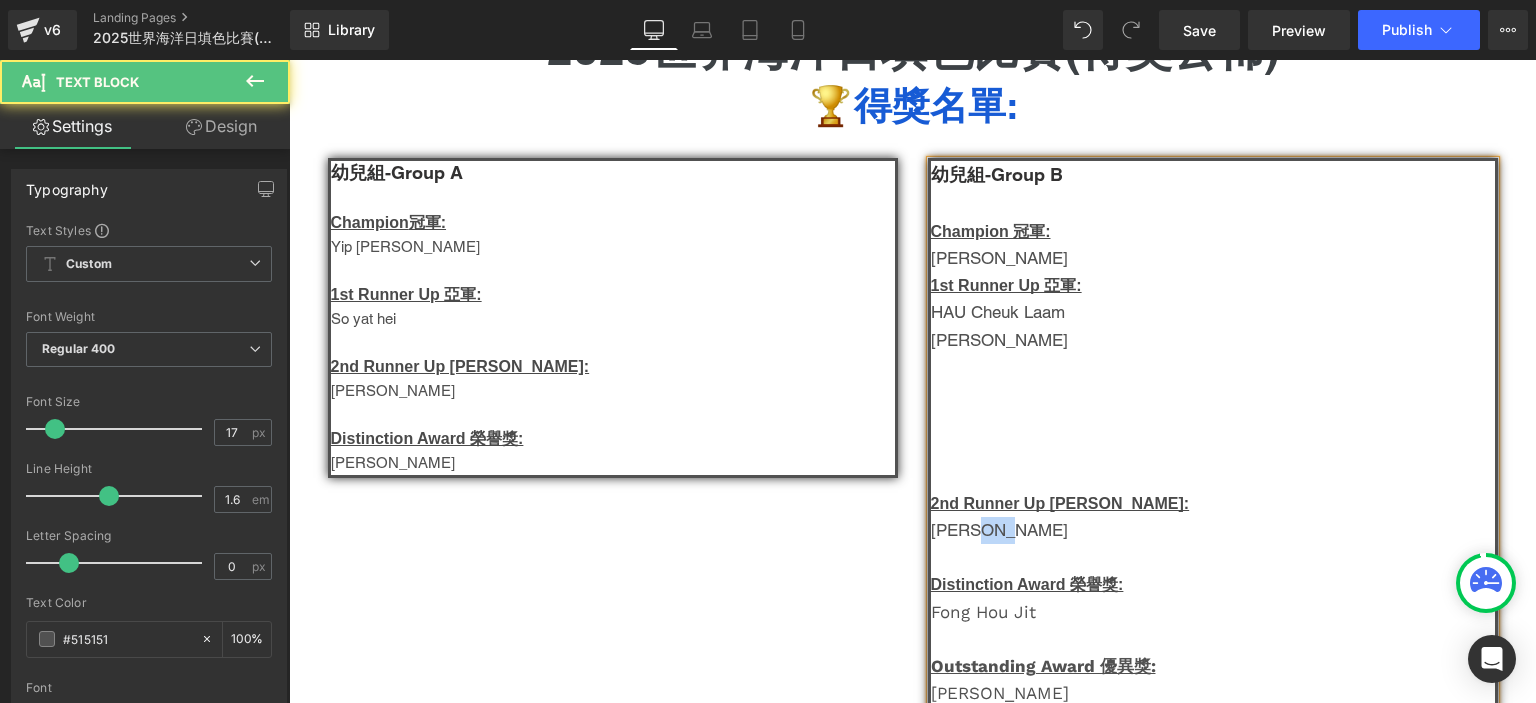 click on "[PERSON_NAME]" at bounding box center (1213, 530) 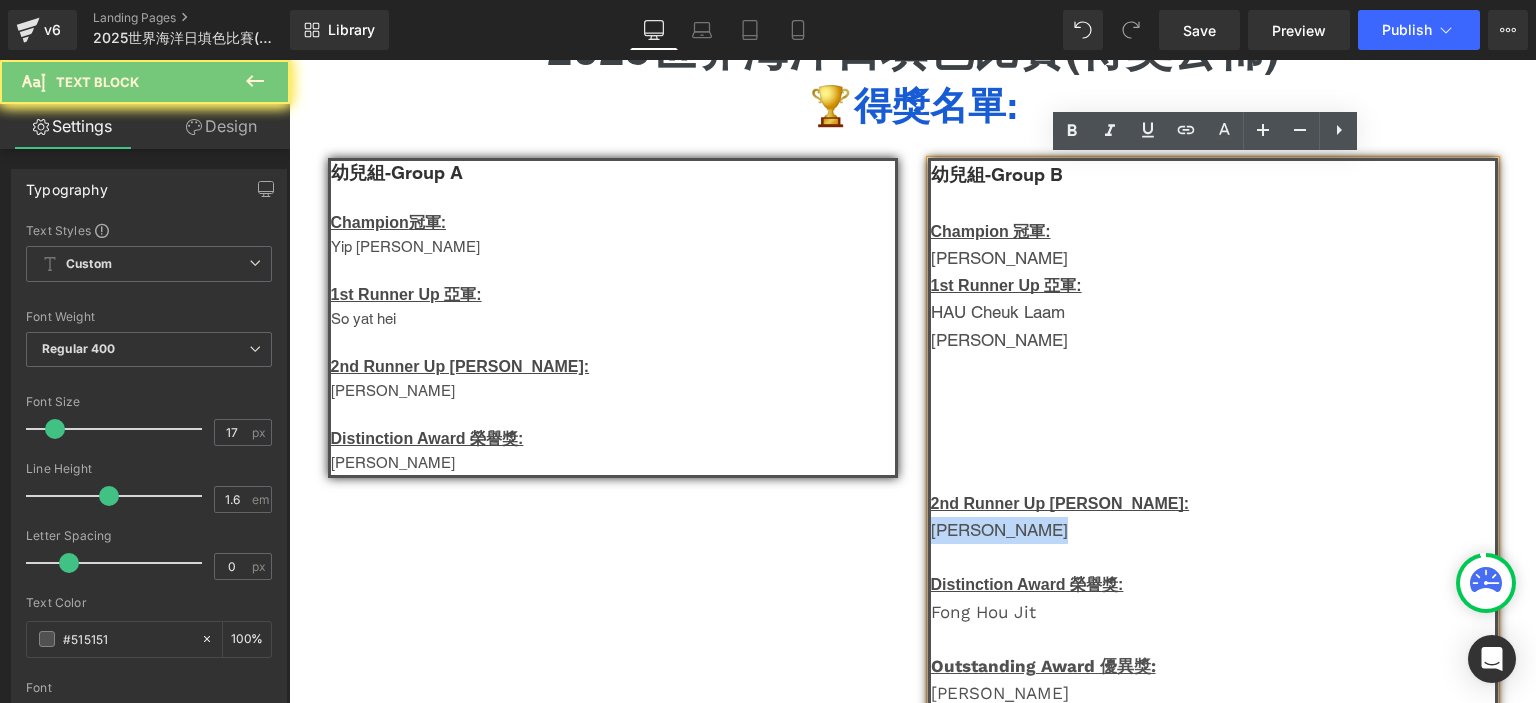 click on "[PERSON_NAME]" at bounding box center [1213, 530] 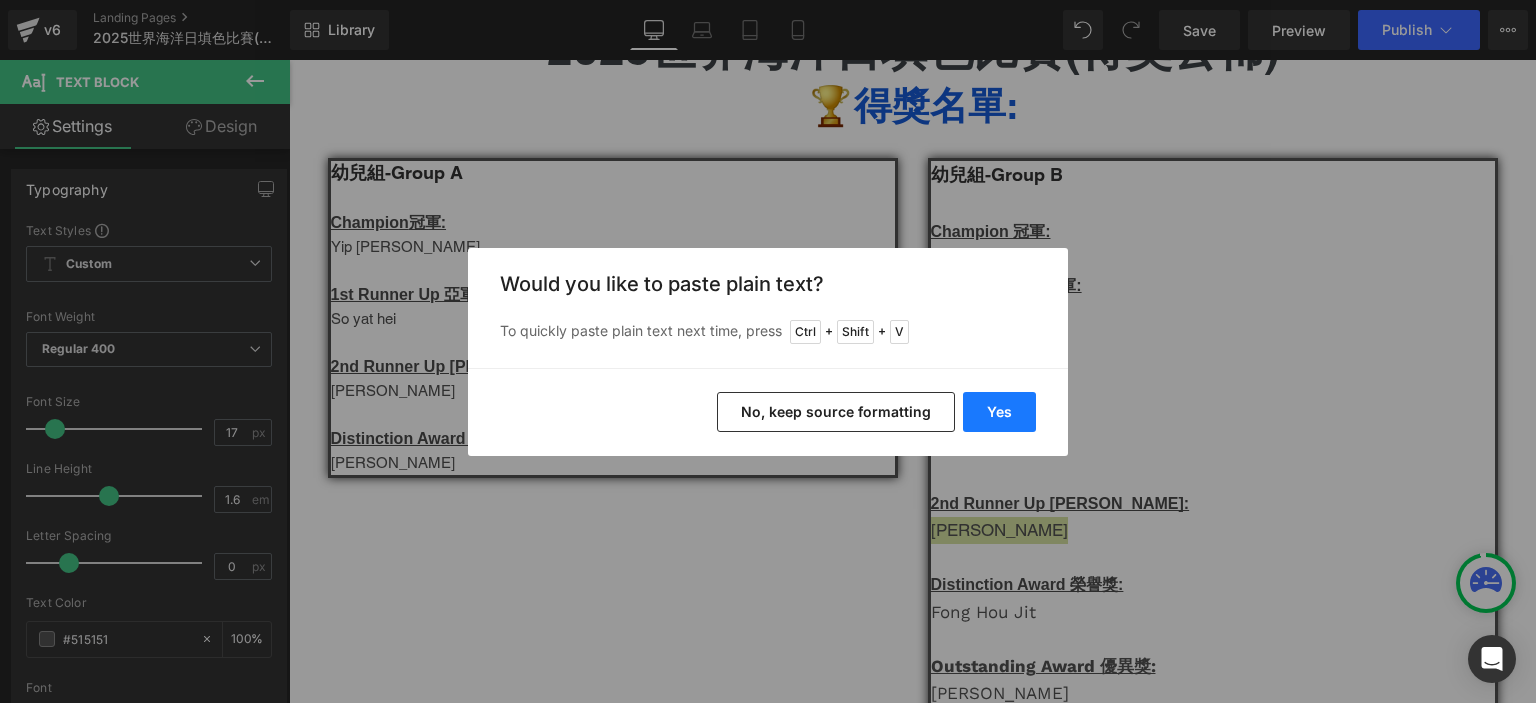 click on "Yes" at bounding box center (999, 412) 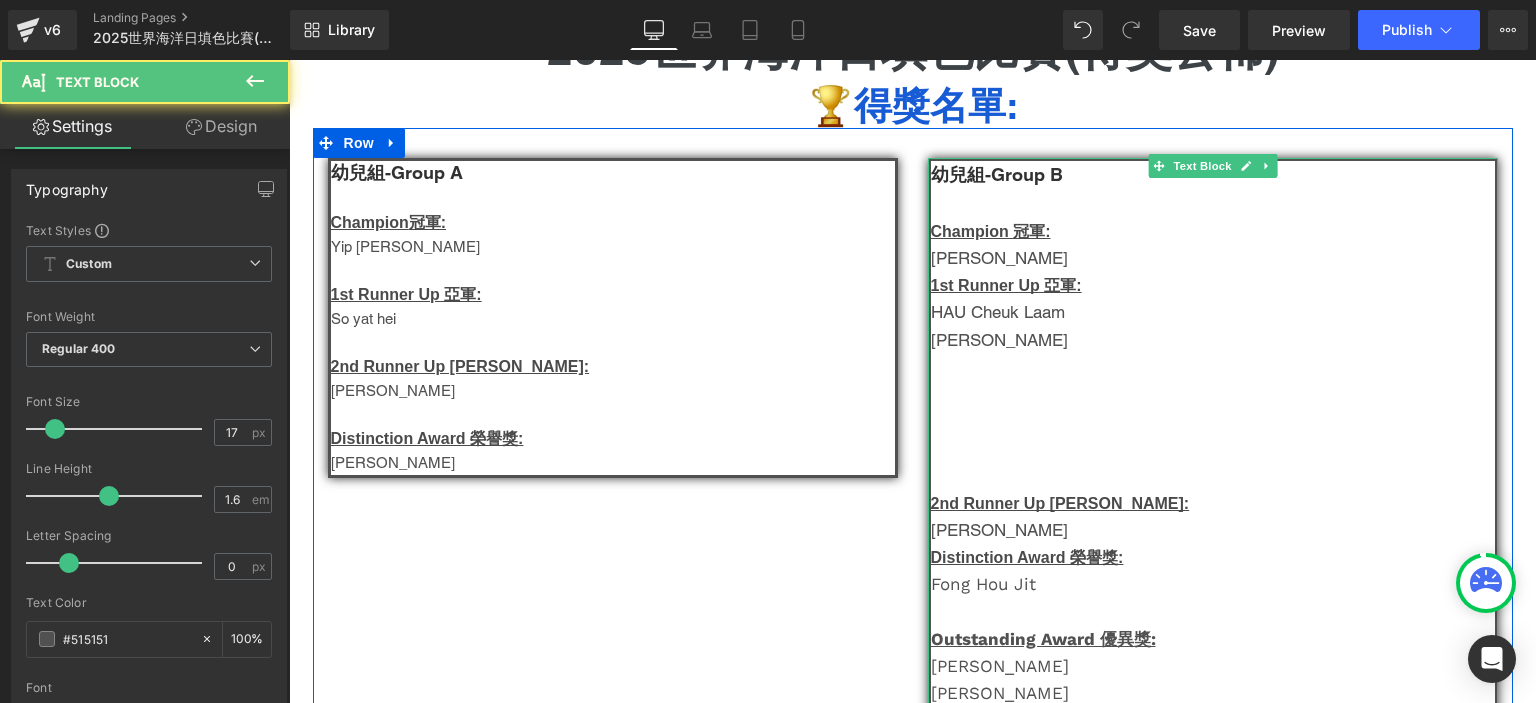 click at bounding box center [1213, 476] 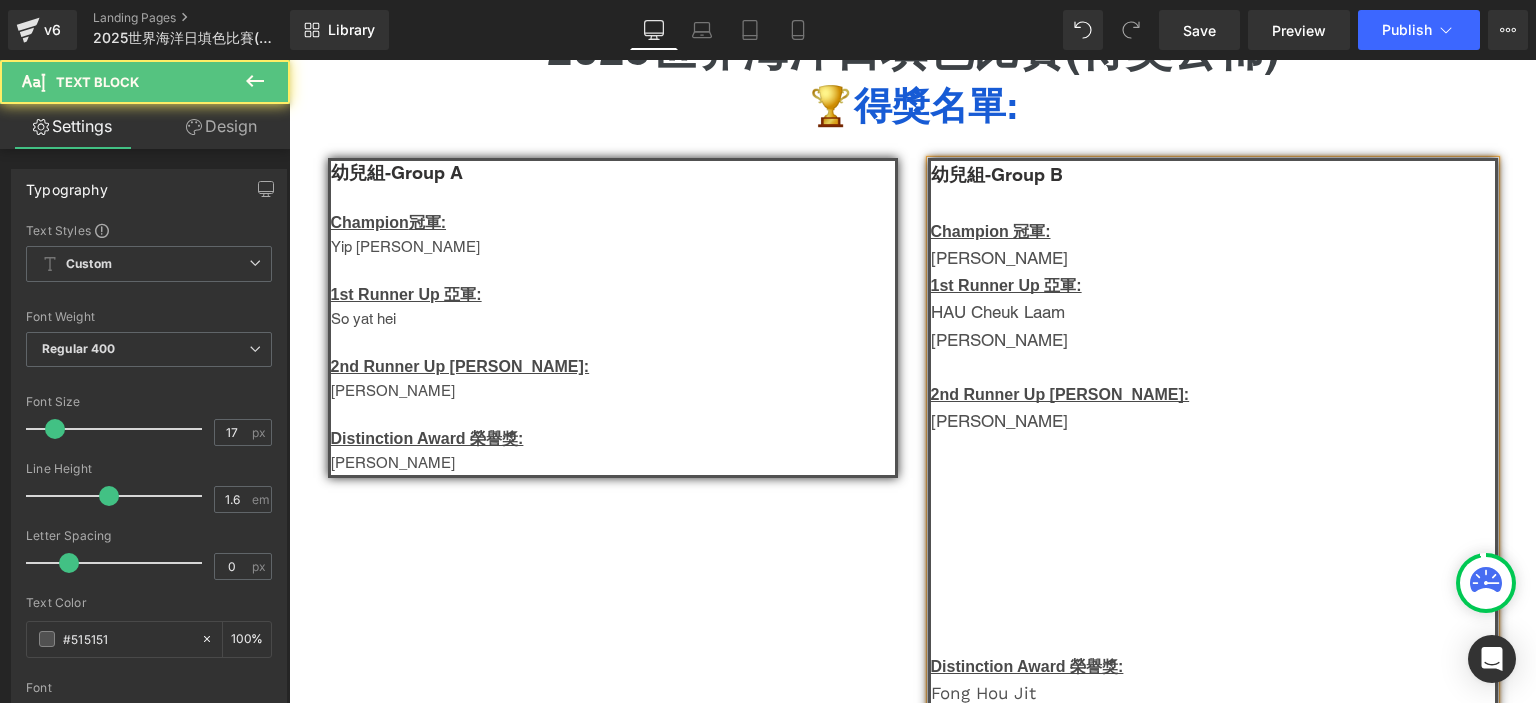 click on "[PERSON_NAME]" at bounding box center (1213, 258) 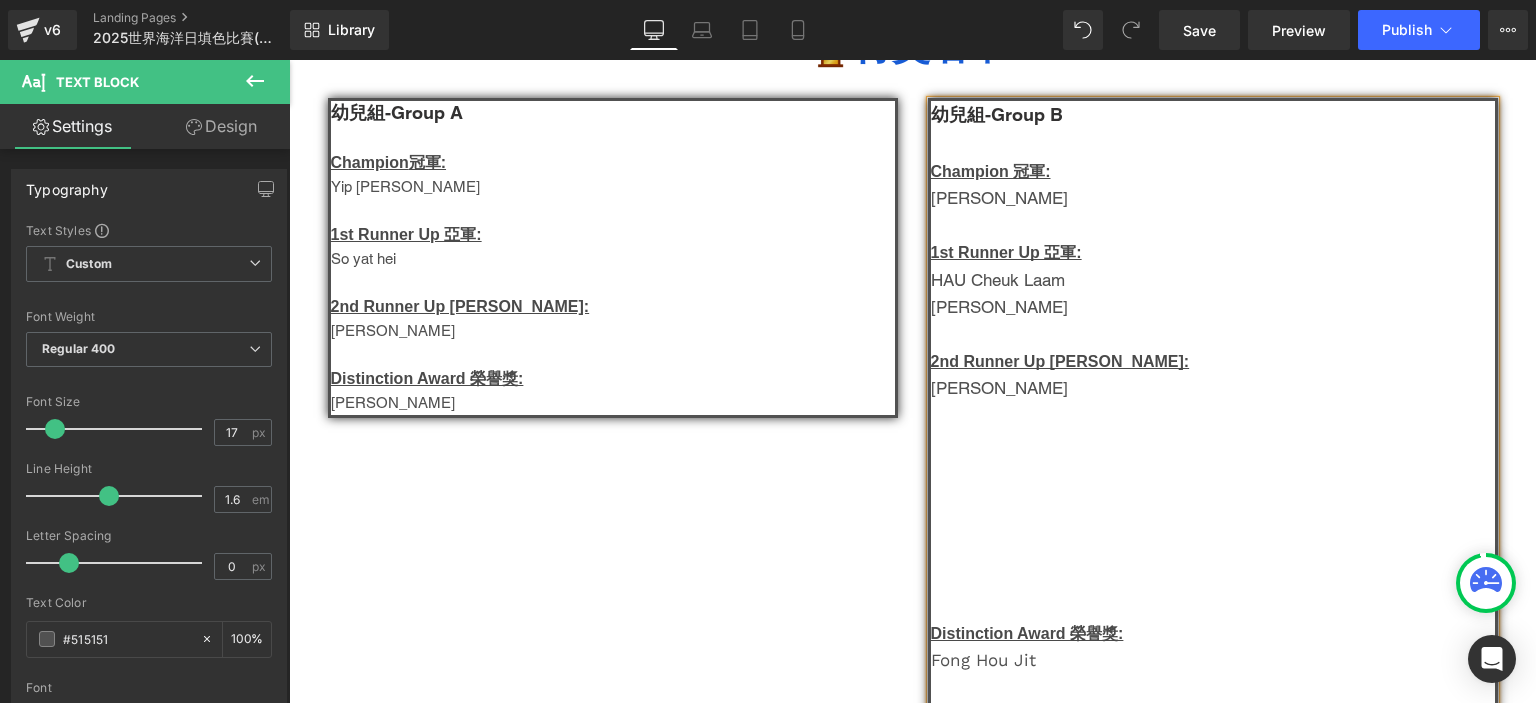 scroll, scrollTop: 244, scrollLeft: 0, axis: vertical 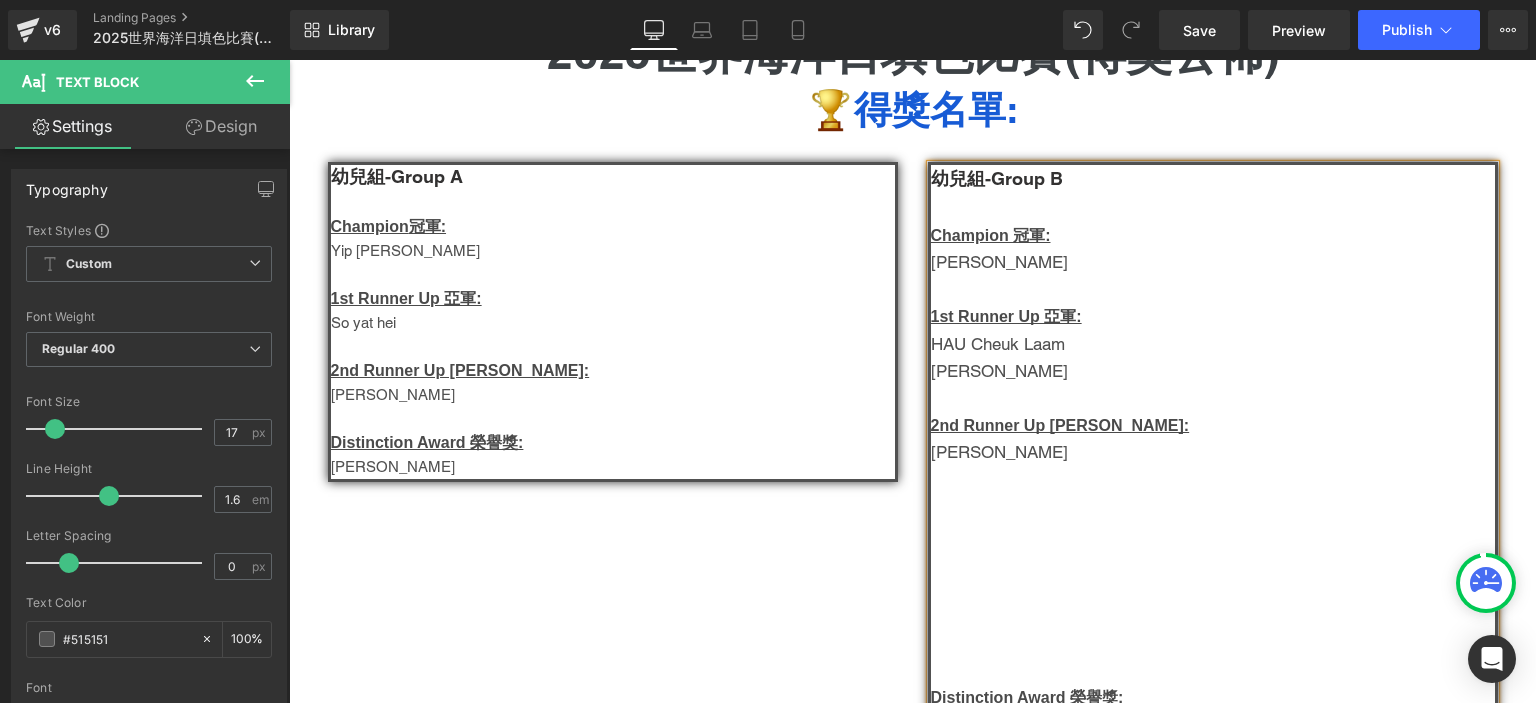 click on "幼兒組-Group A Champion  冠軍: [PERSON_NAME] 1st Runner Up 亞軍: So yat hei 2nd Runner Up [PERSON_NAME]: [PERSON_NAME] Distinction Award 榮譽獎: [PERSON_NAME]Text Block         幼兒組-Group B Champion 冠軍: [PERSON_NAME] 1st Runner Up 亞軍: [PERSON_NAME] Aria 2nd Runner Up [PERSON_NAME]: [PERSON_NAME] Distinction Award 榮譽獎: [PERSON_NAME] Outstanding Award 優異獎: [PERSON_NAME] [PERSON_NAME] Text Block         Row" at bounding box center [913, 508] 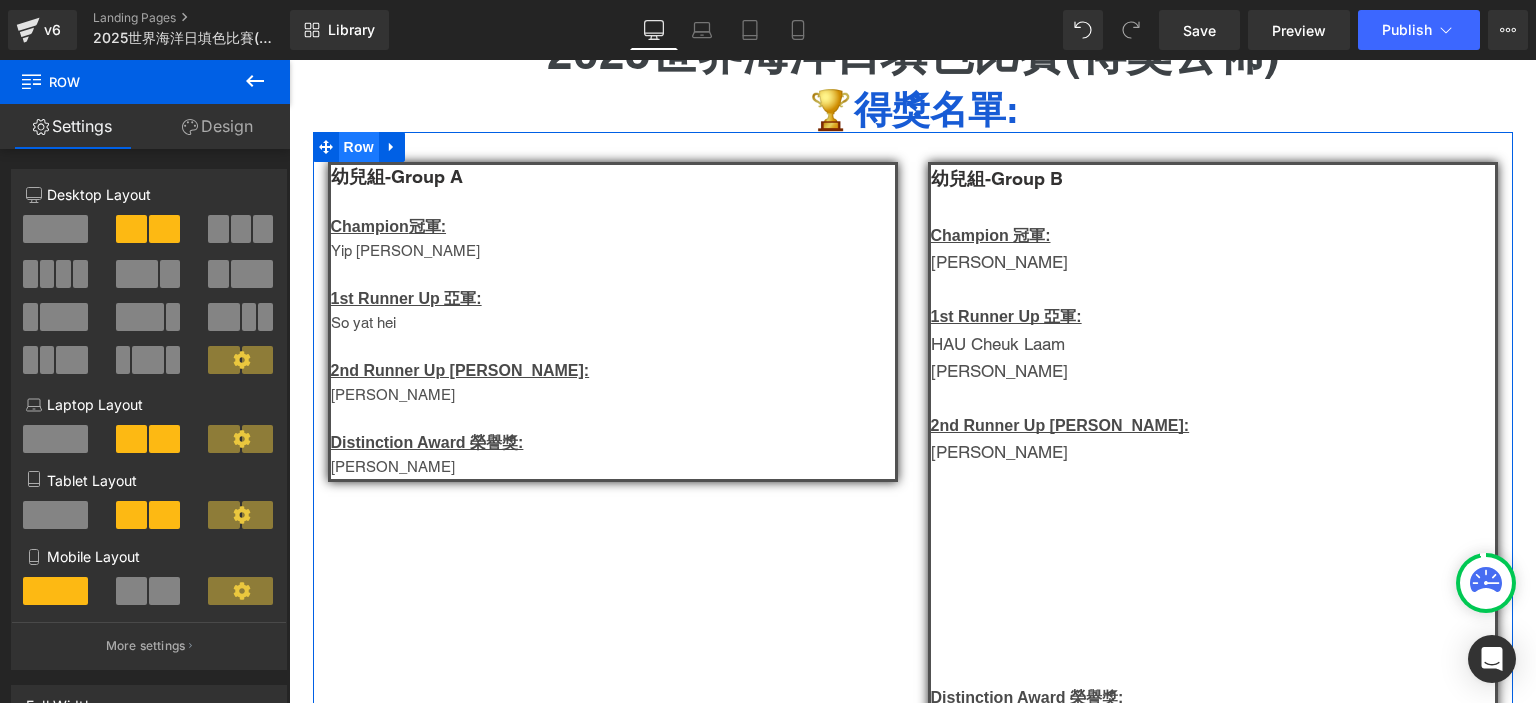 click on "Row" at bounding box center (359, 147) 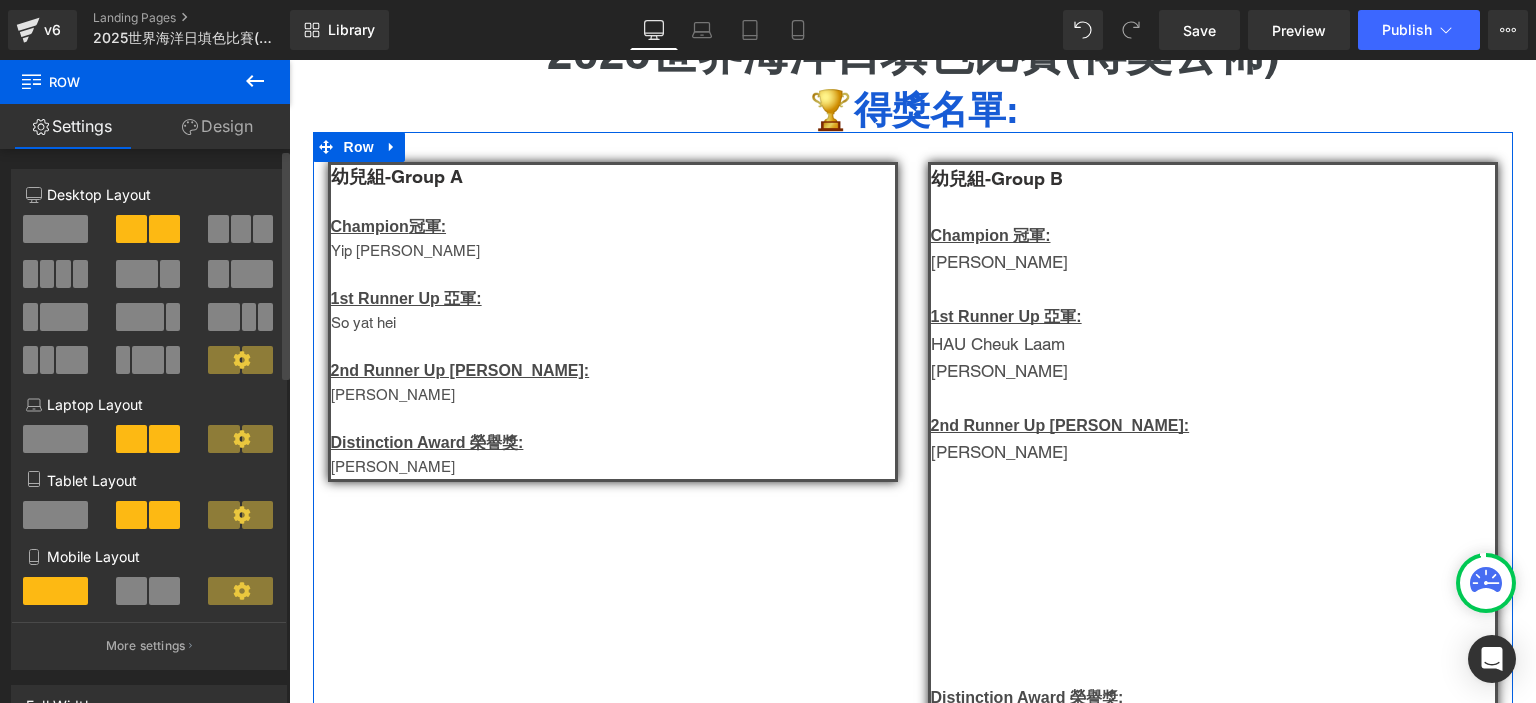 click at bounding box center [241, 229] 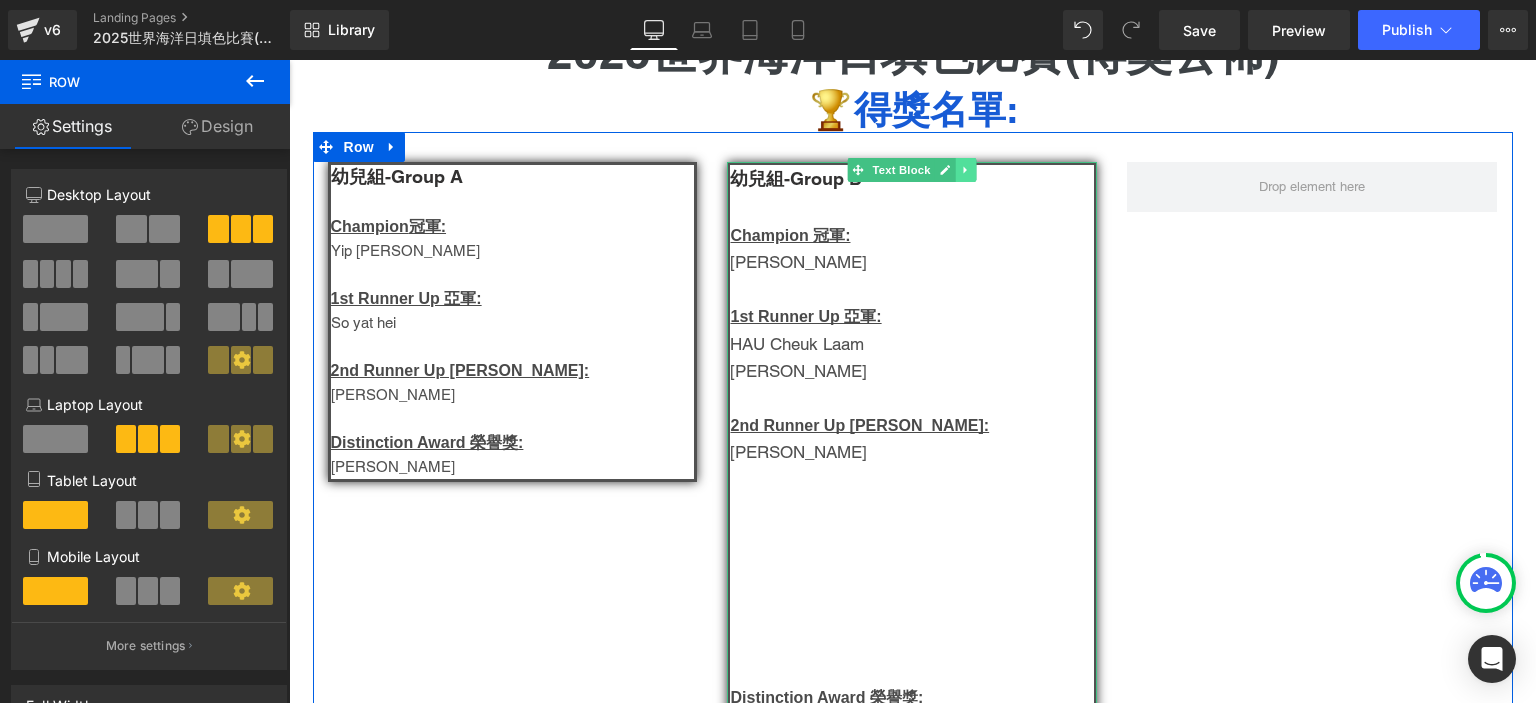 click 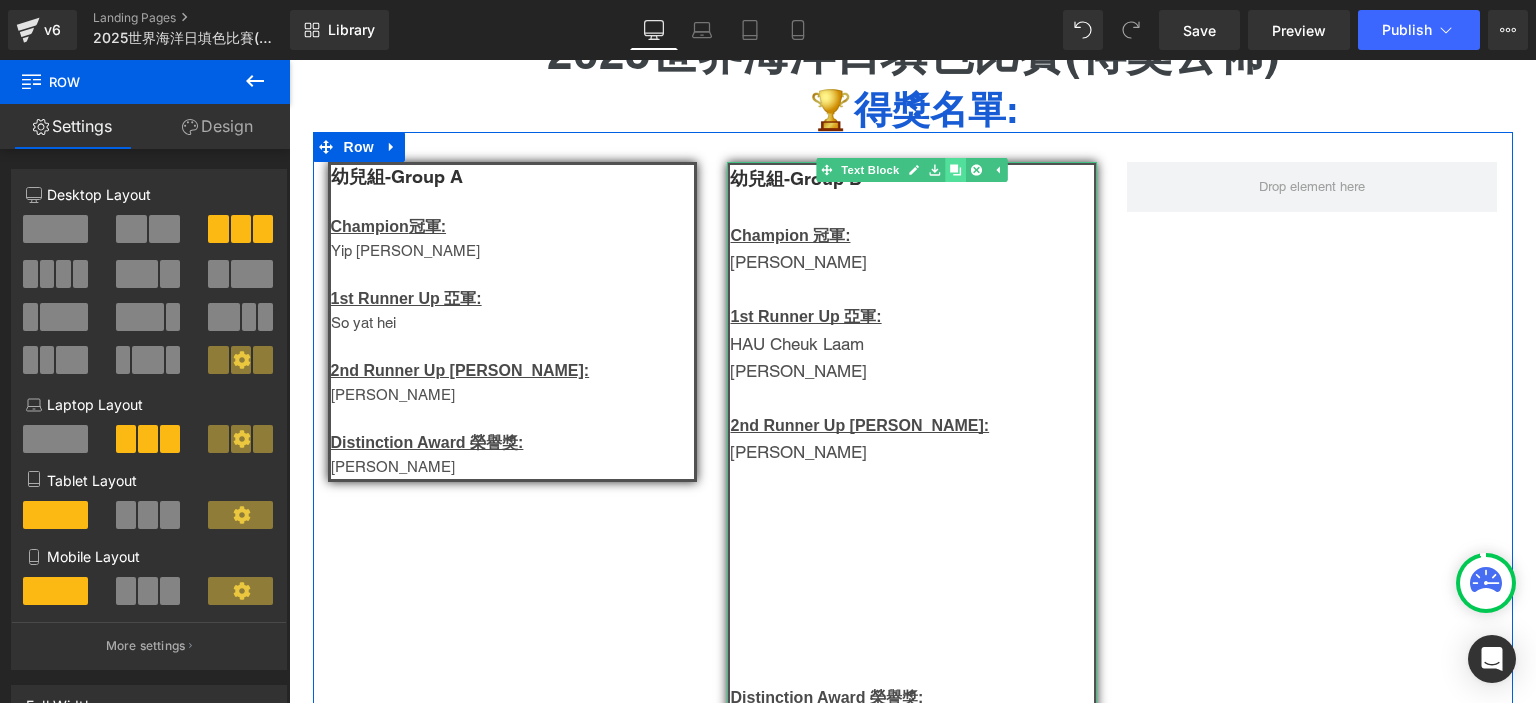 click 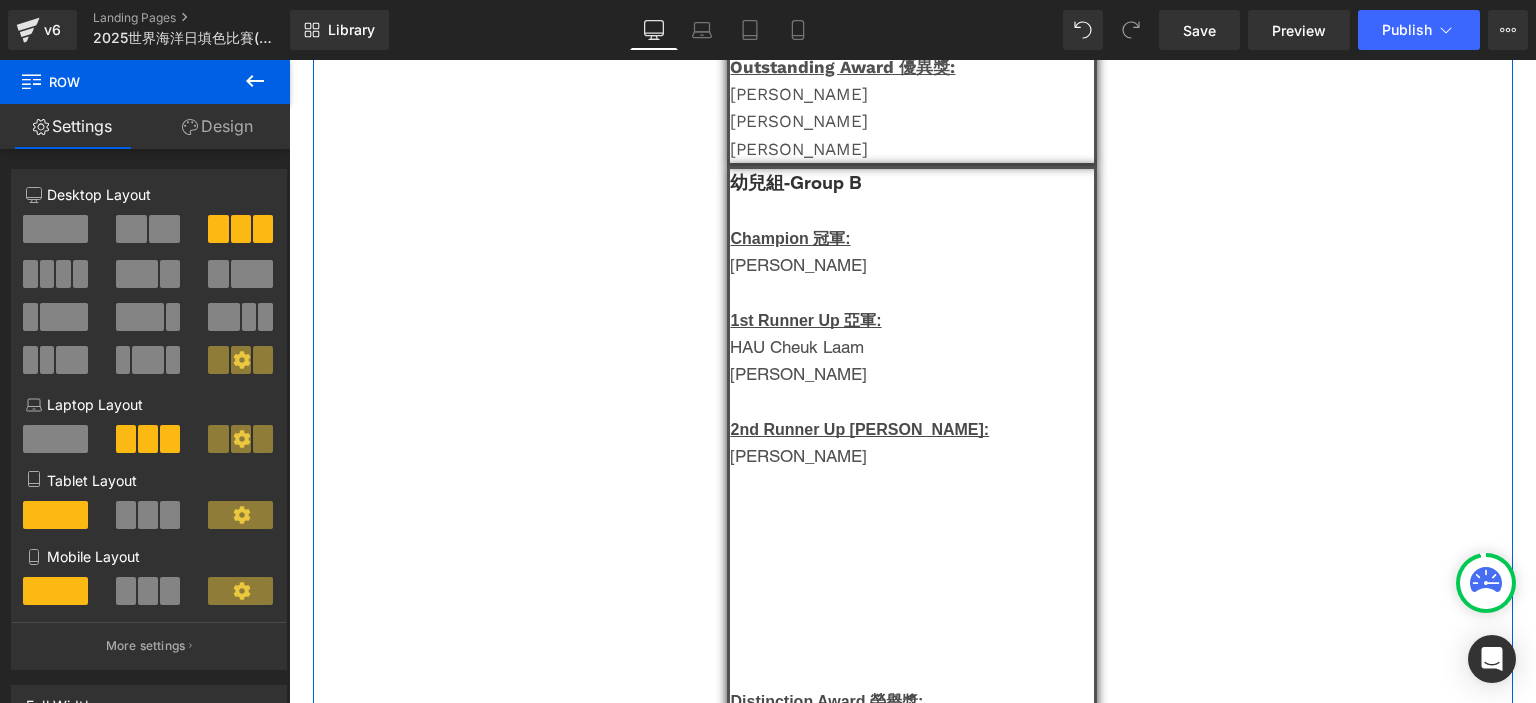 scroll, scrollTop: 978, scrollLeft: 0, axis: vertical 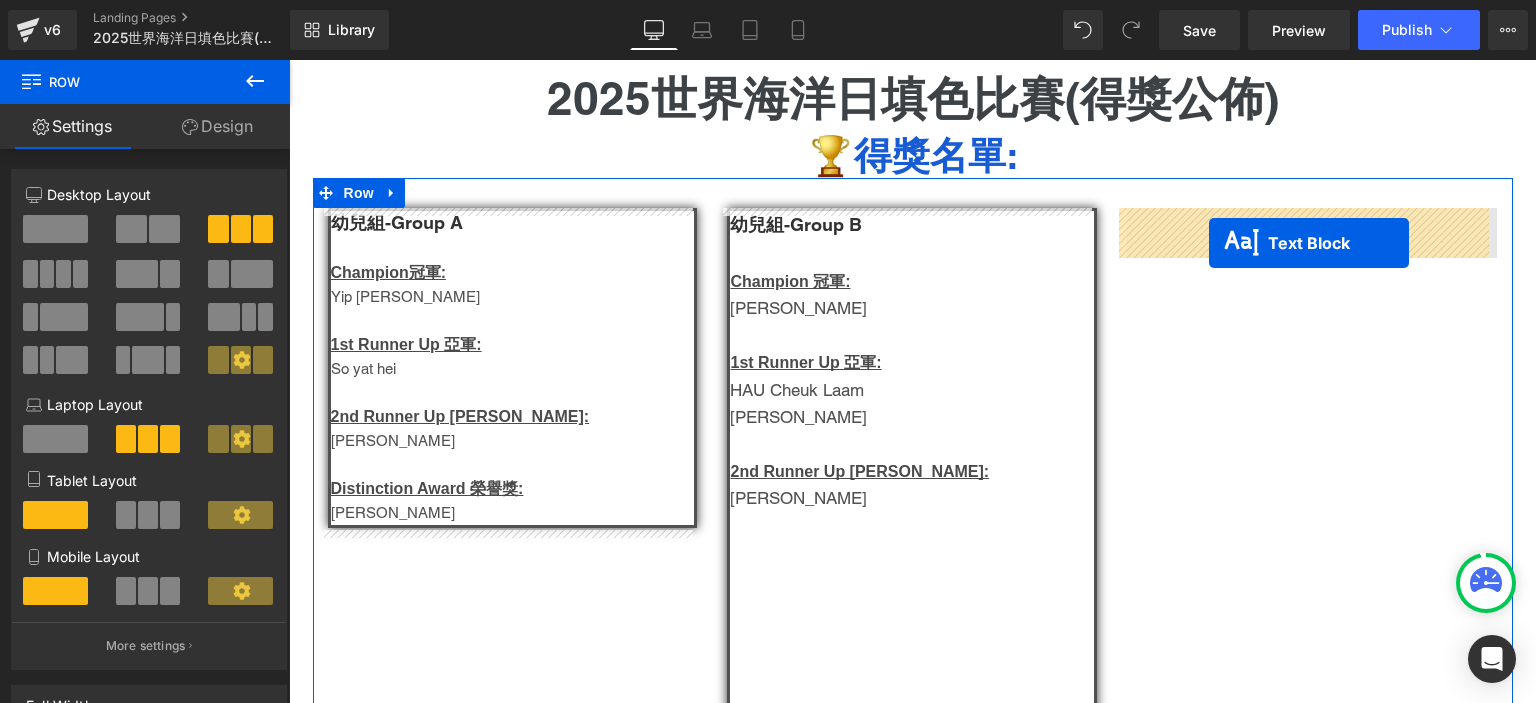 drag, startPoint x: 852, startPoint y: 154, endPoint x: 1209, endPoint y: 243, distance: 367.92664 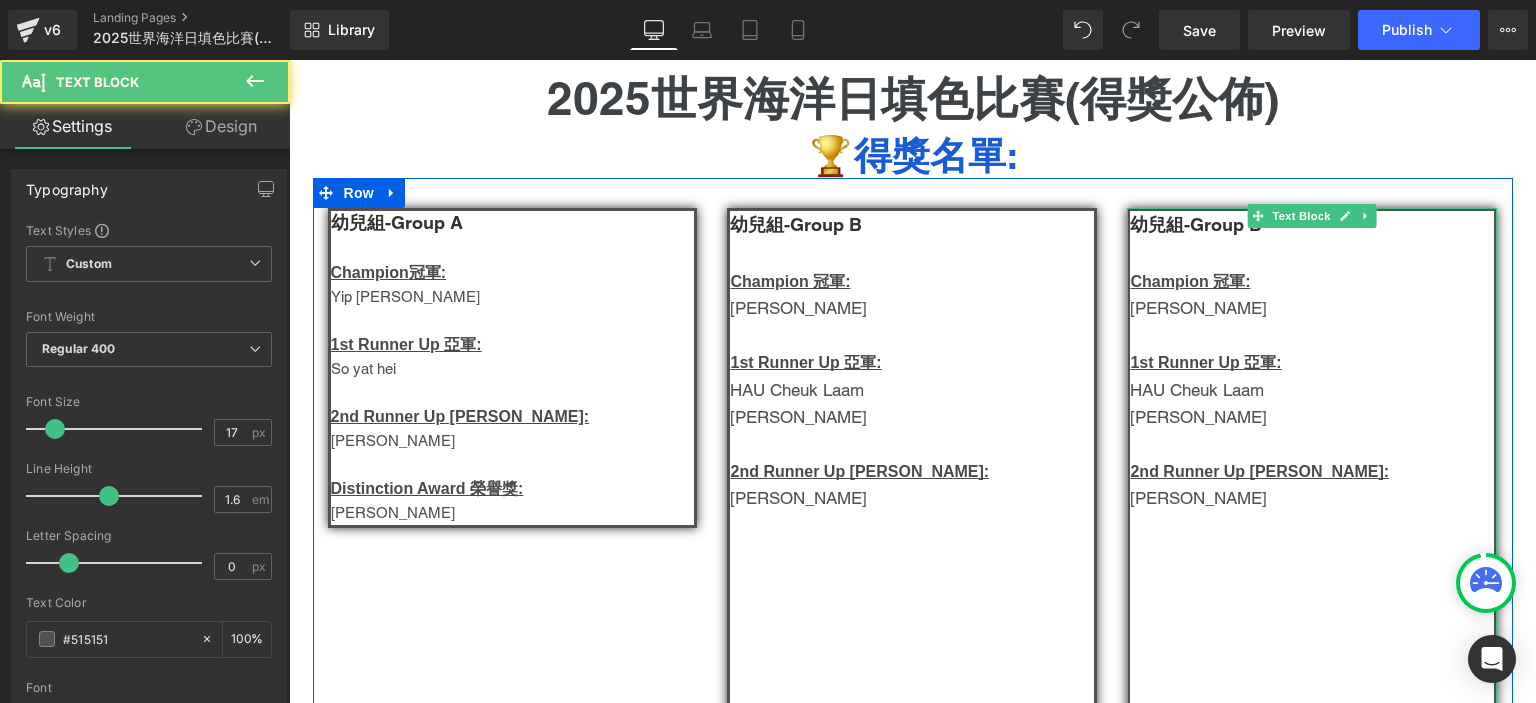 click on "[PERSON_NAME]" at bounding box center (1312, 308) 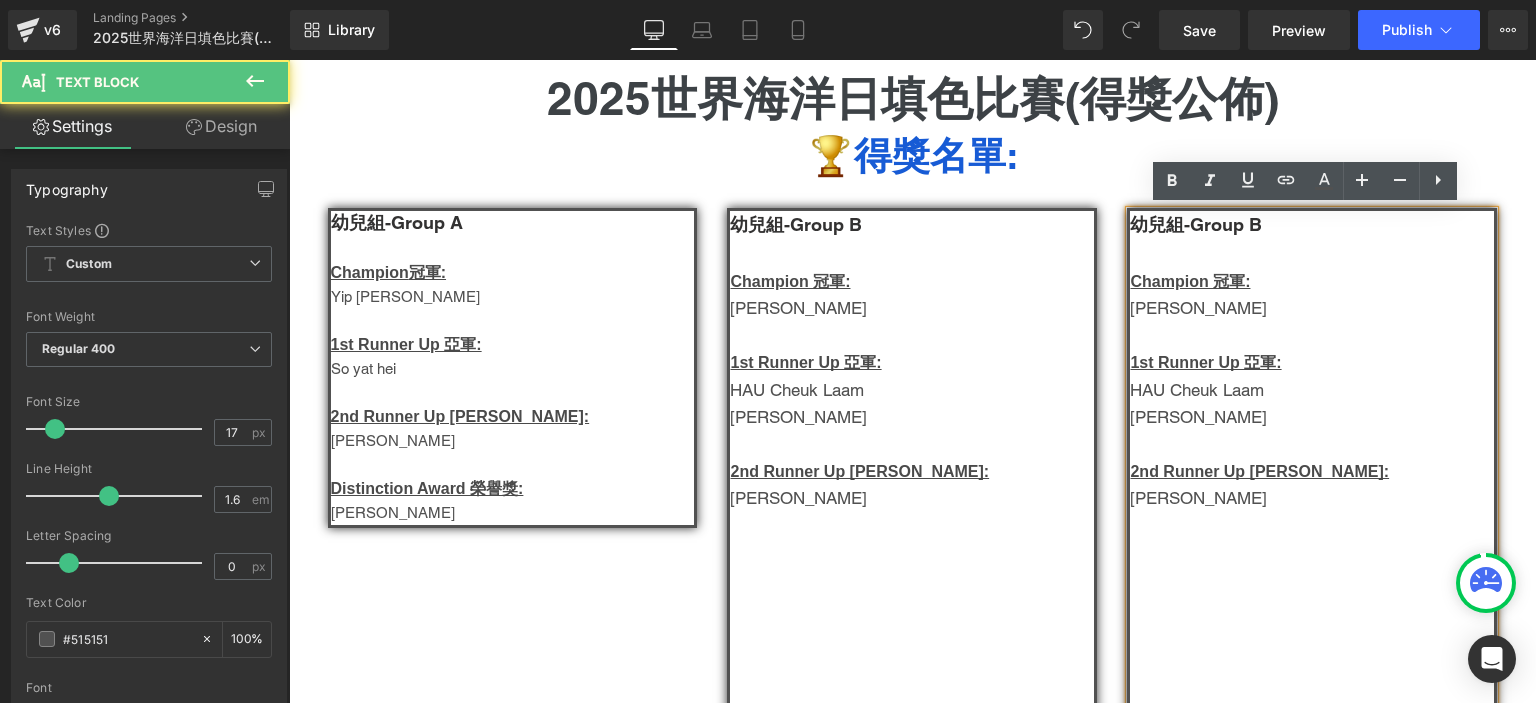 click at bounding box center [1312, 254] 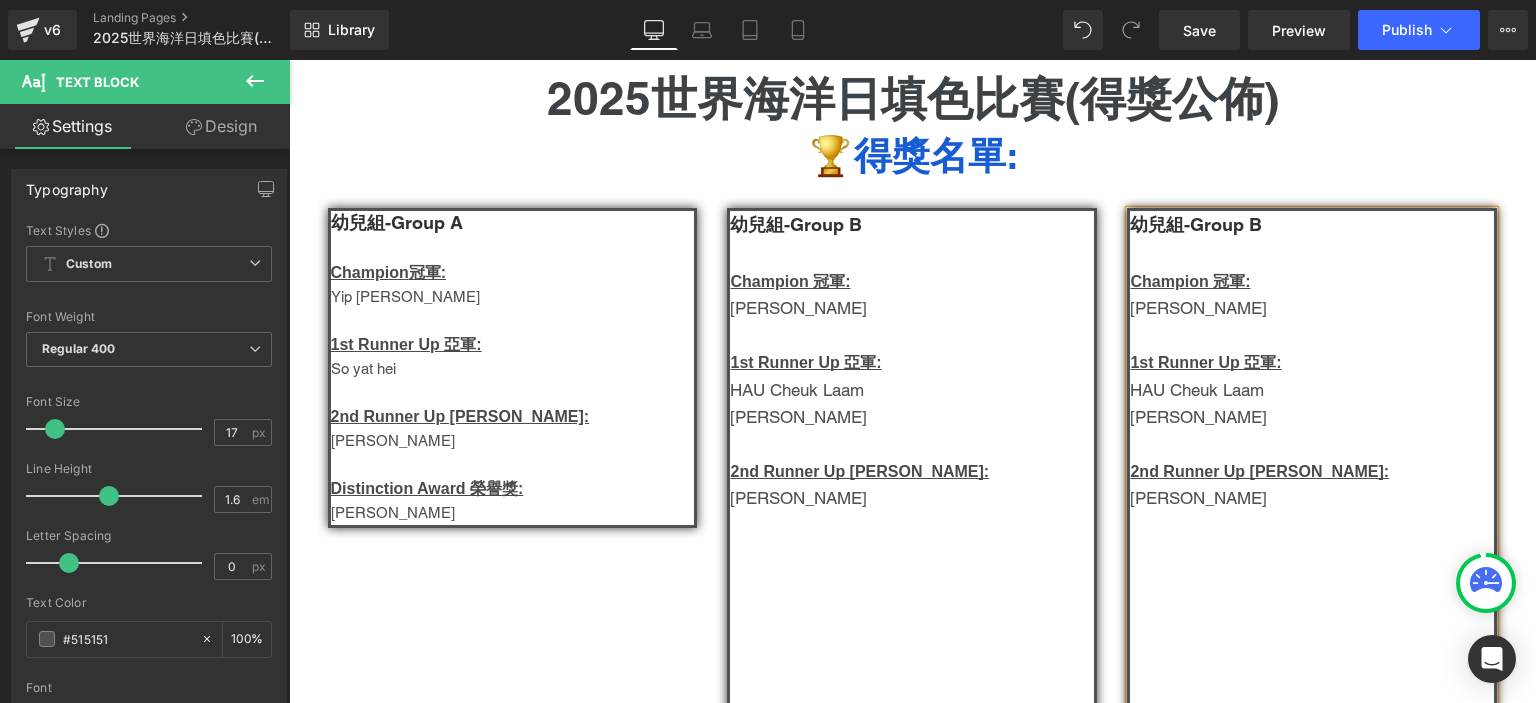 type 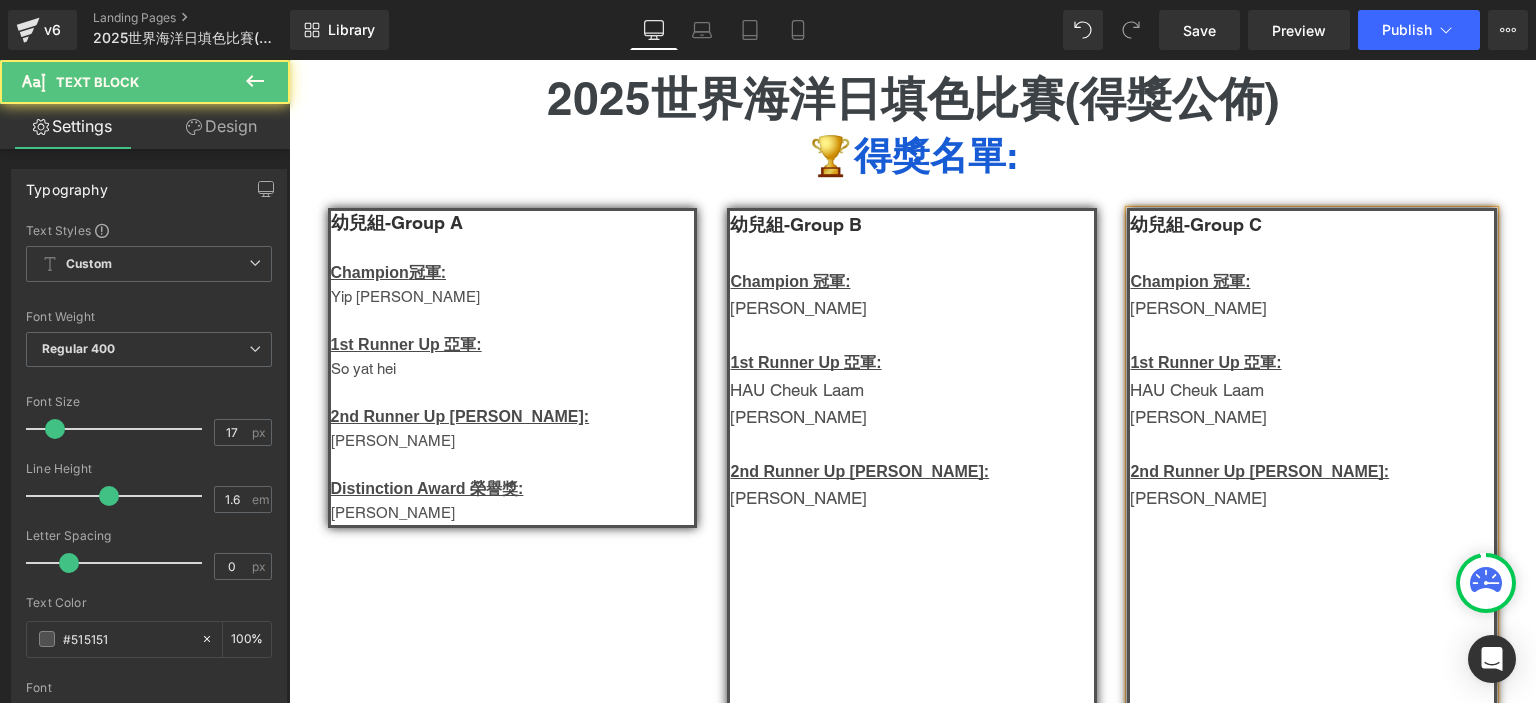 drag, startPoint x: 1260, startPoint y: 498, endPoint x: 1146, endPoint y: 502, distance: 114.07015 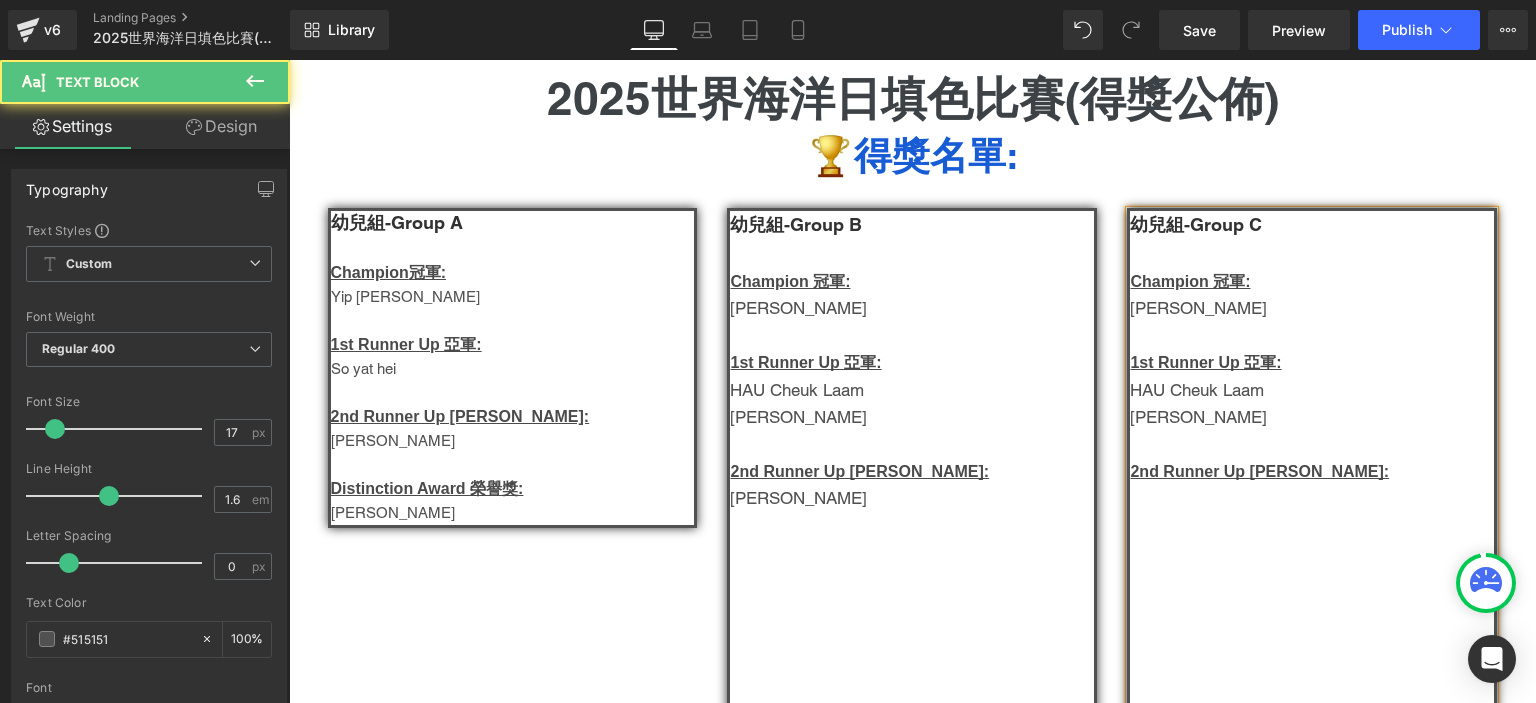 click on "[PERSON_NAME]" at bounding box center [1312, 417] 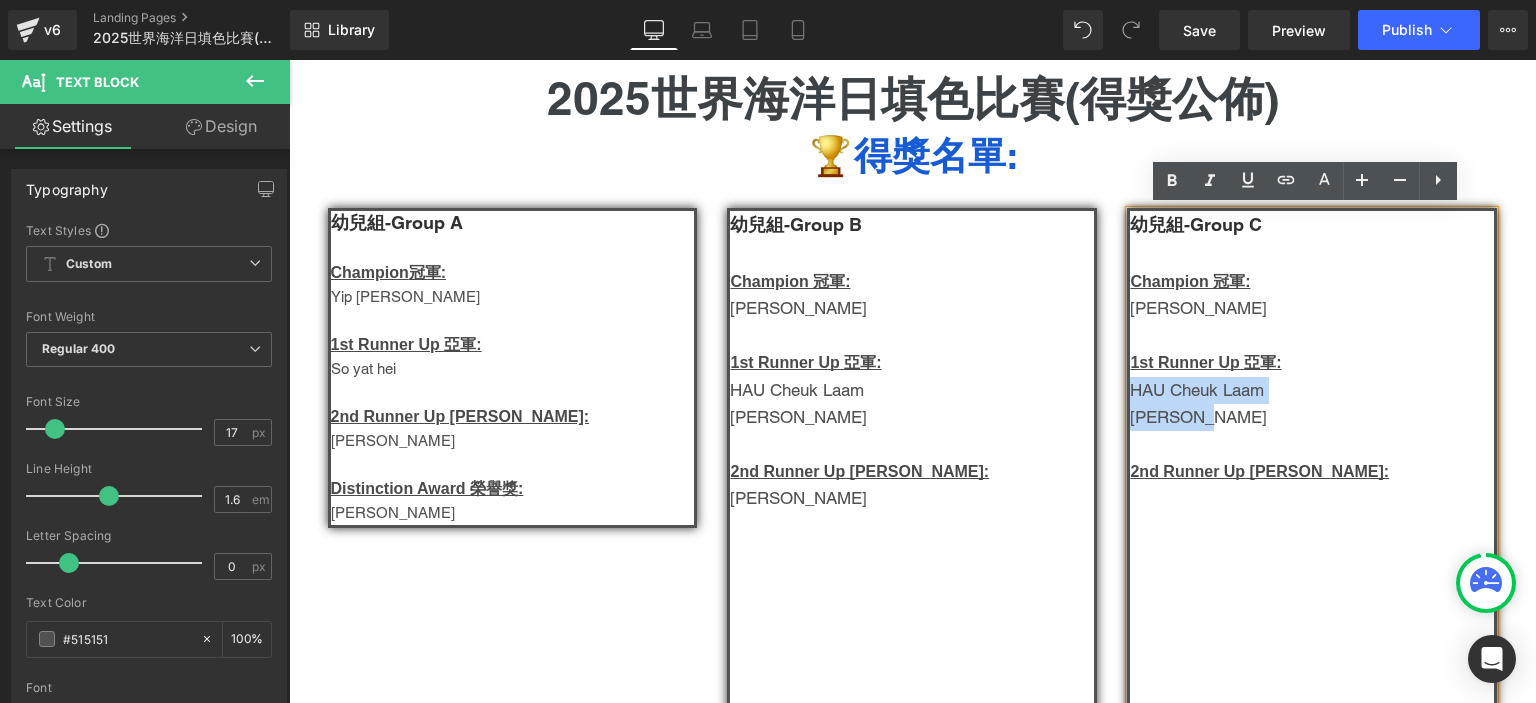 drag, startPoint x: 1212, startPoint y: 414, endPoint x: 1127, endPoint y: 381, distance: 91.18114 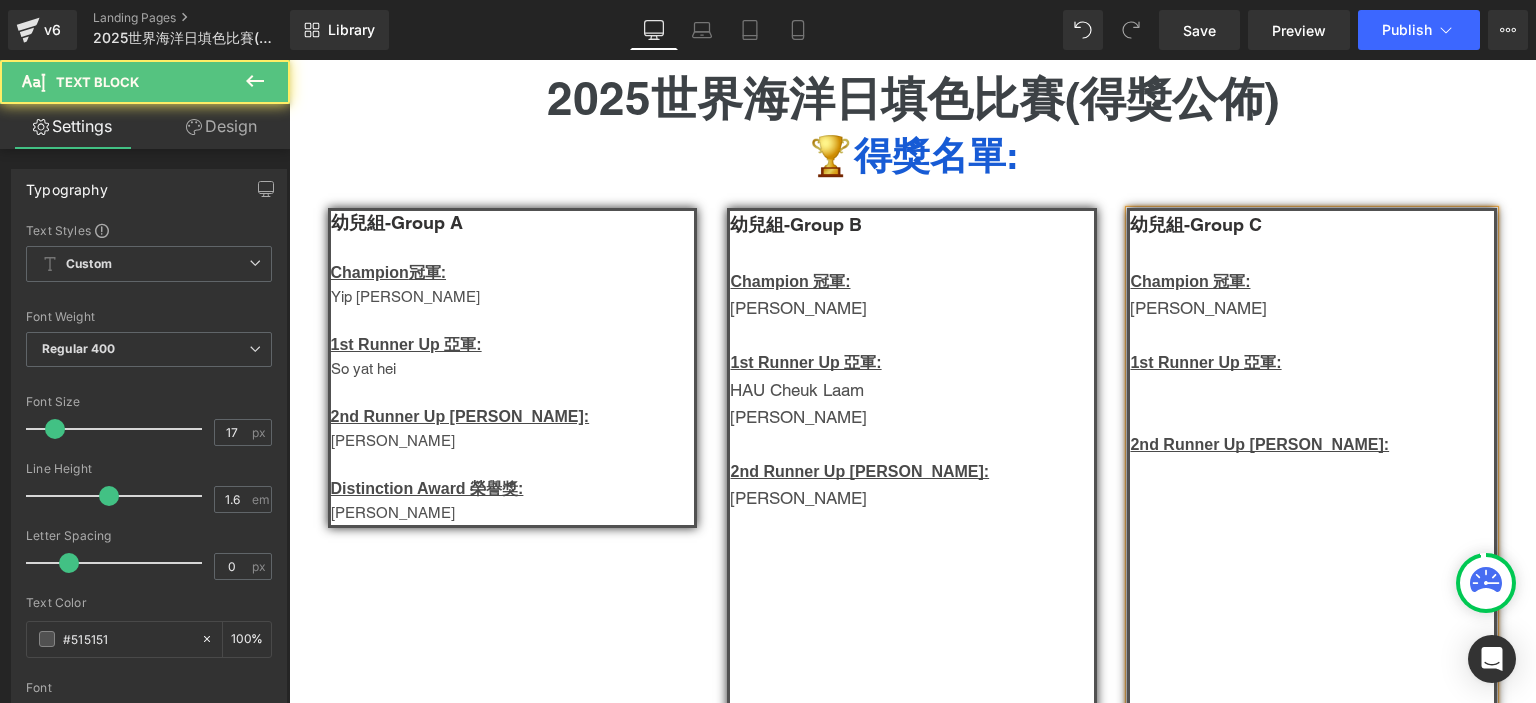 click on "[PERSON_NAME]" at bounding box center (1312, 308) 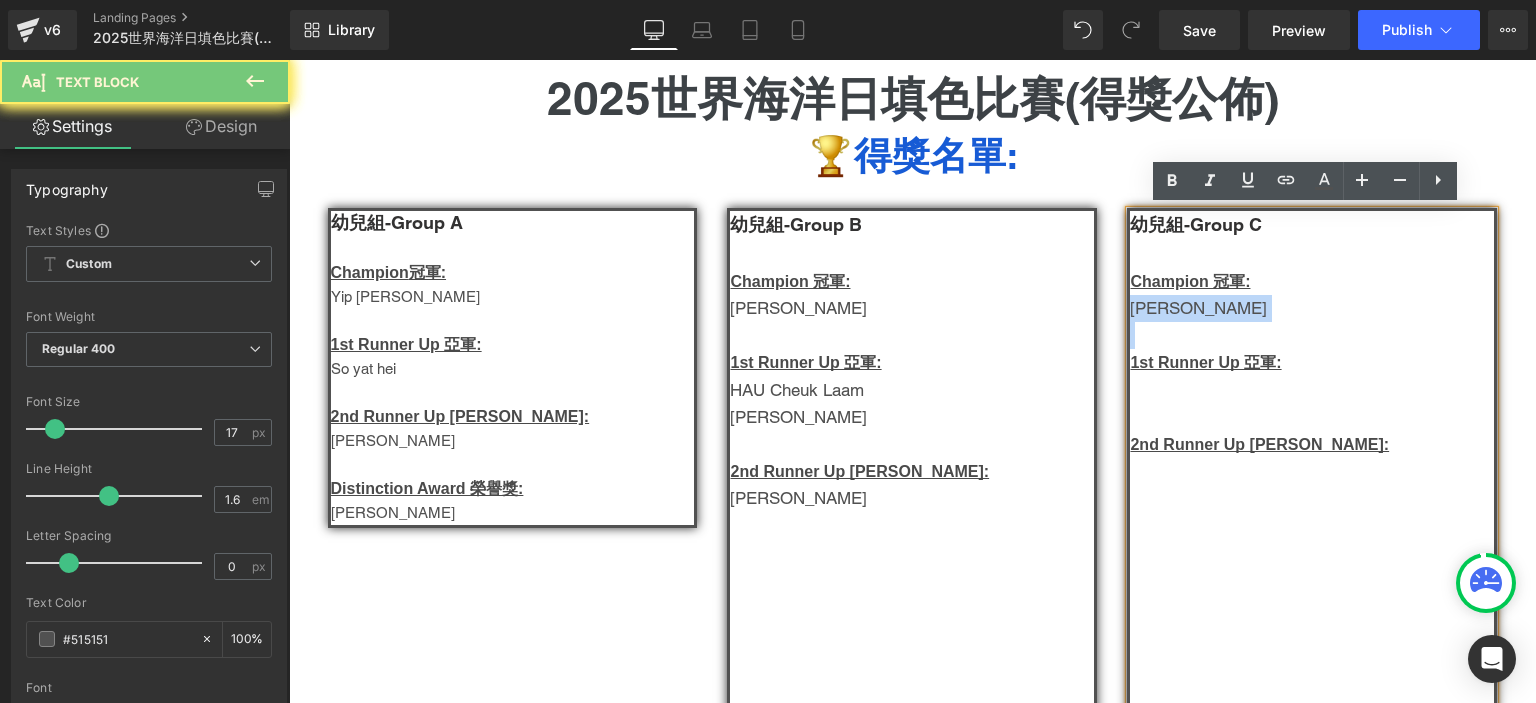 click on "[PERSON_NAME]" at bounding box center [1312, 308] 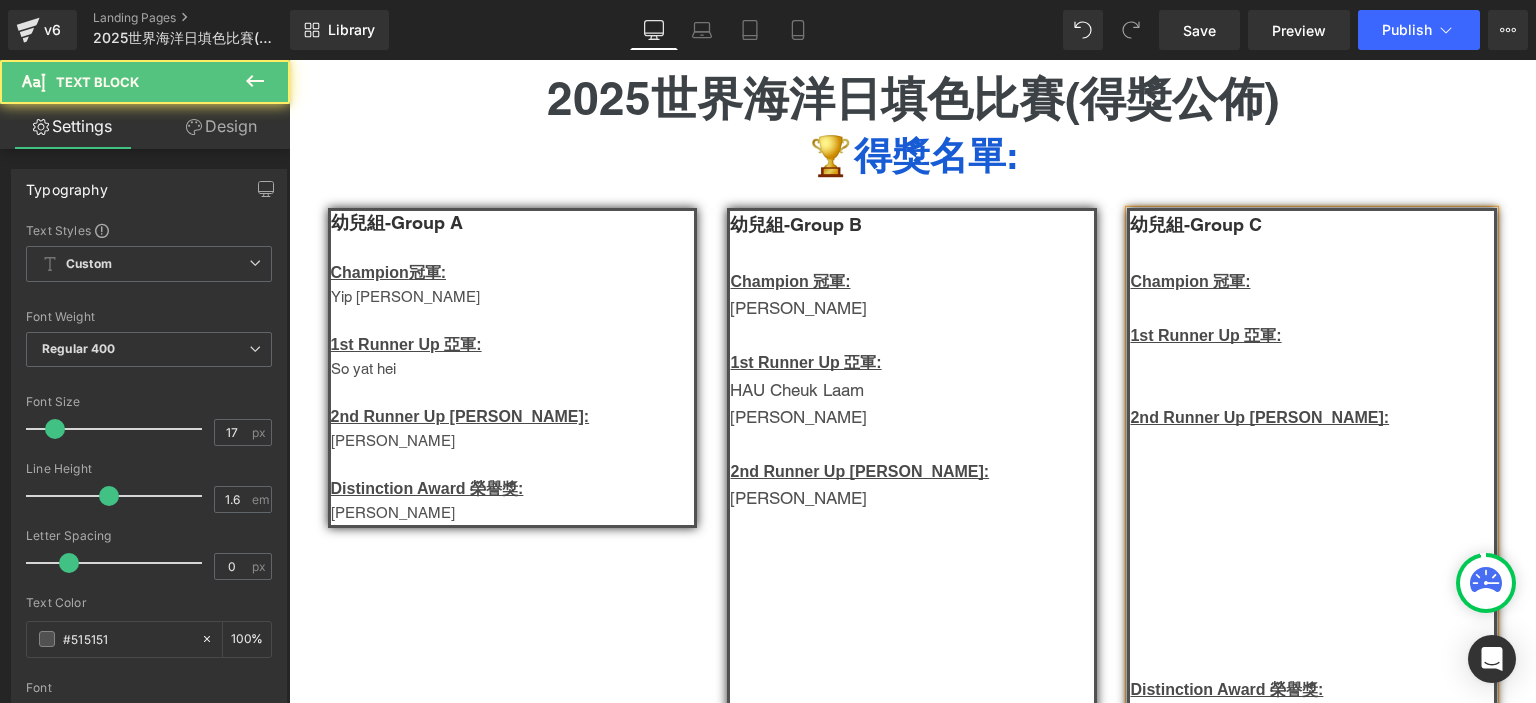 click at bounding box center (1312, 444) 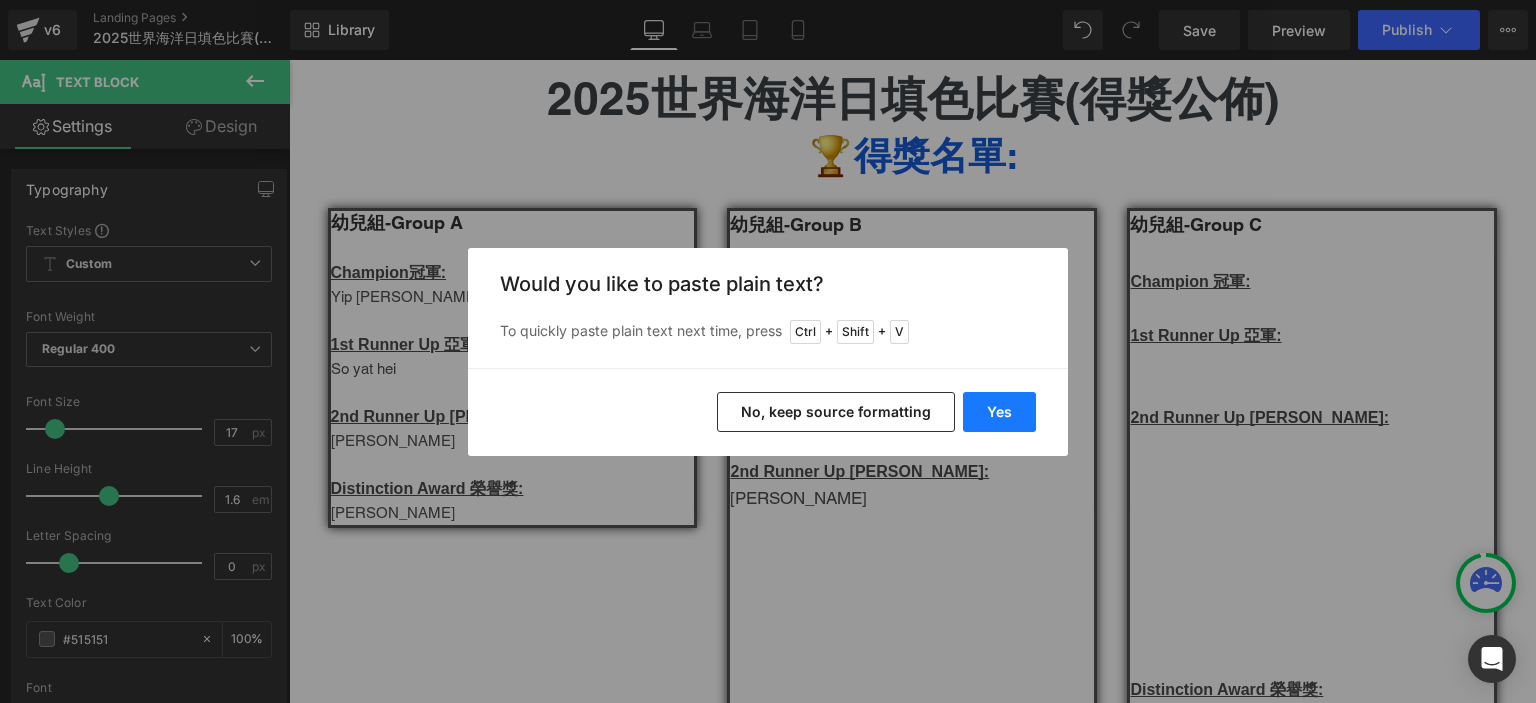click on "Yes" at bounding box center [999, 412] 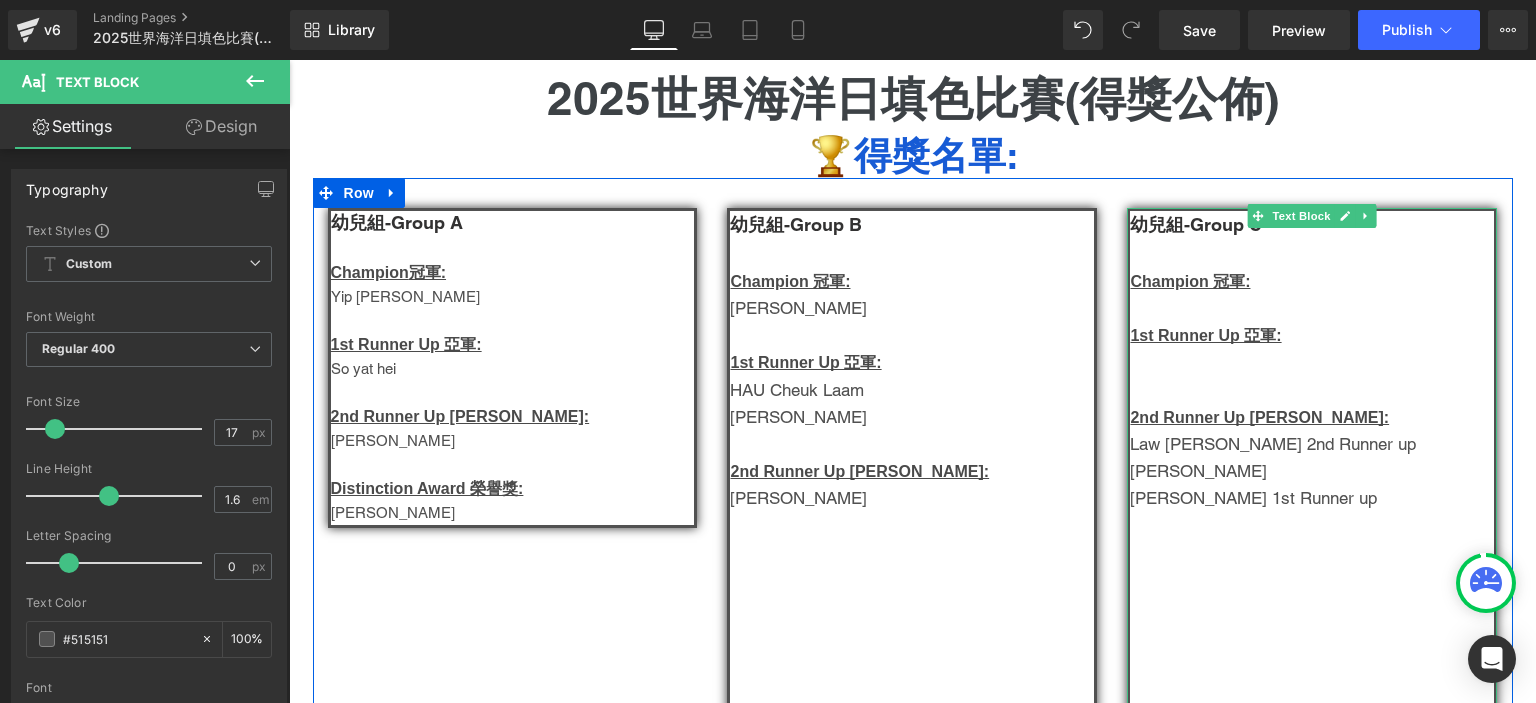 drag, startPoint x: 1238, startPoint y: 467, endPoint x: 1127, endPoint y: 467, distance: 111 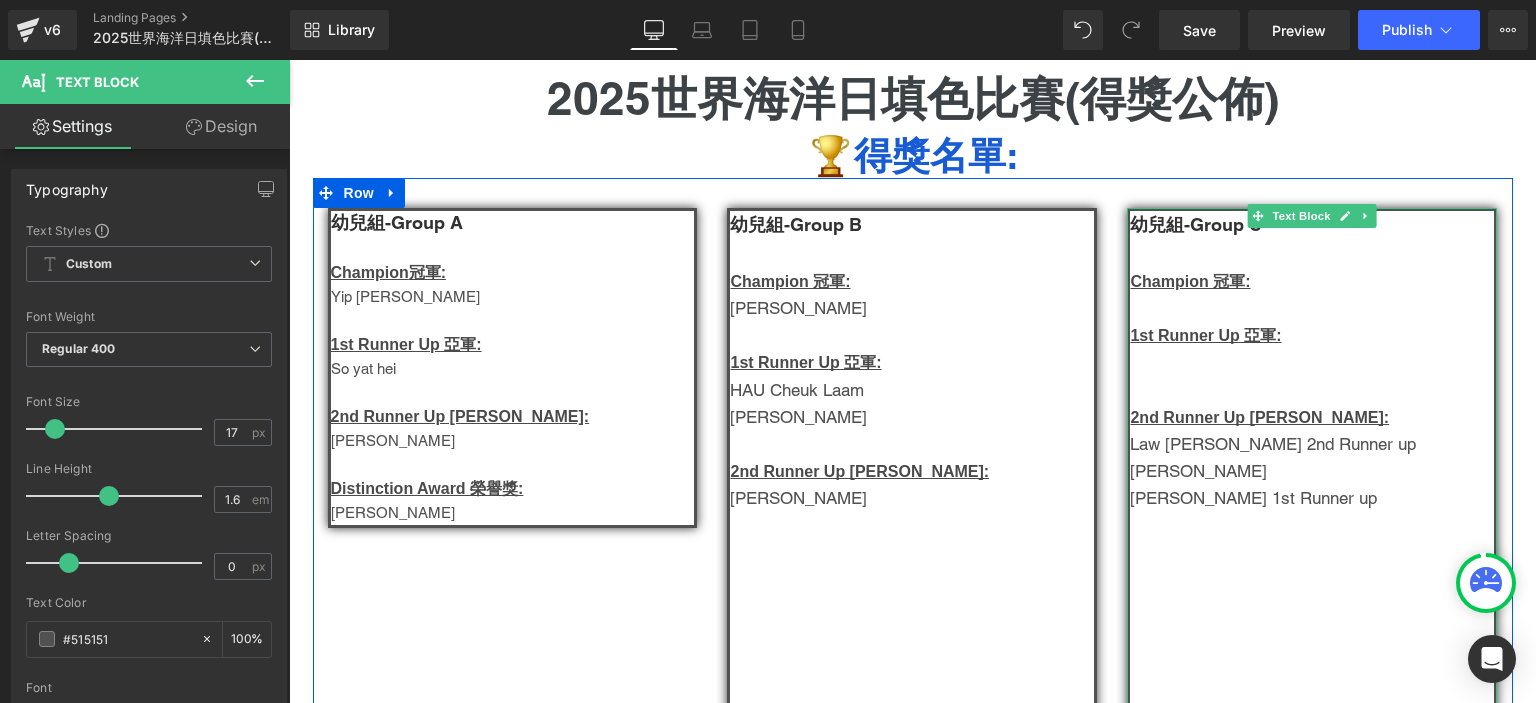 click on "[PERSON_NAME]" at bounding box center [1312, 471] 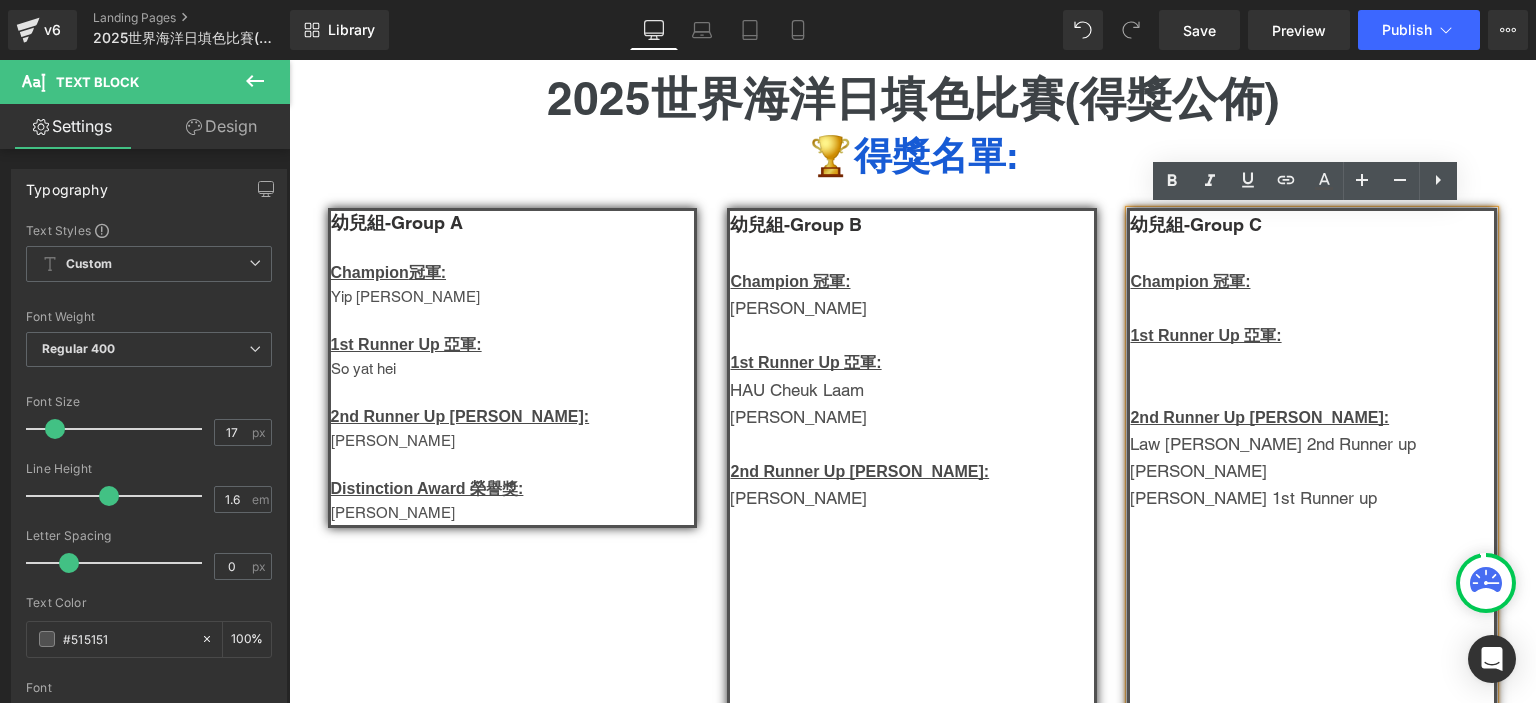 copy on "[PERSON_NAME]" 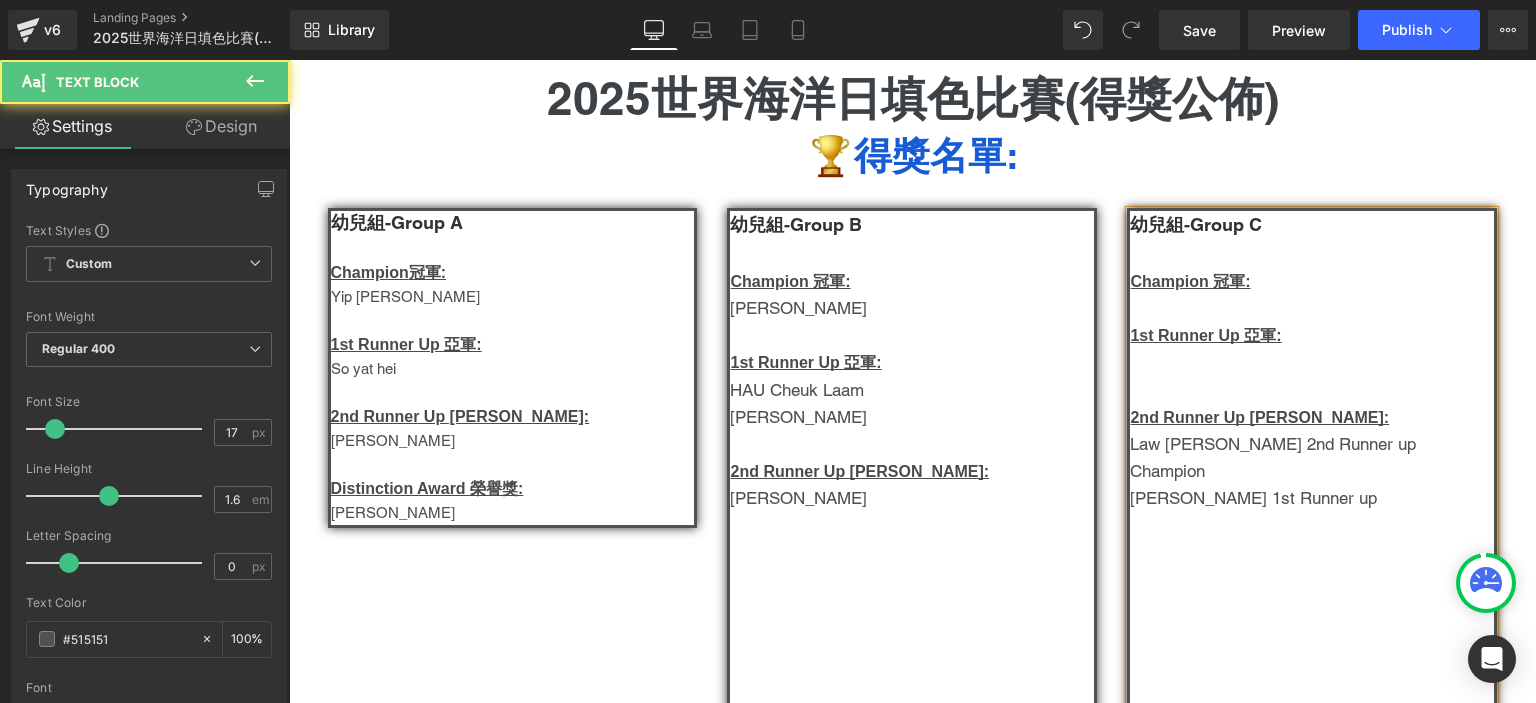 click at bounding box center (1312, 308) 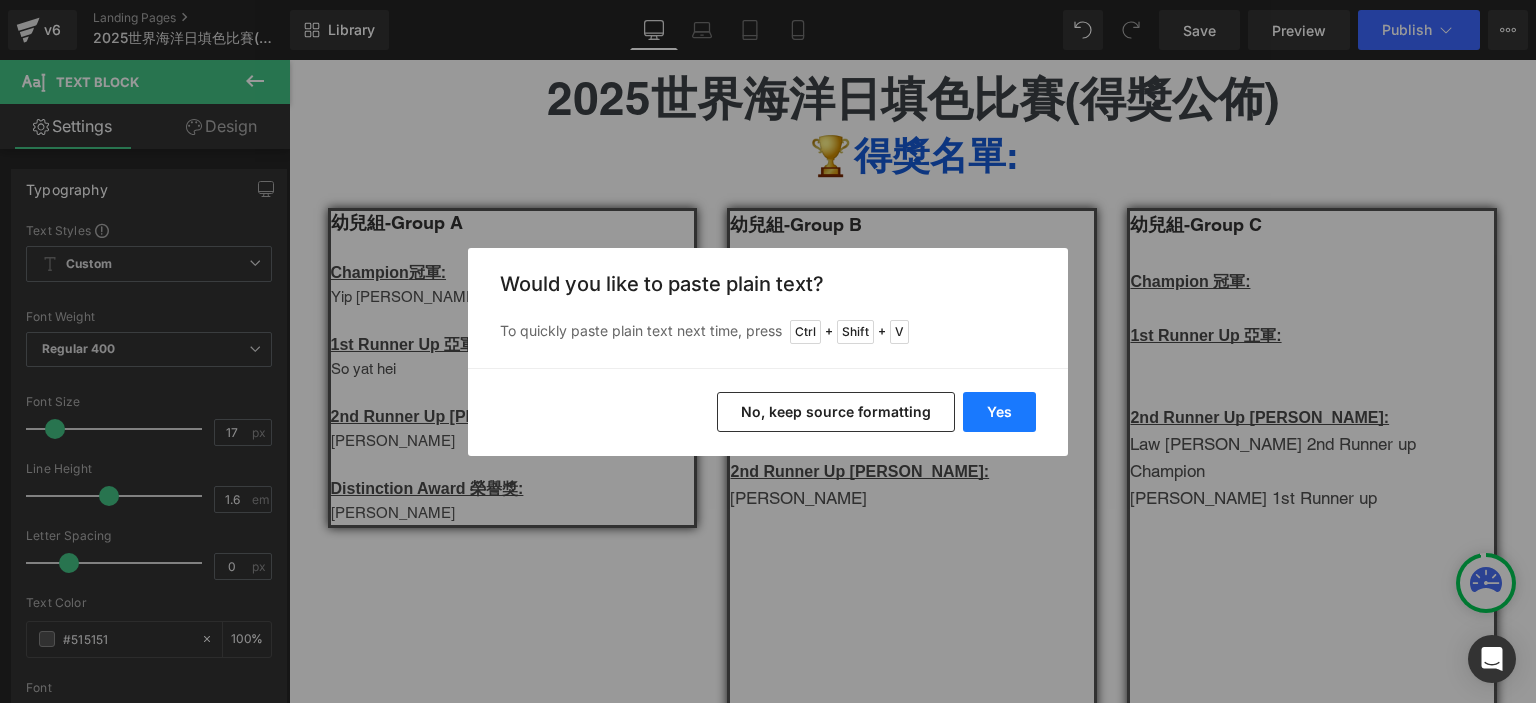 click on "Yes" at bounding box center (999, 412) 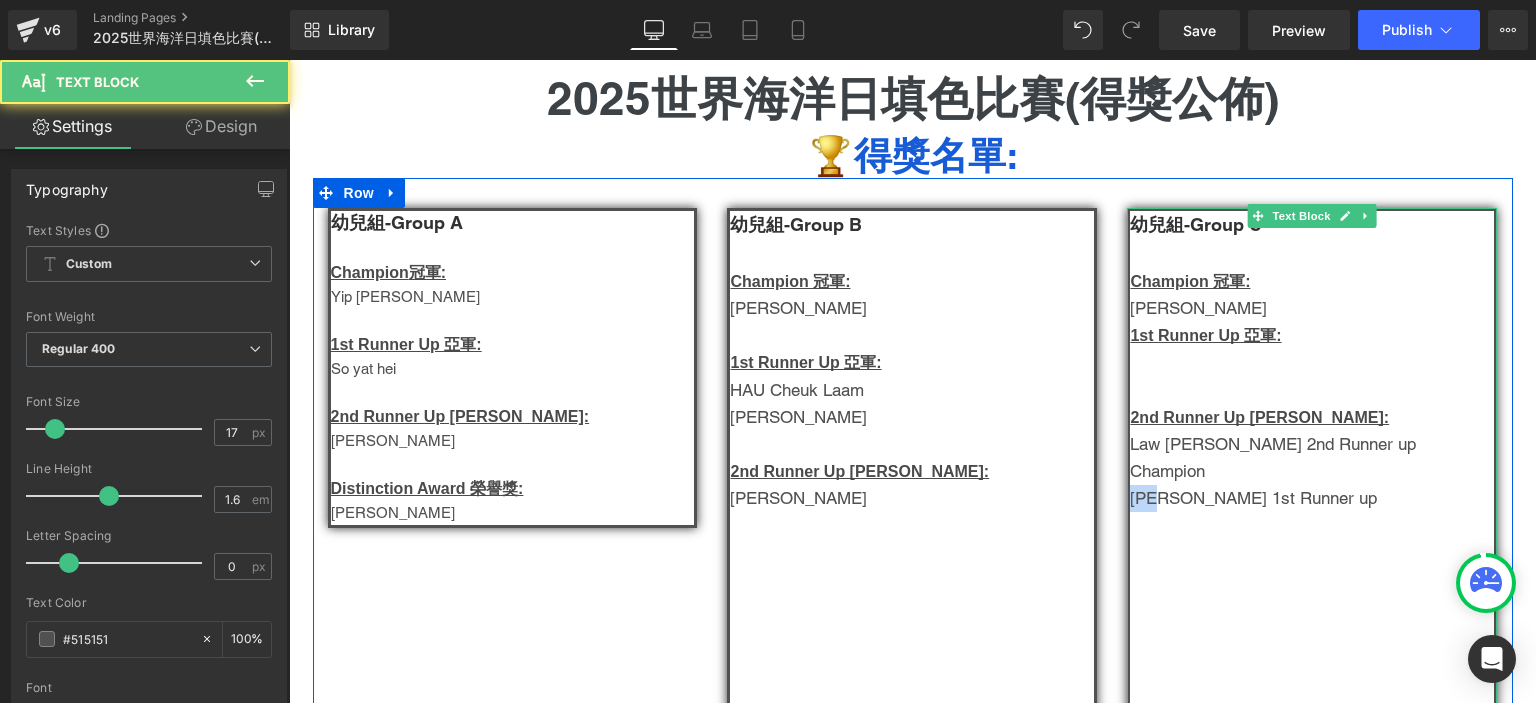 drag, startPoint x: 1171, startPoint y: 494, endPoint x: 1127, endPoint y: 490, distance: 44.181442 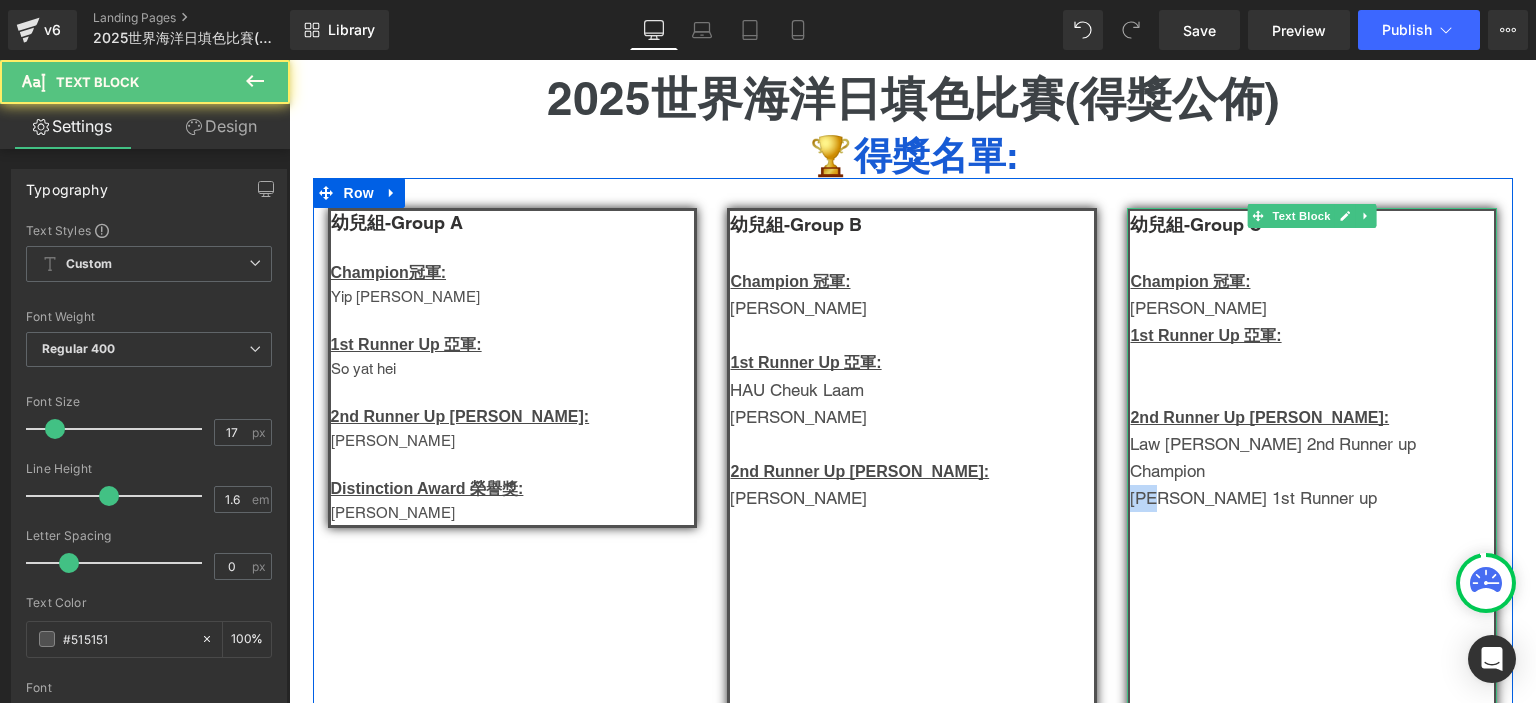 click on "[PERSON_NAME]	1st Runner up" at bounding box center (1312, 498) 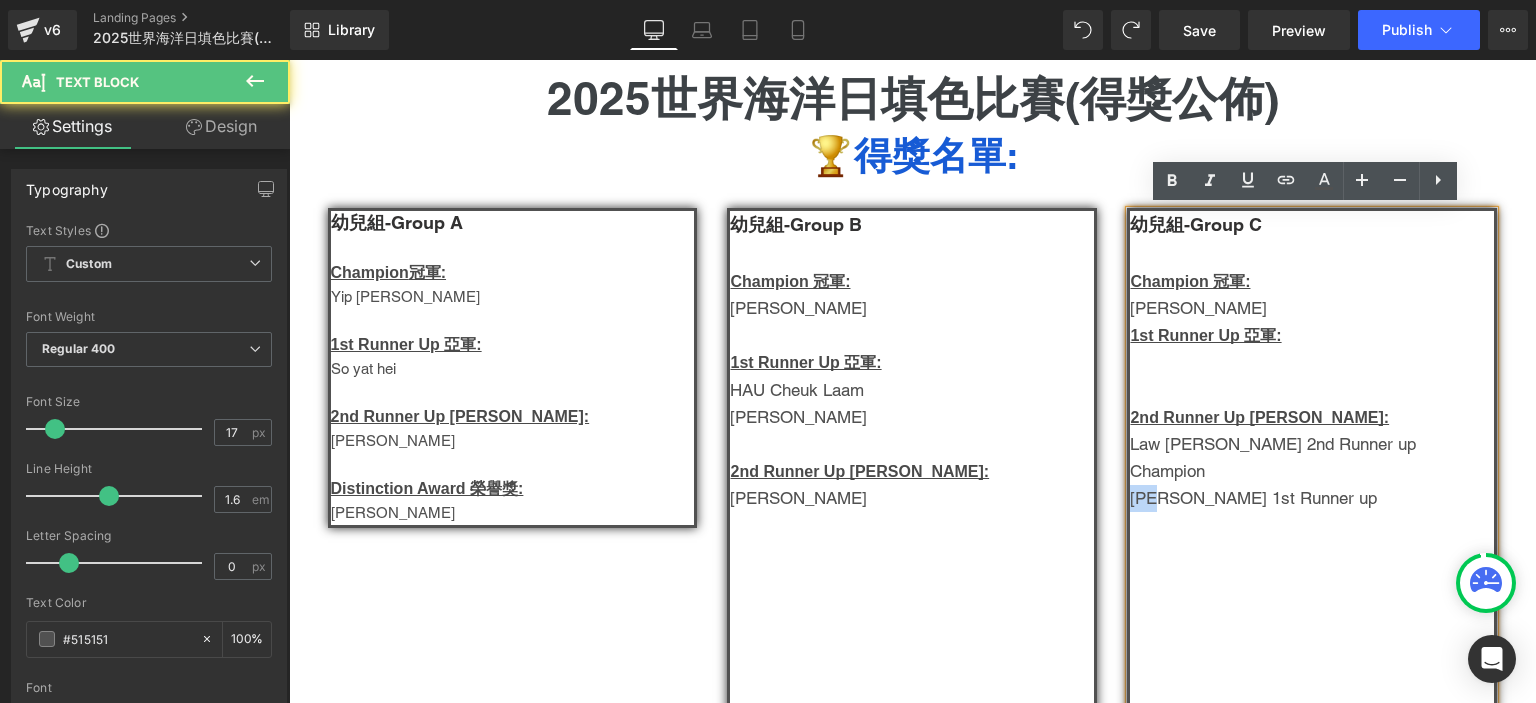 drag, startPoint x: 1167, startPoint y: 491, endPoint x: 1125, endPoint y: 491, distance: 42 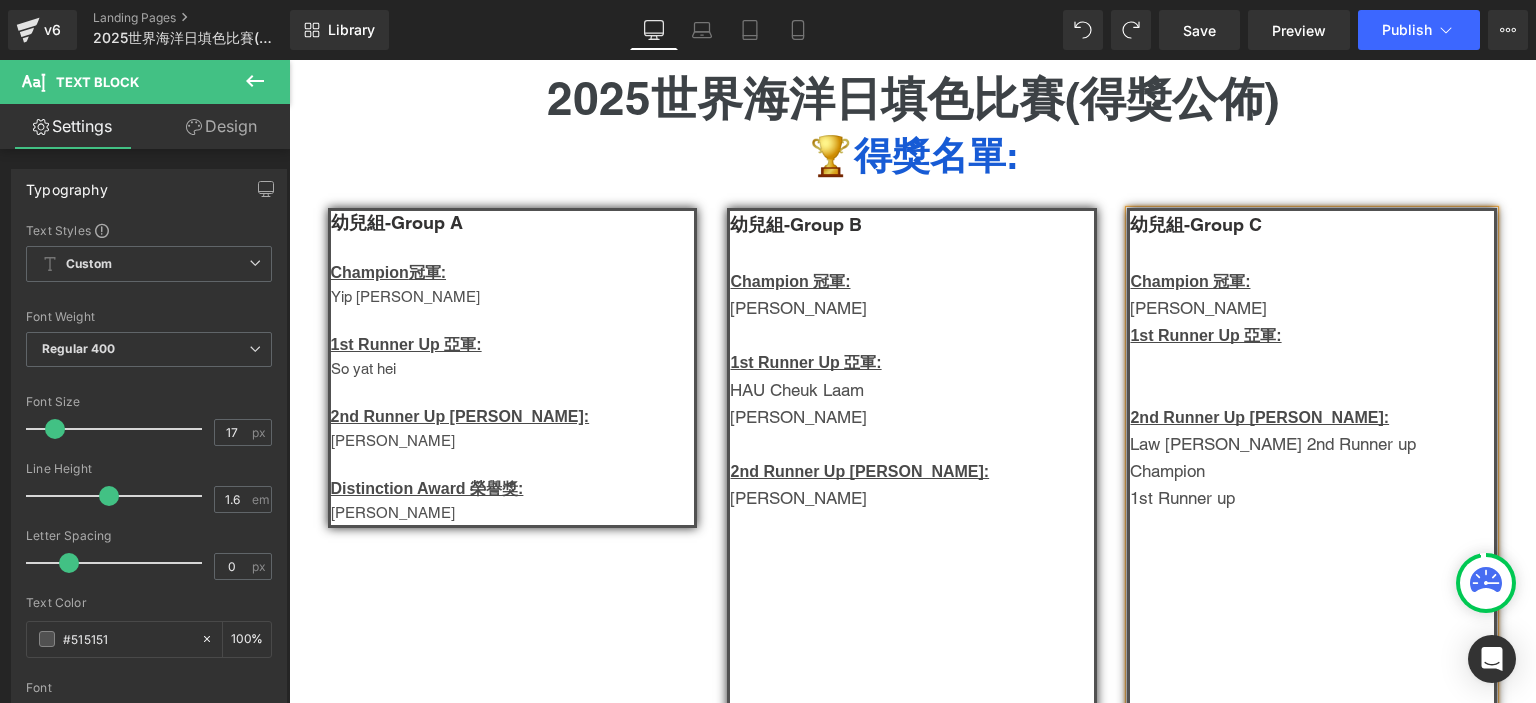 click at bounding box center (1312, 362) 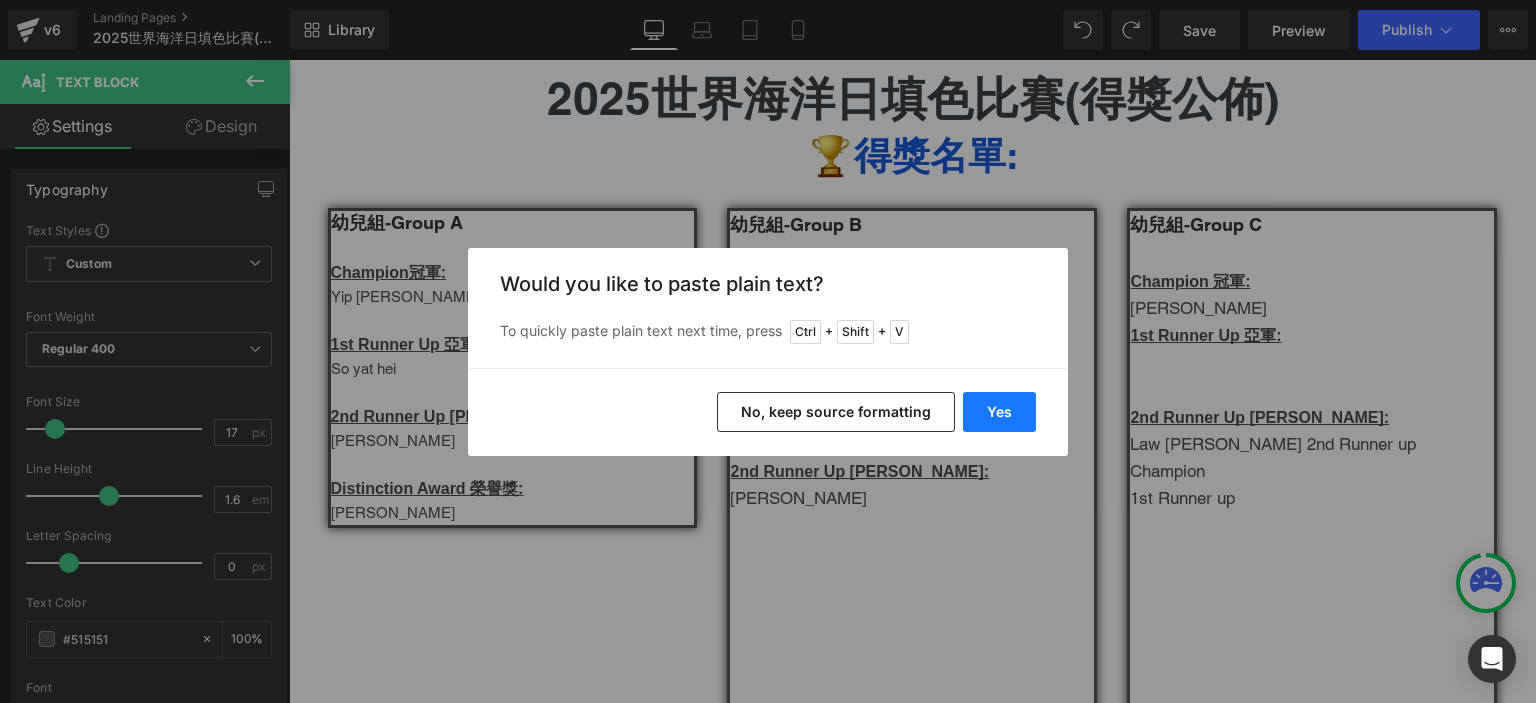click on "Yes" at bounding box center [999, 412] 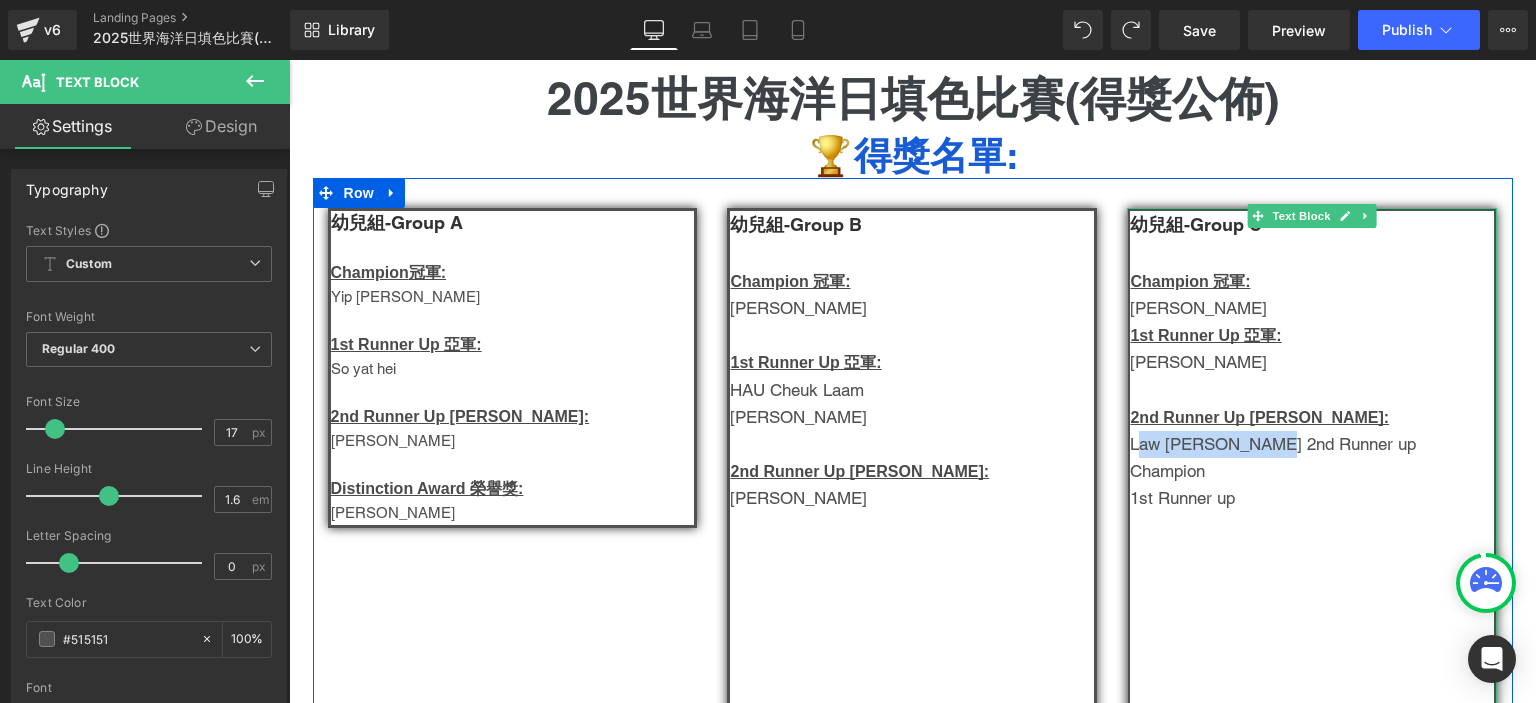 drag, startPoint x: 1264, startPoint y: 444, endPoint x: 1128, endPoint y: 442, distance: 136.01471 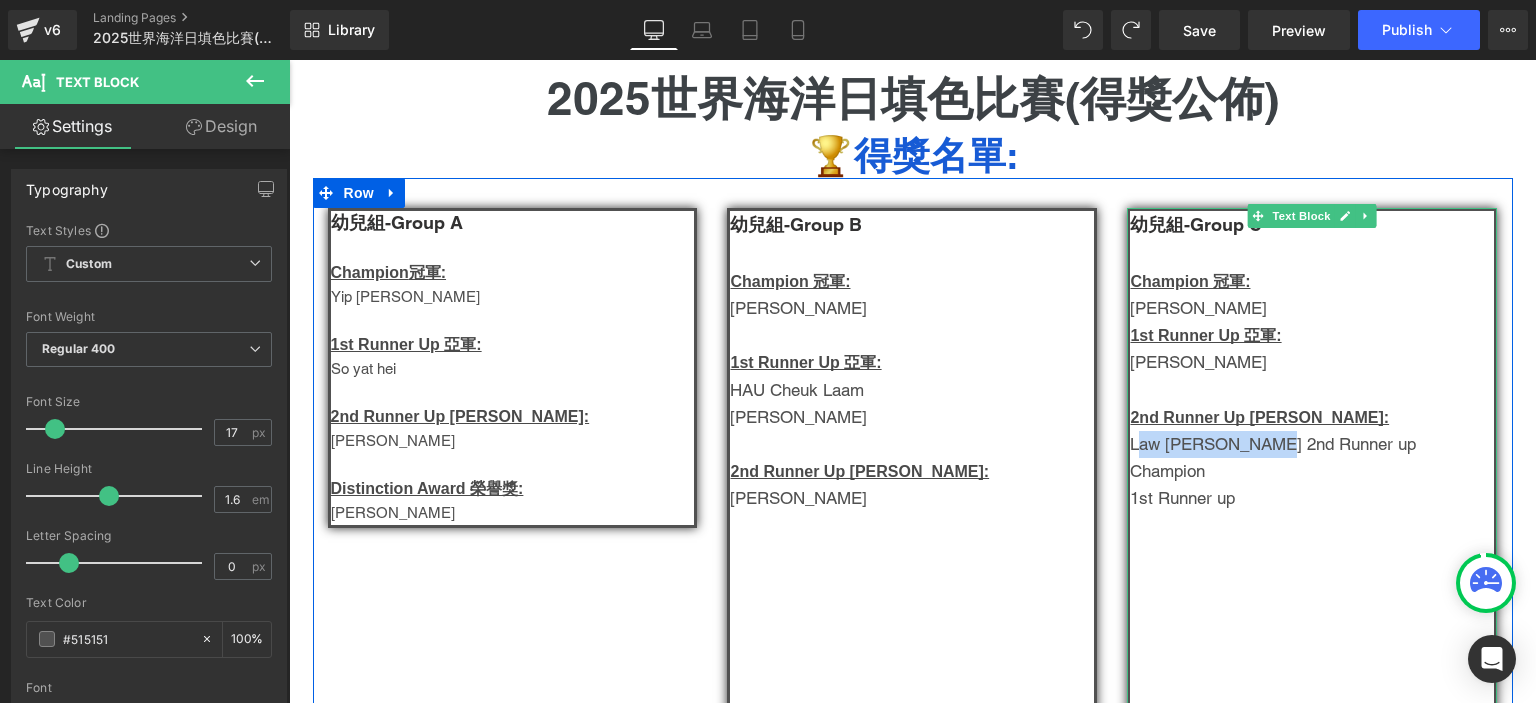 click on "Law [PERSON_NAME]	2nd Runner up" at bounding box center [1312, 444] 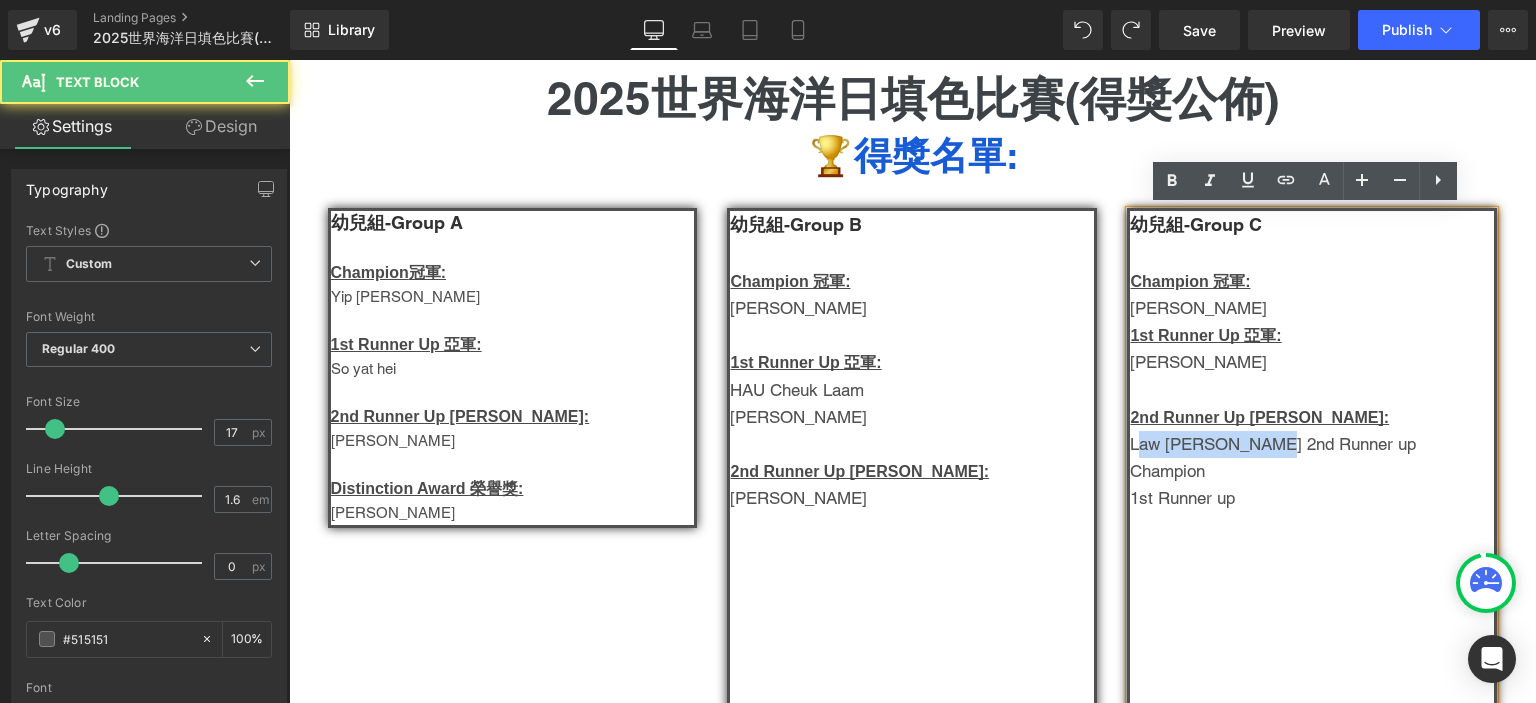drag, startPoint x: 1256, startPoint y: 505, endPoint x: 1129, endPoint y: 476, distance: 130.26895 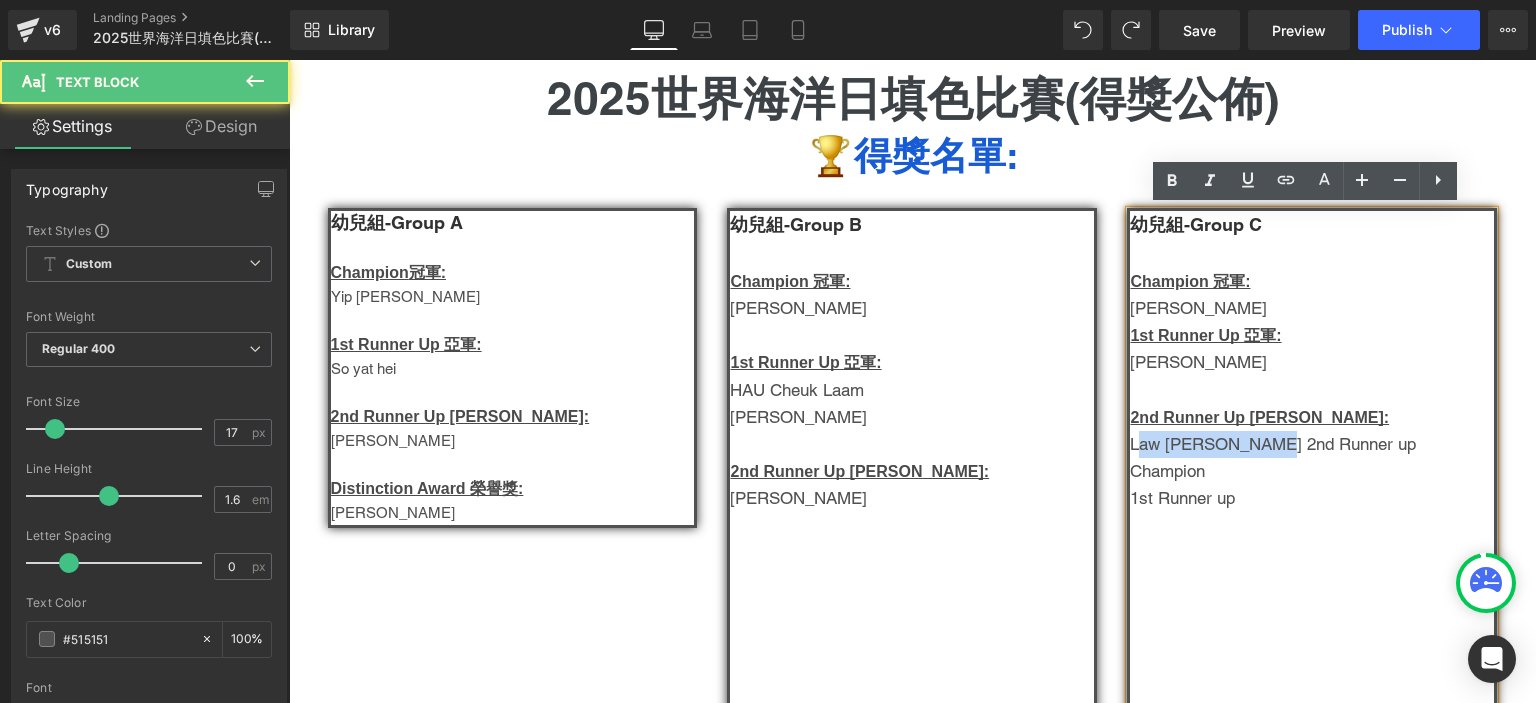 click on "幼兒組-Group C Champion 冠軍: [PERSON_NAME] 1st Runner Up 亞軍: [PERSON_NAME] 2nd Runner Up [PERSON_NAME]: Law [PERSON_NAME]	2nd Runner up
Champion
1st Runner up  Distinction Award 榮譽獎: [PERSON_NAME] Outstanding Award 優異獎: [PERSON_NAME] [PERSON_NAME] [PERSON_NAME]" at bounding box center (1312, 565) 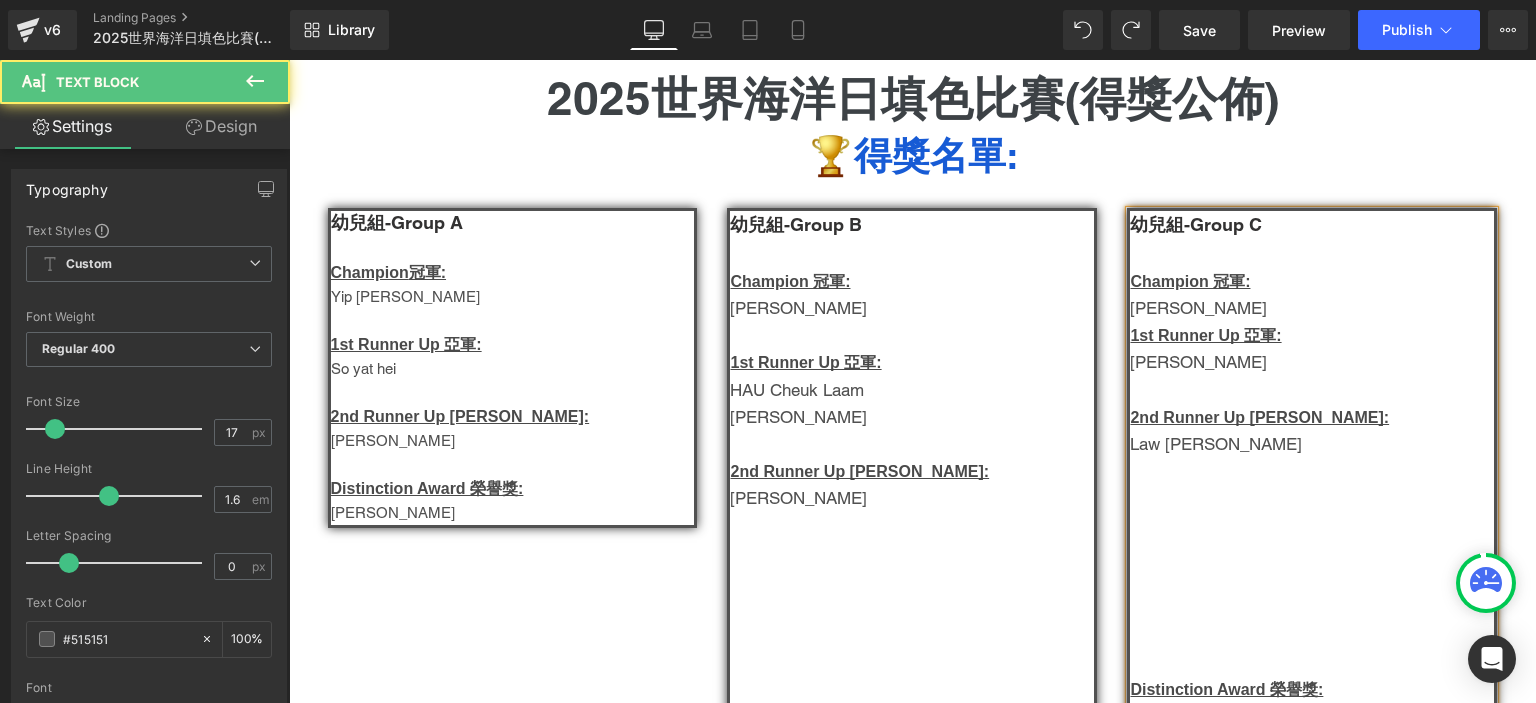 click at bounding box center [1312, 526] 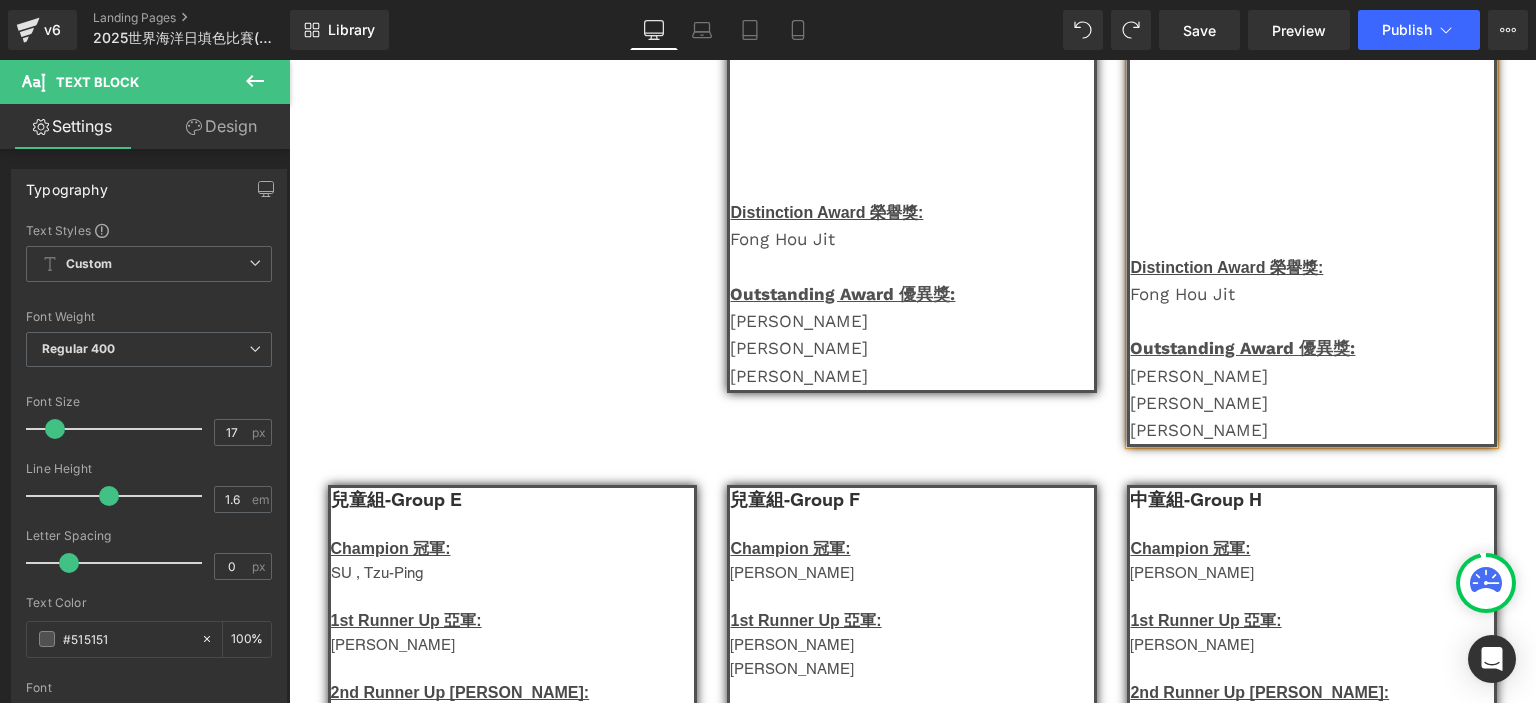 scroll, scrollTop: 972, scrollLeft: 0, axis: vertical 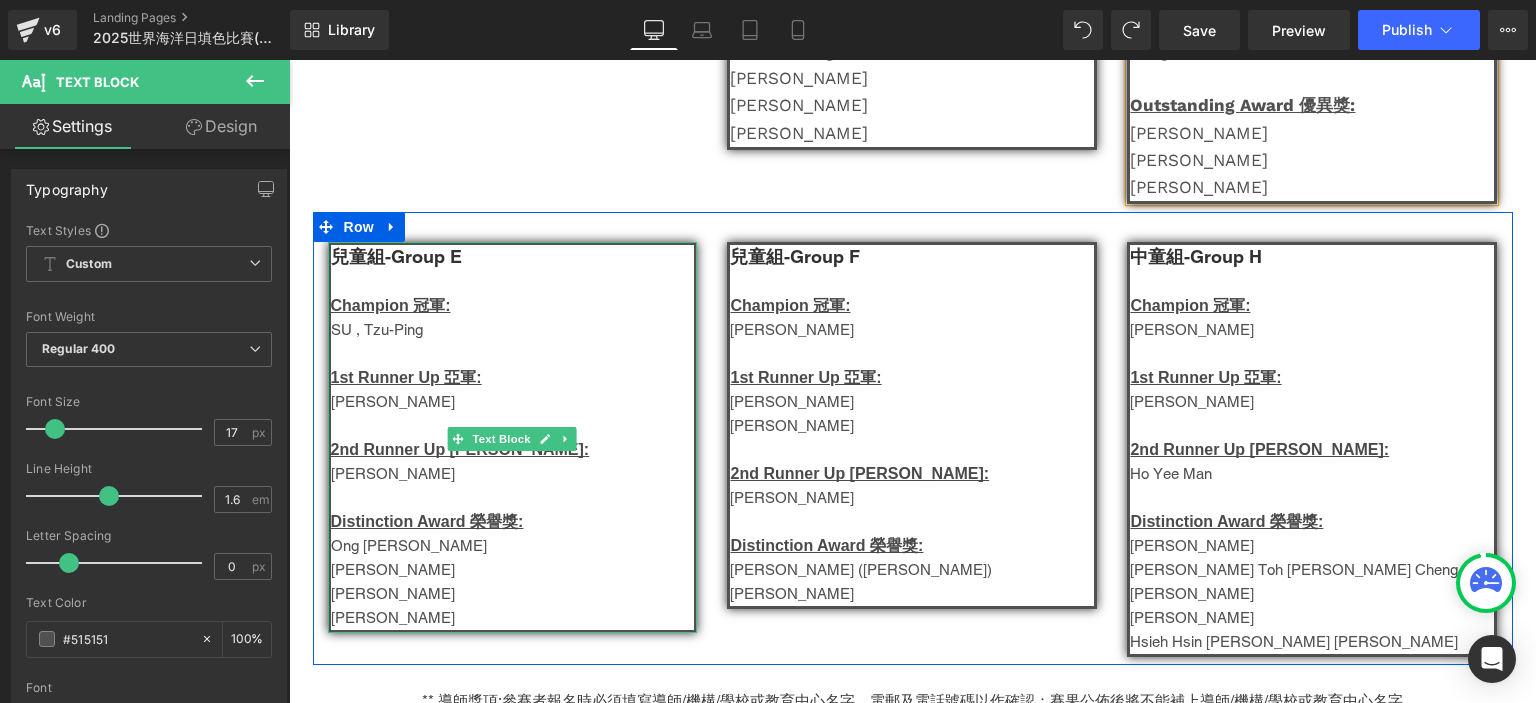 click on "兒童組-Group E" at bounding box center (396, 256) 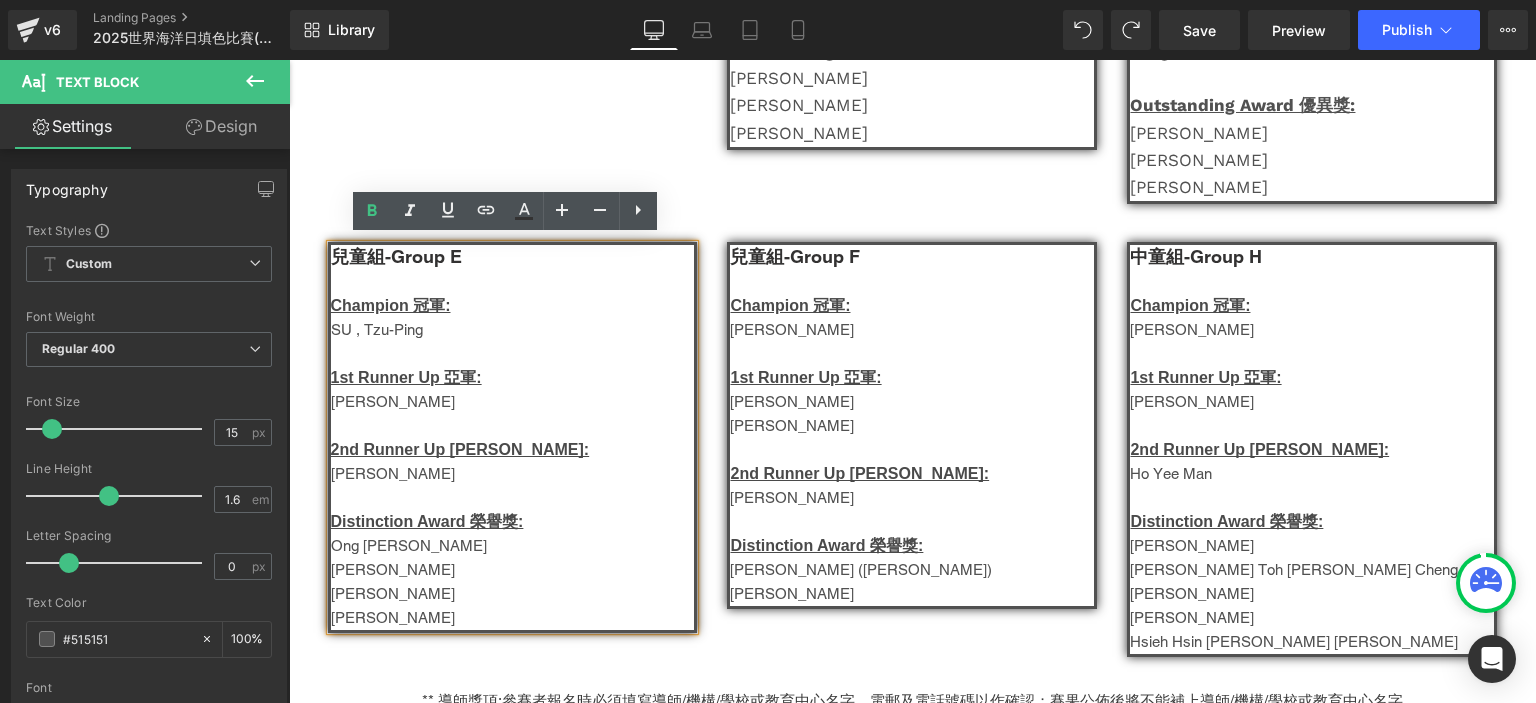 click on "兒童組-Group E" at bounding box center [513, 257] 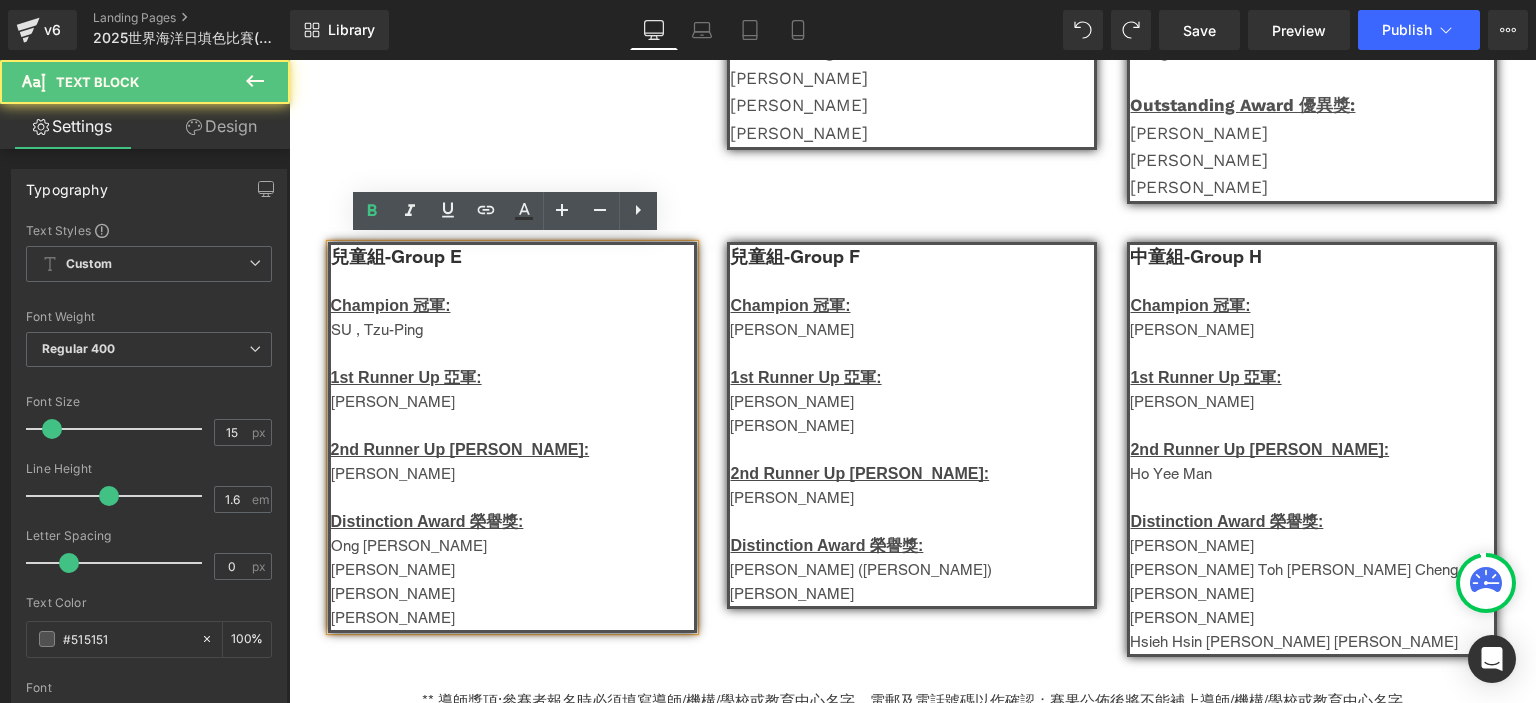 type 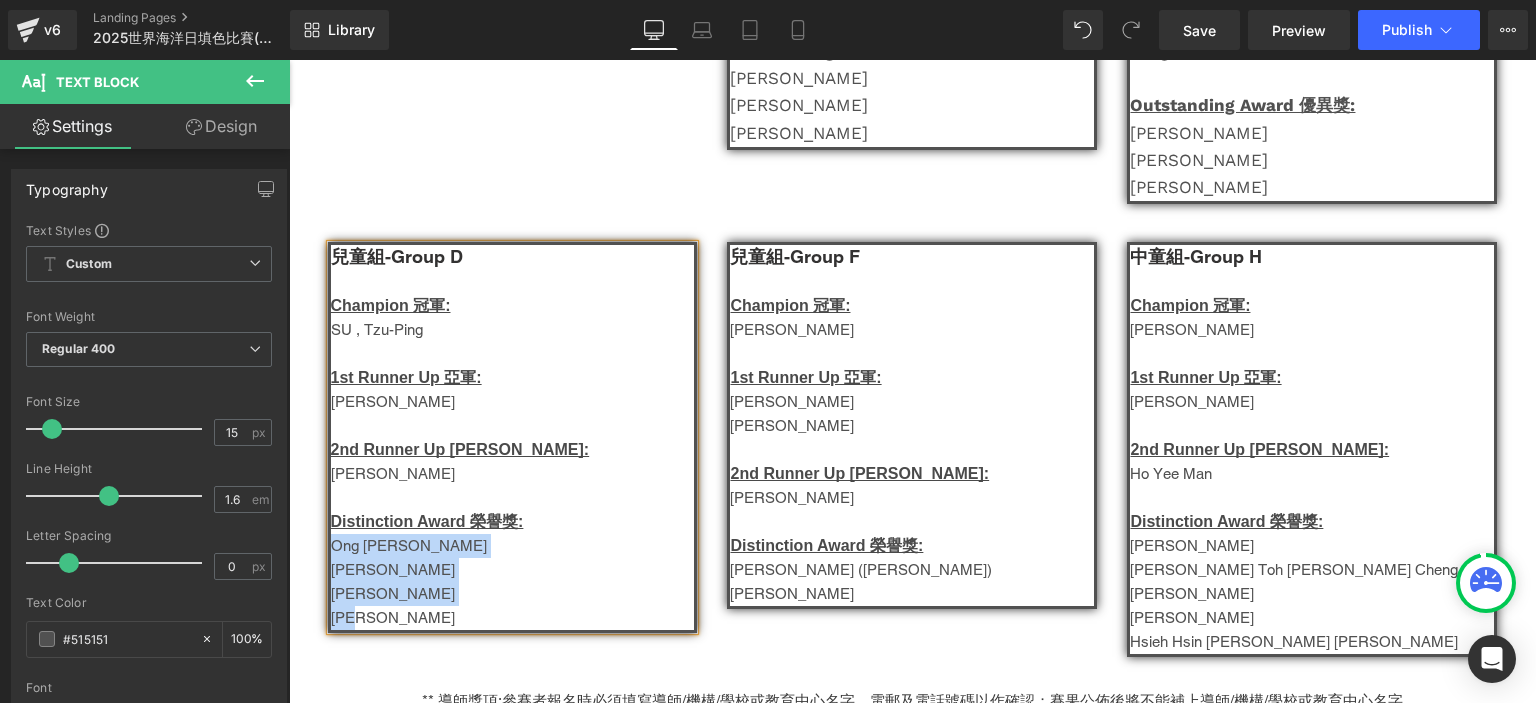 drag, startPoint x: 382, startPoint y: 624, endPoint x: 324, endPoint y: 550, distance: 94.02127 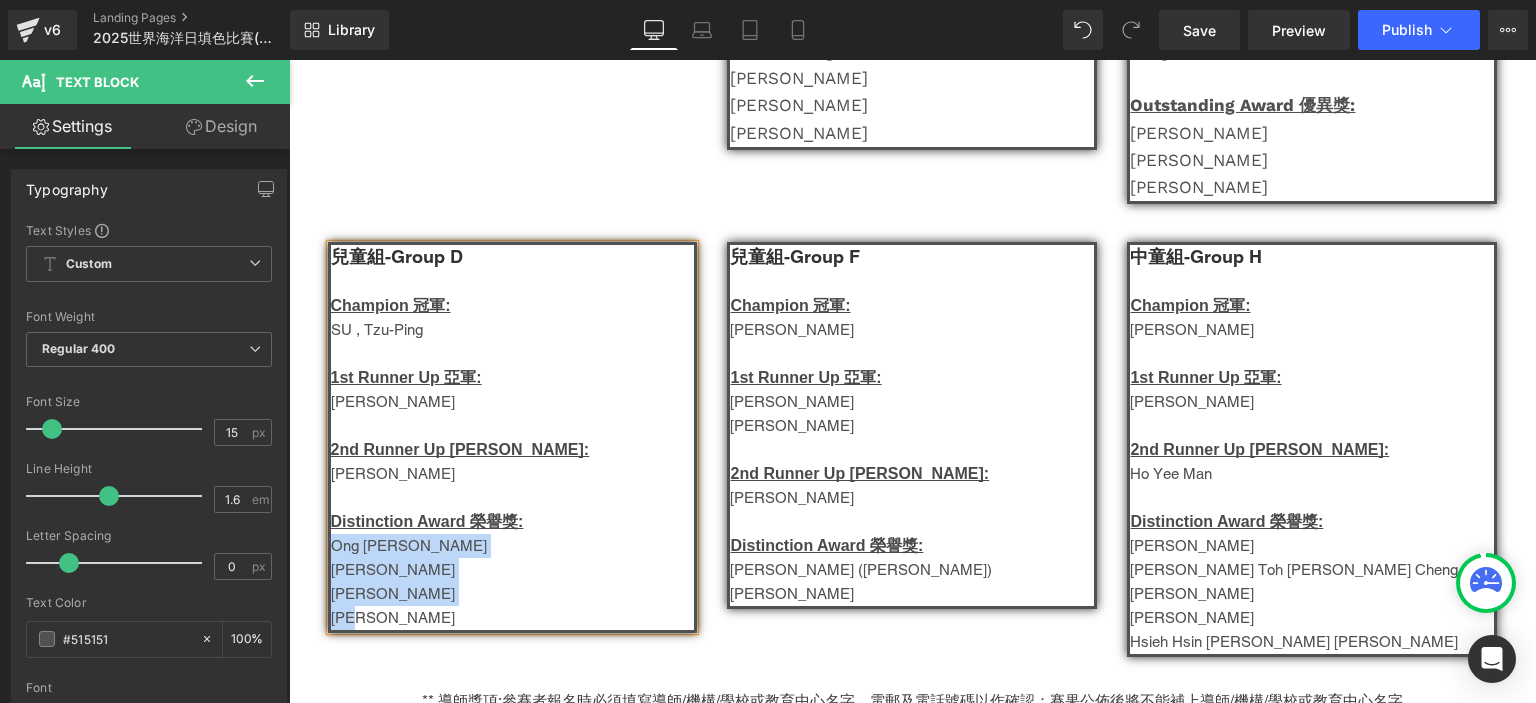 click on "兒童組-Group D Champion 冠軍: SU , [PERSON_NAME] 1st Runner Up 亞軍: [PERSON_NAME] 2nd Runner Up [PERSON_NAME]: [PERSON_NAME] Distinction Award 榮譽獎: Ong [PERSON_NAME] En  [PERSON_NAME] [PERSON_NAME]" at bounding box center [513, 437] 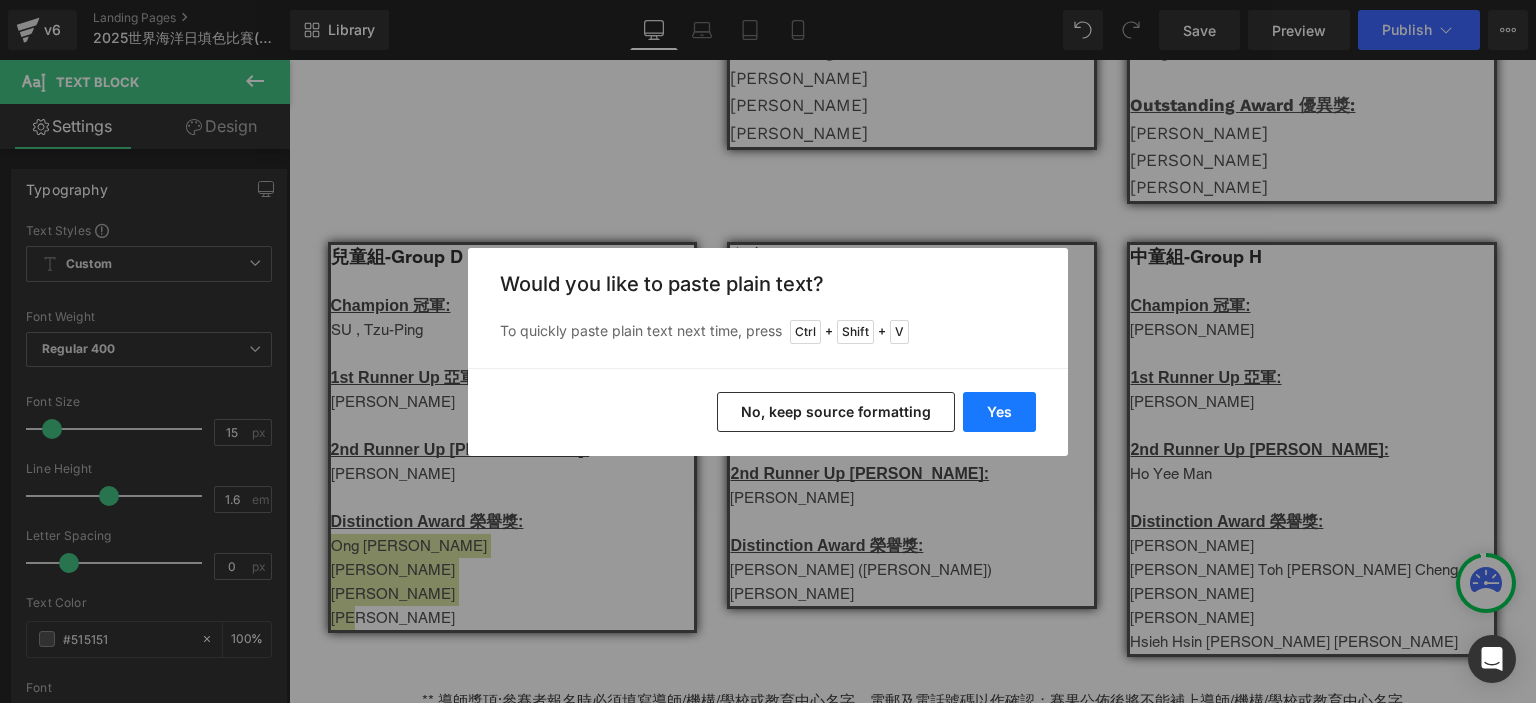 click on "Yes" at bounding box center [999, 412] 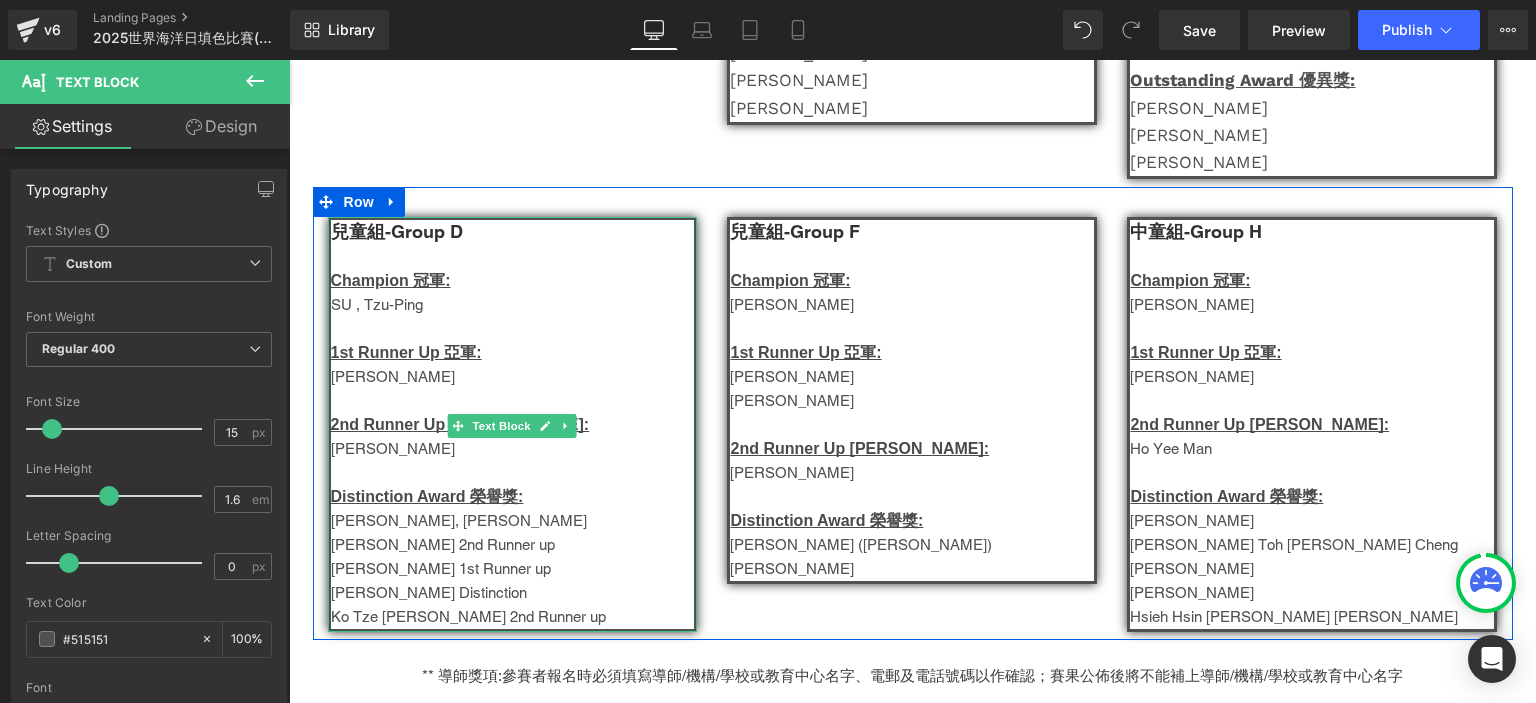 scroll, scrollTop: 998, scrollLeft: 0, axis: vertical 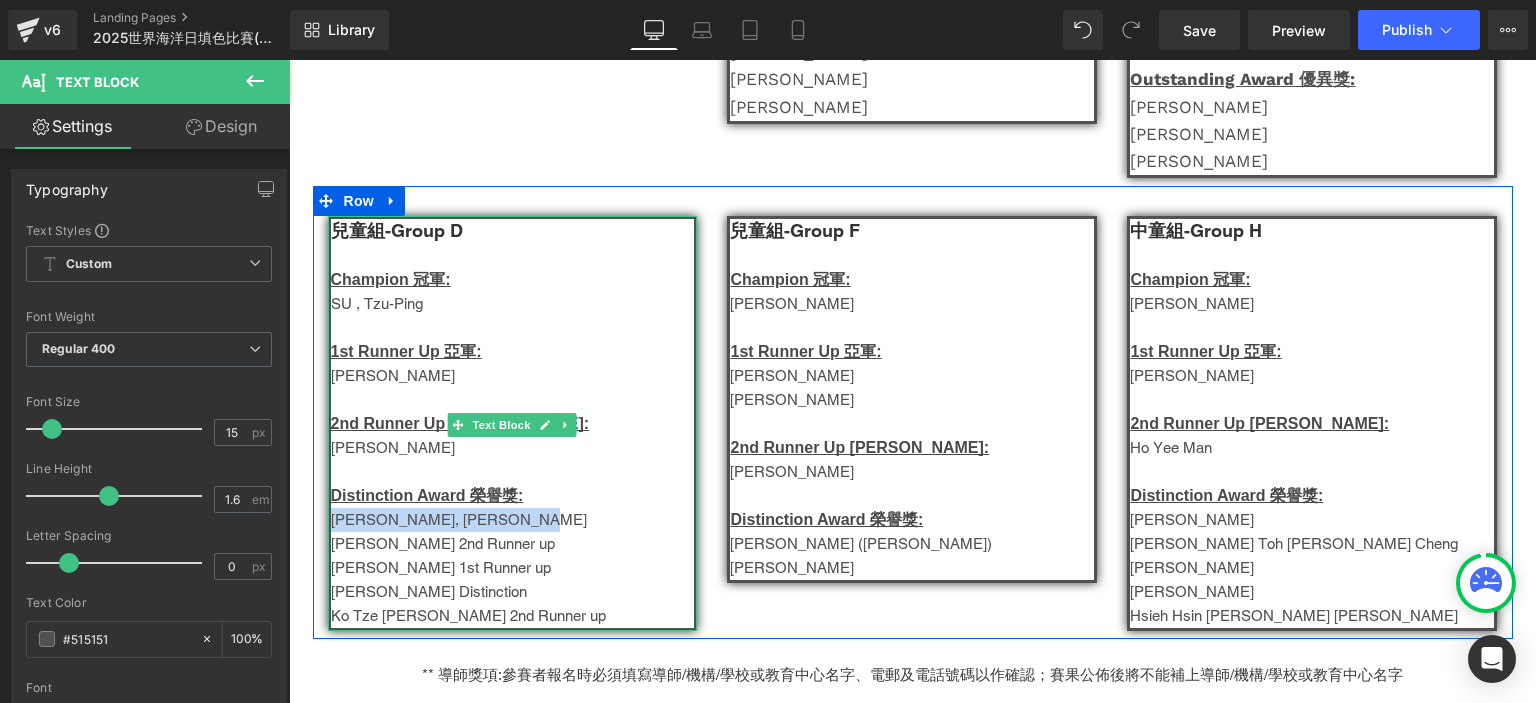 drag, startPoint x: 535, startPoint y: 520, endPoint x: 328, endPoint y: 520, distance: 207 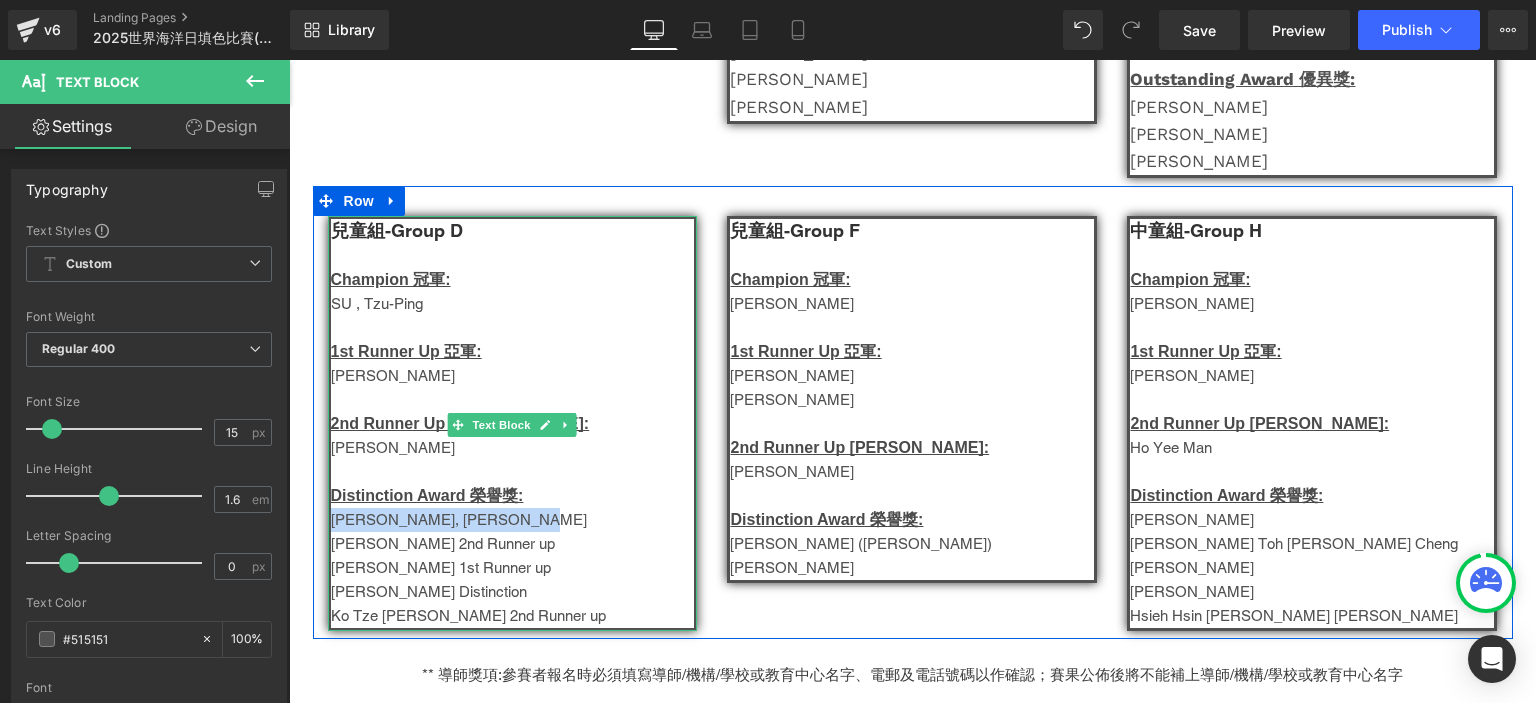 click on "[PERSON_NAME], [PERSON_NAME]" at bounding box center (513, 520) 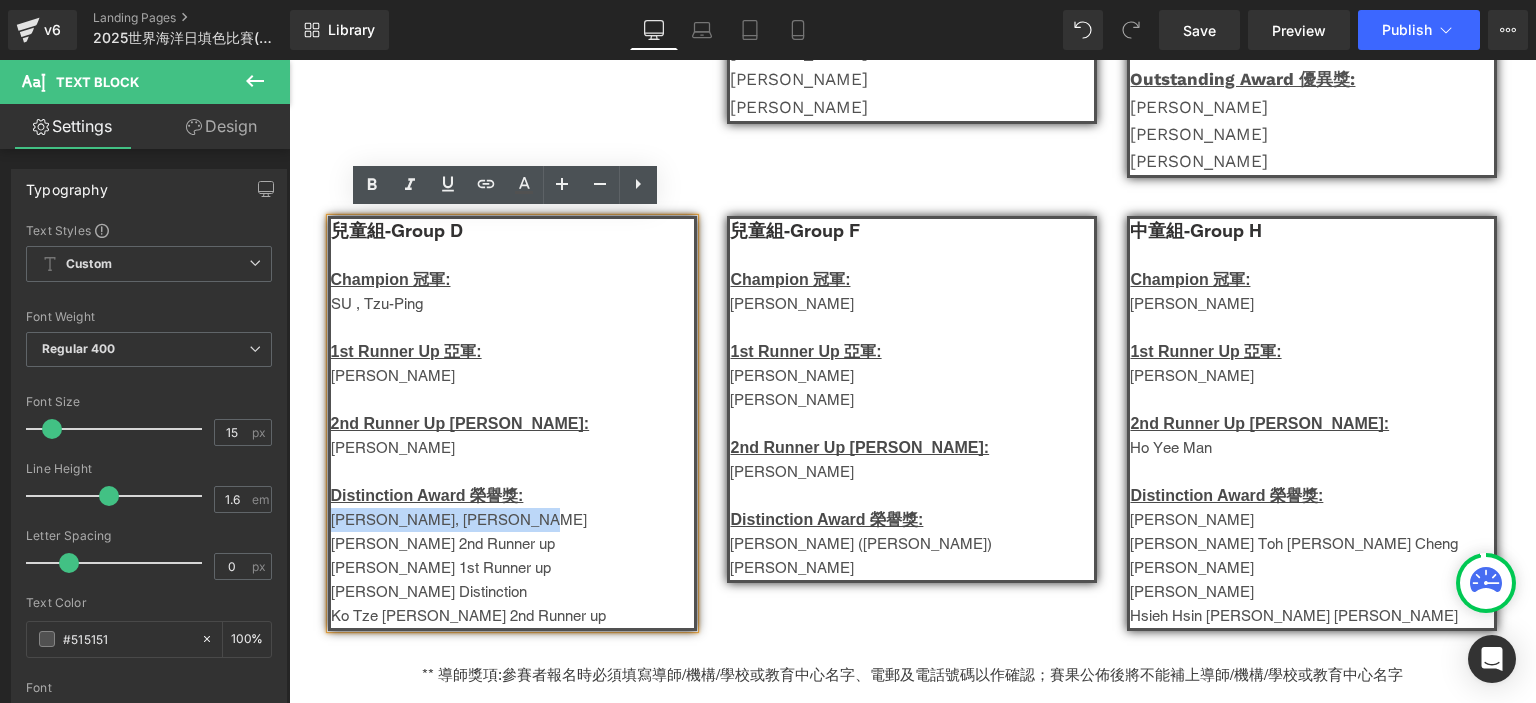 copy on "[PERSON_NAME] Soh Kee Woon, [PERSON_NAME]" 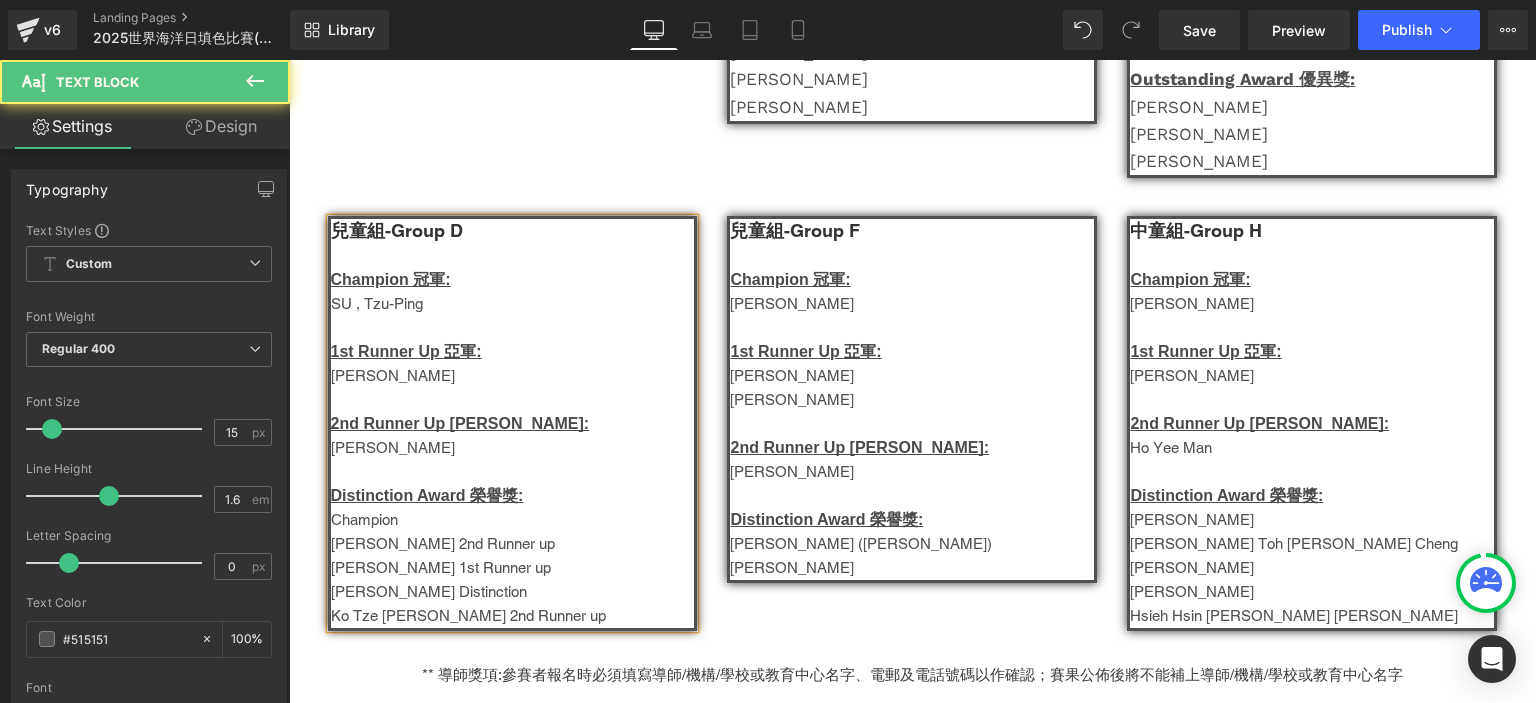 click on "SU , Tzu-Ping" at bounding box center (513, 304) 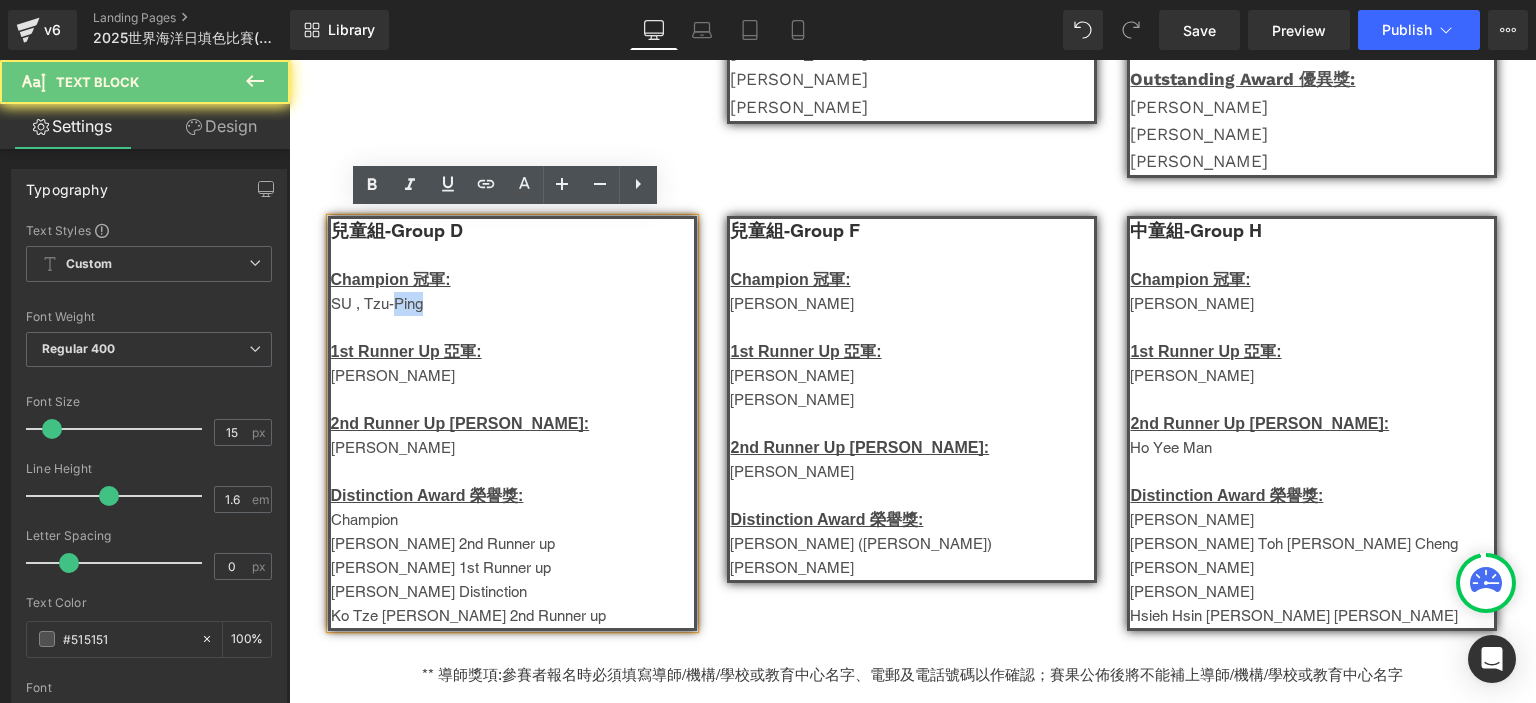 click on "SU , Tzu-Ping" at bounding box center (513, 304) 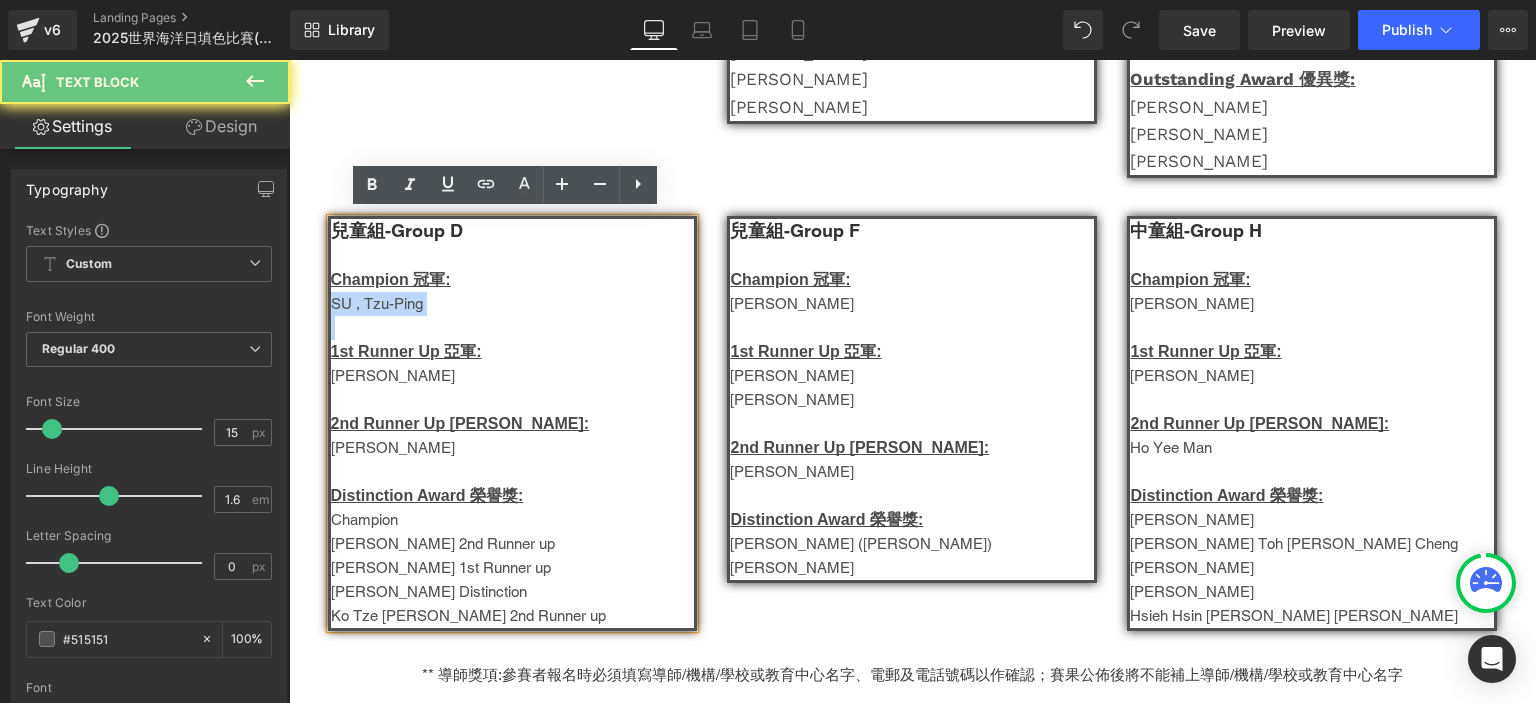 click on "SU , Tzu-Ping" at bounding box center (513, 304) 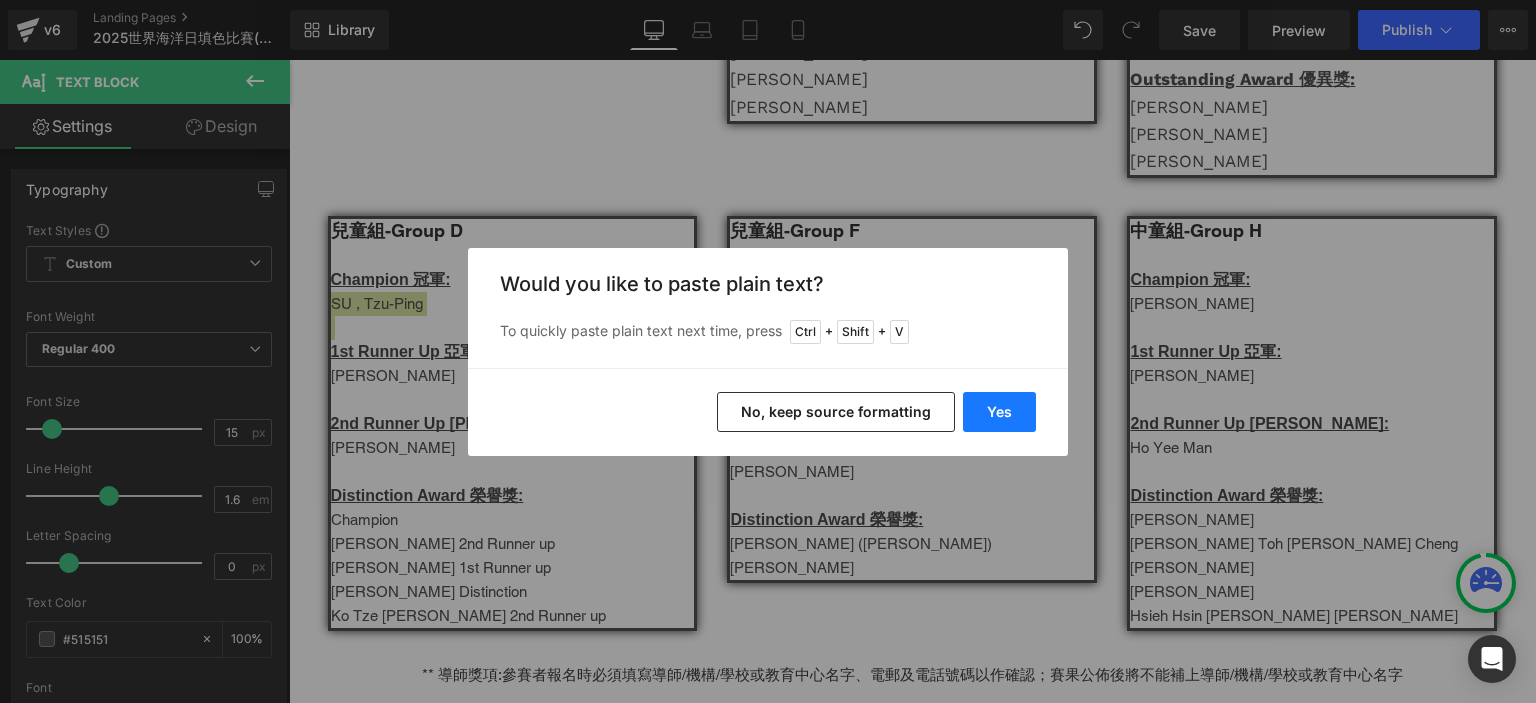 click on "Yes" at bounding box center (999, 412) 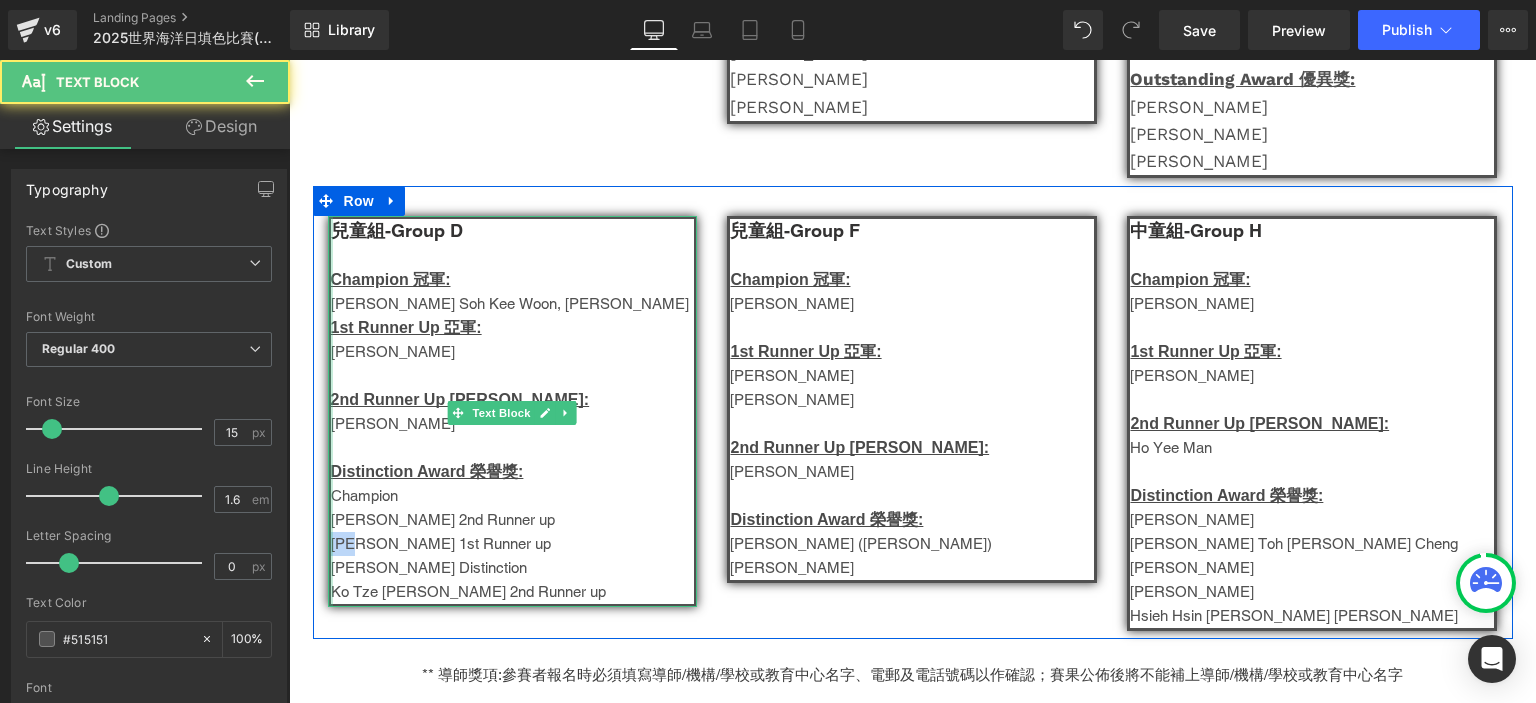 drag, startPoint x: 365, startPoint y: 541, endPoint x: 324, endPoint y: 541, distance: 41 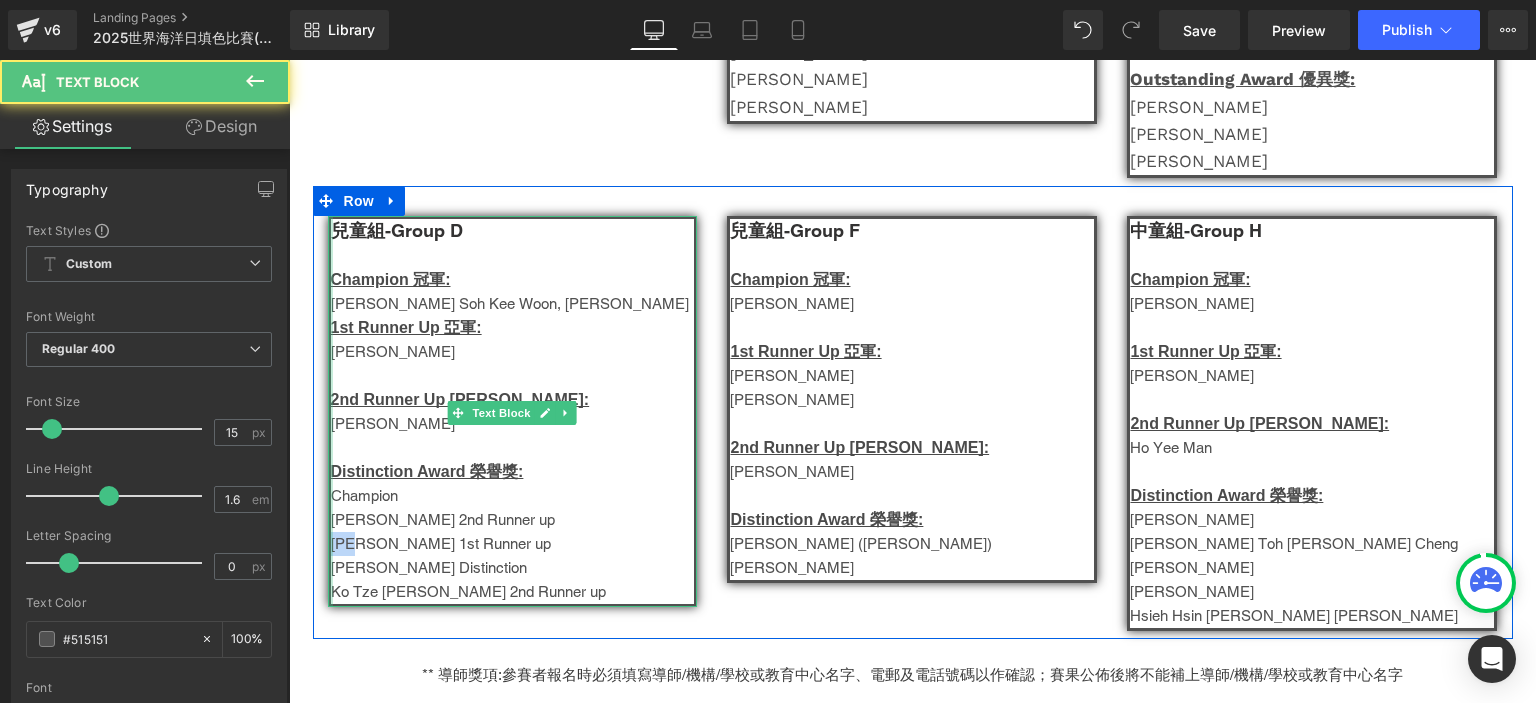 click on "兒童組-Group D Champion 冠軍: [PERSON_NAME], [PERSON_NAME] 1st Runner Up 亞軍: [PERSON_NAME] 2nd Runner Up [PERSON_NAME]: [PERSON_NAME] Distinction Award 榮譽獎:  Champion [PERSON_NAME]	2nd Runner up  [PERSON_NAME]	1st Runner up  [PERSON_NAME]	Distinction Ko Tze [PERSON_NAME]	2nd Runner up  Text Block" at bounding box center (513, 411) 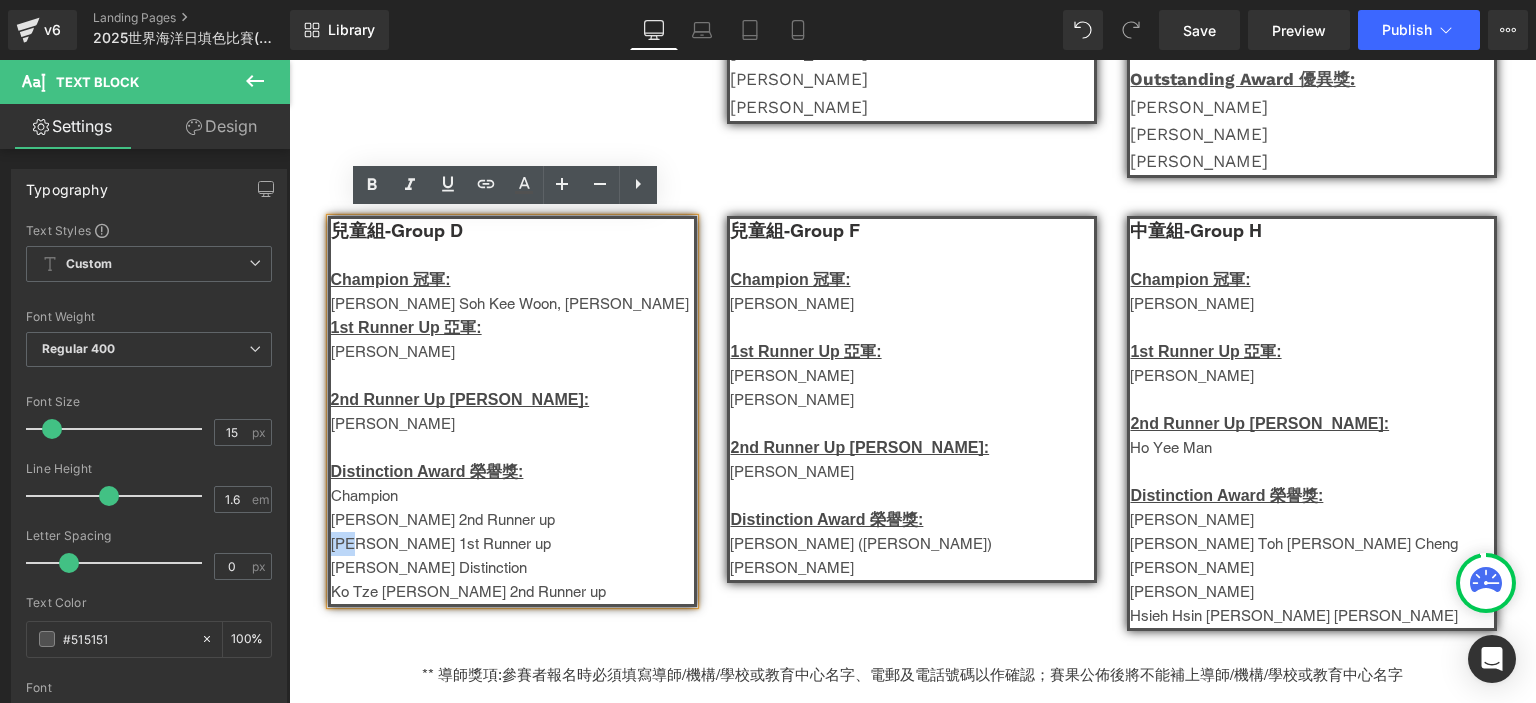 copy on "[PERSON_NAME]" 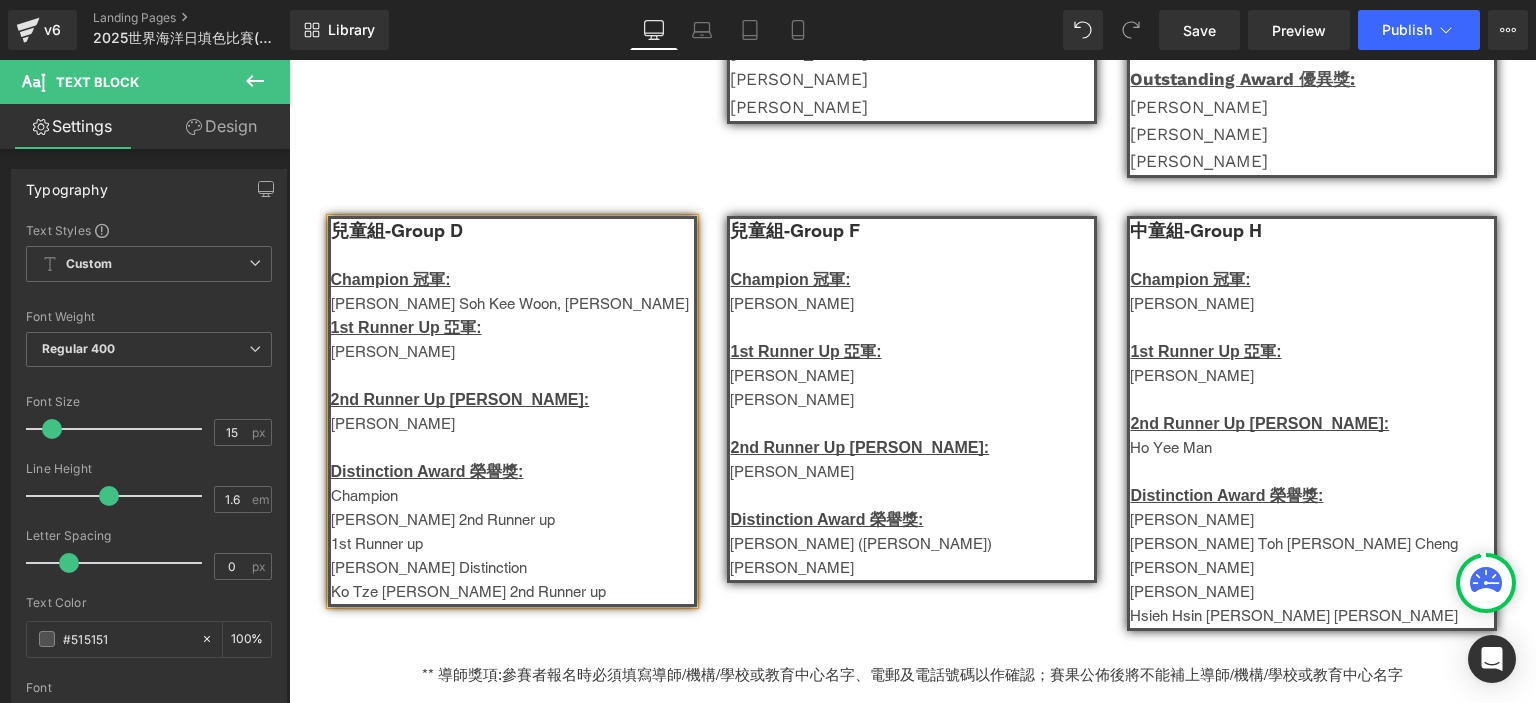 click on "[PERSON_NAME]" at bounding box center (513, 352) 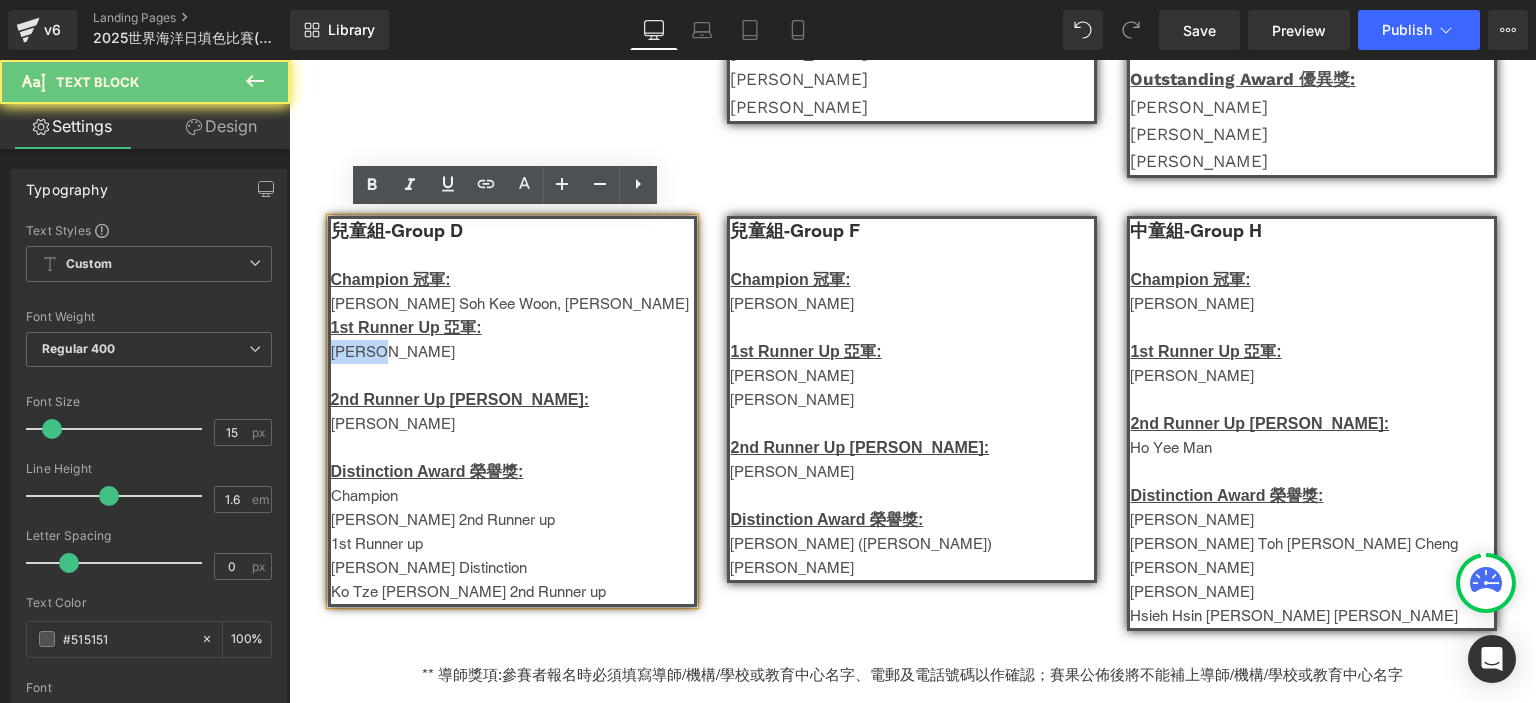 click on "[PERSON_NAME]" at bounding box center (513, 352) 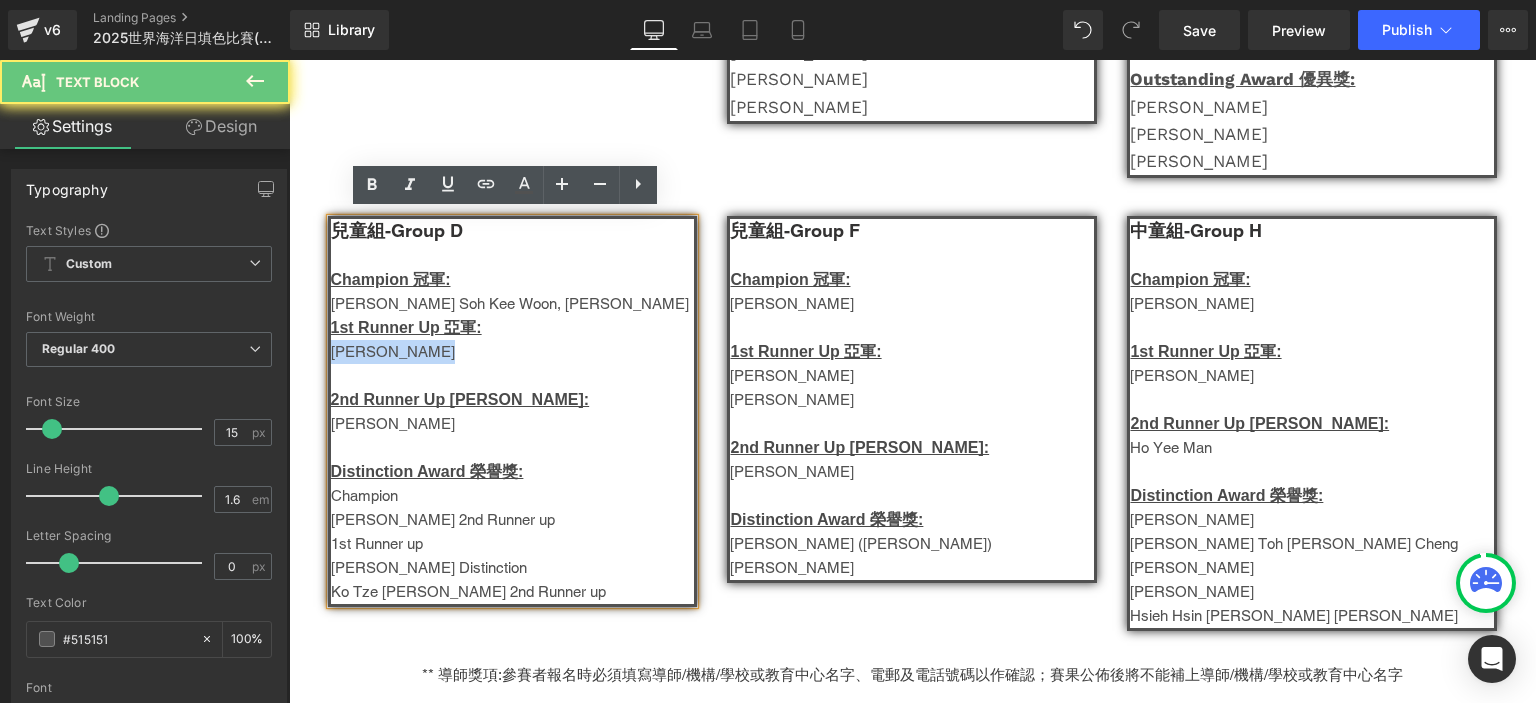 click on "[PERSON_NAME]" at bounding box center [513, 352] 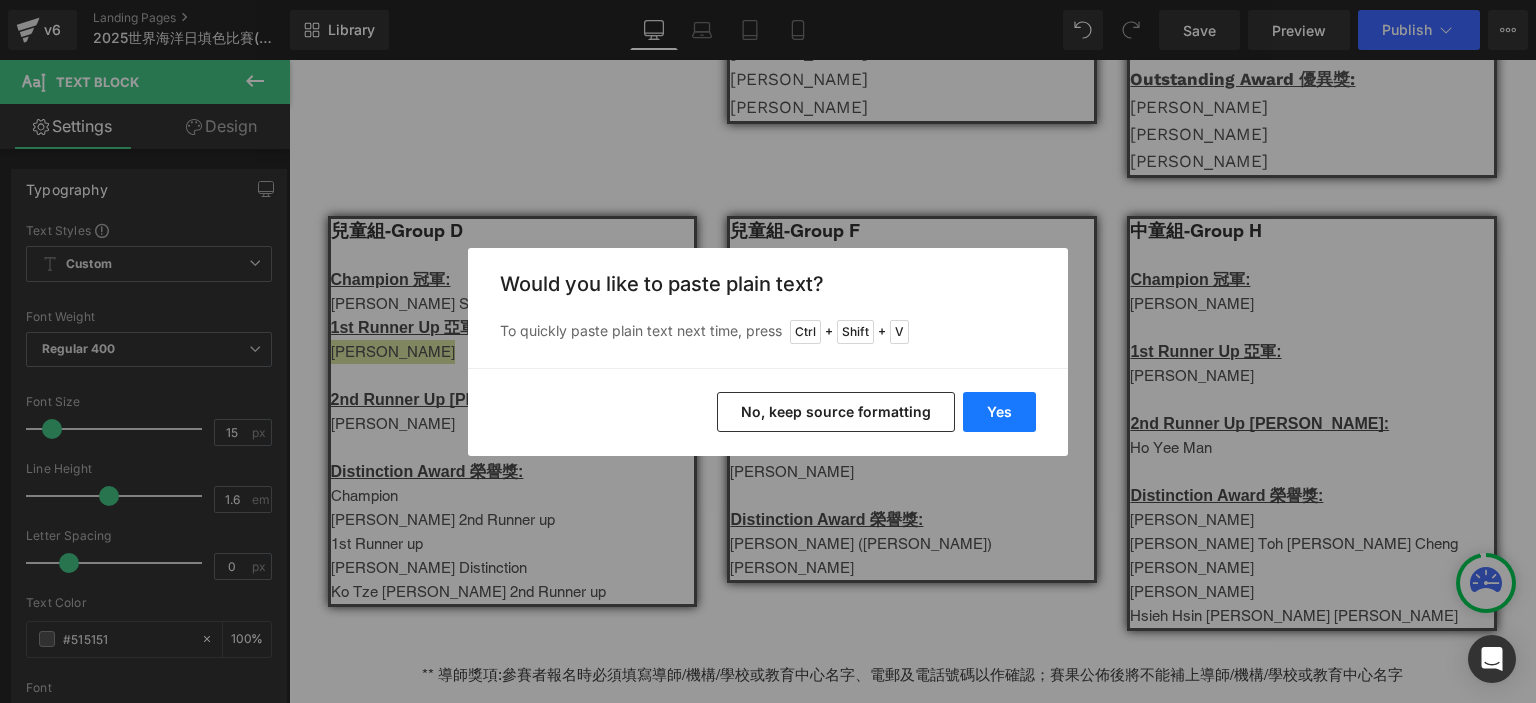 click on "Yes" at bounding box center [999, 412] 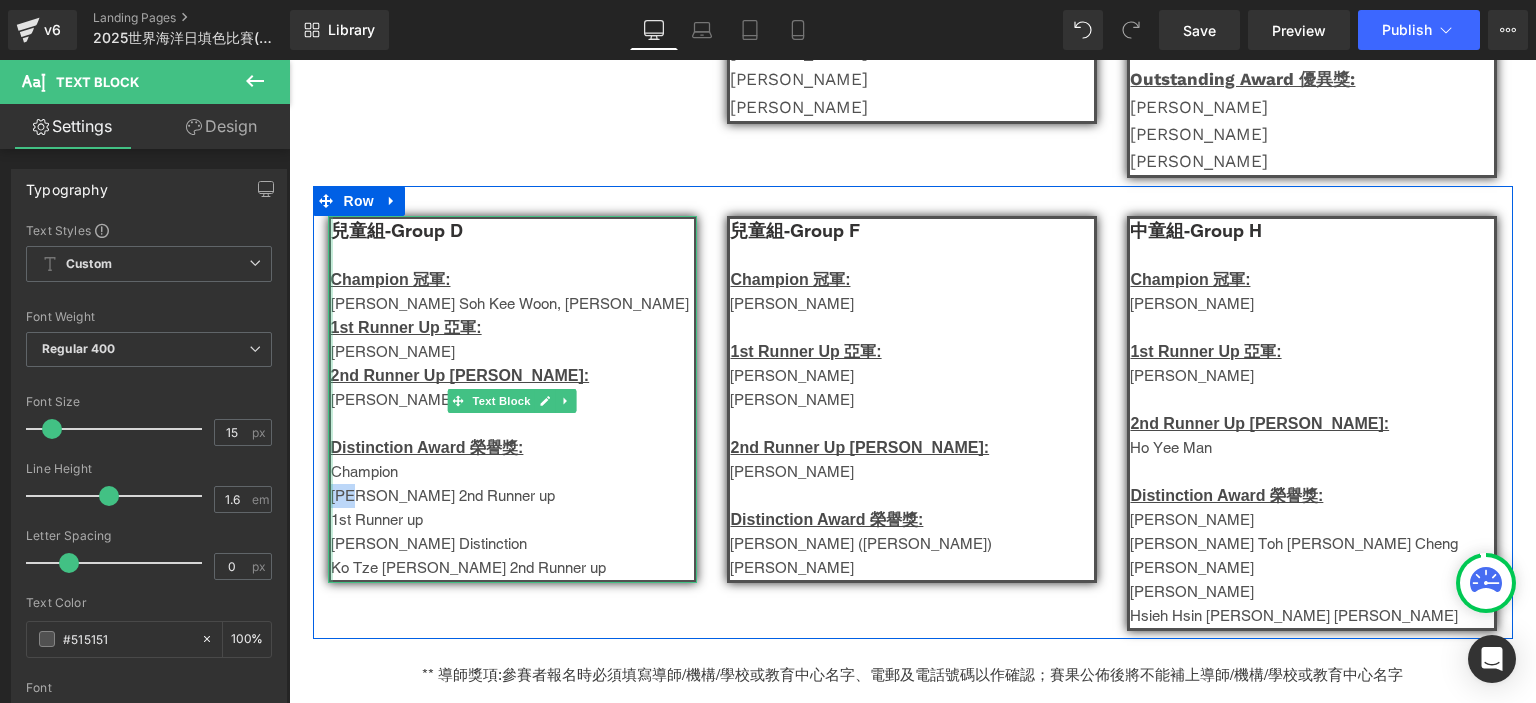 drag, startPoint x: 363, startPoint y: 493, endPoint x: 328, endPoint y: 496, distance: 35.128338 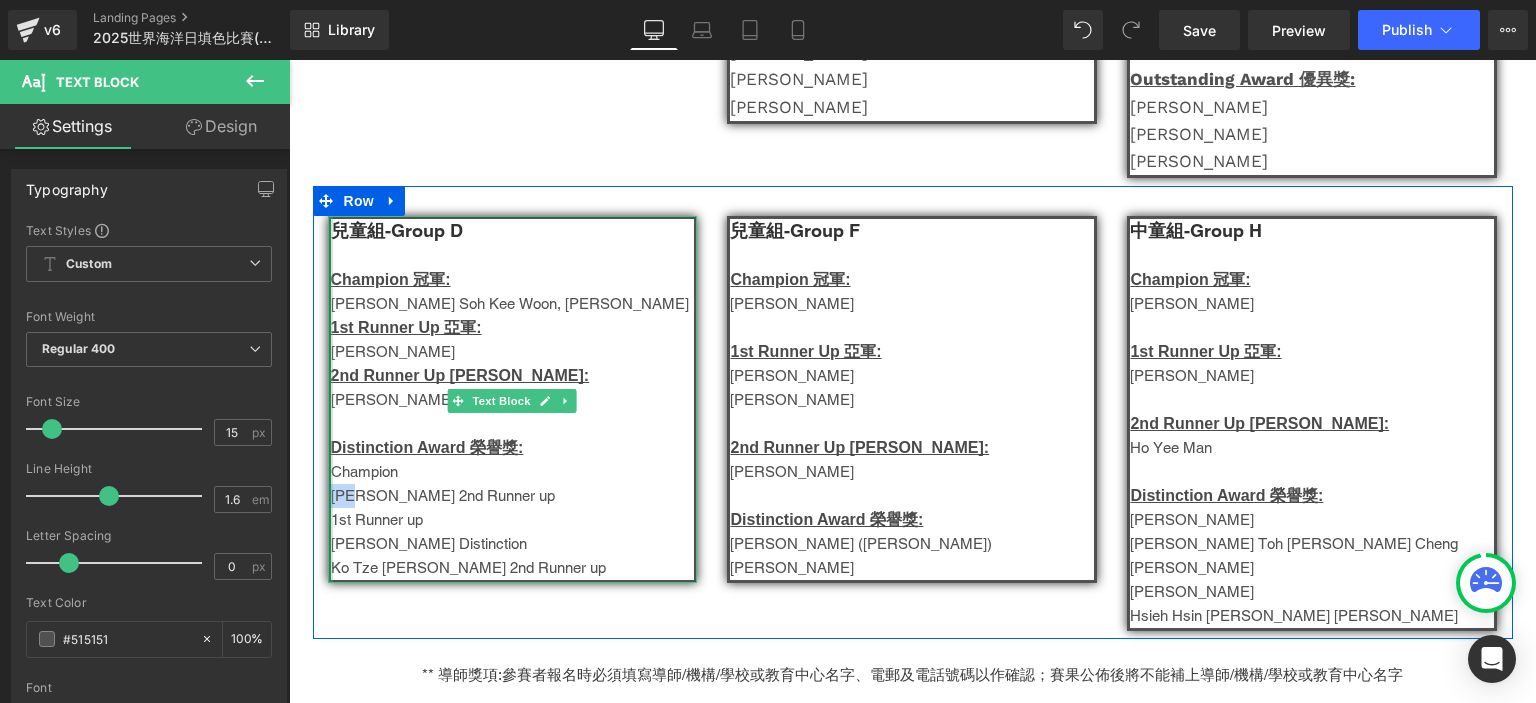 click on "[PERSON_NAME]	2nd Runner up" at bounding box center (513, 496) 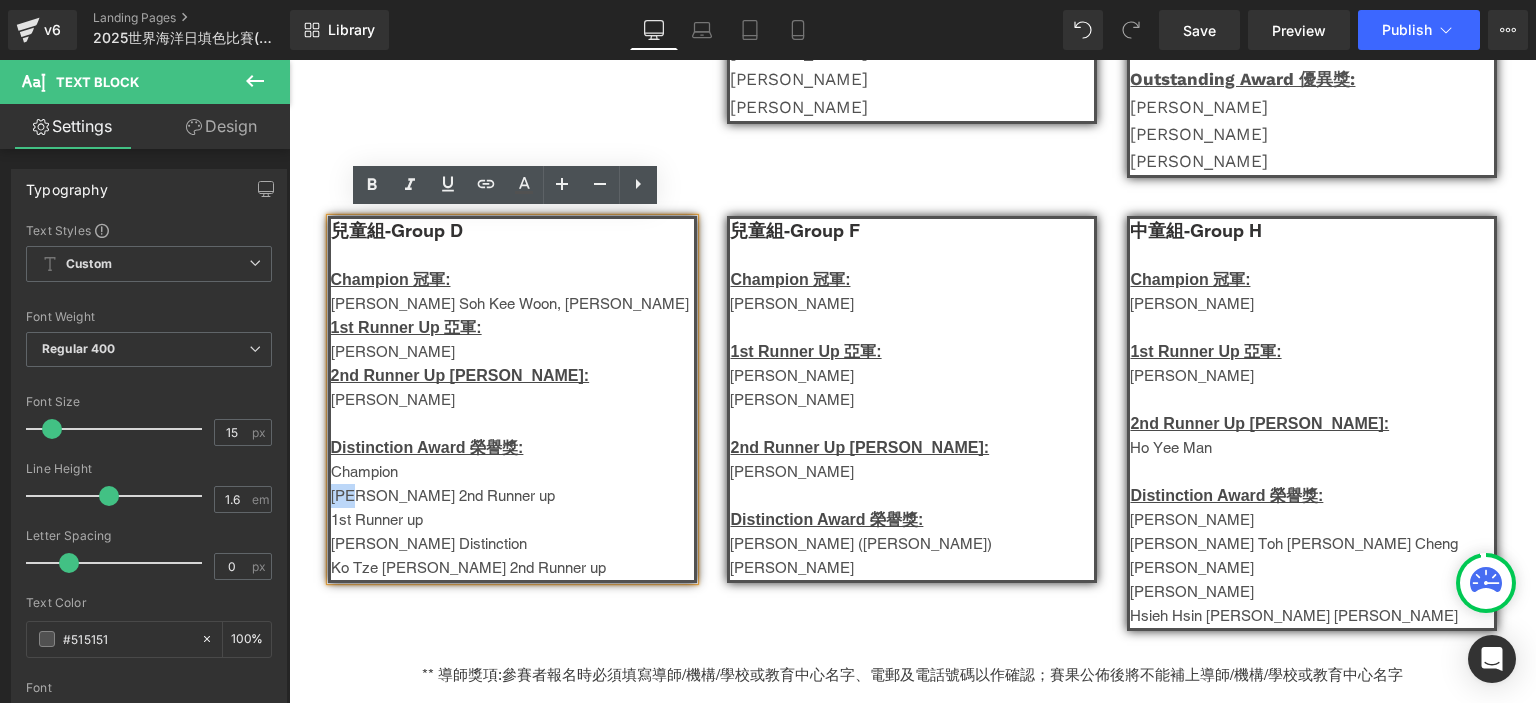 copy on "[PERSON_NAME]" 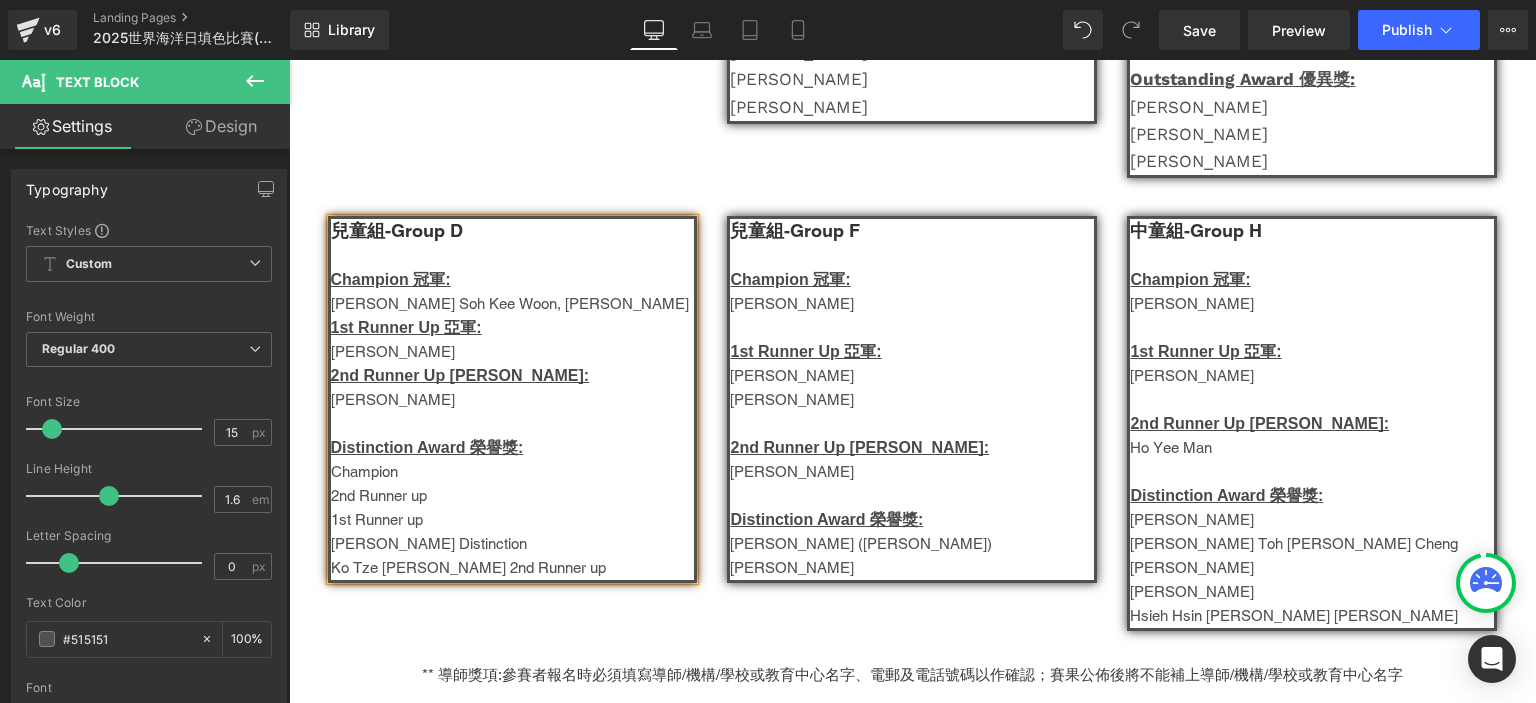 click on "[PERSON_NAME]" at bounding box center (513, 400) 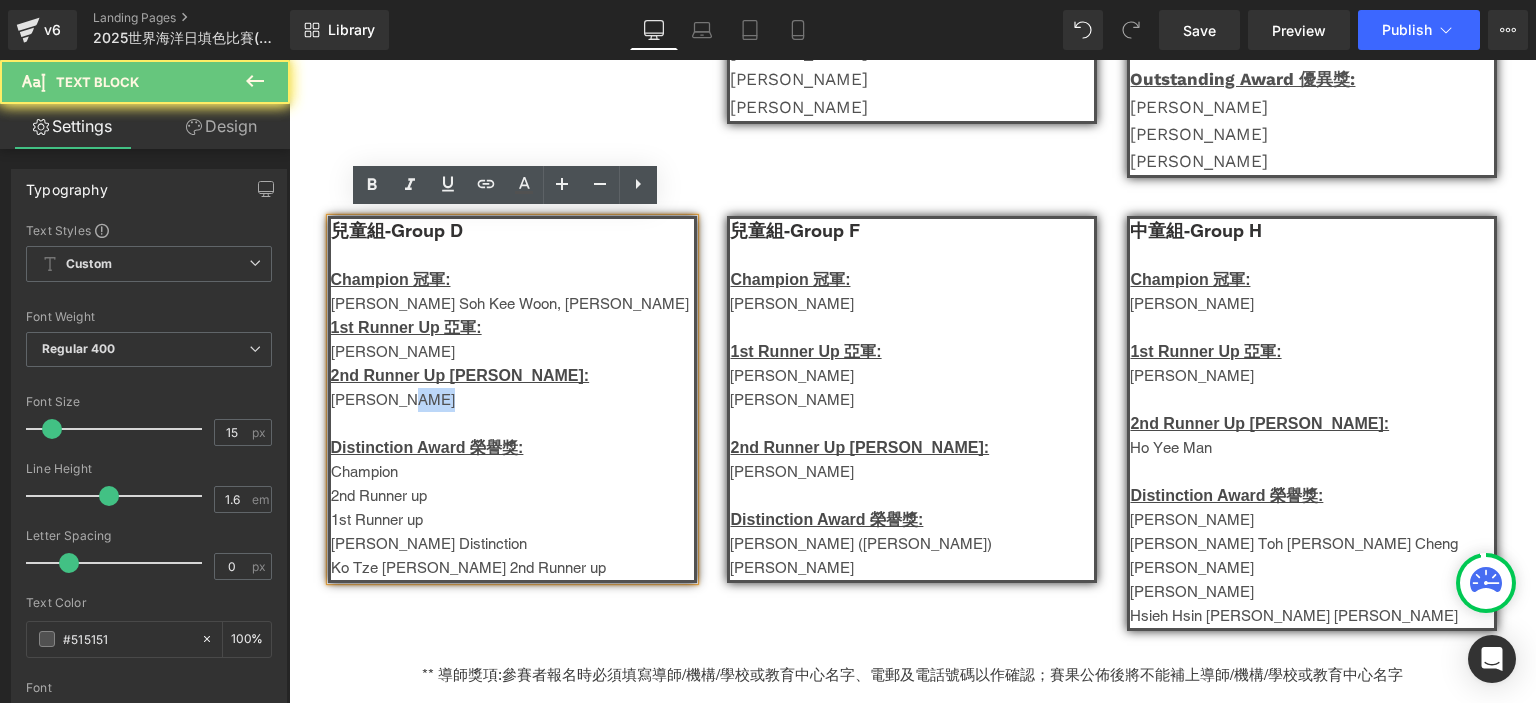 click on "[PERSON_NAME]" at bounding box center [513, 400] 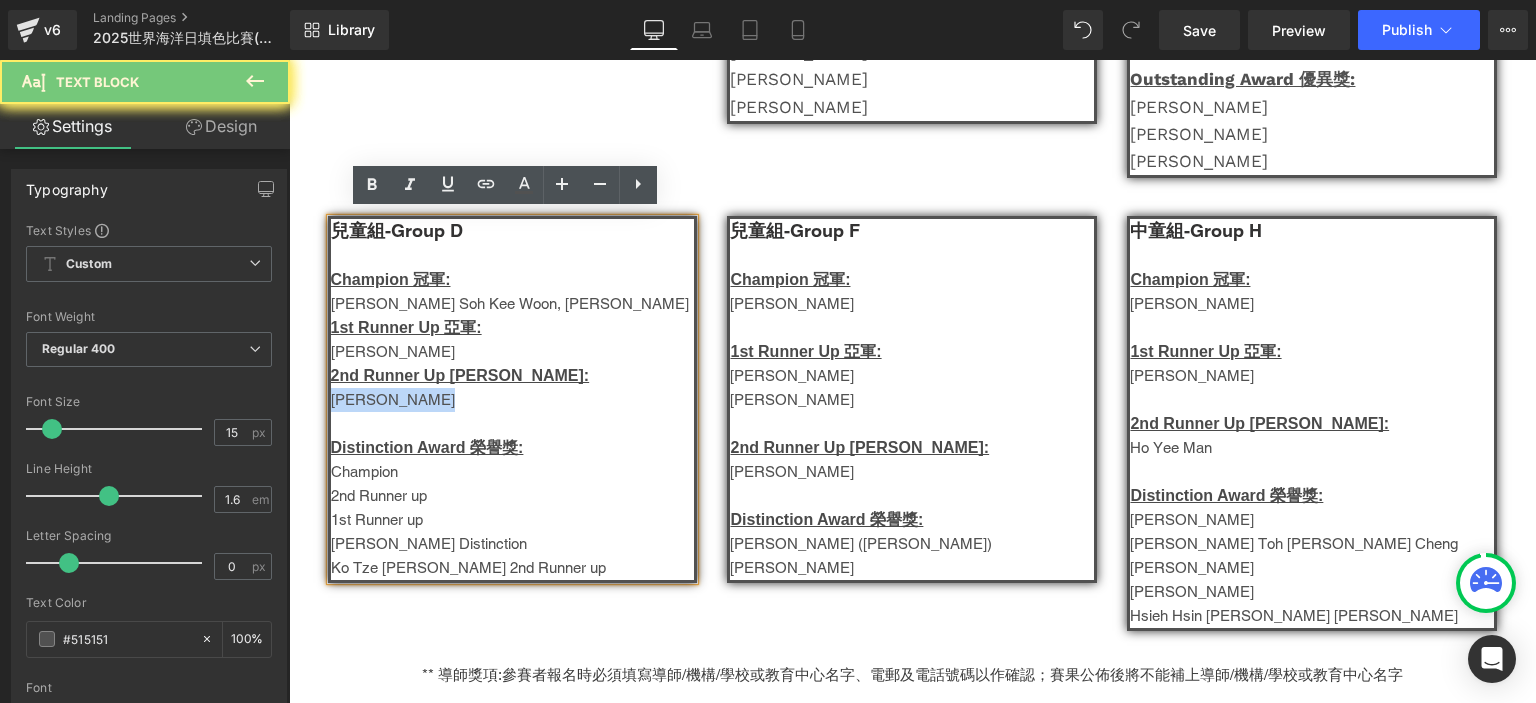 click on "[PERSON_NAME]" at bounding box center [513, 400] 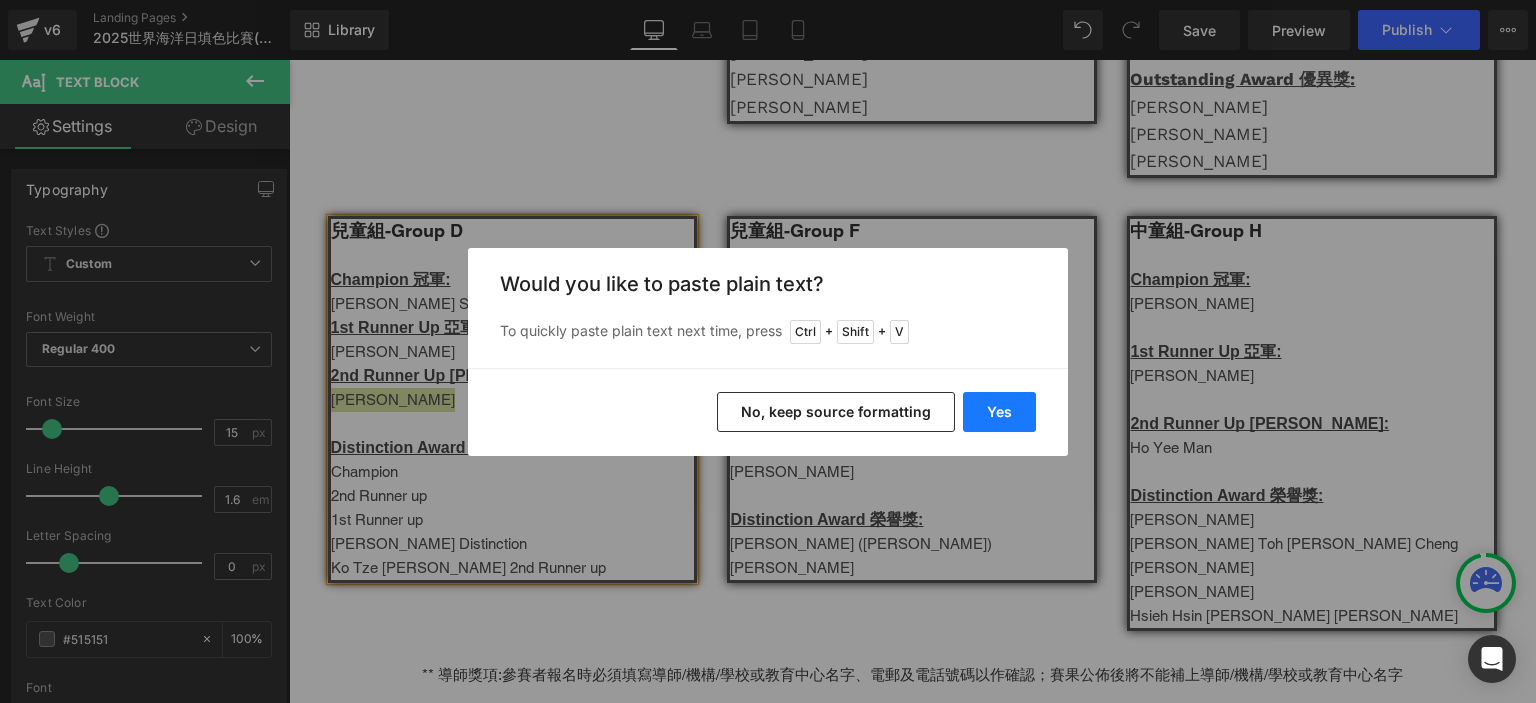 click on "Yes" at bounding box center [999, 412] 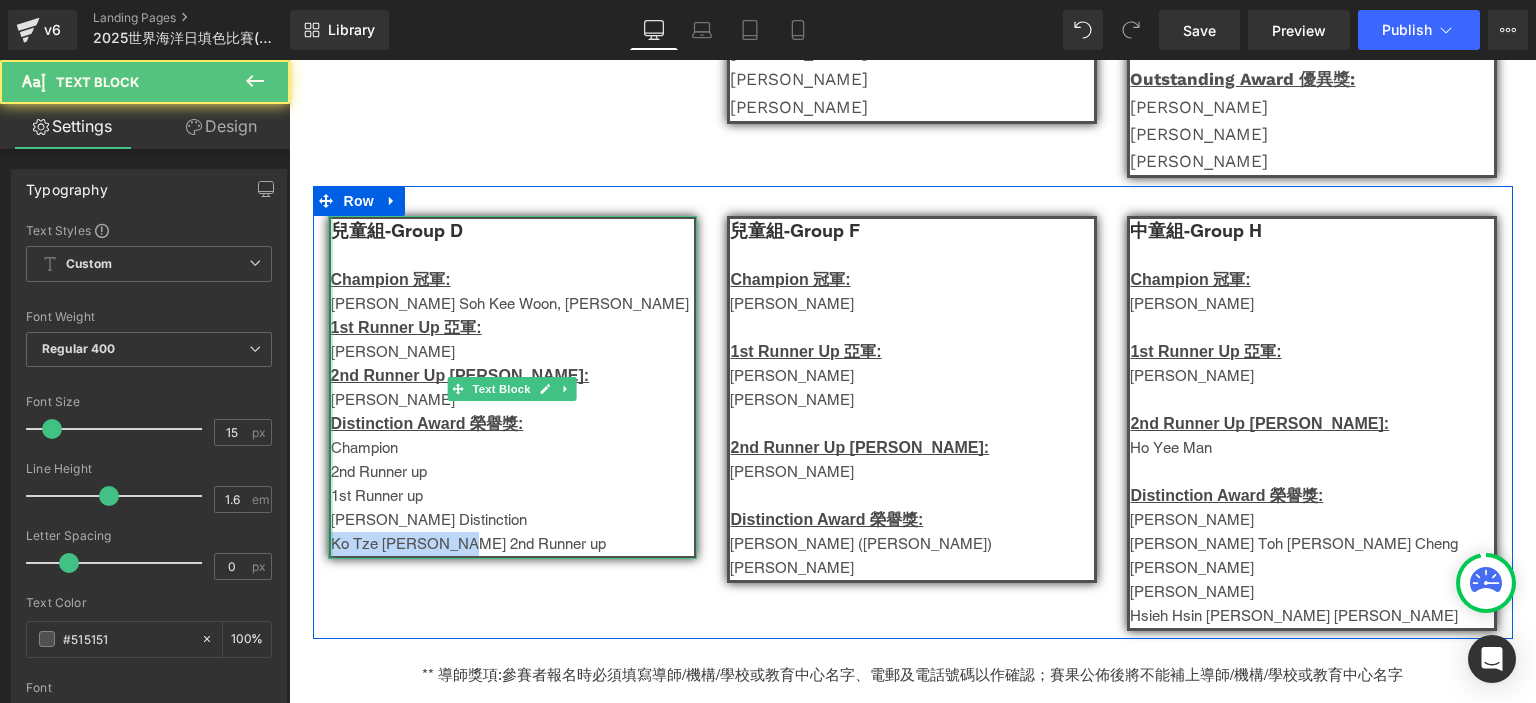 drag, startPoint x: 450, startPoint y: 543, endPoint x: 321, endPoint y: 543, distance: 129 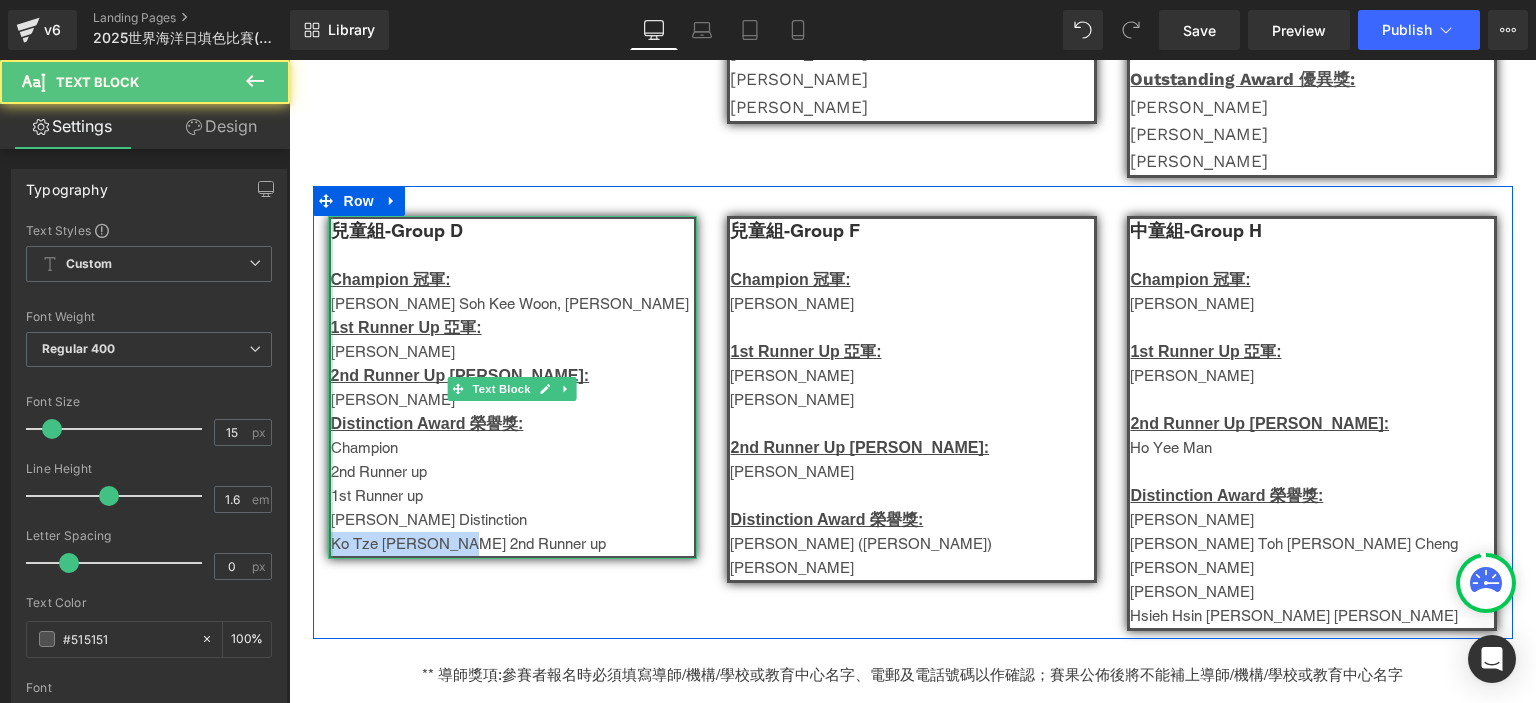 click on "兒童組-Group D Champion 冠軍: [PERSON_NAME], [PERSON_NAME] 1st Runner Up 亞軍: [PERSON_NAME]2nd Runner Up [PERSON_NAME]: [PERSON_NAME] Distinction Award 榮譽獎:  Champion  2nd Runner up   1st Runner up  [PERSON_NAME]	Distinction Ko Tze [PERSON_NAME]	2nd Runner up  Text Block" at bounding box center [513, 387] 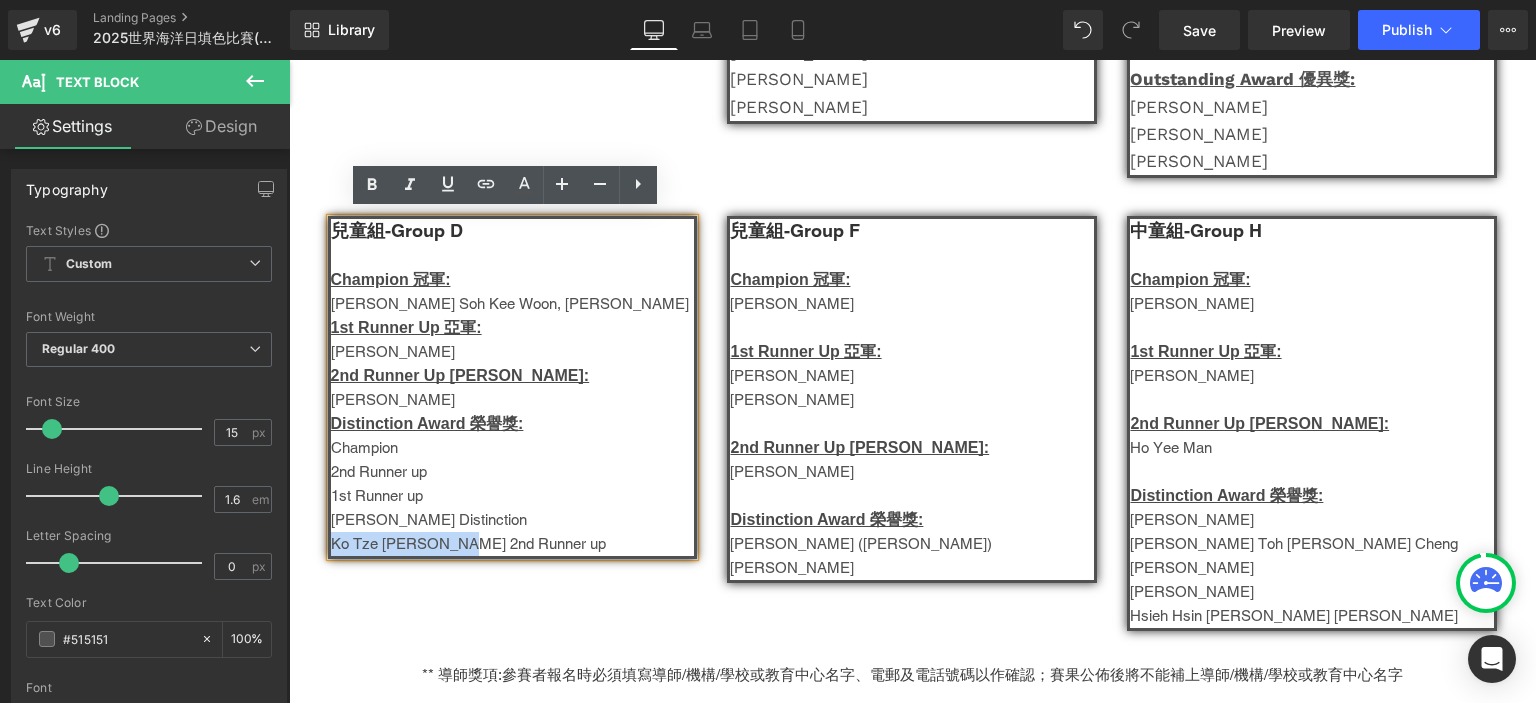 copy on "Ko Tze [PERSON_NAME]" 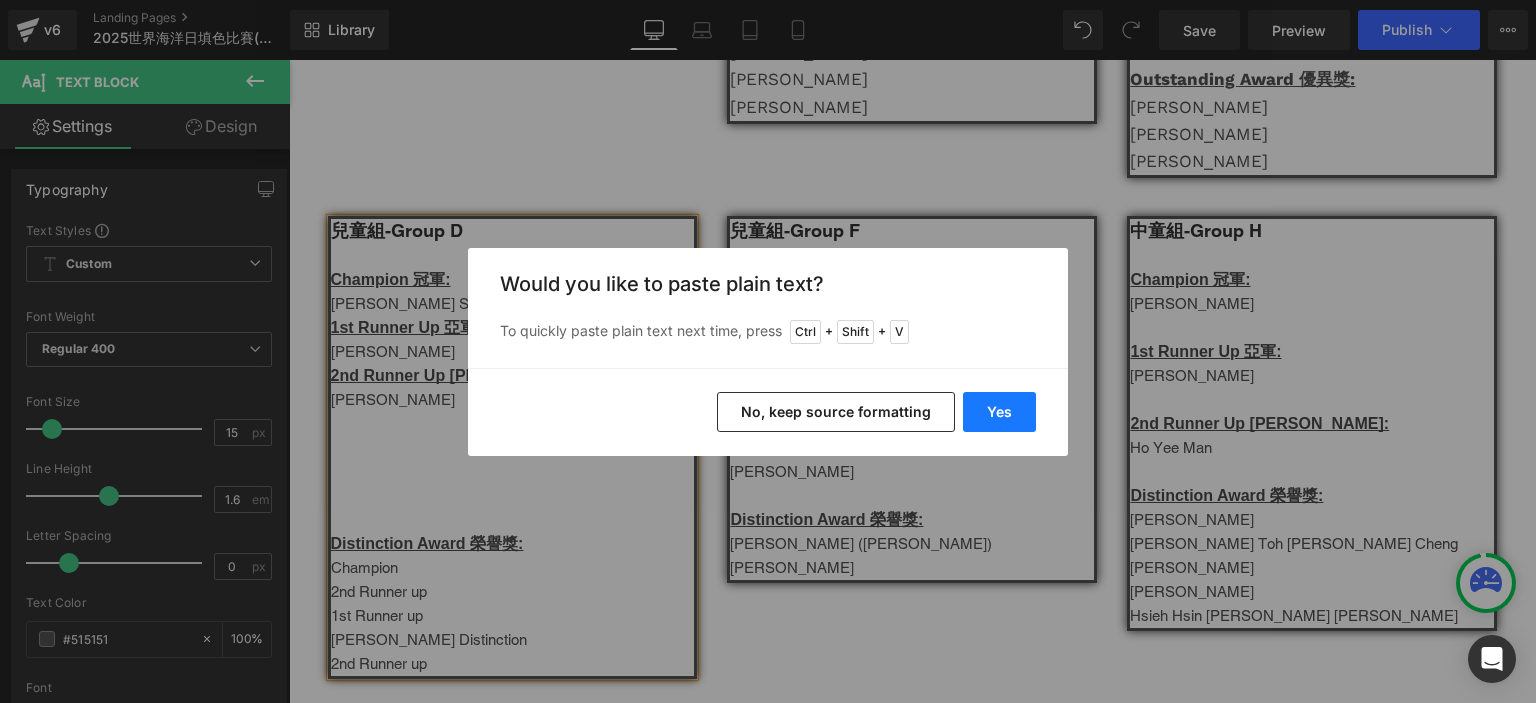 click on "Yes" at bounding box center (999, 412) 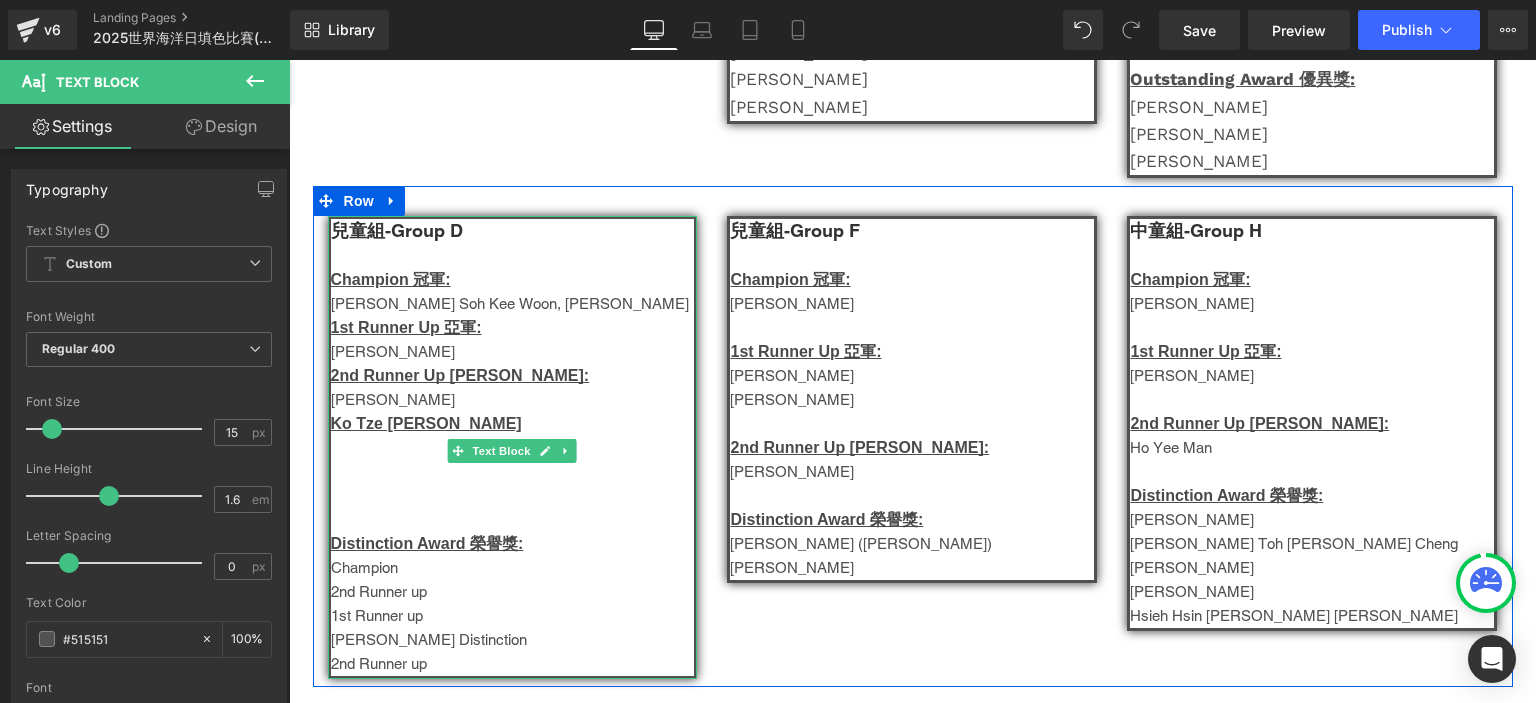 scroll, scrollTop: 1027, scrollLeft: 0, axis: vertical 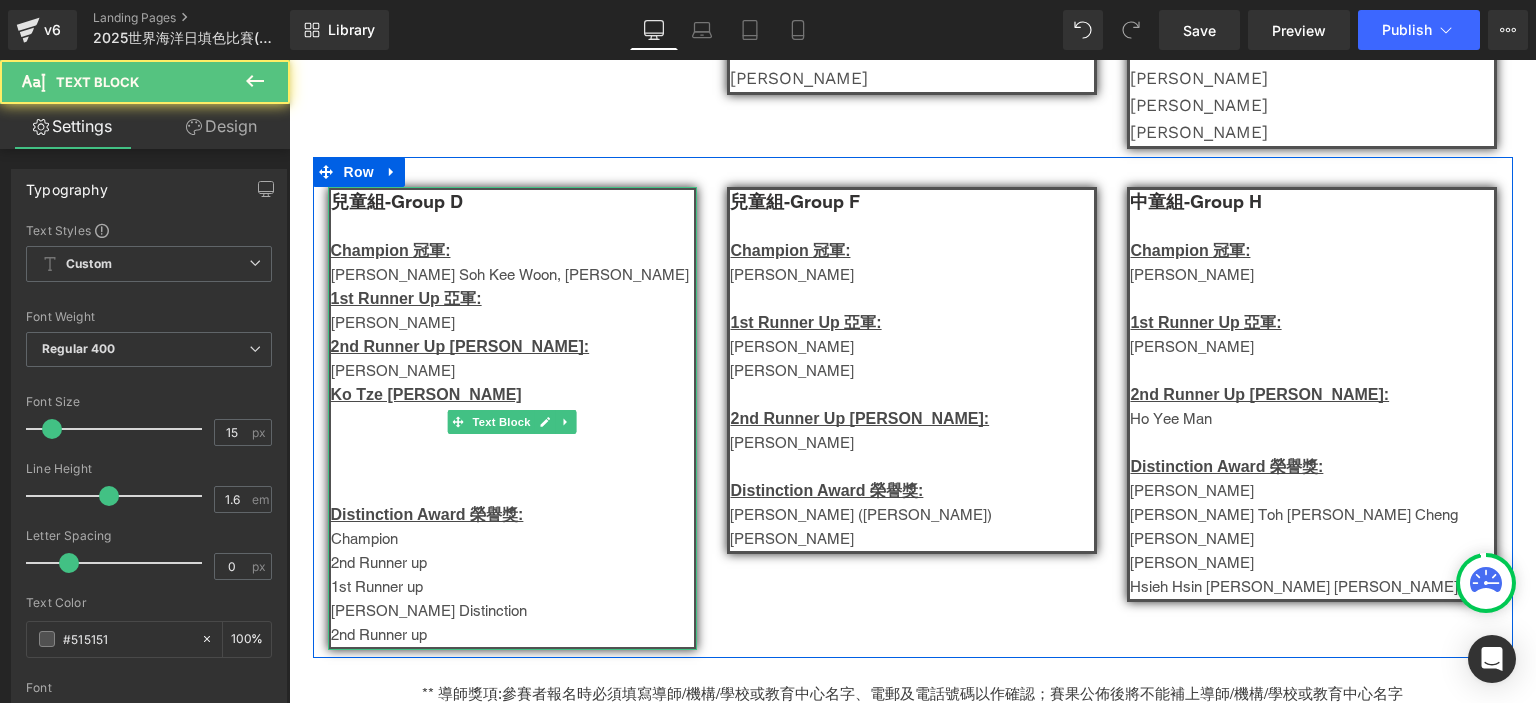 click on "Ko Tze [PERSON_NAME]" at bounding box center [426, 394] 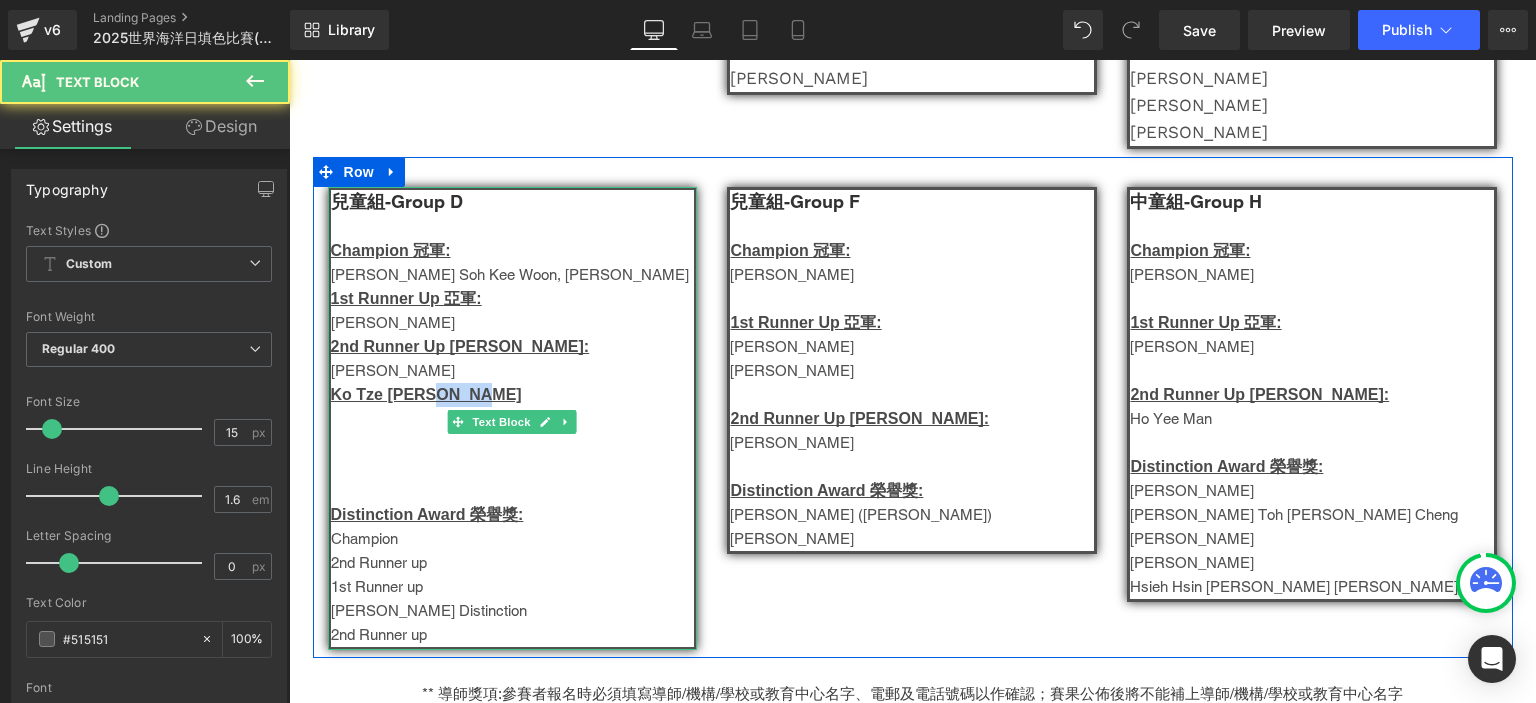 click on "Ko Tze [PERSON_NAME]" at bounding box center (426, 394) 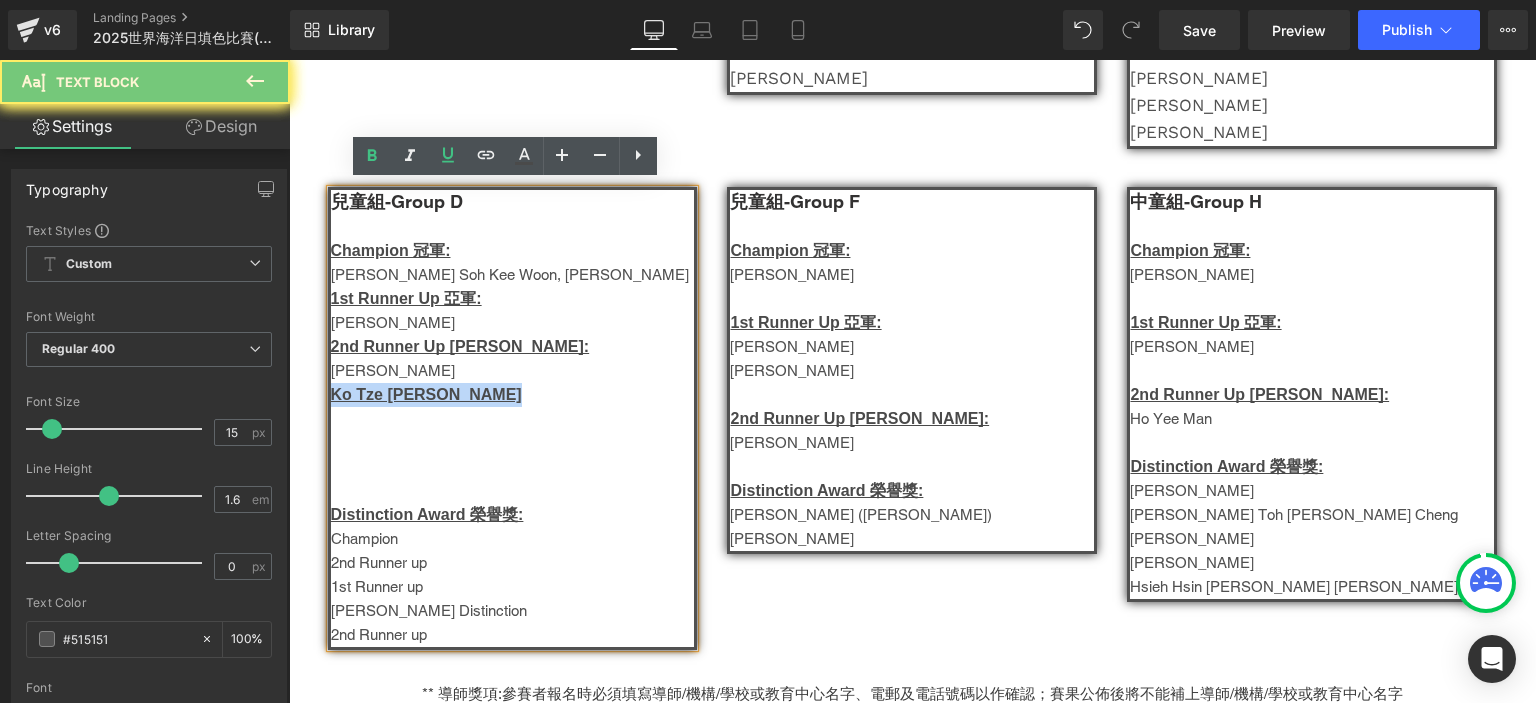 click on "Ko Tze [PERSON_NAME]" at bounding box center (426, 394) 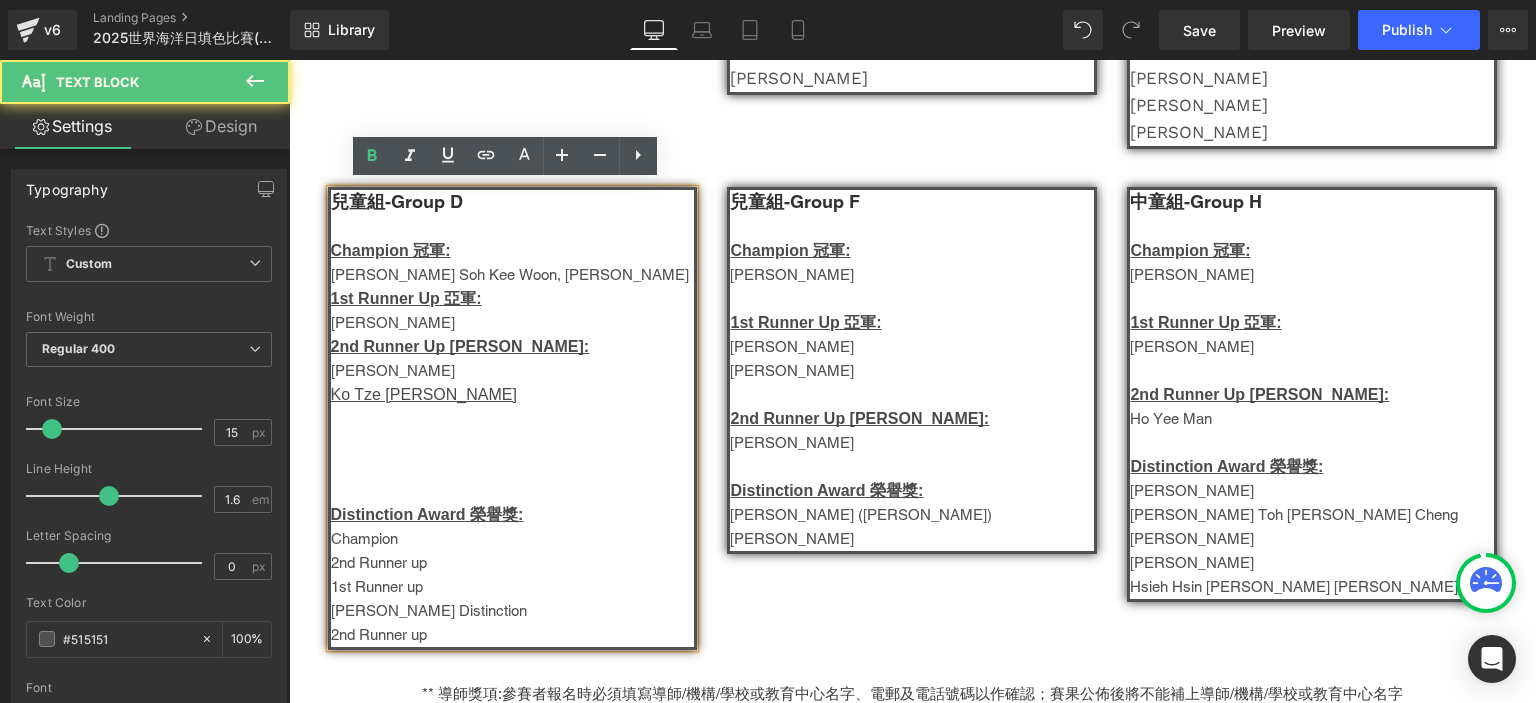click on "Ko Tze [PERSON_NAME]" at bounding box center (424, 394) 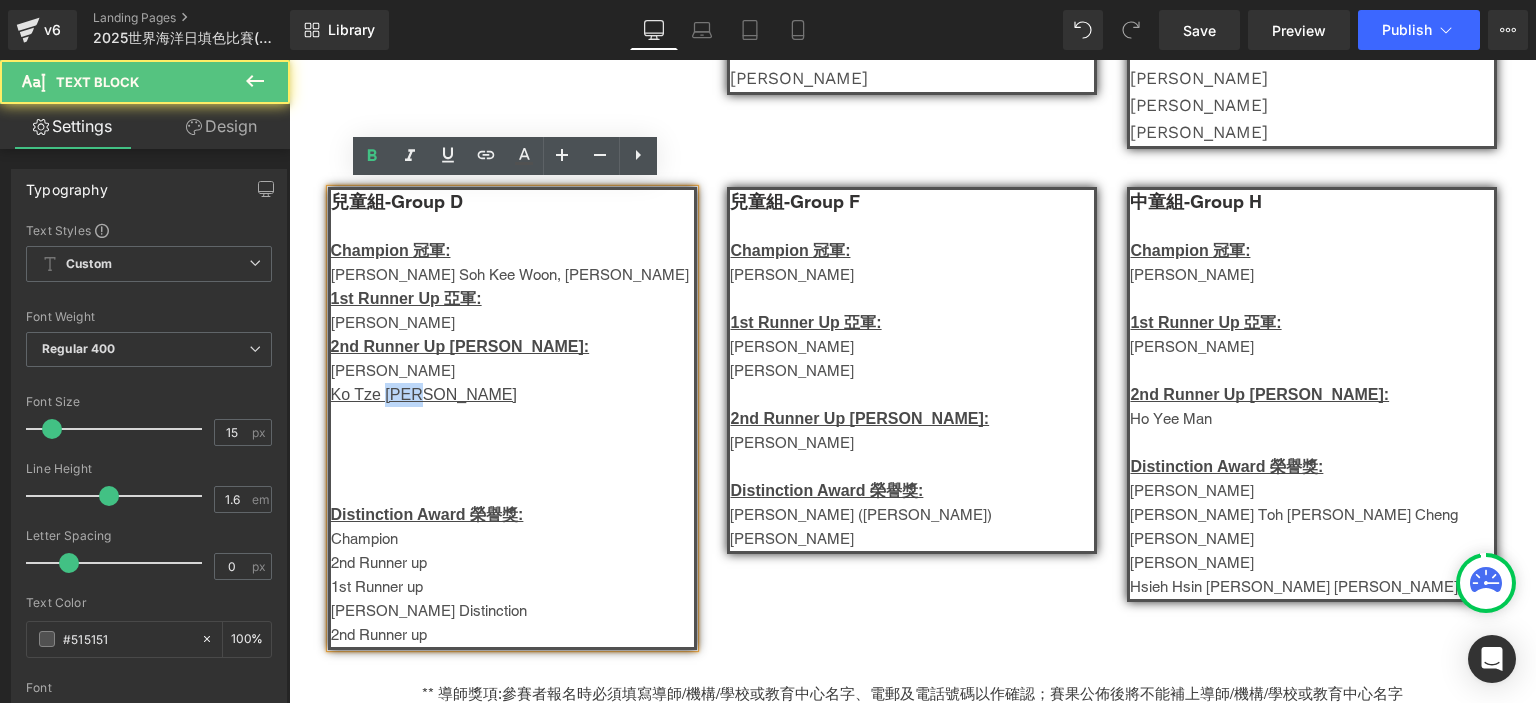 click on "Ko Tze [PERSON_NAME]" at bounding box center [424, 394] 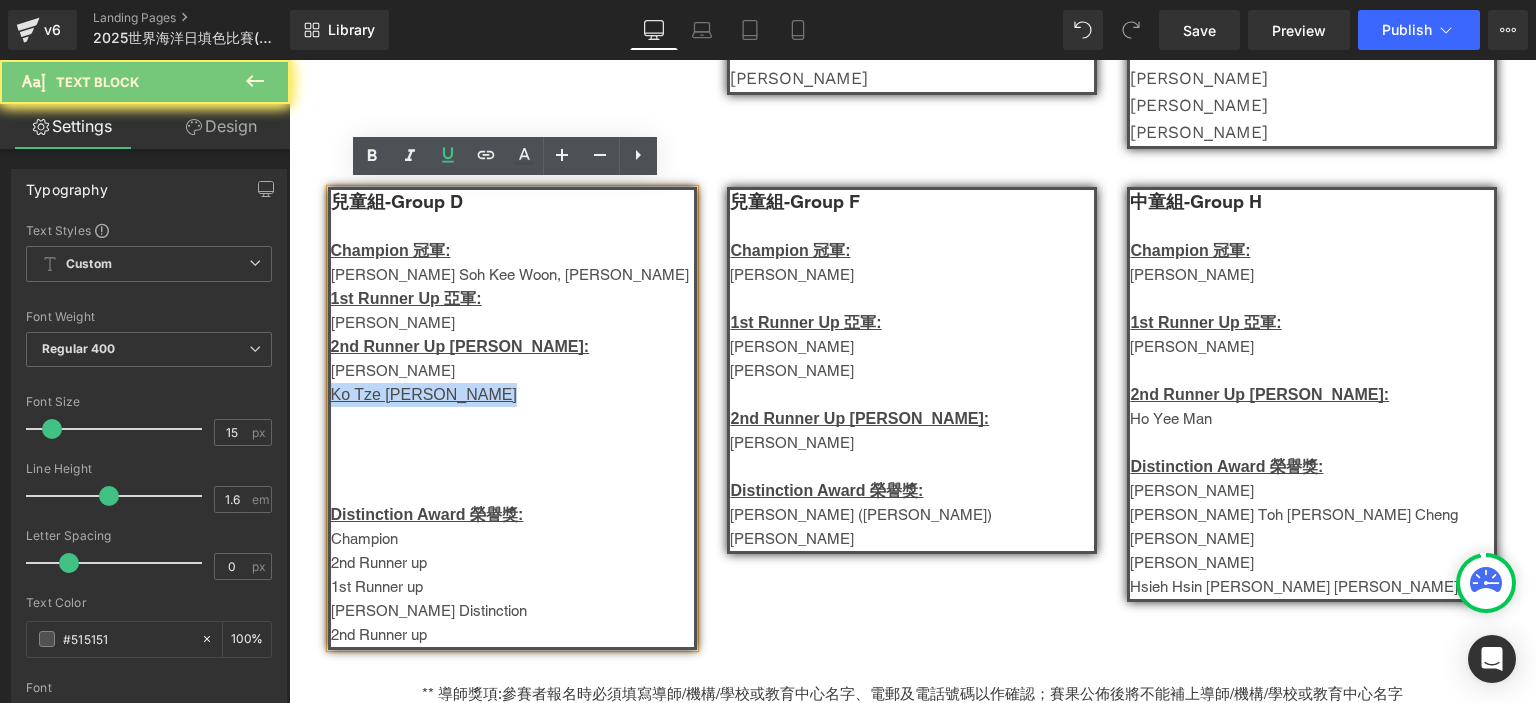 click on "Ko Tze [PERSON_NAME]" at bounding box center (424, 394) 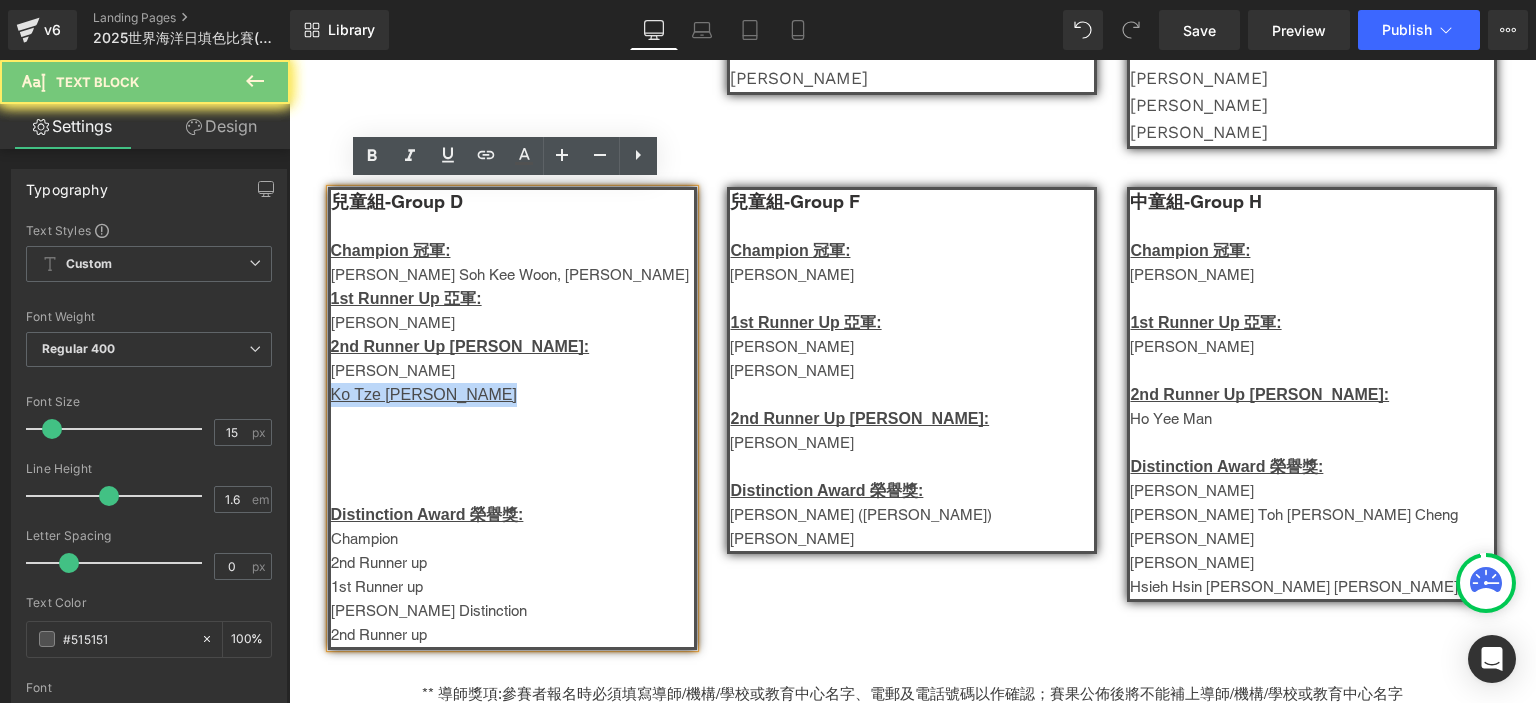 type 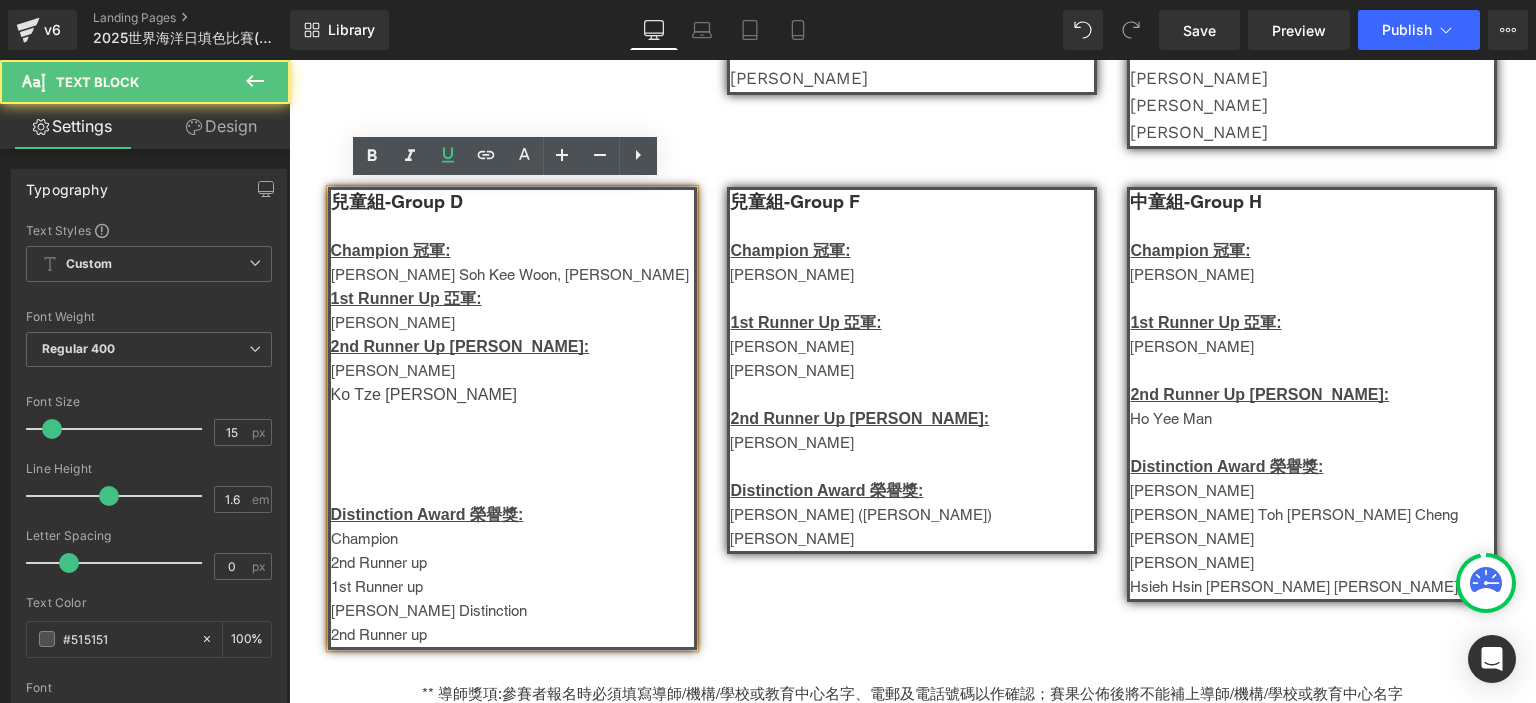 click on "[PERSON_NAME]	Distinction" at bounding box center [513, 611] 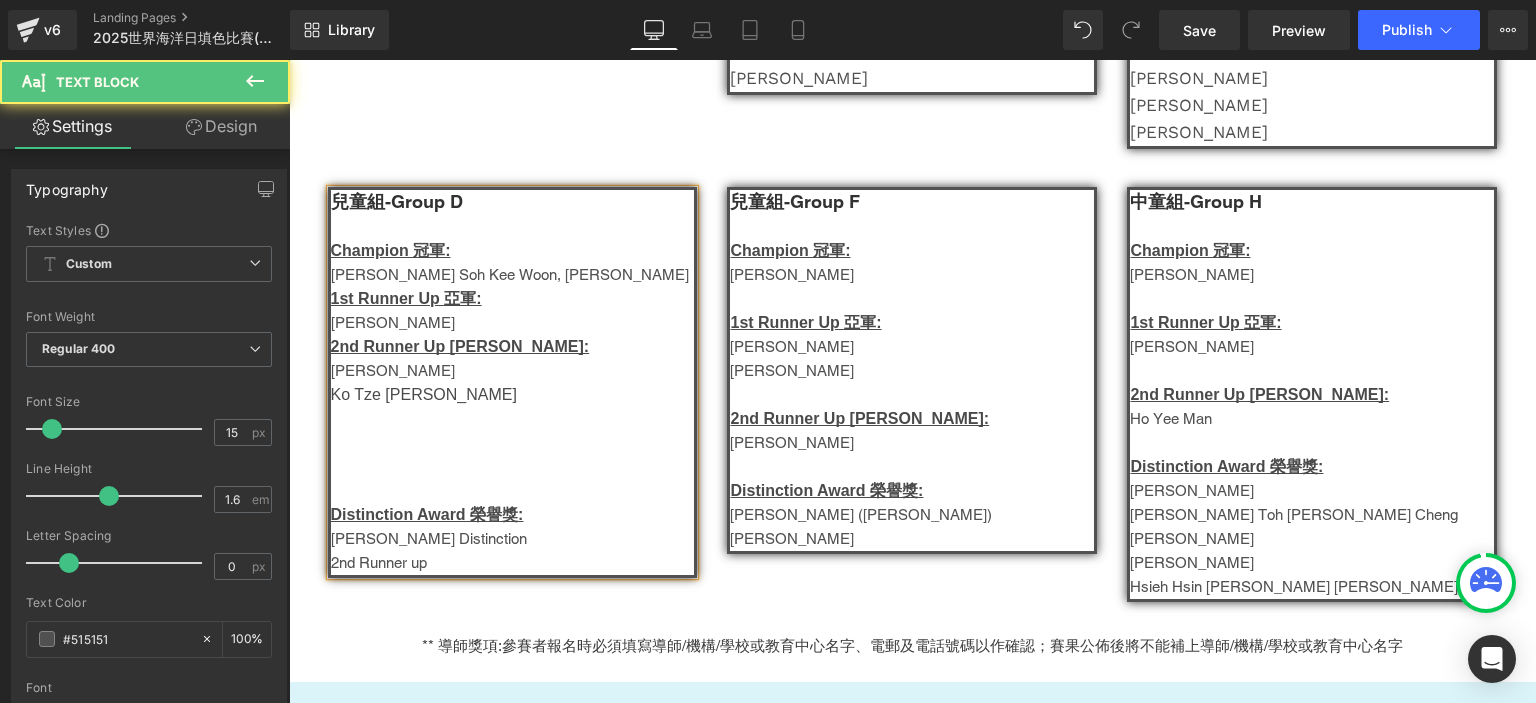 click on "2nd Runner up" at bounding box center (513, 563) 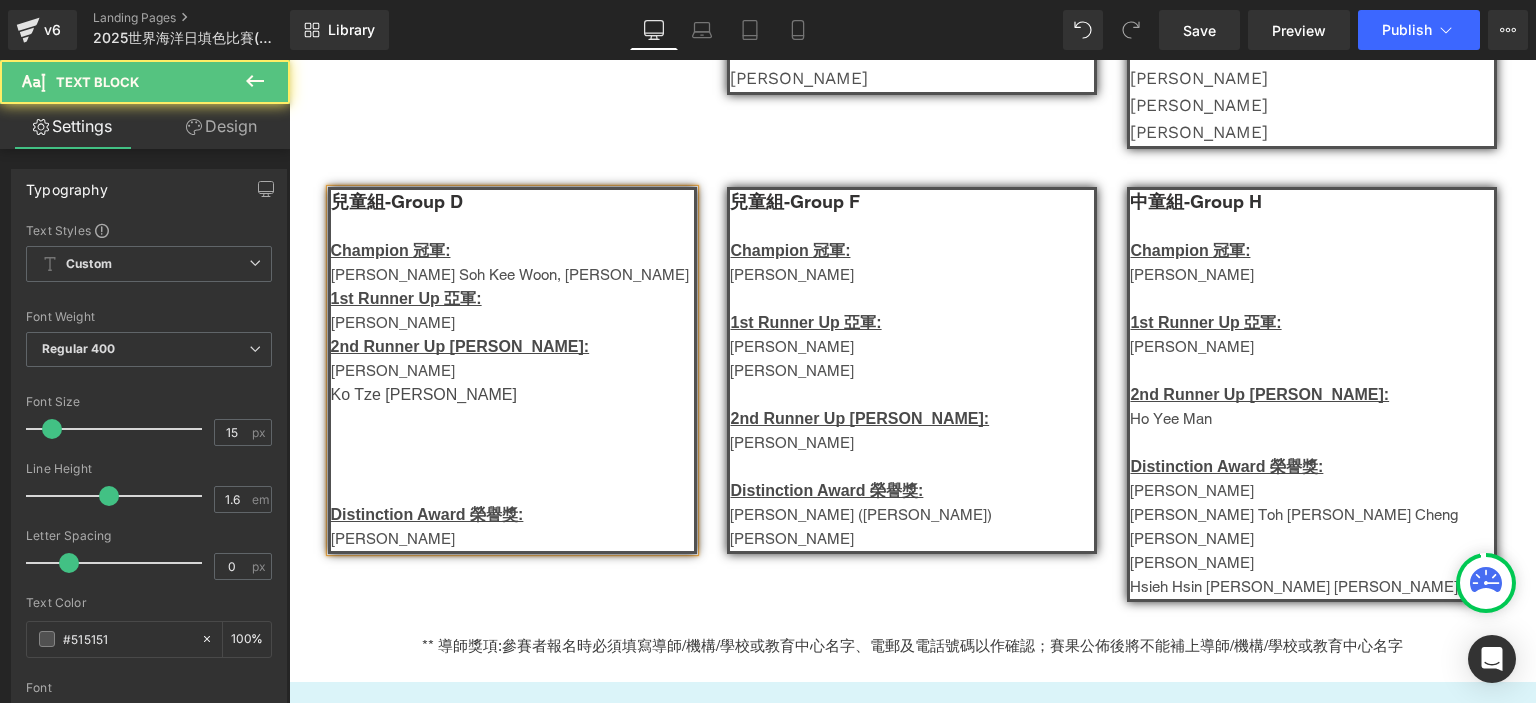 click at bounding box center [513, 491] 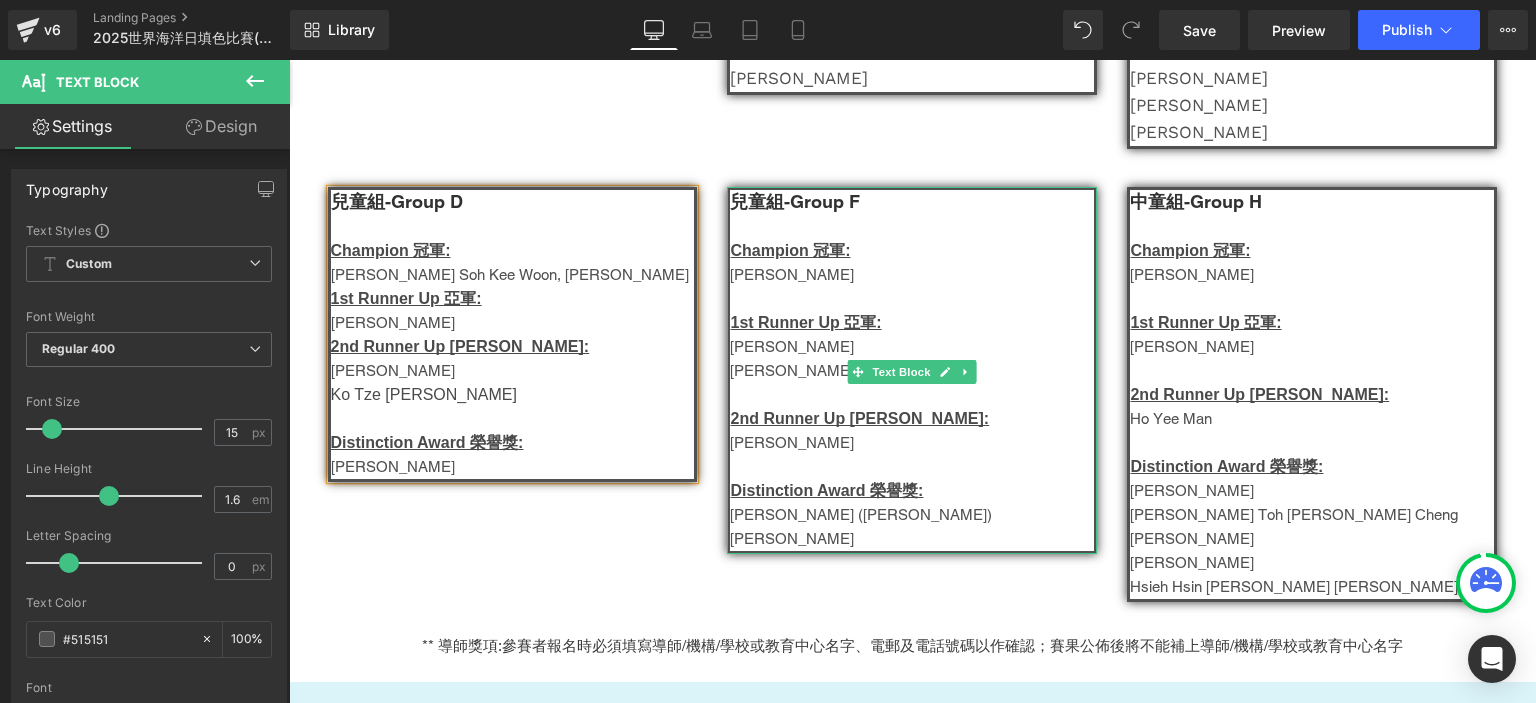 click on "[PERSON_NAME]" at bounding box center (912, 275) 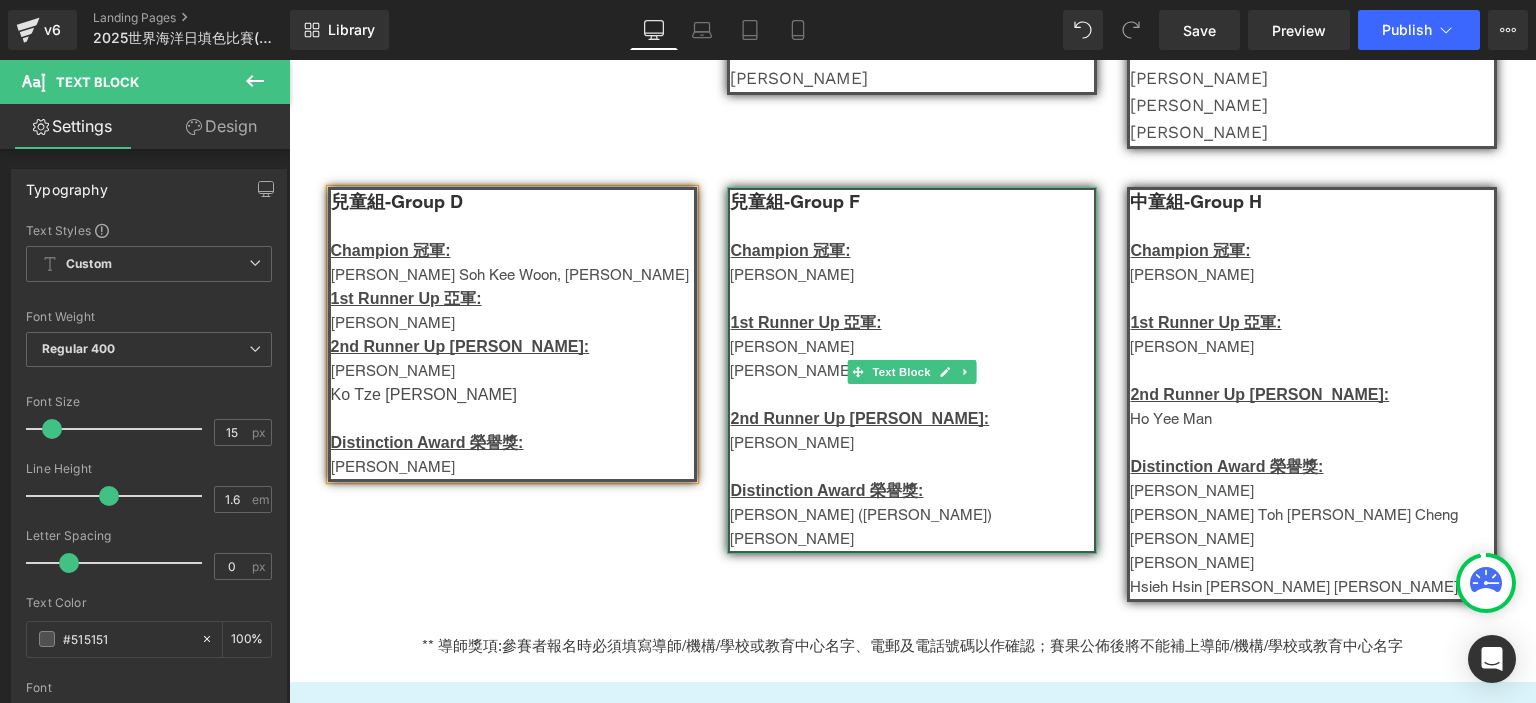 click on "[PERSON_NAME]" at bounding box center (912, 275) 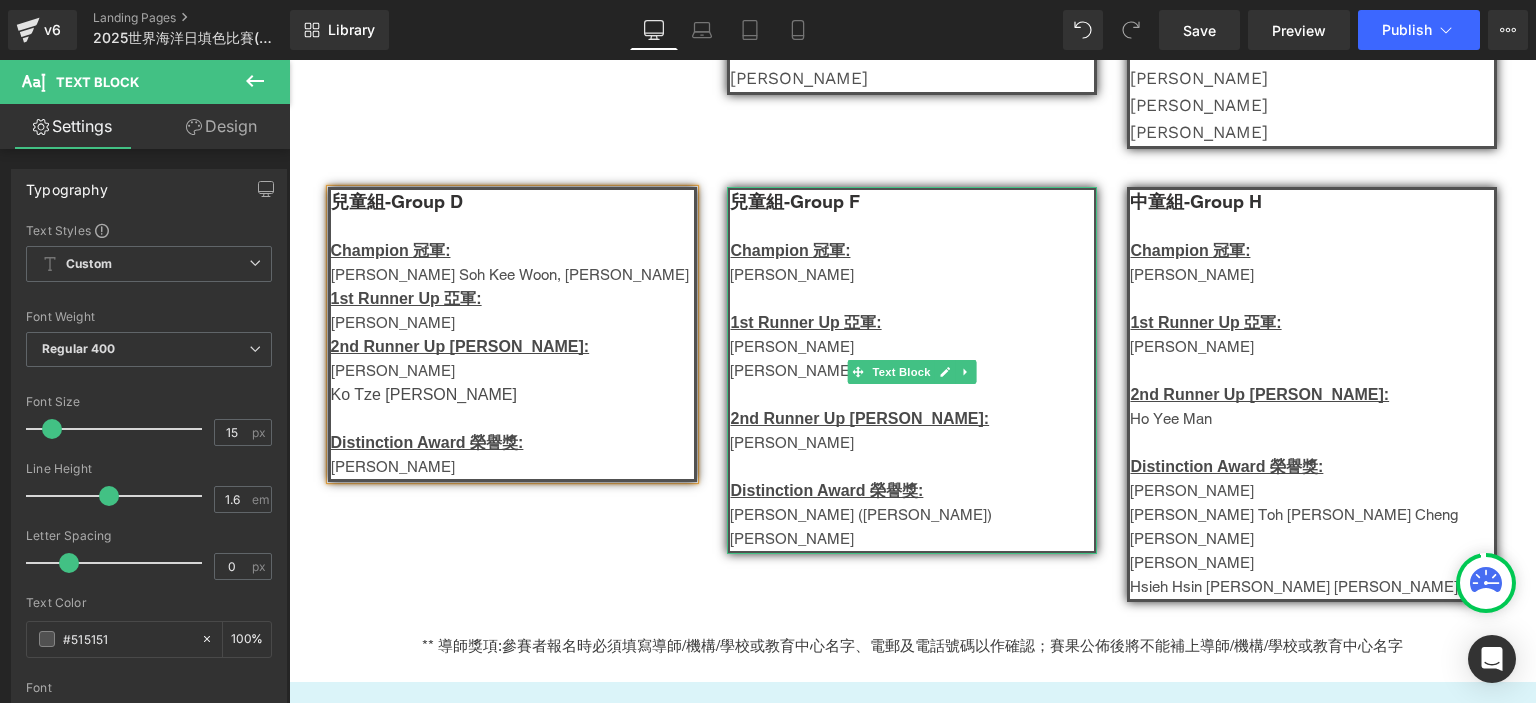 click on "[PERSON_NAME]" at bounding box center (912, 275) 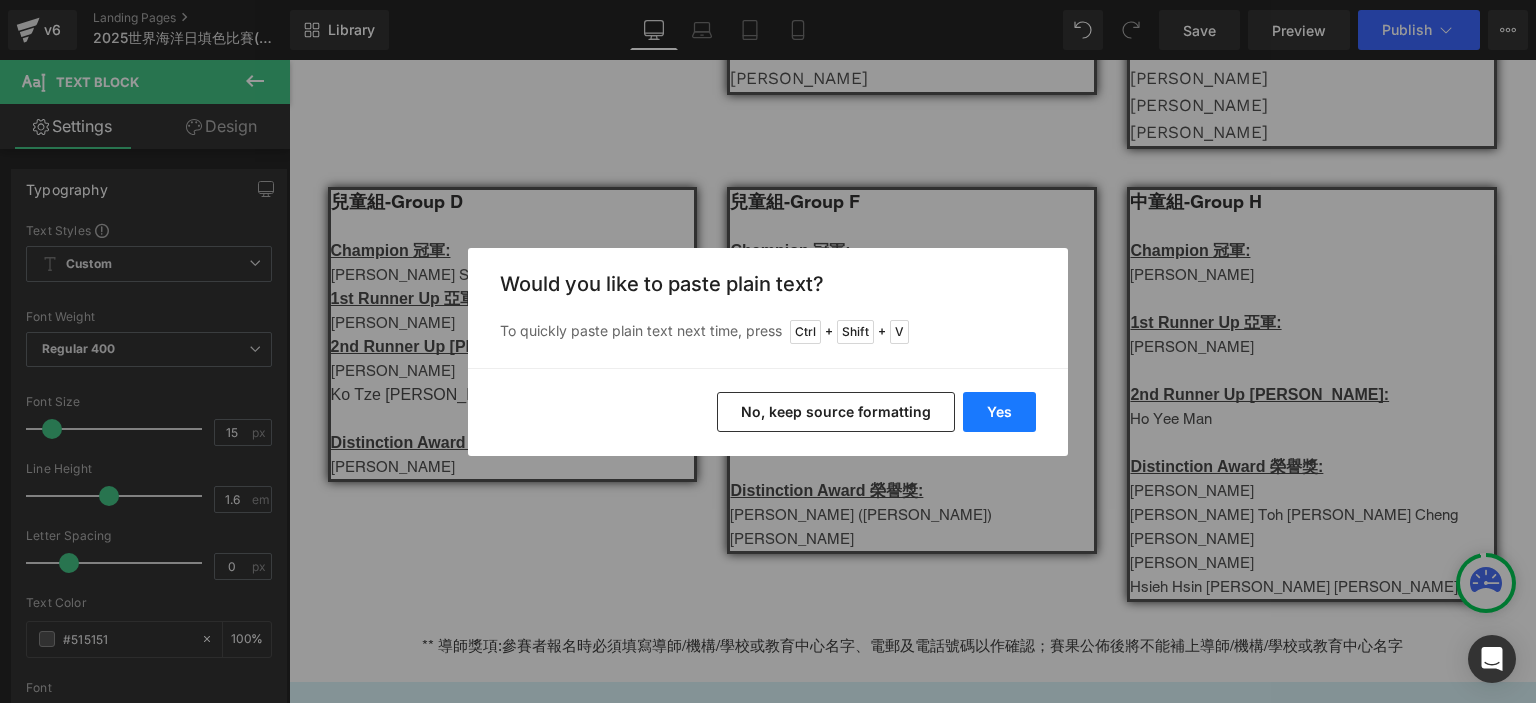 click on "Yes" at bounding box center [999, 412] 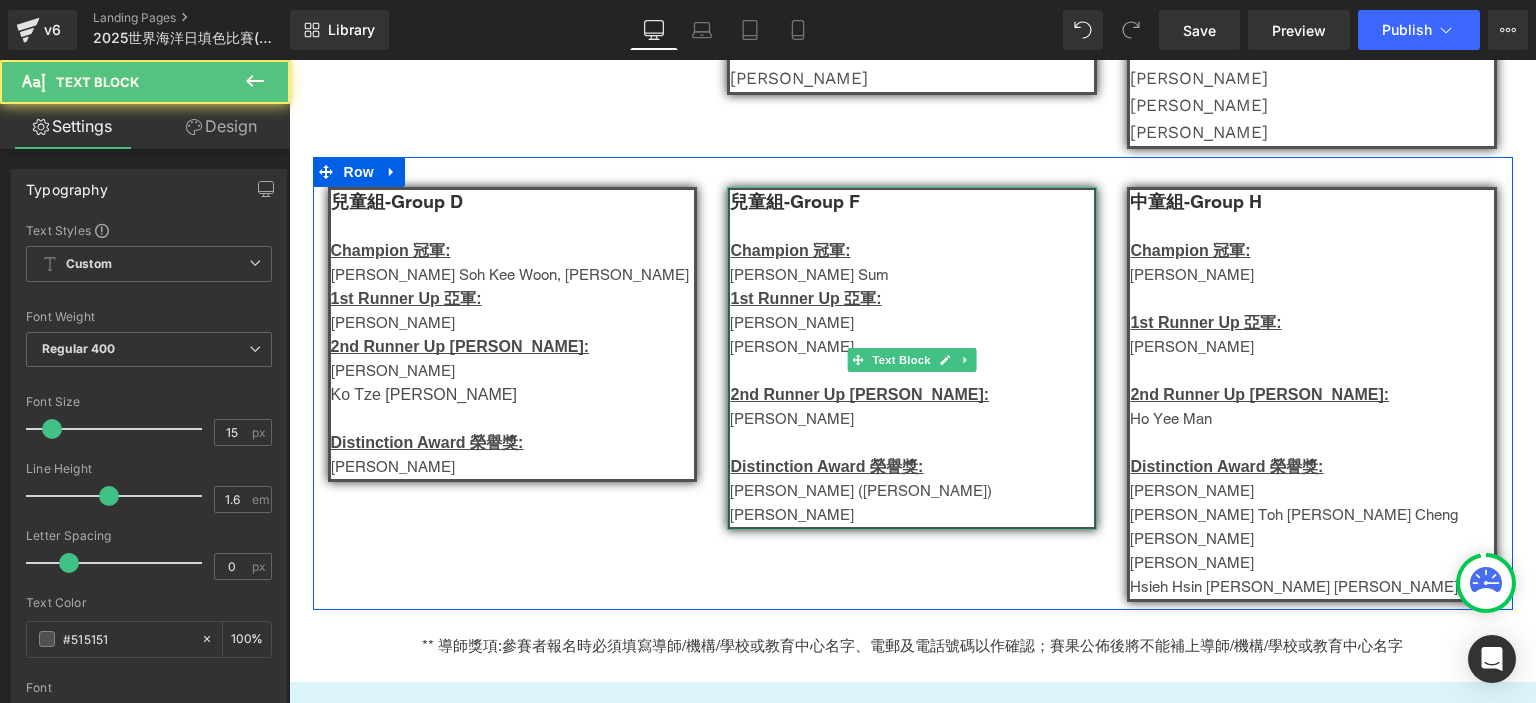 click on "[PERSON_NAME] Sum" at bounding box center (912, 275) 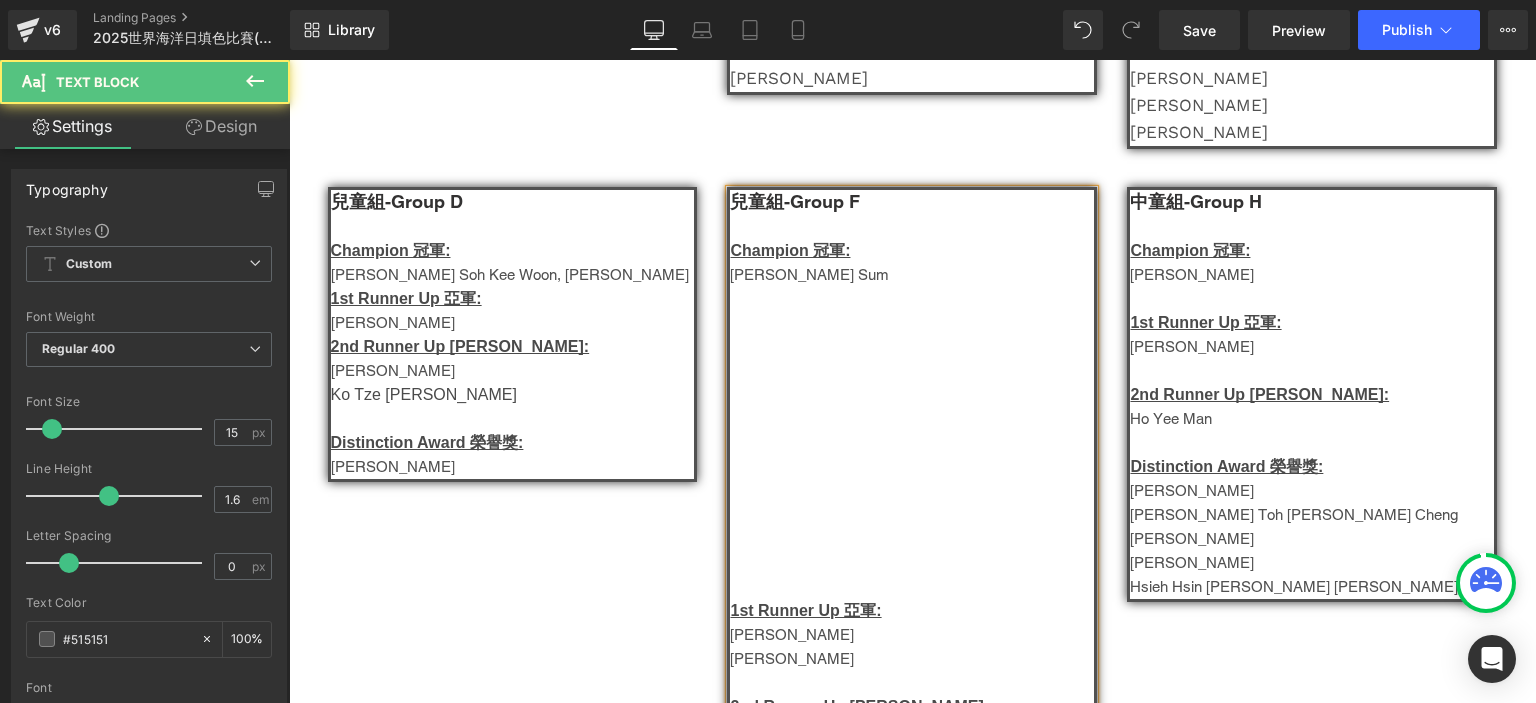 click on "兒童組-Group F" at bounding box center (912, 202) 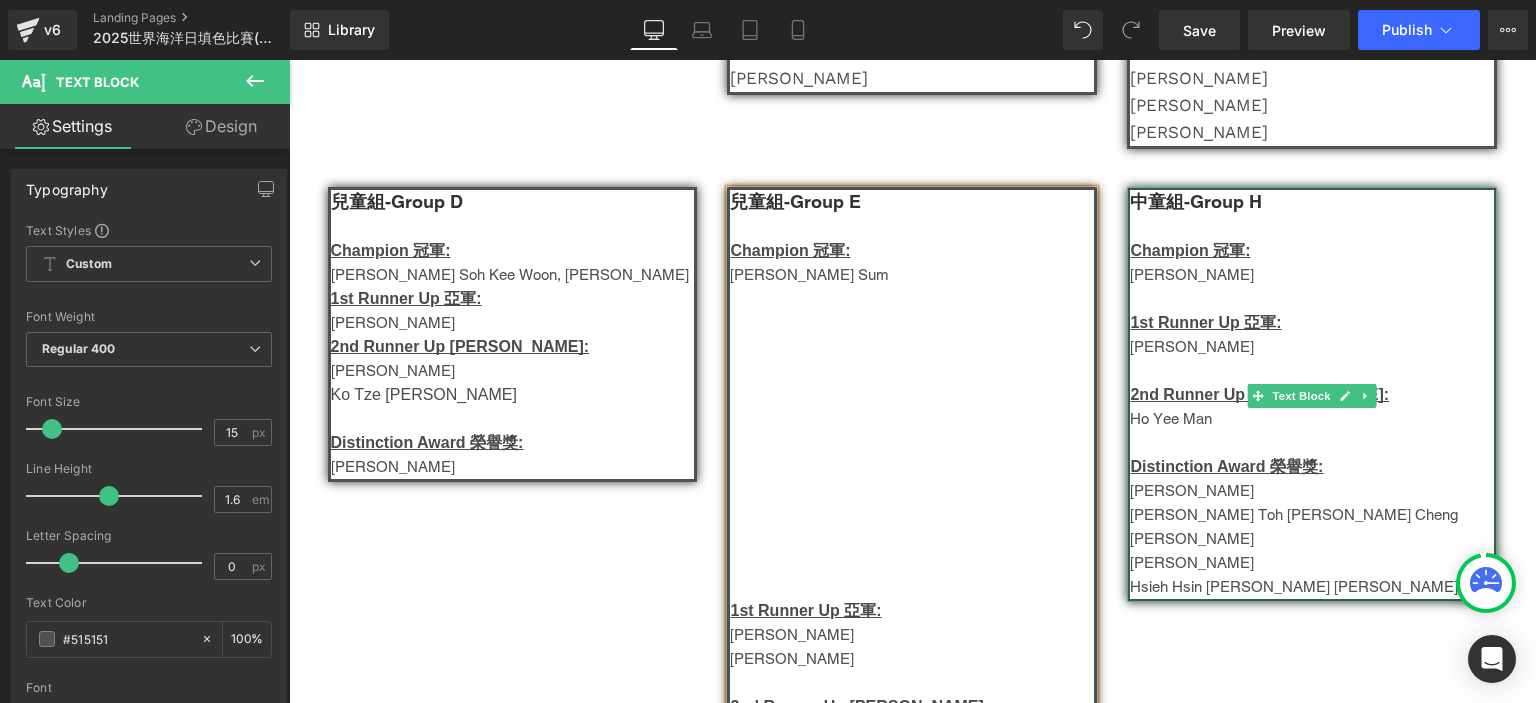 click on "中童組-Group H" at bounding box center [1312, 202] 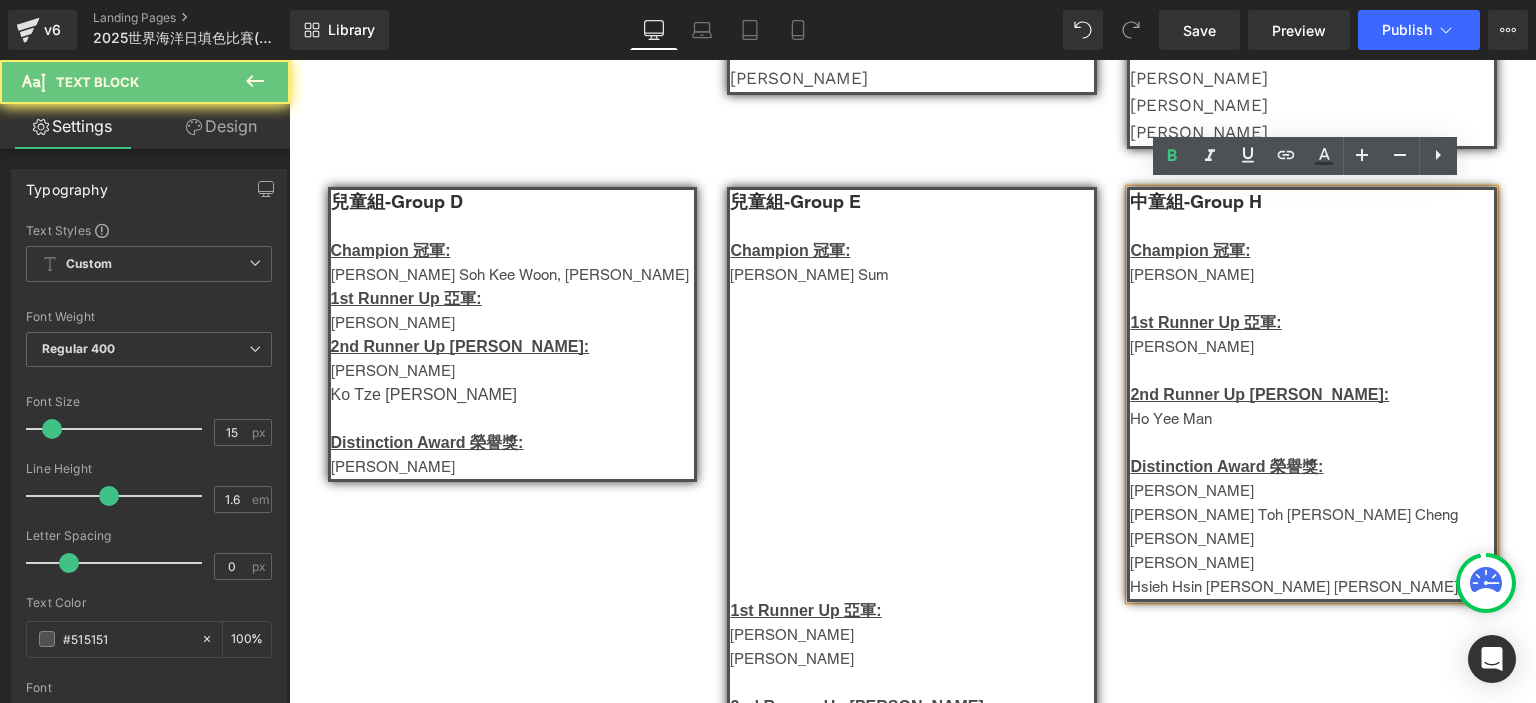 click on "中童組-Group H" at bounding box center [1196, 201] 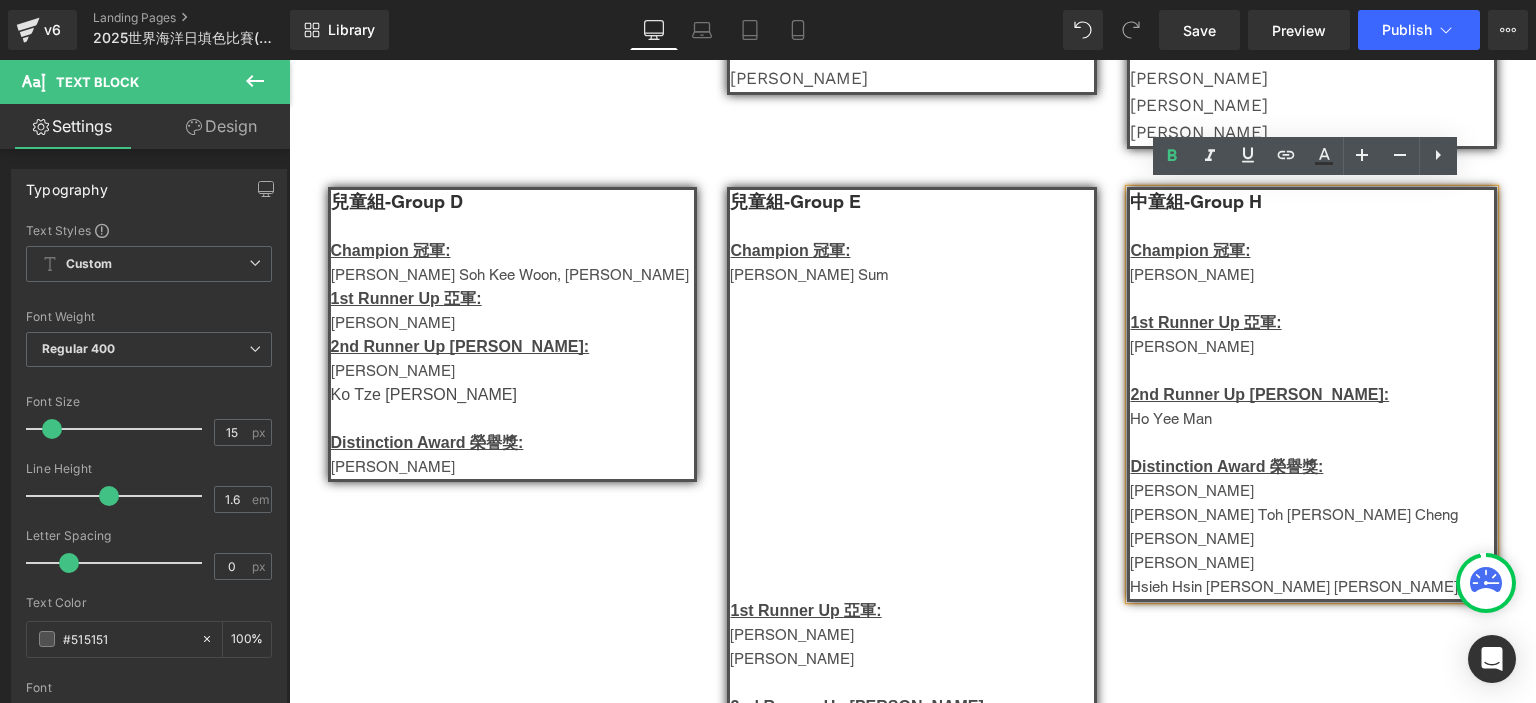 click on "中童組-Group H" at bounding box center [1312, 202] 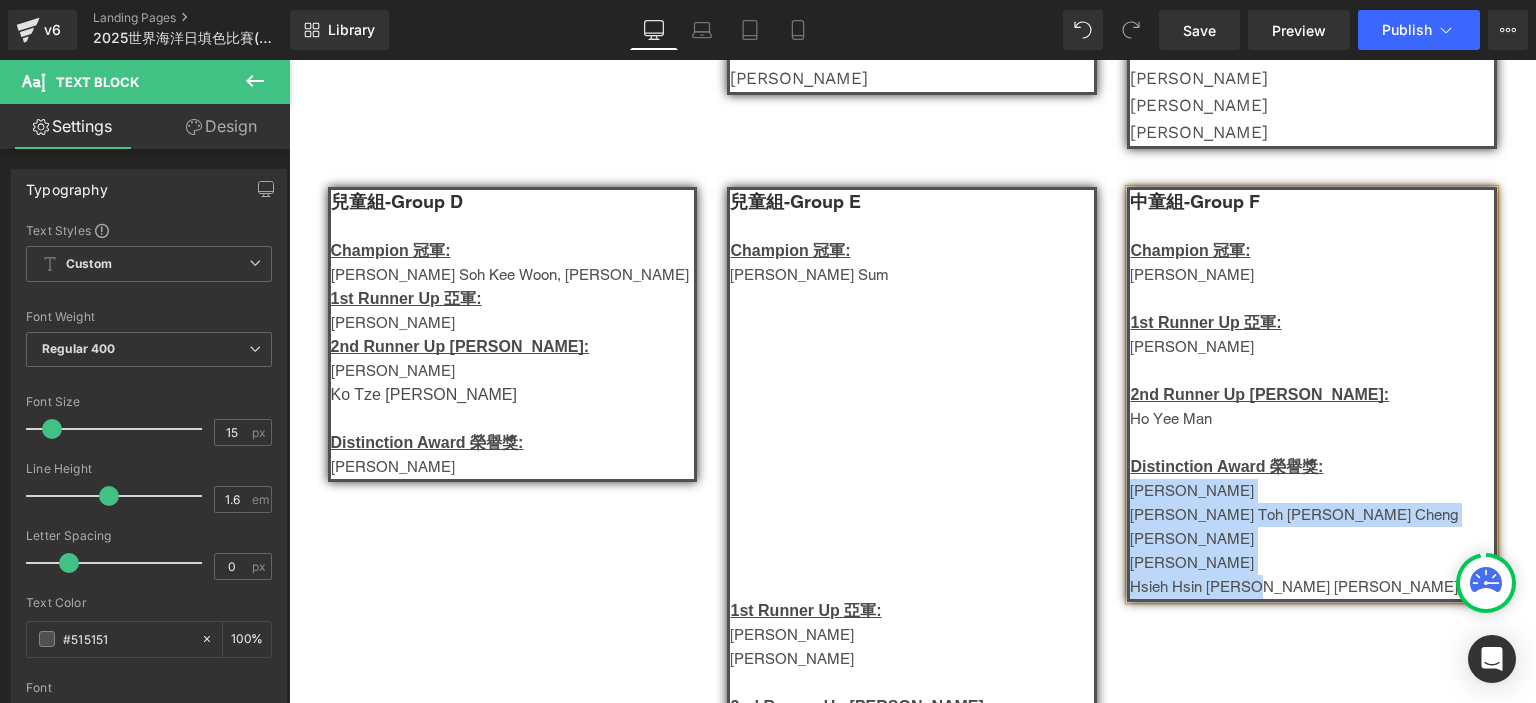 drag, startPoint x: 1276, startPoint y: 589, endPoint x: 1124, endPoint y: 490, distance: 181.39735 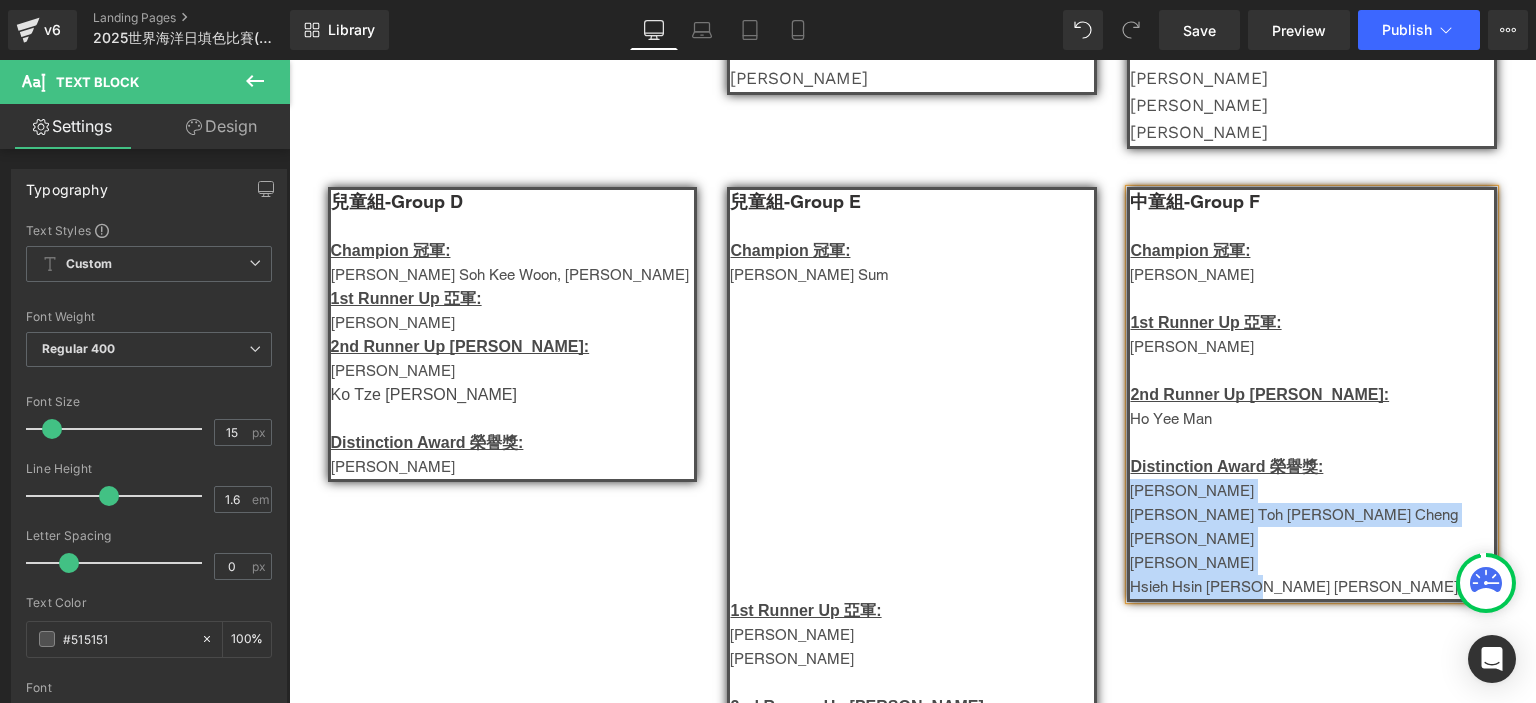 click on "中童組-Group F Champion 冠軍: [PERSON_NAME]1st Runner Up 亞軍: [PERSON_NAME] 2nd Runner Up [PERSON_NAME]: Ho Yee Man Distinction Award 榮譽獎: [PERSON_NAME] [PERSON_NAME] Toh [PERSON_NAME] Cheng [PERSON_NAME] [PERSON_NAME] Aeron [PERSON_NAME] [PERSON_NAME] [PERSON_NAME]" at bounding box center (1312, 394) 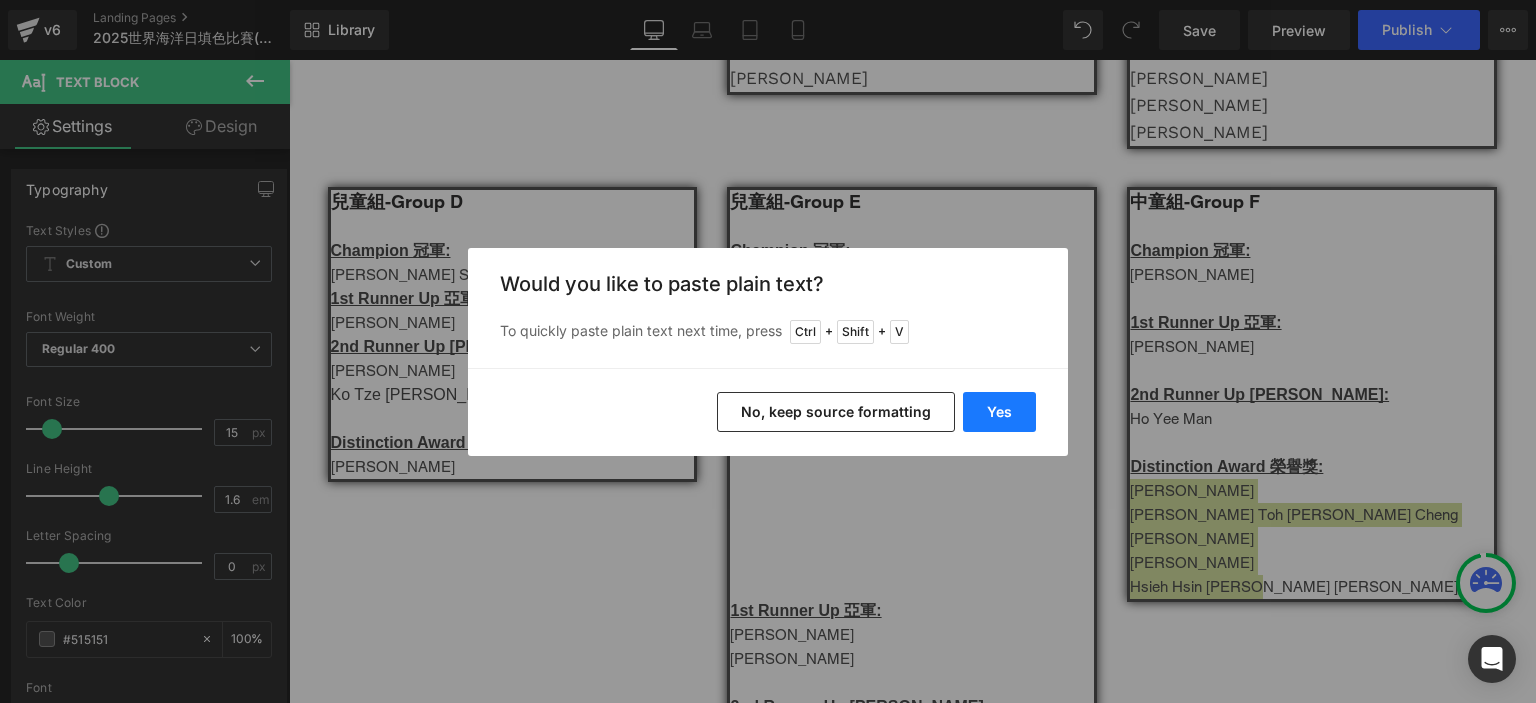 click on "Yes" at bounding box center (999, 412) 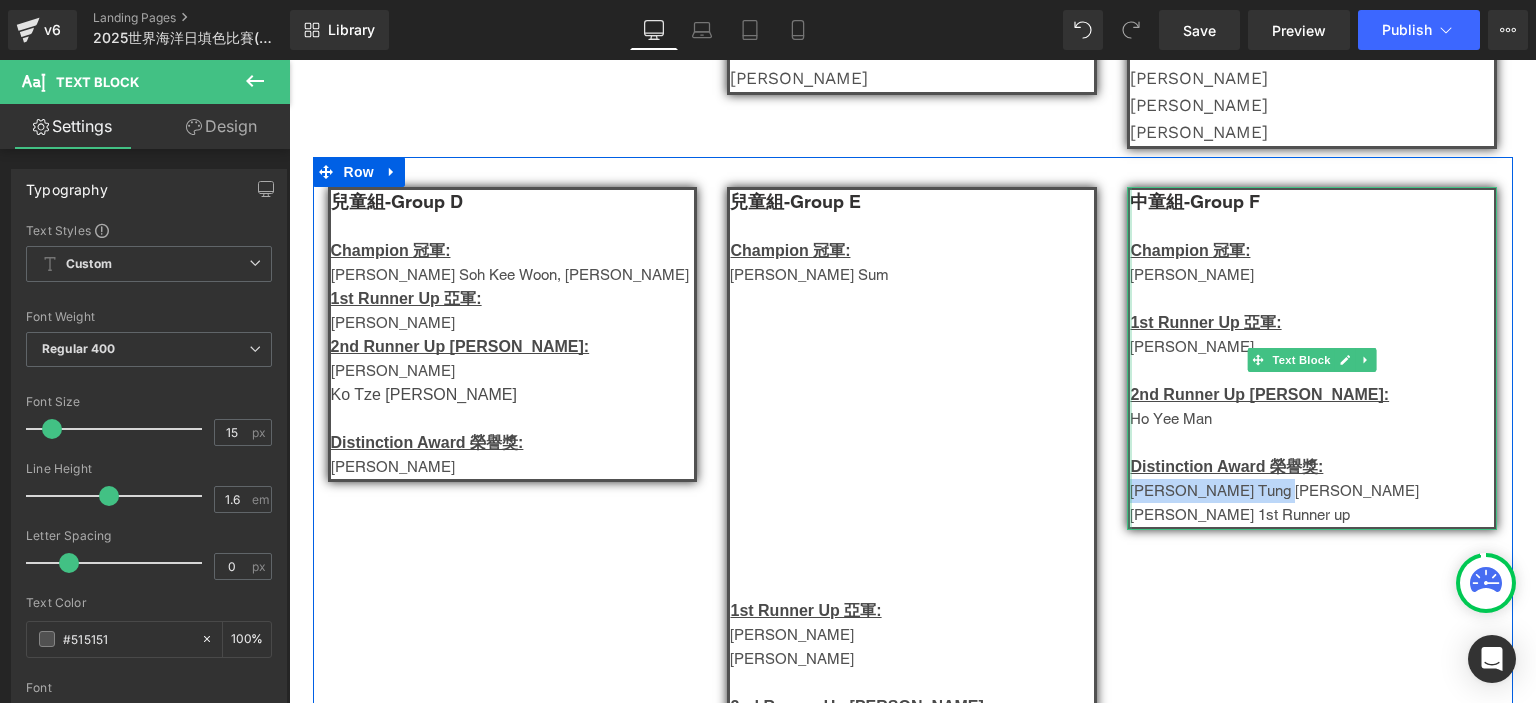 drag, startPoint x: 1270, startPoint y: 489, endPoint x: 1124, endPoint y: 492, distance: 146.03082 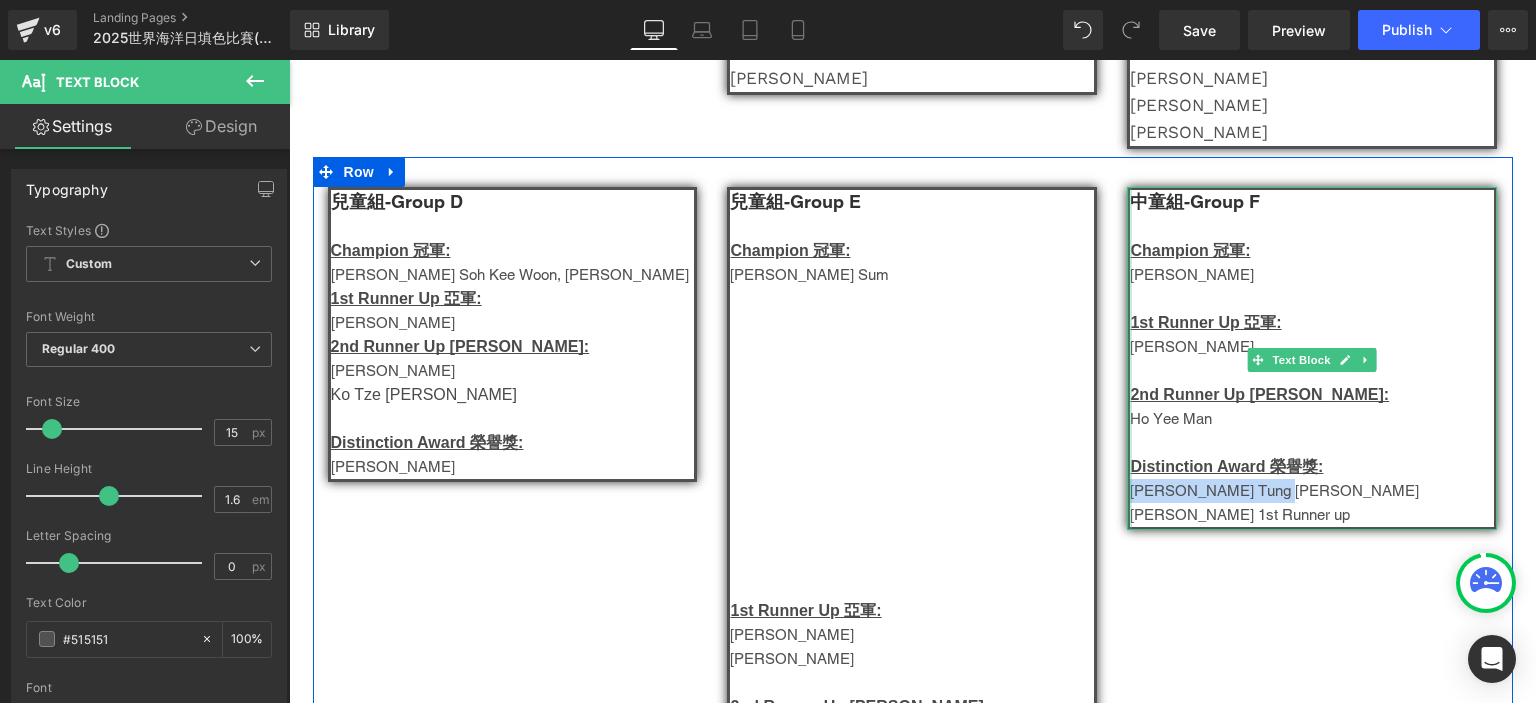 click on "中童組-Group F Champion 冠軍: [PERSON_NAME]1st Runner Up 亞軍: [PERSON_NAME] 2nd Runner Up [PERSON_NAME]: Ho Yee Man Distinction Award 榮譽獎: [PERSON_NAME] [PERSON_NAME] [PERSON_NAME]	1st Runner up  Text Block" at bounding box center [1312, 358] 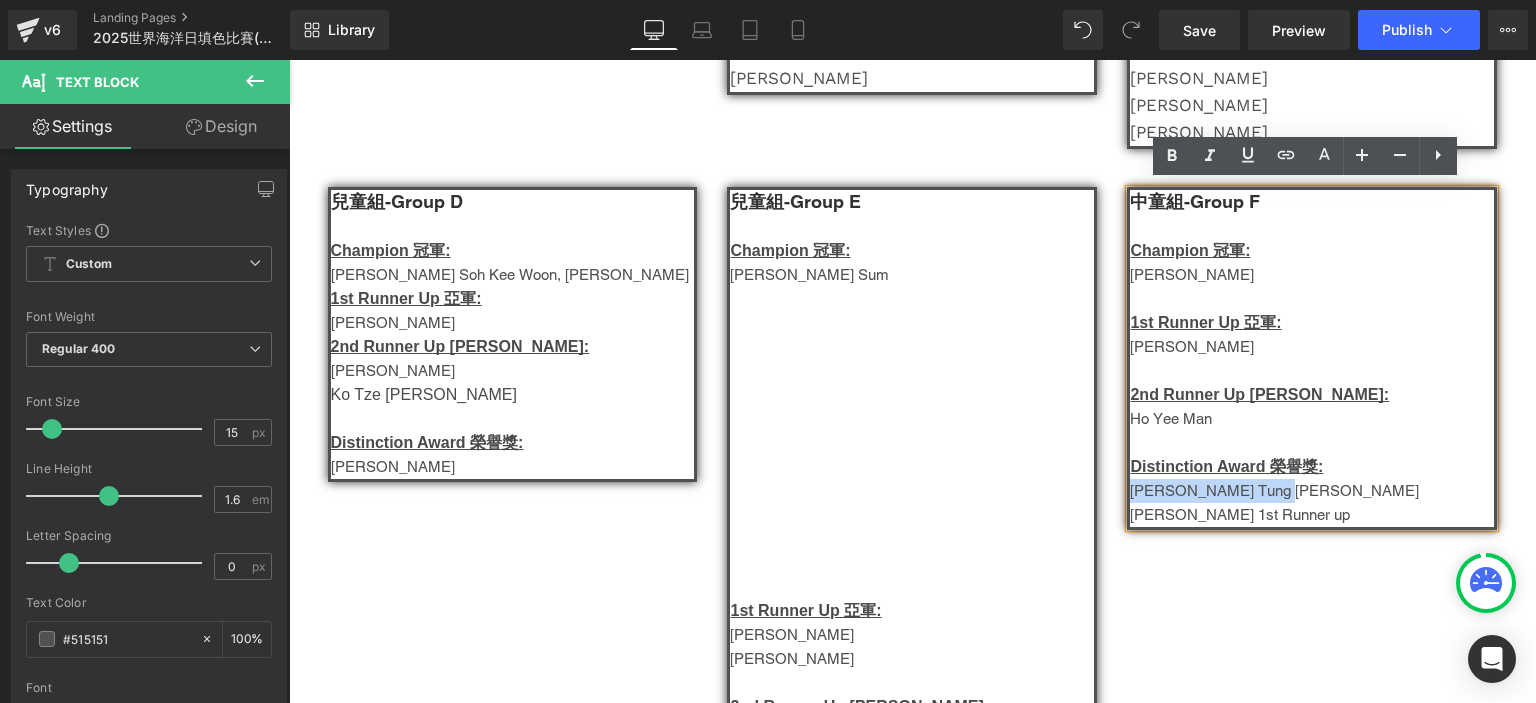 copy on "[PERSON_NAME] Tung [PERSON_NAME]" 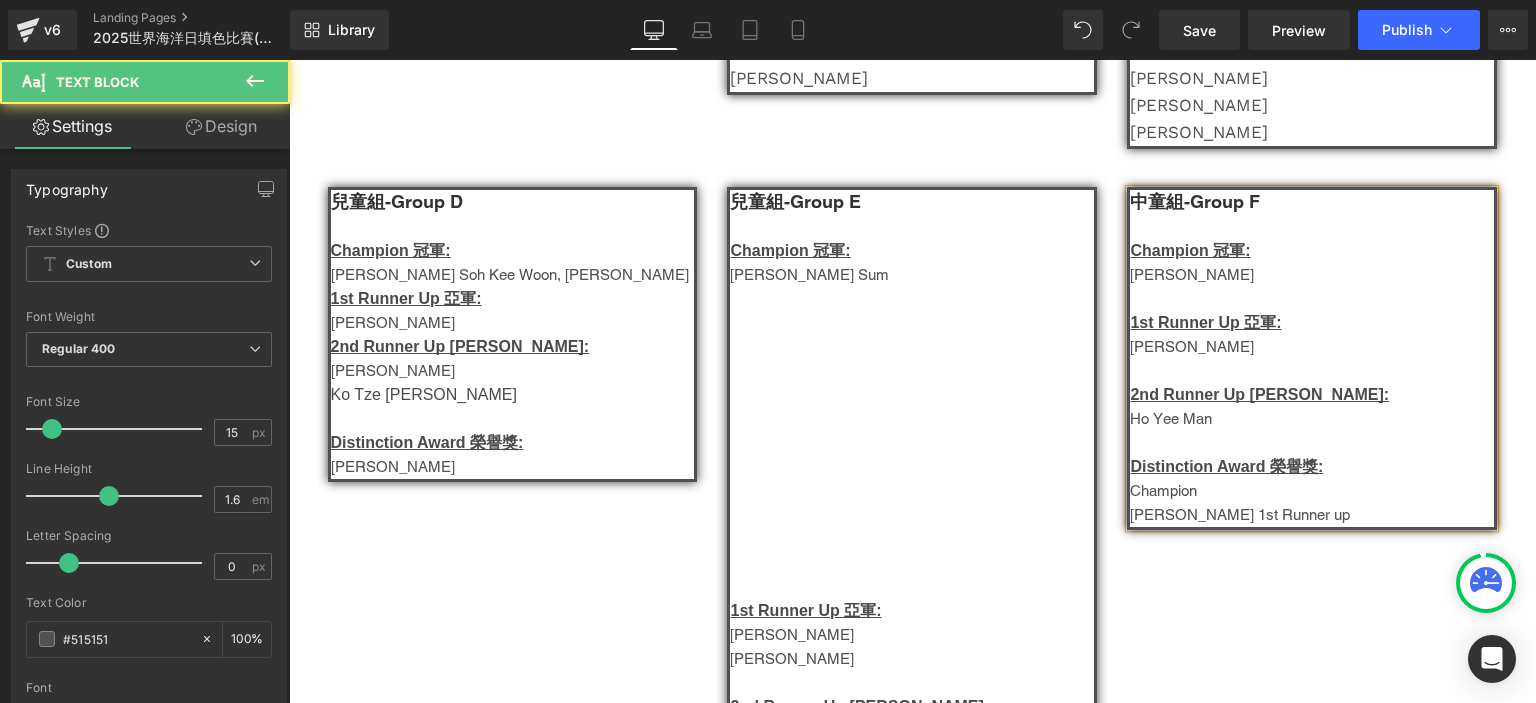 click on "[PERSON_NAME]" at bounding box center [1312, 275] 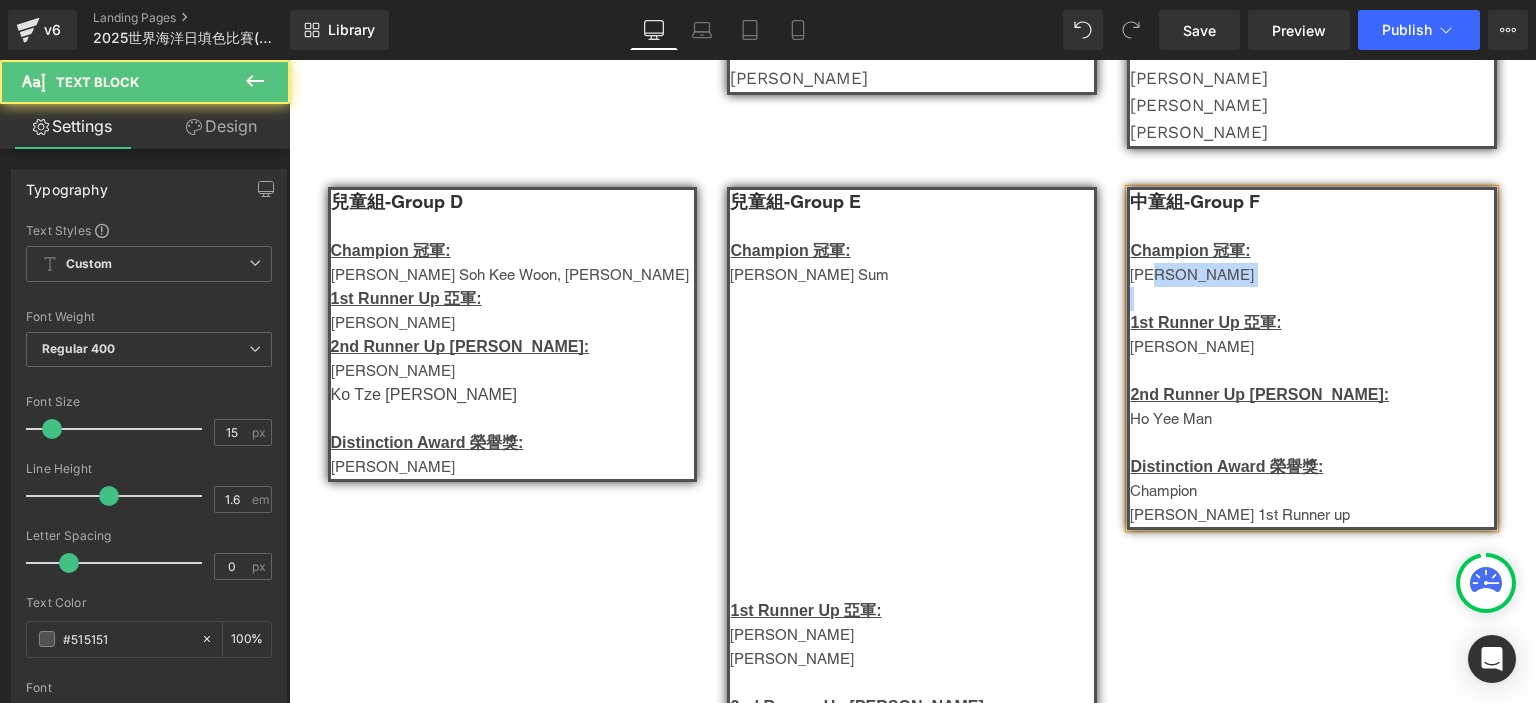 click on "[PERSON_NAME]" at bounding box center (1312, 275) 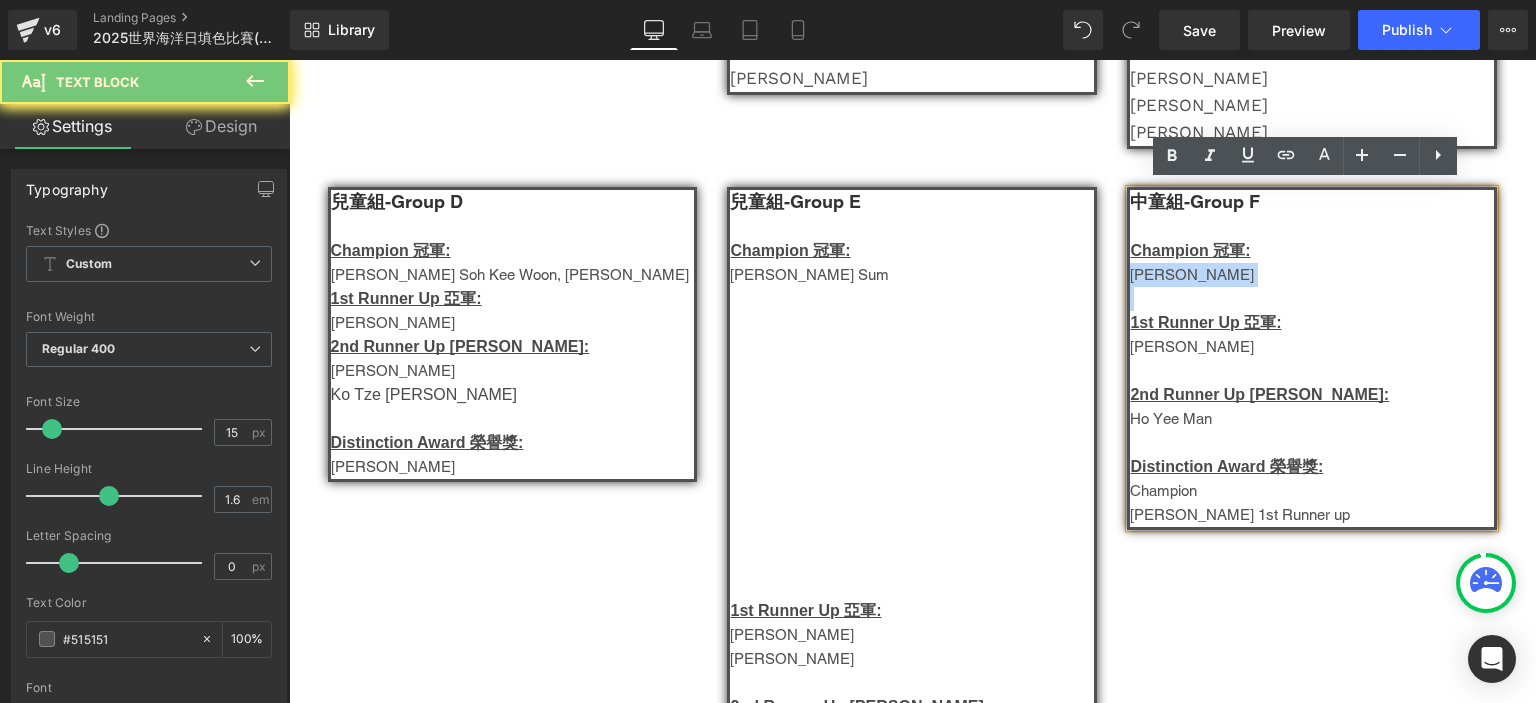 click on "[PERSON_NAME]" at bounding box center (1312, 275) 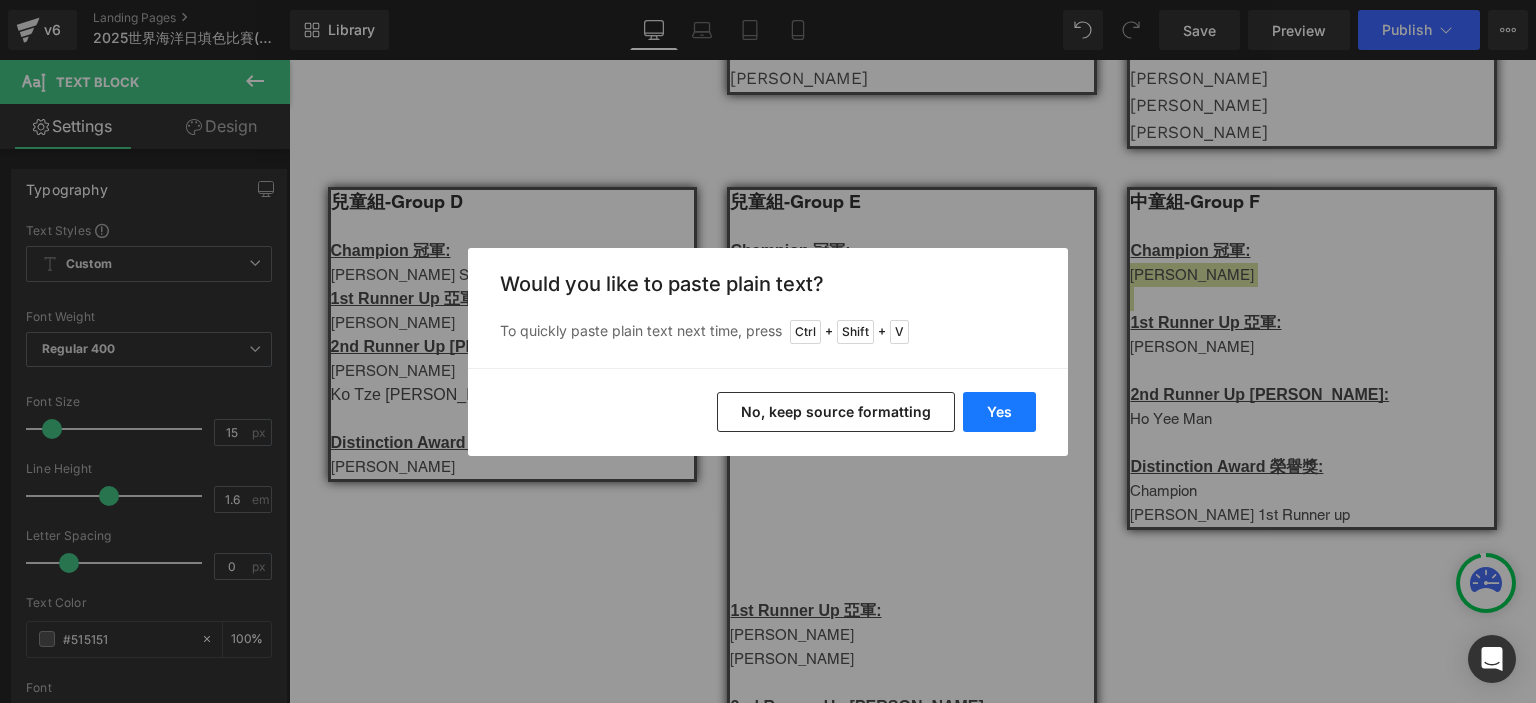 click on "Yes" at bounding box center [999, 412] 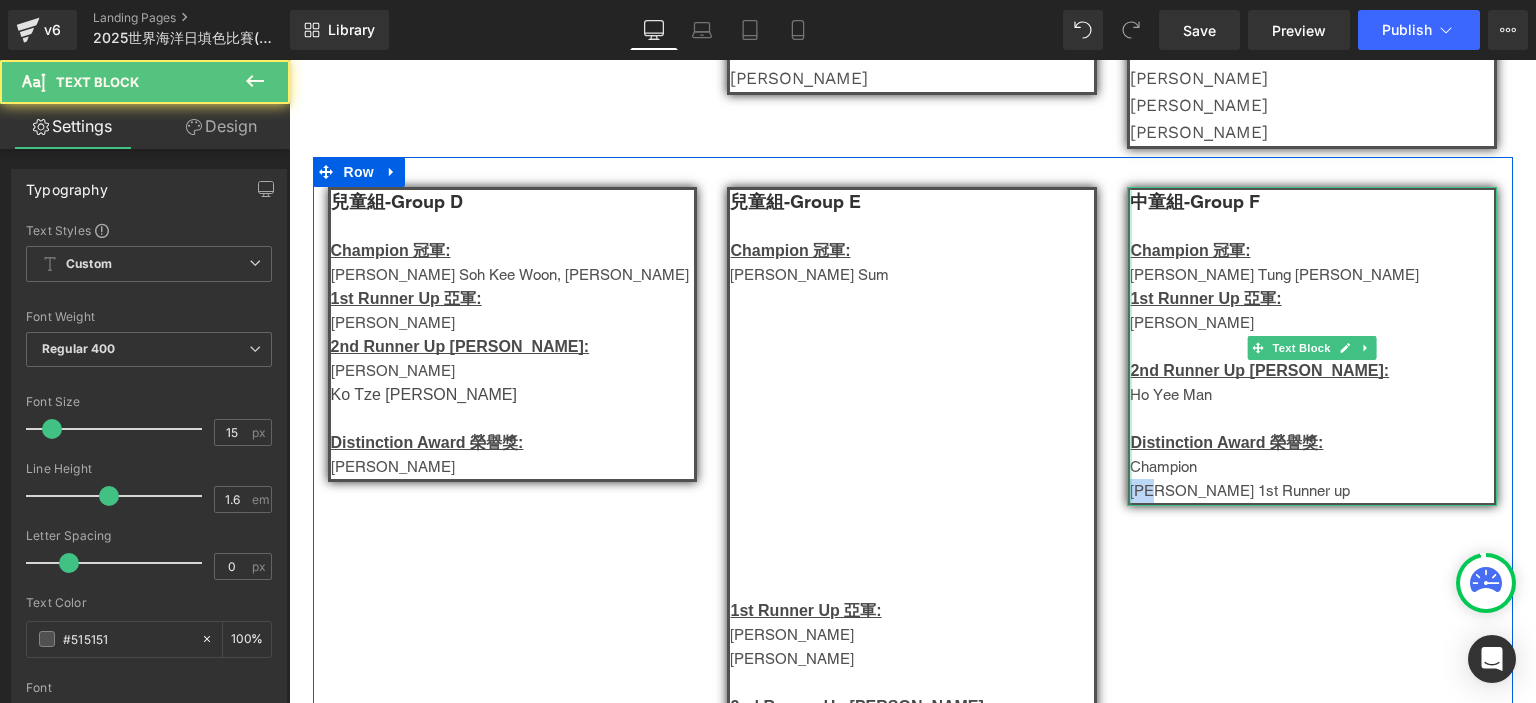 drag, startPoint x: 1165, startPoint y: 492, endPoint x: 1122, endPoint y: 491, distance: 43.011627 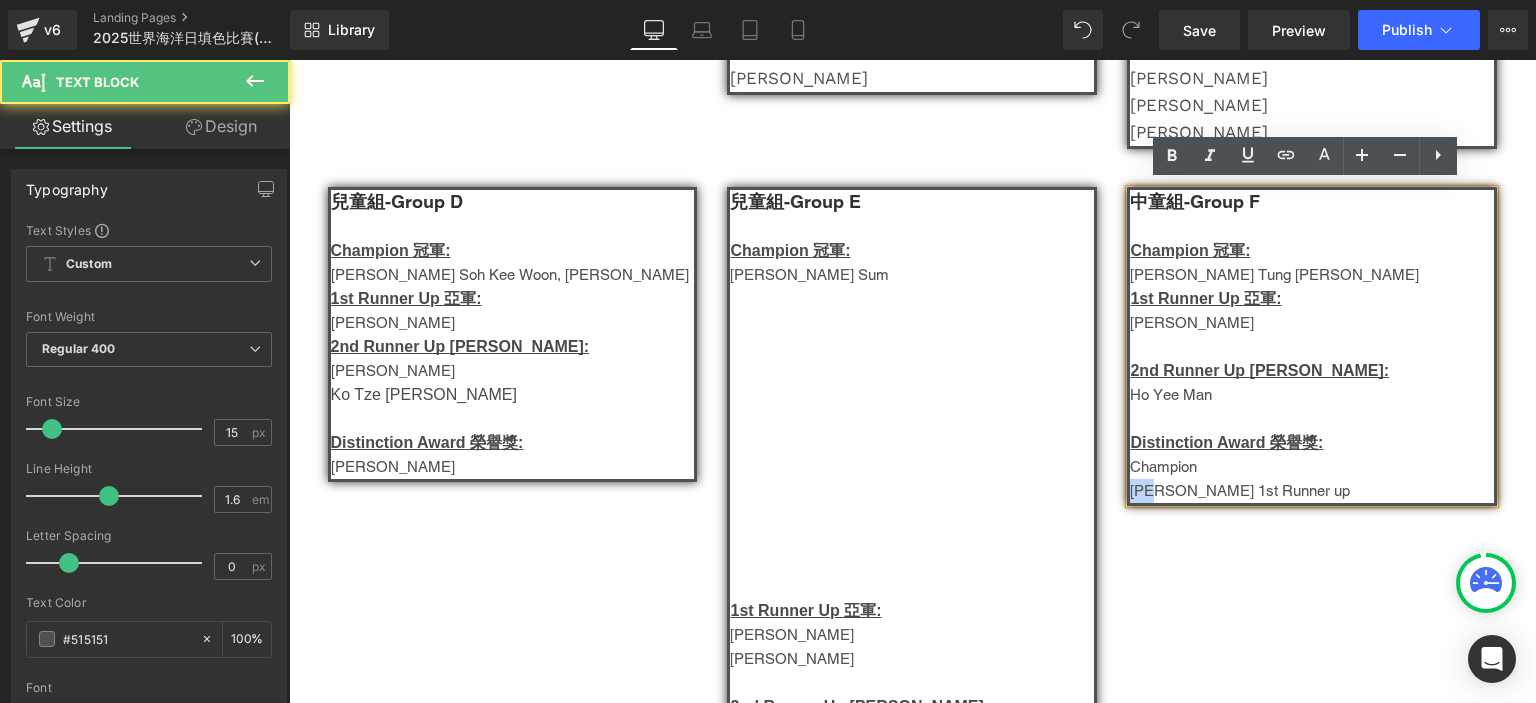 copy on "[PERSON_NAME]" 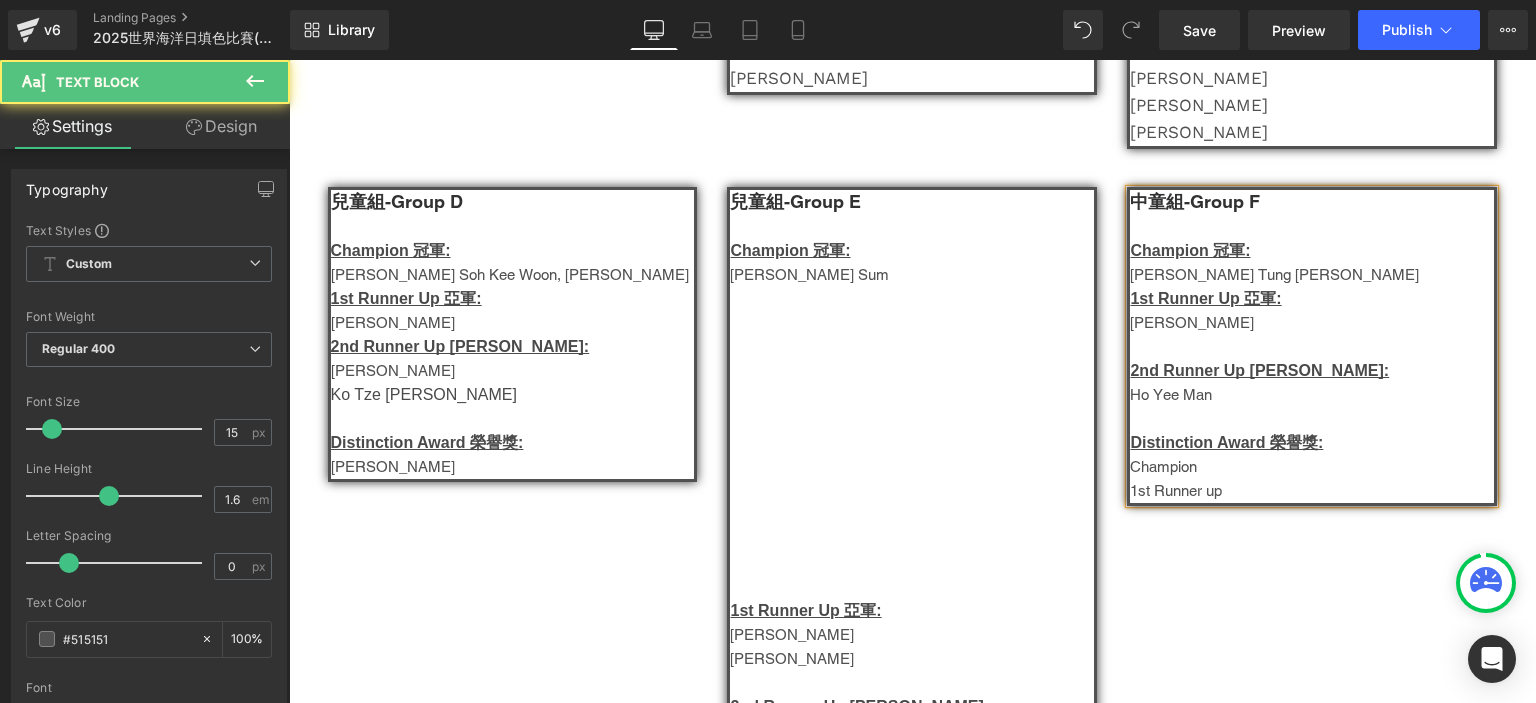 click on "[PERSON_NAME]" at bounding box center (1312, 323) 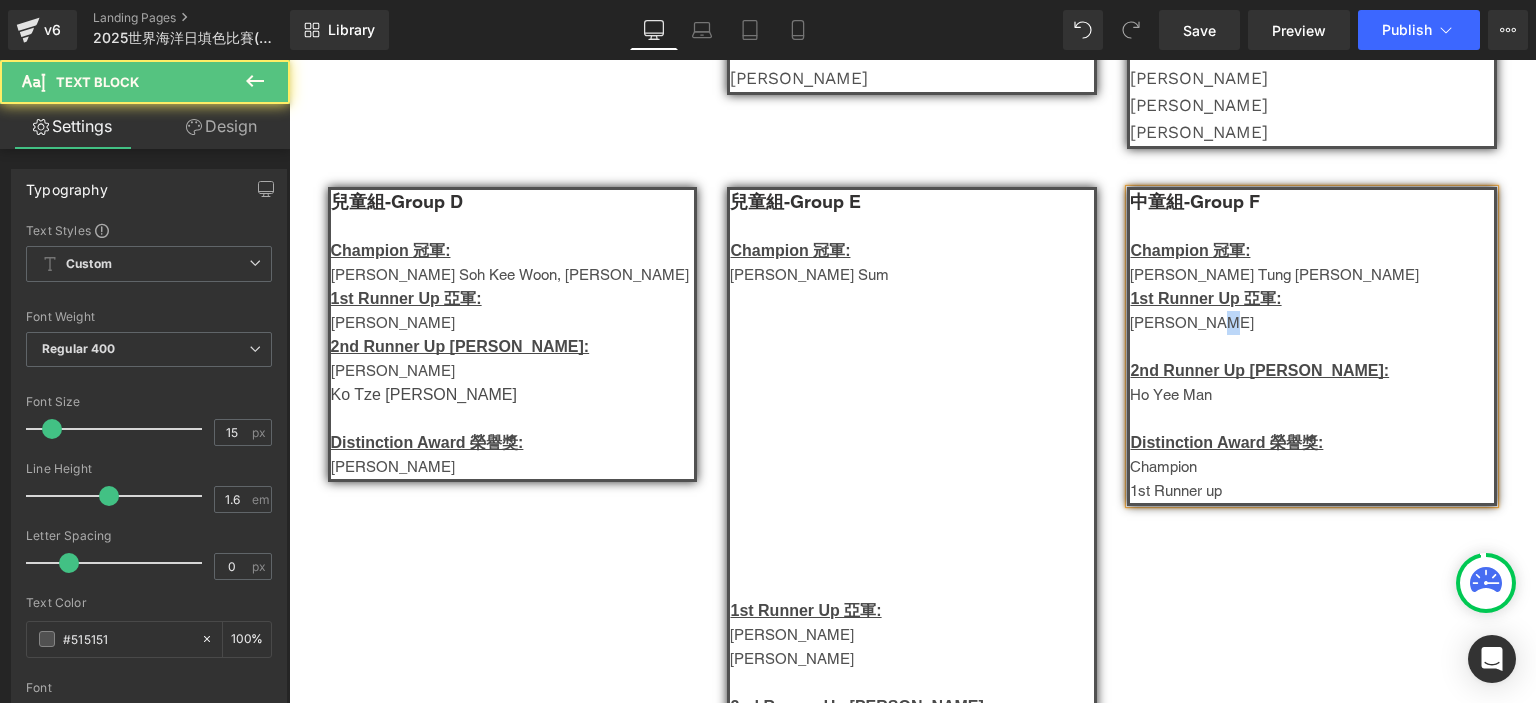 click on "[PERSON_NAME]" at bounding box center (1312, 323) 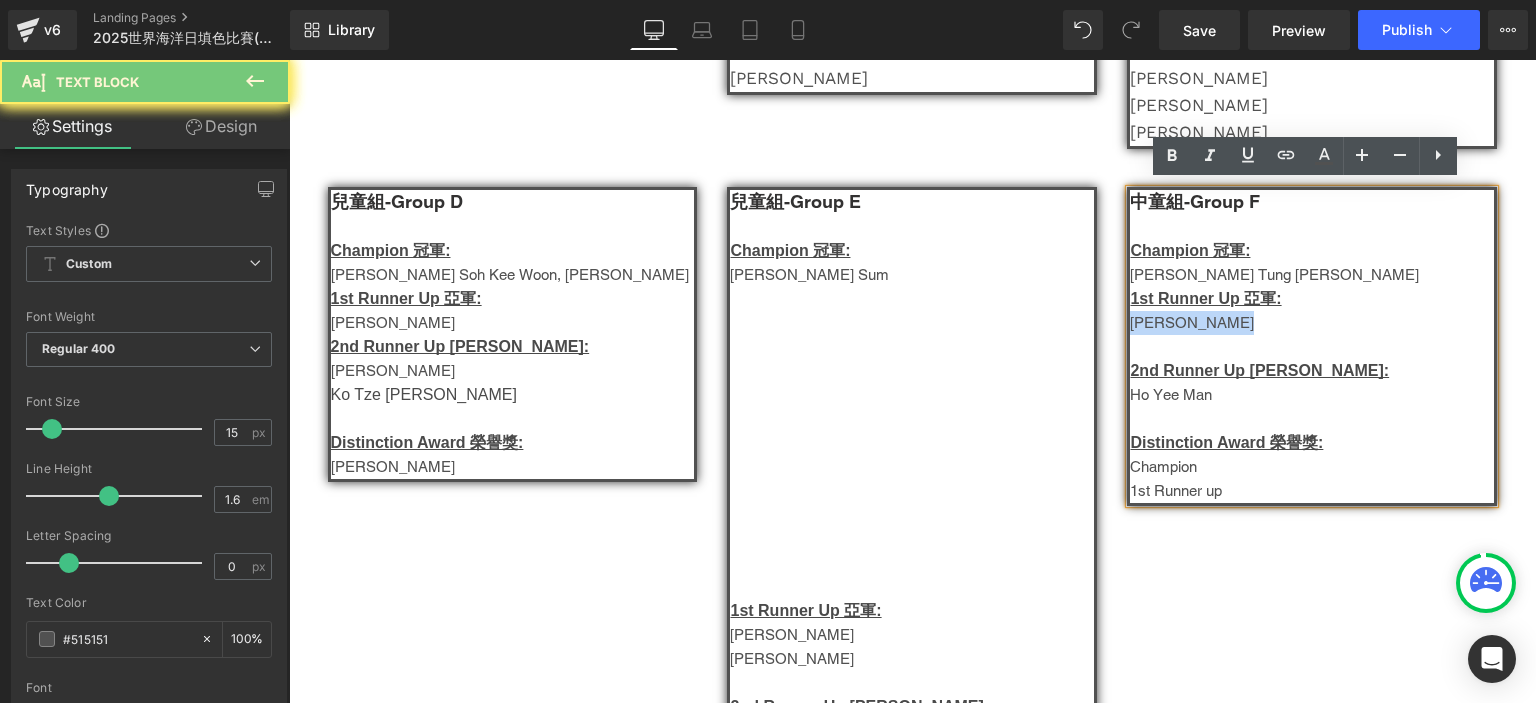 click on "[PERSON_NAME]" at bounding box center (1312, 323) 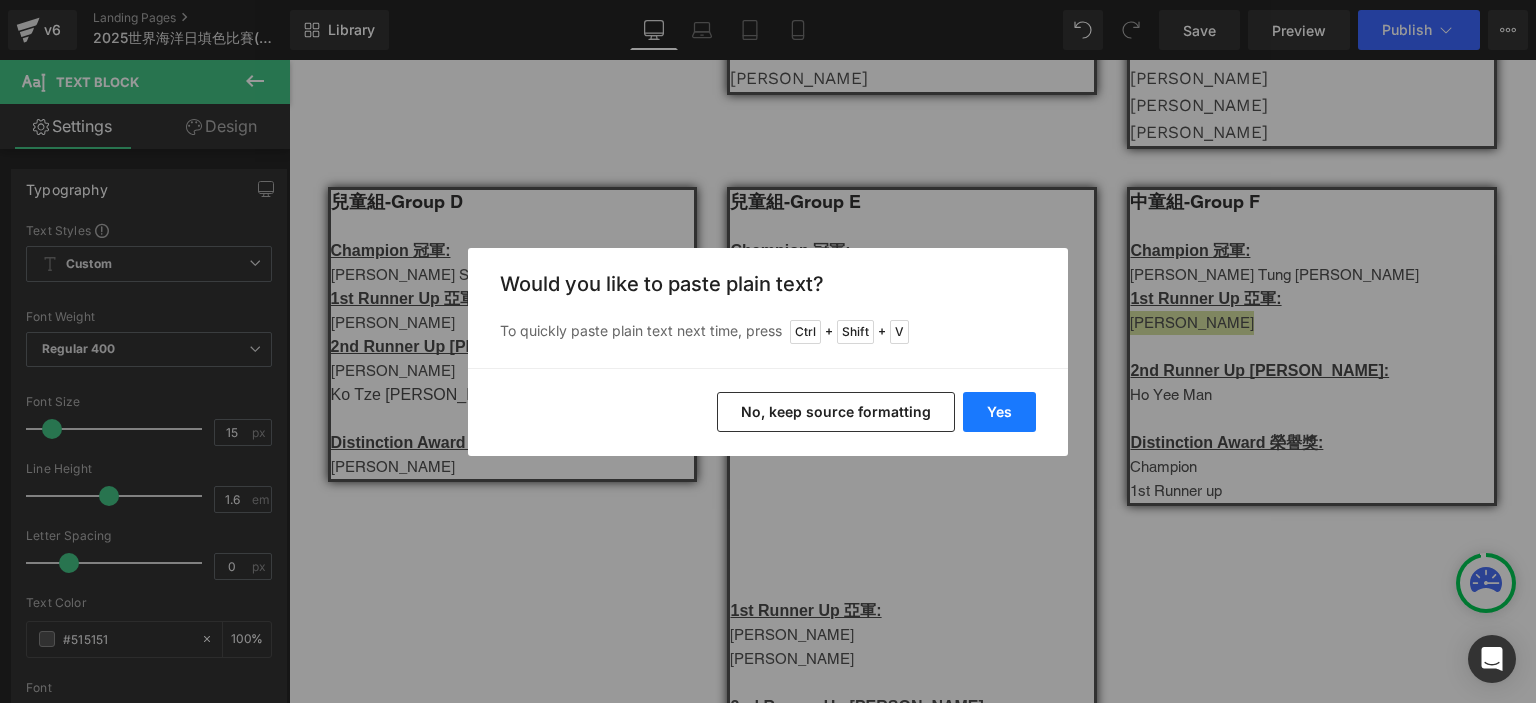 click on "Yes" at bounding box center (999, 412) 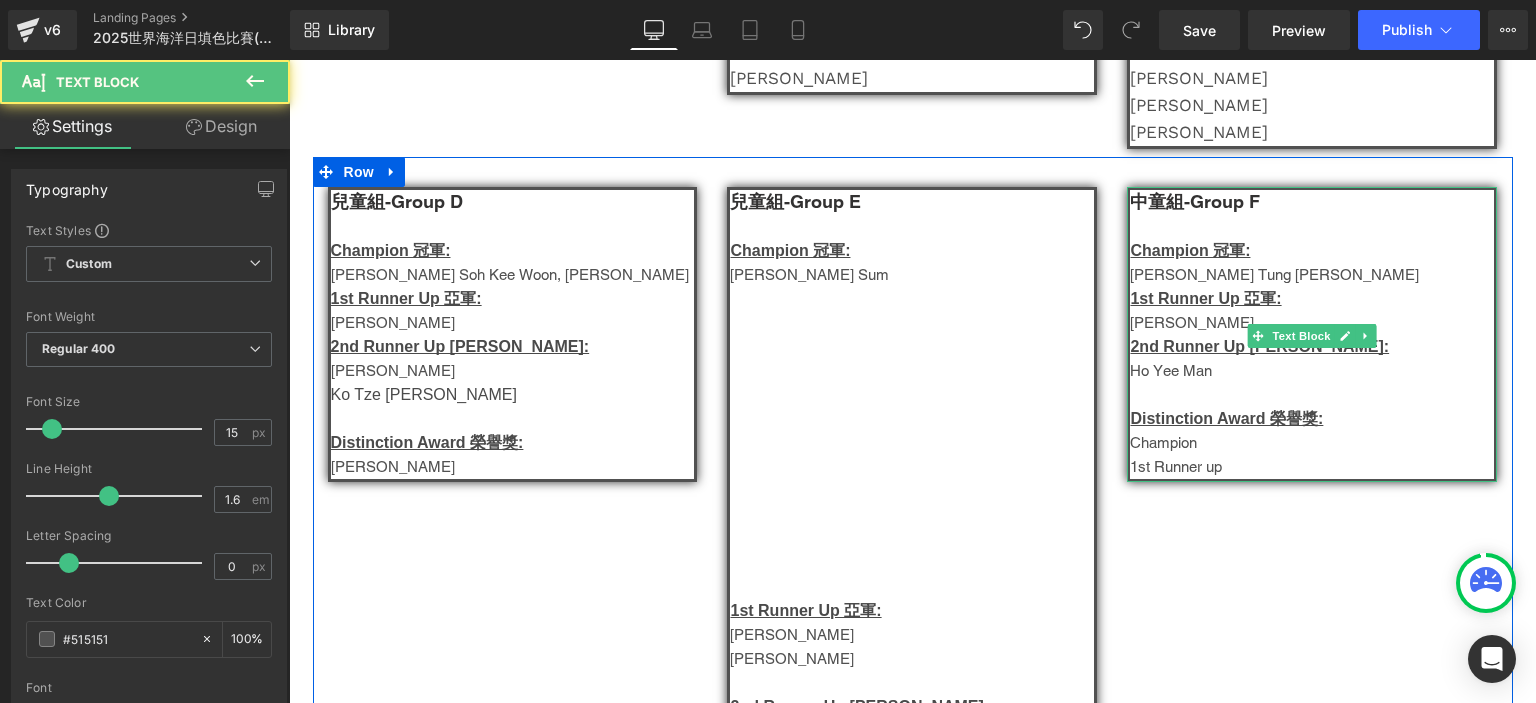 click on "[PERSON_NAME]" at bounding box center (1312, 323) 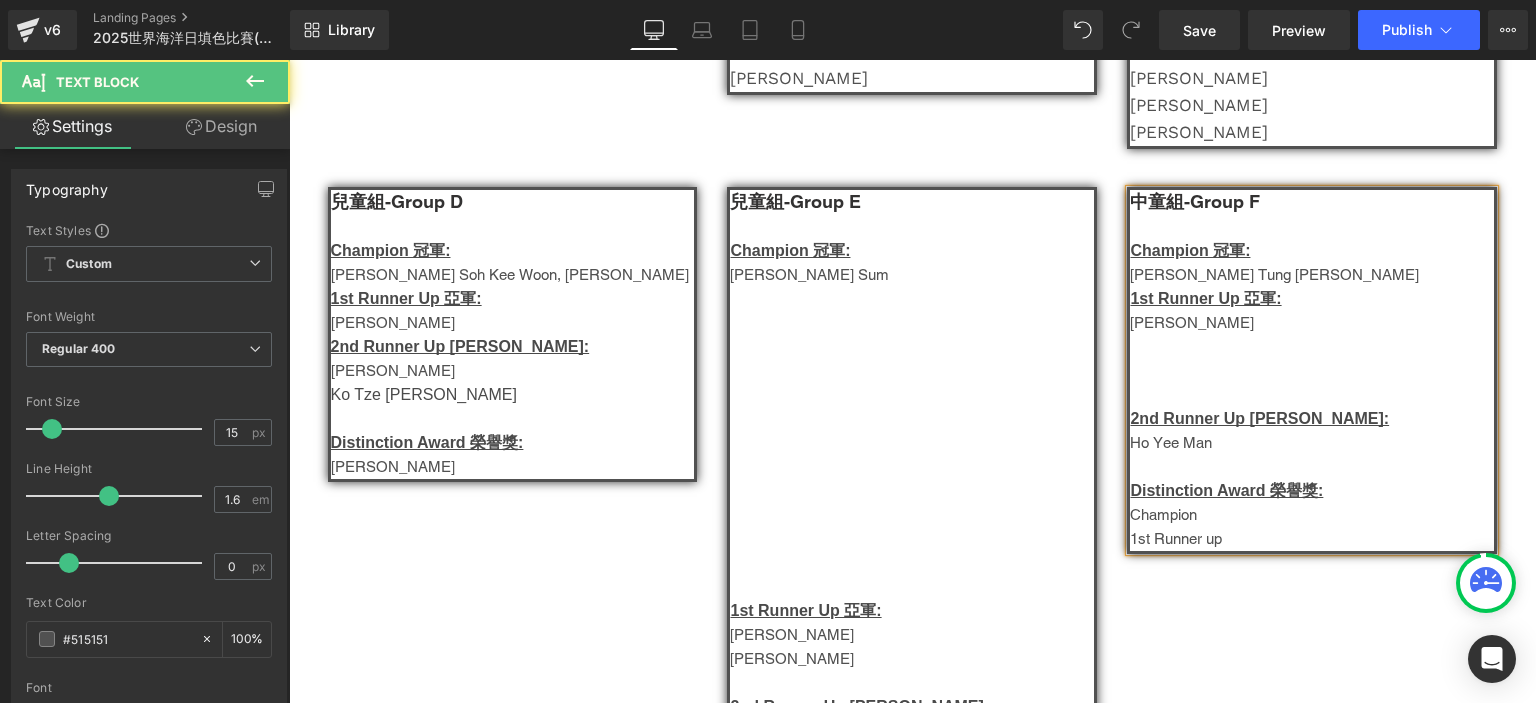 click on "Ho Yee Man" at bounding box center [1312, 443] 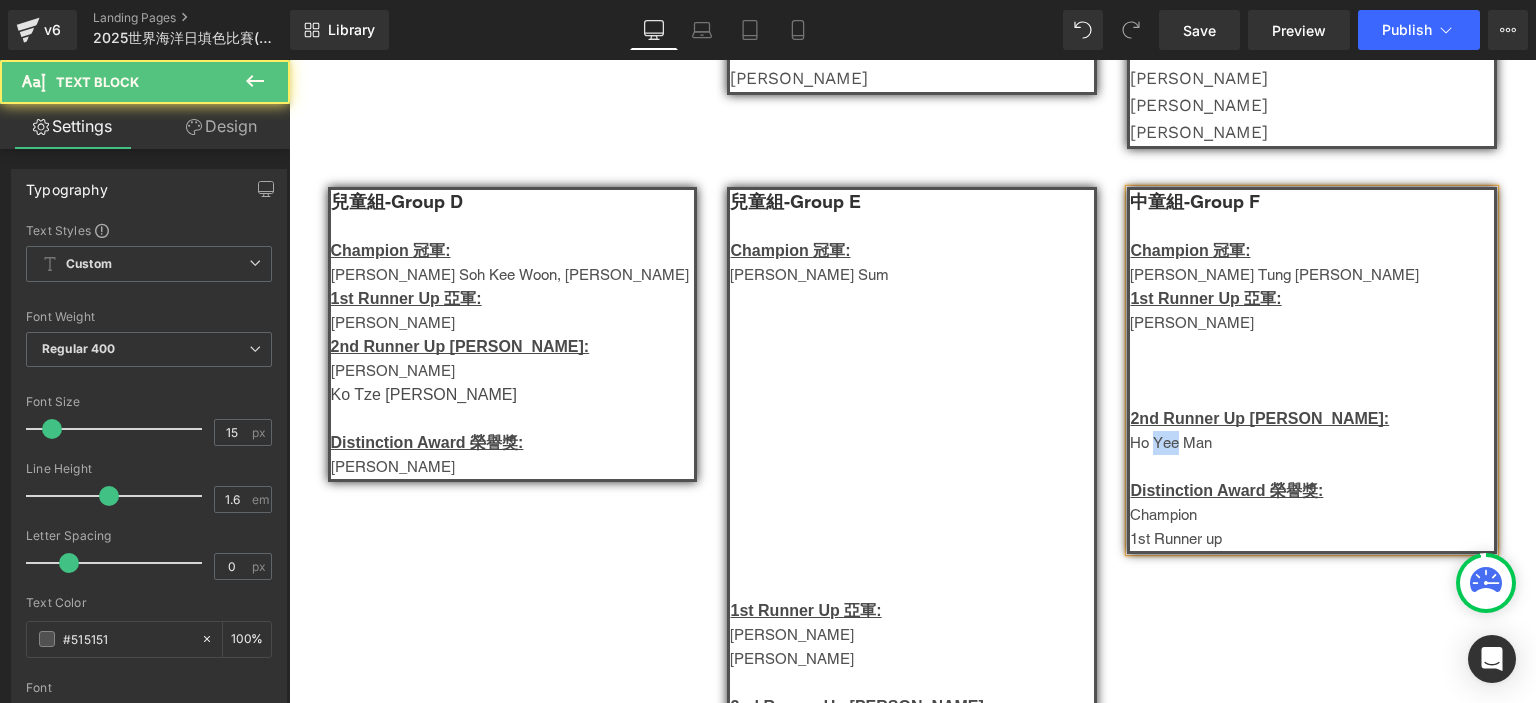 click on "Ho Yee Man" at bounding box center (1312, 443) 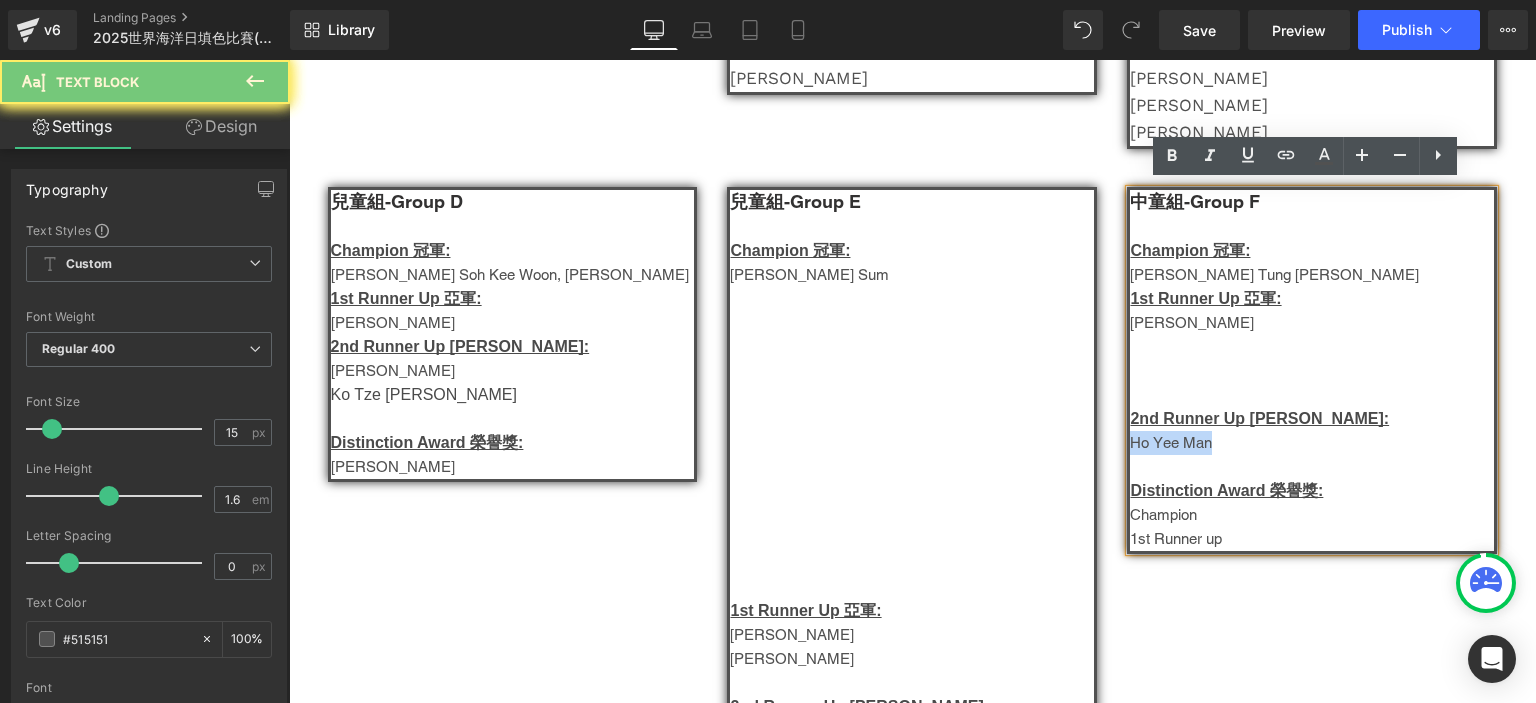 click on "Ho Yee Man" at bounding box center [1312, 443] 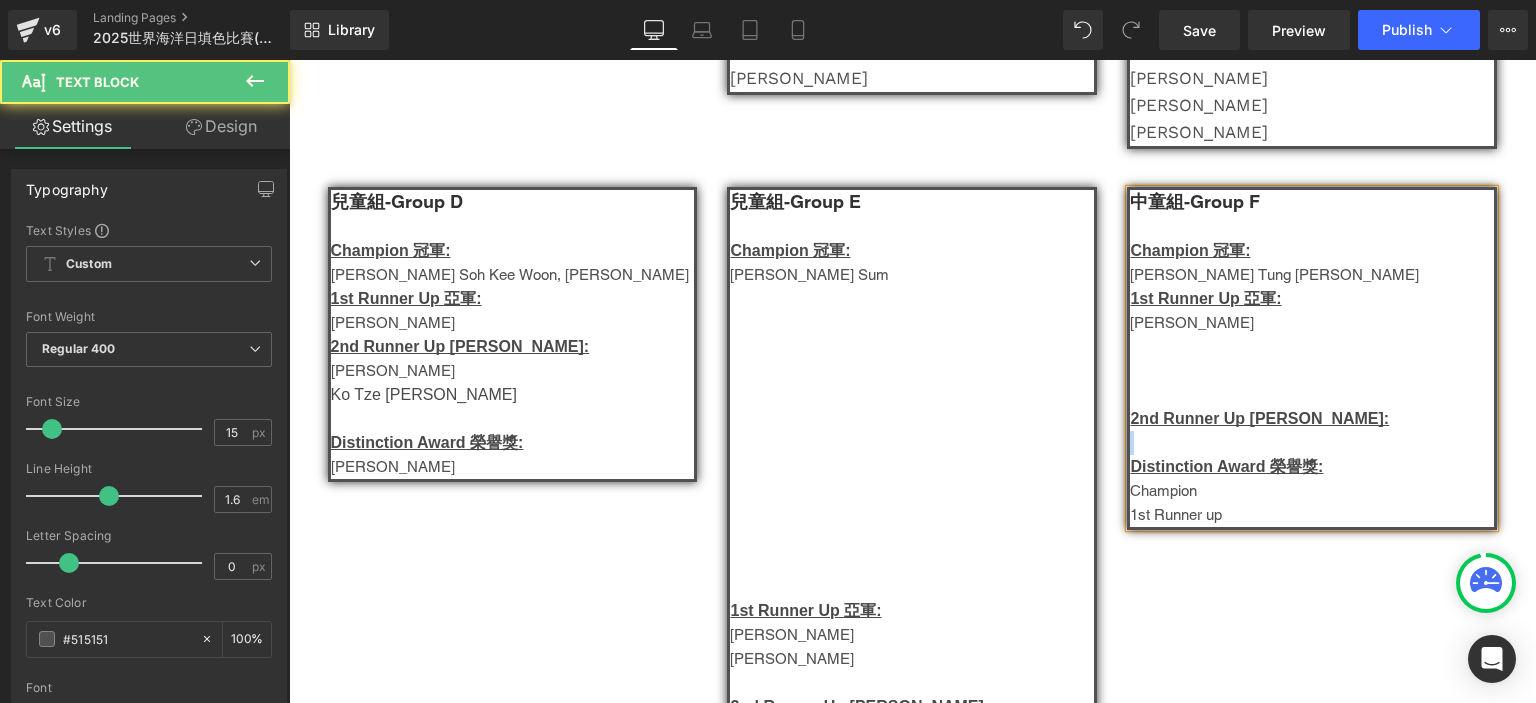 drag, startPoint x: 1218, startPoint y: 518, endPoint x: 1136, endPoint y: 497, distance: 84.646324 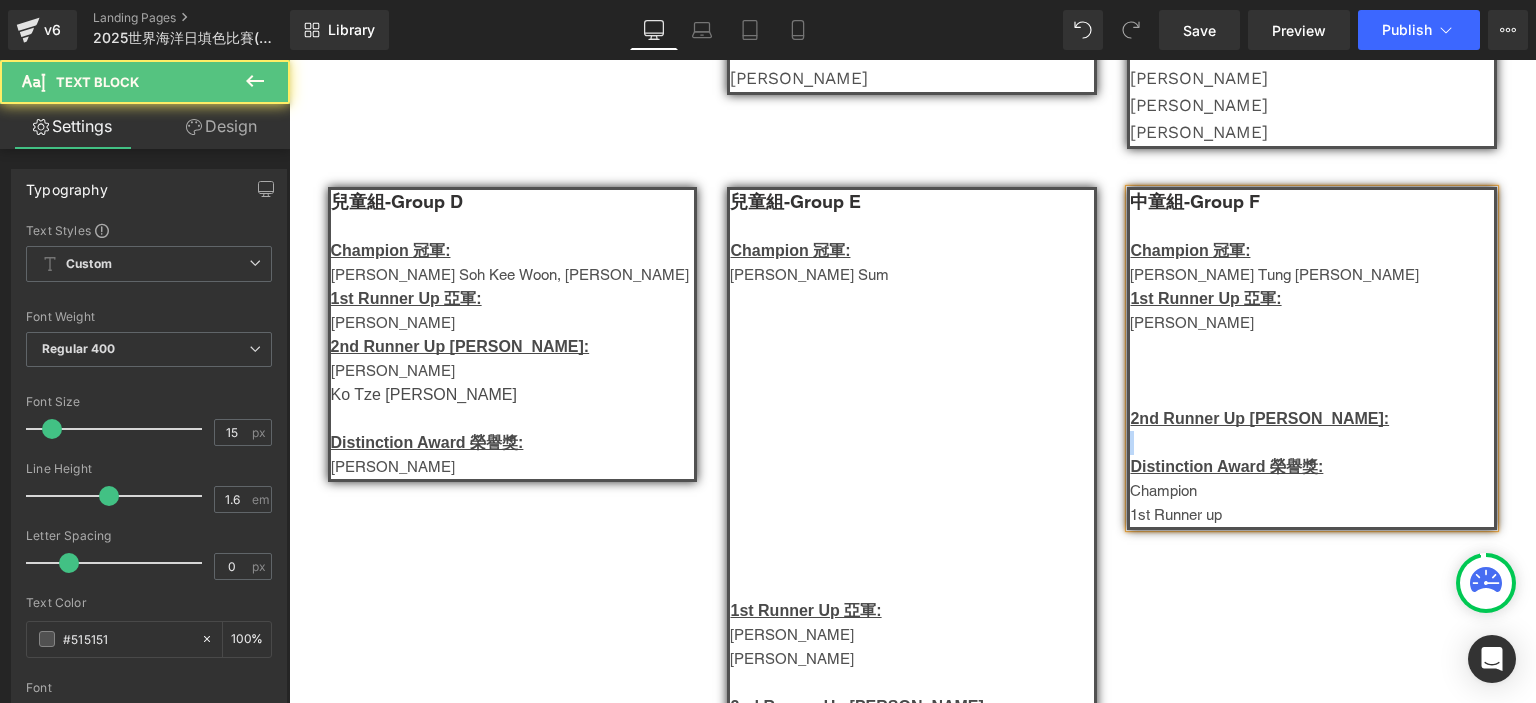 click on "中童組-Group F Champion 冠軍: [PERSON_NAME] 1st Runner Up 亞軍: [PERSON_NAME]2nd Runner Up [PERSON_NAME]: Distinction Award 榮譽獎:  Champion  1st Runner up" at bounding box center [1312, 358] 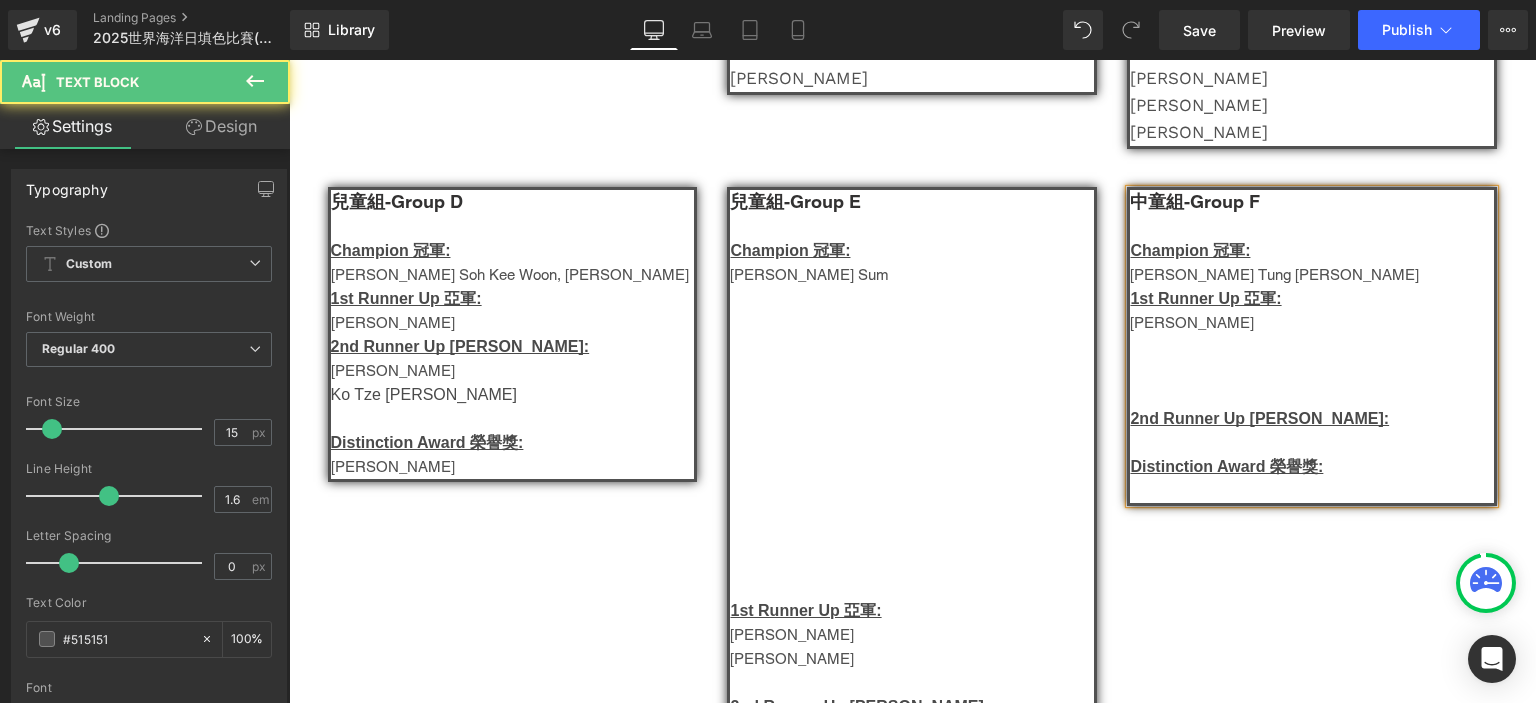 click at bounding box center (1312, 491) 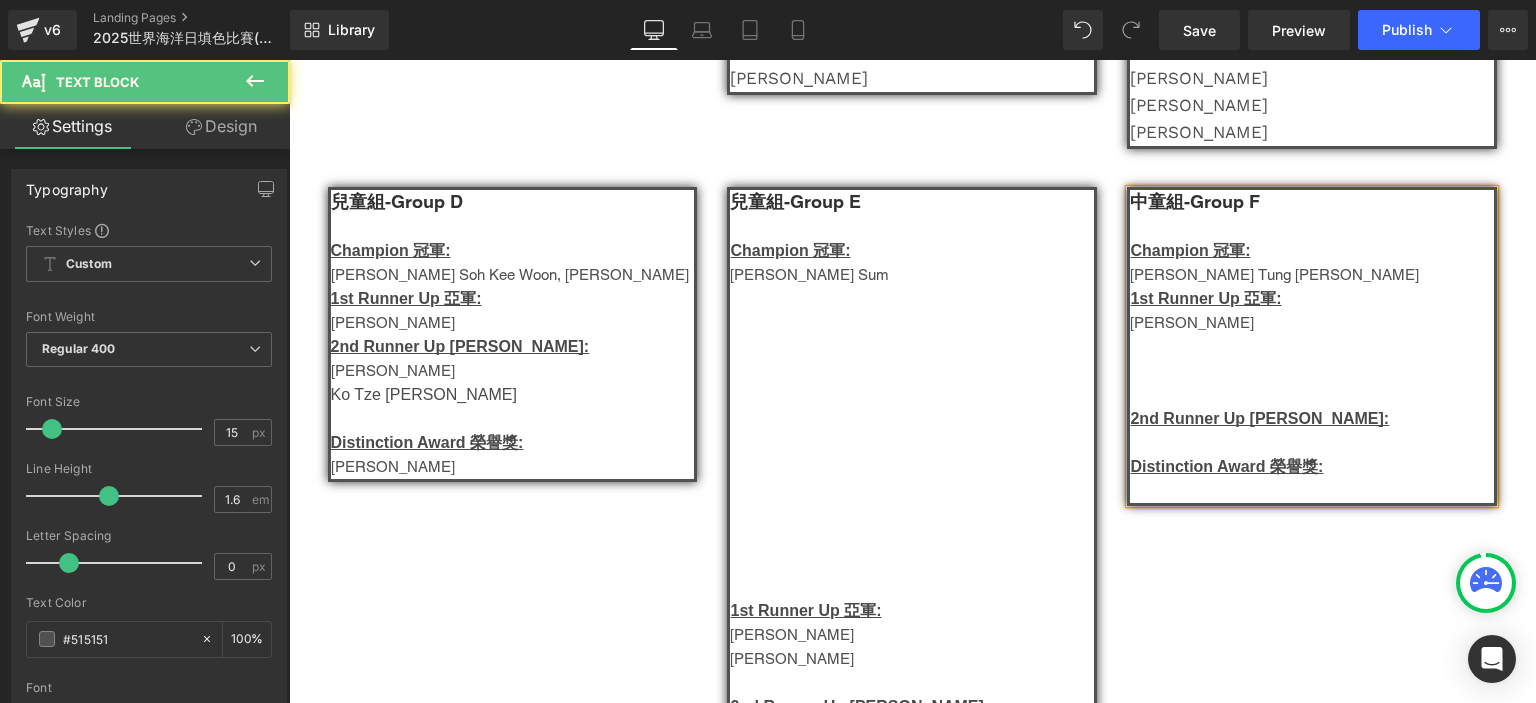 click at bounding box center [1312, 491] 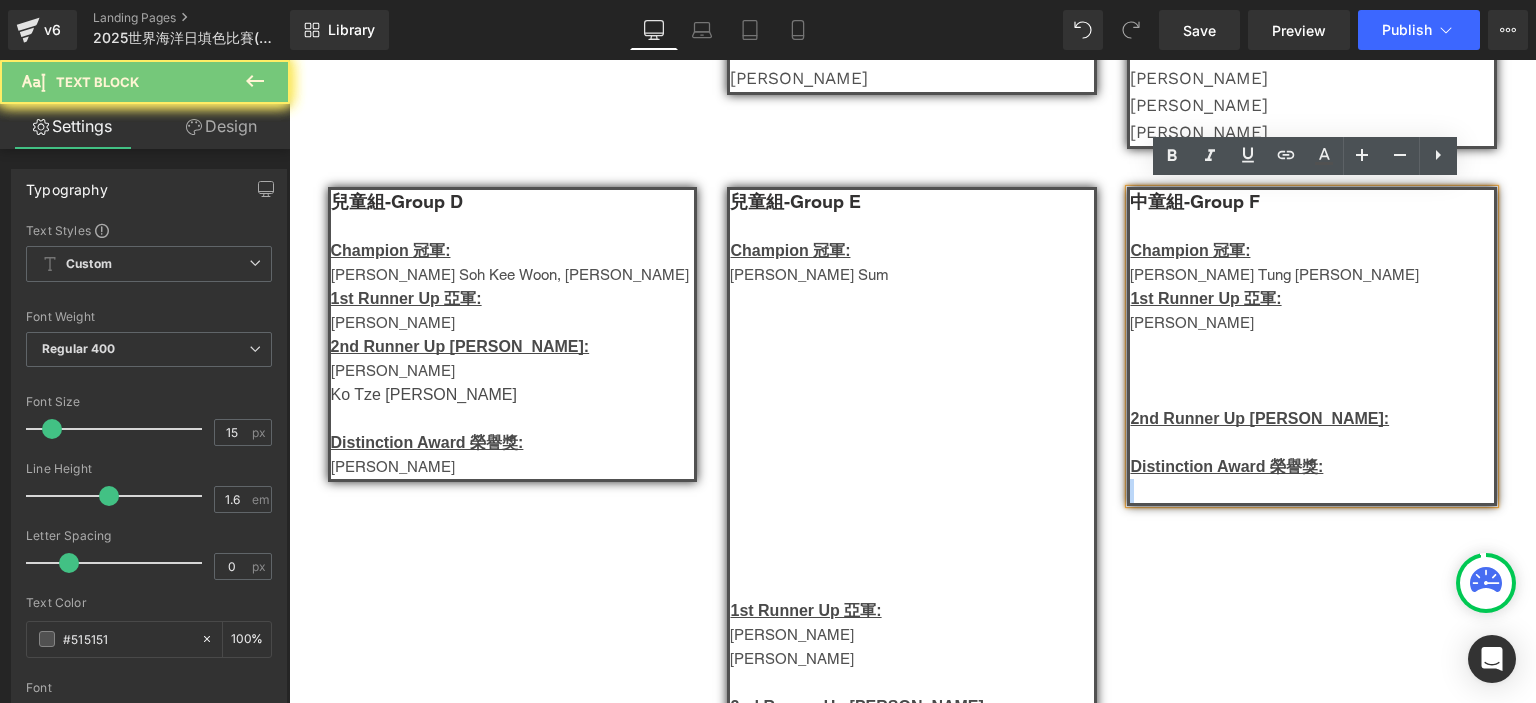 click at bounding box center (1312, 491) 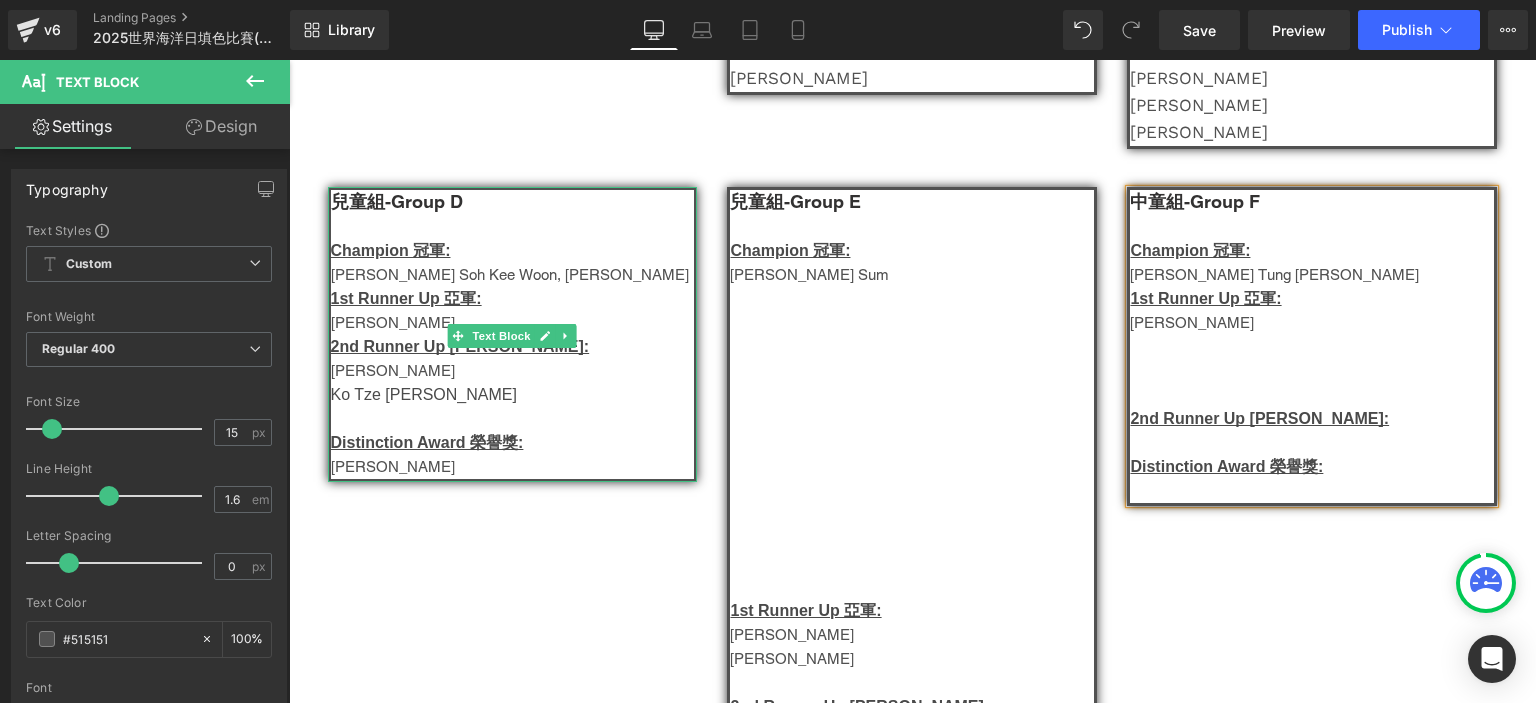 click on "兒童組-Group D" at bounding box center [397, 201] 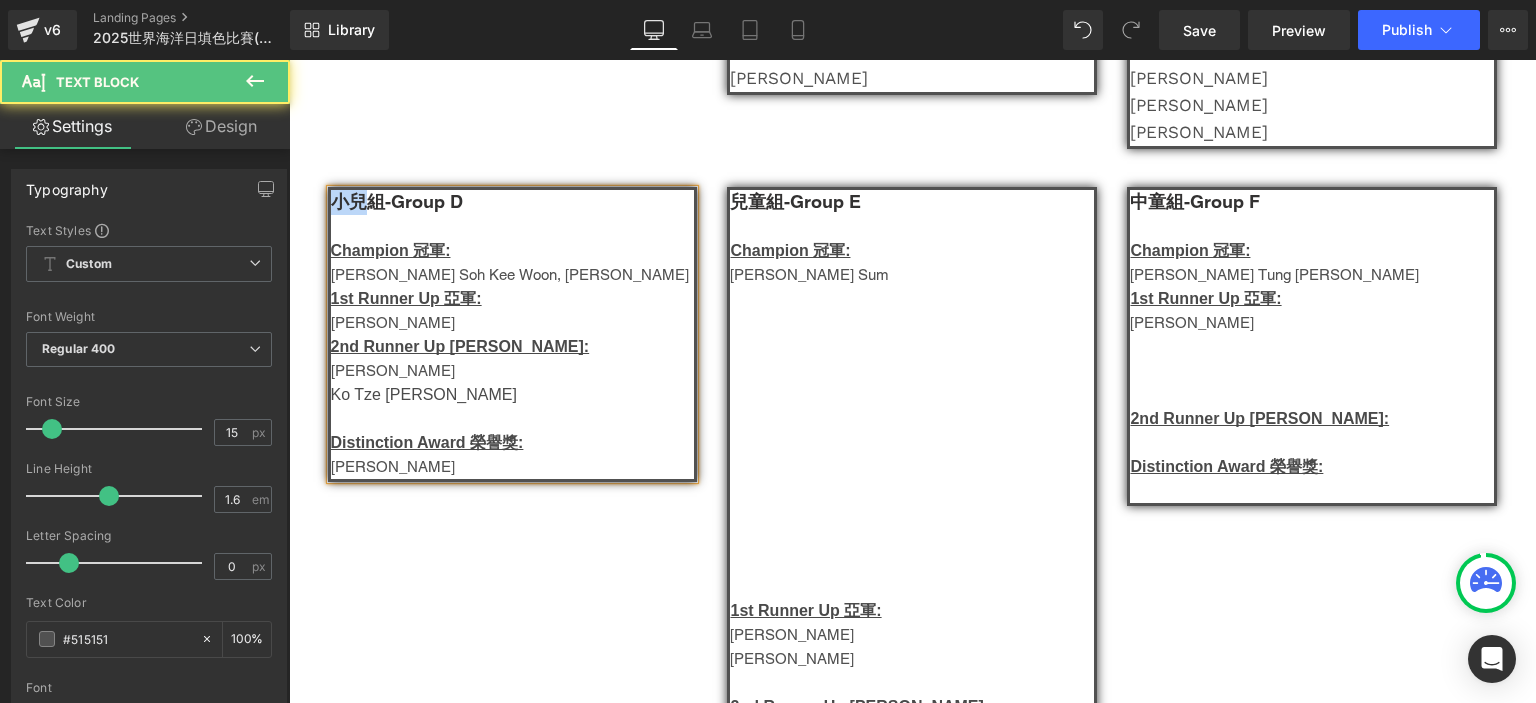 drag, startPoint x: 356, startPoint y: 194, endPoint x: 328, endPoint y: 194, distance: 28 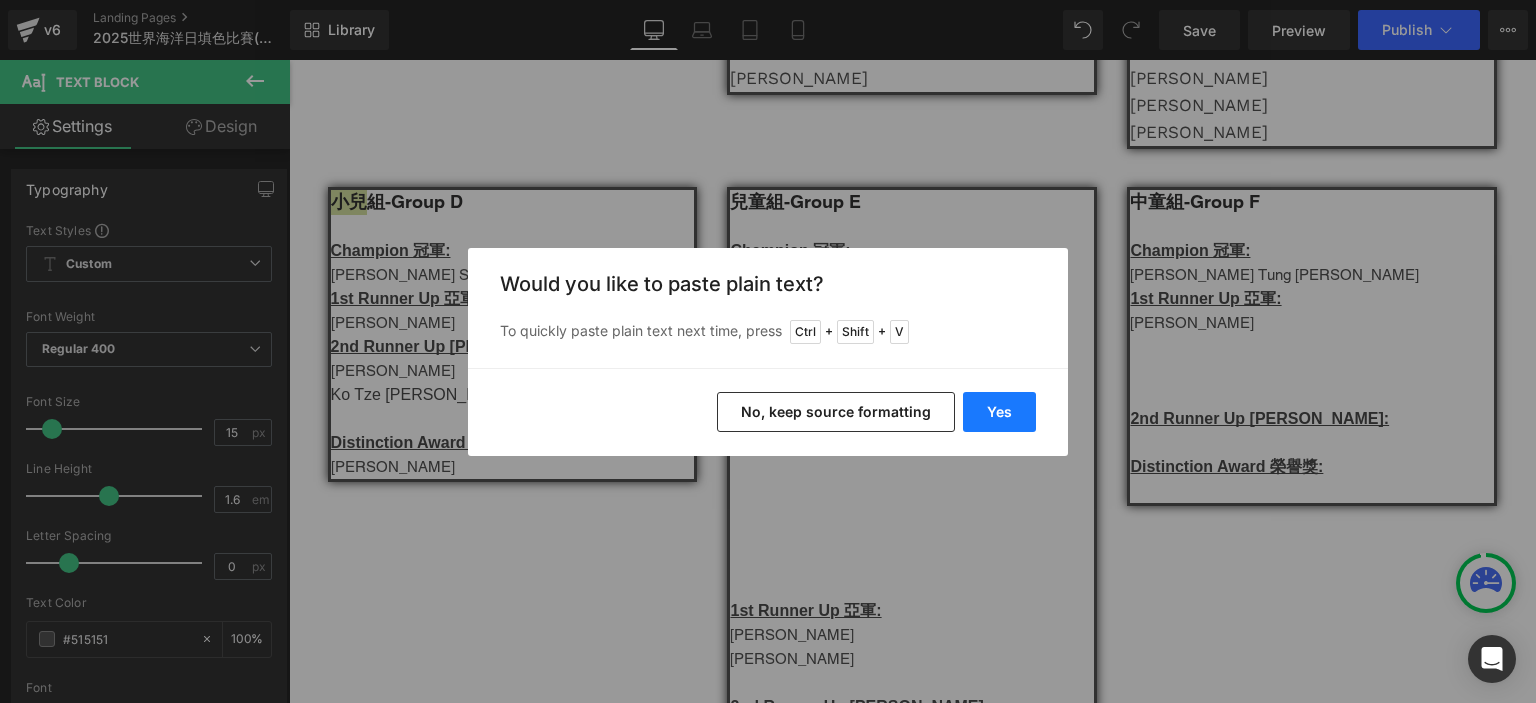 click on "Yes" at bounding box center [999, 412] 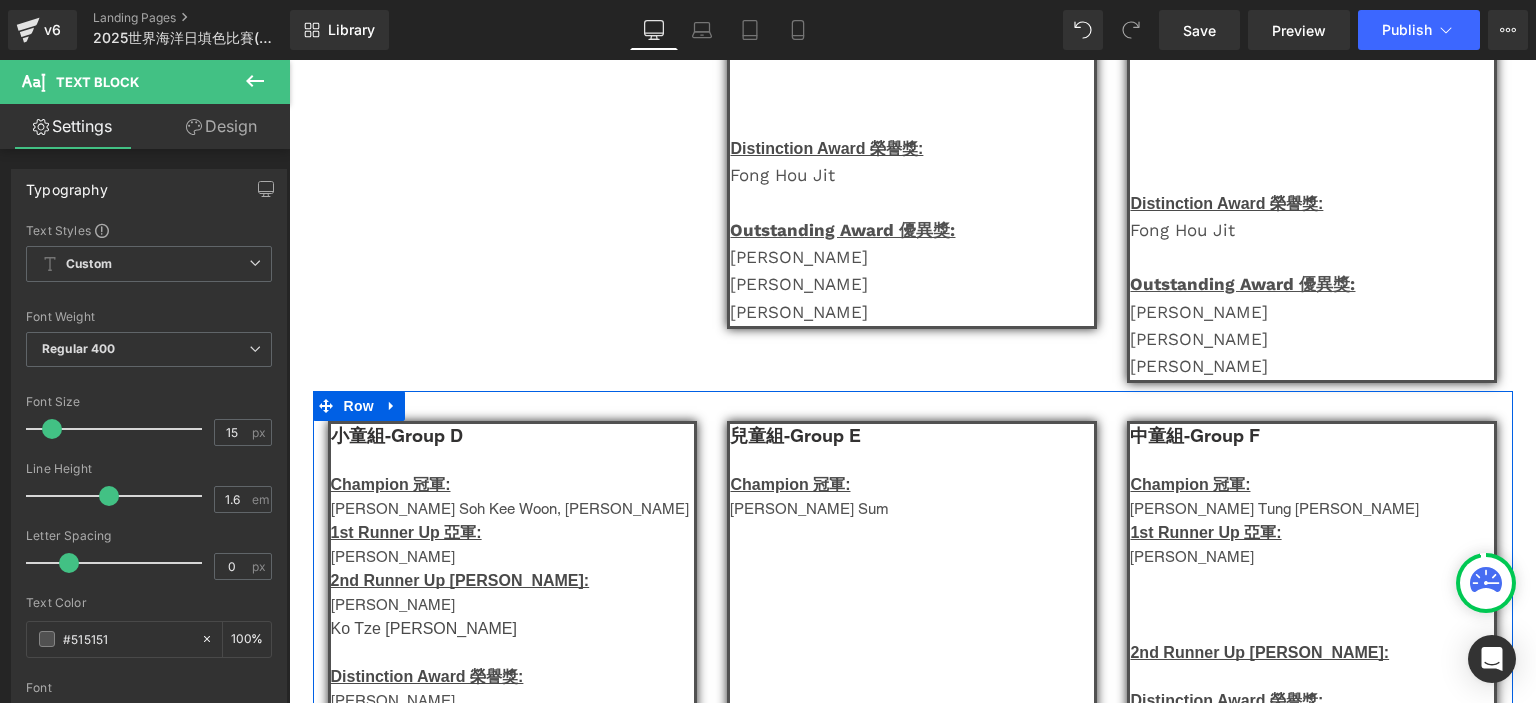 scroll, scrollTop: 787, scrollLeft: 0, axis: vertical 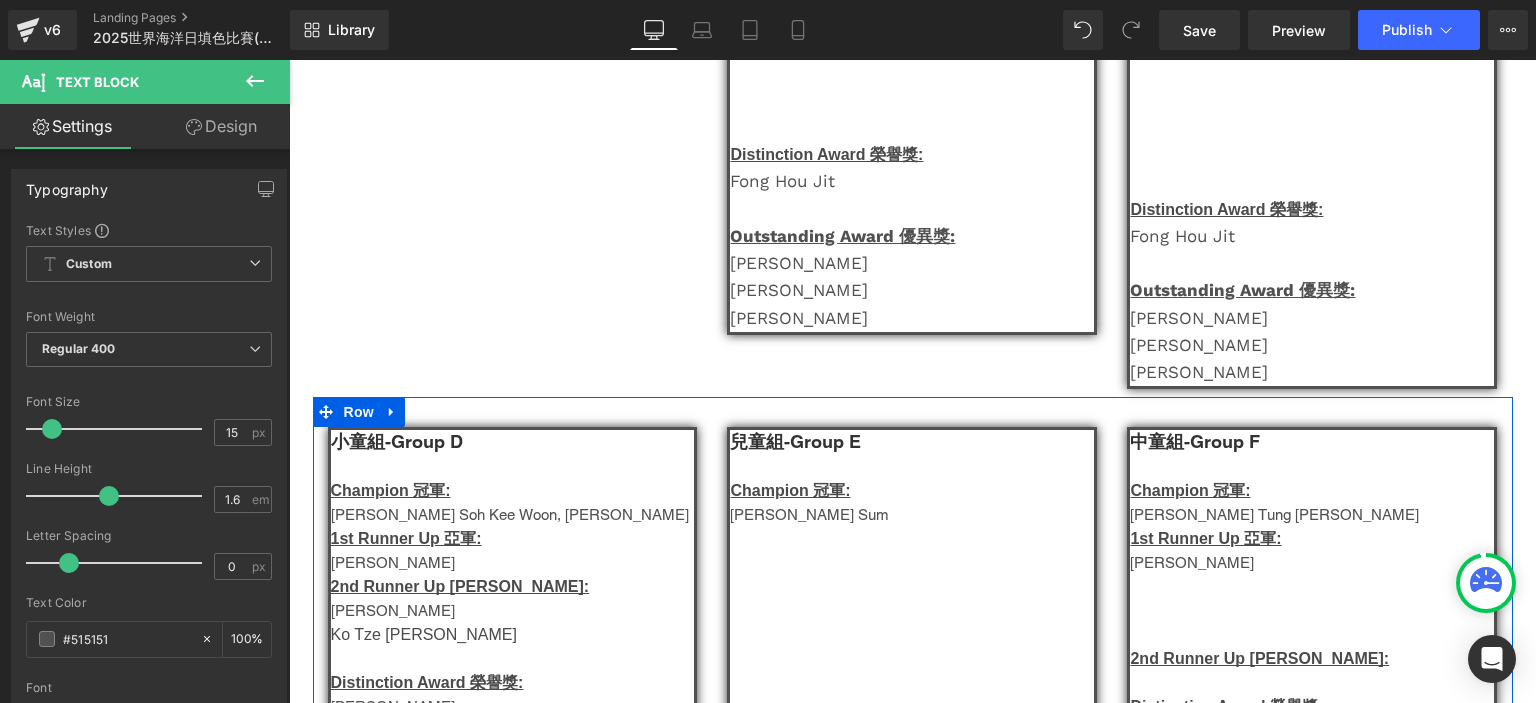 click on "小童組-Group D Champion 冠軍: [PERSON_NAME], [PERSON_NAME] 1st Runner Up 亞軍: [PERSON_NAME]2nd Runner Up [PERSON_NAME]: [PERSON_NAME] Ko Tze [PERSON_NAME] Distinction Award 榮譽獎: [PERSON_NAME] Text Block" at bounding box center [513, 574] 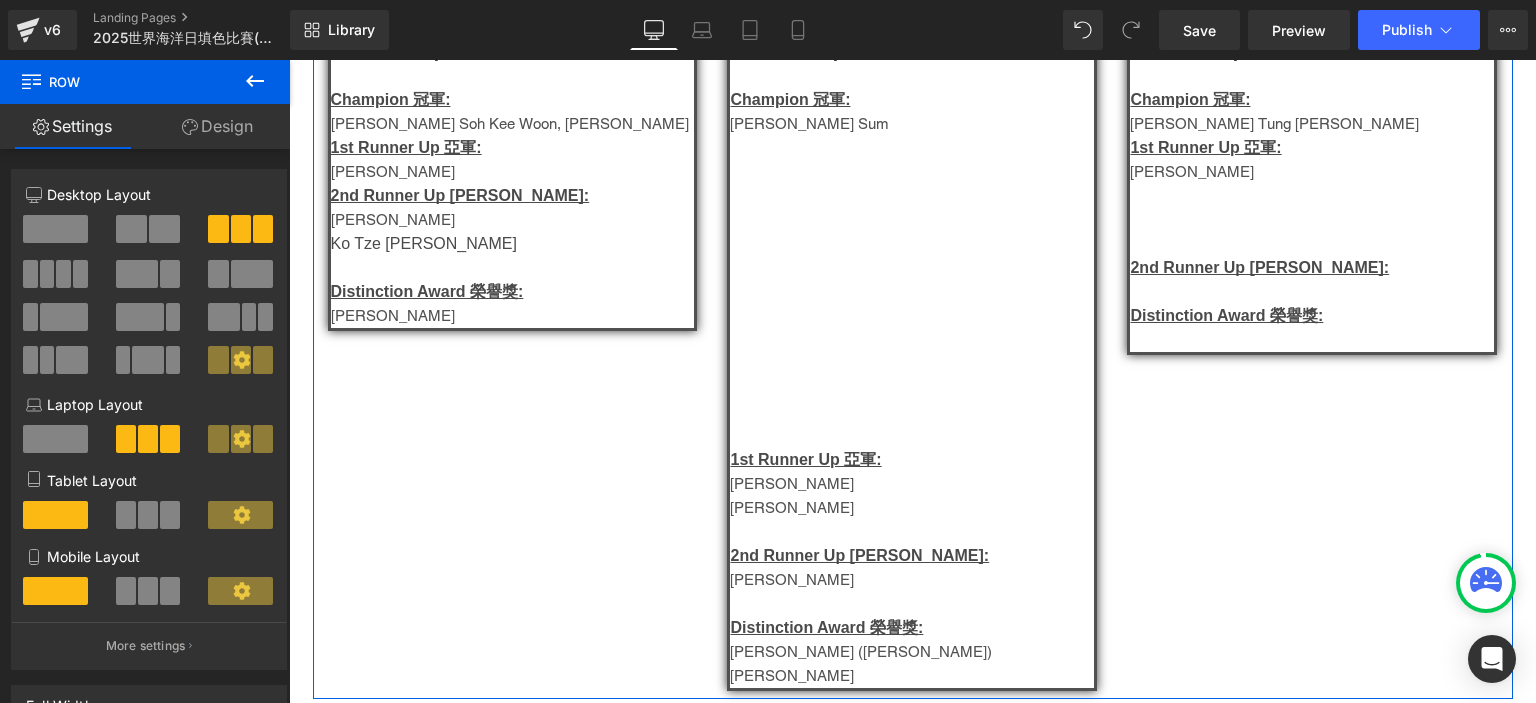 scroll, scrollTop: 1179, scrollLeft: 0, axis: vertical 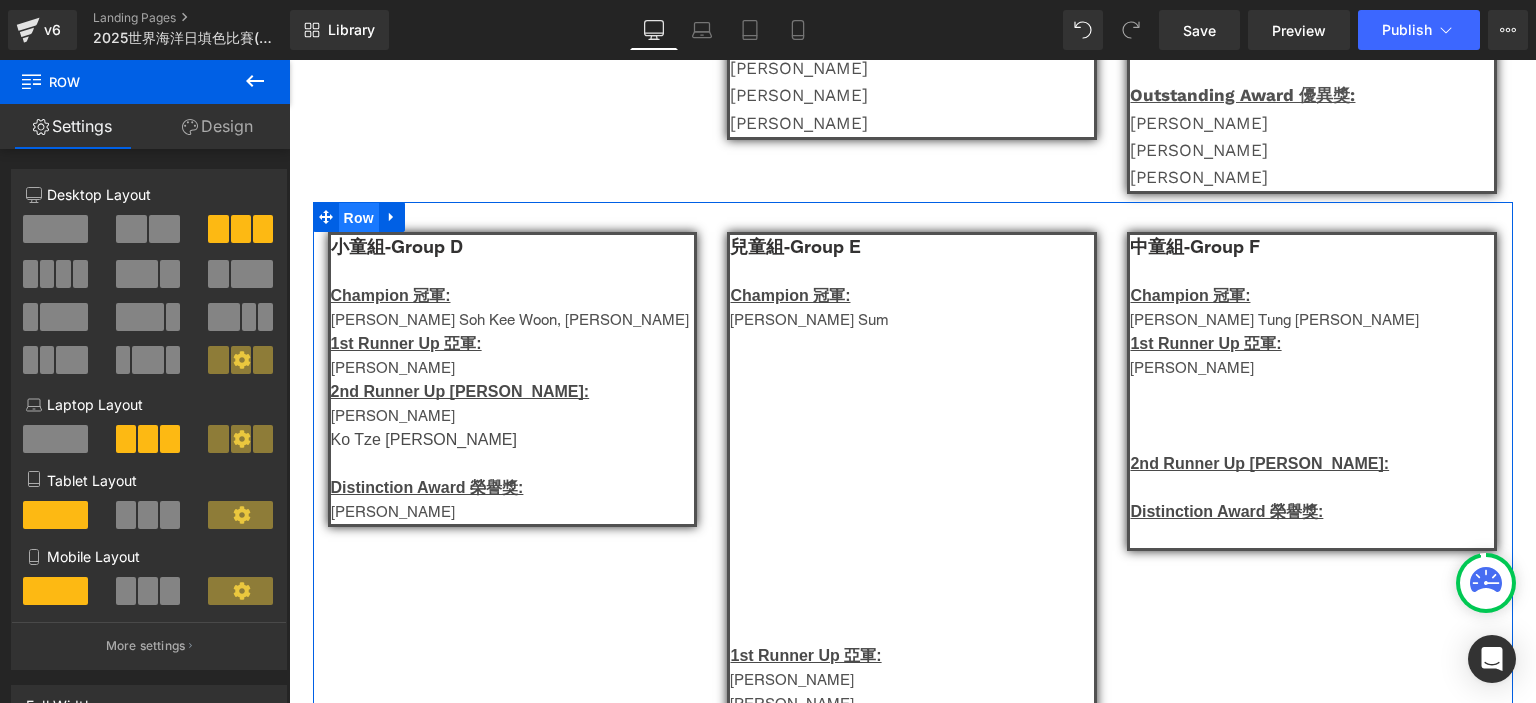 click on "Row" at bounding box center (359, 218) 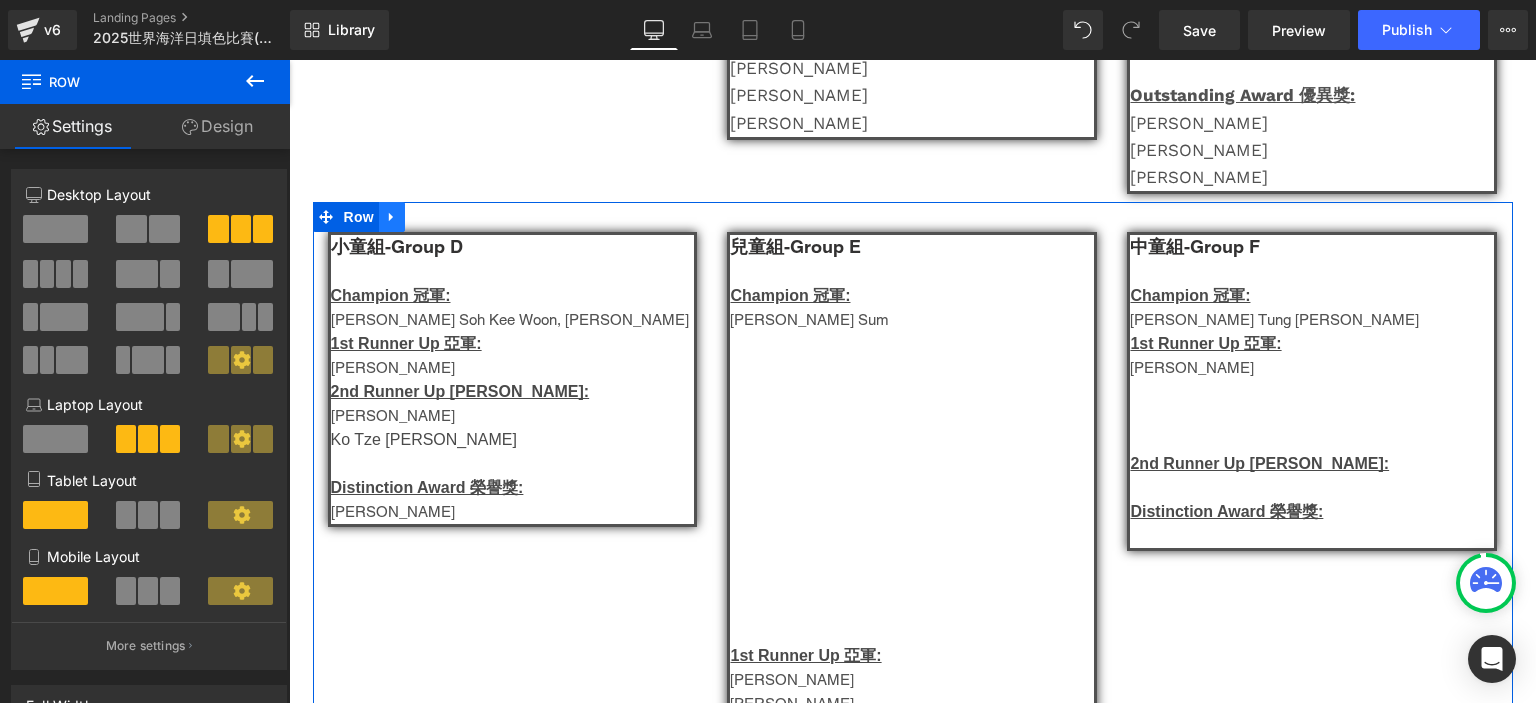 click 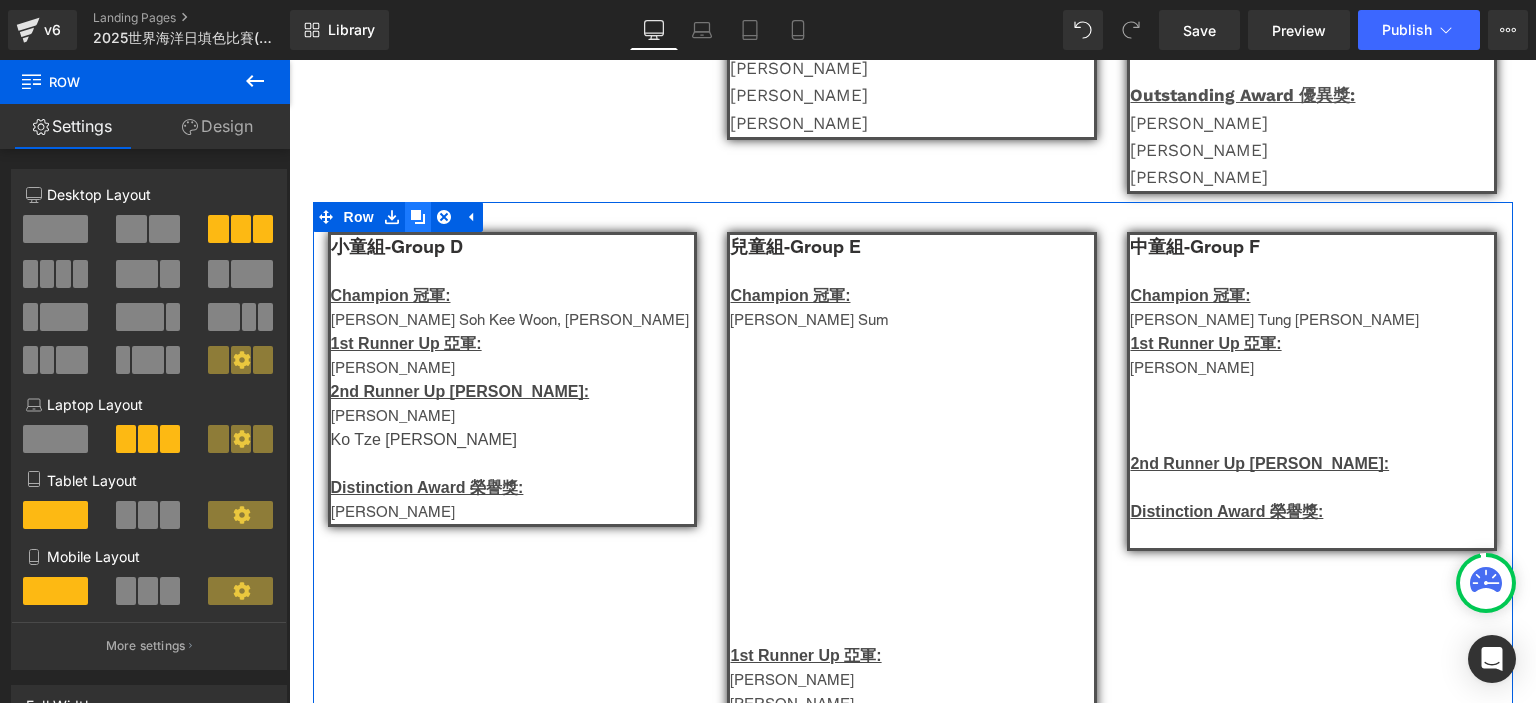 click 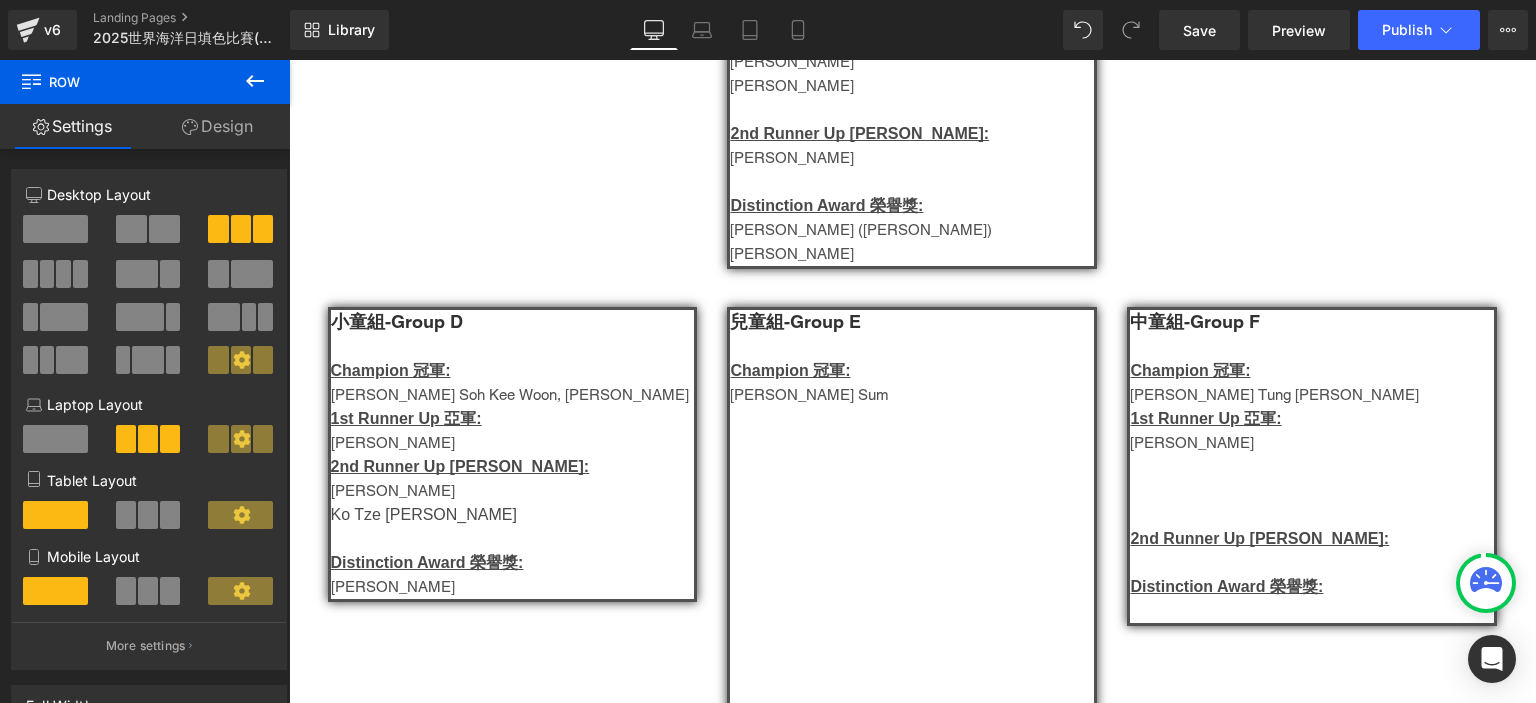 scroll, scrollTop: 1736, scrollLeft: 0, axis: vertical 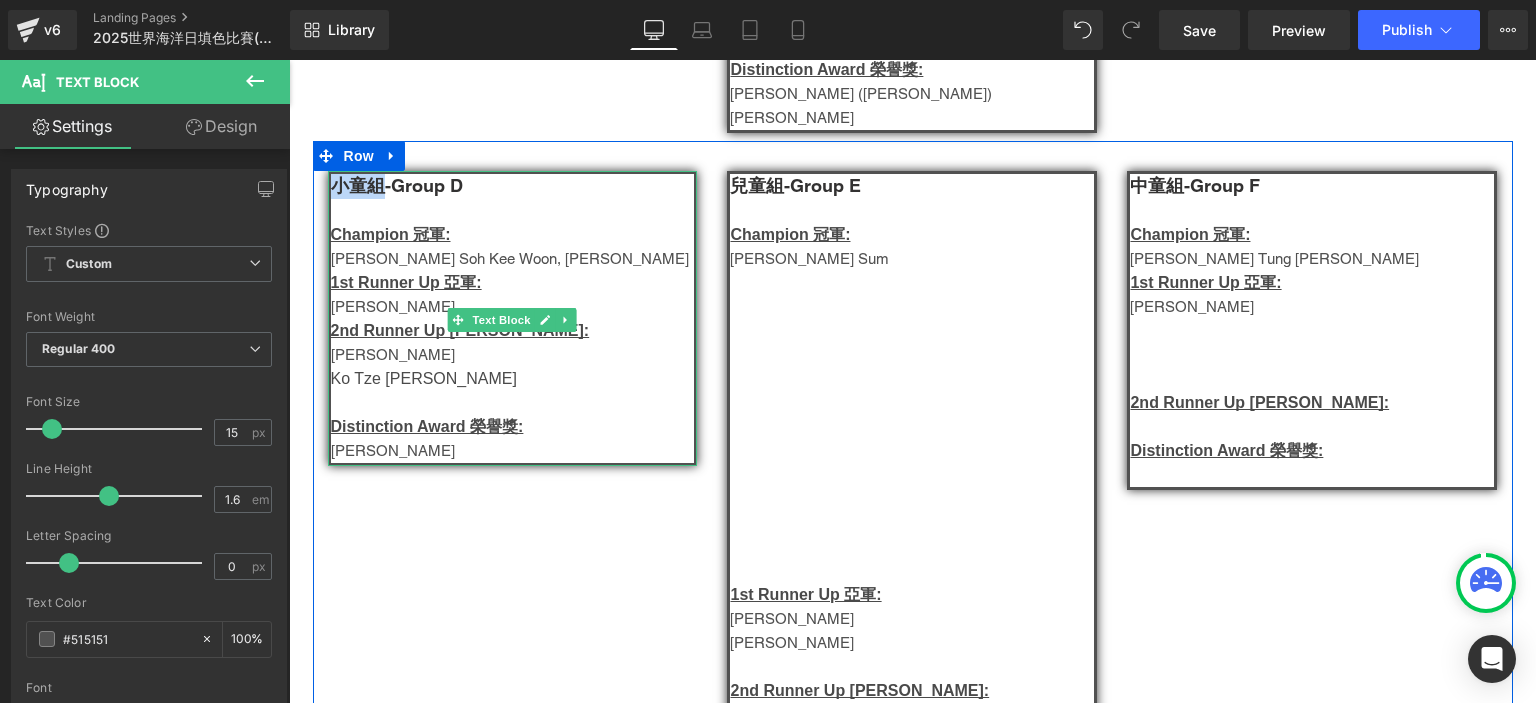 drag, startPoint x: 370, startPoint y: 185, endPoint x: 330, endPoint y: 185, distance: 40 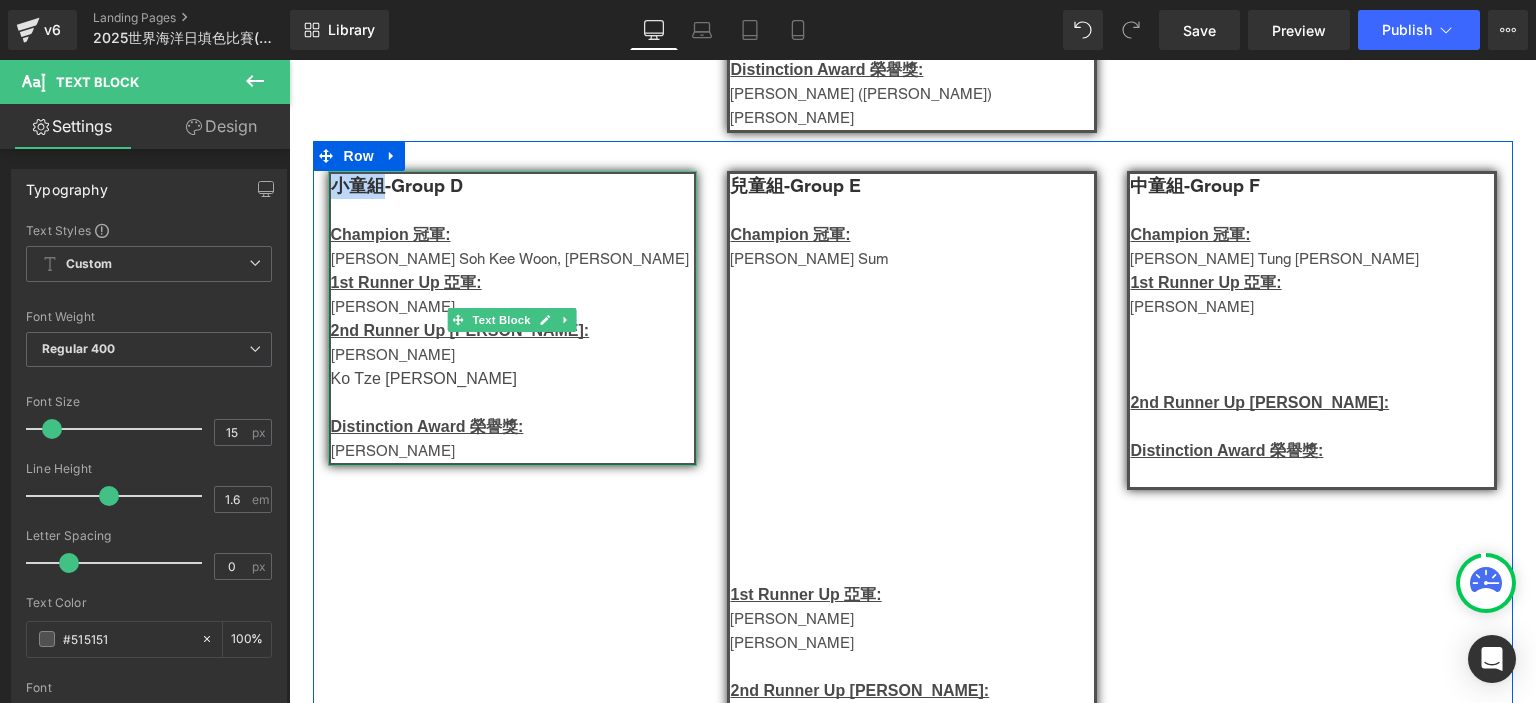 click on "小童組-Group D" at bounding box center [397, 185] 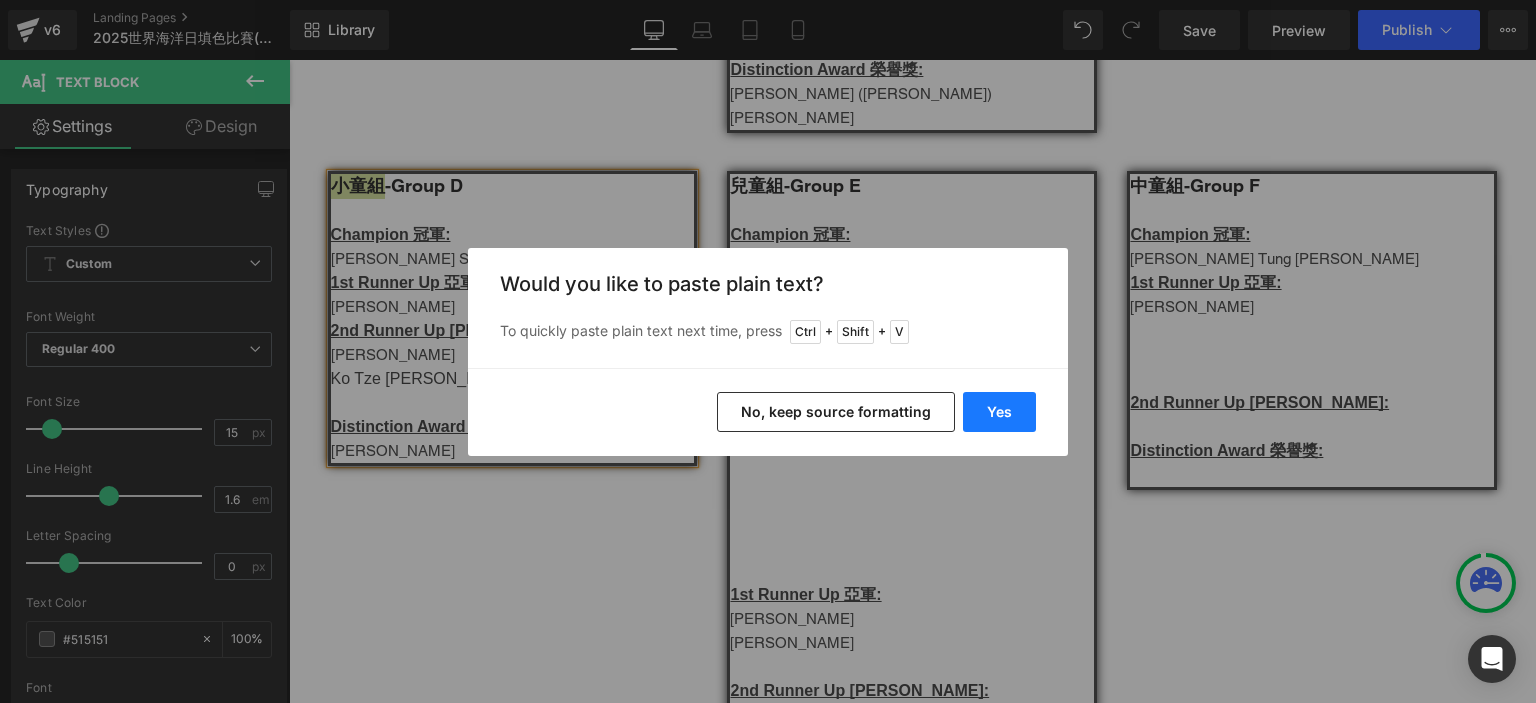 click on "Yes" at bounding box center [999, 412] 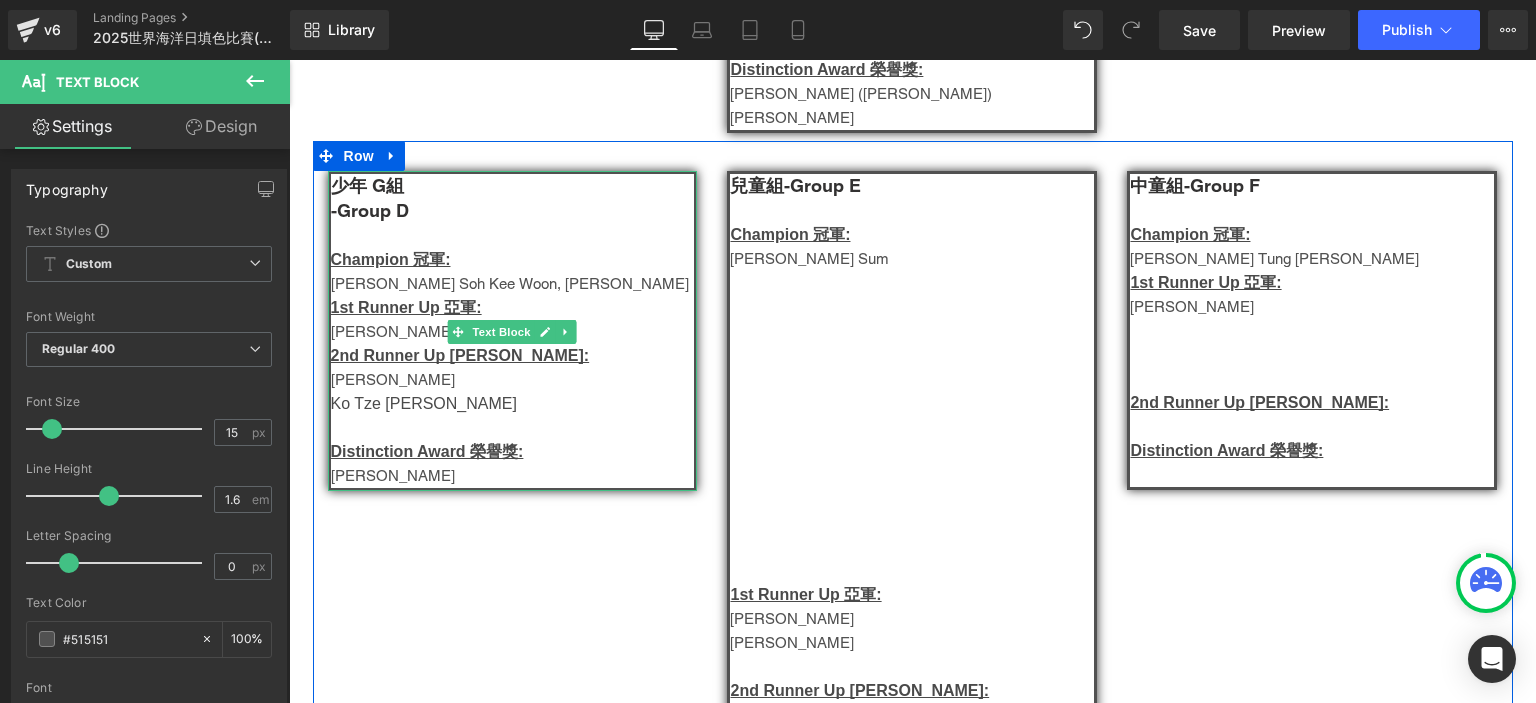click on "少年 G組" at bounding box center [367, 185] 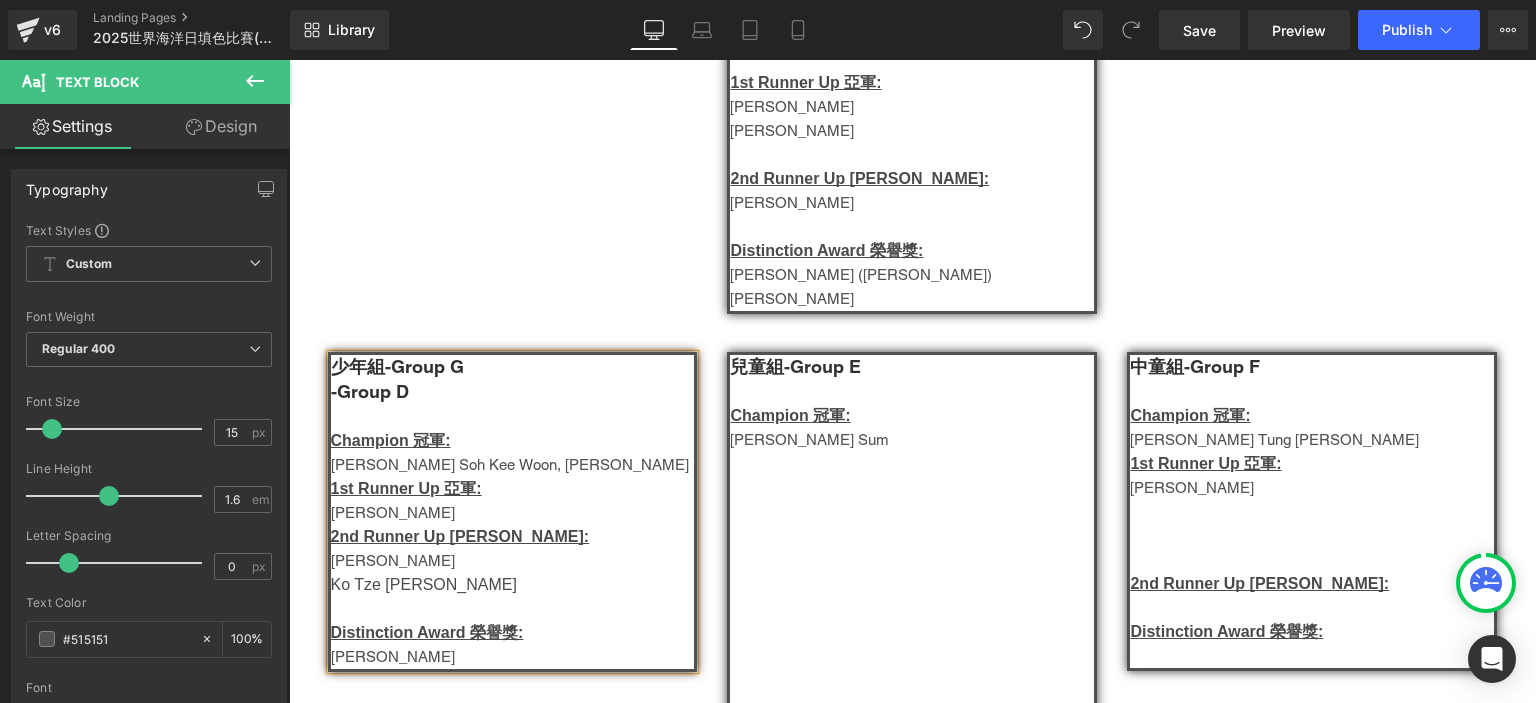 scroll, scrollTop: 1556, scrollLeft: 0, axis: vertical 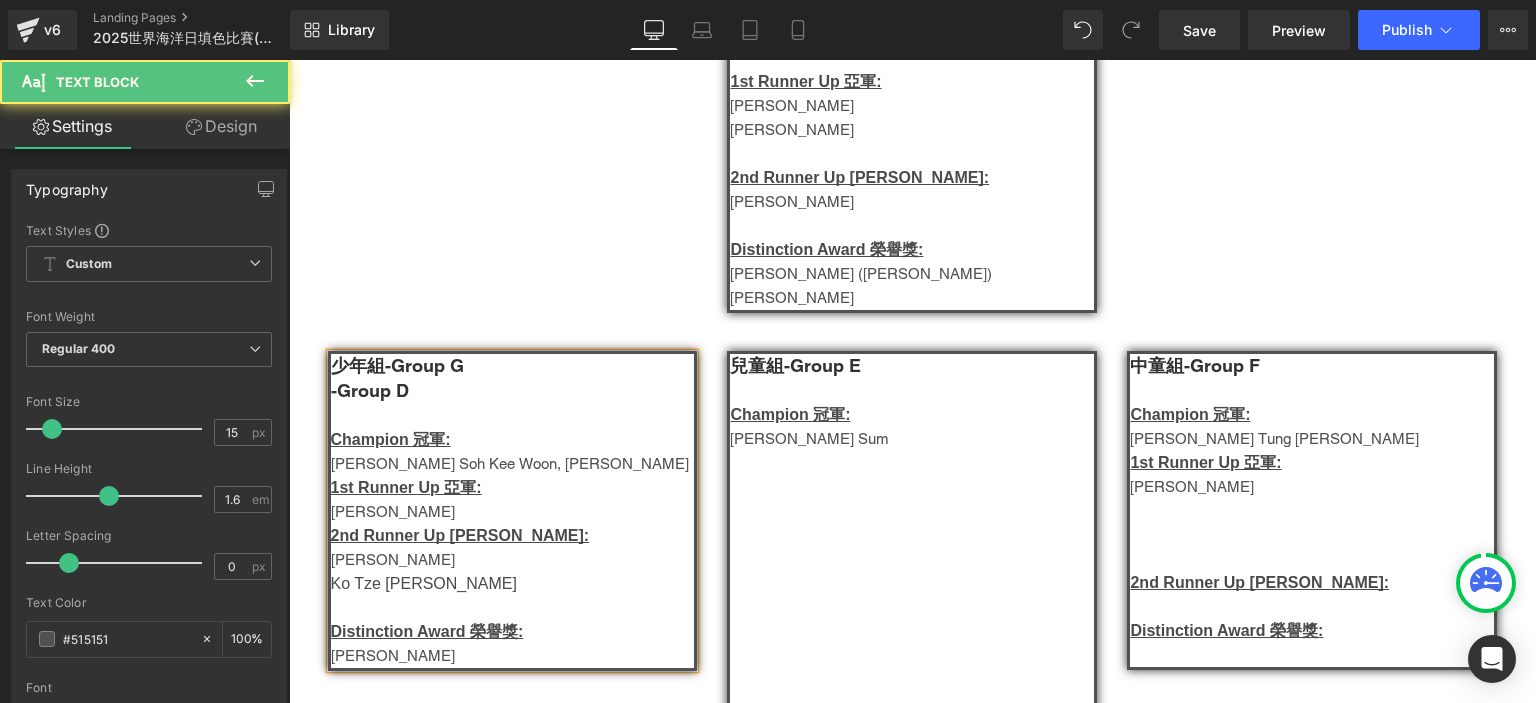 click on "-Group D" at bounding box center [370, 390] 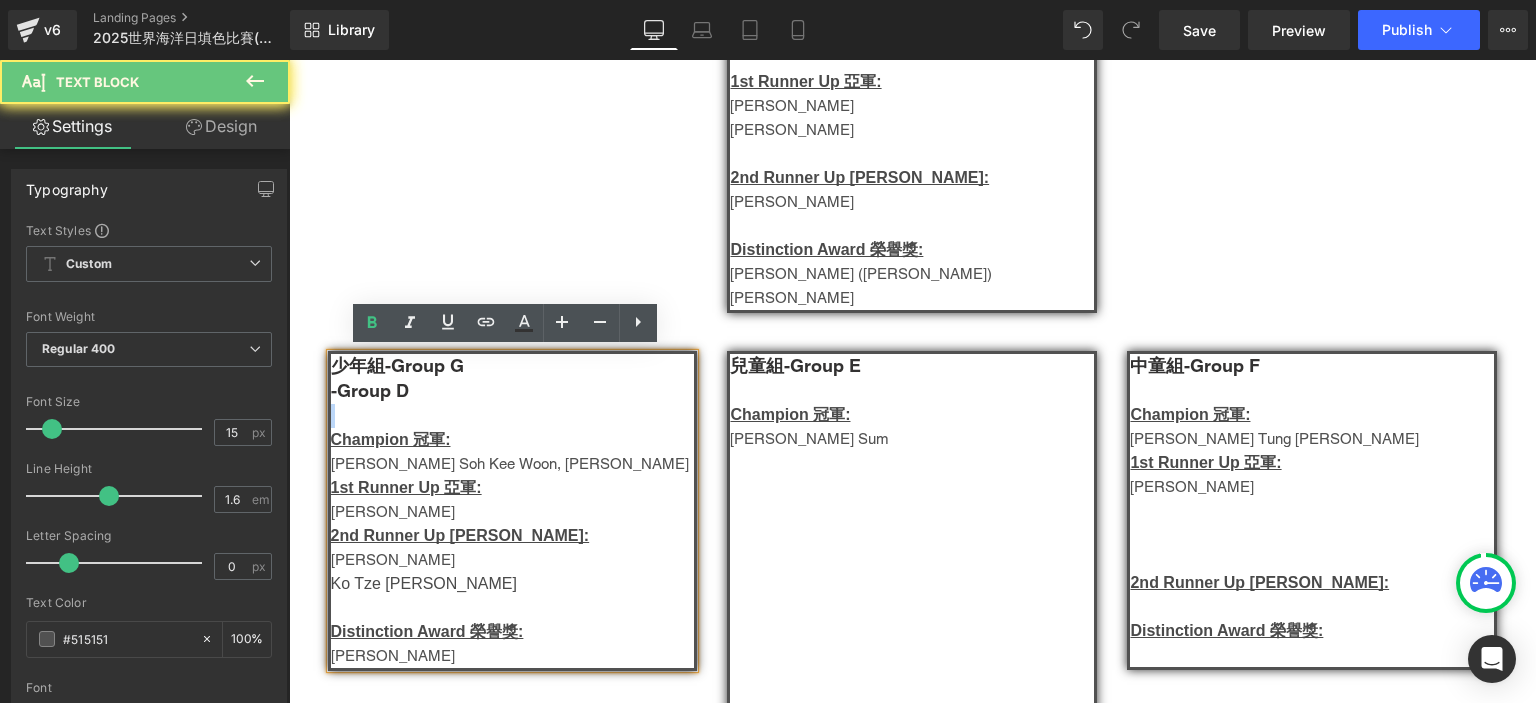 click on "-Group D" at bounding box center [370, 390] 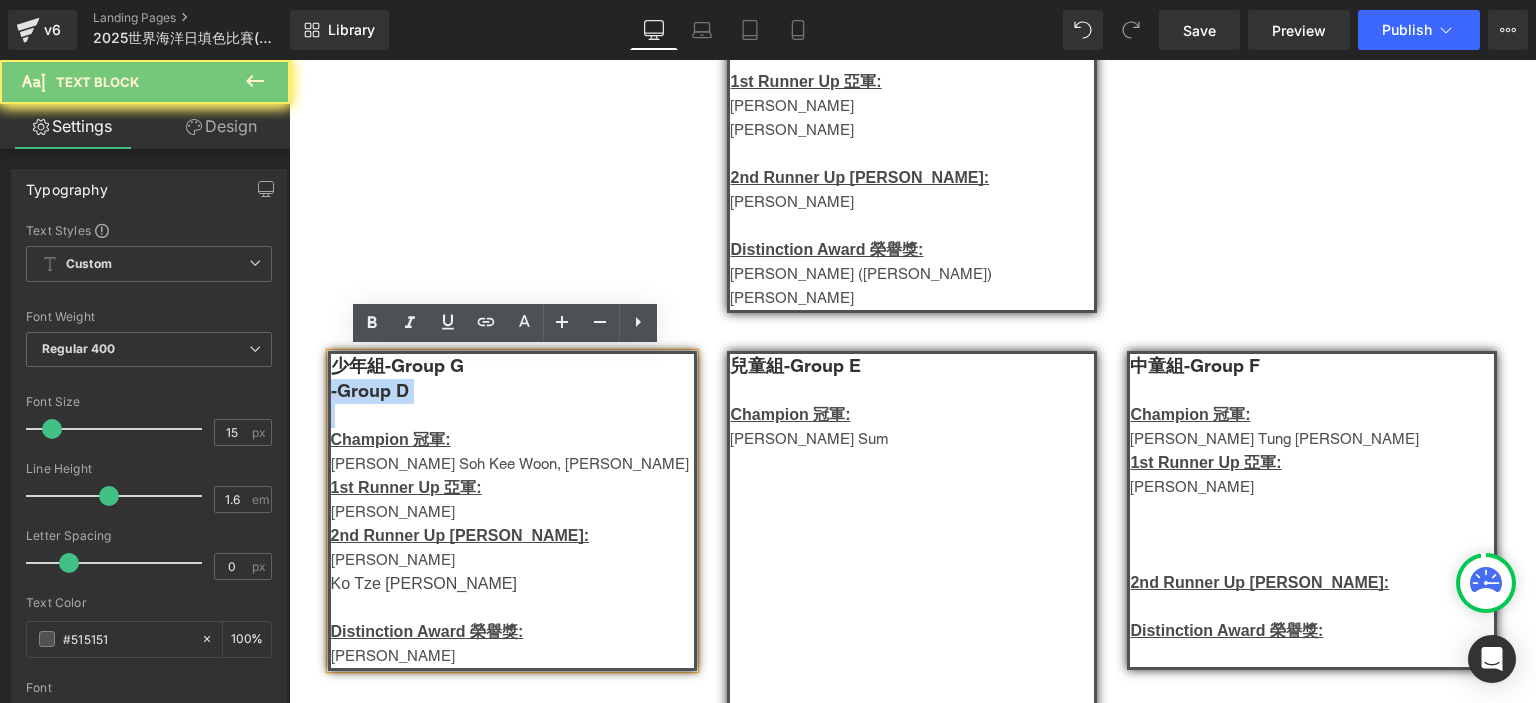 click on "-Group D" at bounding box center (370, 390) 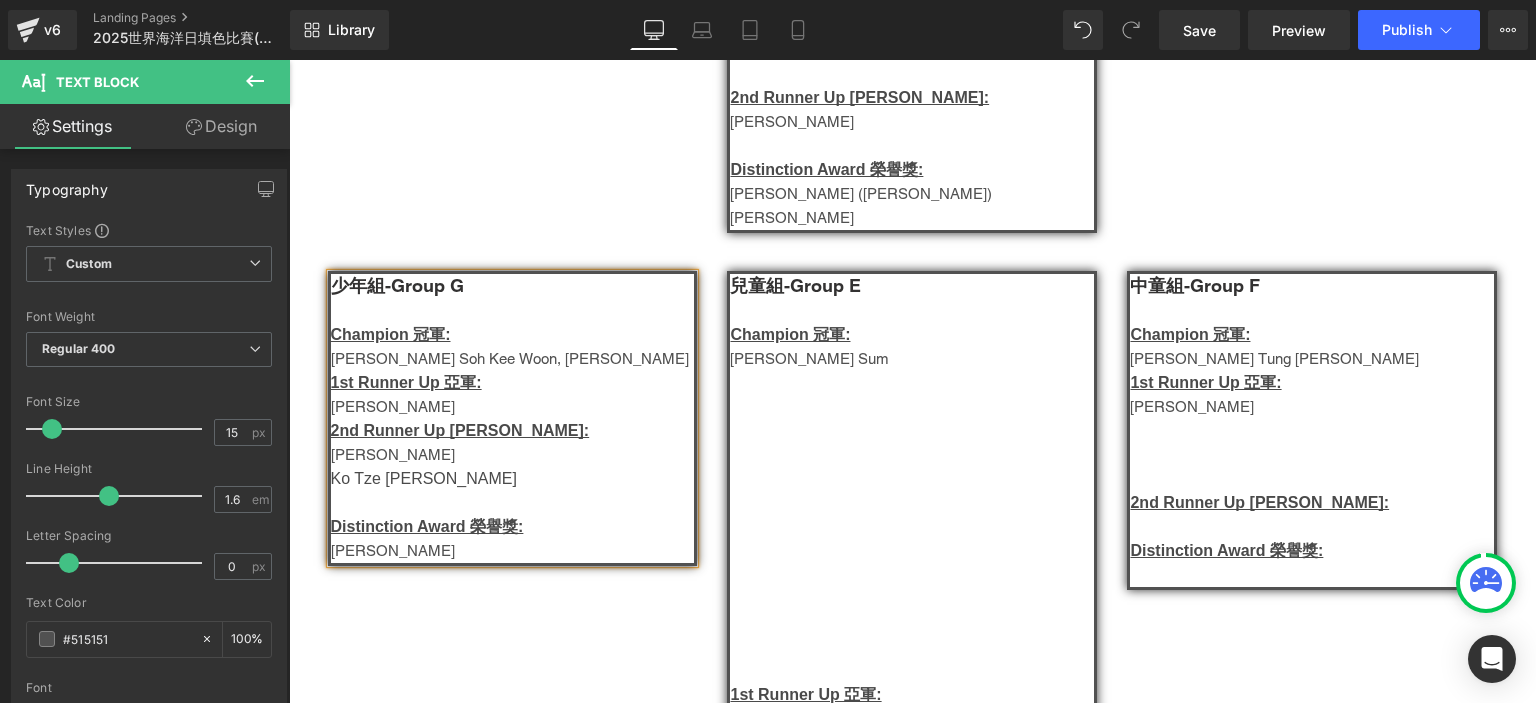 scroll, scrollTop: 1638, scrollLeft: 0, axis: vertical 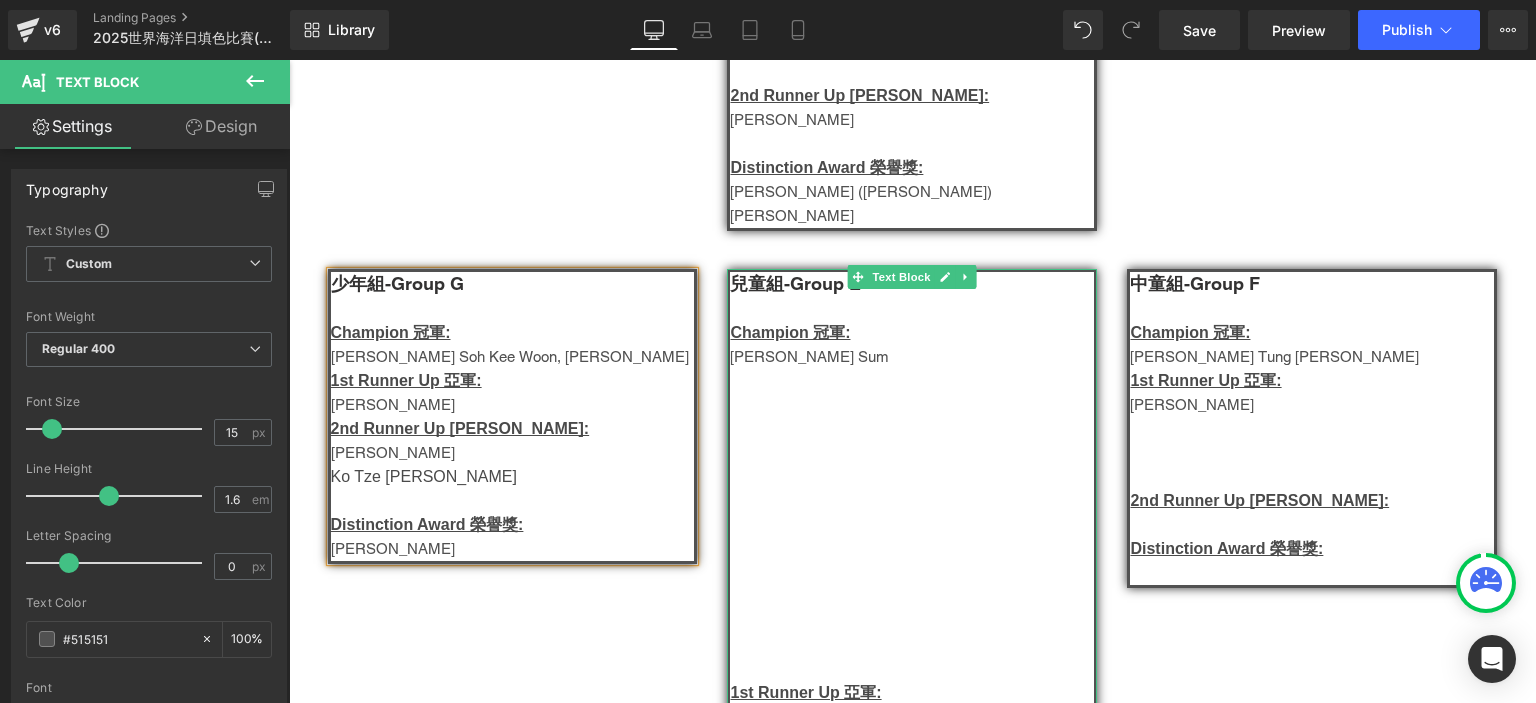 click on "兒童組-Group E" at bounding box center (795, 283) 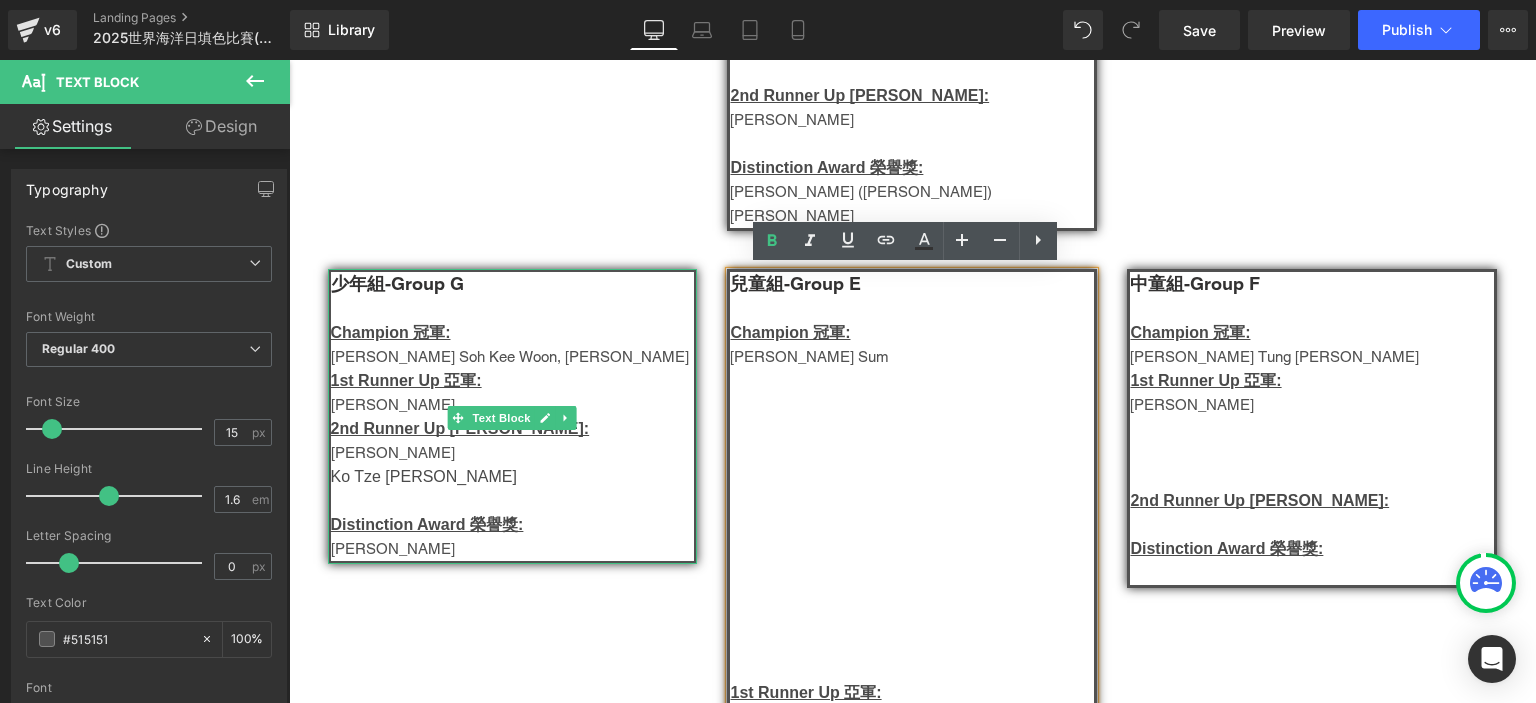click on "[PERSON_NAME] Soh Kee Woon, [PERSON_NAME]" at bounding box center (513, 357) 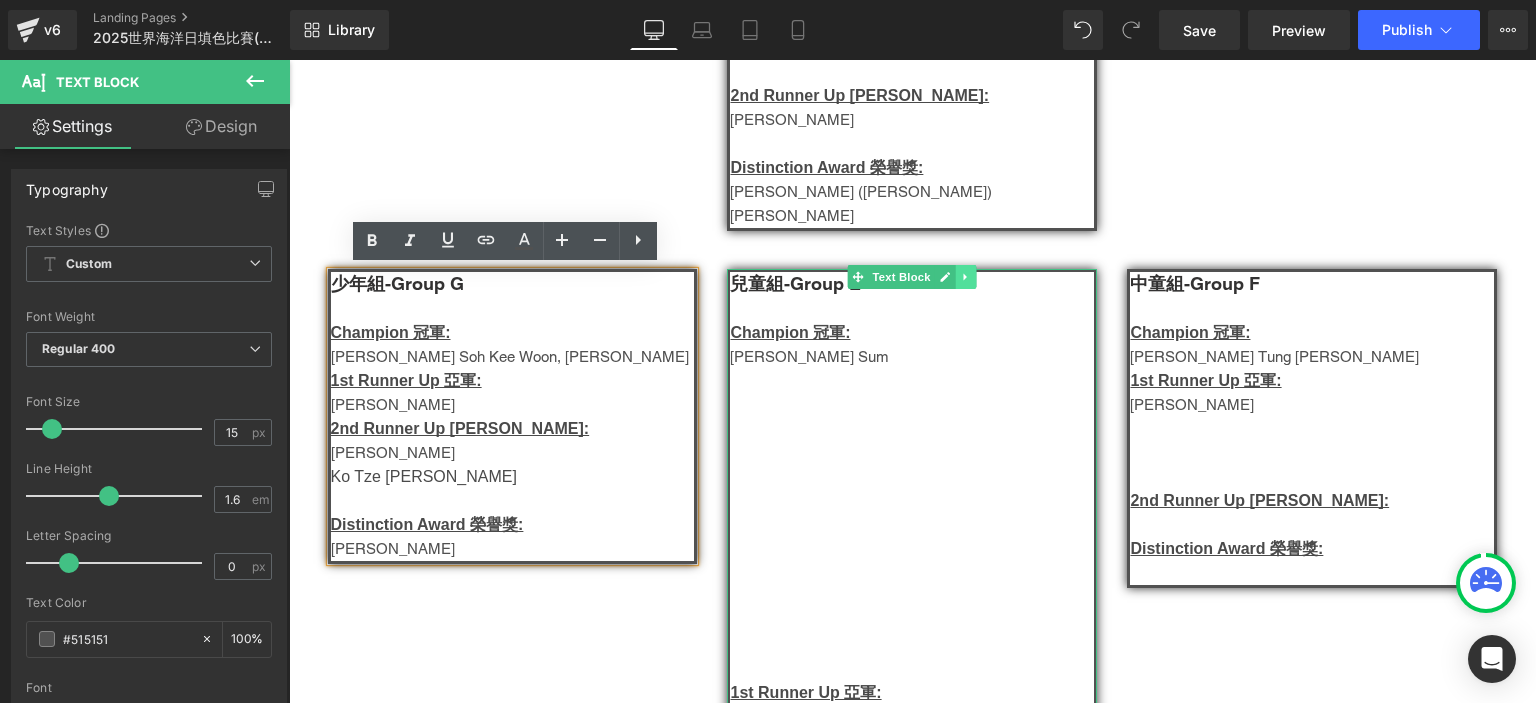 click at bounding box center [966, 277] 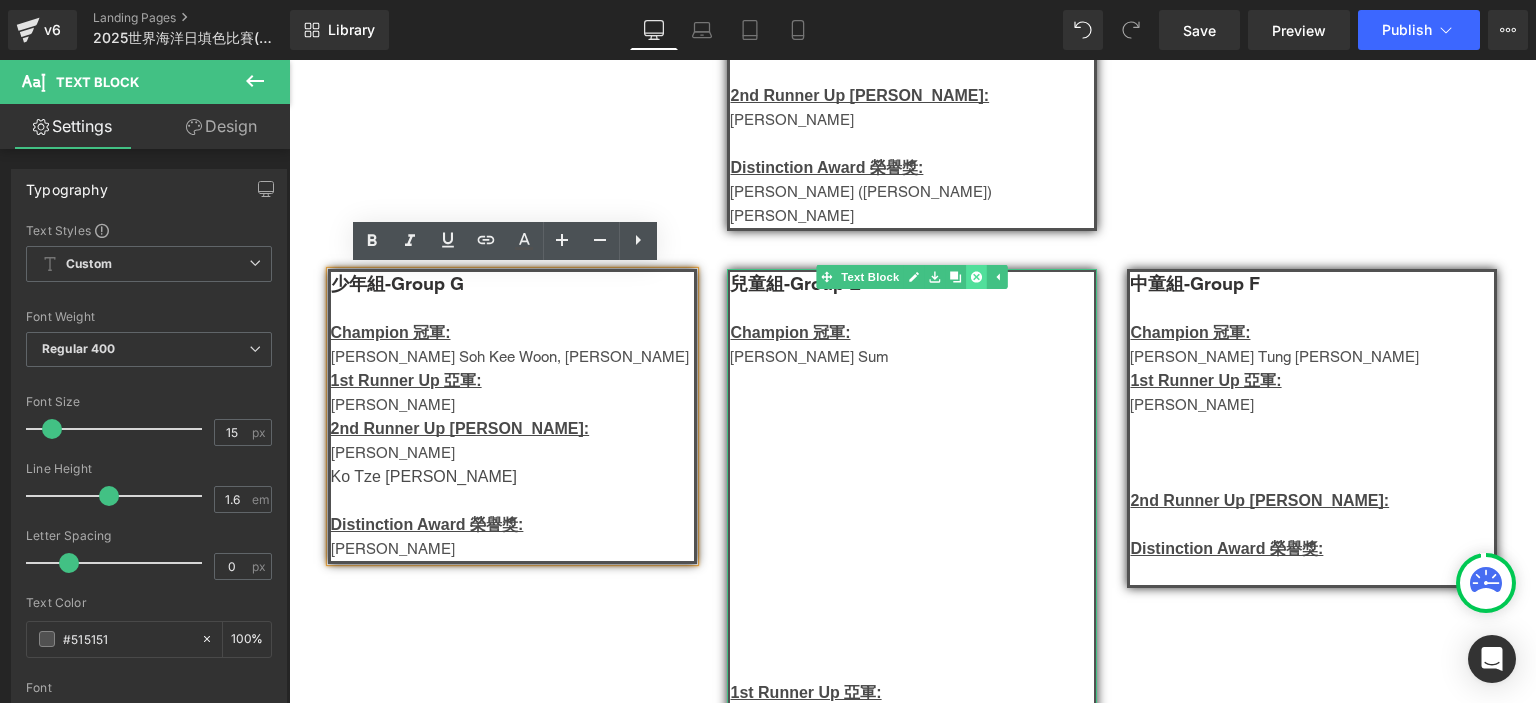 click at bounding box center (976, 277) 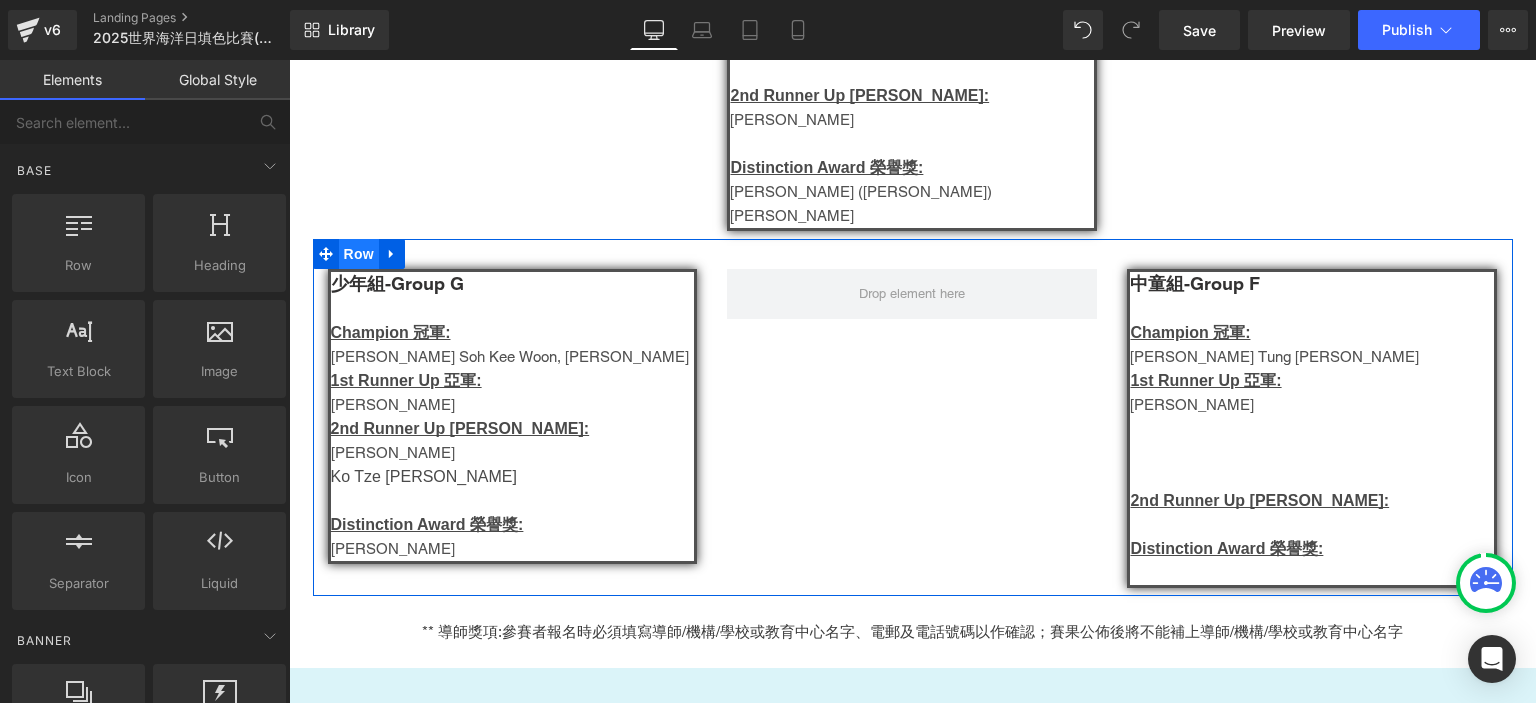 click on "Row" at bounding box center [359, 254] 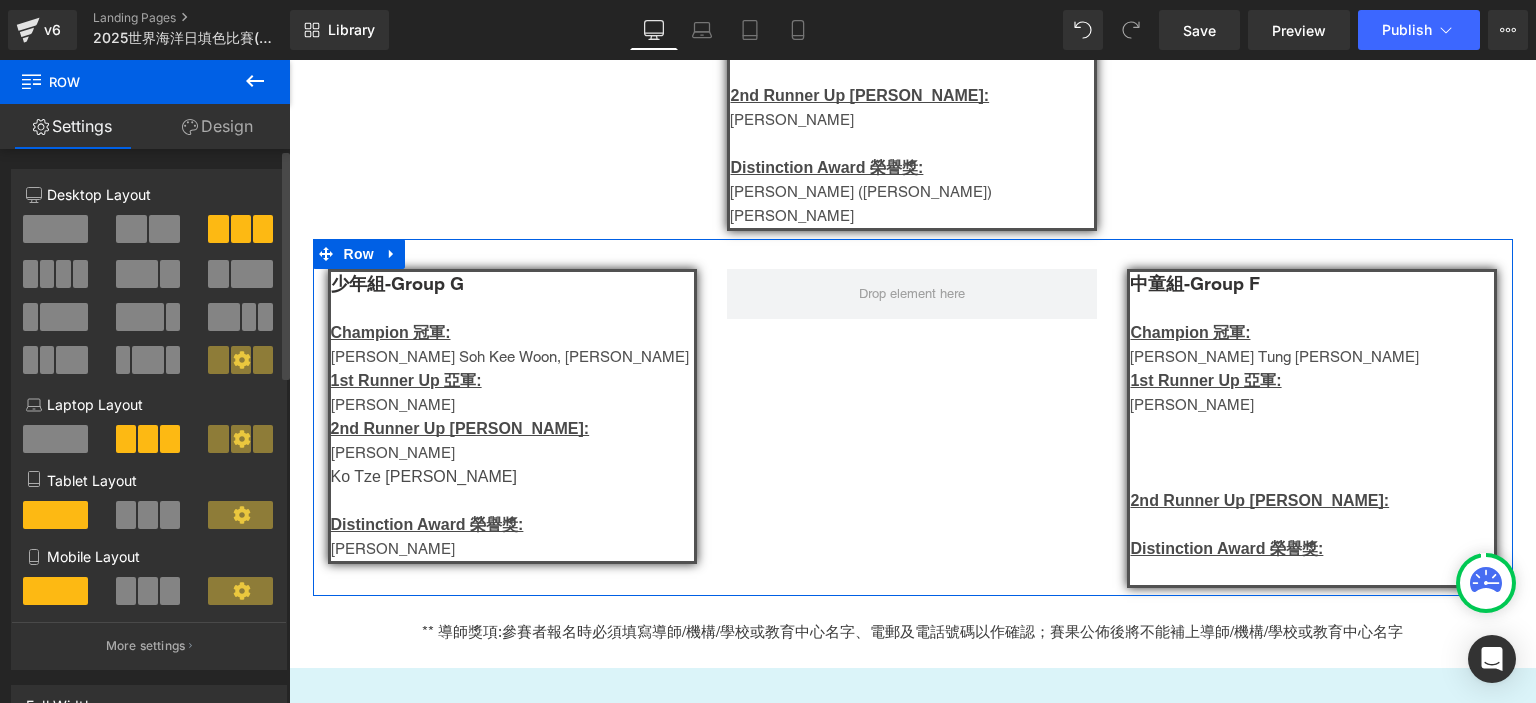 click at bounding box center (149, 229) 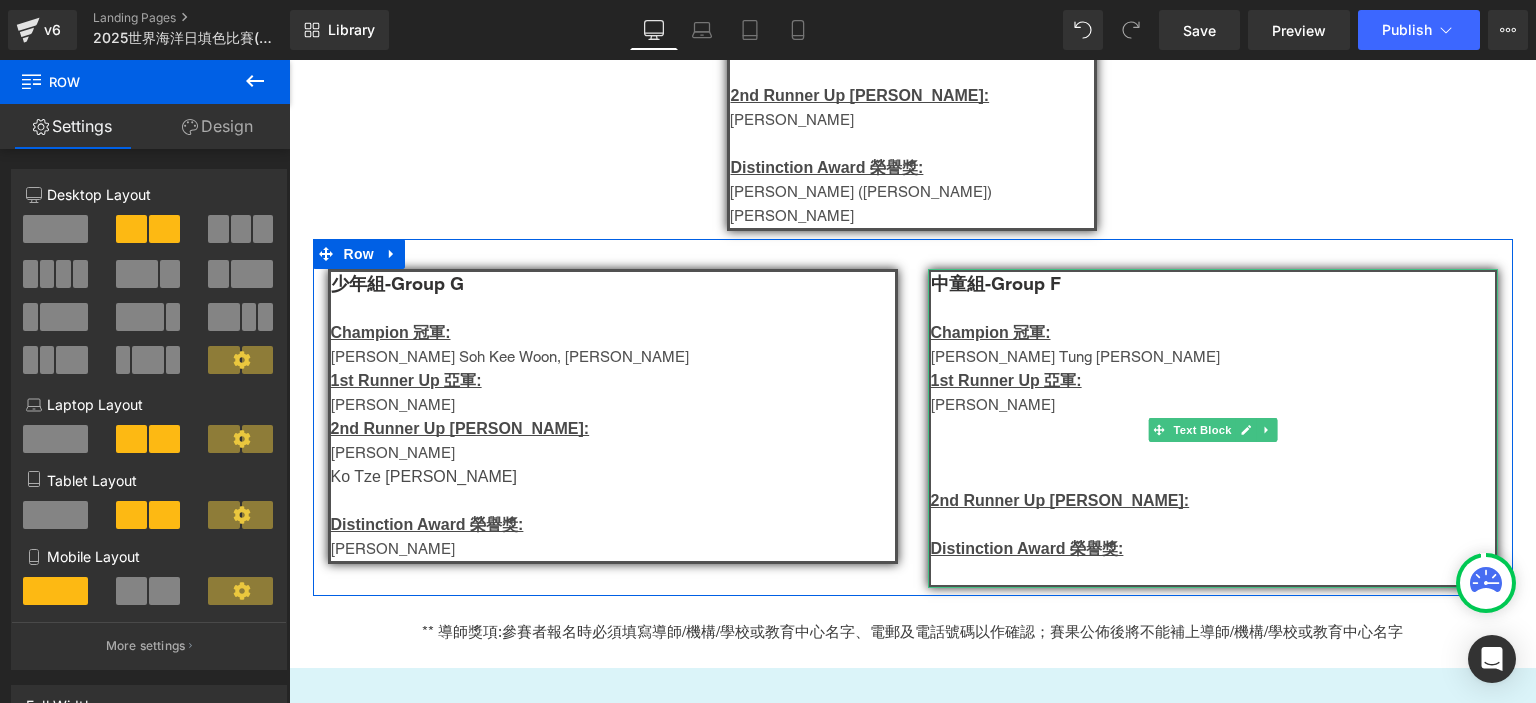 click on "中童組-Group F" at bounding box center (996, 283) 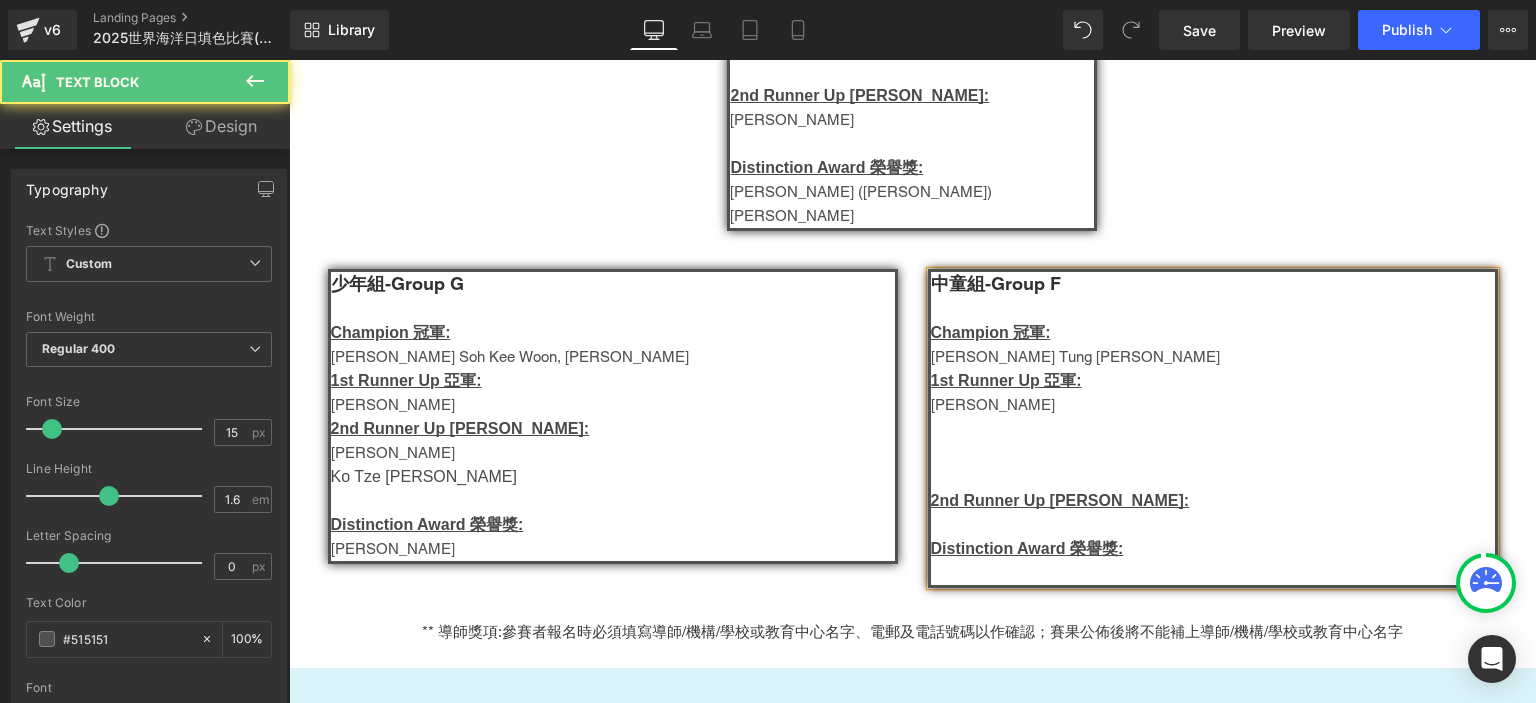 click on "中童組-Group F" at bounding box center [996, 283] 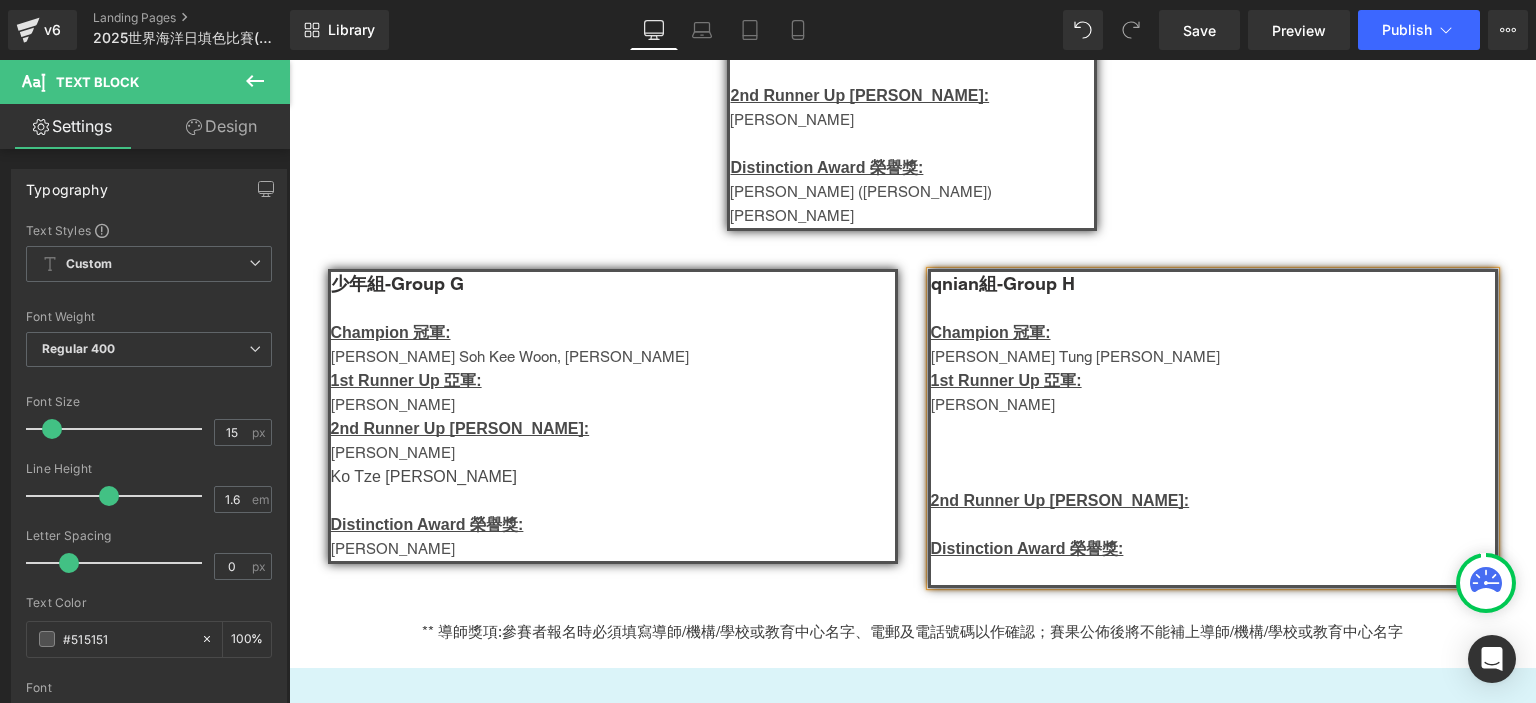 click on "[PERSON_NAME] Tung [PERSON_NAME]" at bounding box center (1213, 357) 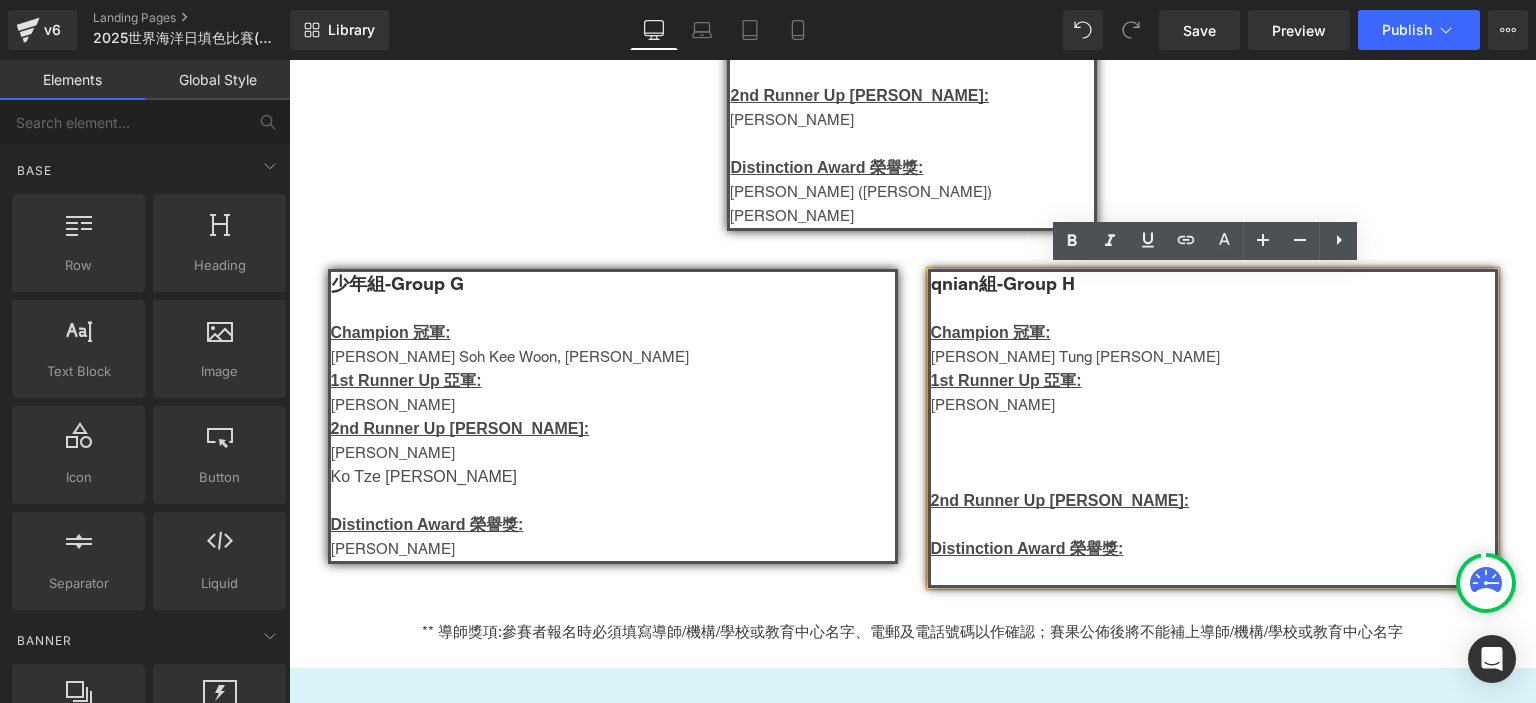 click on "2025世界海洋日填色比賽(得獎公佈) Heading         🏆得獎名單: Heading         幼兒組-Group A Champion  冠軍: [PERSON_NAME] 1st Runner Up 亞軍: So yat hei 2nd Runner Up [PERSON_NAME]: [PERSON_NAME] Distinction Award 榮譽獎: [PERSON_NAME]Text Block         幼兒組-Group B Champion 冠軍: [PERSON_NAME] 1st Runner Up 亞軍: HAU [PERSON_NAME] Aria 2nd Runner Up [PERSON_NAME]: [PERSON_NAME] Distinction Award 榮譽獎: [PERSON_NAME] Outstanding Award 優異獎: [PERSON_NAME] [PERSON_NAME] Text Block         幼兒組-Group C Champion 冠軍: [PERSON_NAME] 1st Runner Up 亞軍: [PERSON_NAME] 2nd Runner Up [PERSON_NAME]: Law [PERSON_NAME] [PERSON_NAME] Award 榮譽獎: Fong Hou Jit Outstanding Award 優異獎: [PERSON_NAME] [PERSON_NAME] Text Block         Row         小童組-Group D Champion 冠軍: [PERSON_NAME], [PERSON_NAME] 1st Runner Up 亞軍: [PERSON_NAME]2nd Runner Up [PERSON_NAME]: [PERSON_NAME] Ko Tze [PERSON_NAME] Distinction Award 榮譽獎: [PERSON_NAME] Text Block" at bounding box center (912, 1184) 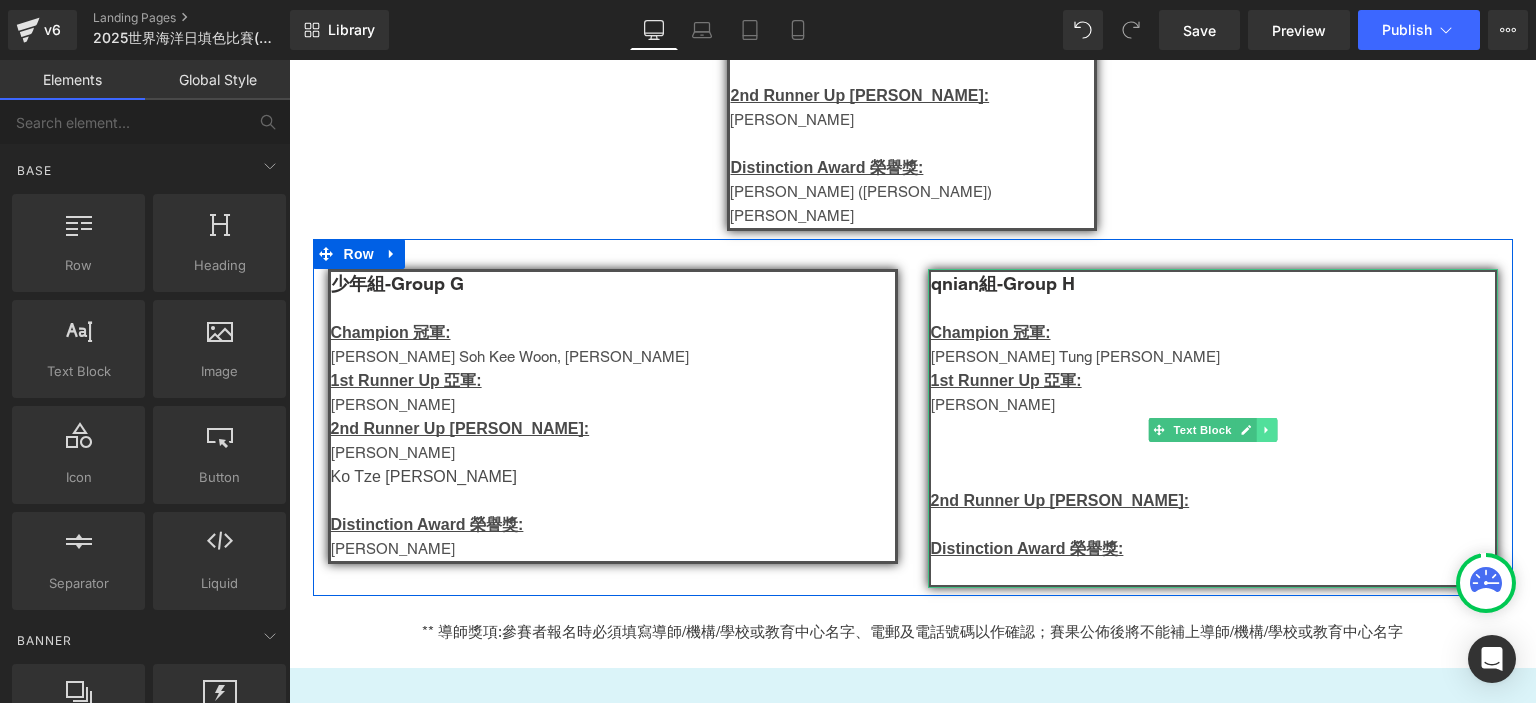 click at bounding box center (1266, 430) 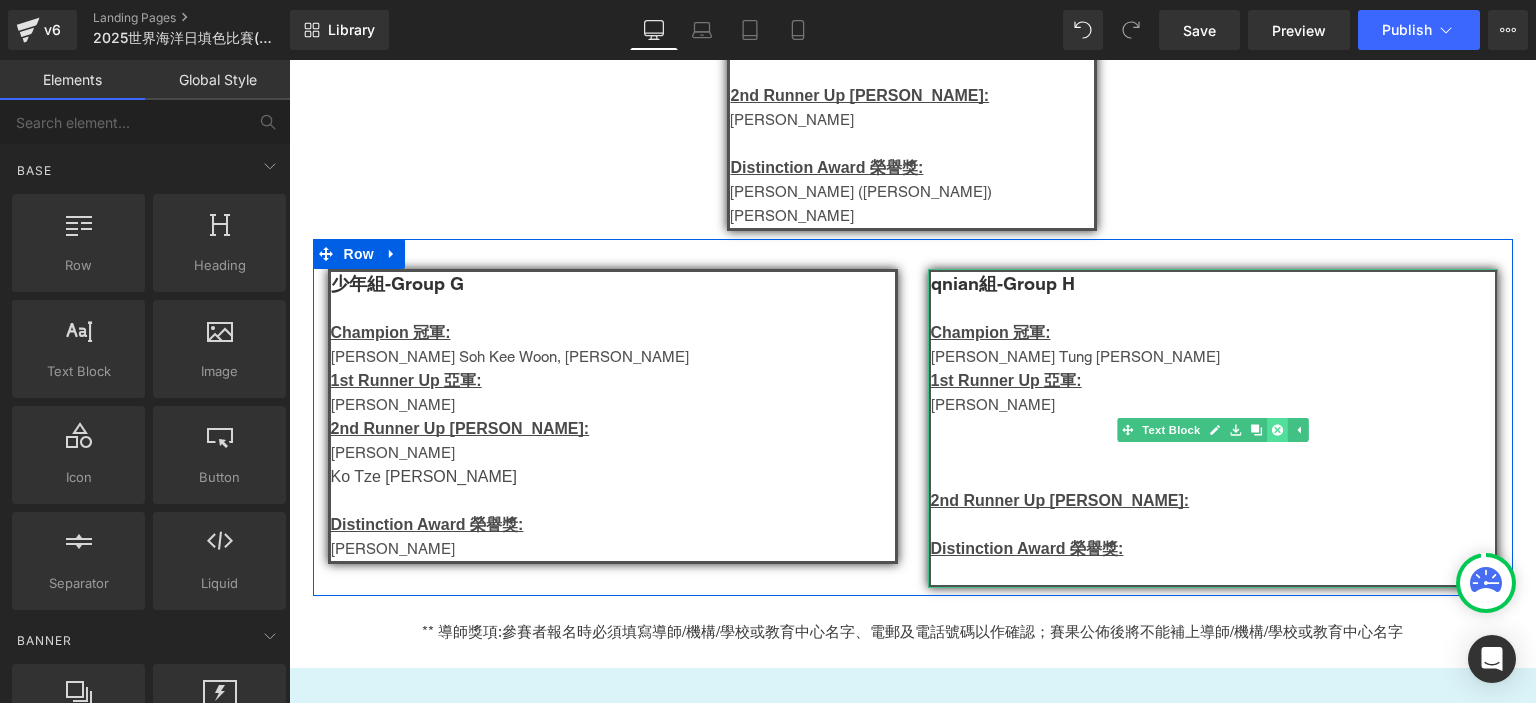 click 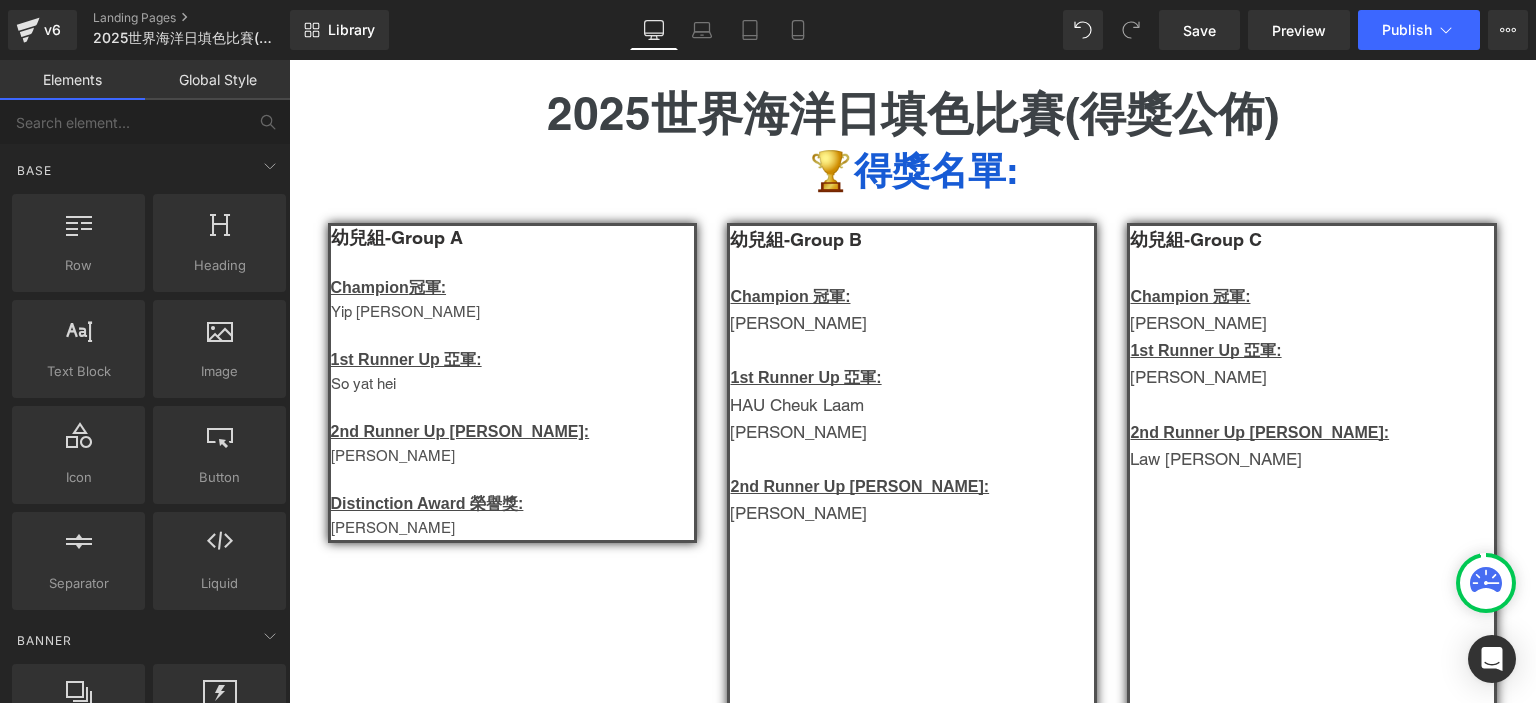 scroll, scrollTop: 180, scrollLeft: 0, axis: vertical 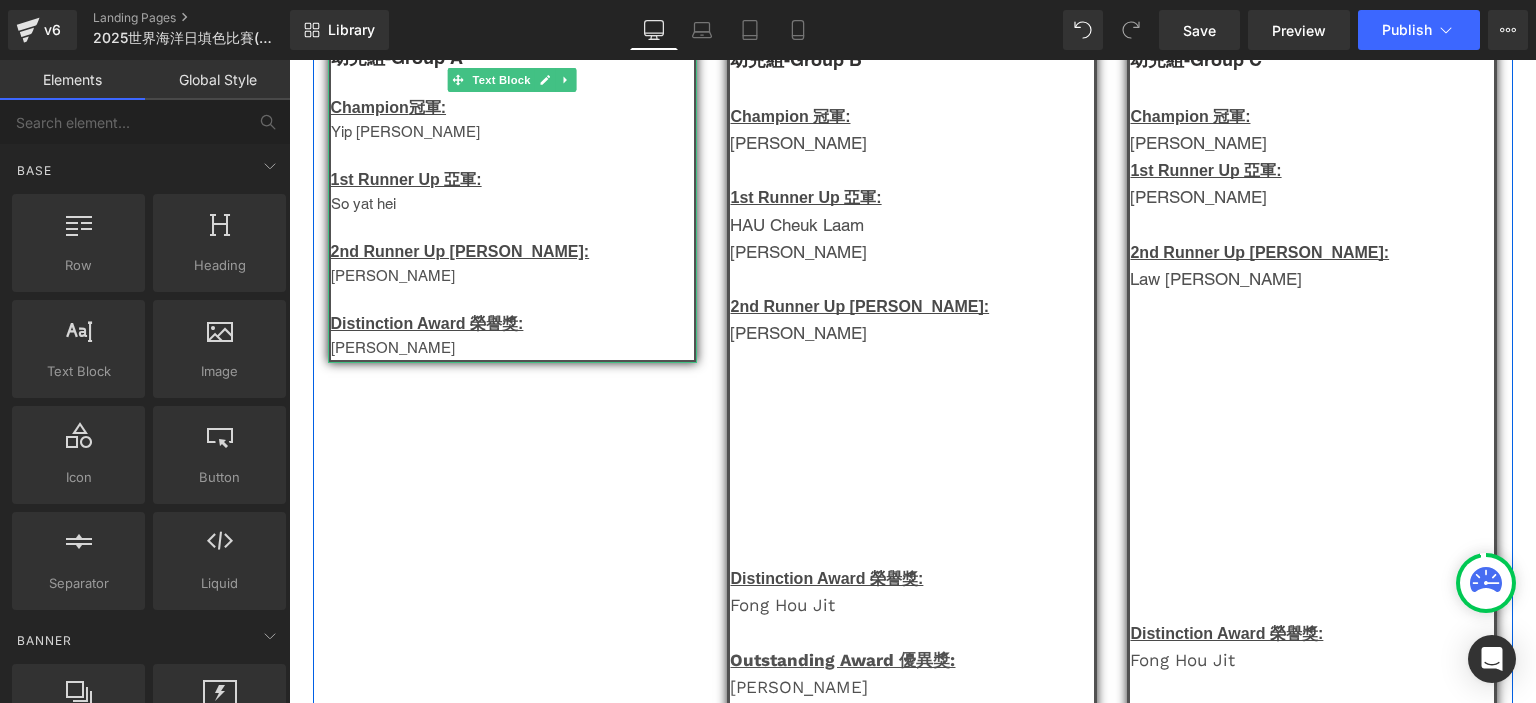 click on "[PERSON_NAME]" at bounding box center (513, 348) 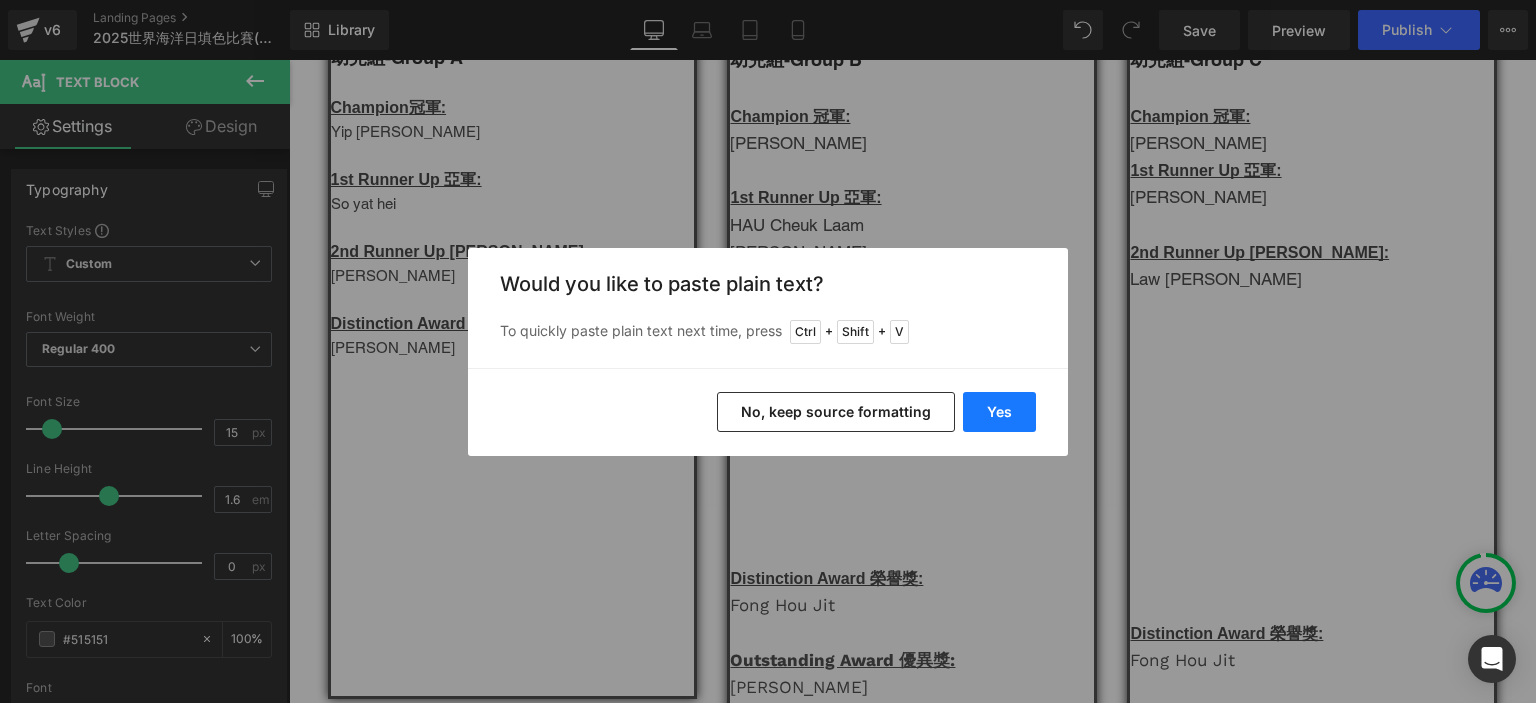 click on "Yes" at bounding box center (999, 412) 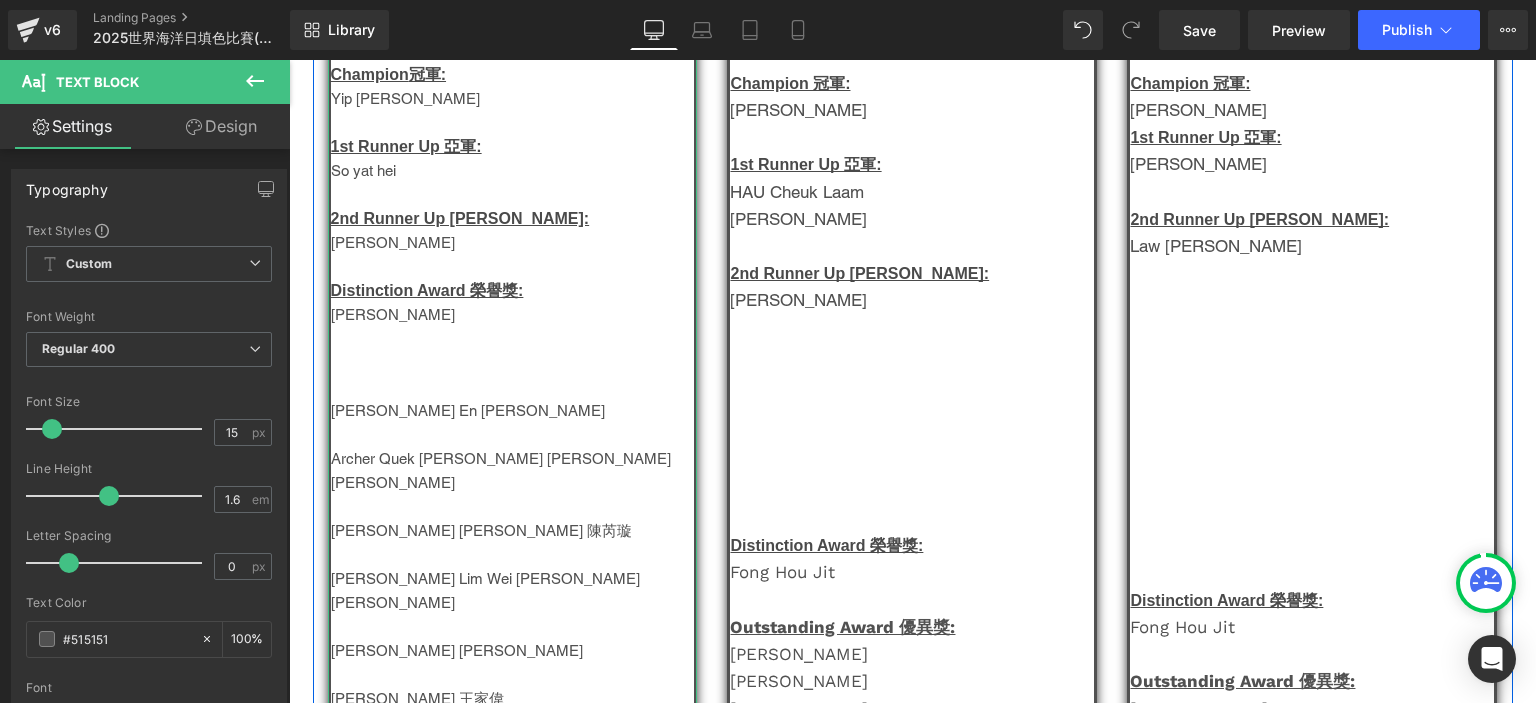 scroll, scrollTop: 331, scrollLeft: 0, axis: vertical 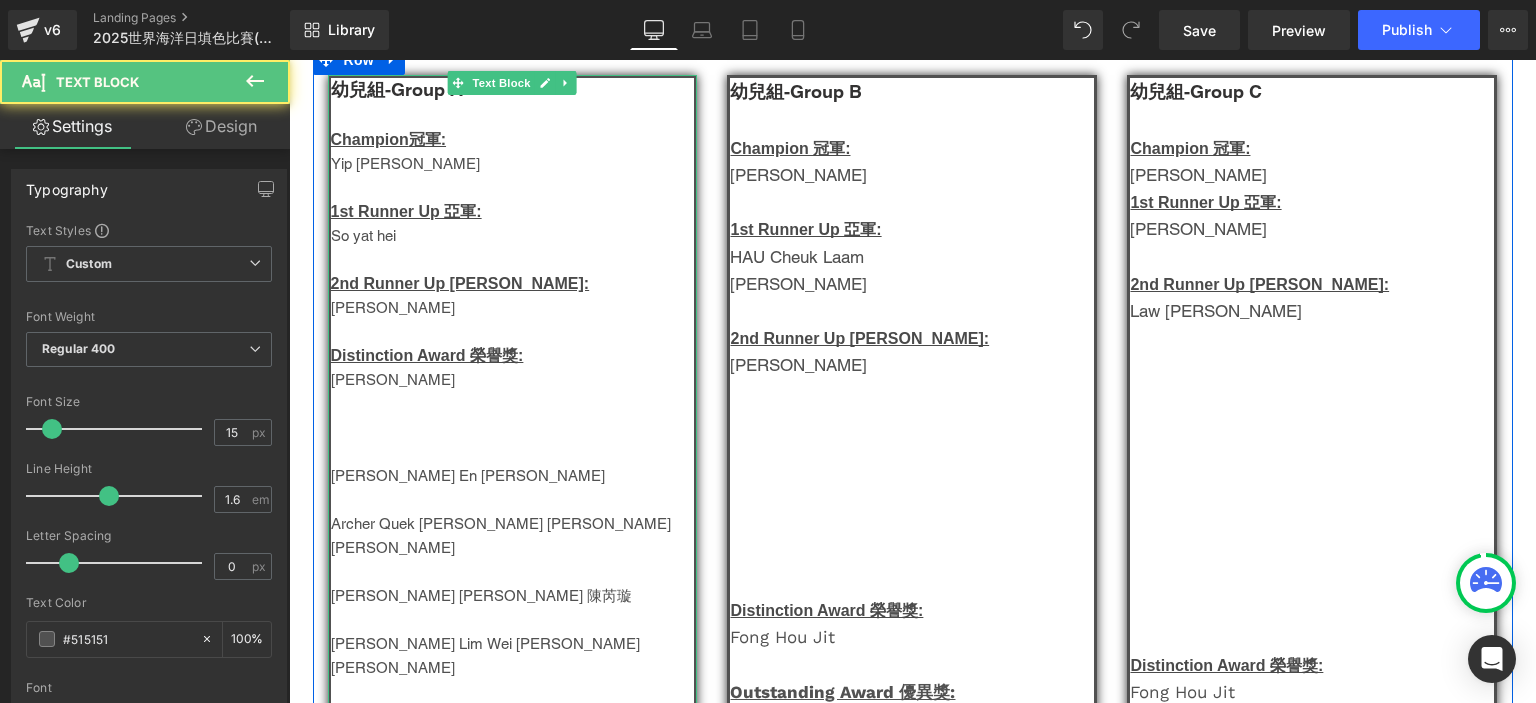 click on "[PERSON_NAME] En [PERSON_NAME]" at bounding box center (513, 476) 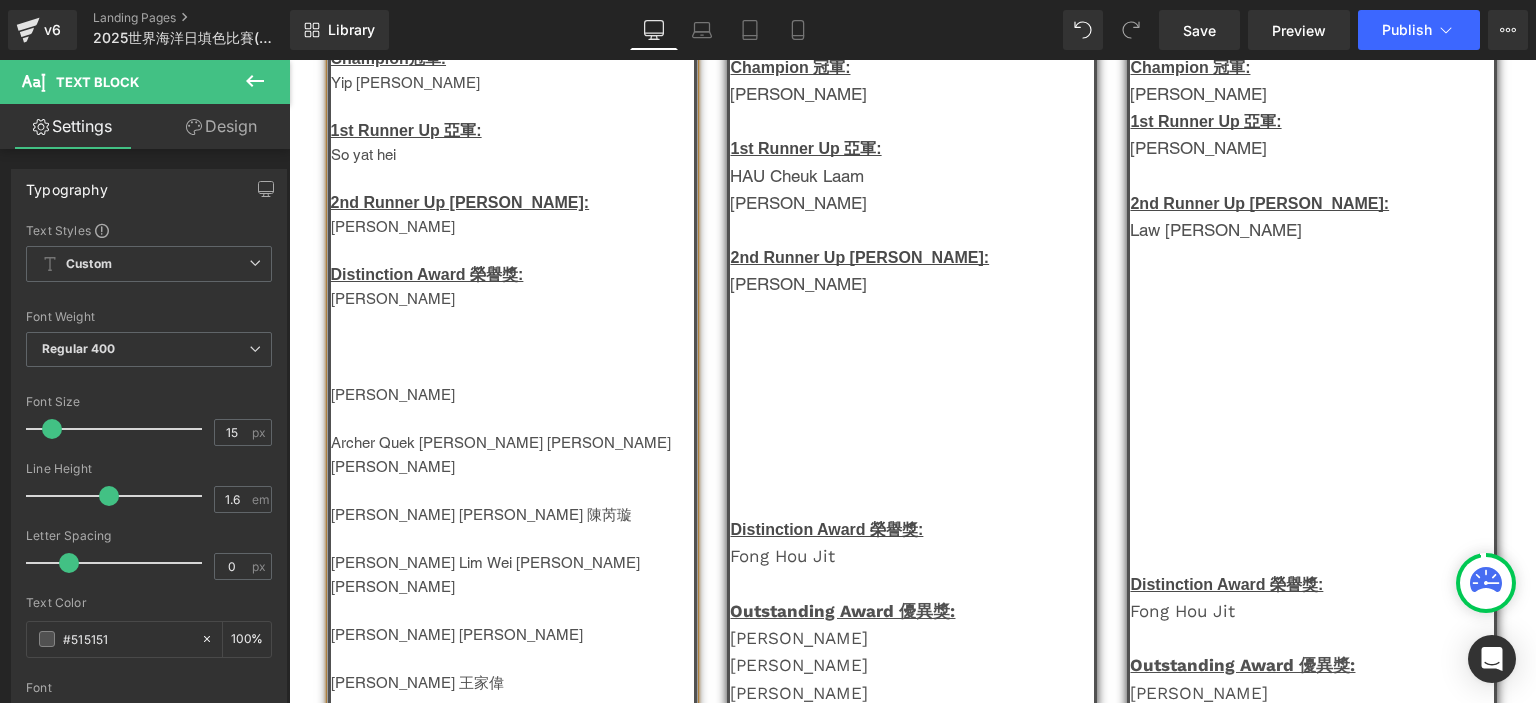 scroll, scrollTop: 423, scrollLeft: 0, axis: vertical 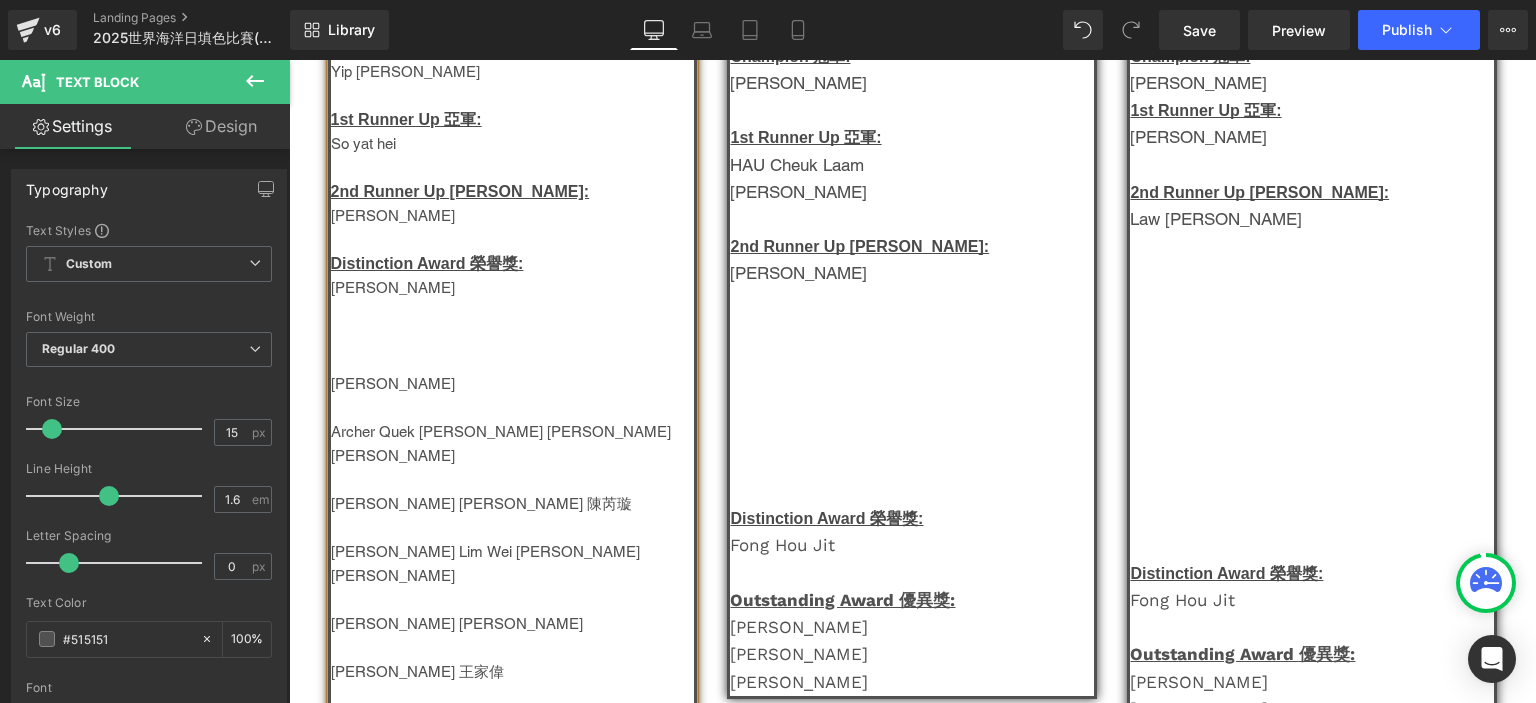 click on "[PERSON_NAME] [PERSON_NAME] 陳芮璇" at bounding box center [513, 504] 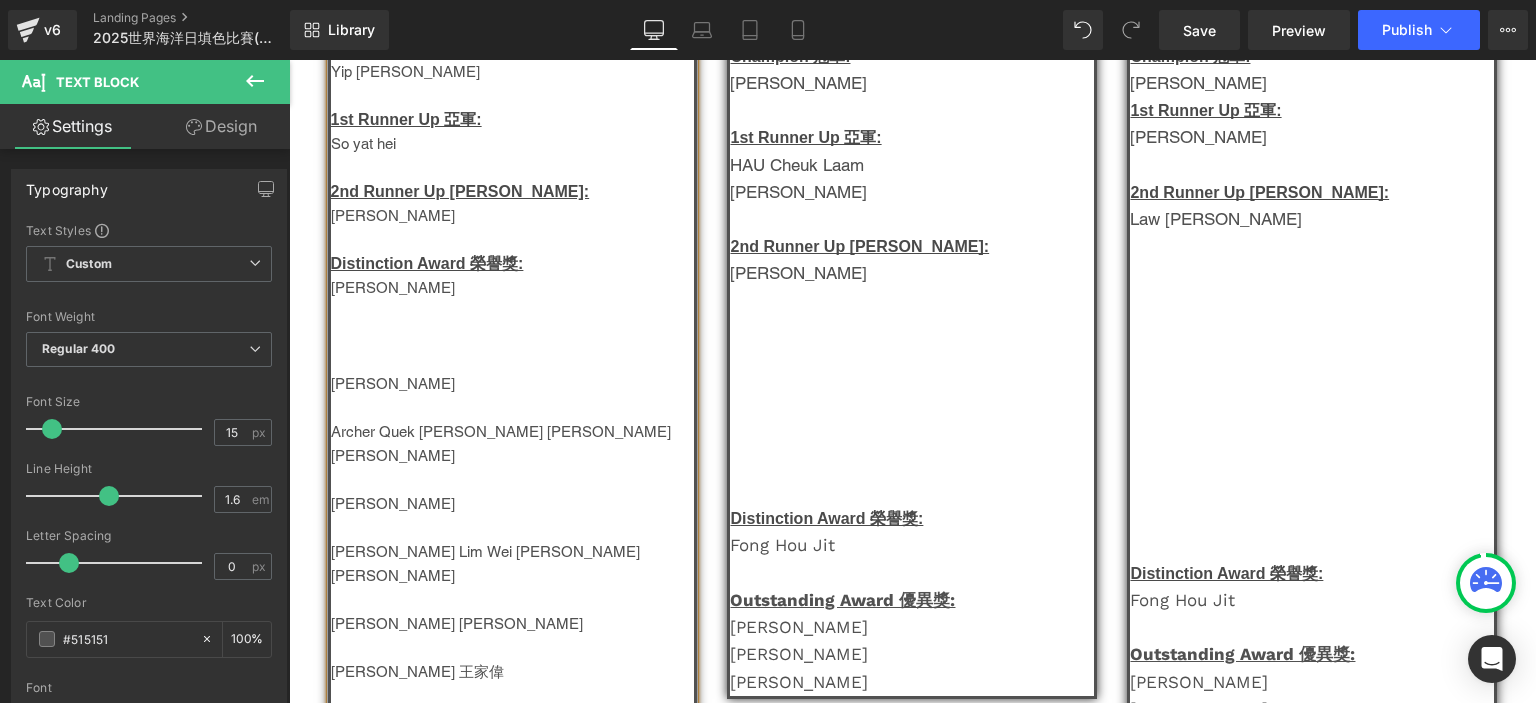 scroll, scrollTop: 451, scrollLeft: 0, axis: vertical 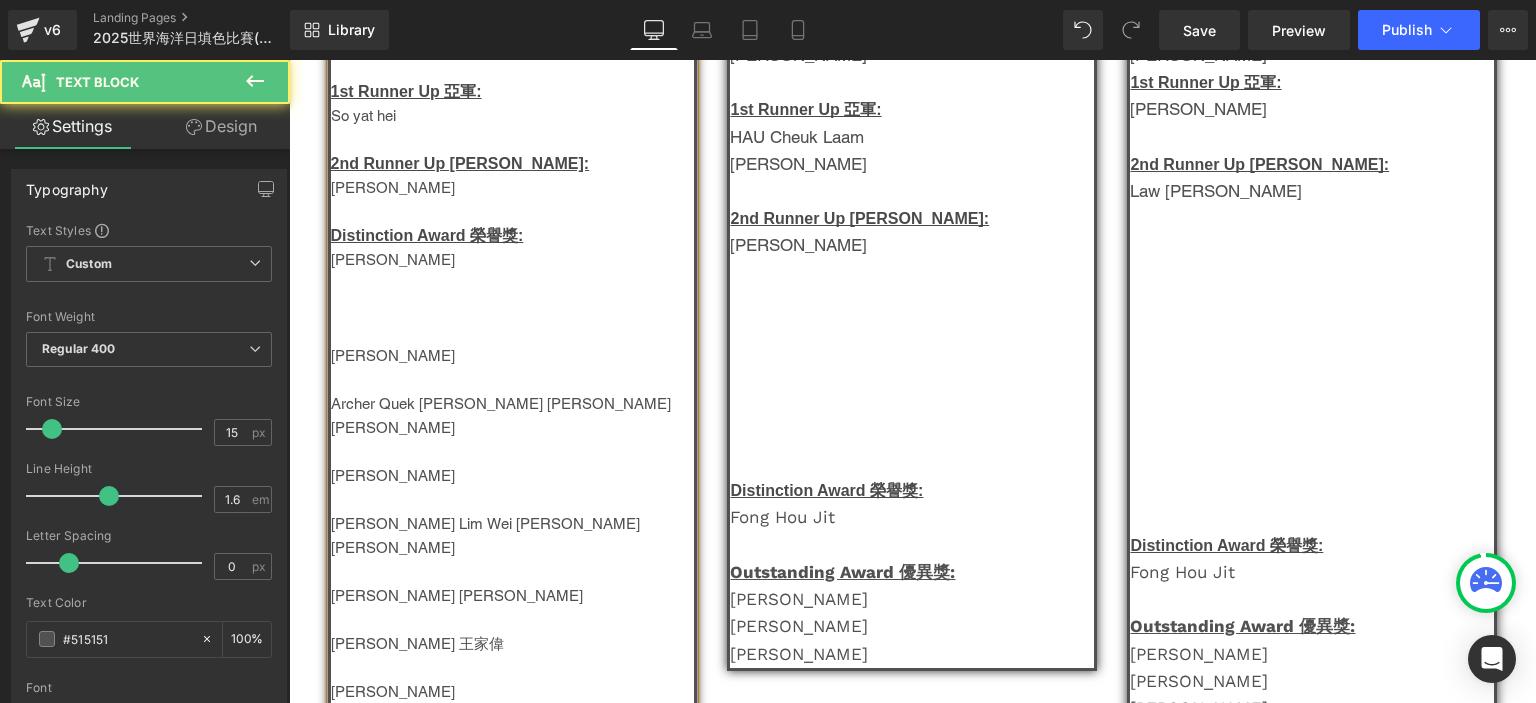 click on "[PERSON_NAME] Lim Wei [PERSON_NAME] [PERSON_NAME]" at bounding box center [513, 536] 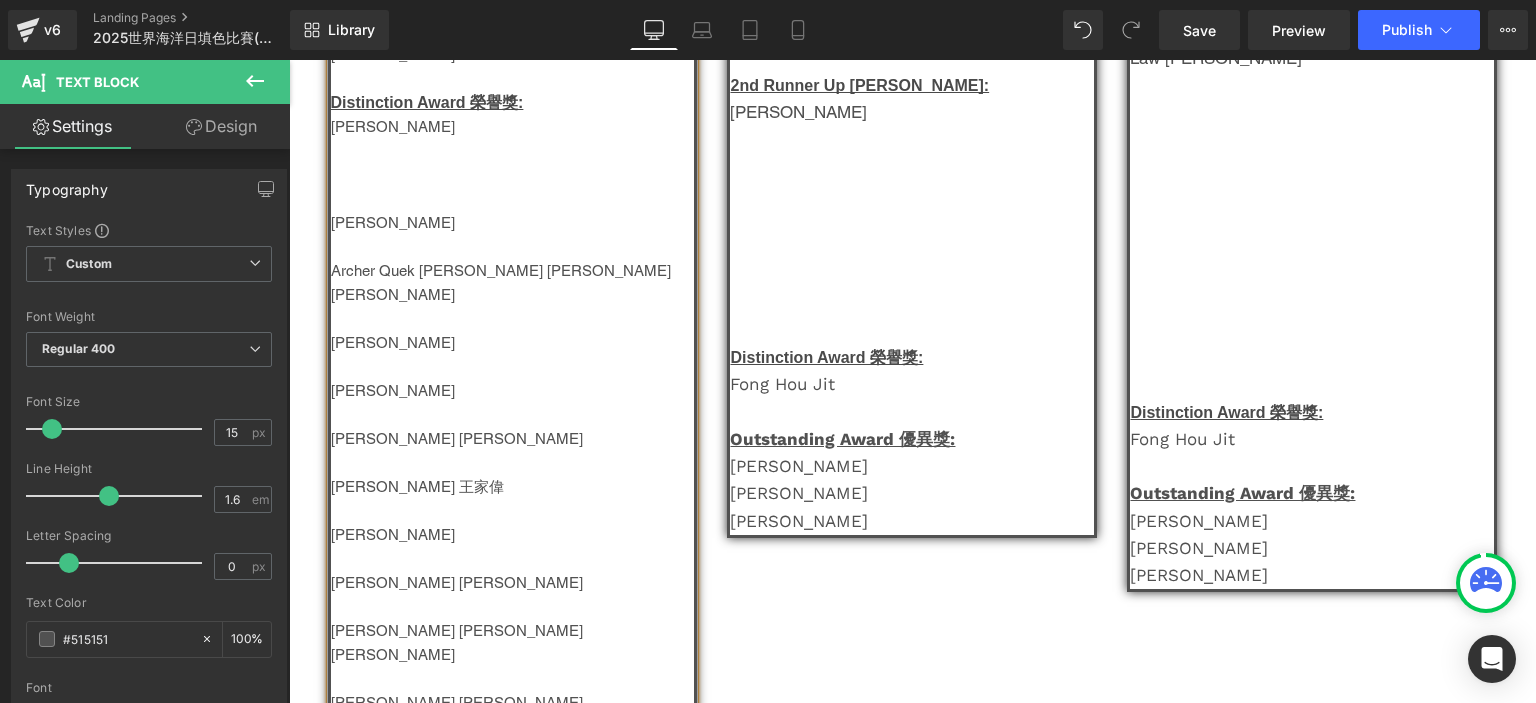 scroll, scrollTop: 612, scrollLeft: 0, axis: vertical 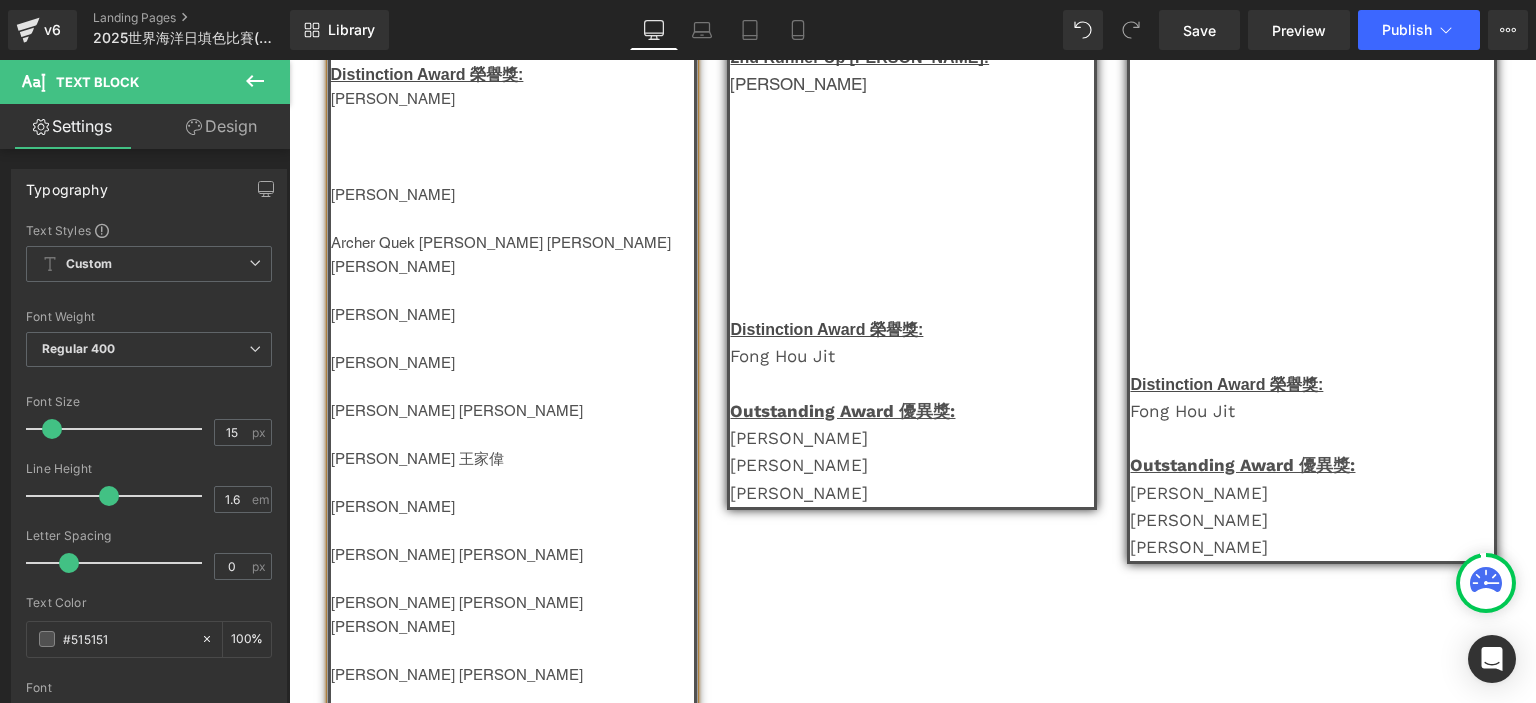 click on "[PERSON_NAME] [PERSON_NAME]" at bounding box center [513, 411] 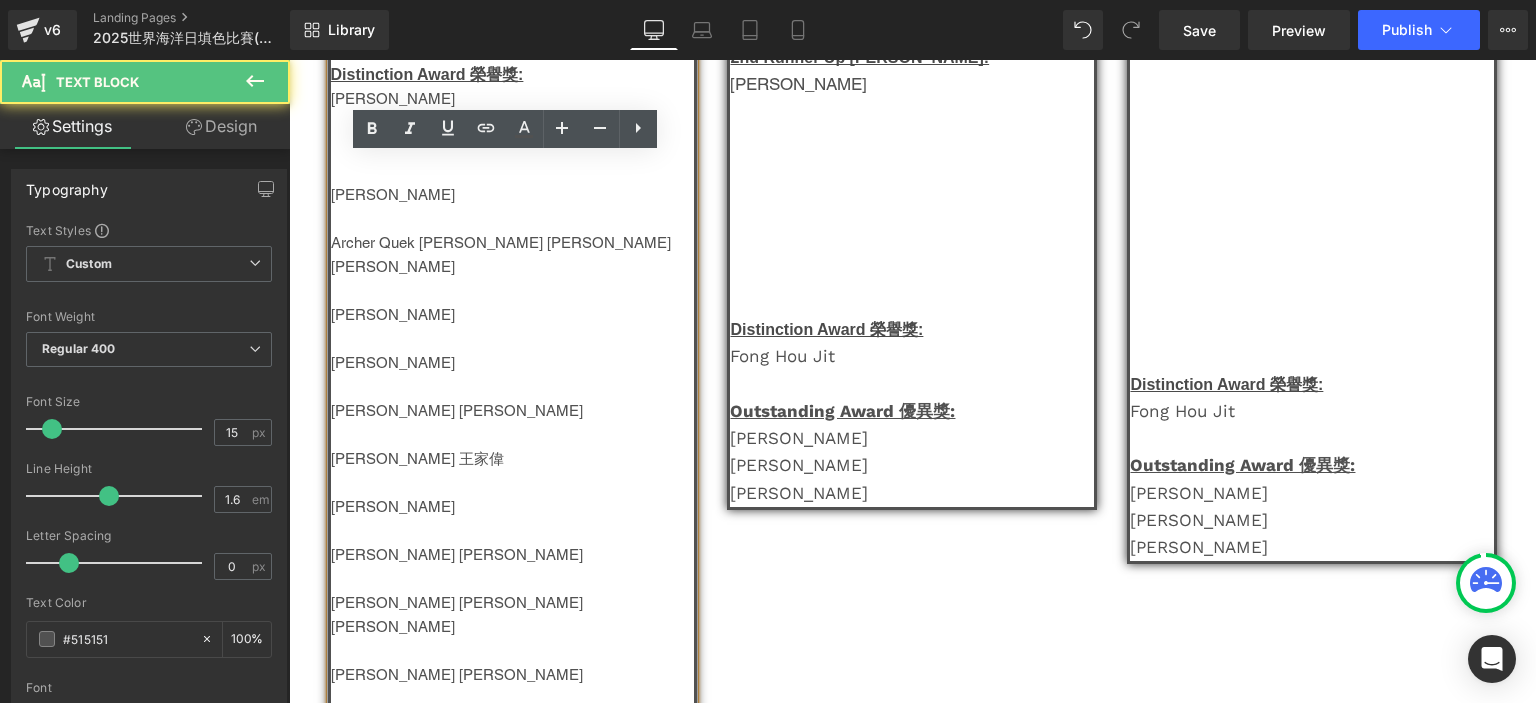 click on "[PERSON_NAME] [PERSON_NAME]" at bounding box center (513, 411) 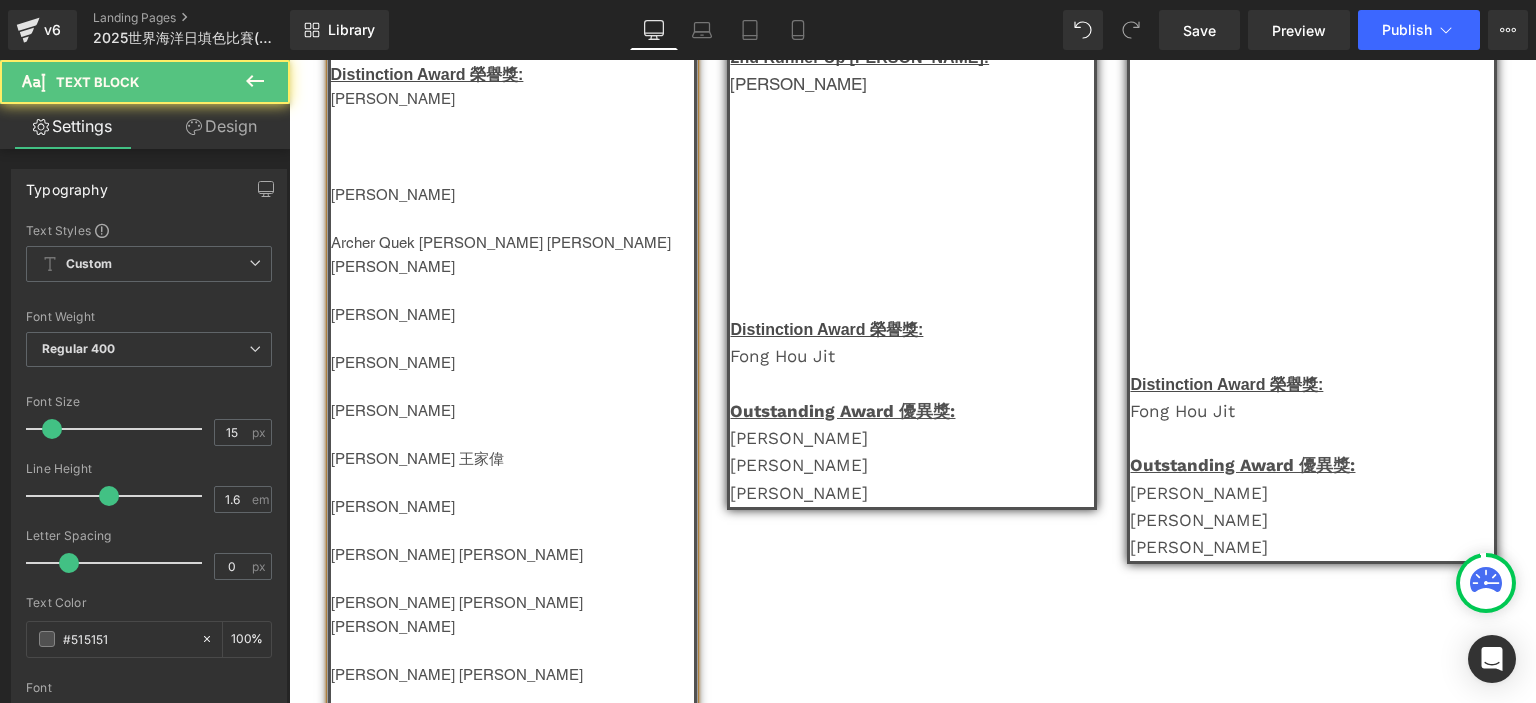 click on "Archer Quek [PERSON_NAME] [PERSON_NAME] [PERSON_NAME]" at bounding box center (513, 255) 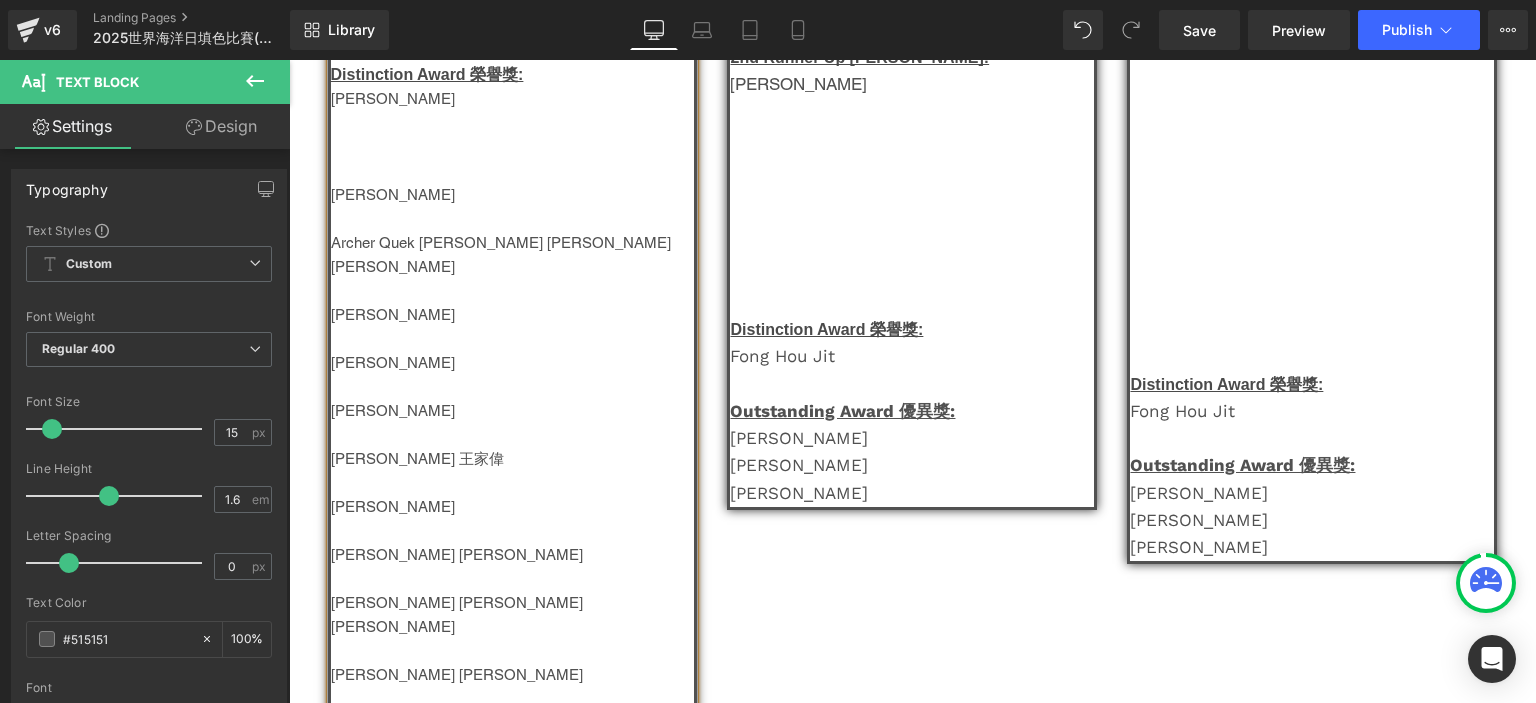 click on "Archer Quek [PERSON_NAME] [PERSON_NAME] [PERSON_NAME]" at bounding box center (513, 255) 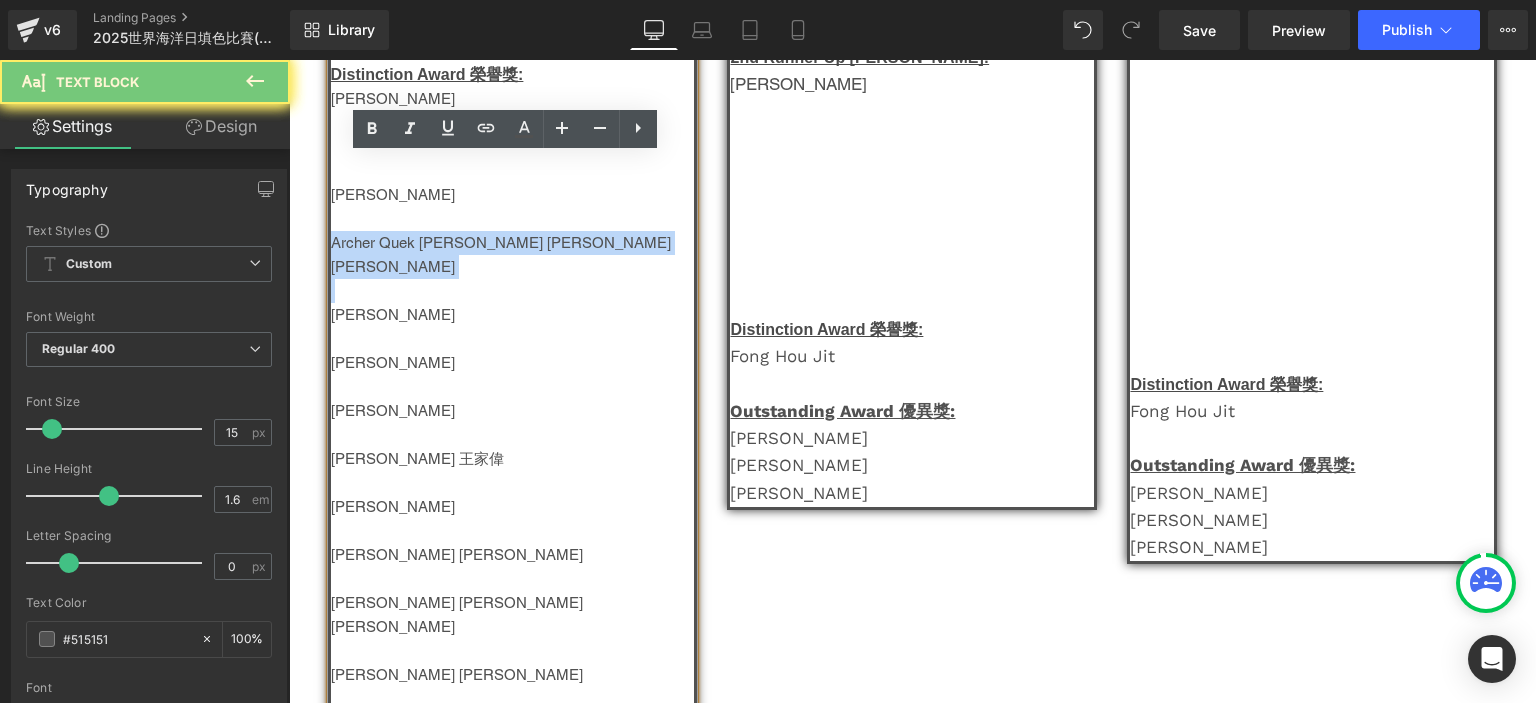 click on "Archer Quek [PERSON_NAME] [PERSON_NAME] [PERSON_NAME]" at bounding box center [513, 255] 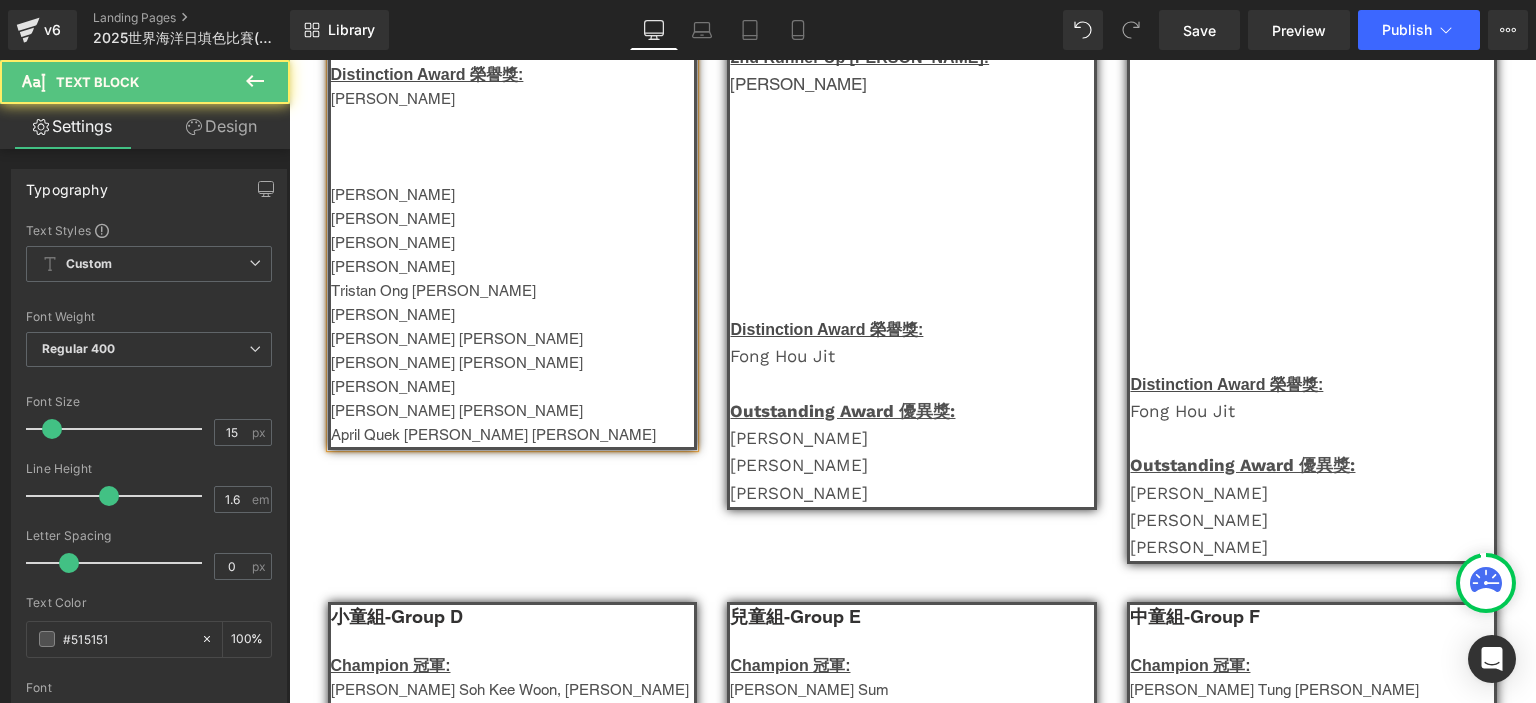 click on "[PERSON_NAME] [PERSON_NAME]" at bounding box center (513, 339) 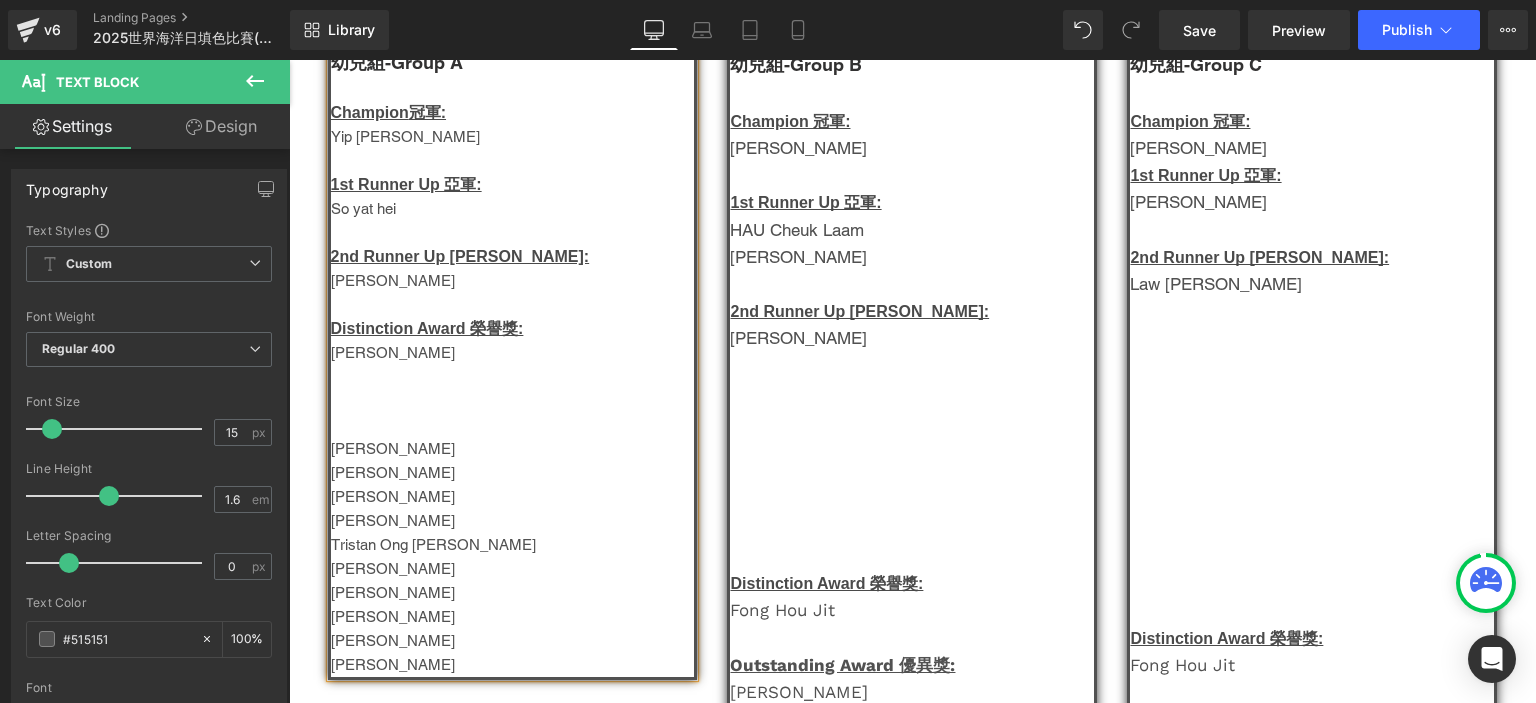 scroll, scrollTop: 360, scrollLeft: 0, axis: vertical 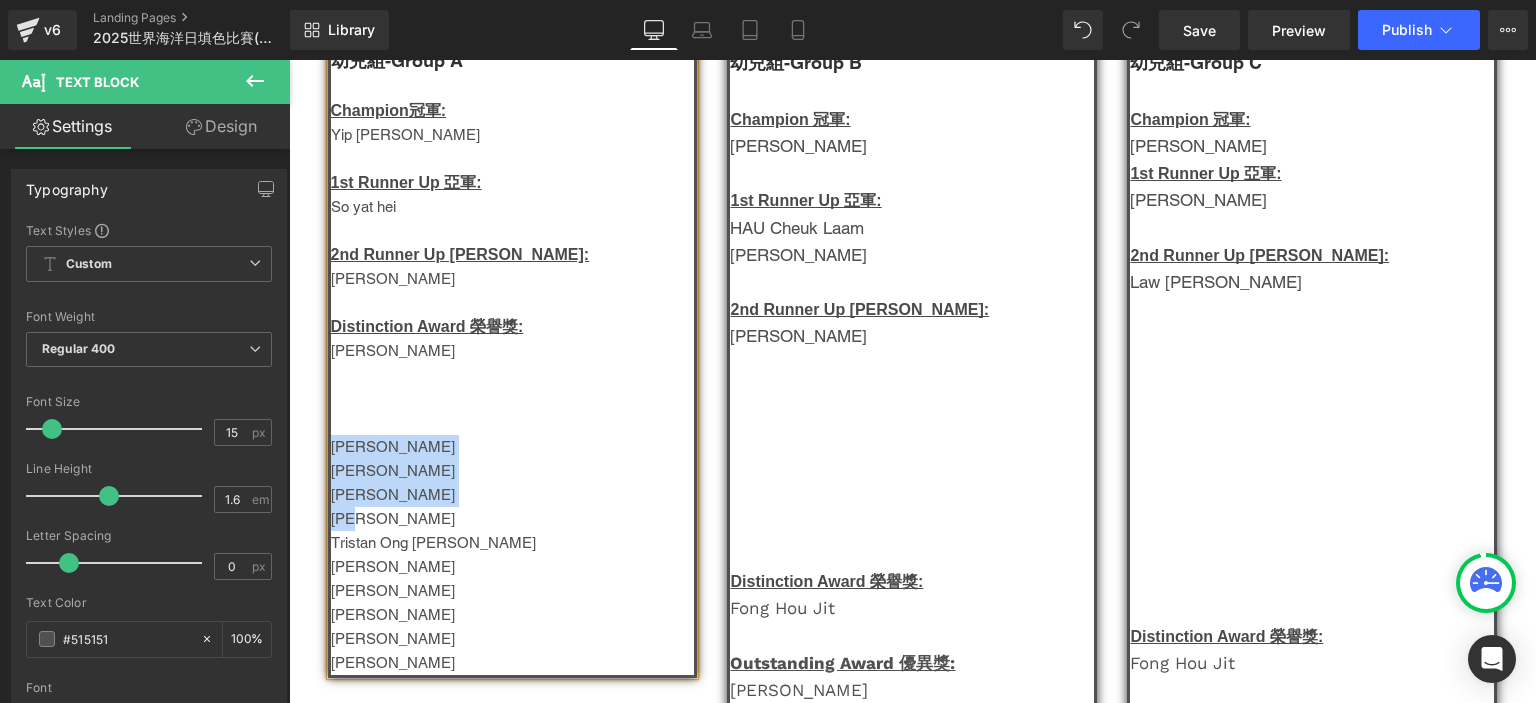 drag, startPoint x: 324, startPoint y: 452, endPoint x: 436, endPoint y: 516, distance: 128.99612 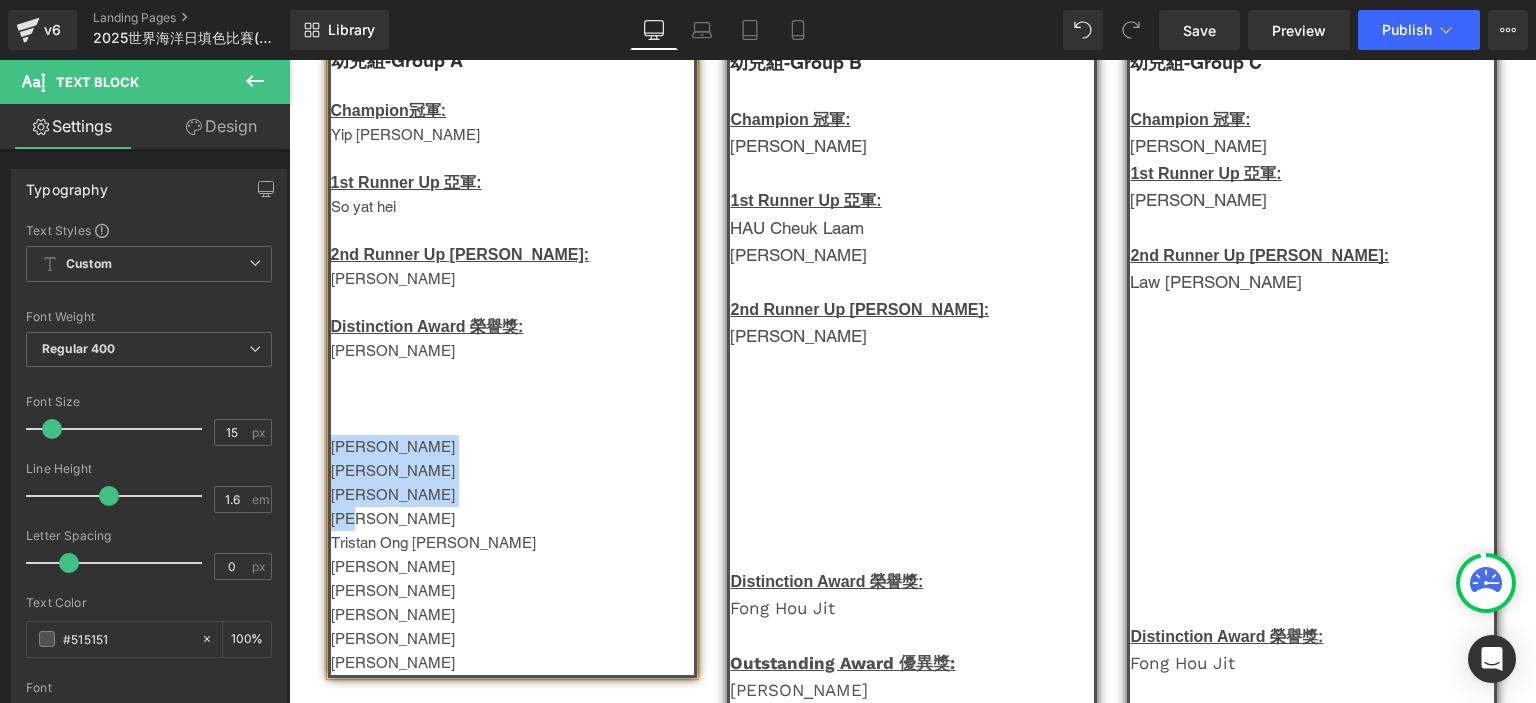 click on "幼兒組-Group A Champion  冠軍: [PERSON_NAME] 1st Runner Up 亞軍: So yat hei 2nd Runner Up [PERSON_NAME]: [PERSON_NAME] Distinction Award 榮譽獎: [PERSON_NAME] [PERSON_NAME] [PERSON_NAME] [PERSON_NAME] [PERSON_NAME] [PERSON_NAME] [PERSON_NAME] [PERSON_NAME] [PERSON_NAME]" at bounding box center (513, 362) 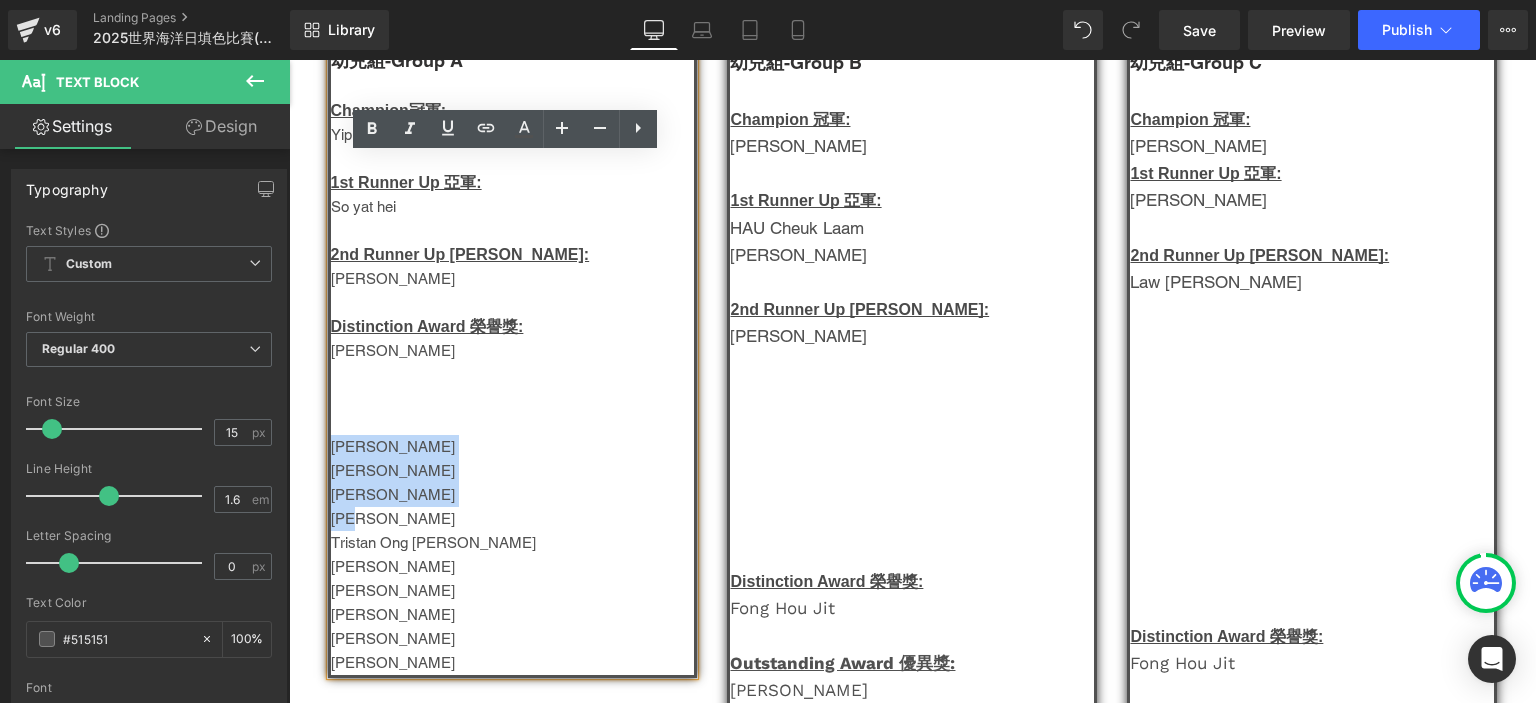 copy on "[PERSON_NAME] [PERSON_NAME] [PERSON_NAME] [PERSON_NAME]" 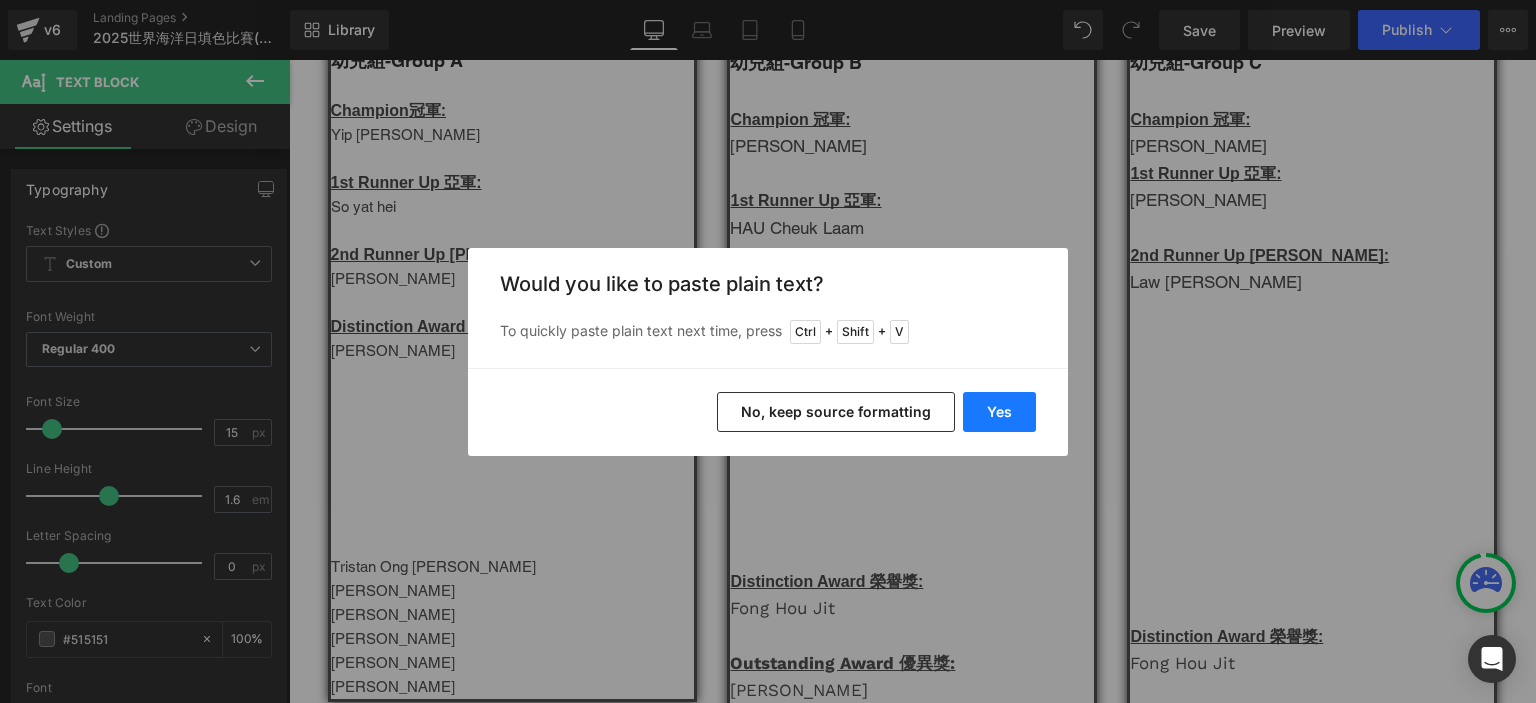 click on "Yes" at bounding box center (999, 412) 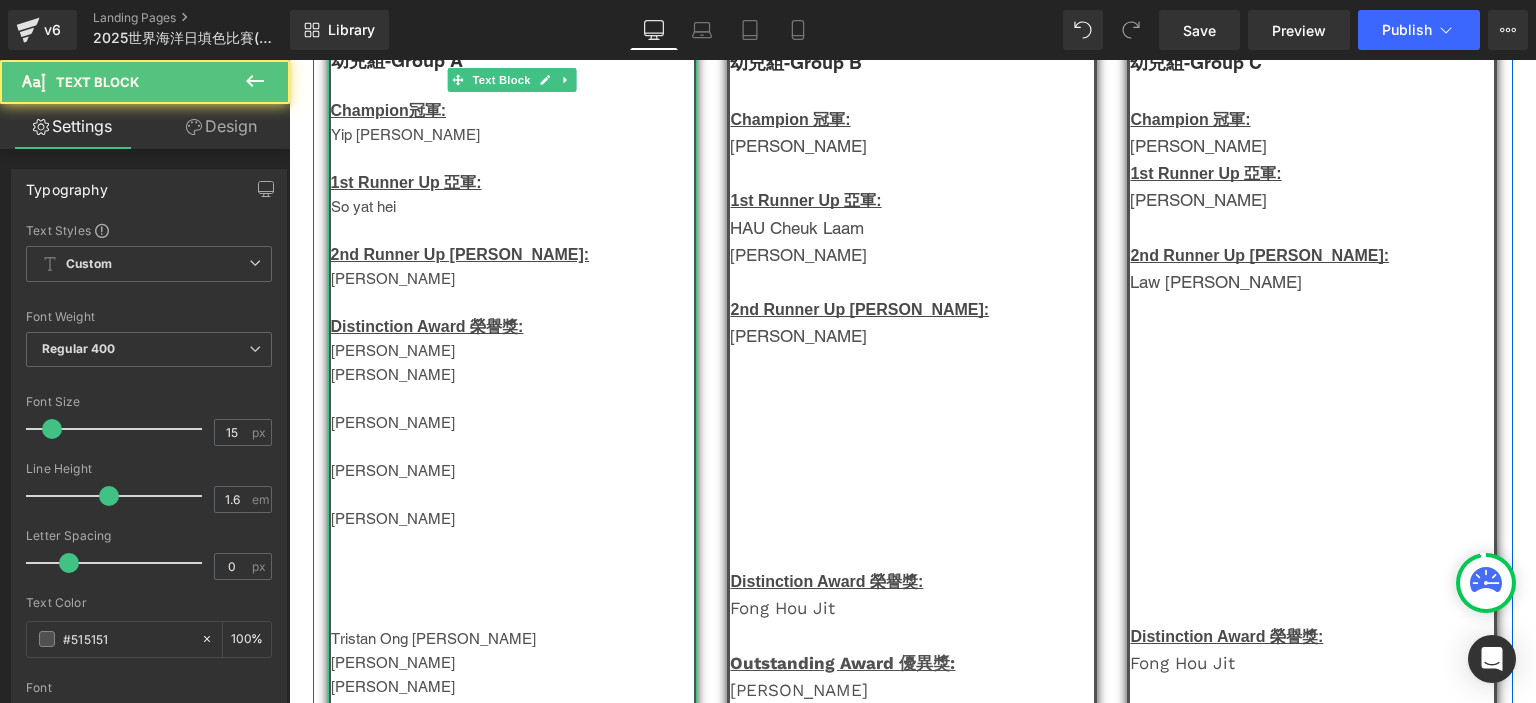 click at bounding box center [513, 399] 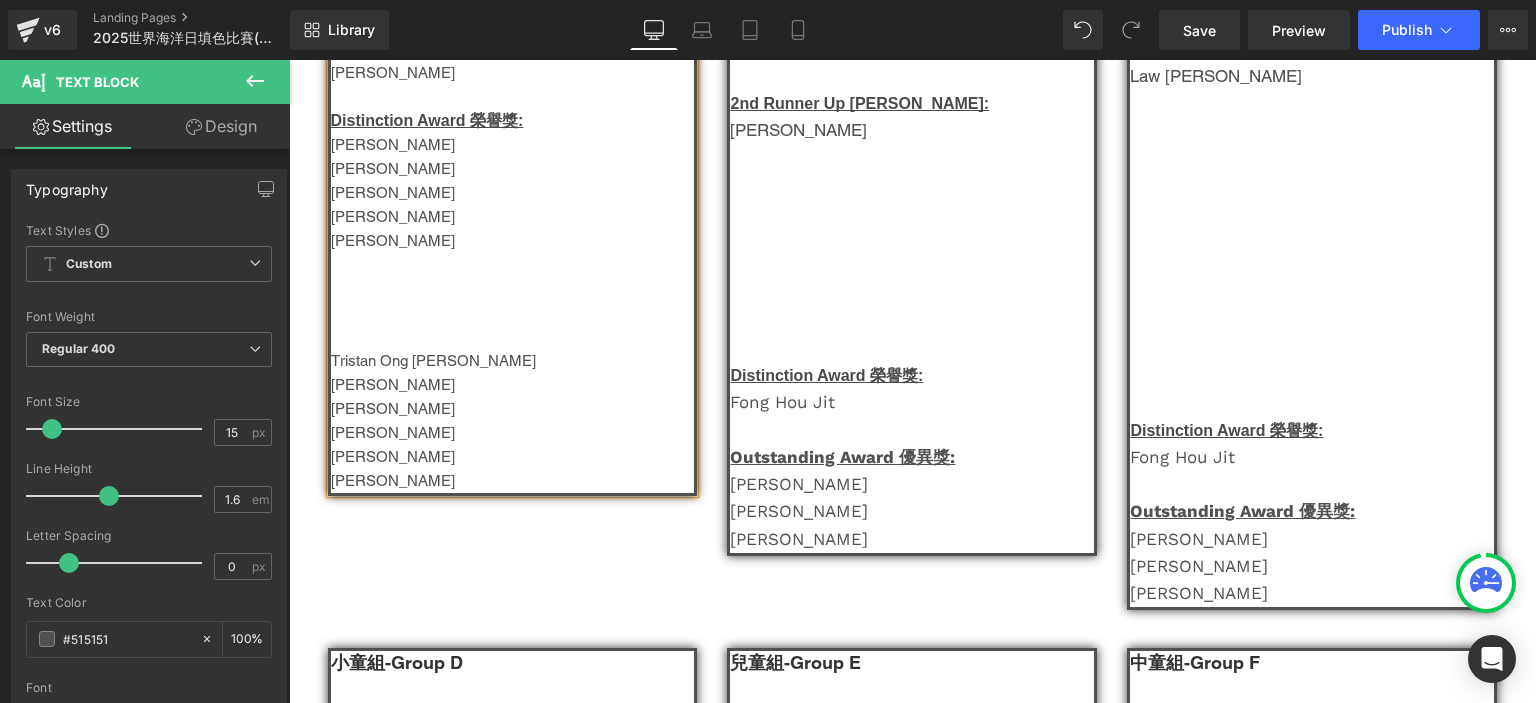 scroll, scrollTop: 572, scrollLeft: 0, axis: vertical 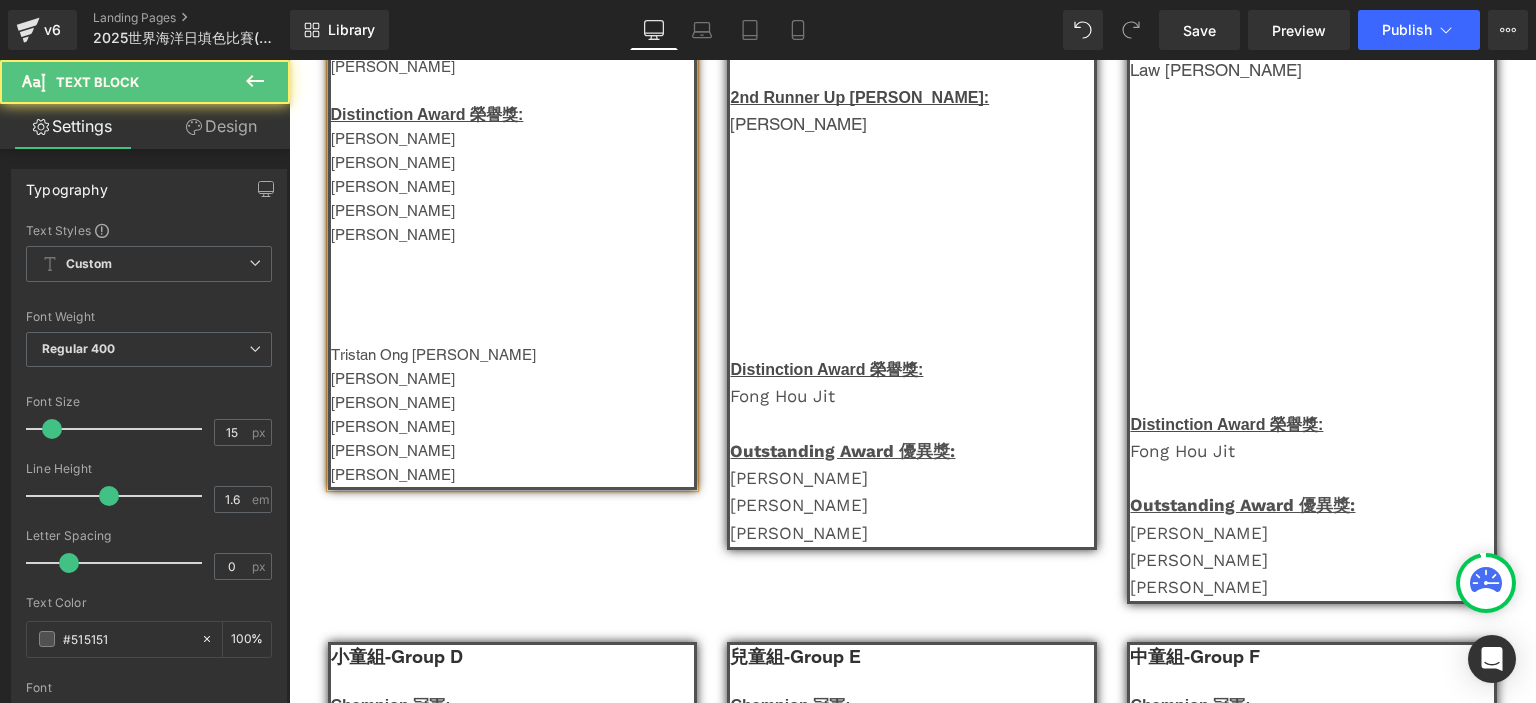 click on "Tristan Ong [PERSON_NAME]" at bounding box center (513, 355) 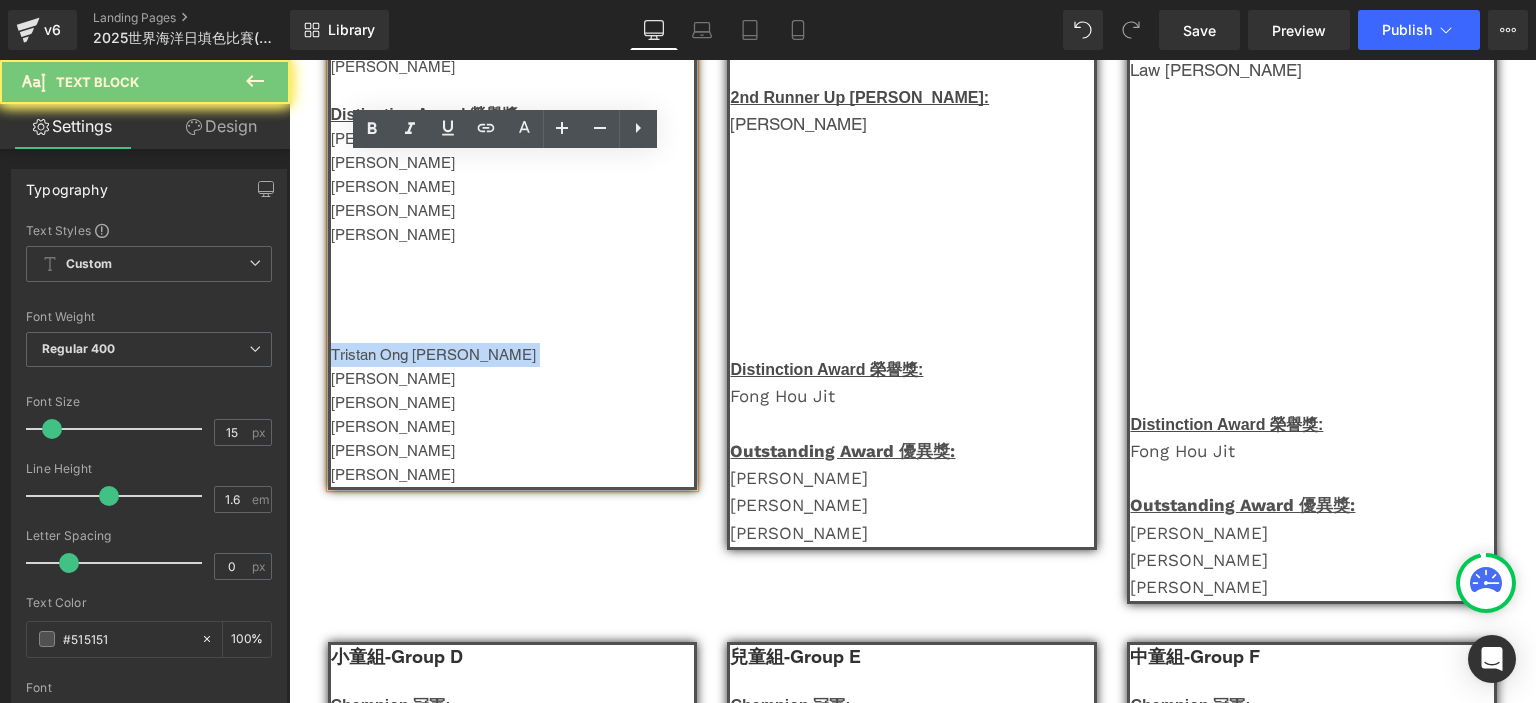 click on "Tristan Ong [PERSON_NAME]" at bounding box center [513, 355] 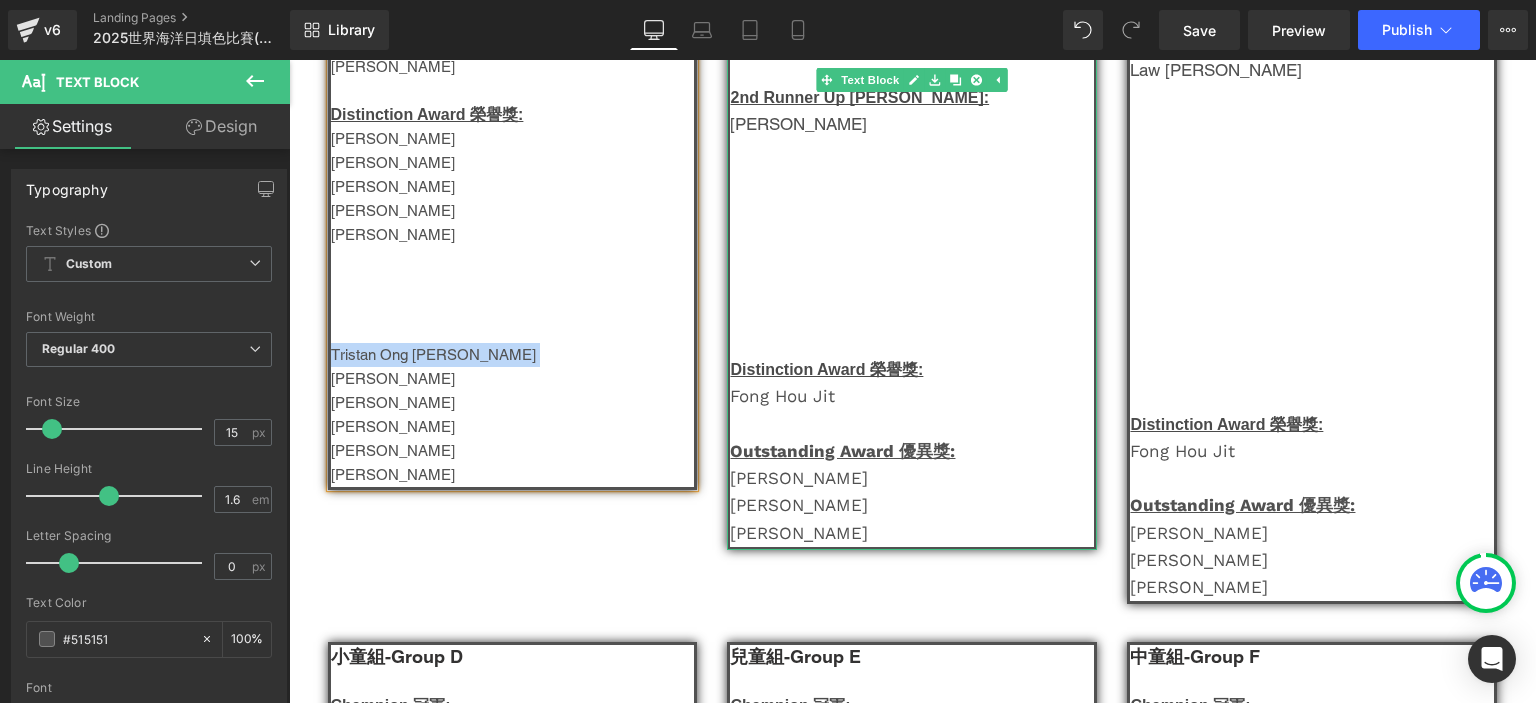 click on "Fong Hou Jit" at bounding box center [782, 396] 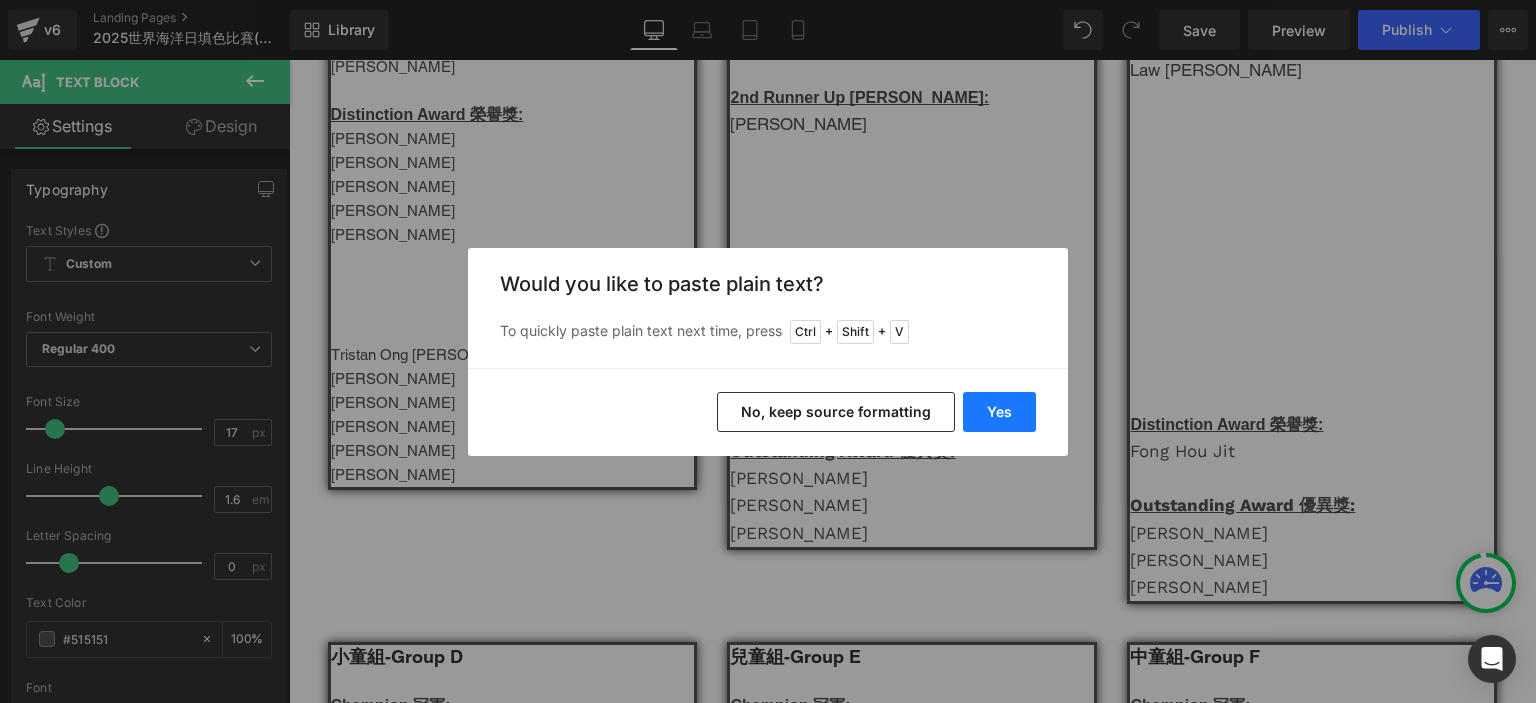 click on "Yes" at bounding box center [999, 412] 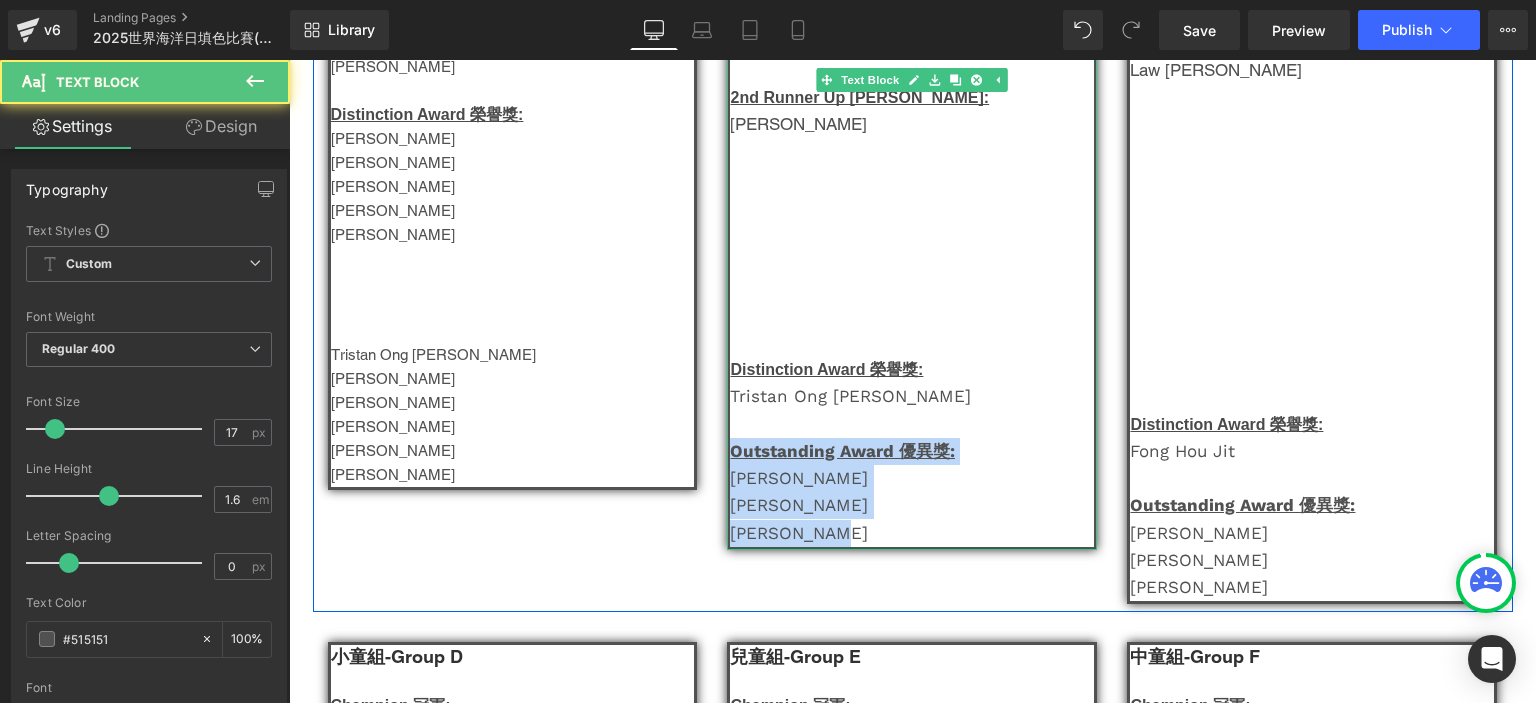 drag, startPoint x: 852, startPoint y: 530, endPoint x: 770, endPoint y: 432, distance: 127.78106 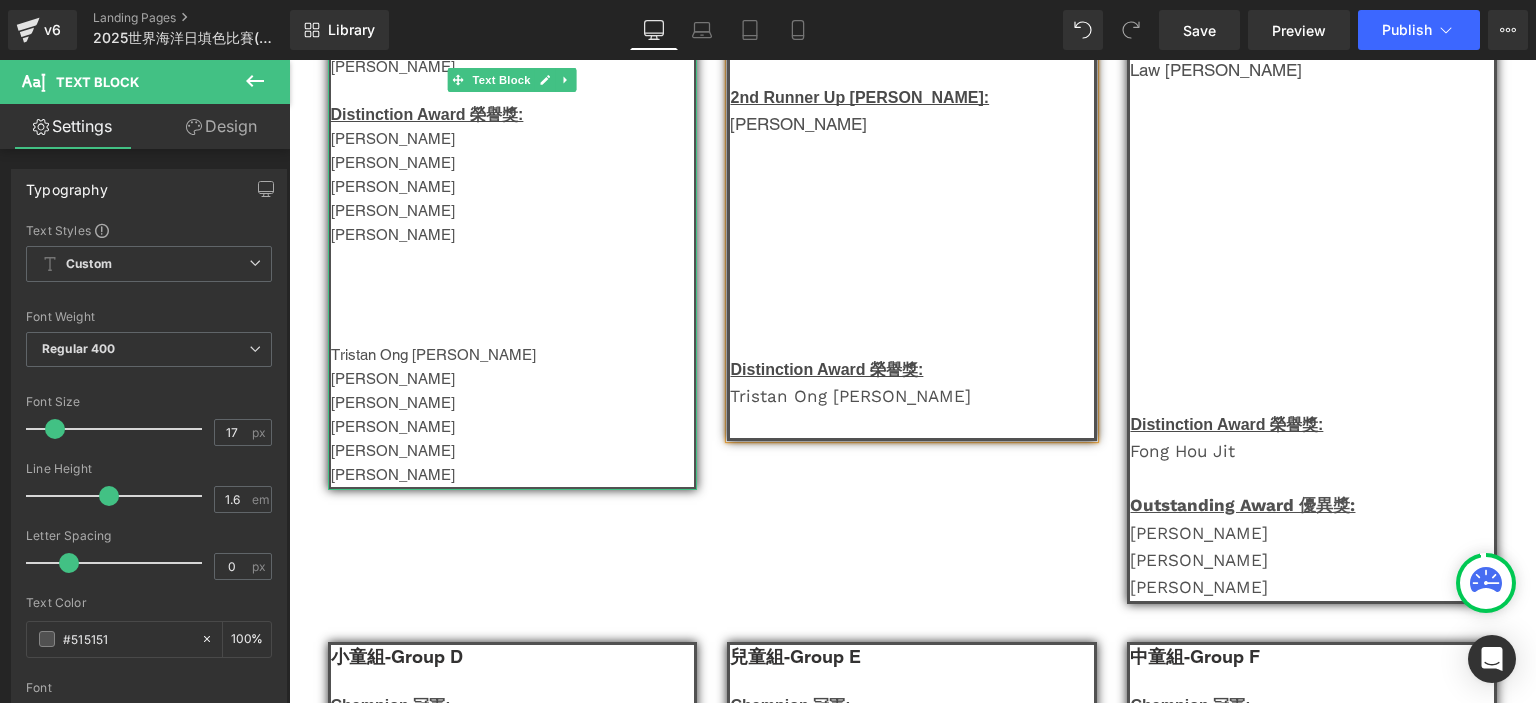 click on "Tristan Ong [PERSON_NAME]" at bounding box center [513, 355] 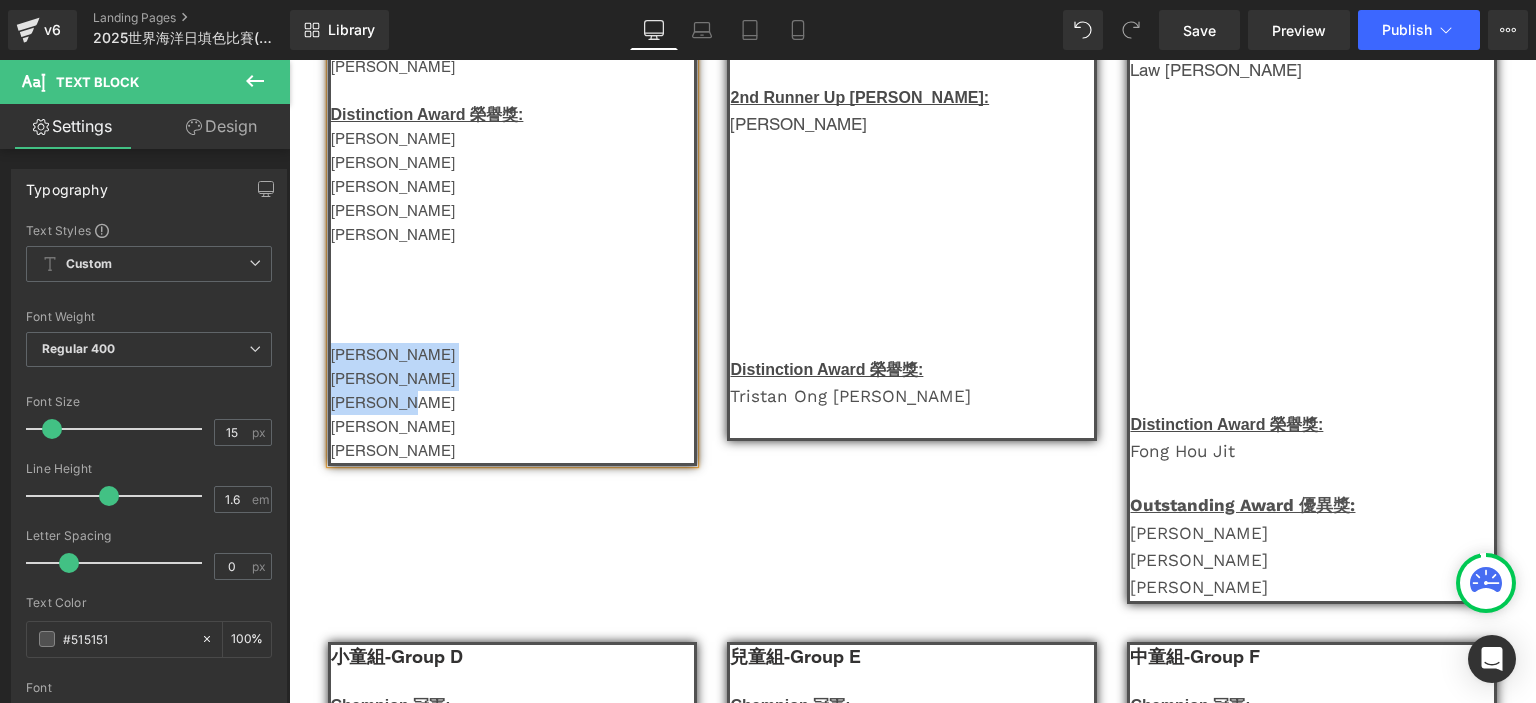 drag, startPoint x: 389, startPoint y: 407, endPoint x: 326, endPoint y: 363, distance: 76.843994 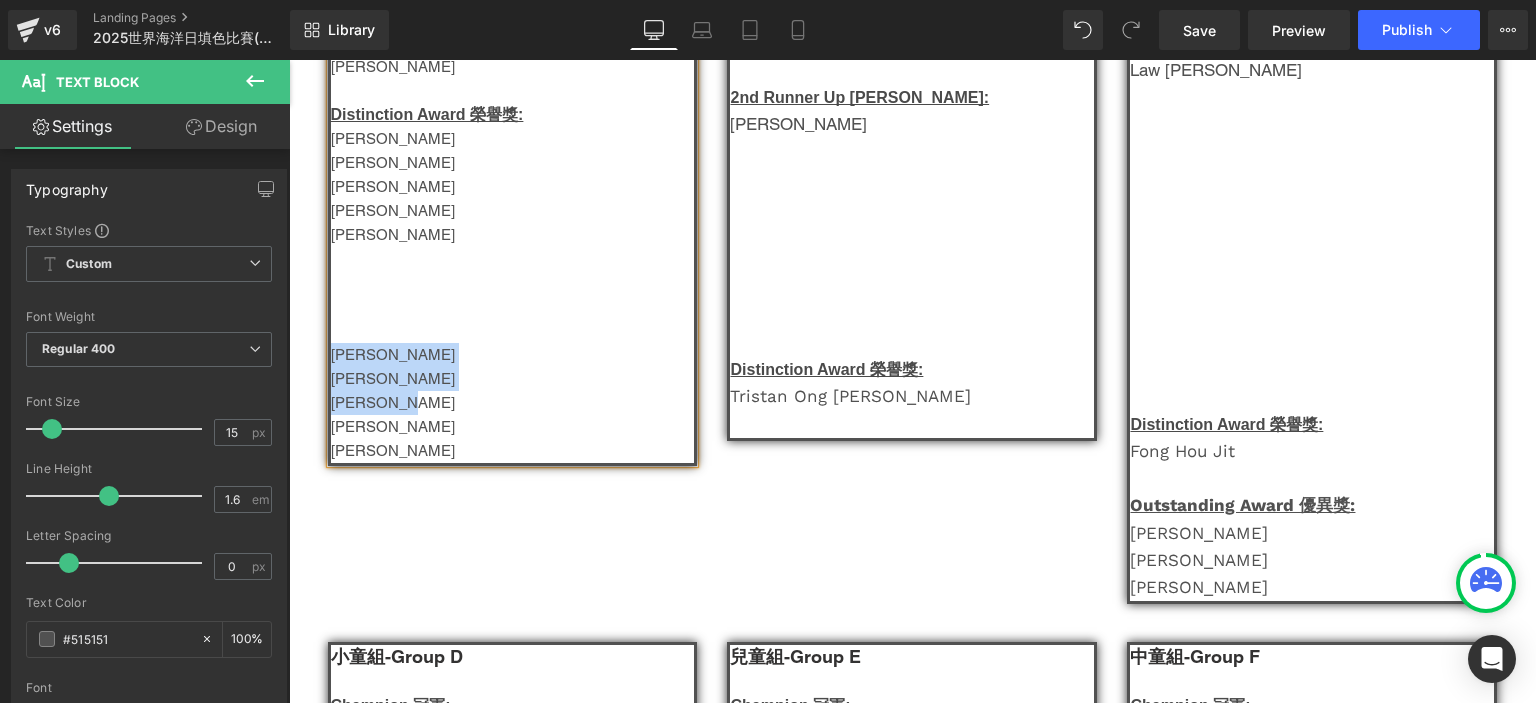 click on "幼兒組-Group A Champion  冠軍: [PERSON_NAME] 1st Runner Up 亞軍: So yat hei 2nd Runner Up [PERSON_NAME]: [PERSON_NAME] Distinction Award 榮譽獎: [PERSON_NAME] [PERSON_NAME] Hailey Tan Rui Xuan LIM Wei [PERSON_NAME] [PERSON_NAME] [PERSON_NAME] [PERSON_NAME] [PERSON_NAME]" at bounding box center (513, 150) 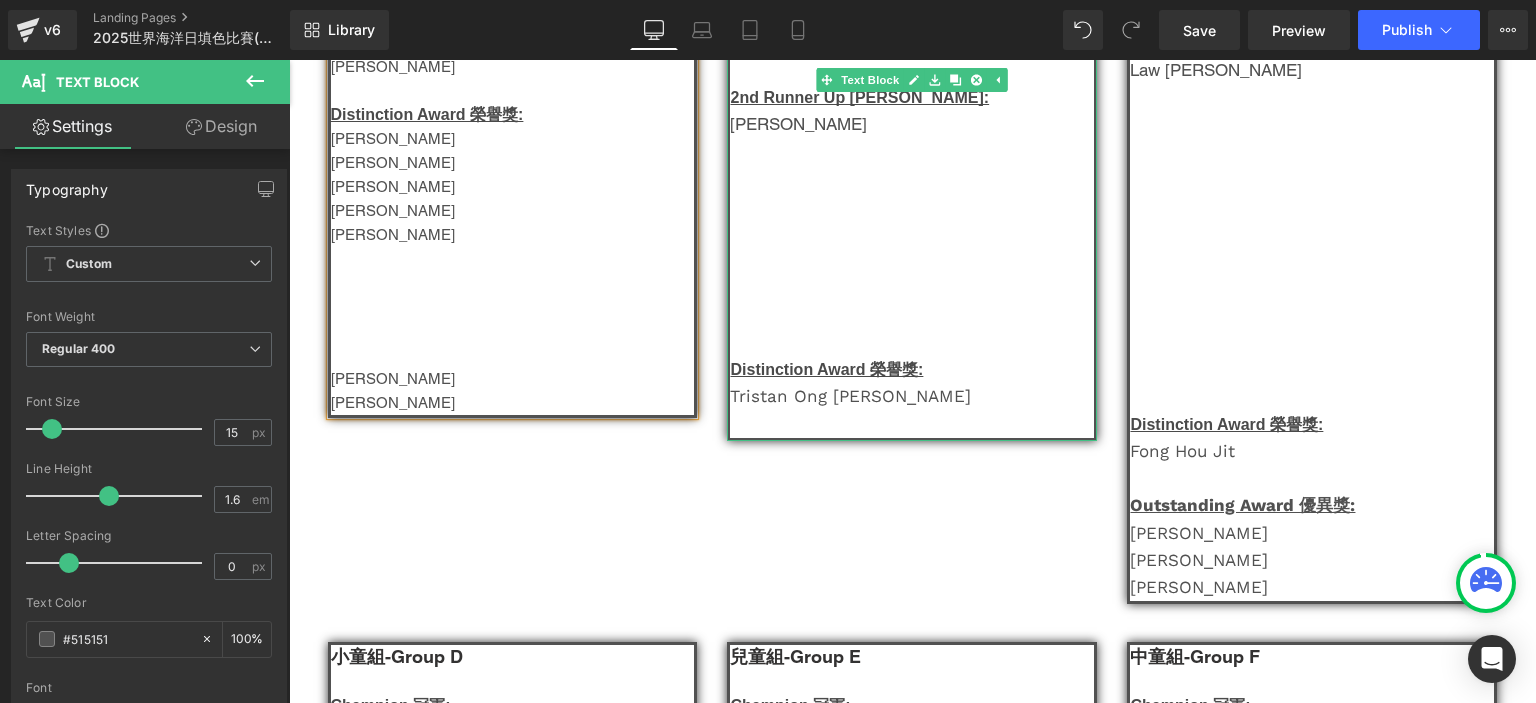 click at bounding box center [912, 424] 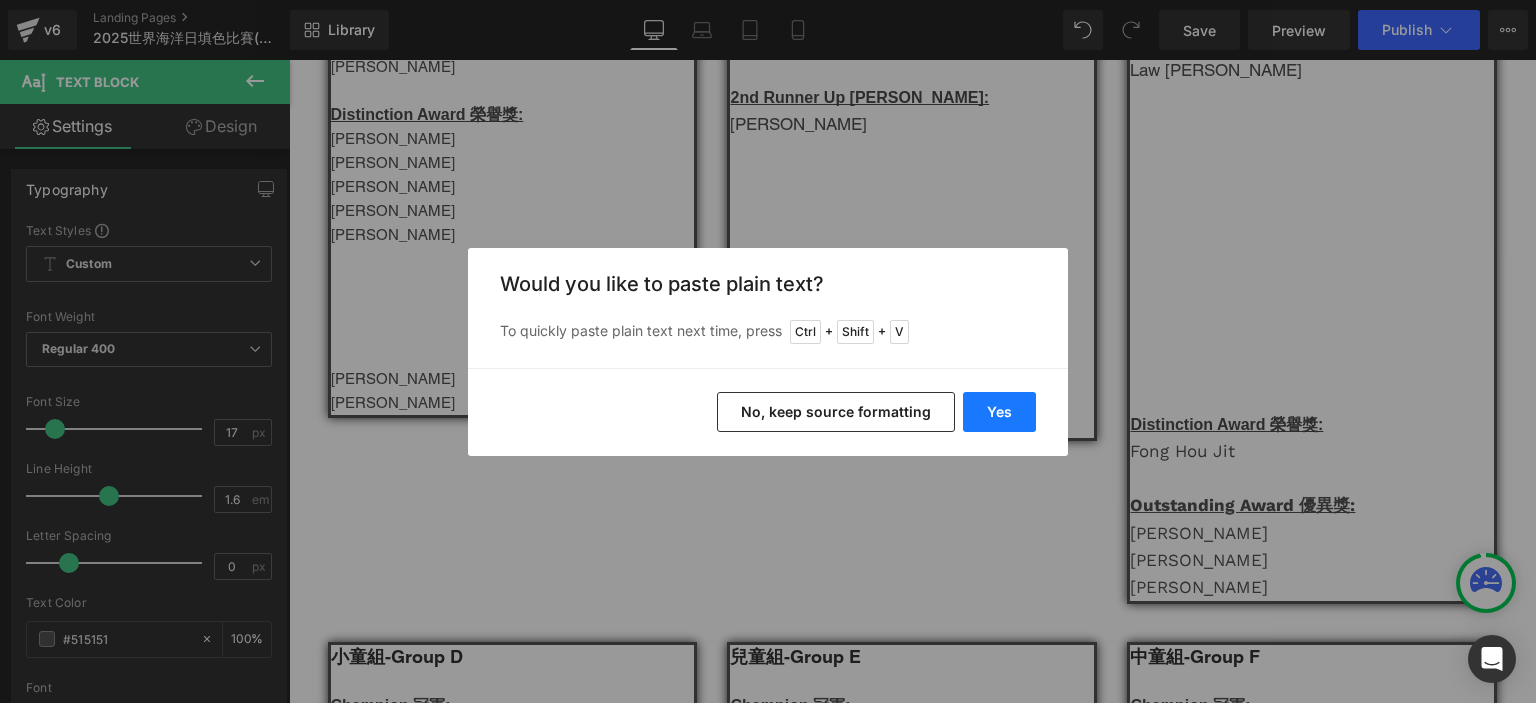 click on "Yes" at bounding box center [999, 412] 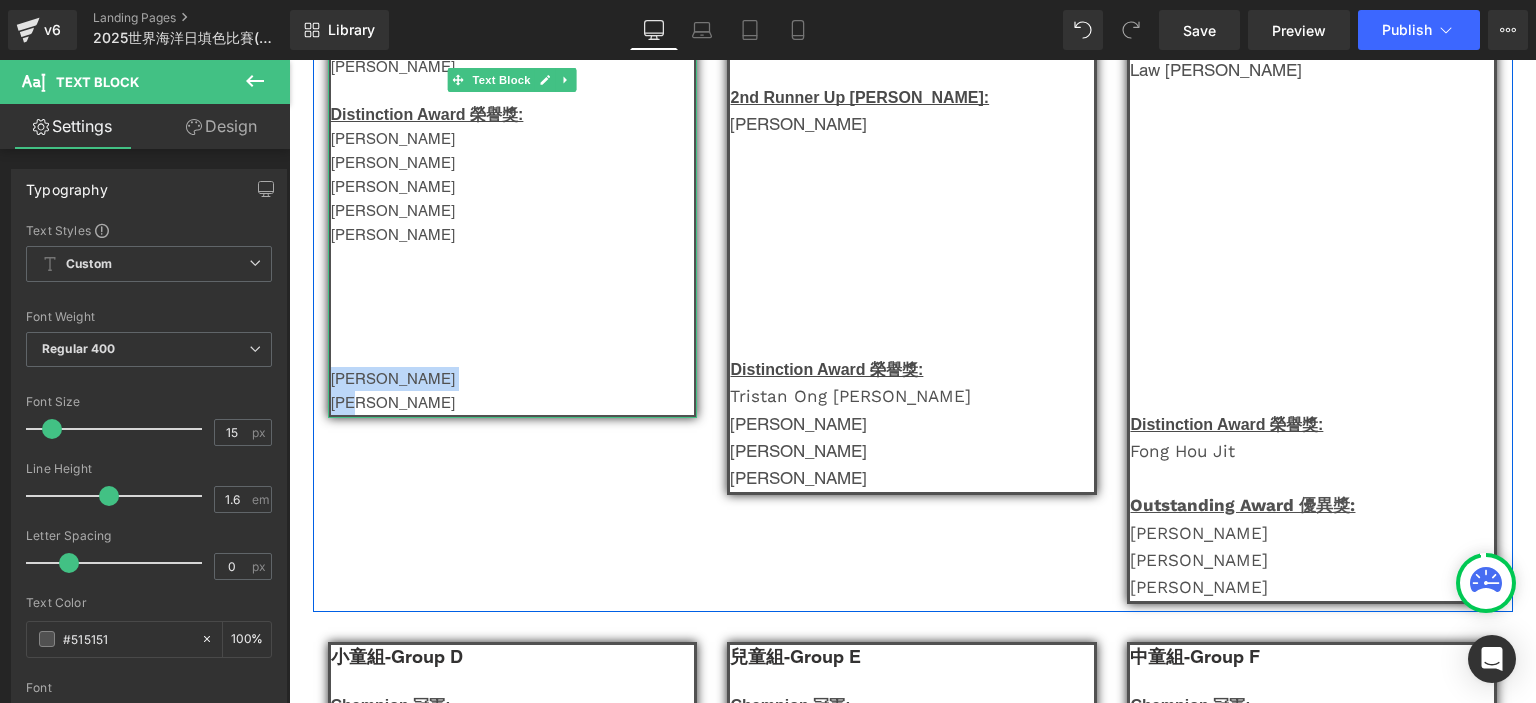 drag, startPoint x: 378, startPoint y: 395, endPoint x: 324, endPoint y: 376, distance: 57.245087 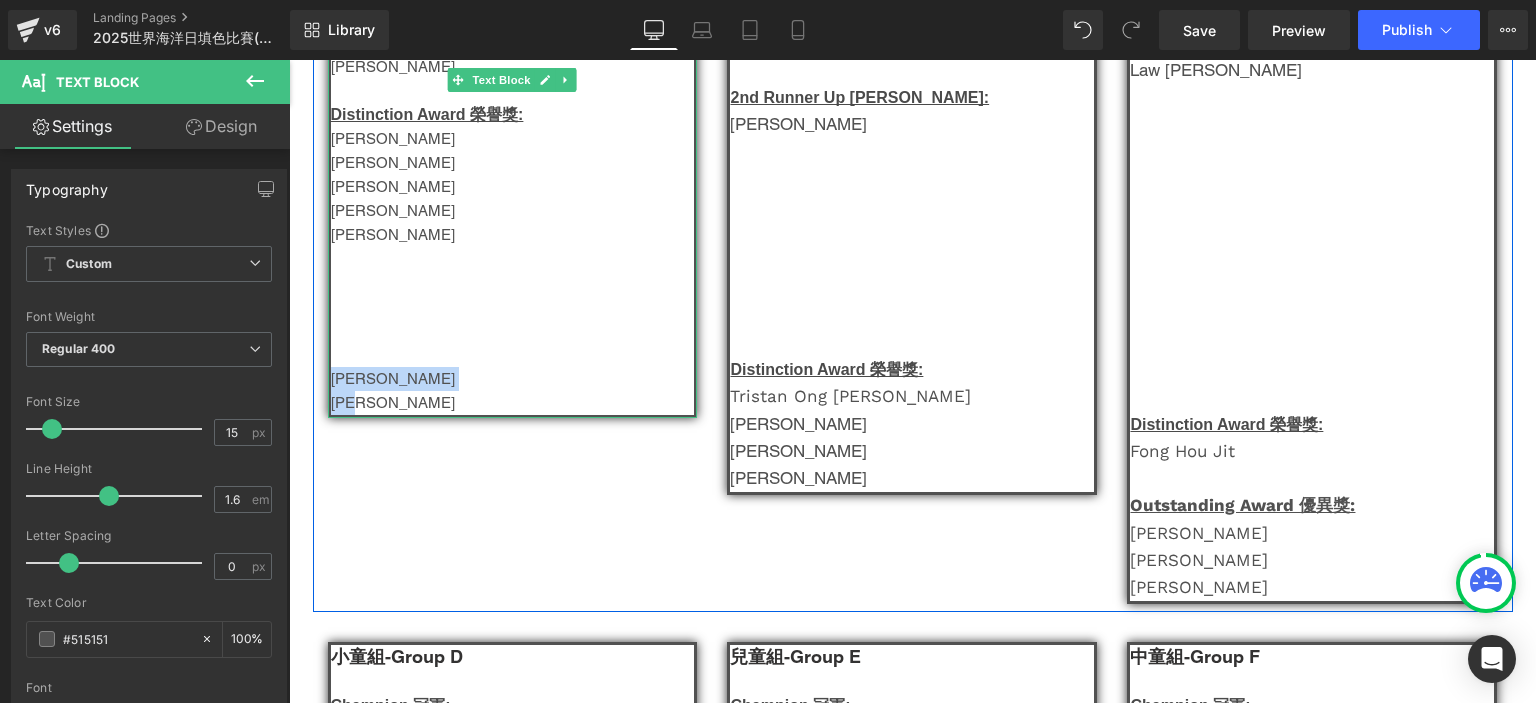 click on "幼兒組-Group A Champion  冠軍: [PERSON_NAME] 1st Runner Up 亞軍: So yat hei 2nd Runner Up [PERSON_NAME]: [PERSON_NAME] Distinction Award 榮譽獎: [PERSON_NAME] [PERSON_NAME] Rui Xuan LIM Wei [PERSON_NAME] [PERSON_NAME][PERSON_NAME]傑 [PERSON_NAME] Text Block" at bounding box center (513, 126) 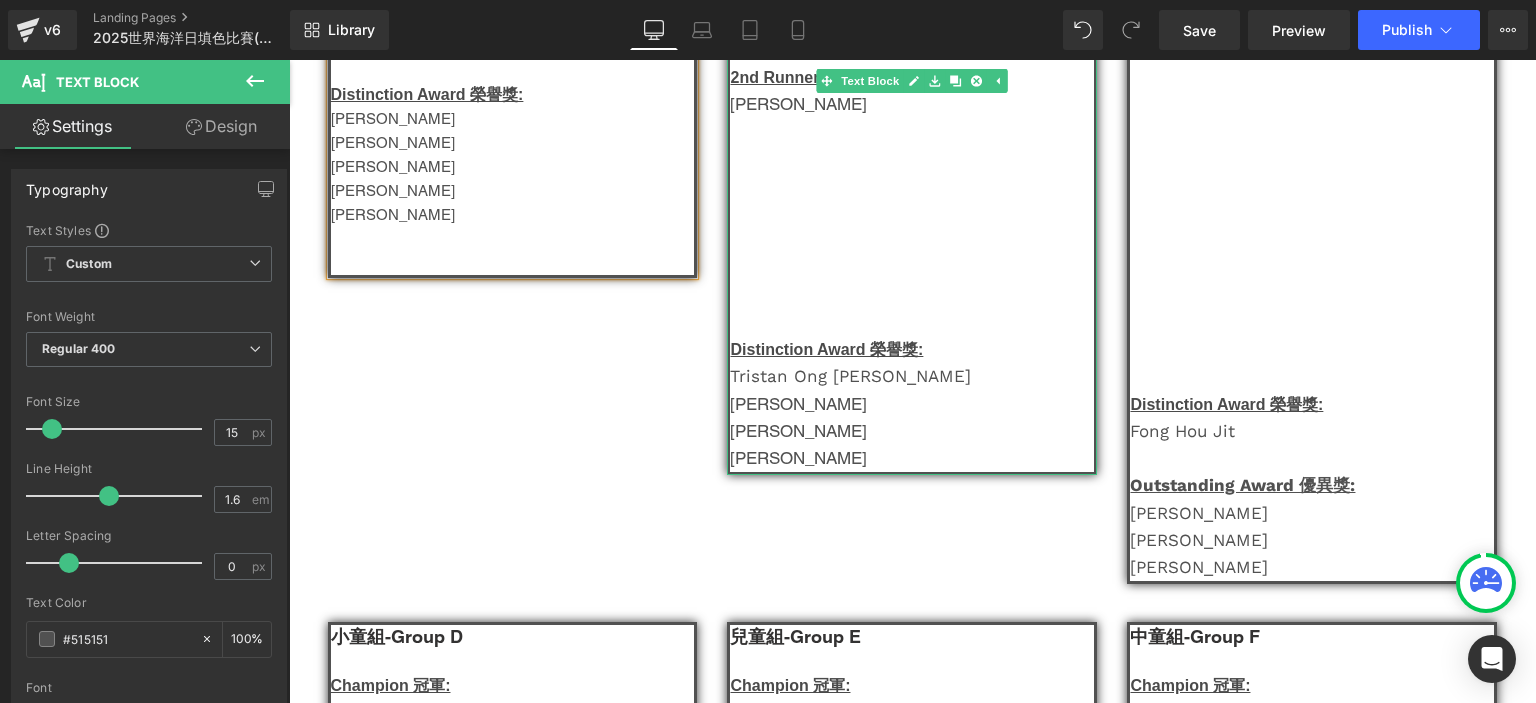 scroll, scrollTop: 594, scrollLeft: 0, axis: vertical 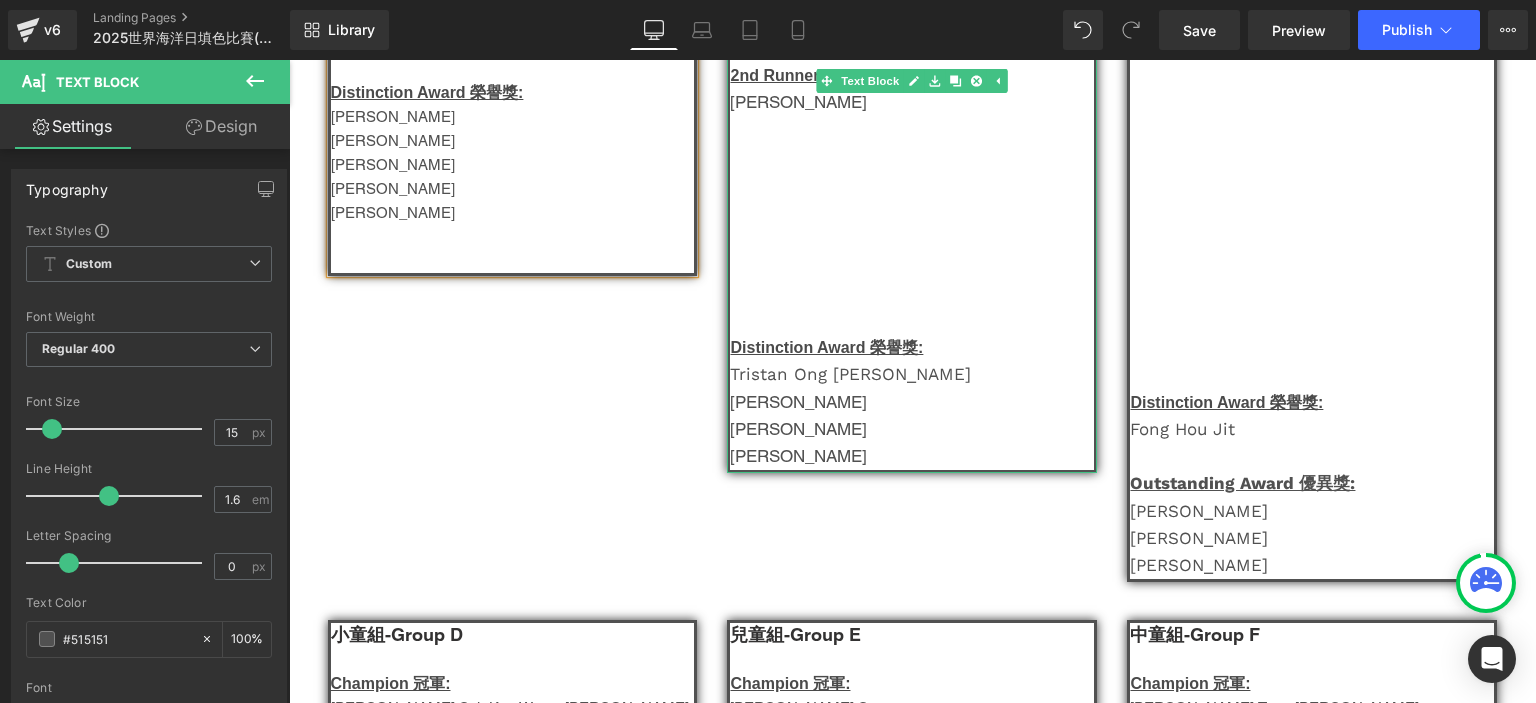 click at bounding box center [912, 320] 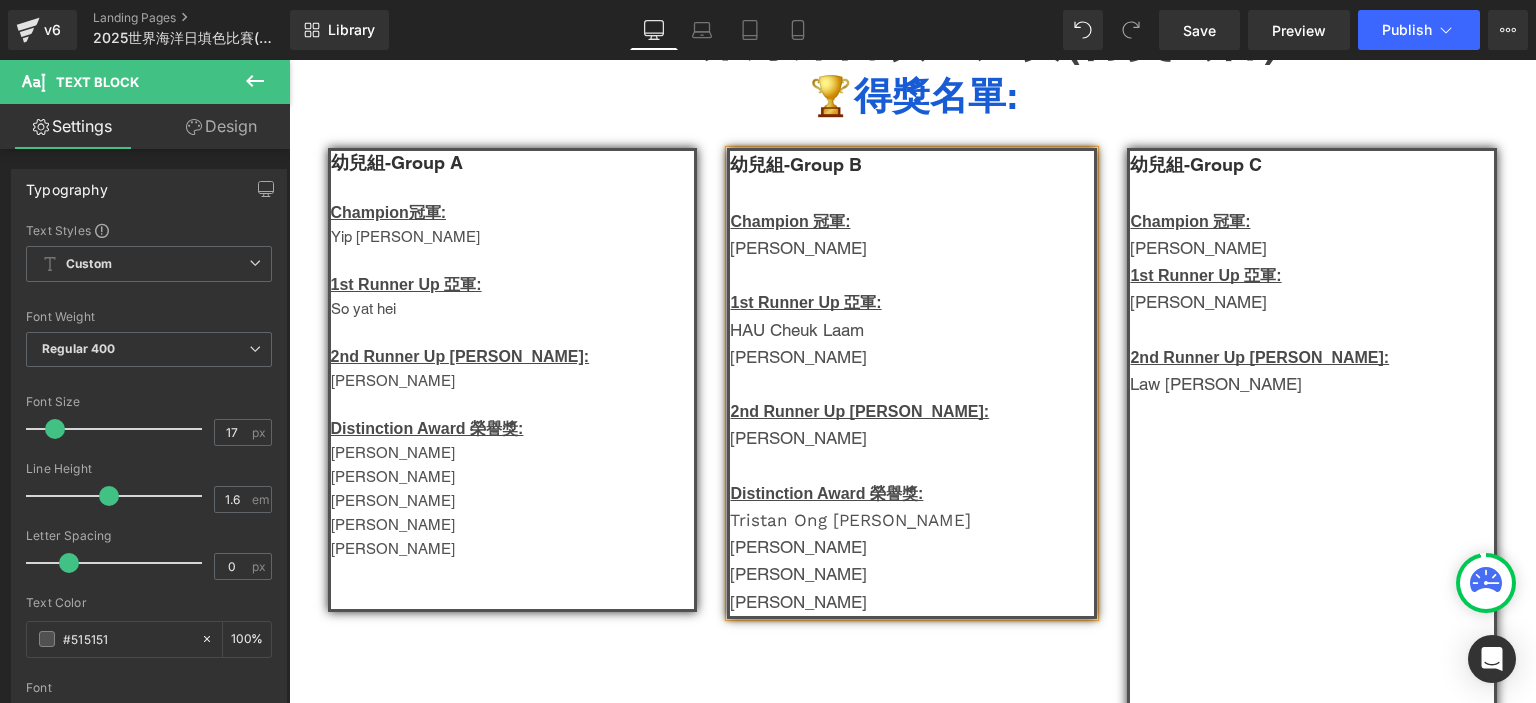 scroll, scrollTop: 256, scrollLeft: 0, axis: vertical 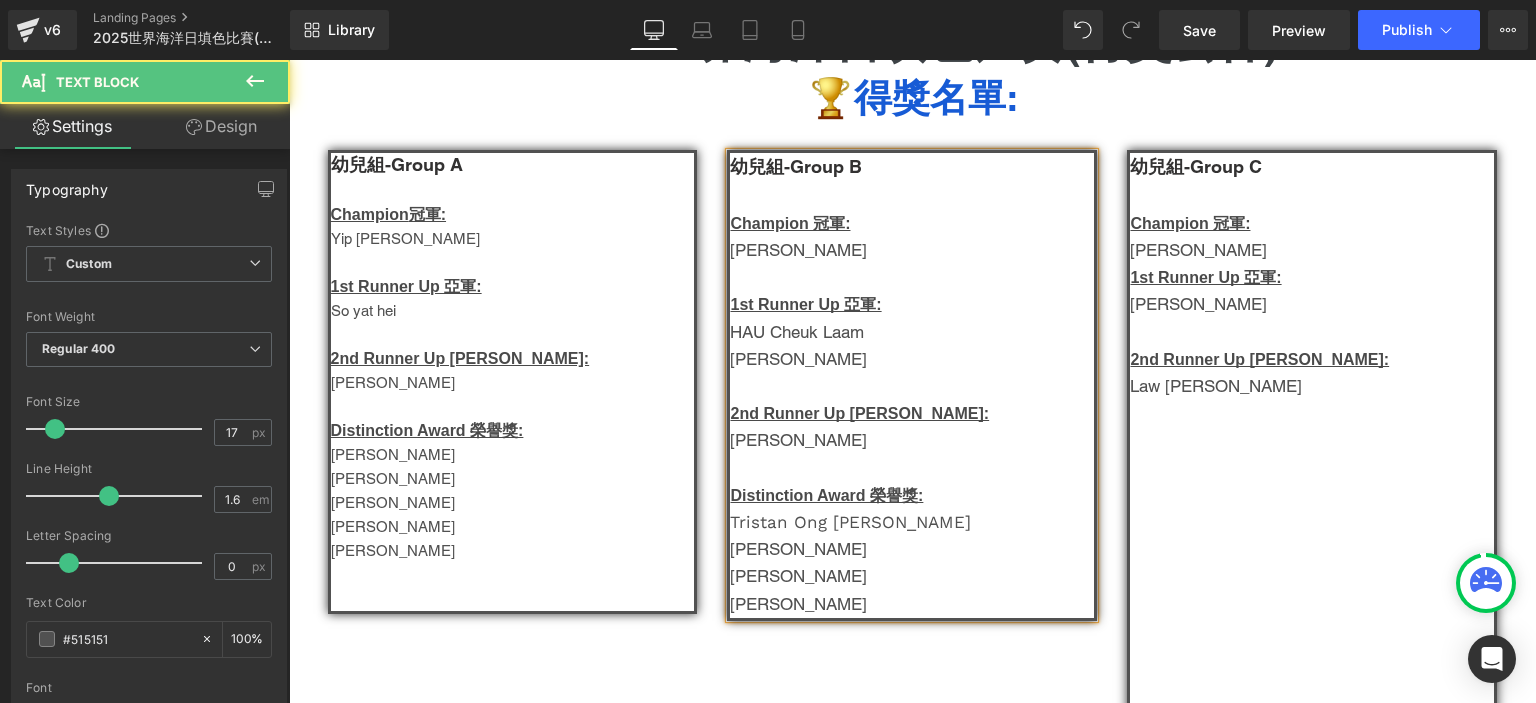 click on "[PERSON_NAME]" at bounding box center (912, 604) 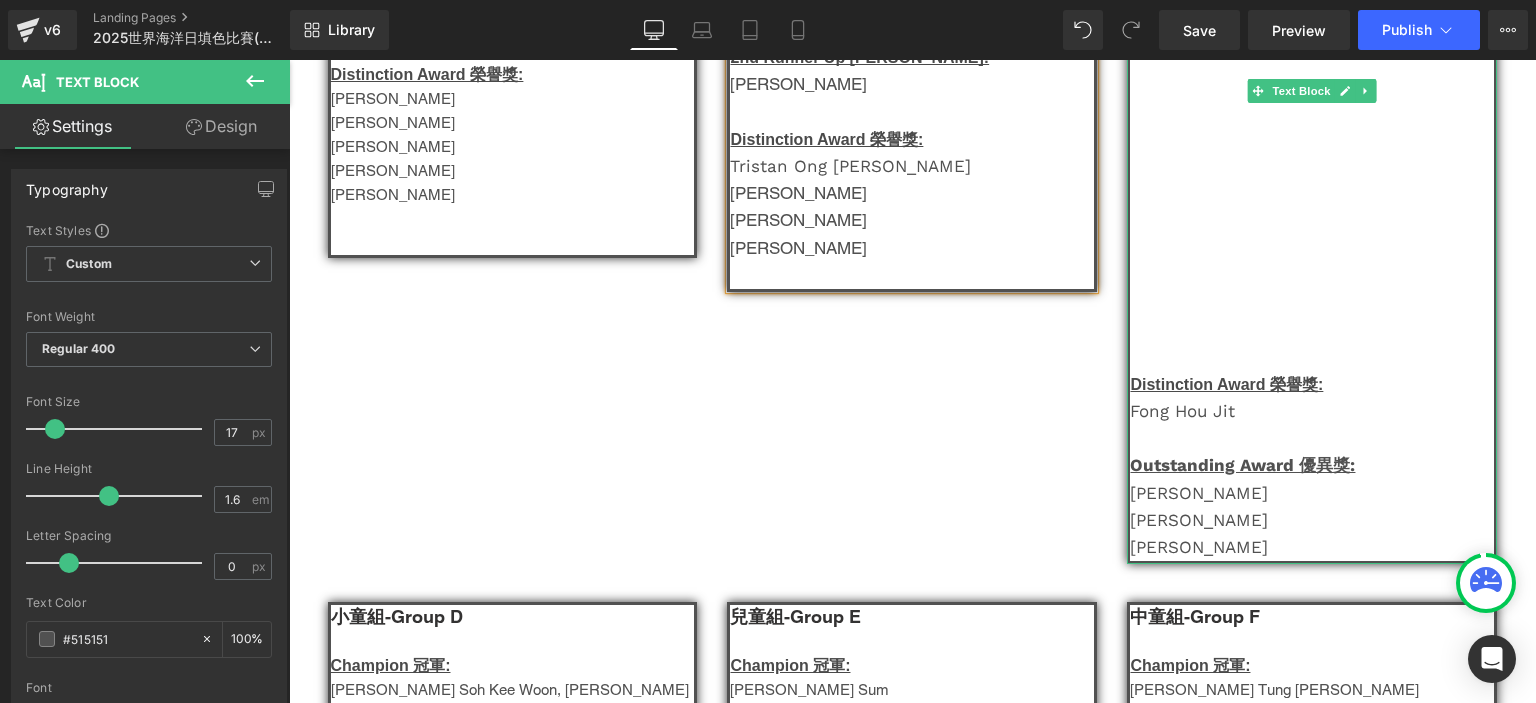 scroll, scrollTop: 660, scrollLeft: 0, axis: vertical 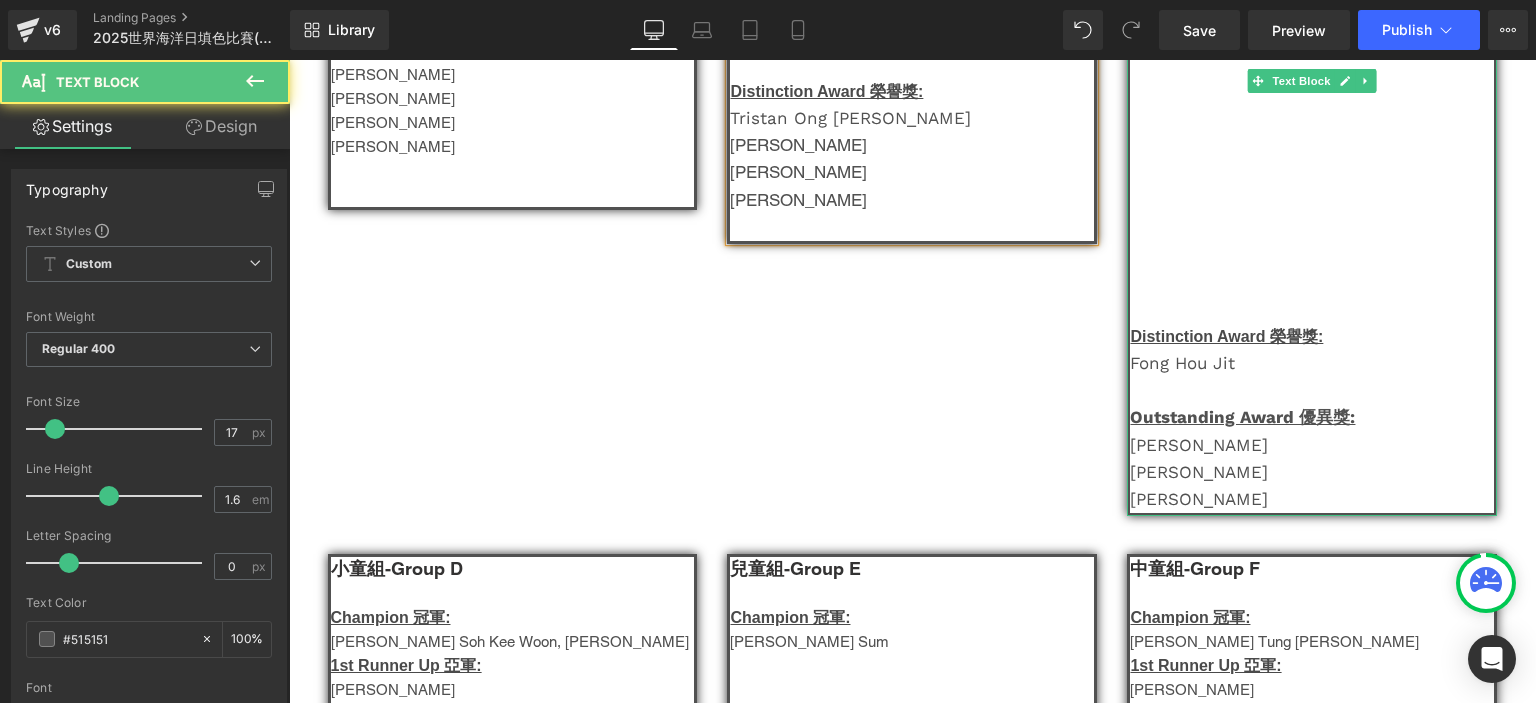 drag, startPoint x: 1228, startPoint y: 497, endPoint x: 1147, endPoint y: 399, distance: 127.141655 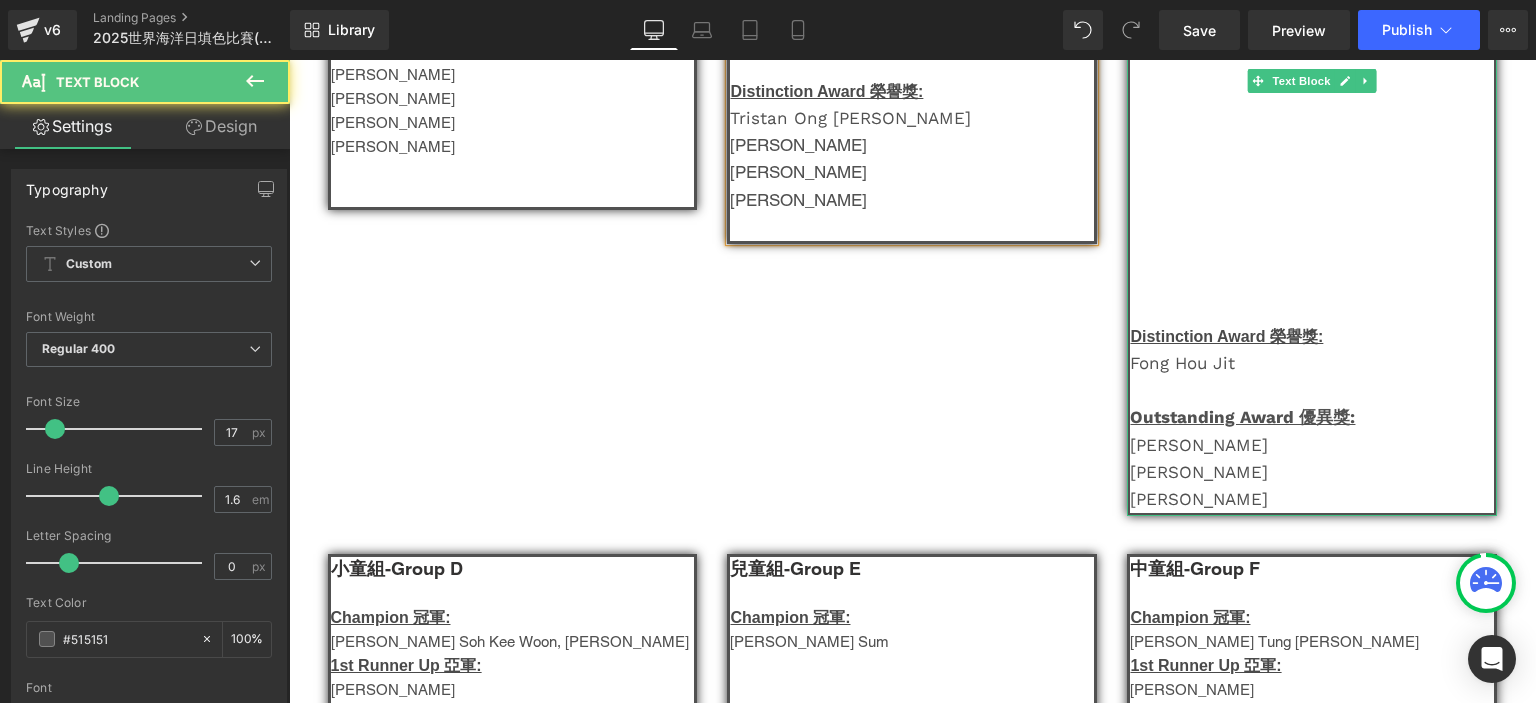 click on "幼兒組-Group C Champion 冠軍: [PERSON_NAME] 1st Runner Up 亞軍: [PERSON_NAME] 2nd Runner Up [PERSON_NAME]: Law [PERSON_NAME] [PERSON_NAME] Award 榮譽獎: [PERSON_NAME] Outstanding Award 優異獎: [PERSON_NAME] [PERSON_NAME]" at bounding box center (1312, 131) 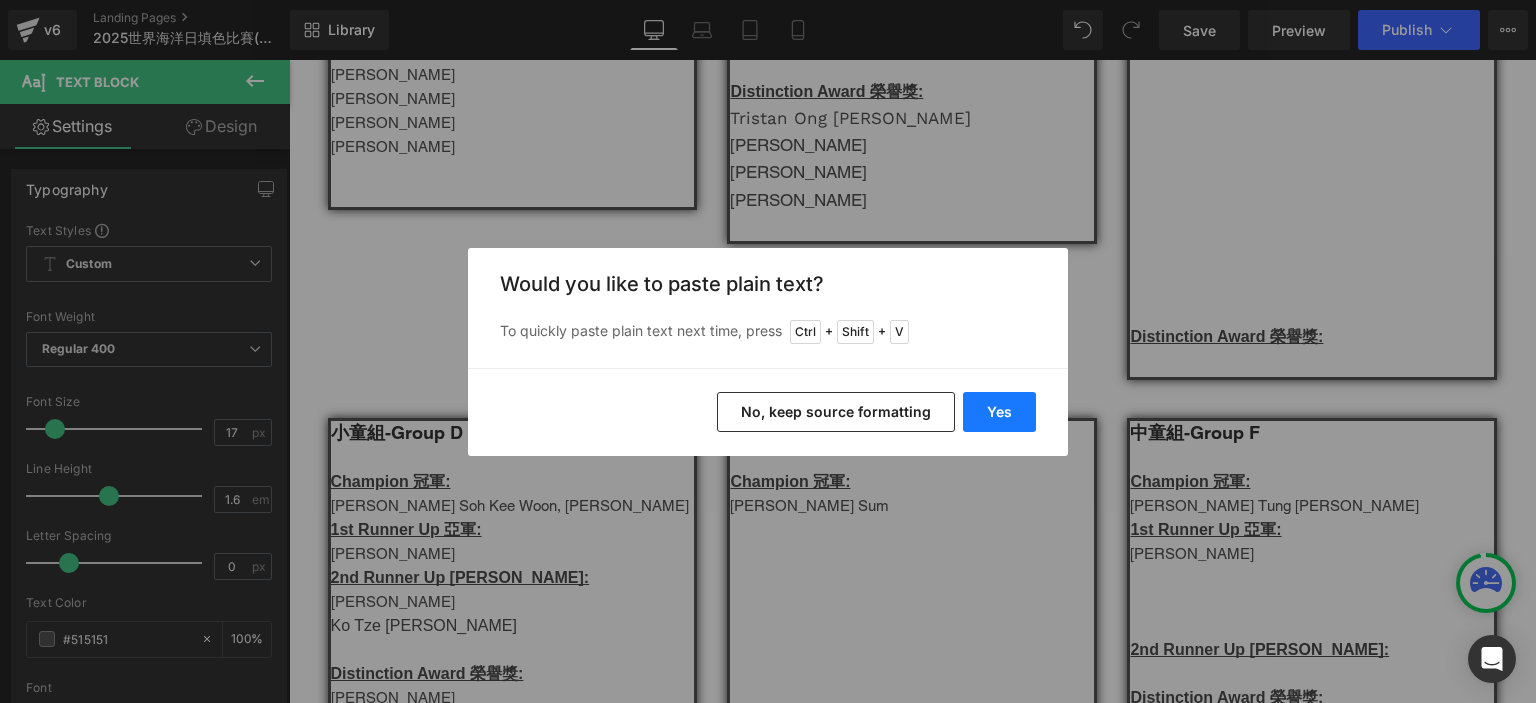 click on "Yes" at bounding box center (999, 412) 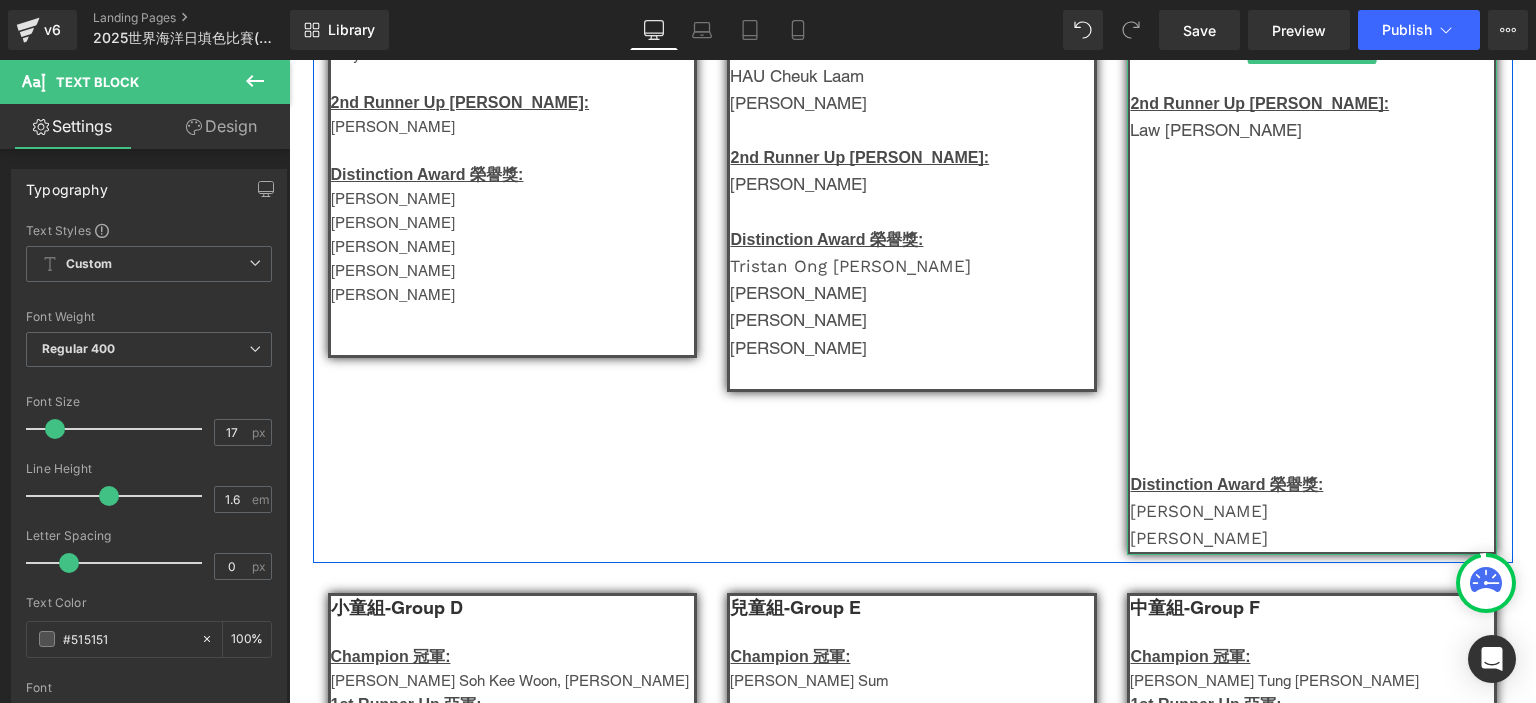 scroll, scrollTop: 484, scrollLeft: 0, axis: vertical 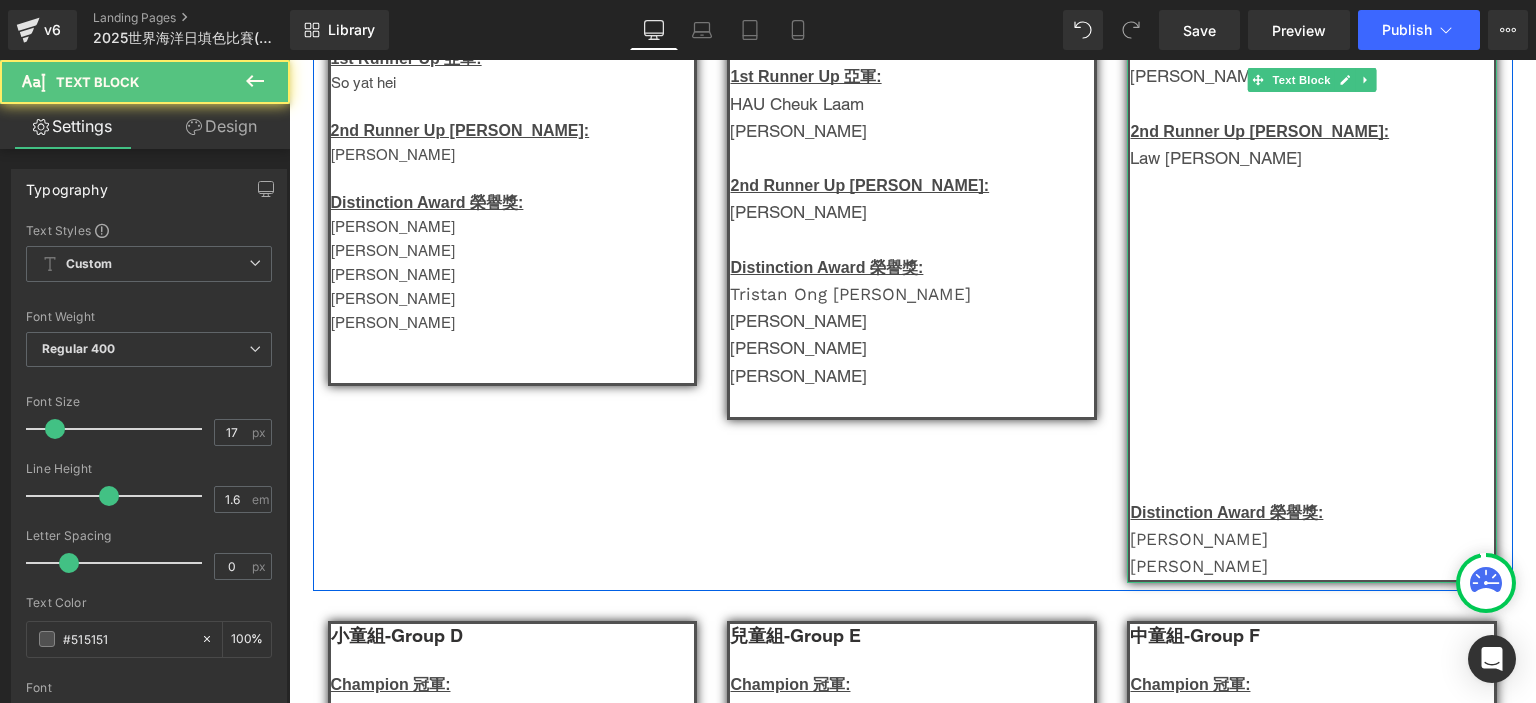click at bounding box center [1312, 484] 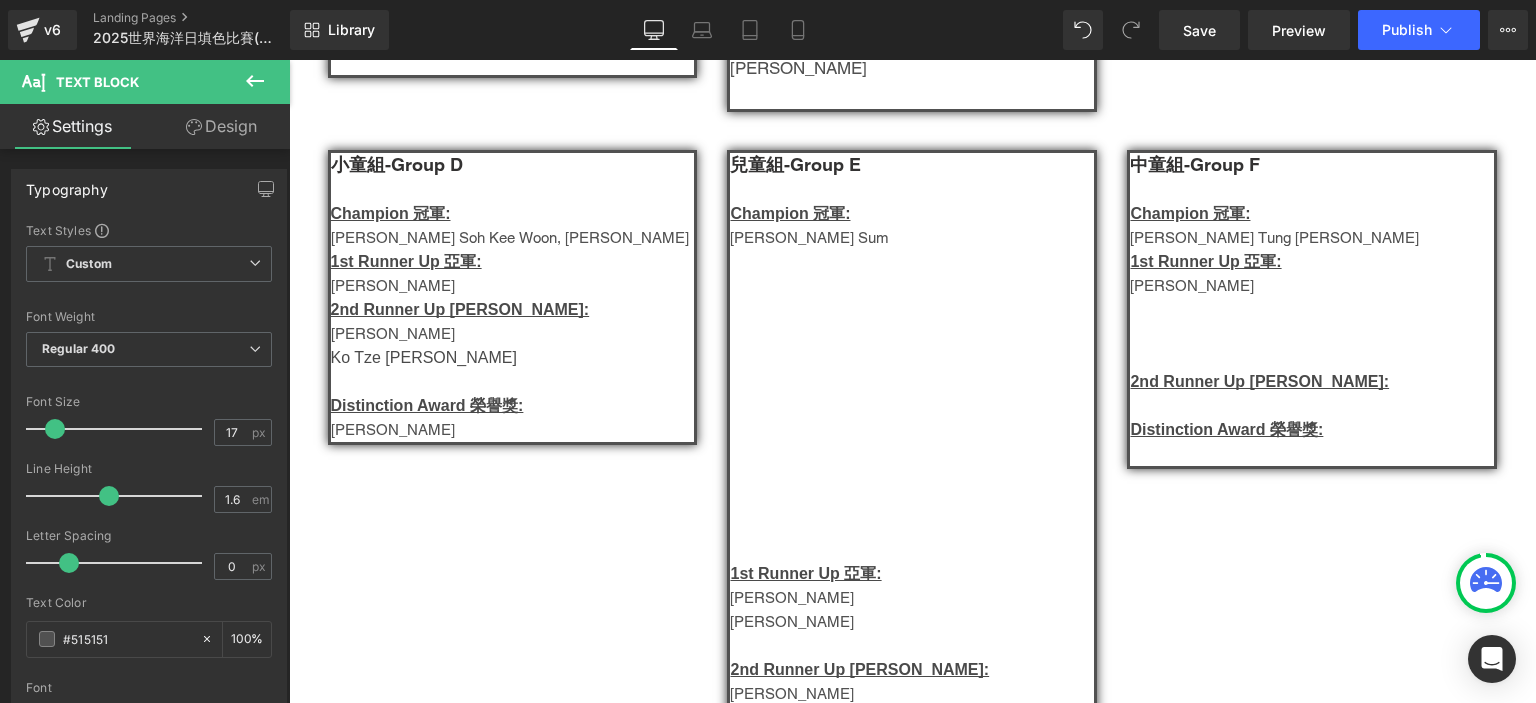 scroll, scrollTop: 796, scrollLeft: 0, axis: vertical 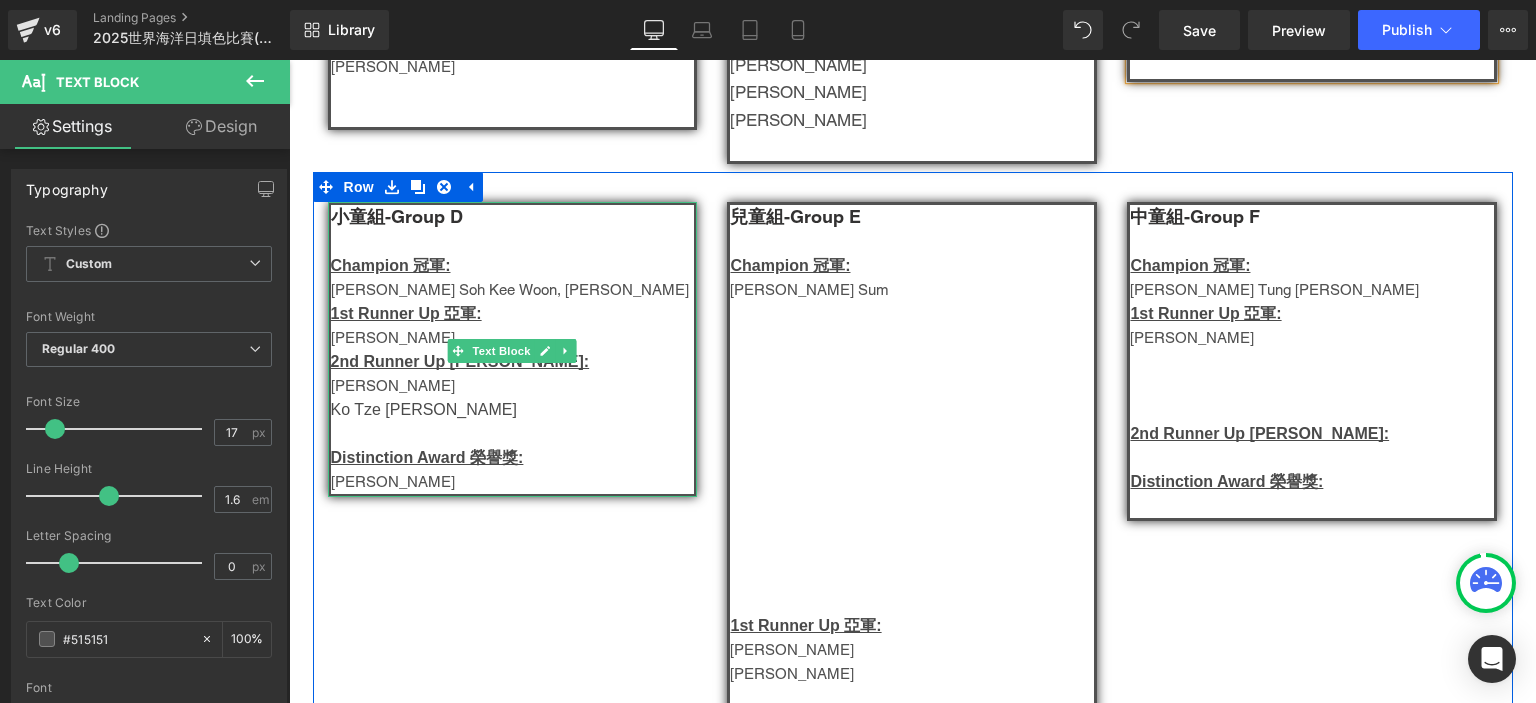 click on "[PERSON_NAME] Soh Kee Woon, [PERSON_NAME]" at bounding box center [513, 290] 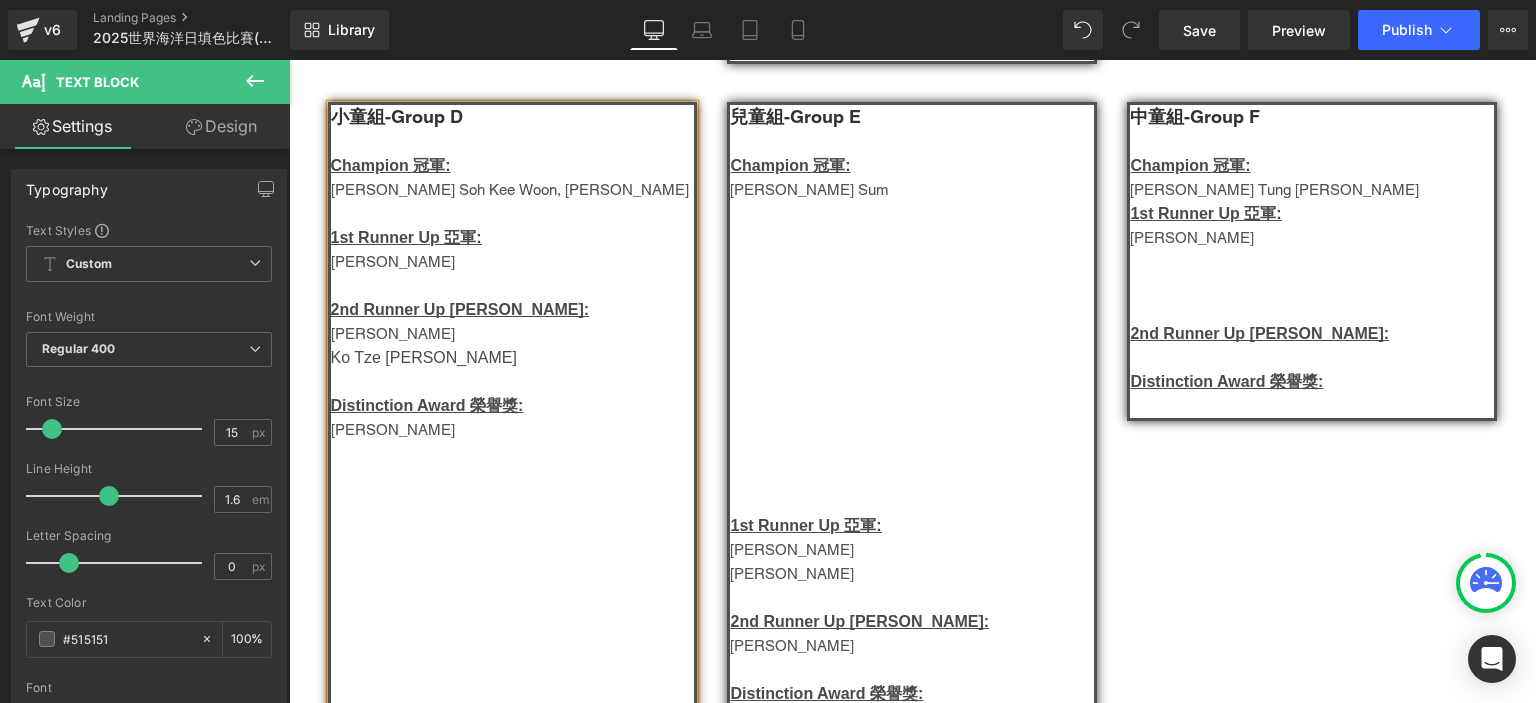 scroll, scrollTop: 864, scrollLeft: 0, axis: vertical 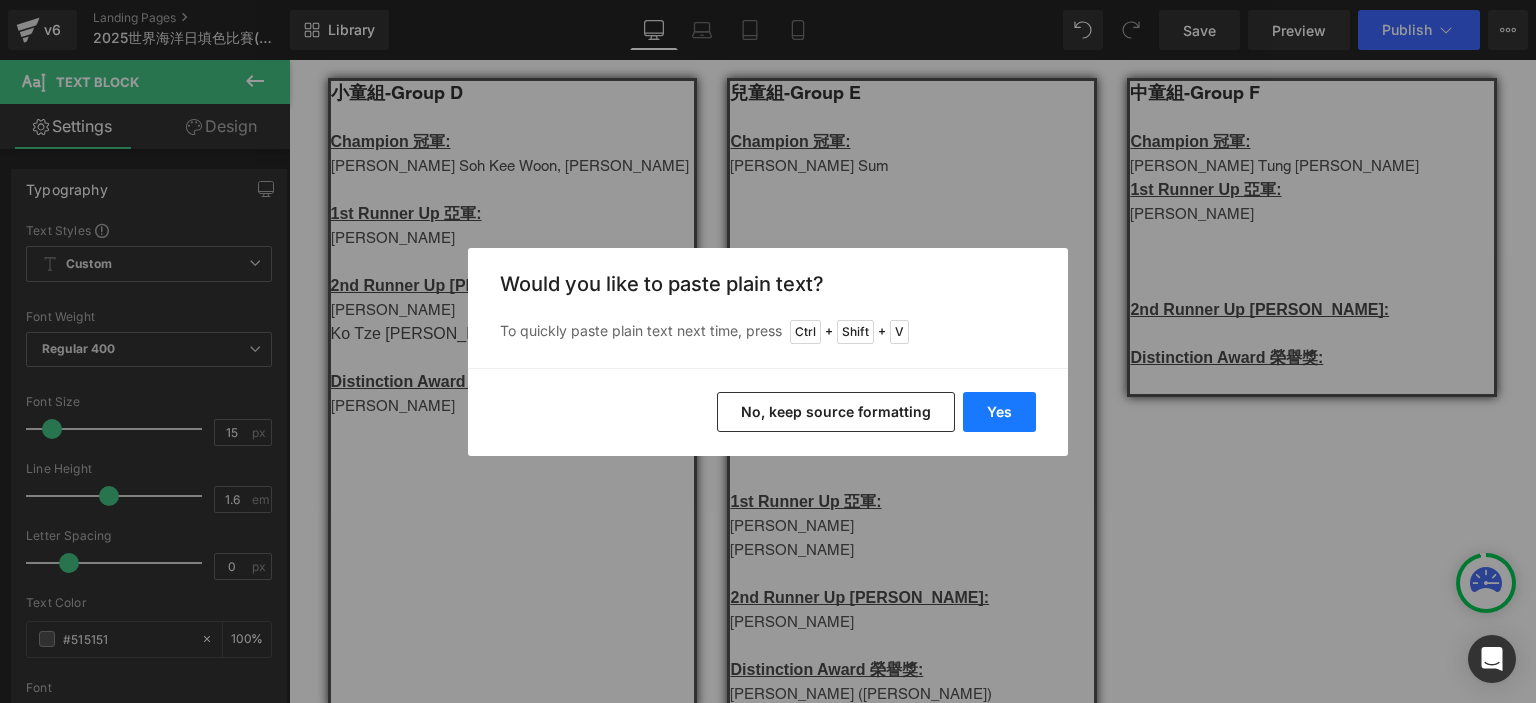 click on "Yes" at bounding box center [999, 412] 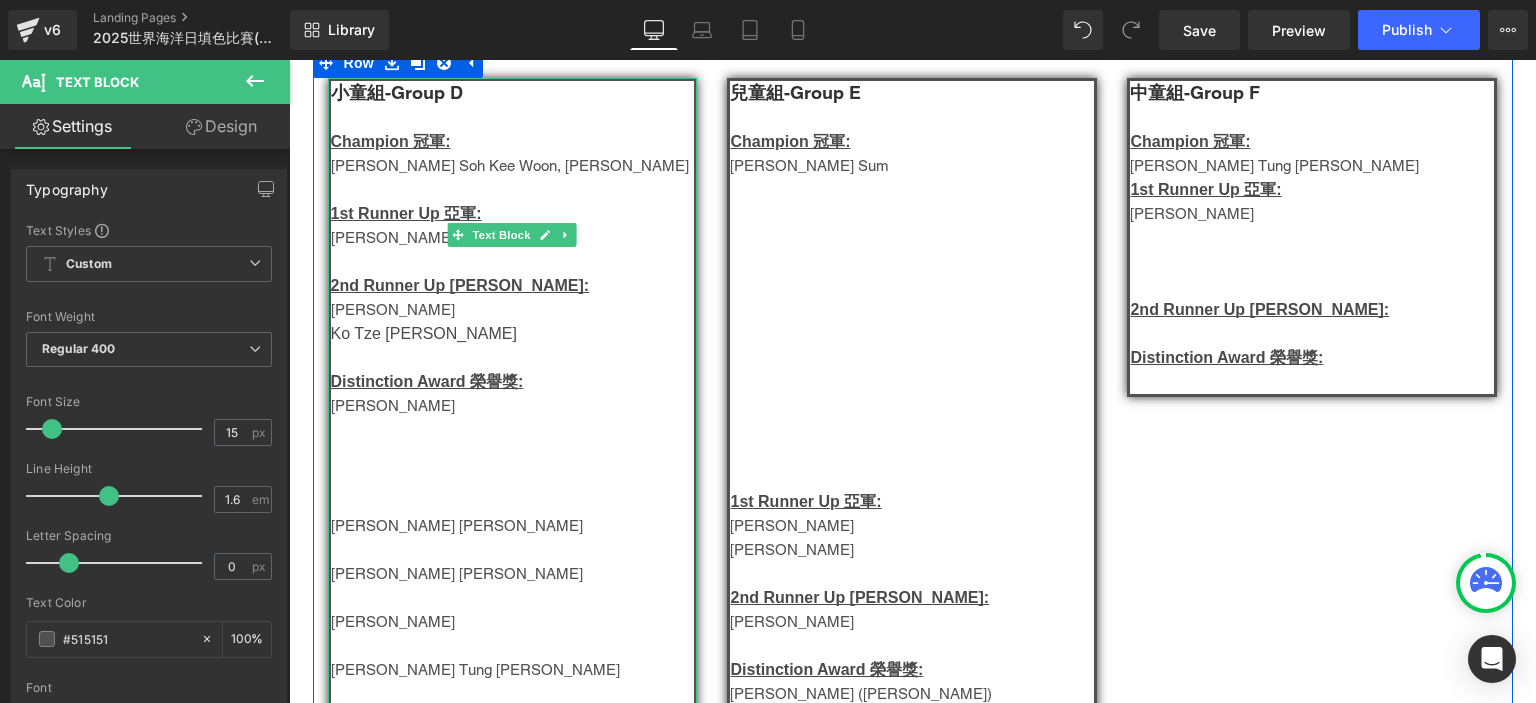 scroll, scrollTop: 1041, scrollLeft: 0, axis: vertical 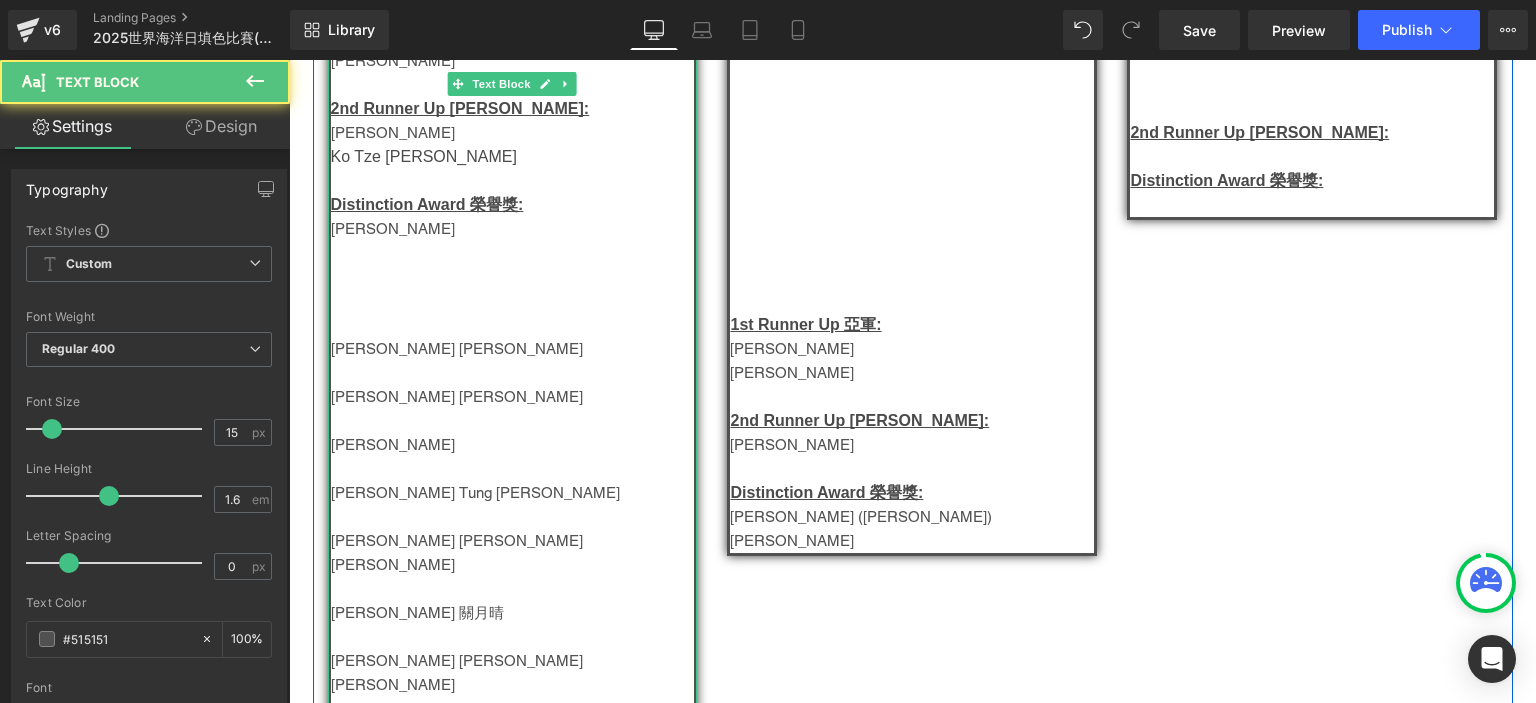 click at bounding box center [513, 373] 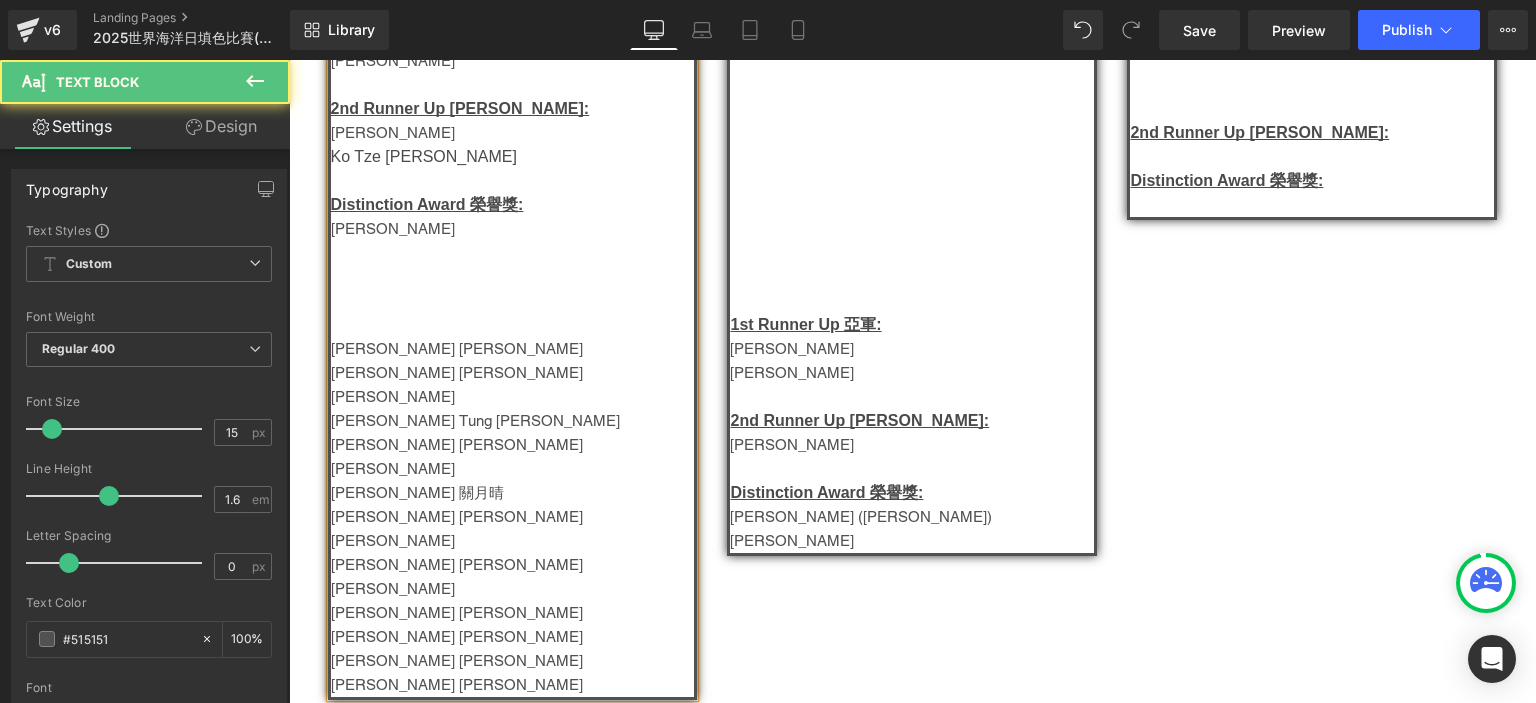 click on "[PERSON_NAME] [PERSON_NAME]" at bounding box center [457, 348] 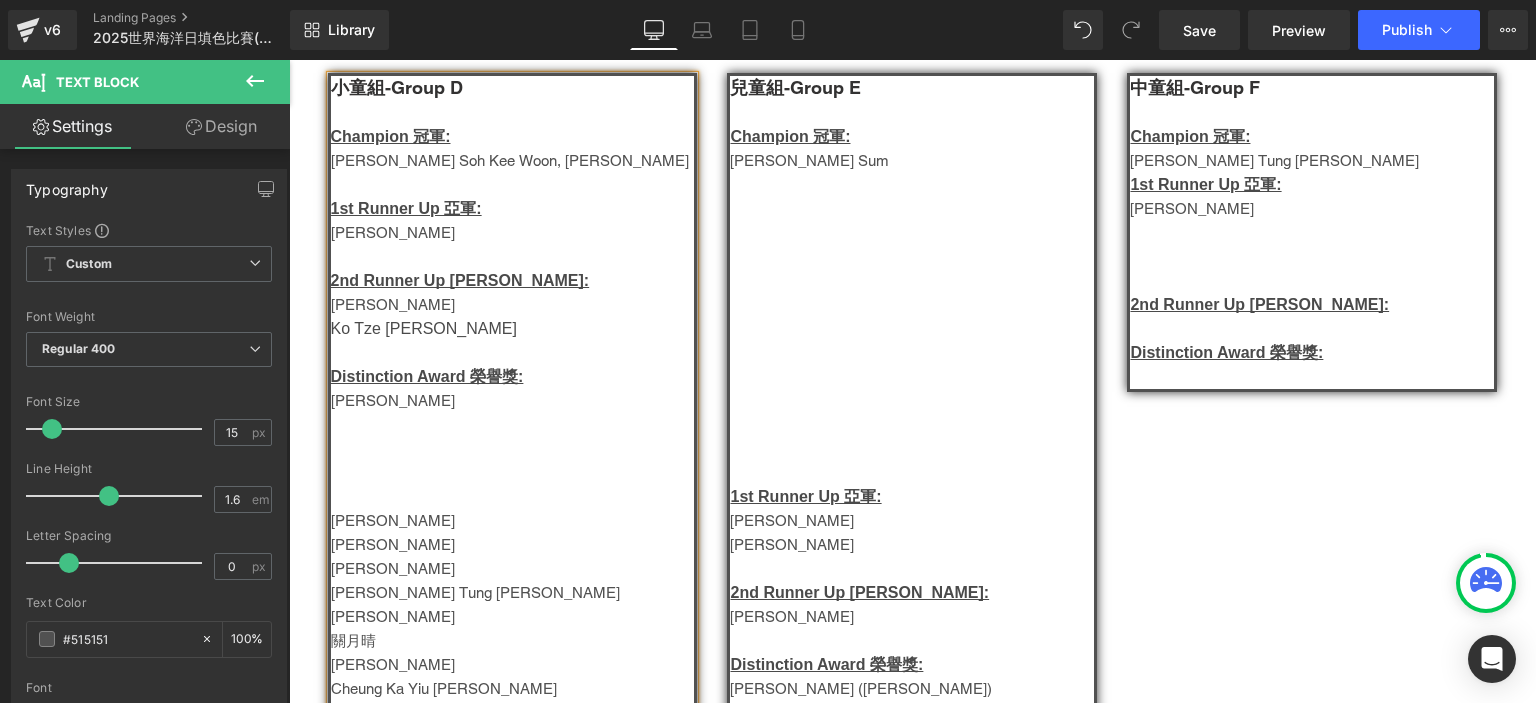 scroll, scrollTop: 952, scrollLeft: 0, axis: vertical 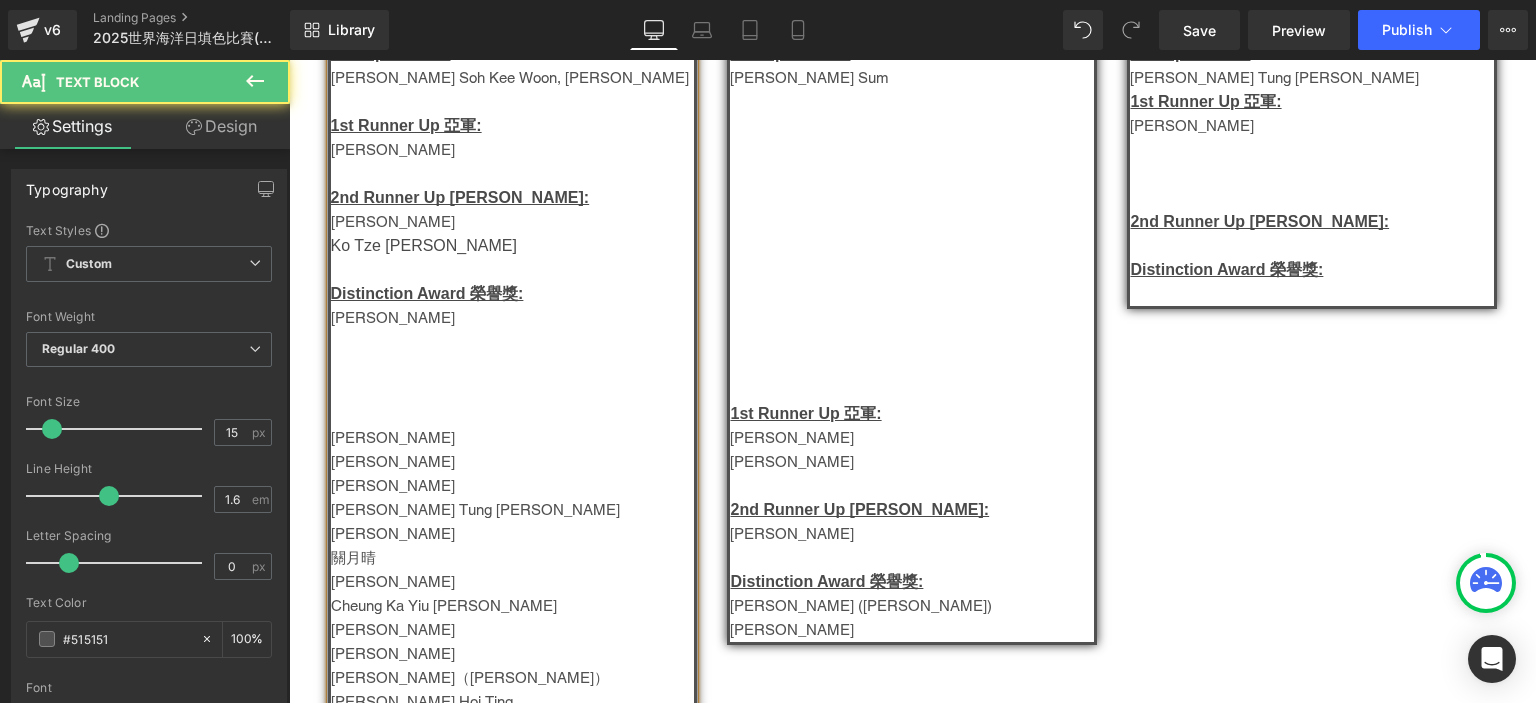 drag, startPoint x: 326, startPoint y: 435, endPoint x: 464, endPoint y: 455, distance: 139.44174 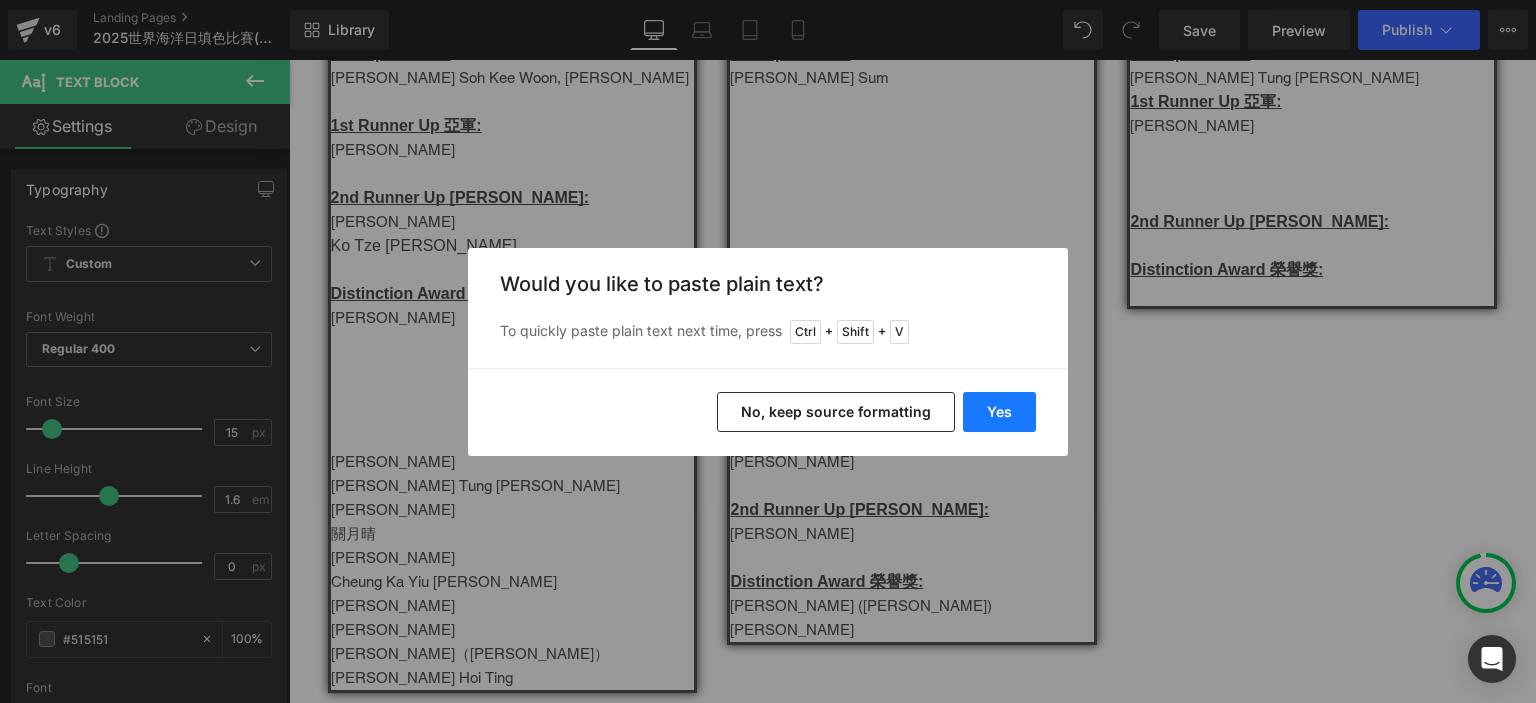 drag, startPoint x: 1043, startPoint y: 388, endPoint x: 1027, endPoint y: 396, distance: 17.888544 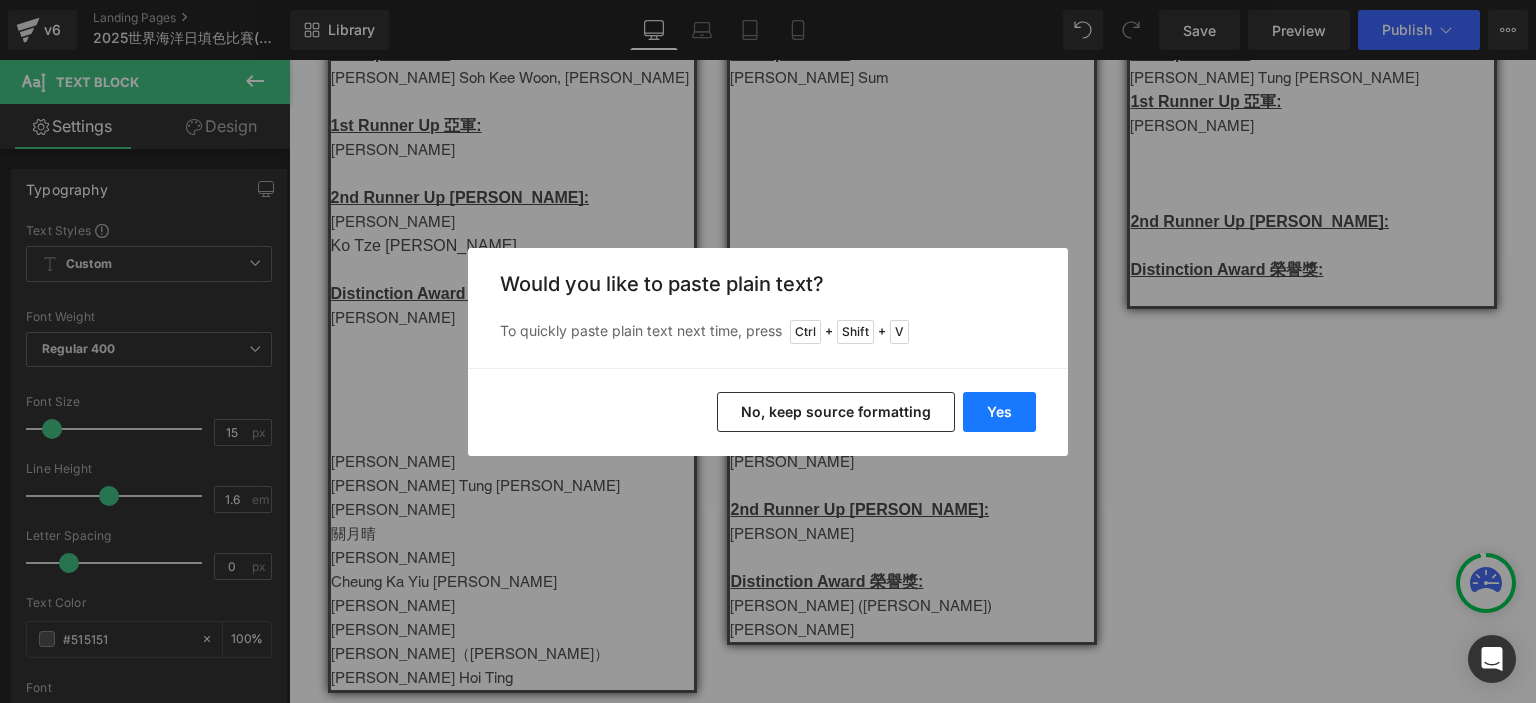 click on "Yes No, keep source formatting" at bounding box center [768, 412] 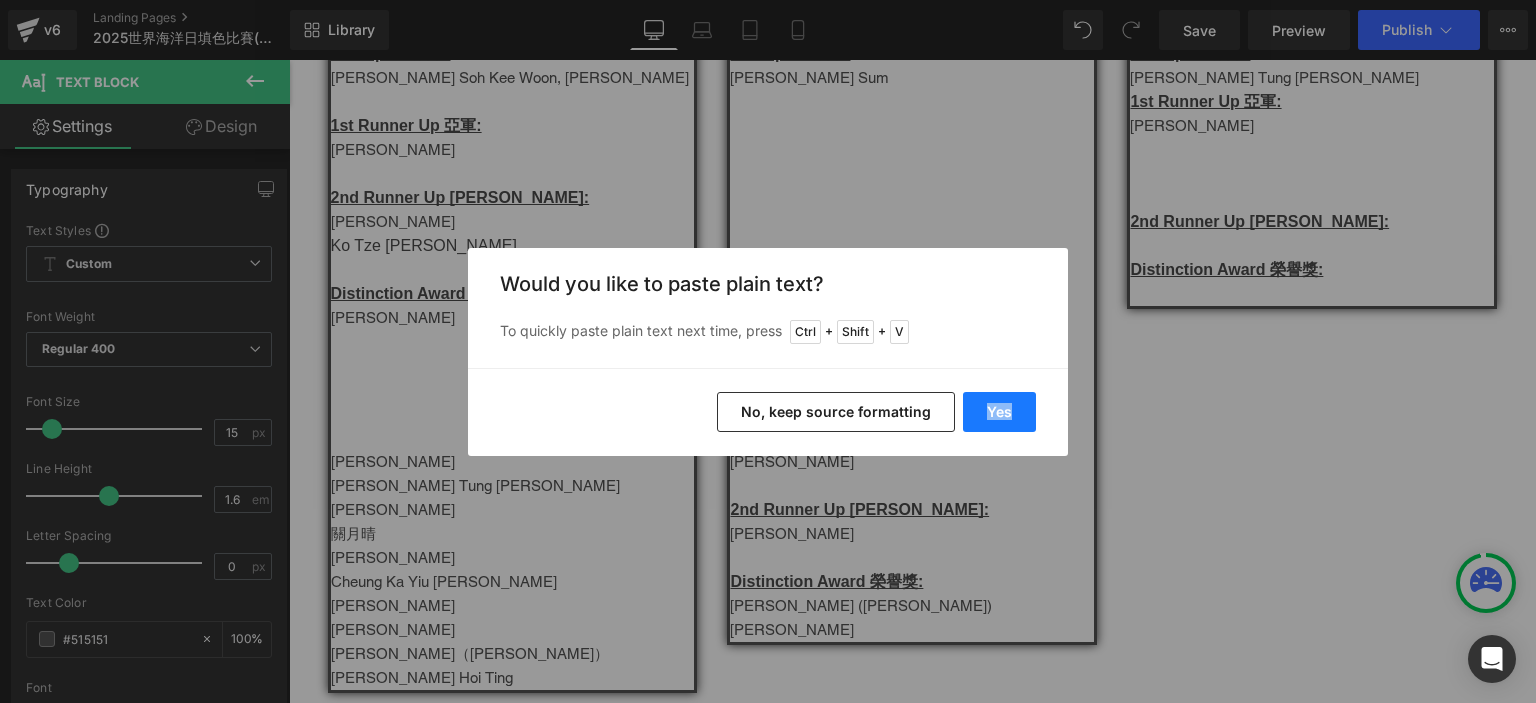 click on "Yes" at bounding box center (999, 412) 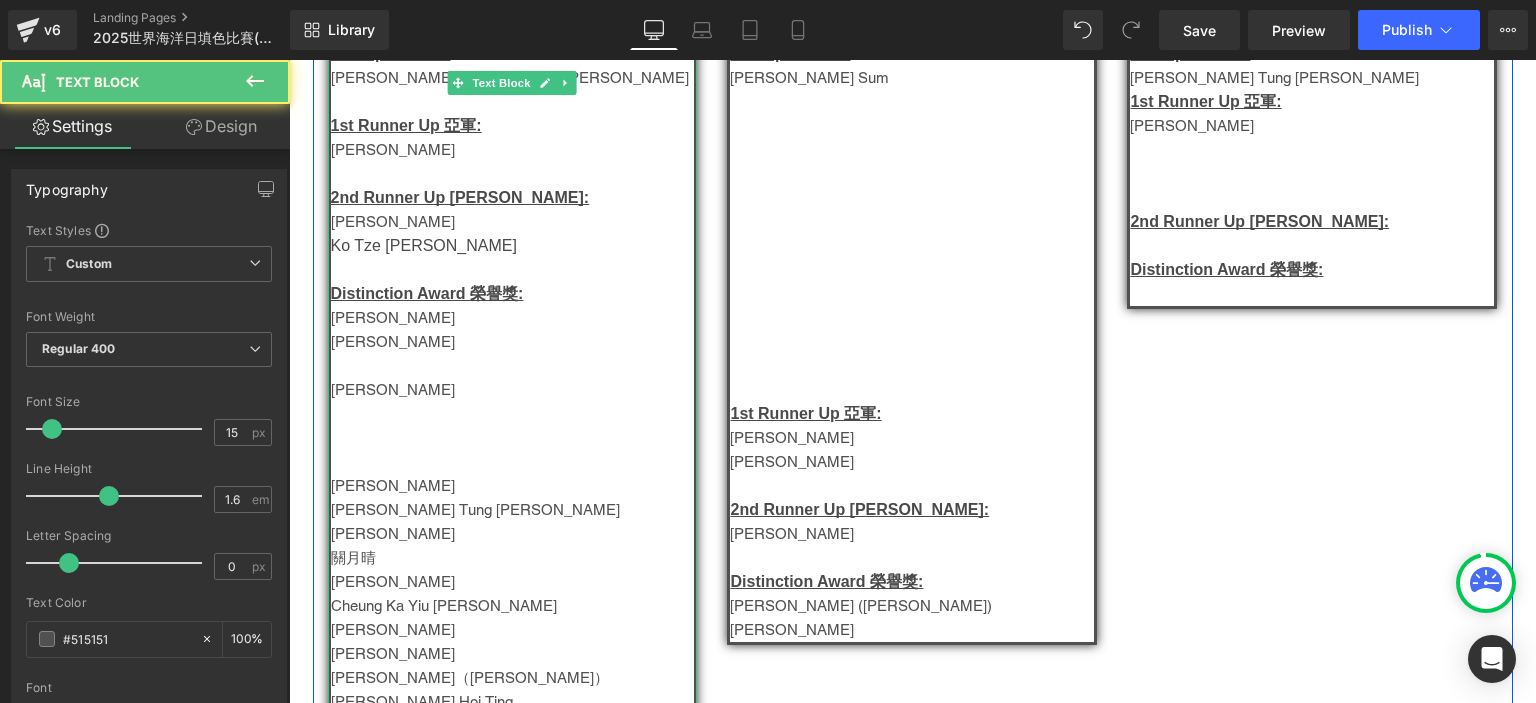 click at bounding box center [513, 366] 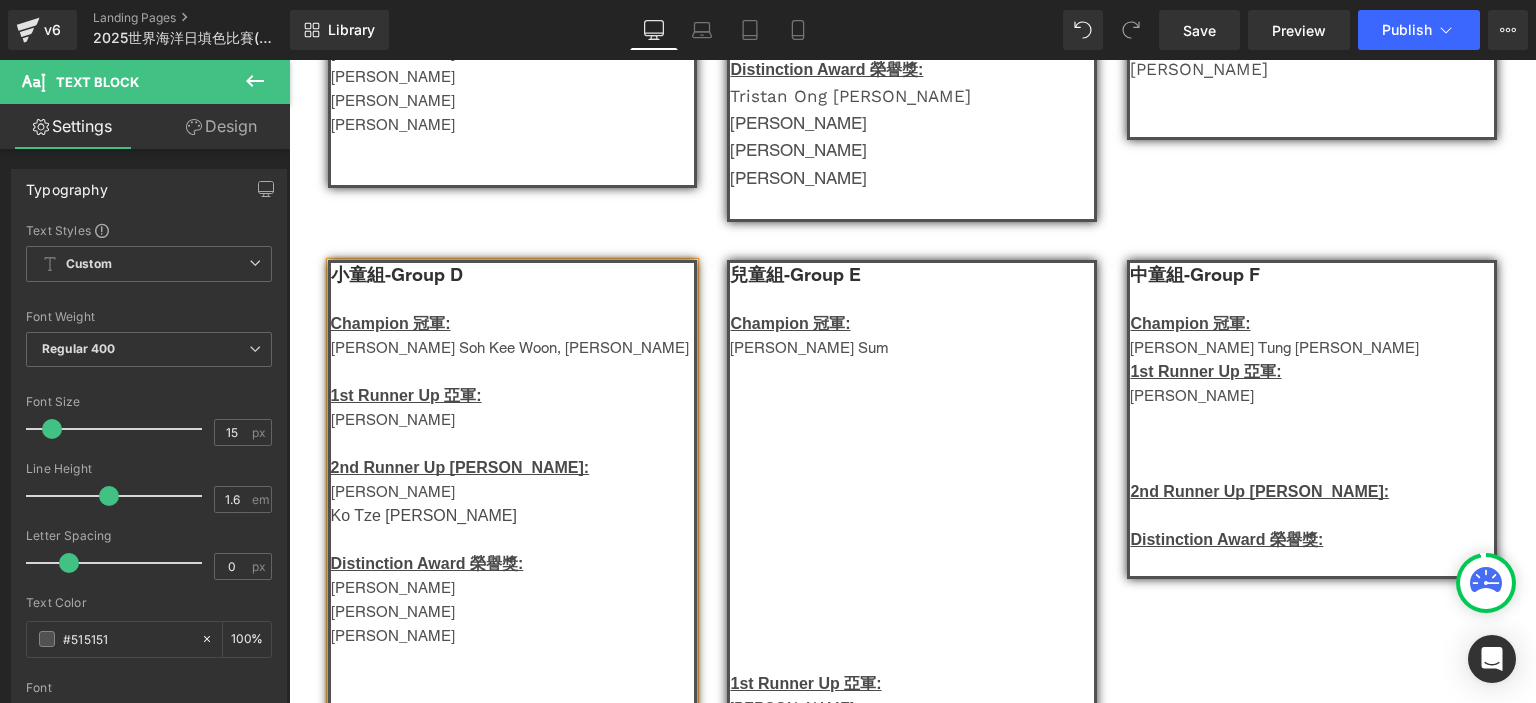 scroll, scrollTop: 675, scrollLeft: 0, axis: vertical 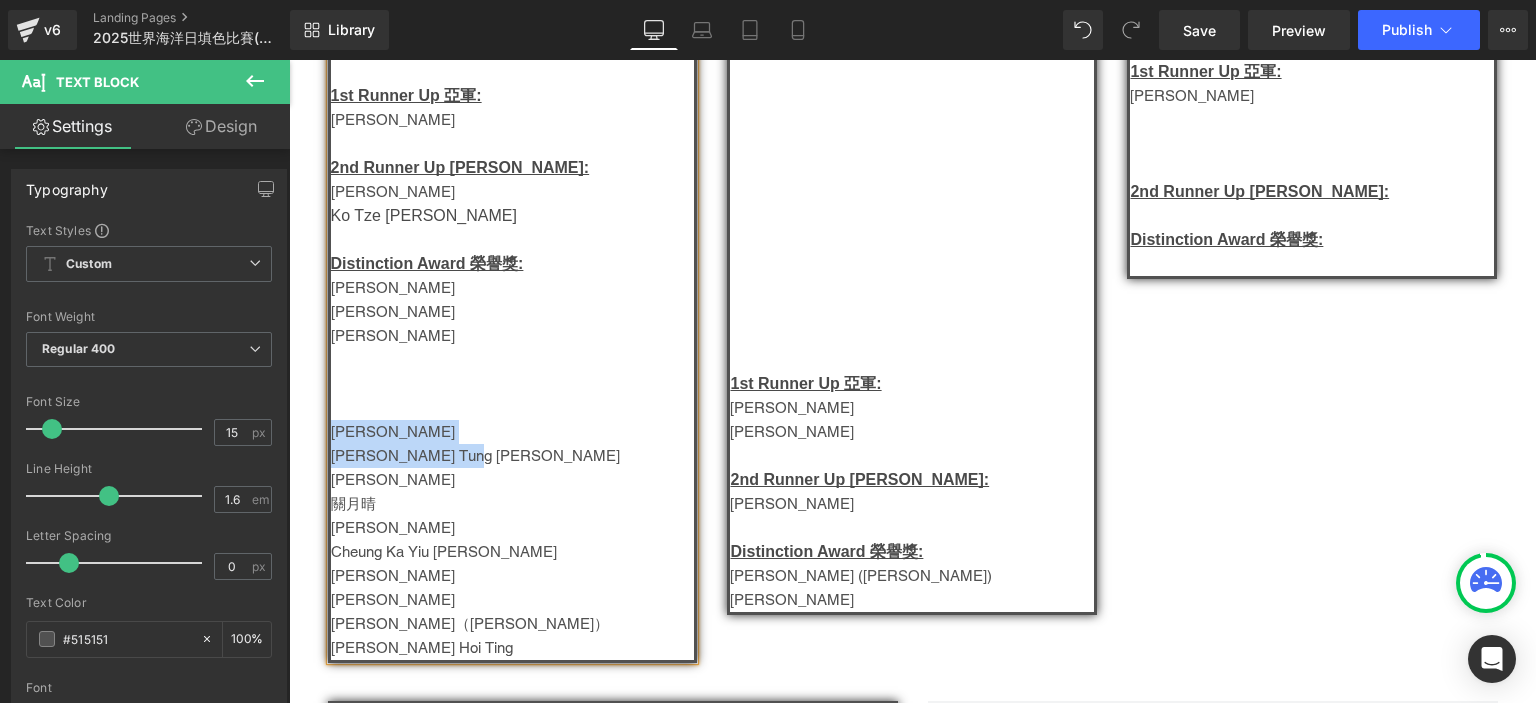 drag, startPoint x: 325, startPoint y: 428, endPoint x: 480, endPoint y: 453, distance: 157.00319 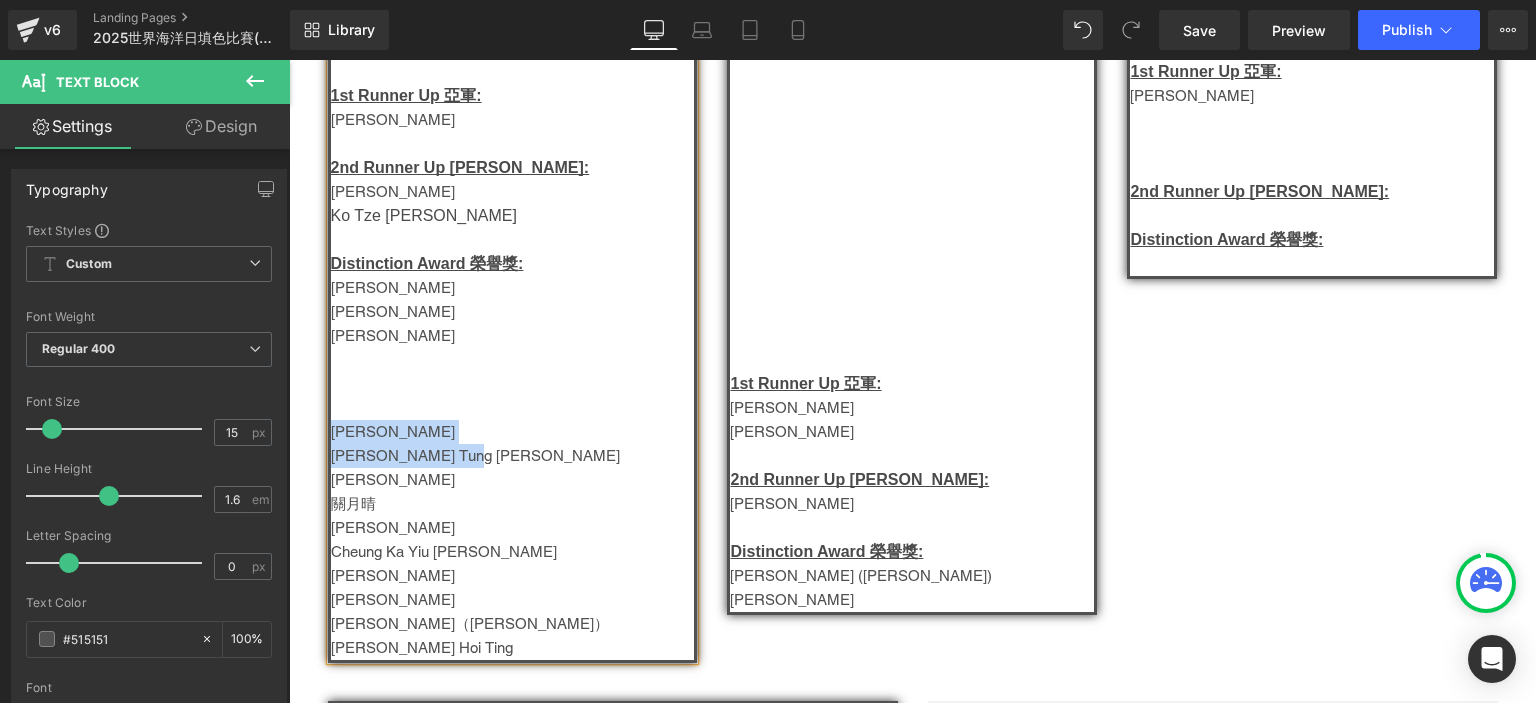 click on "小童組-Group D Champion 冠軍: [PERSON_NAME], [PERSON_NAME] 1st Runner Up 亞軍: [PERSON_NAME]2nd Runner Up [PERSON_NAME]: [PERSON_NAME] Ko Tze [PERSON_NAME] Distinction Award 榮譽獎: [PERSON_NAME] [PERSON_NAME] [PERSON_NAME] [PERSON_NAME] YAT [PERSON_NAME] [PERSON_NAME] [PERSON_NAME] [PERSON_NAME] TSUI Hiu Wai [PERSON_NAME] Kwan（[PERSON_NAME]） [PERSON_NAME]" at bounding box center [513, 311] 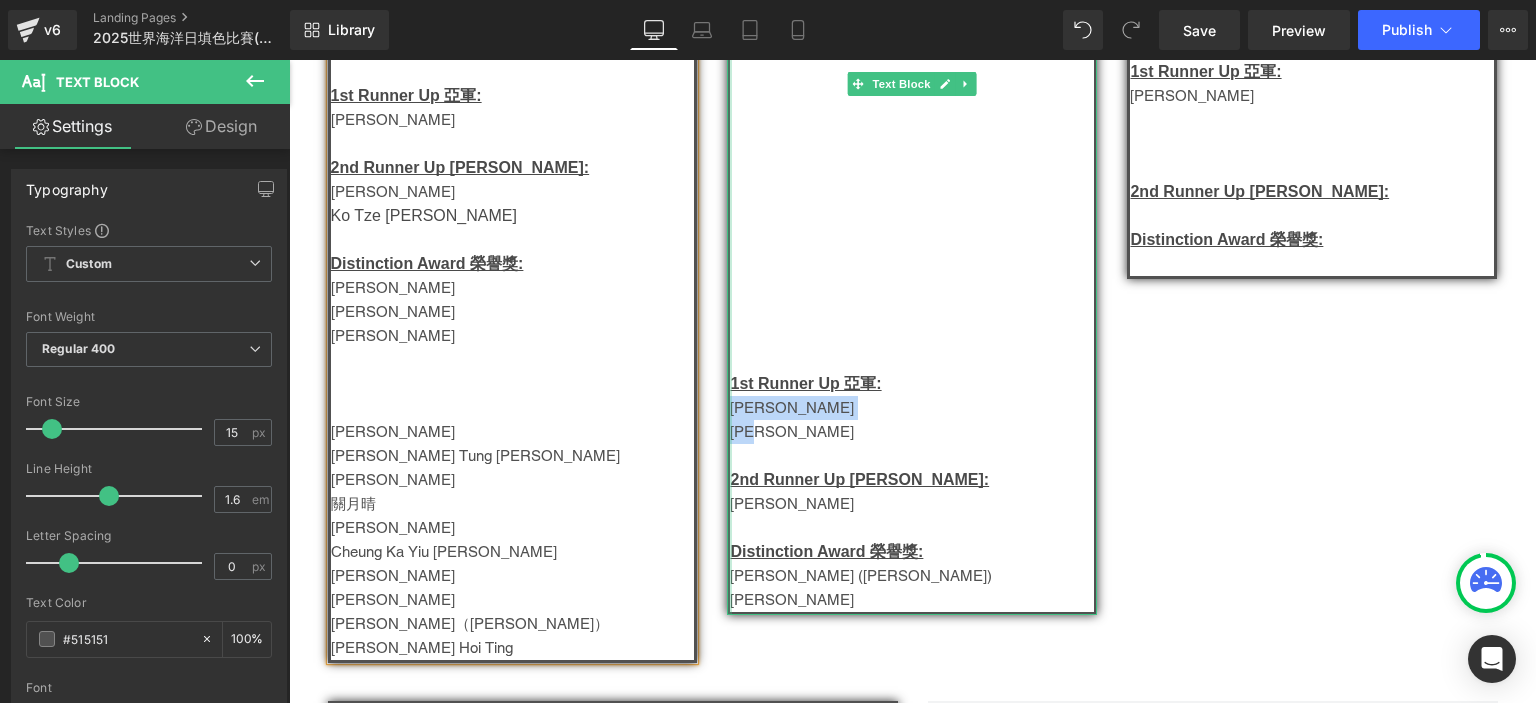 drag, startPoint x: 775, startPoint y: 429, endPoint x: 724, endPoint y: 399, distance: 59.16925 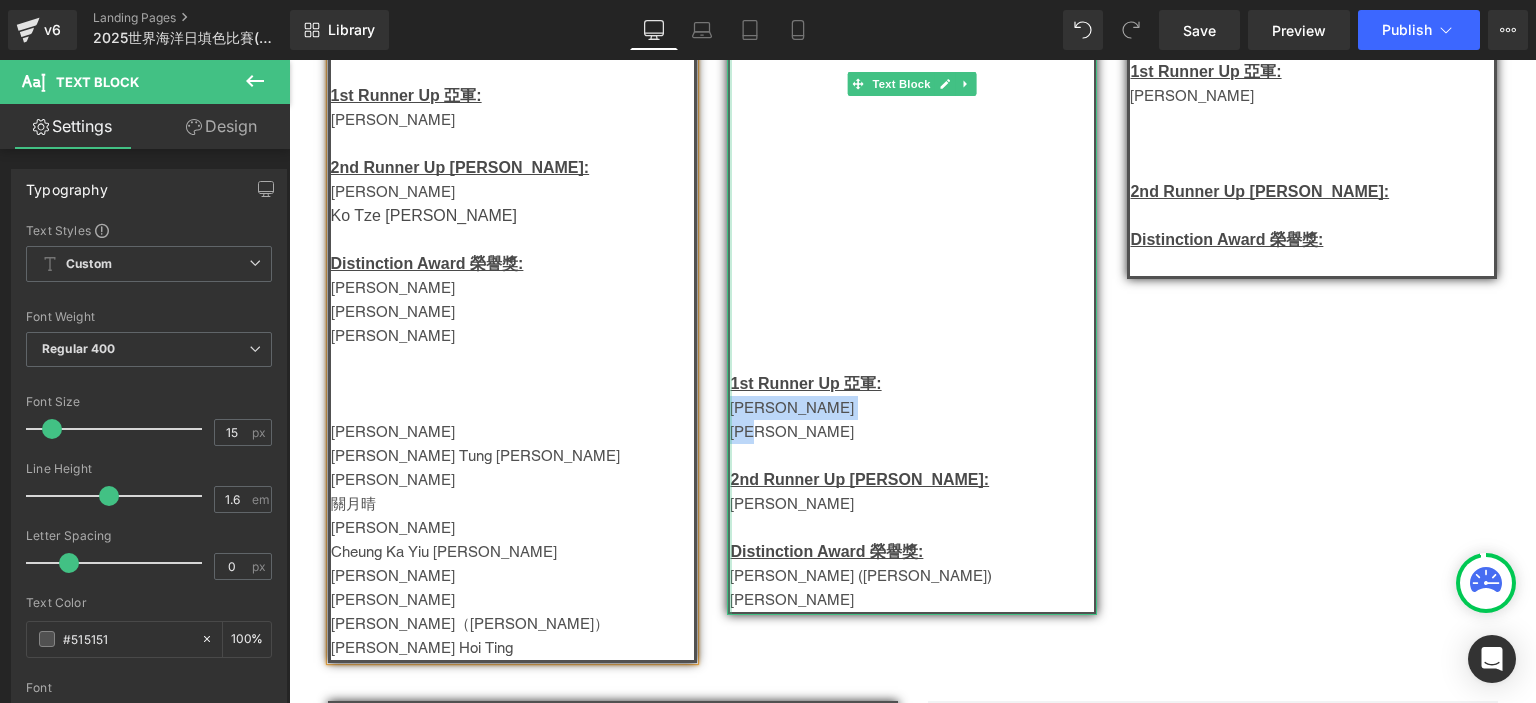 click on "兒童組-Group E Champion 冠軍: [PERSON_NAME] 1st Runner Up 亞軍: [PERSON_NAME] 2nd Runner Up [PERSON_NAME]: [PERSON_NAME] Award 榮譽獎: [PERSON_NAME] ([PERSON_NAME]) [PERSON_NAME] Block" at bounding box center [912, 287] 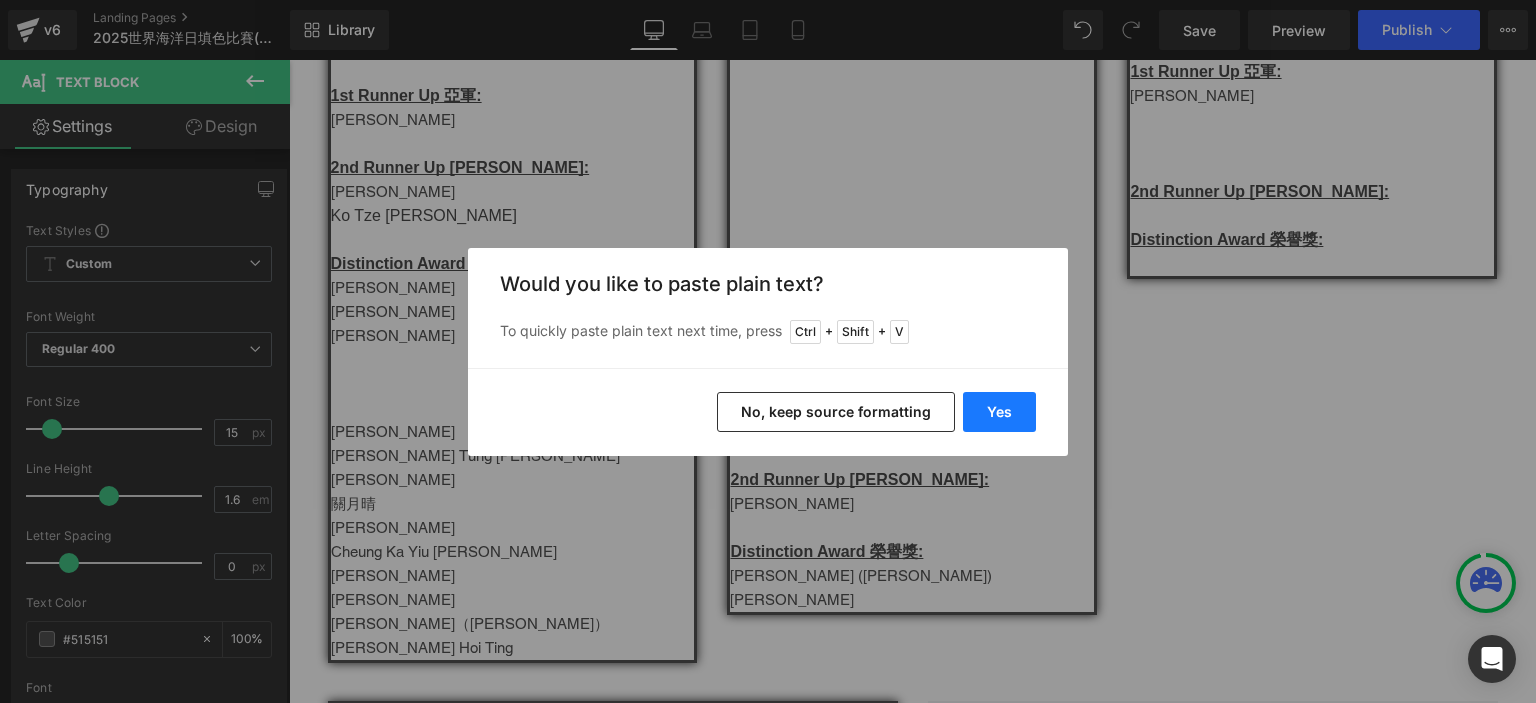 click on "Yes" at bounding box center [999, 412] 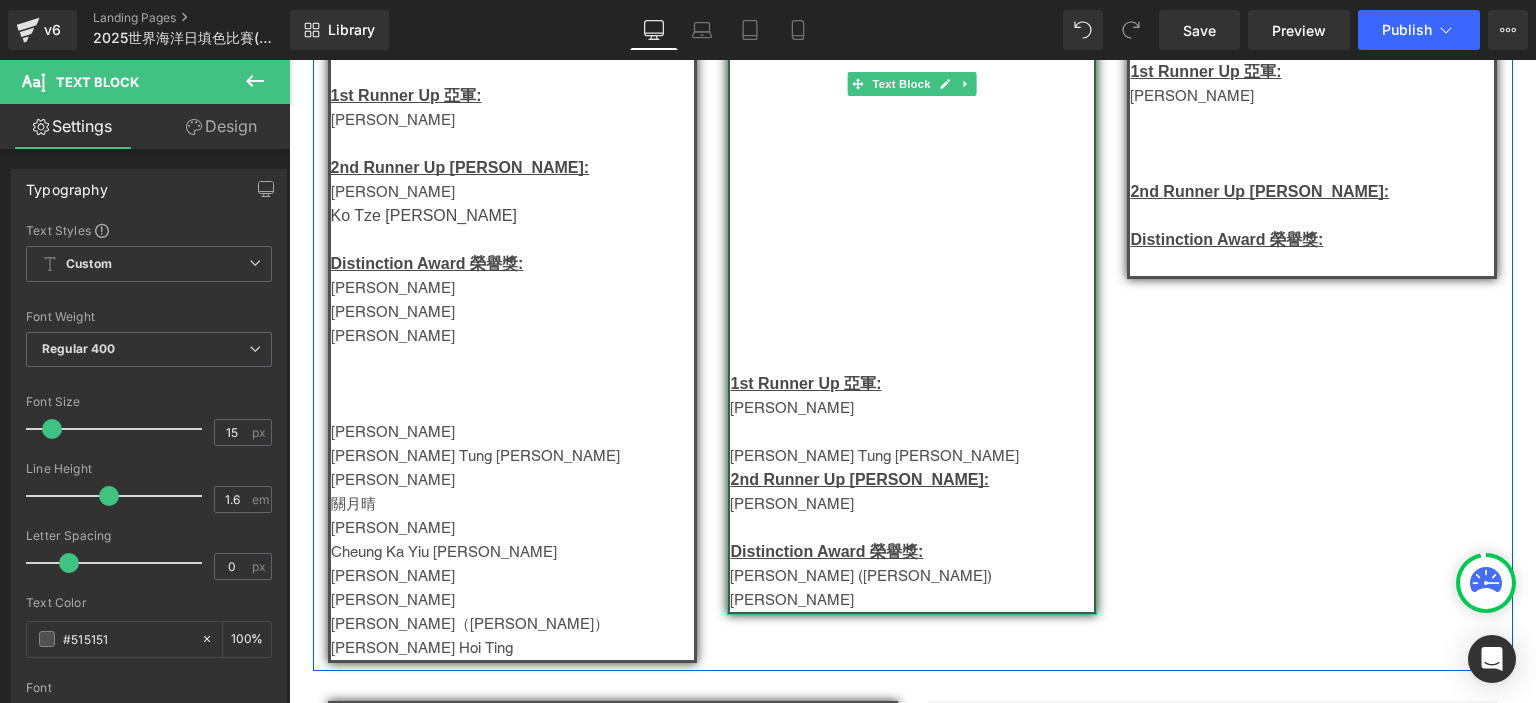click at bounding box center [912, 432] 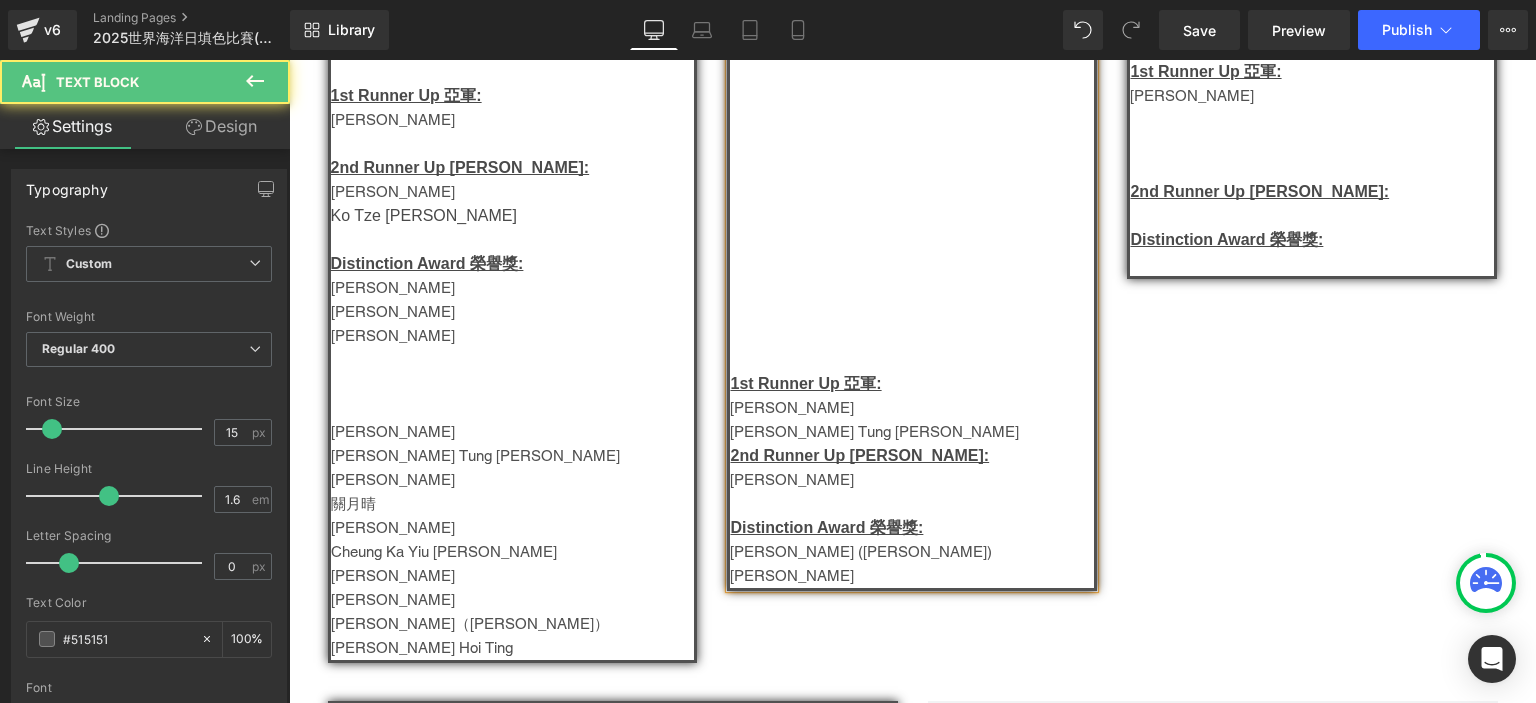 click on "[PERSON_NAME] Tung [PERSON_NAME]" at bounding box center [912, 432] 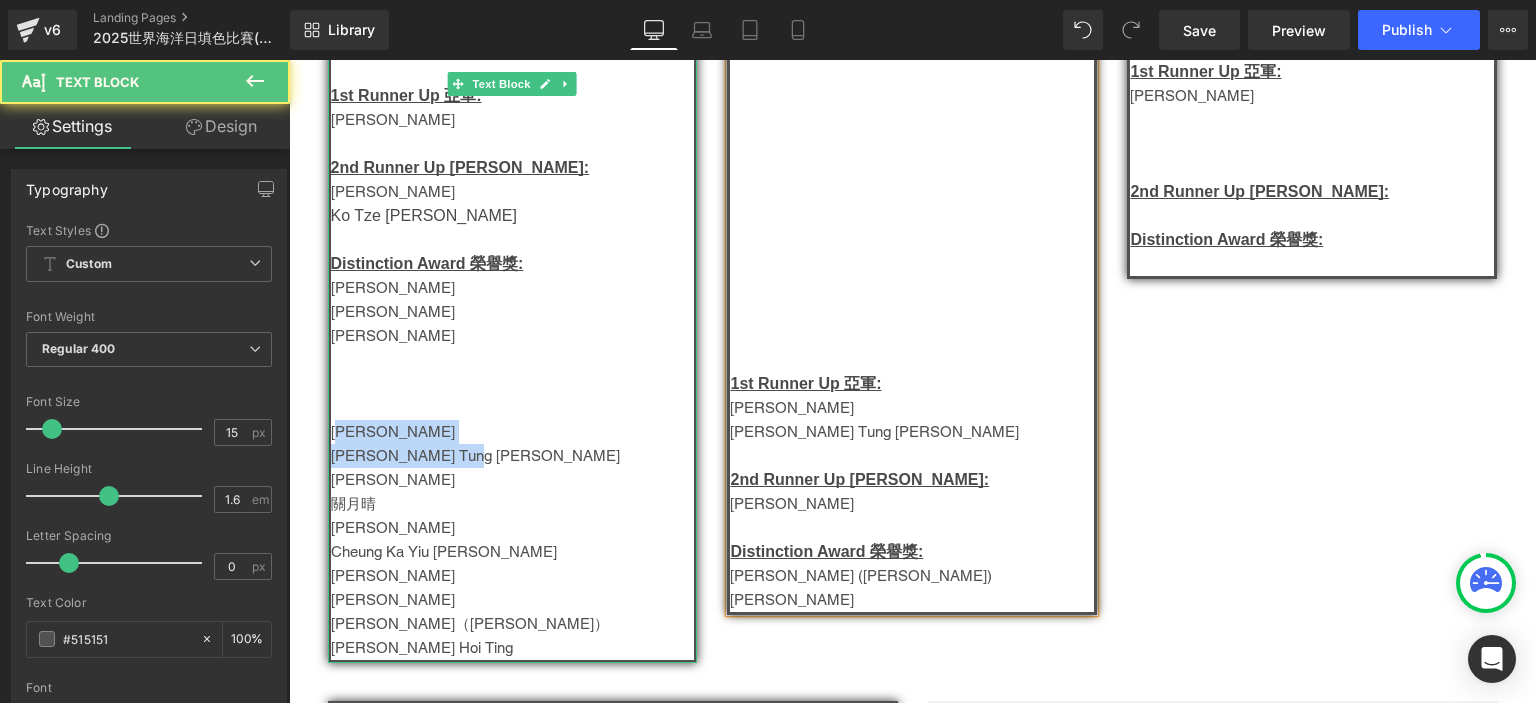drag, startPoint x: 477, startPoint y: 459, endPoint x: 333, endPoint y: 430, distance: 146.89111 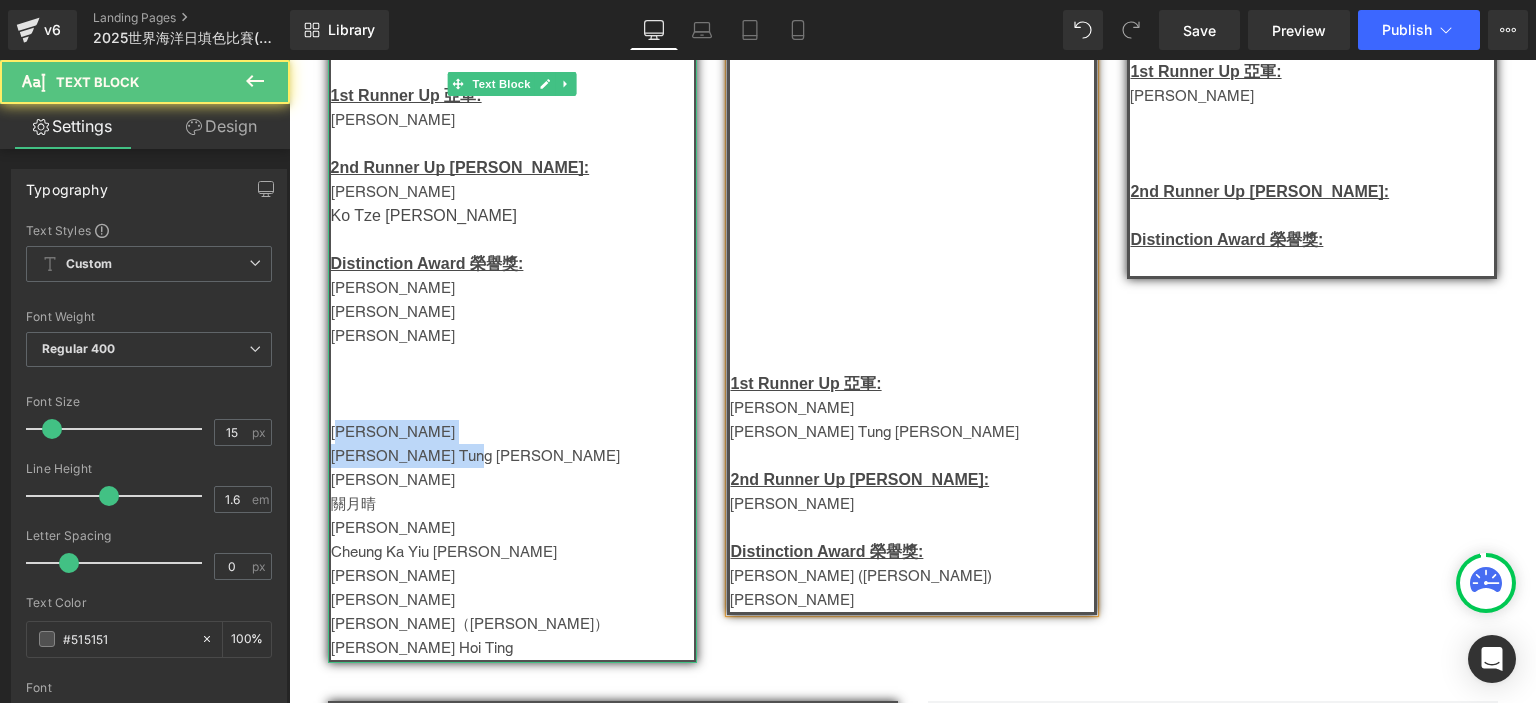 click on "小童組-Group D Champion 冠軍: [PERSON_NAME], [PERSON_NAME] 1st Runner Up 亞軍: [PERSON_NAME]2nd Runner Up [PERSON_NAME]: [PERSON_NAME] Ko Tze [PERSON_NAME] Distinction Award 榮譽獎: [PERSON_NAME] [PERSON_NAME] [PERSON_NAME] [PERSON_NAME] YAT [PERSON_NAME] [PERSON_NAME] [PERSON_NAME] [PERSON_NAME] TSUI Hiu Wai [PERSON_NAME] Kwan（[PERSON_NAME]） [PERSON_NAME]" at bounding box center [513, 311] 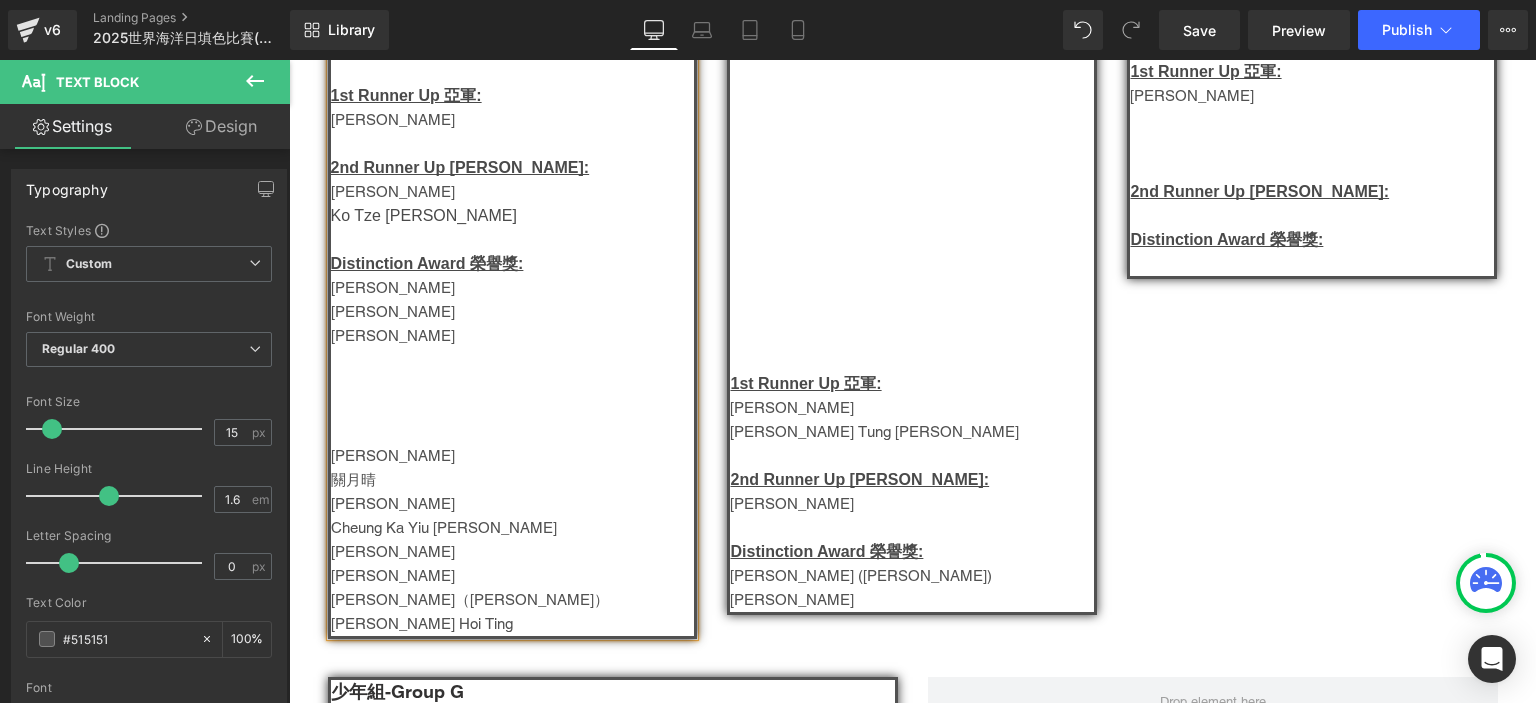 click on "[PERSON_NAME]" at bounding box center [393, 455] 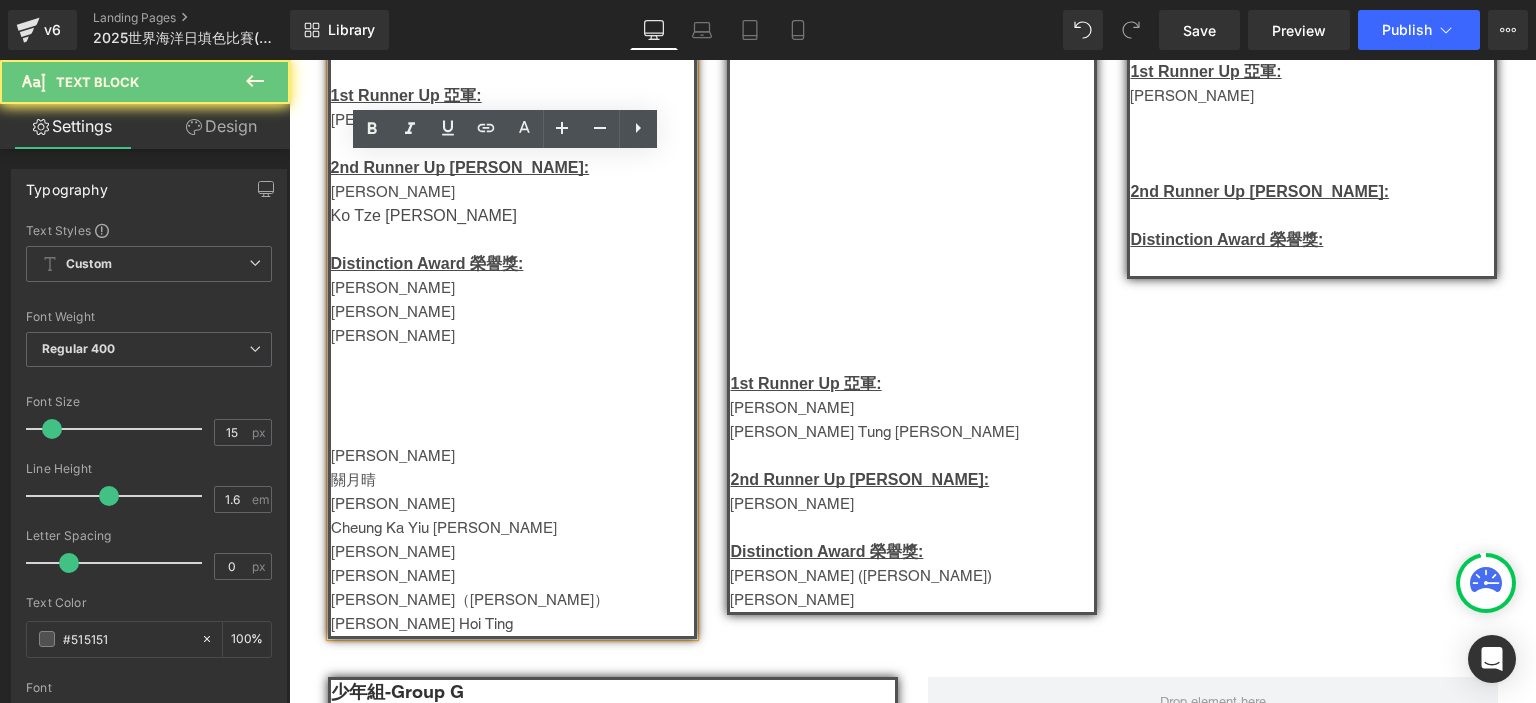 click on "[PERSON_NAME]" at bounding box center (393, 455) 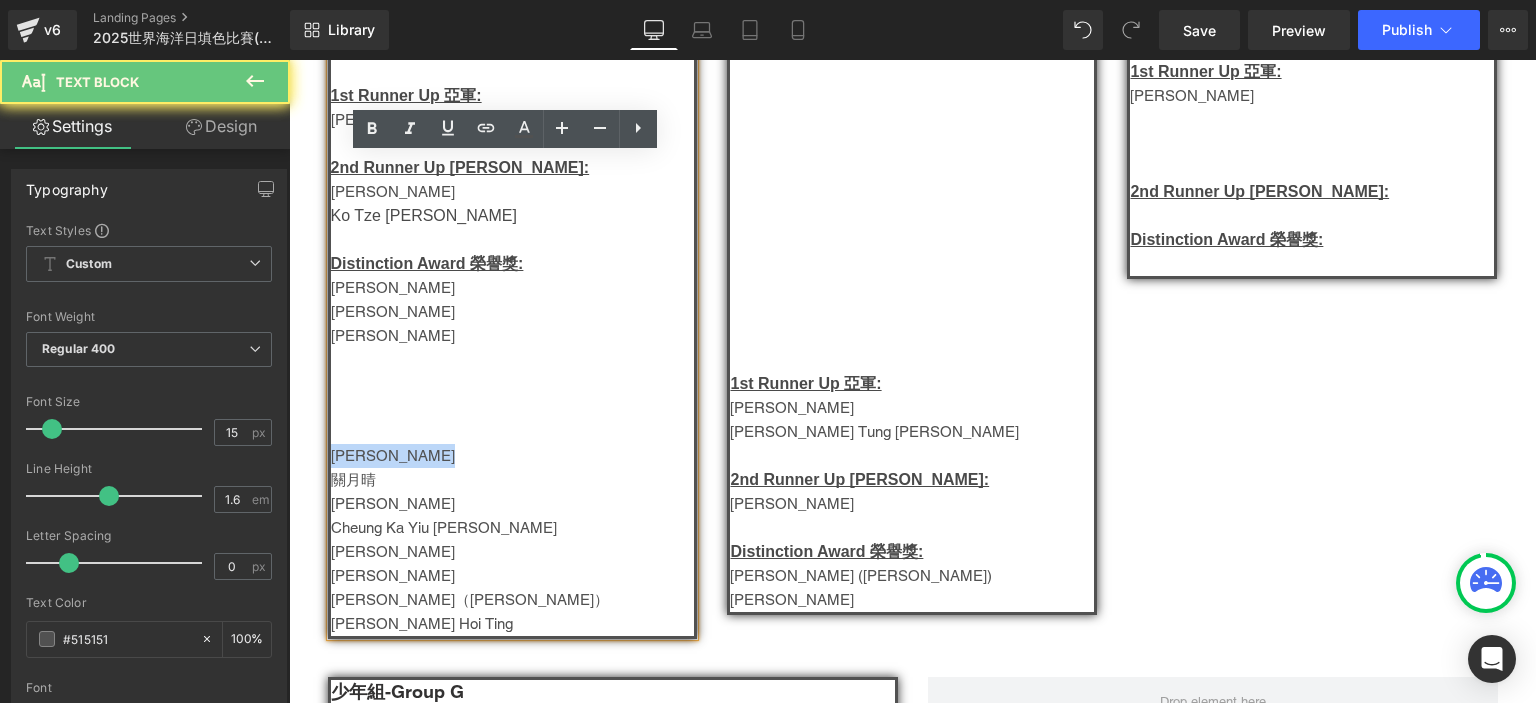 click on "[PERSON_NAME]" at bounding box center (393, 455) 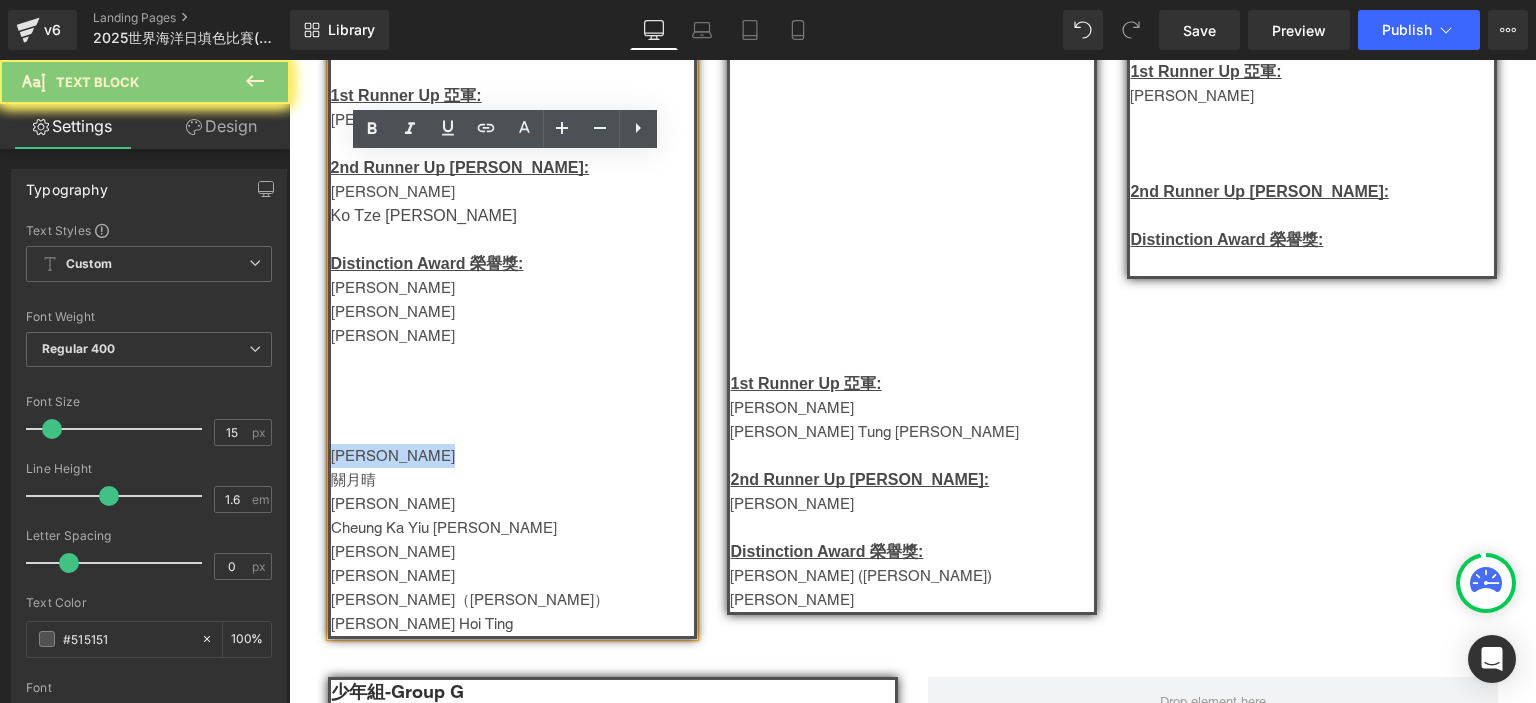 click on "[PERSON_NAME]" at bounding box center [393, 455] 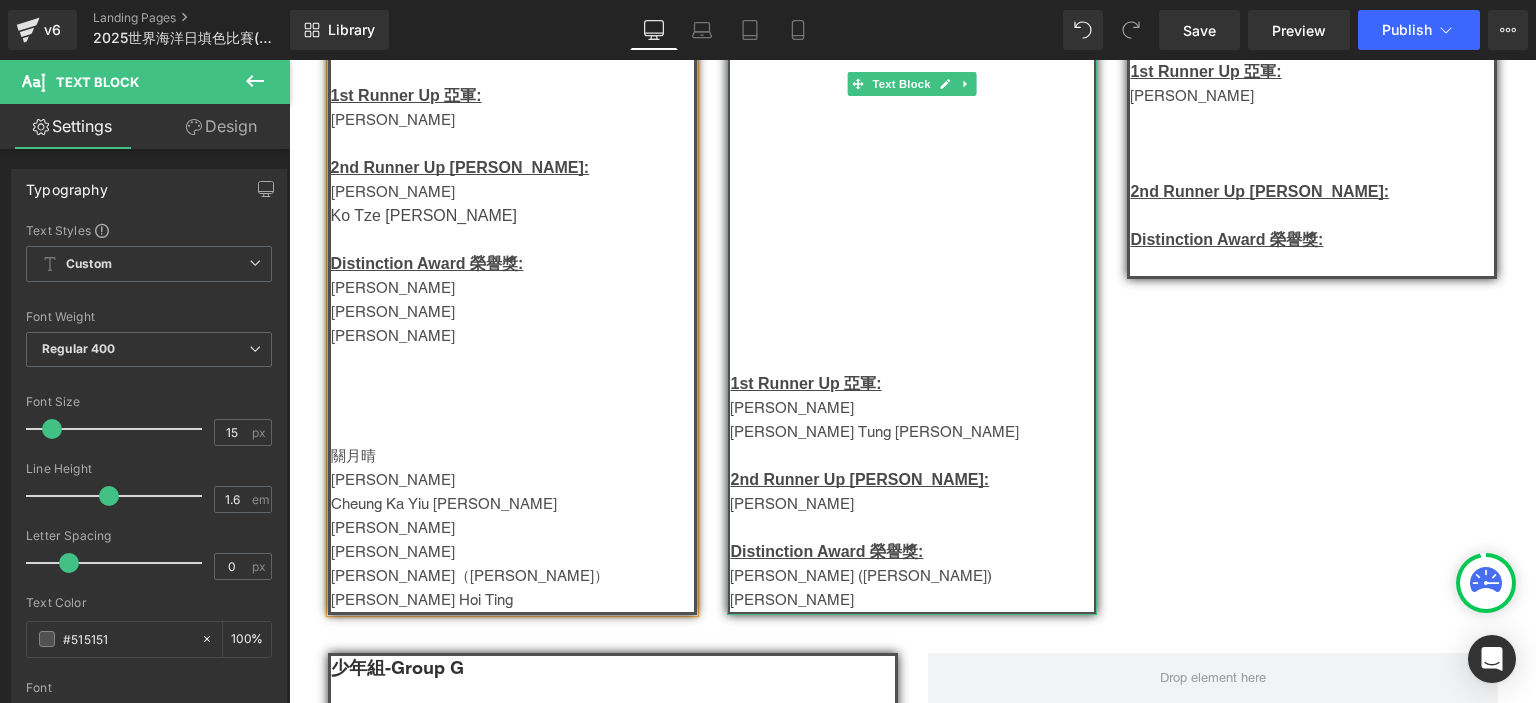 click on "[PERSON_NAME]" at bounding box center (912, 504) 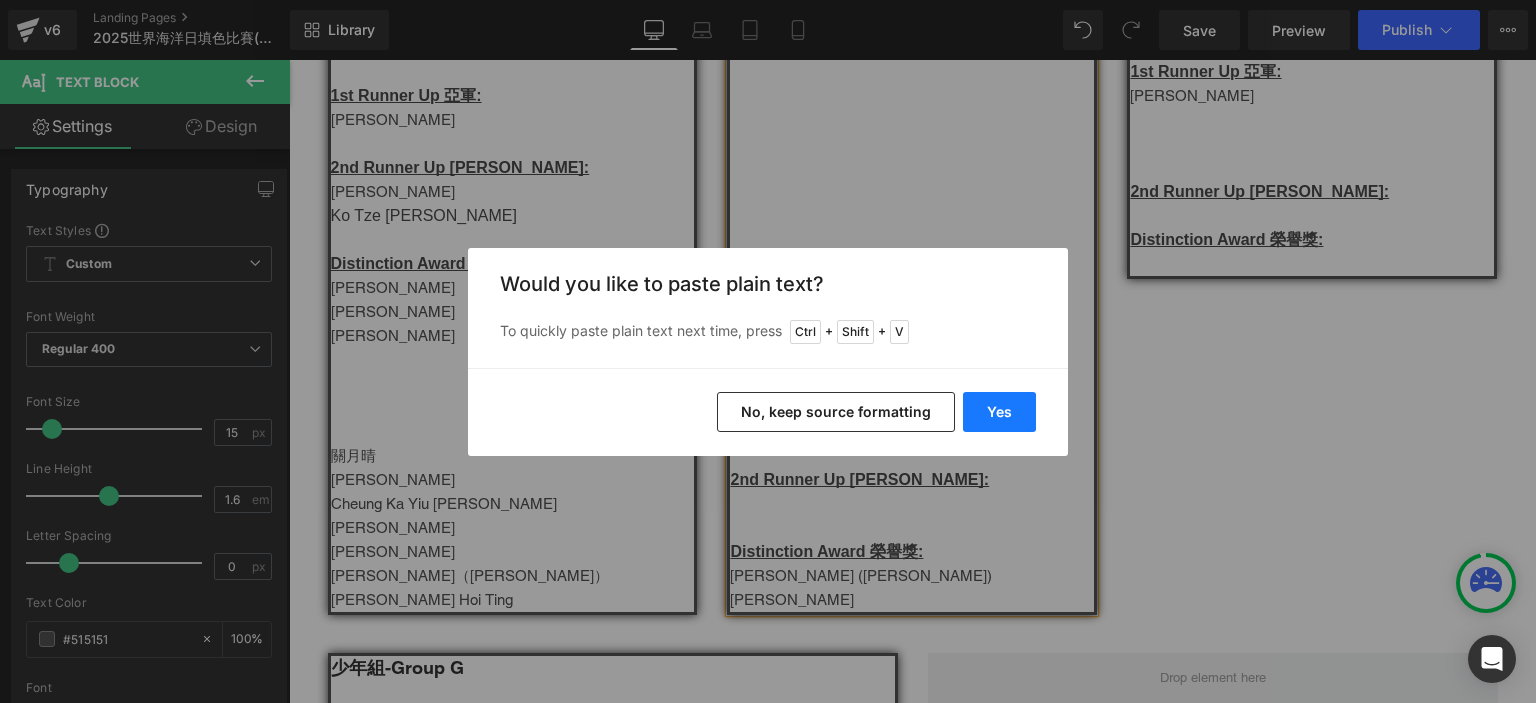 click on "Yes" at bounding box center [999, 412] 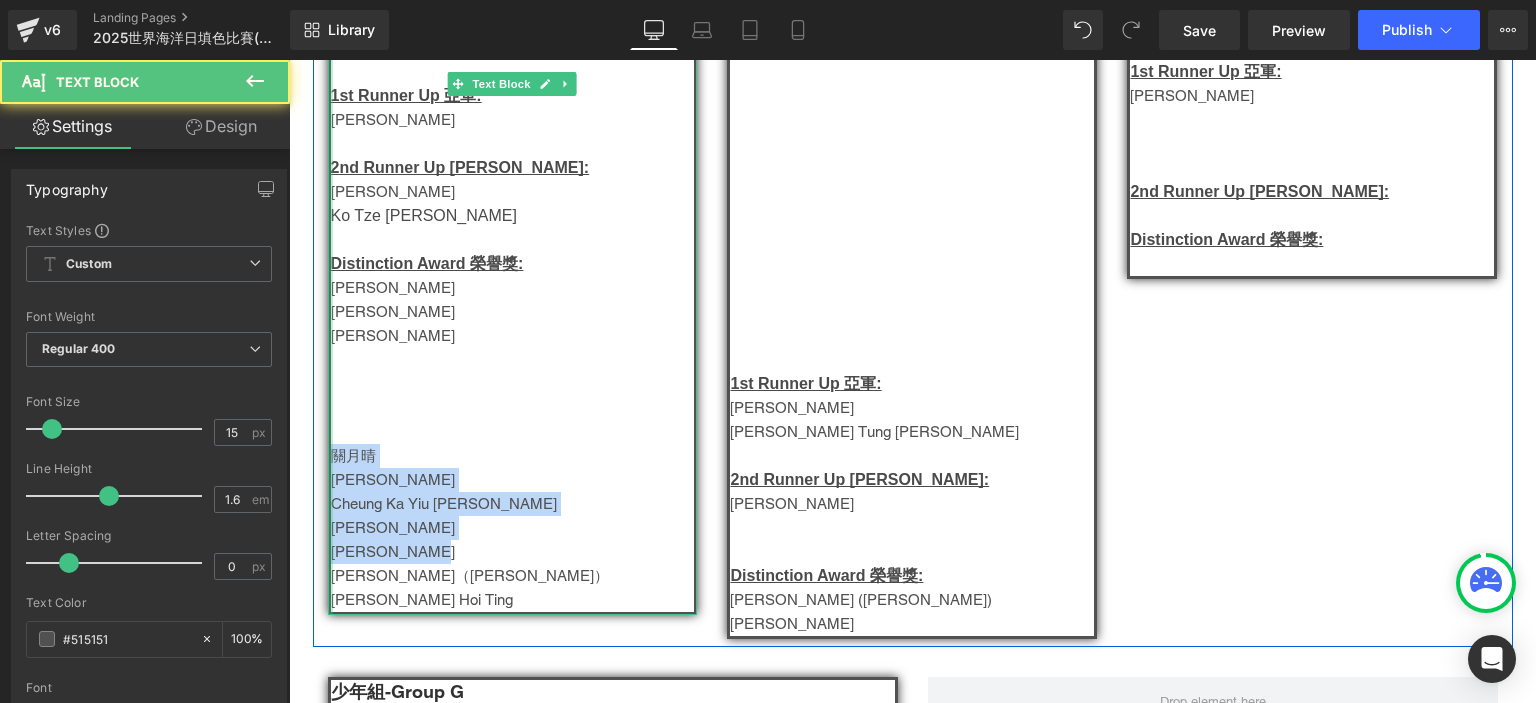 drag, startPoint x: 416, startPoint y: 551, endPoint x: 323, endPoint y: 463, distance: 128.03516 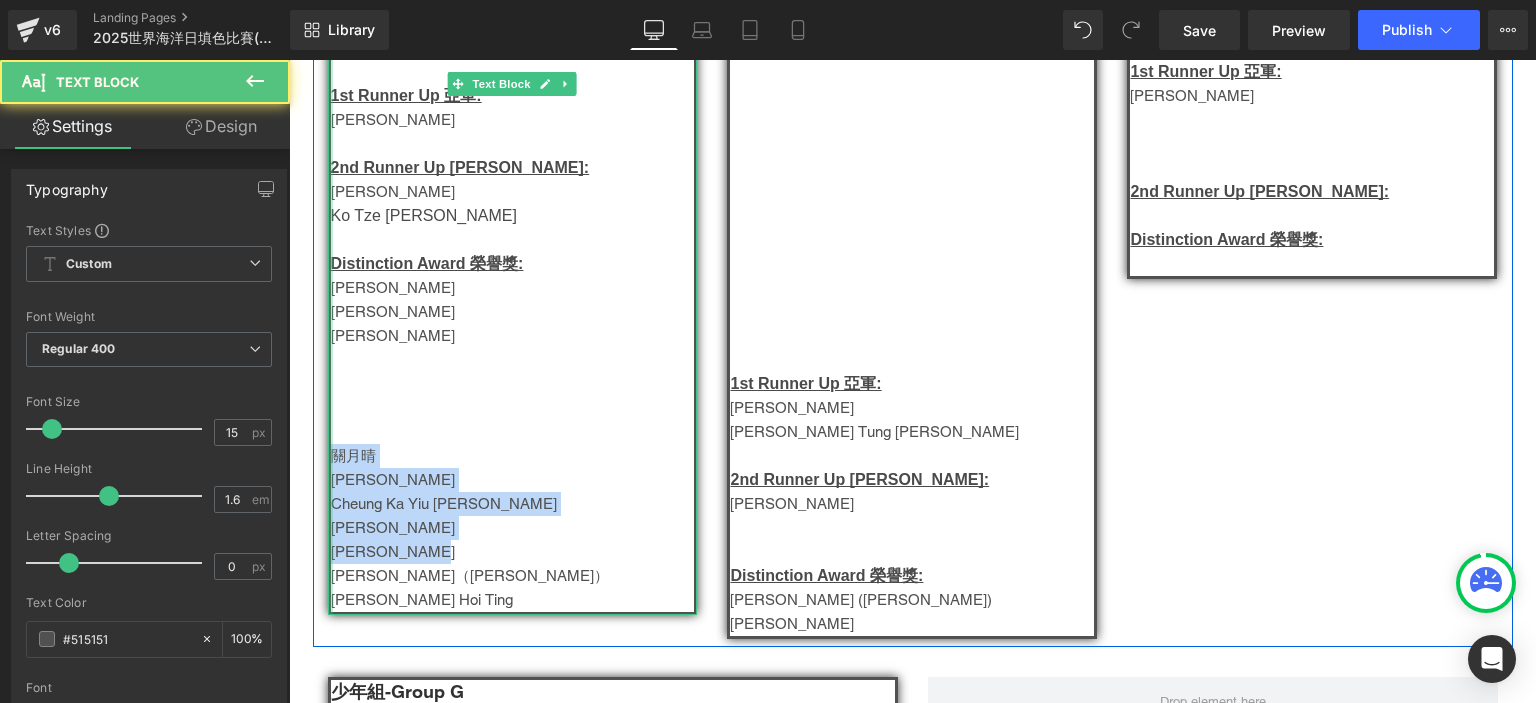 click on "小童組-Group D Champion 冠軍: [PERSON_NAME], [PERSON_NAME] 1st Runner Up 亞軍: [PERSON_NAME]2nd Runner Up [PERSON_NAME]: [PERSON_NAME] Ko Tze [PERSON_NAME] Distinction Award 榮譽獎: [PERSON_NAME] [PERSON_NAME] [PERSON_NAME] [PERSON_NAME] [PERSON_NAME] TSUI Hiu Wai [PERSON_NAME]（[PERSON_NAME]） [PERSON_NAME]     Text Block" at bounding box center (513, 287) 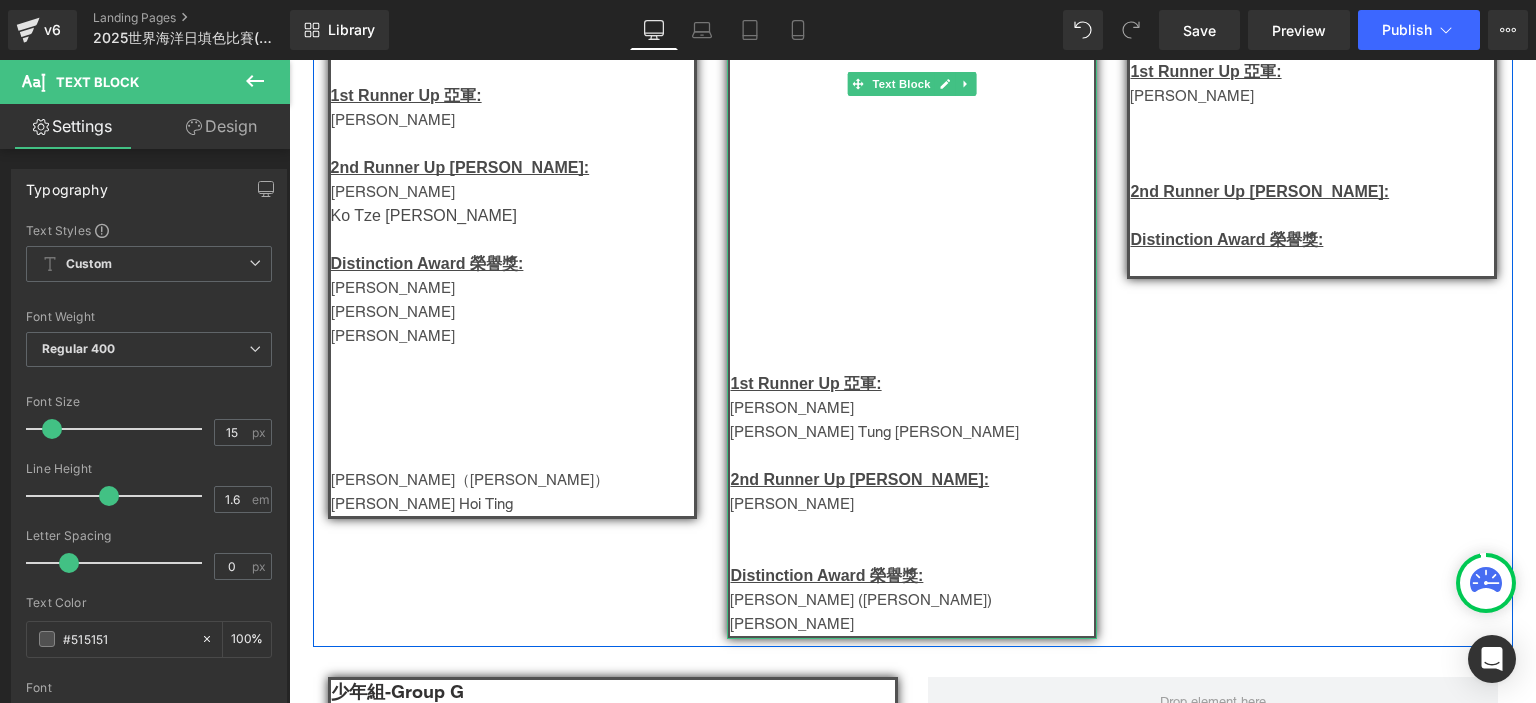 drag, startPoint x: 1069, startPoint y: 682, endPoint x: 732, endPoint y: 599, distance: 347.0706 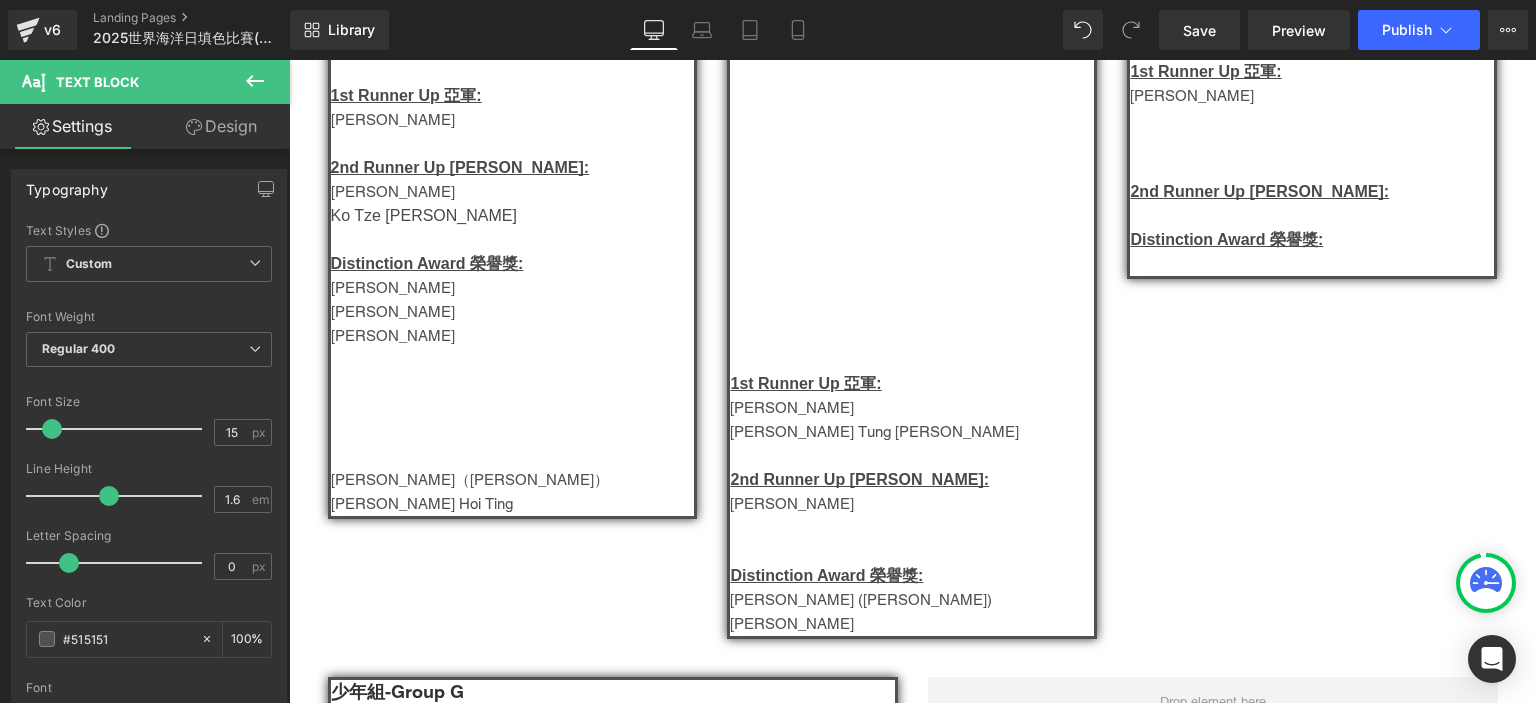click on "Loading Product Data" at bounding box center [768, 624] 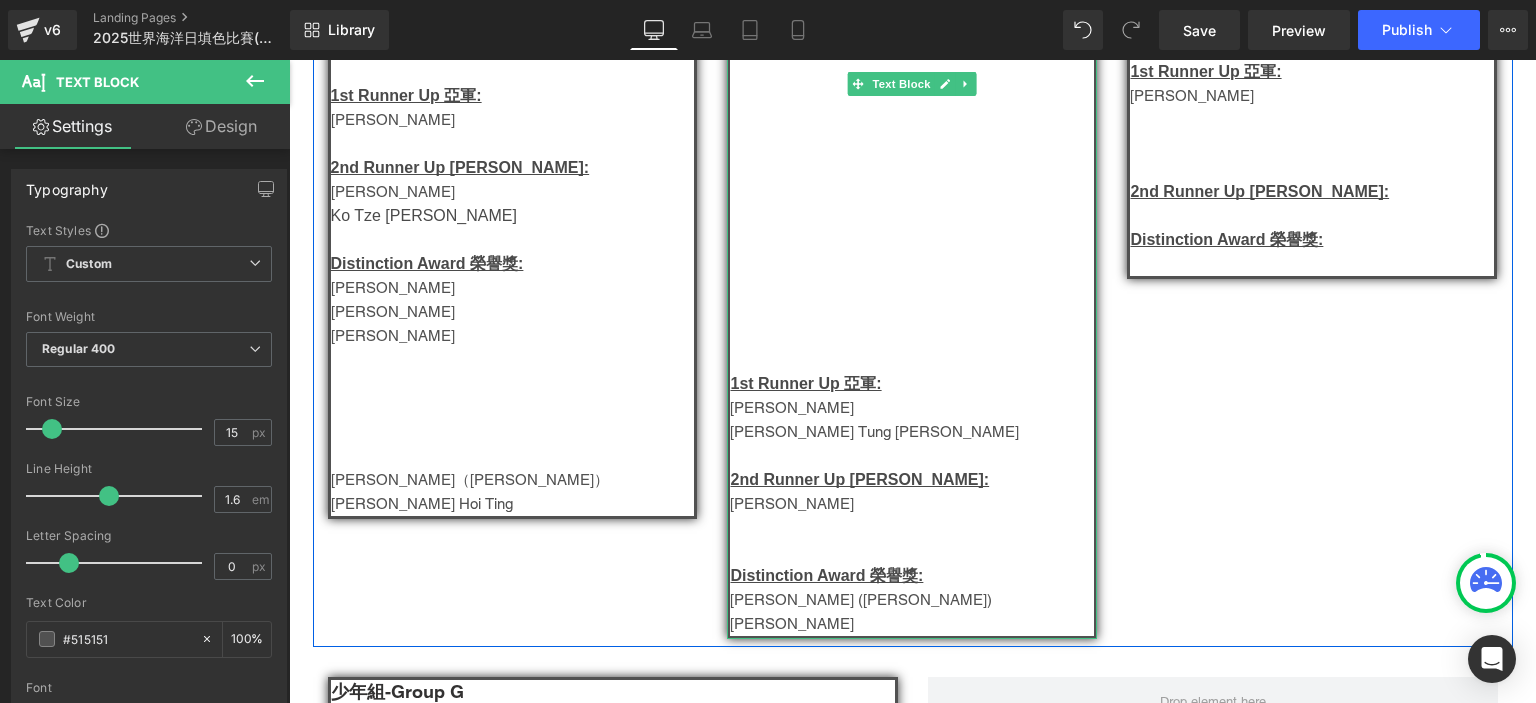 click on "[PERSON_NAME] ([PERSON_NAME])" at bounding box center [912, 600] 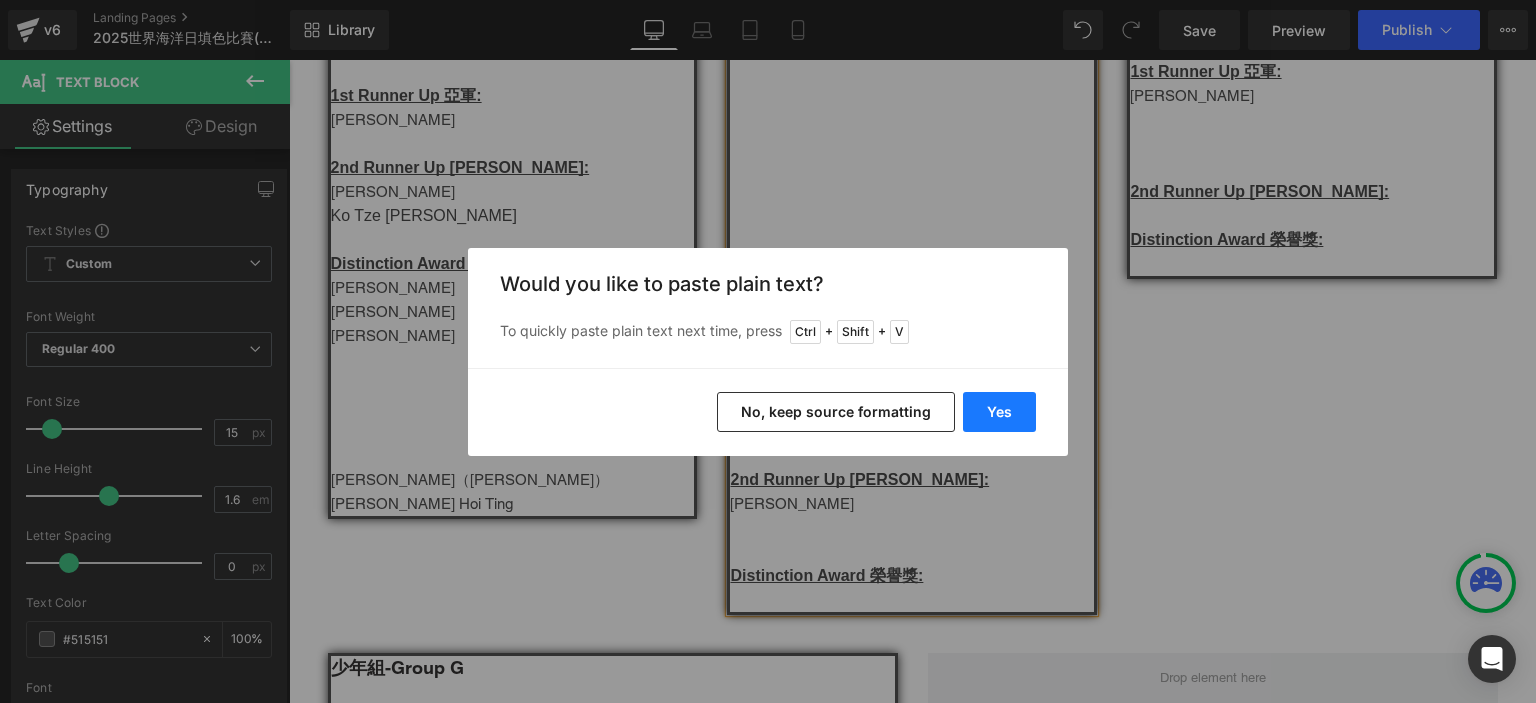 click on "Yes" at bounding box center [999, 412] 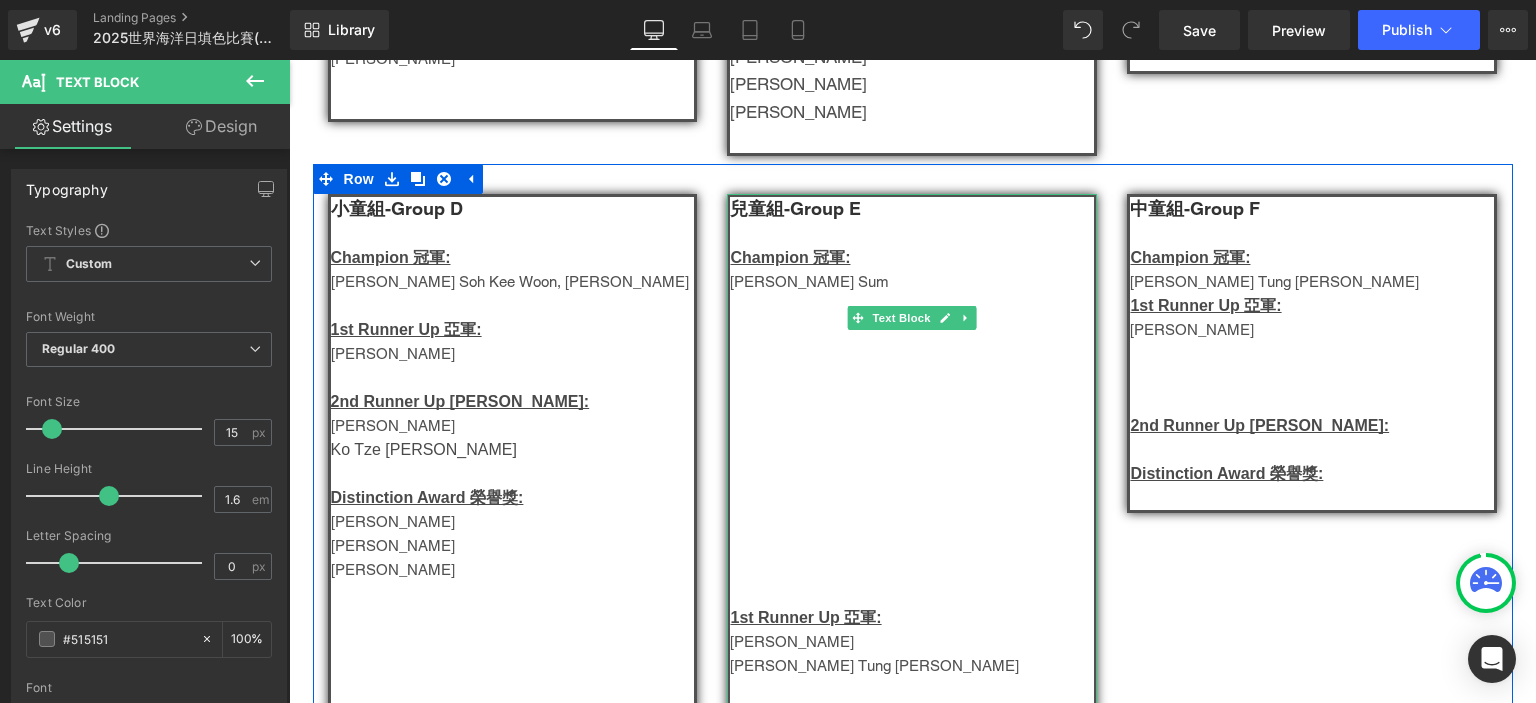 scroll, scrollTop: 747, scrollLeft: 0, axis: vertical 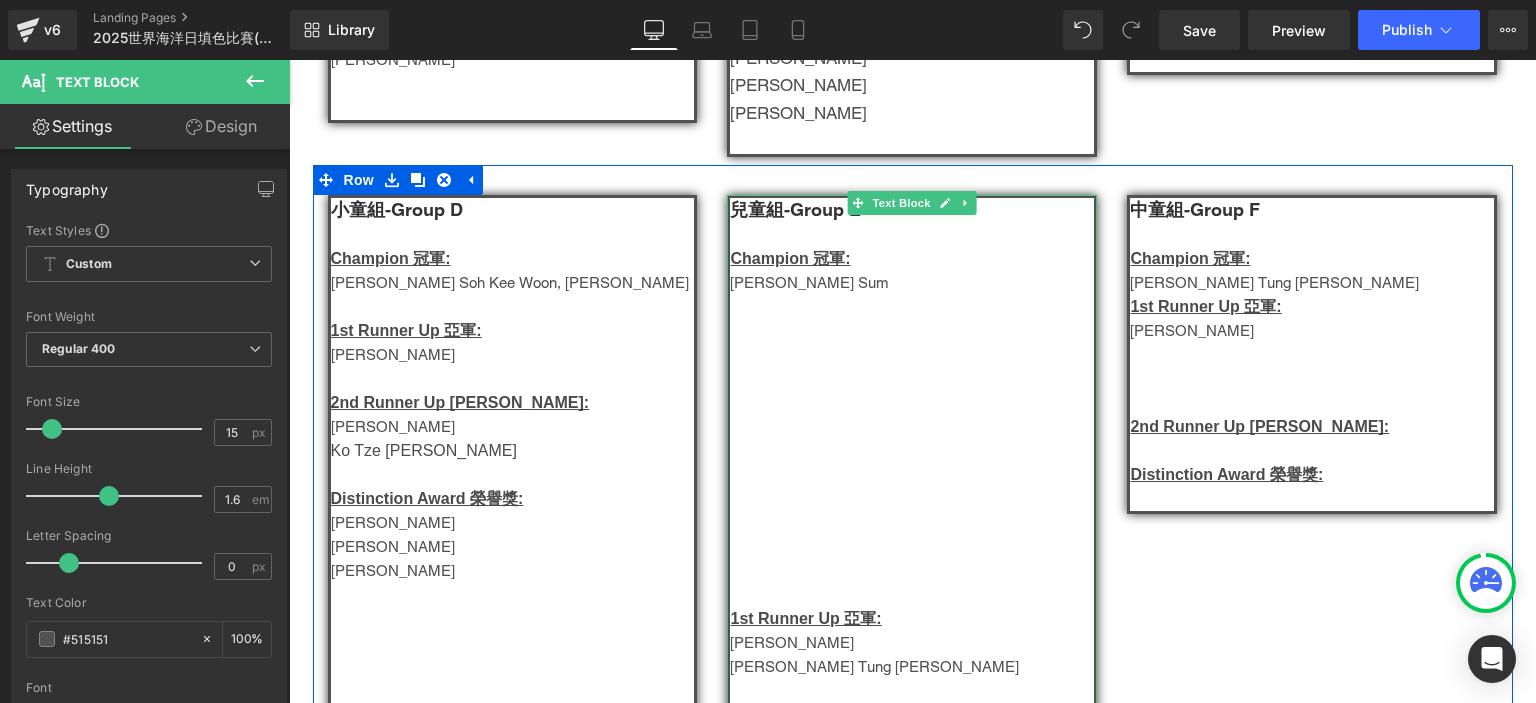 click at bounding box center (912, 547) 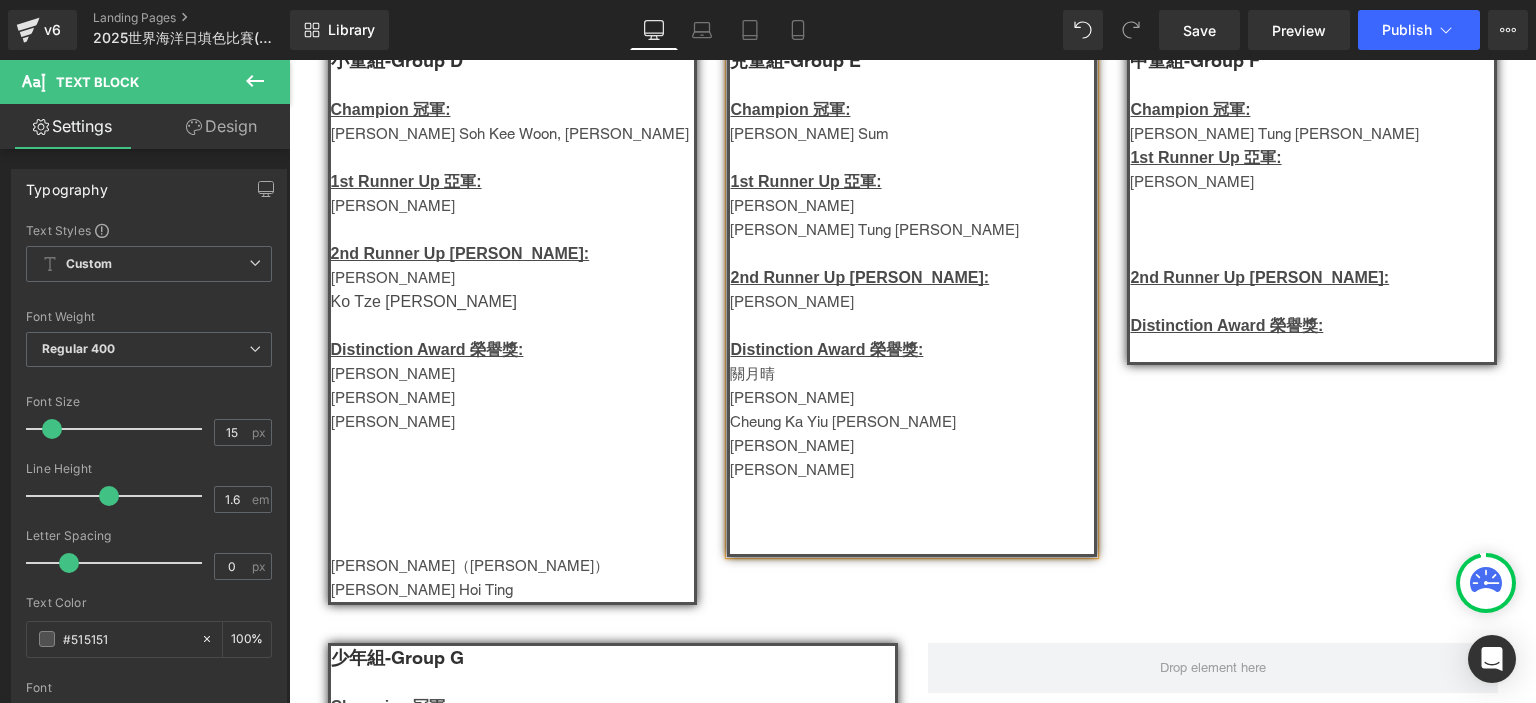 scroll, scrollTop: 898, scrollLeft: 0, axis: vertical 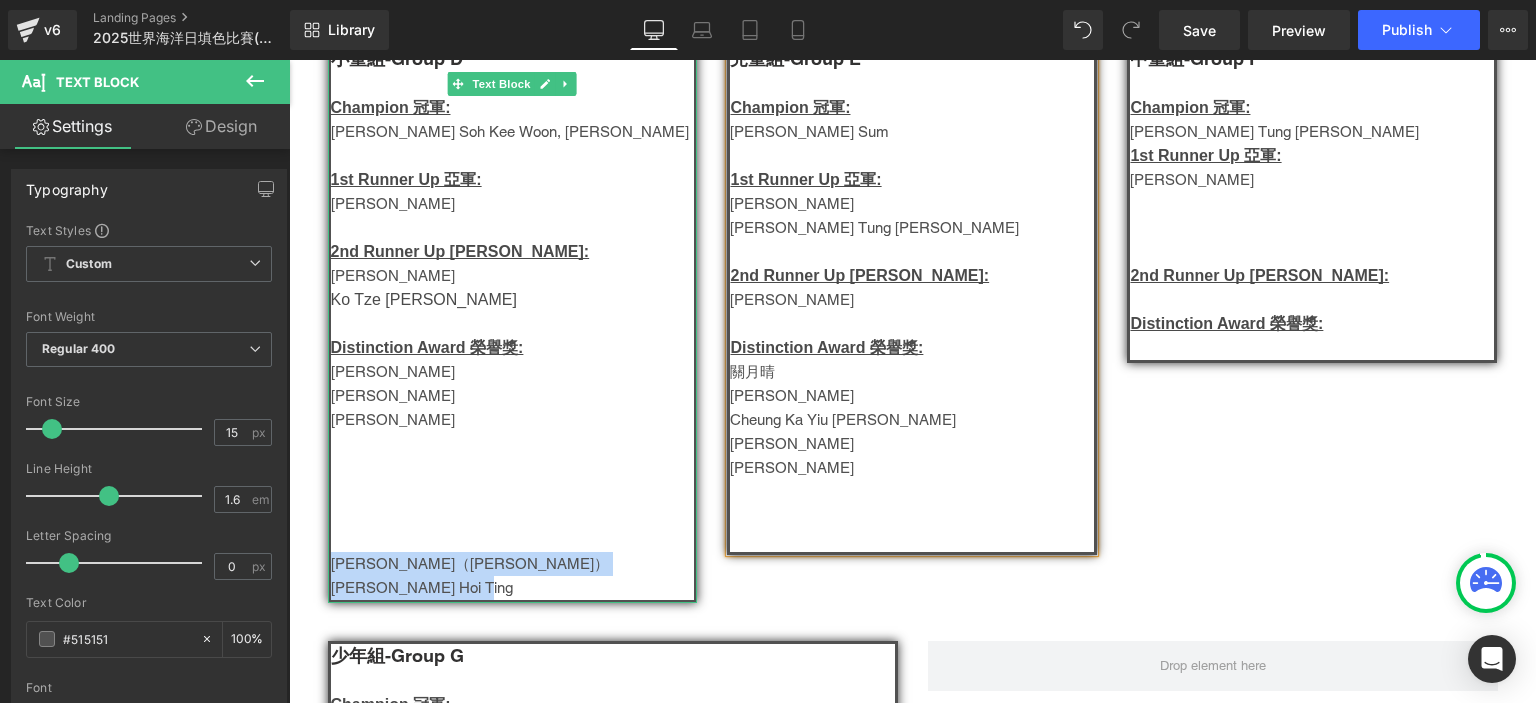 drag, startPoint x: 455, startPoint y: 586, endPoint x: 325, endPoint y: 559, distance: 132.77425 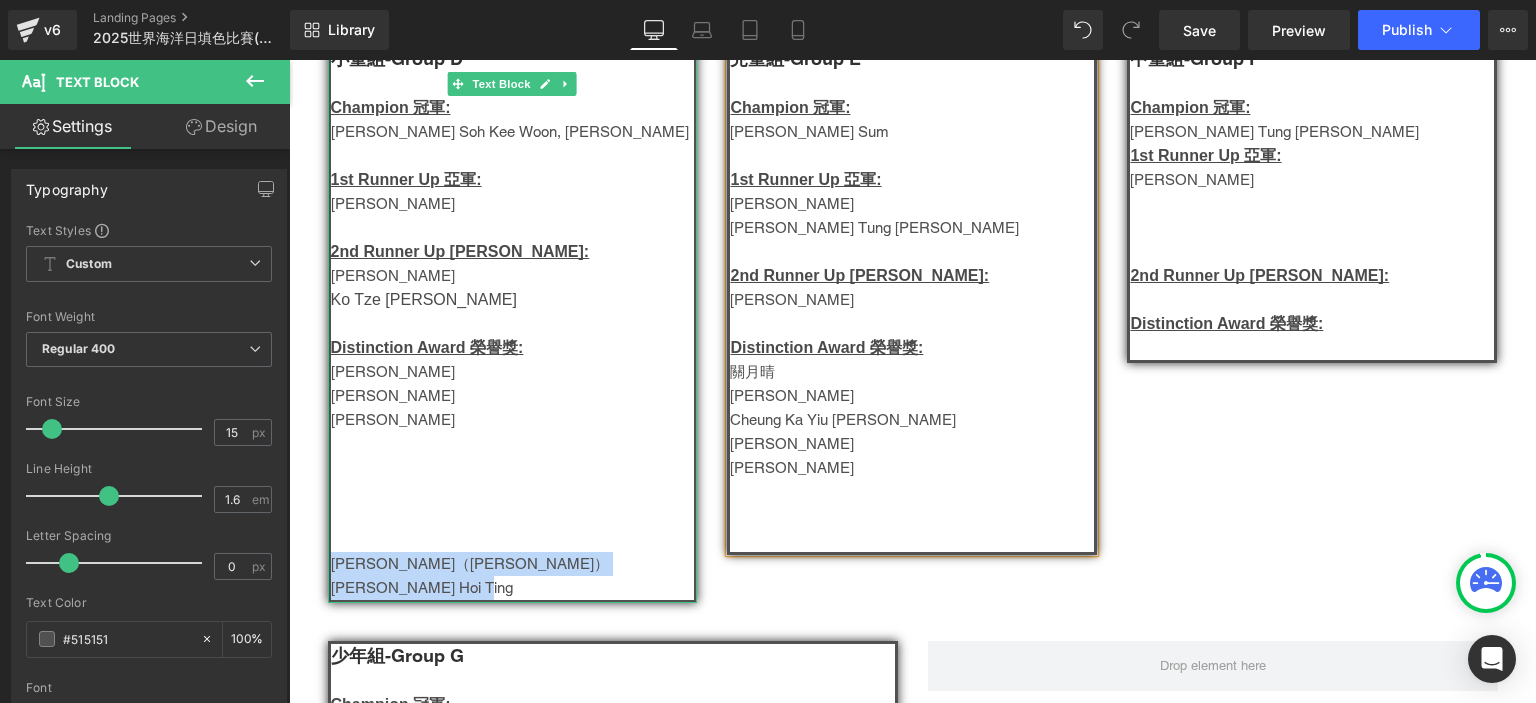click on "小童組-Group D Champion 冠軍: [PERSON_NAME], [PERSON_NAME] 1st Runner Up 亞軍: [PERSON_NAME]2nd Runner Up [PERSON_NAME]: [PERSON_NAME] Ko Tze [PERSON_NAME] Award 榮譽獎: 羅祐安 [PERSON_NAME] Ho Yat Eliana Lam Tsz Yan [PERSON_NAME] Kwan（[PERSON_NAME]） [PERSON_NAME]" at bounding box center (513, 323) 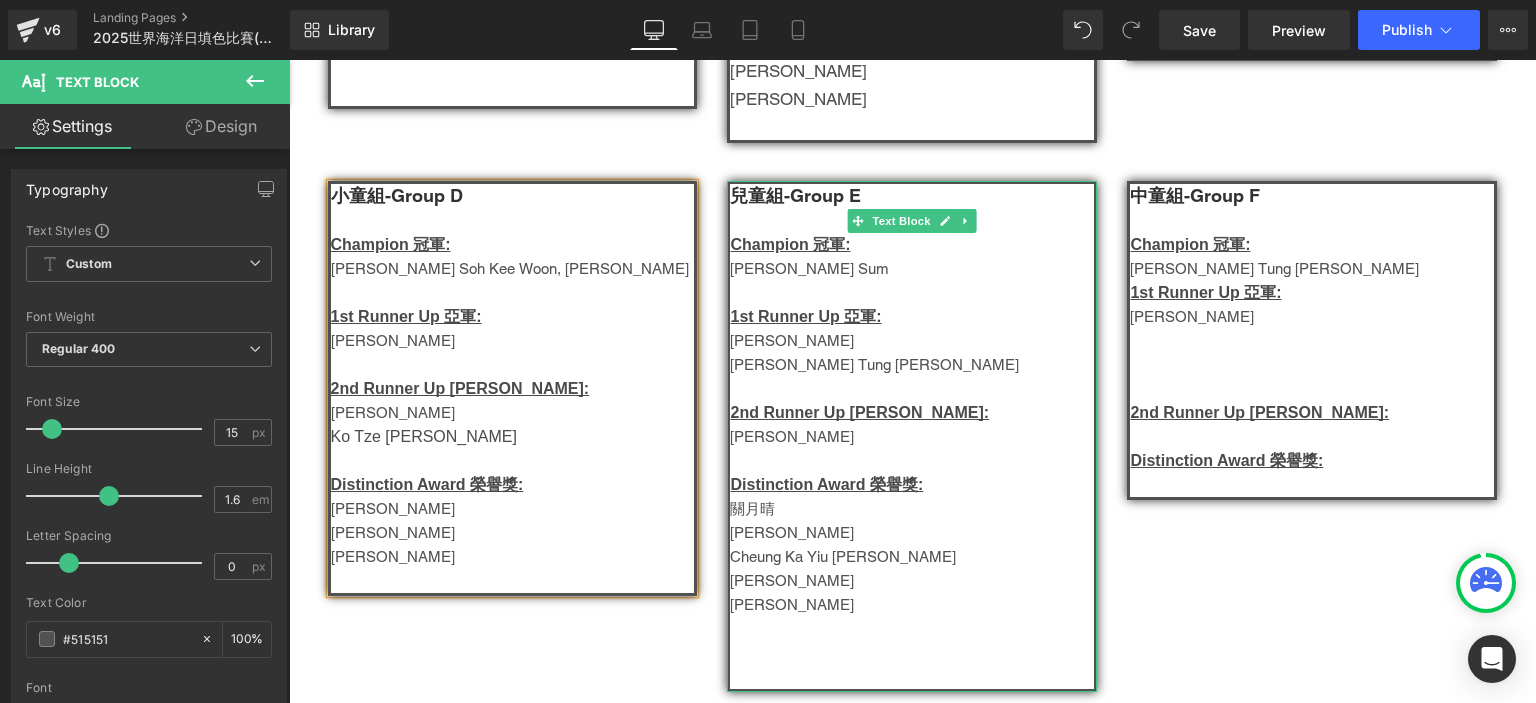 scroll, scrollTop: 760, scrollLeft: 0, axis: vertical 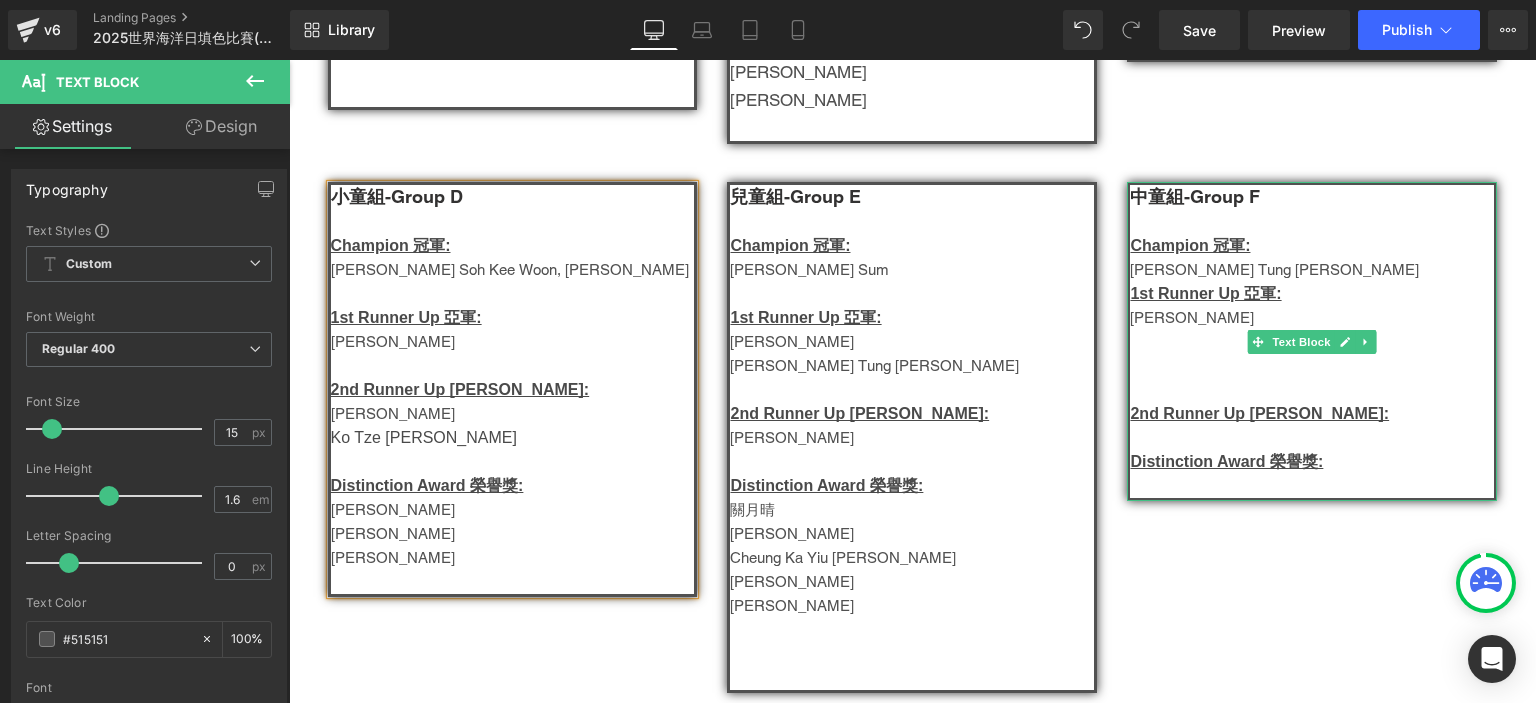 click at bounding box center (1312, 438) 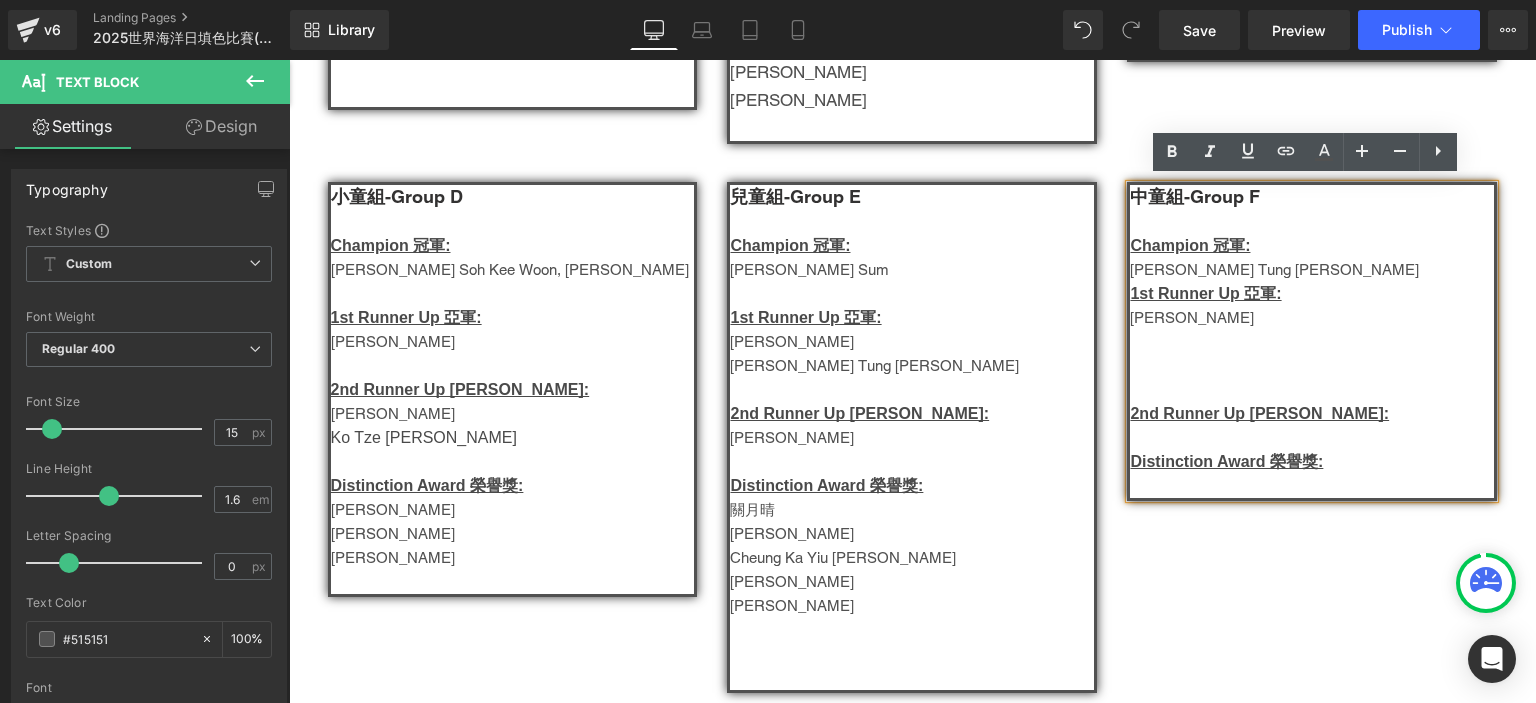 click at bounding box center [1312, 486] 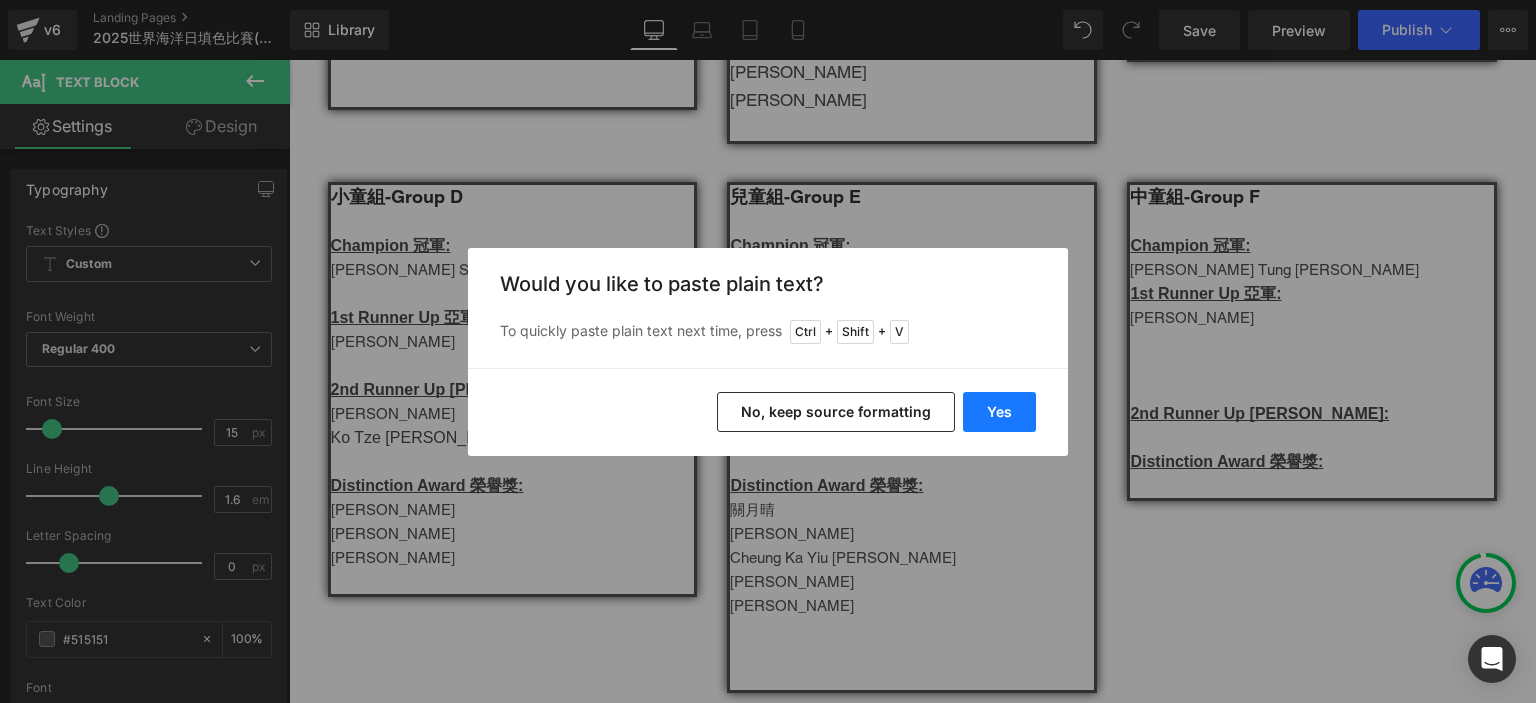 click on "Yes" at bounding box center (999, 412) 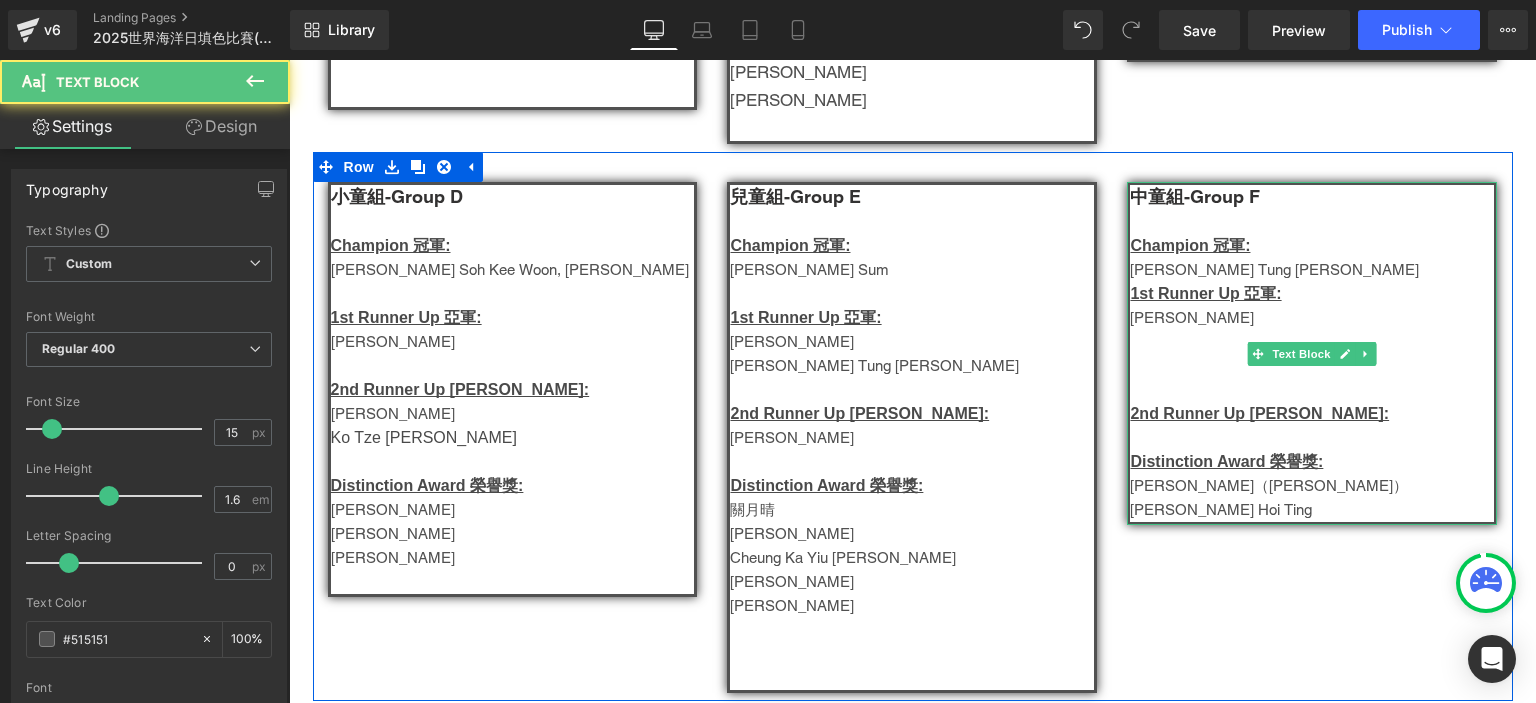 click on "[PERSON_NAME] Hoi Ting" at bounding box center (1312, 510) 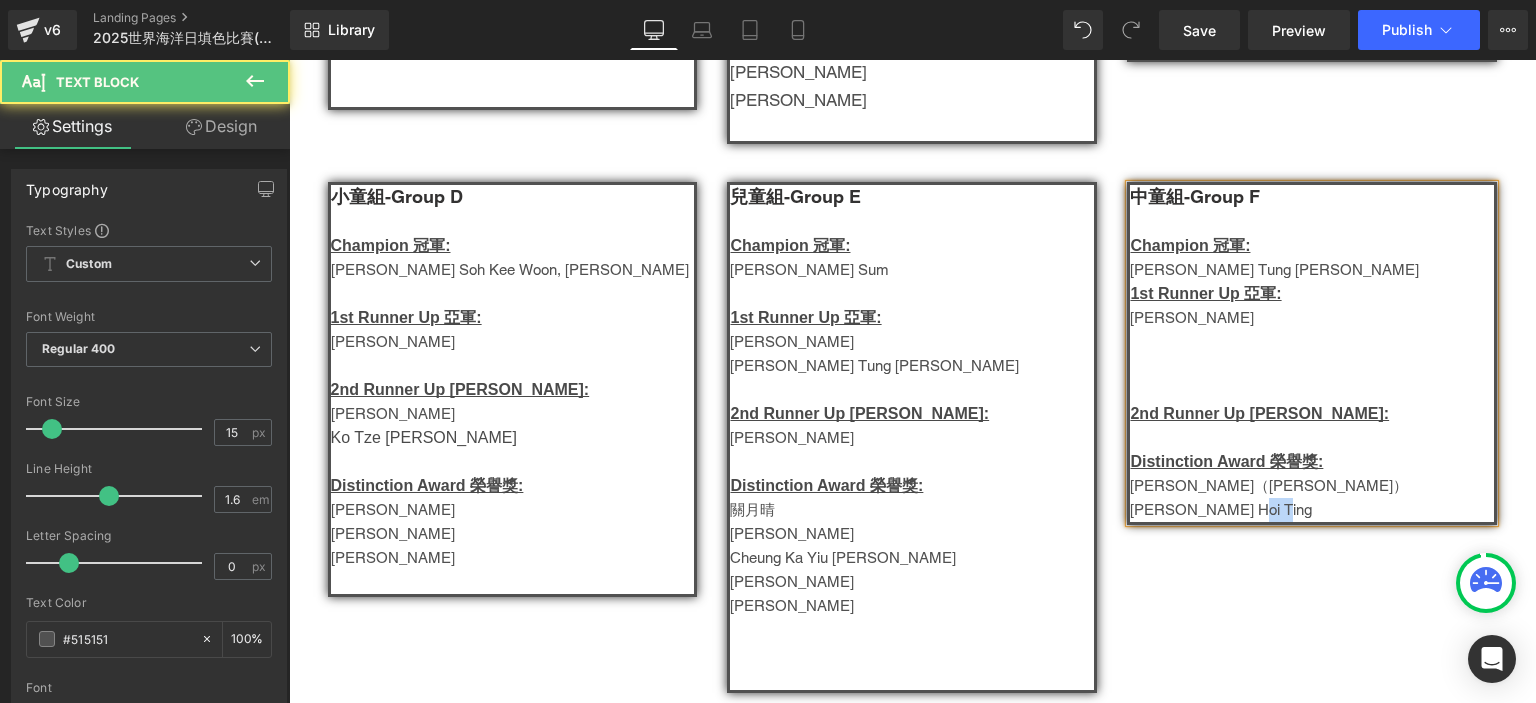 click on "[PERSON_NAME] Hoi Ting" at bounding box center [1312, 510] 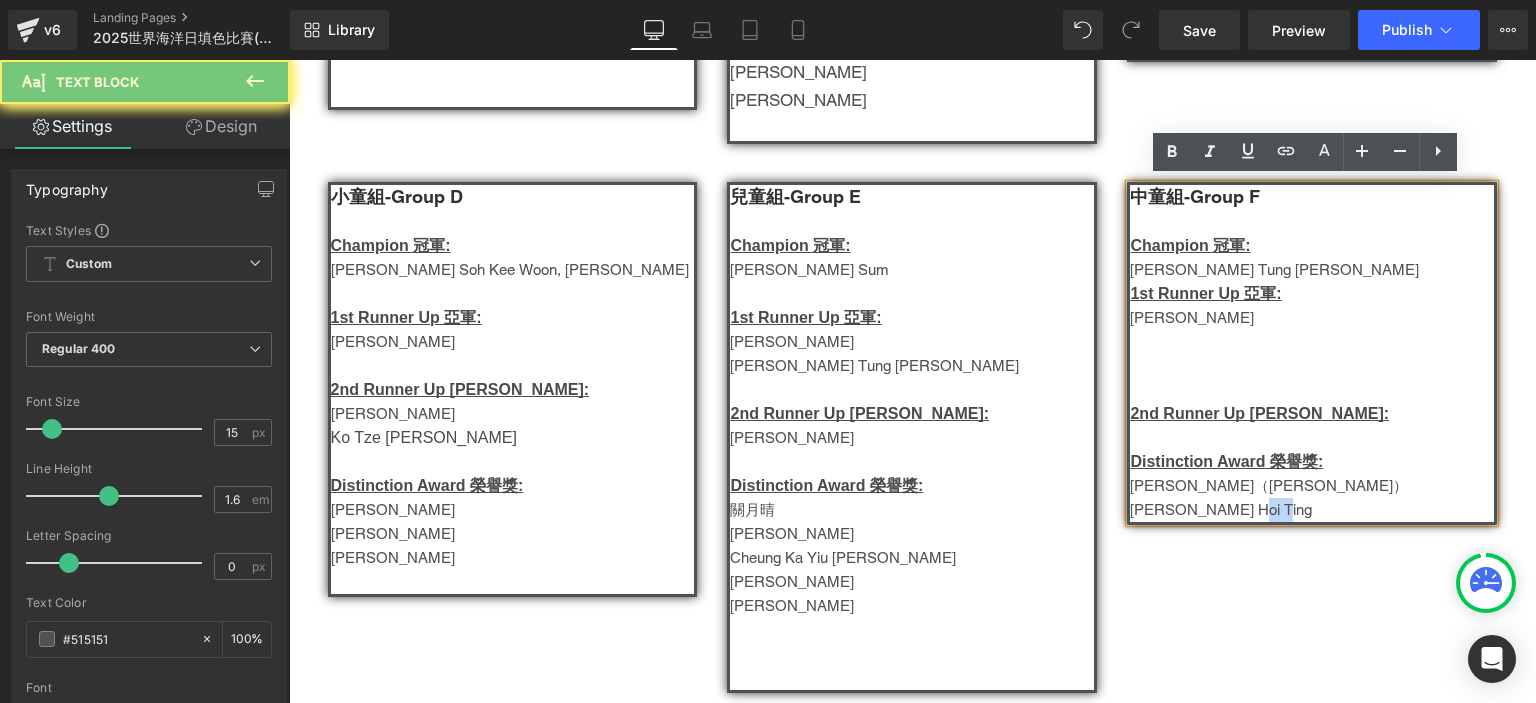 click on "[PERSON_NAME] Hoi Ting" at bounding box center [1312, 510] 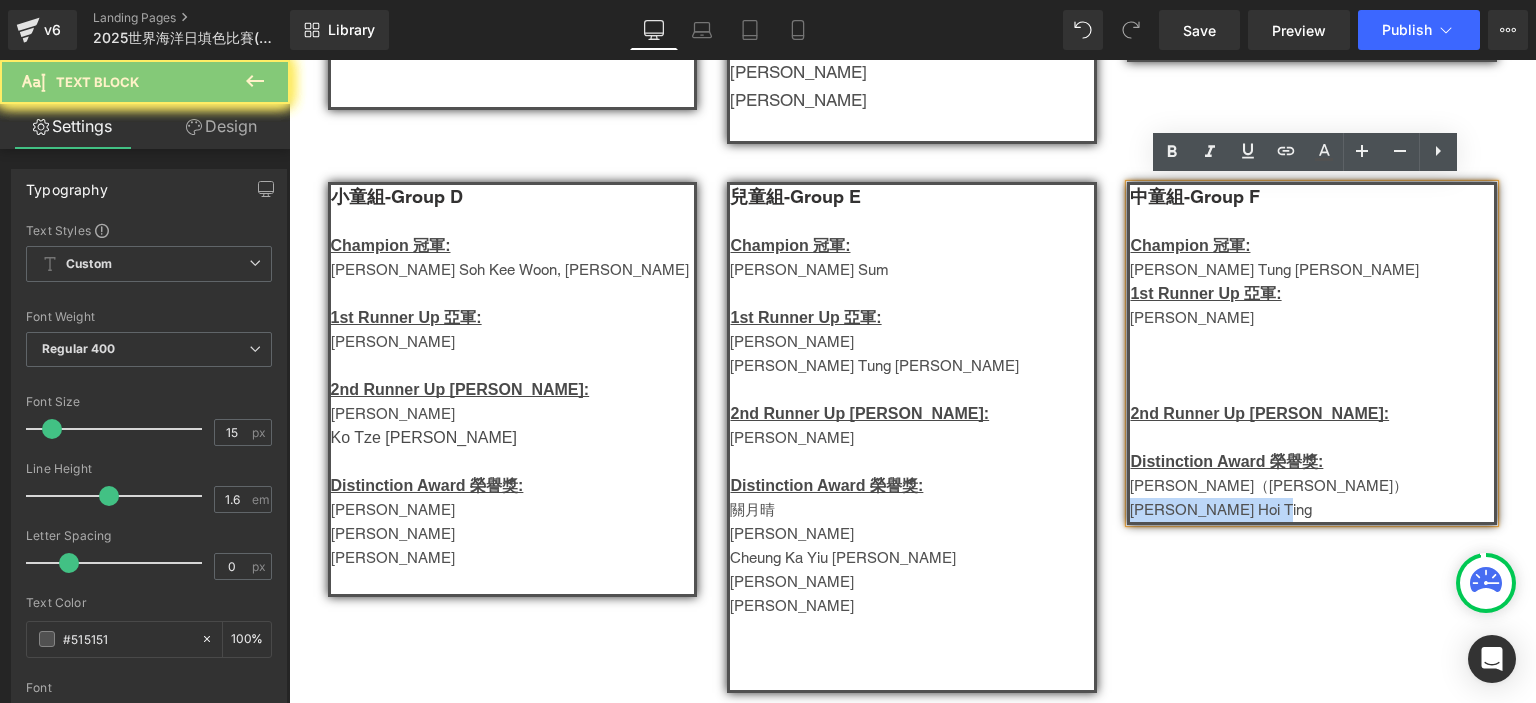 click on "[PERSON_NAME] Hoi Ting" at bounding box center [1312, 510] 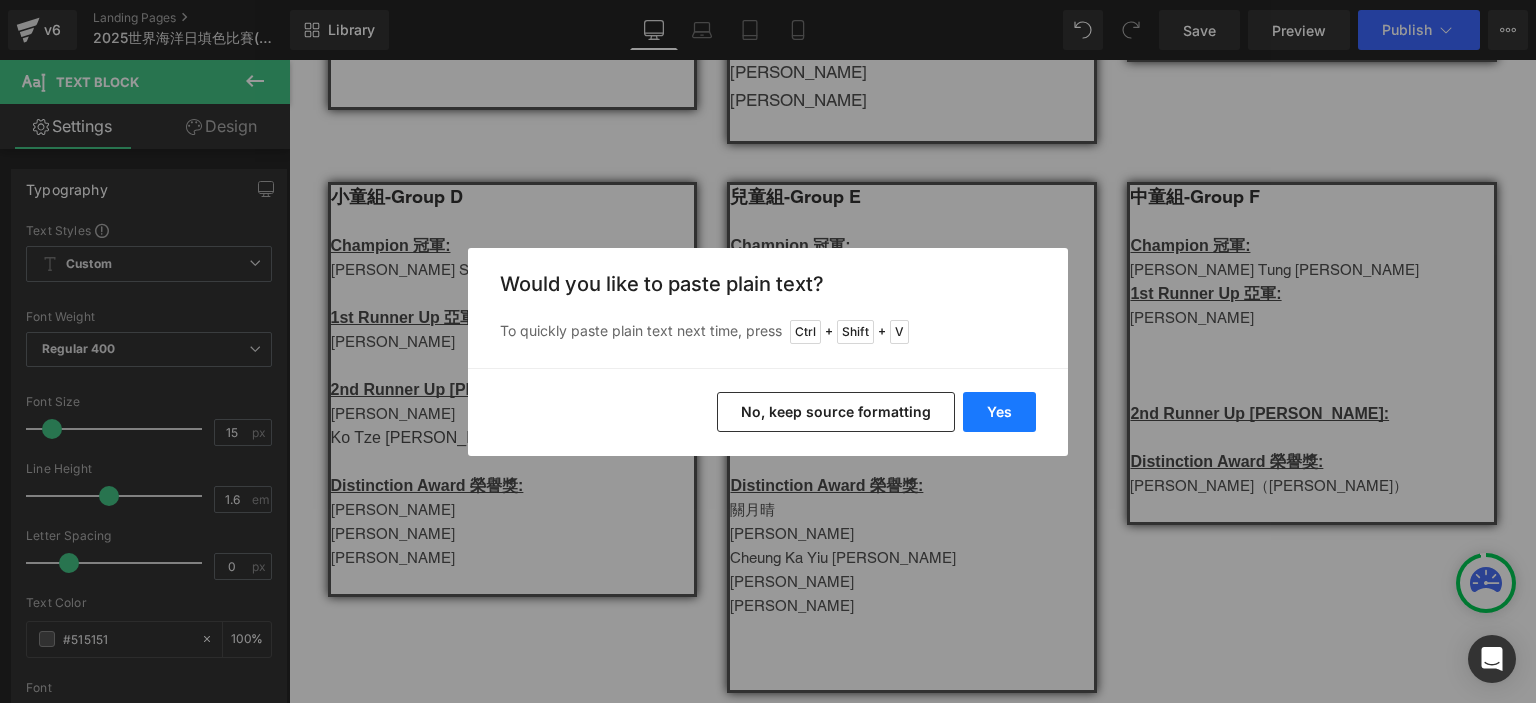 click on "Yes" at bounding box center [999, 412] 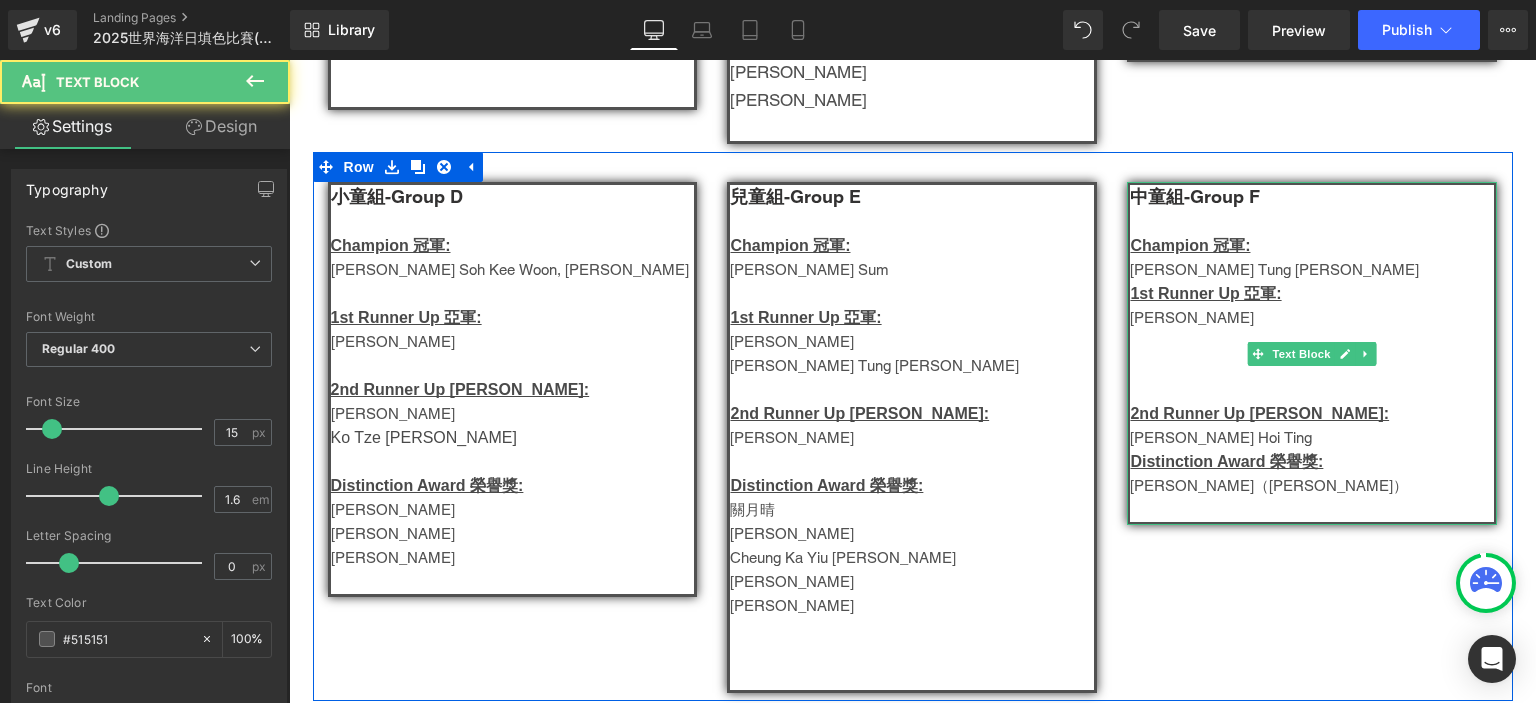 click at bounding box center [1312, 390] 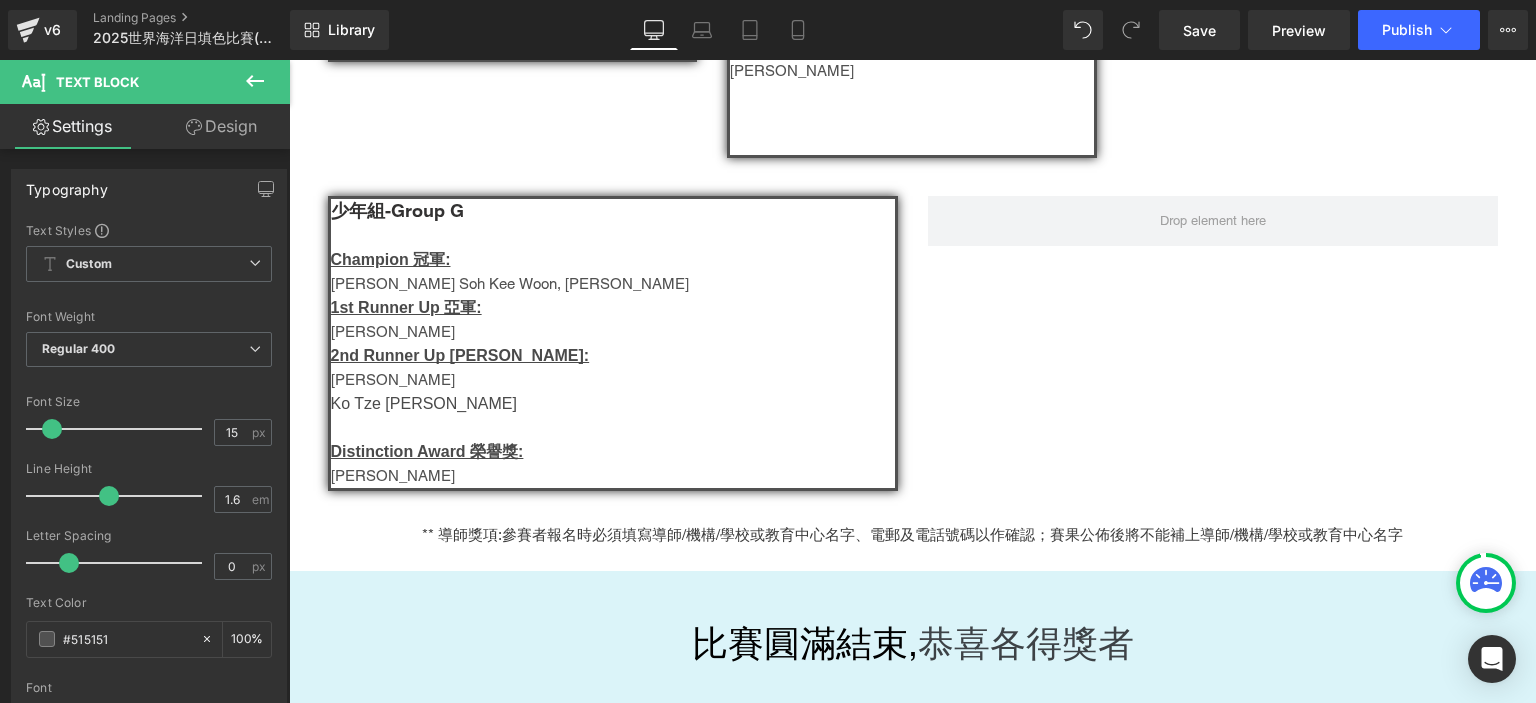 scroll, scrollTop: 1352, scrollLeft: 0, axis: vertical 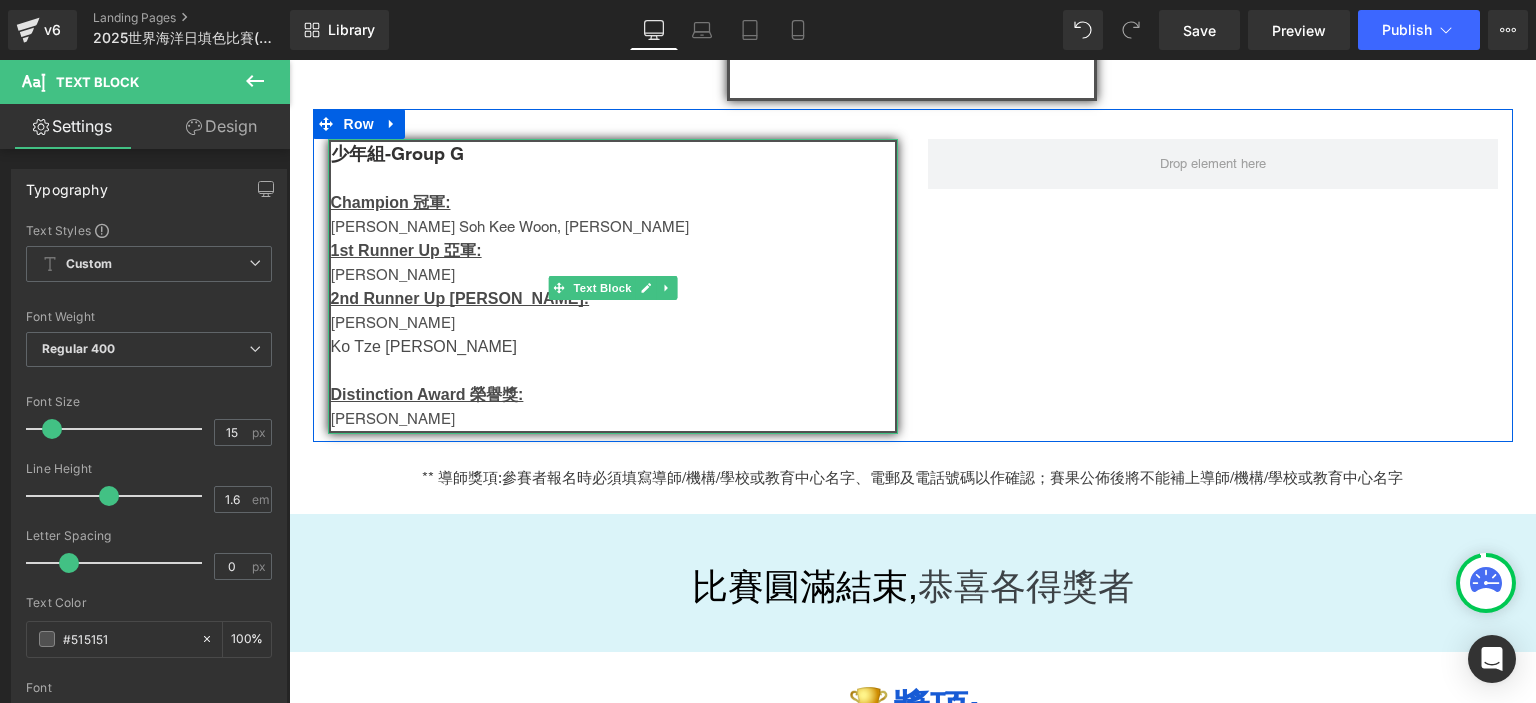 click on "[PERSON_NAME]" at bounding box center [613, 419] 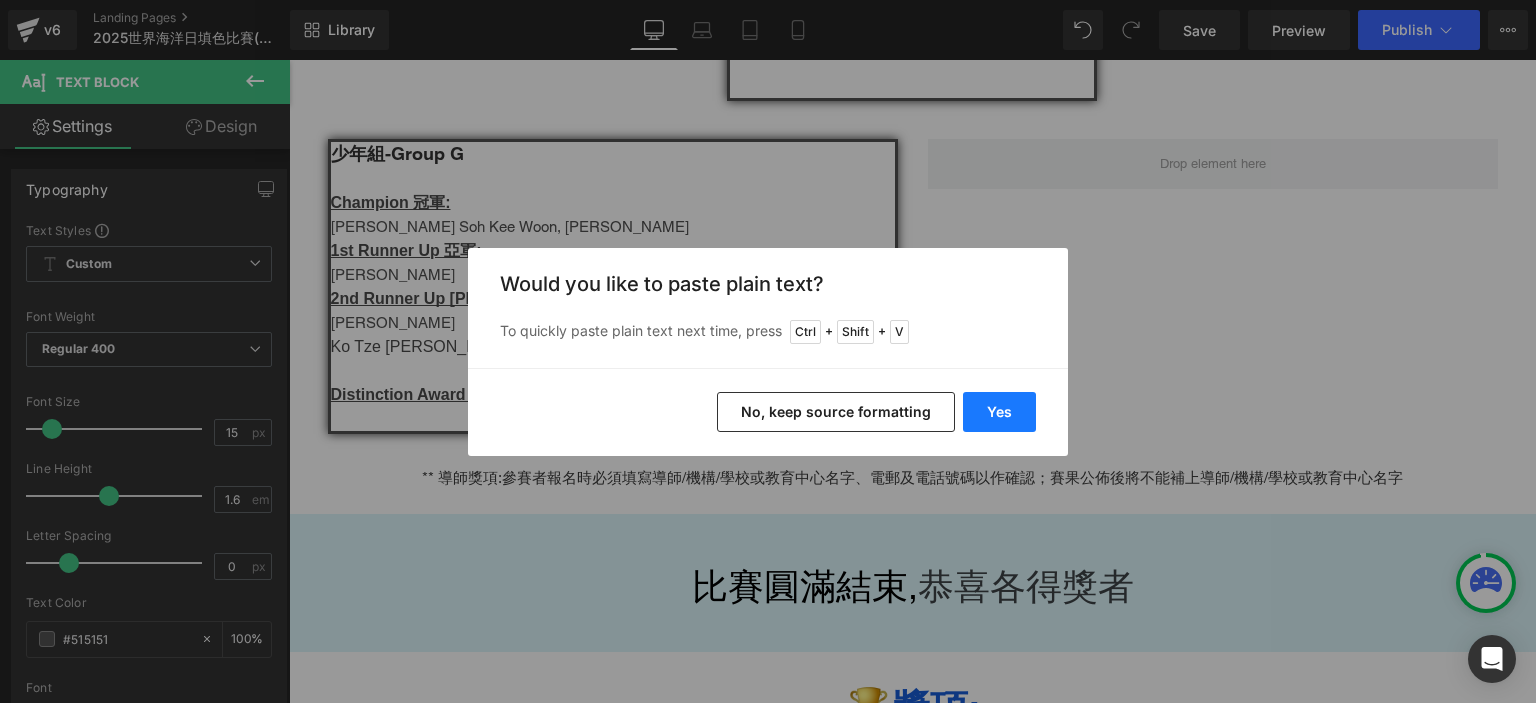 click on "Yes" at bounding box center [999, 412] 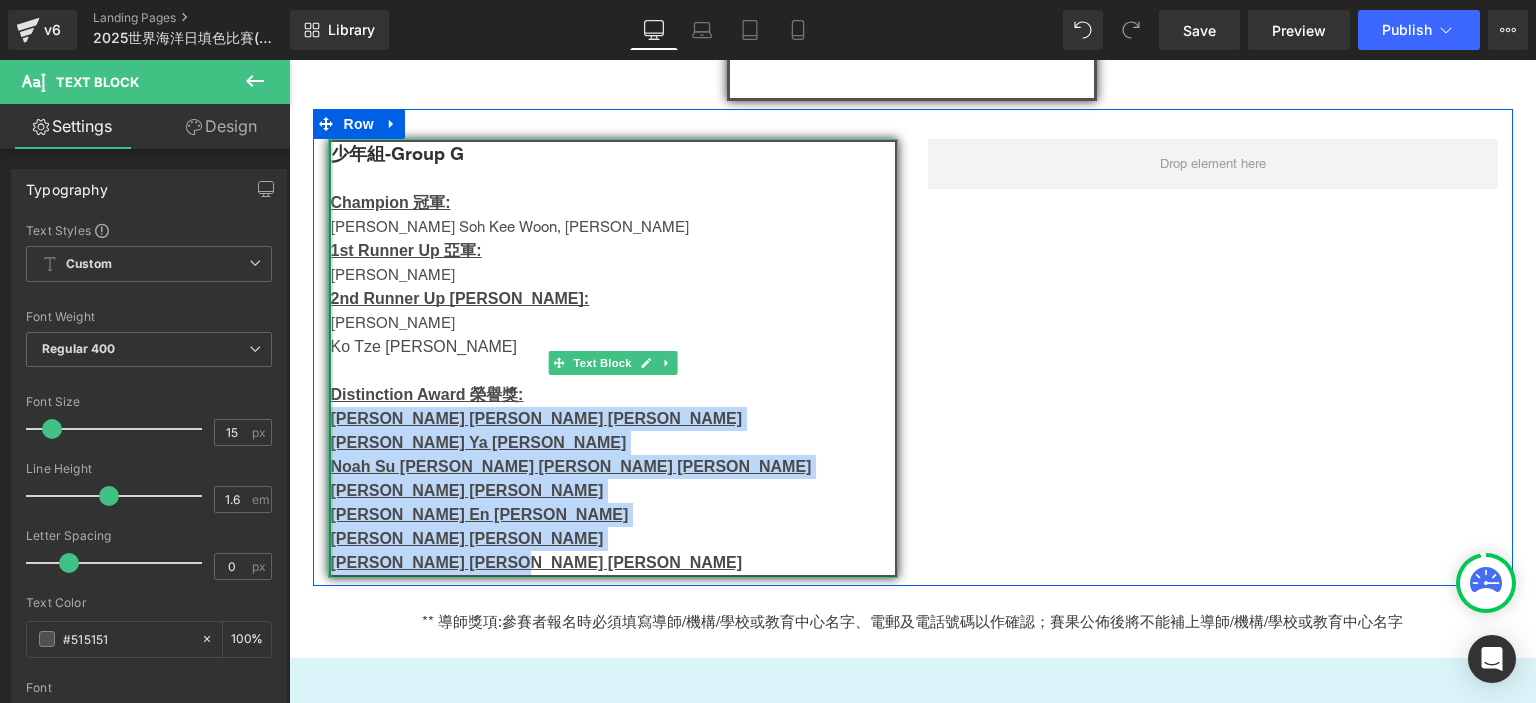 drag, startPoint x: 516, startPoint y: 567, endPoint x: 323, endPoint y: 422, distance: 241.40009 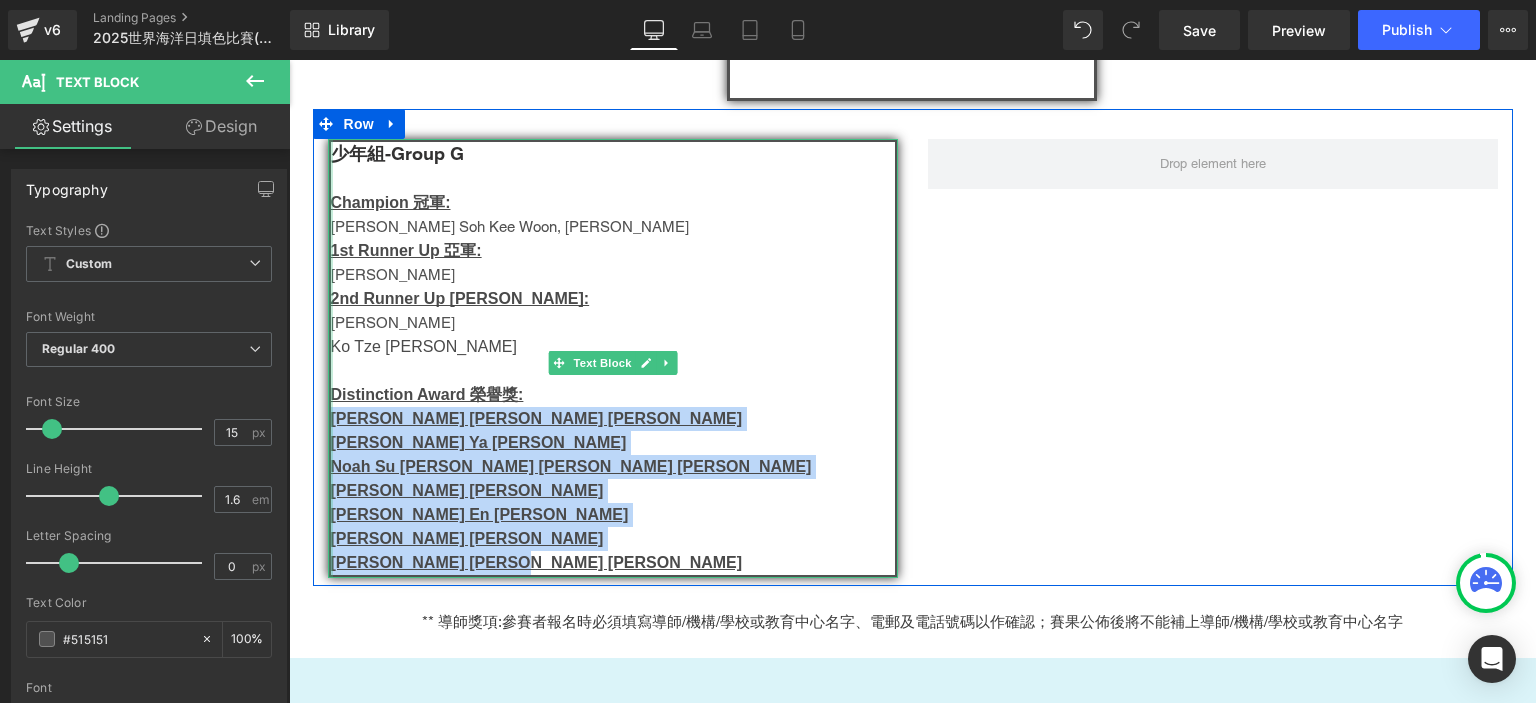 click on "少年組-Group G Champion 冠軍: [PERSON_NAME], [PERSON_NAME] 1st Runner Up 亞軍: [PERSON_NAME]2nd Runner Up [PERSON_NAME]: [PERSON_NAME] Ko Tze [PERSON_NAME] Distinction Award 榮譽獎: [PERSON_NAME] [PERSON_NAME] [PERSON_NAME]  Elise [PERSON_NAME] Hsin Ya [PERSON_NAME]  Noah Su [PERSON_NAME] [PERSON_NAME] [PERSON_NAME]  [PERSON_NAME] [PERSON_NAME] En [PERSON_NAME]  [PERSON_NAME] [PERSON_NAME]  Zion [PERSON_NAME] Hao [PERSON_NAME] [PERSON_NAME] Block" at bounding box center [613, 358] 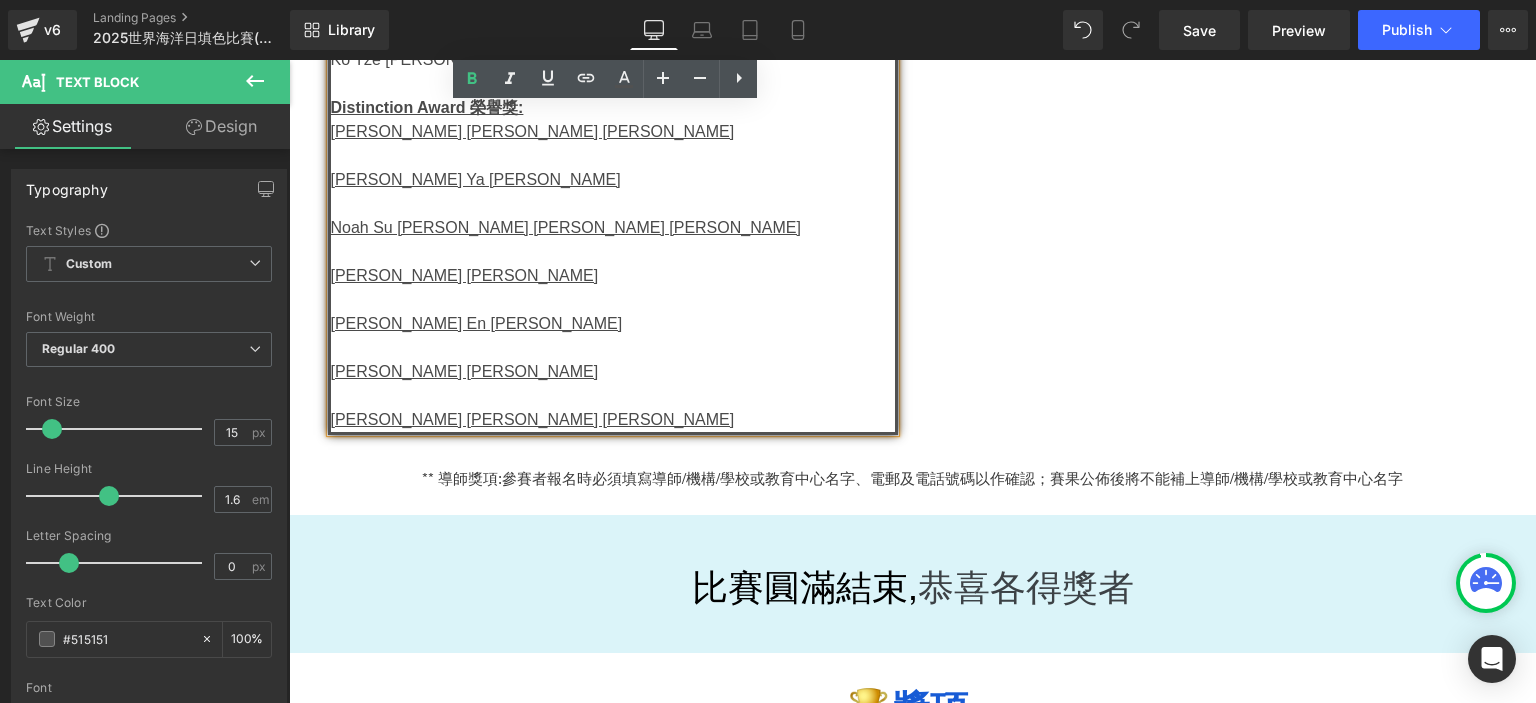 scroll, scrollTop: 1640, scrollLeft: 0, axis: vertical 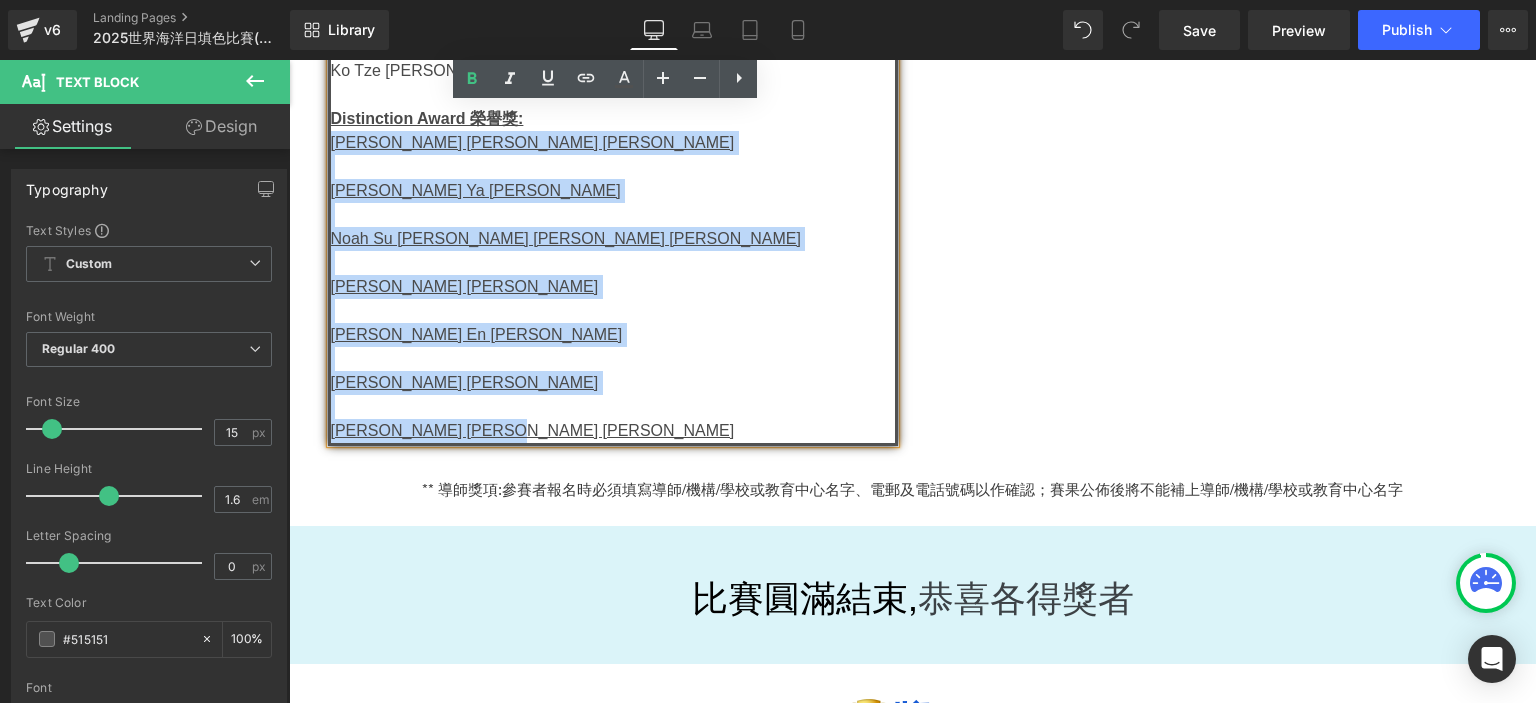 drag, startPoint x: 512, startPoint y: 428, endPoint x: 324, endPoint y: 152, distance: 333.9461 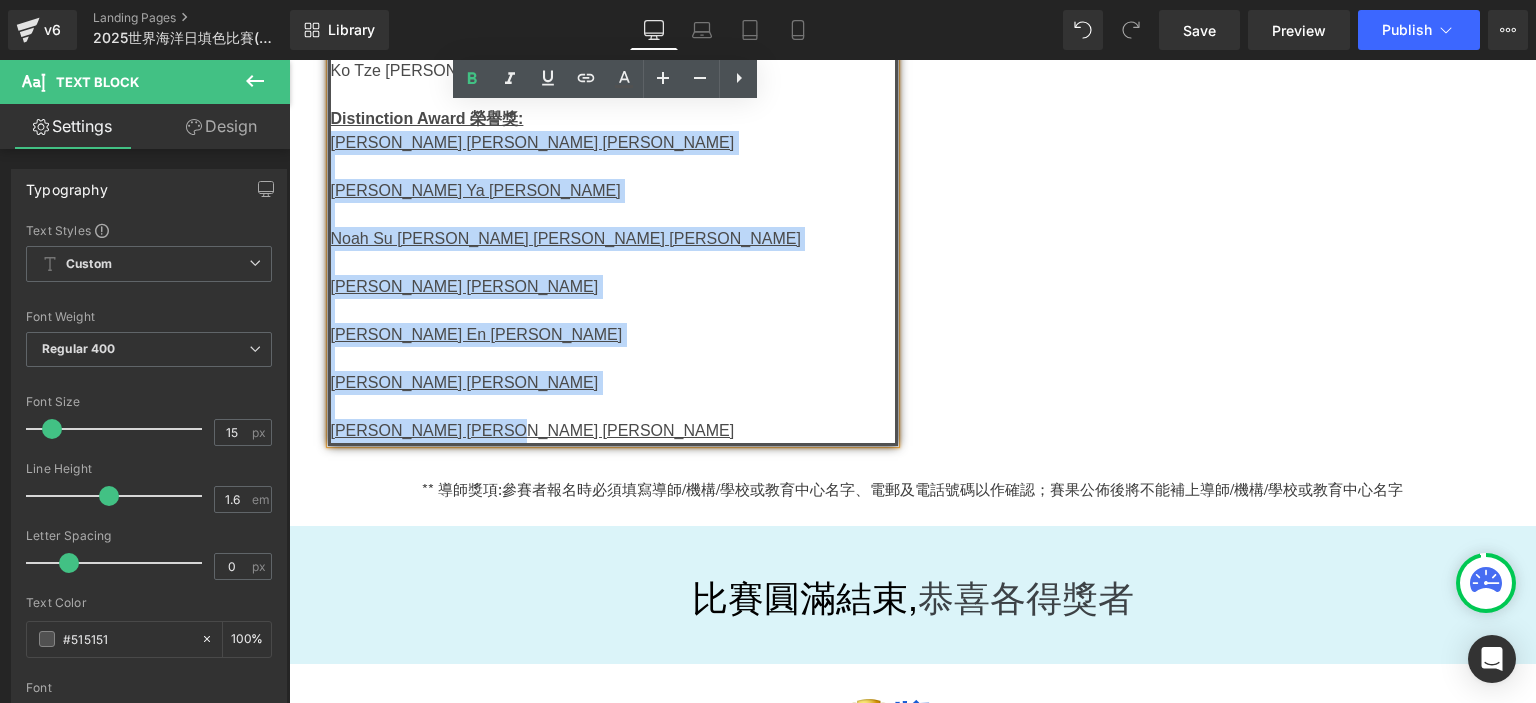 click on "少年組-Group G Champion 冠軍: [PERSON_NAME], [PERSON_NAME] 1st Runner Up 亞軍: [PERSON_NAME]2nd Runner Up [PERSON_NAME]: [PERSON_NAME] Ko Tze [PERSON_NAME] Distinction Award 榮譽獎: [PERSON_NAME] [PERSON_NAME] [PERSON_NAME]Elise [PERSON_NAME] [PERSON_NAME] [PERSON_NAME]Noah Su [PERSON_NAME] [PERSON_NAME] [PERSON_NAME]Peyton [PERSON_NAME] [PERSON_NAME] En [PERSON_NAME][PERSON_NAME] [PERSON_NAME]Zion [PERSON_NAME] [PERSON_NAME] [PERSON_NAME]" at bounding box center [613, 154] 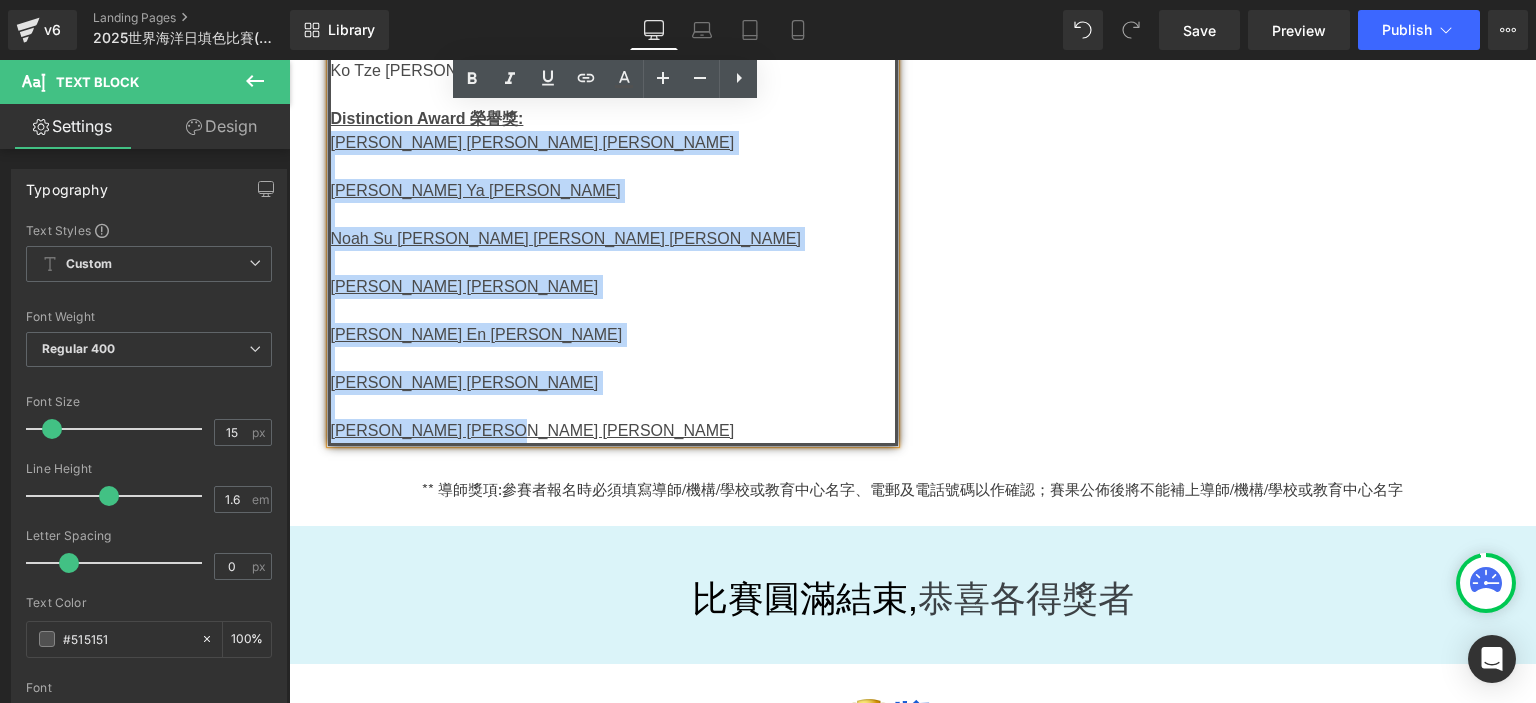 type 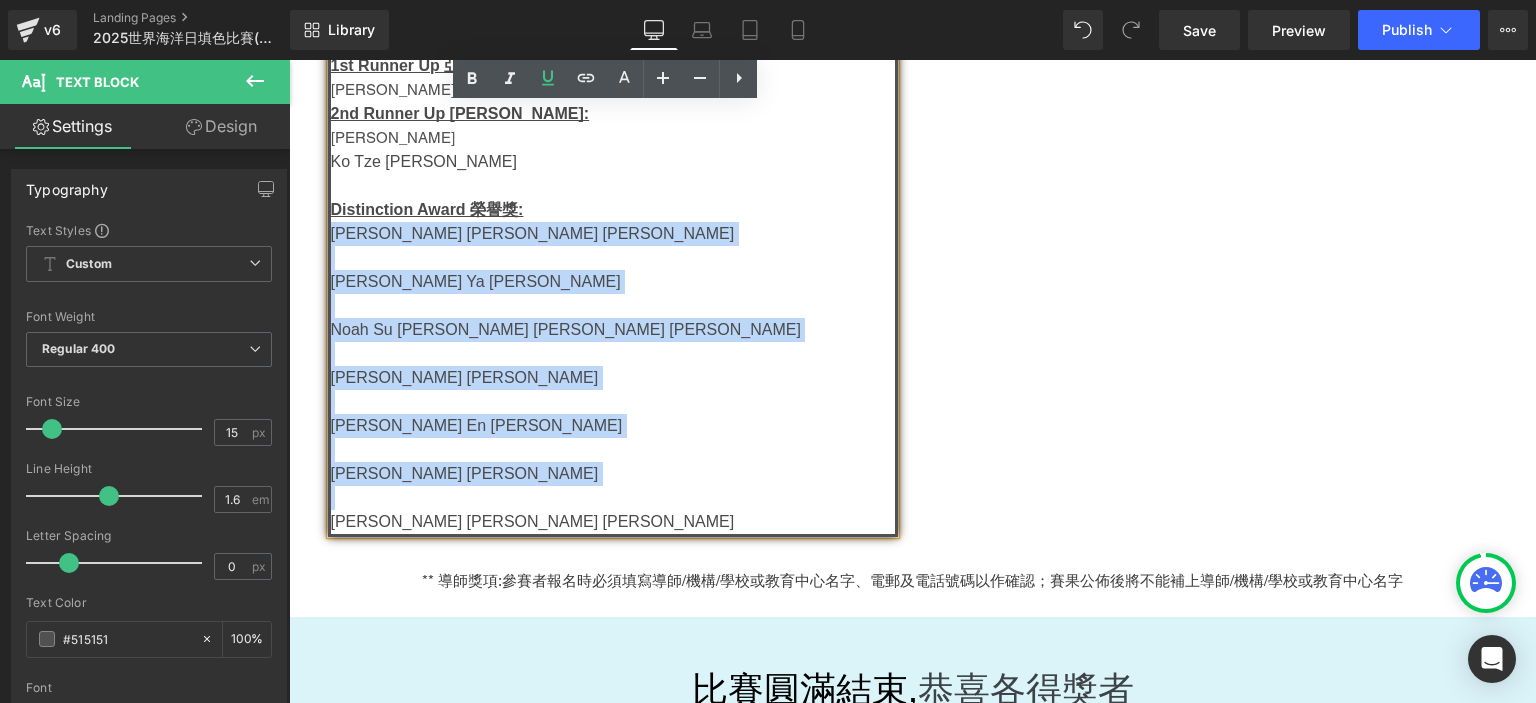 scroll, scrollTop: 1529, scrollLeft: 0, axis: vertical 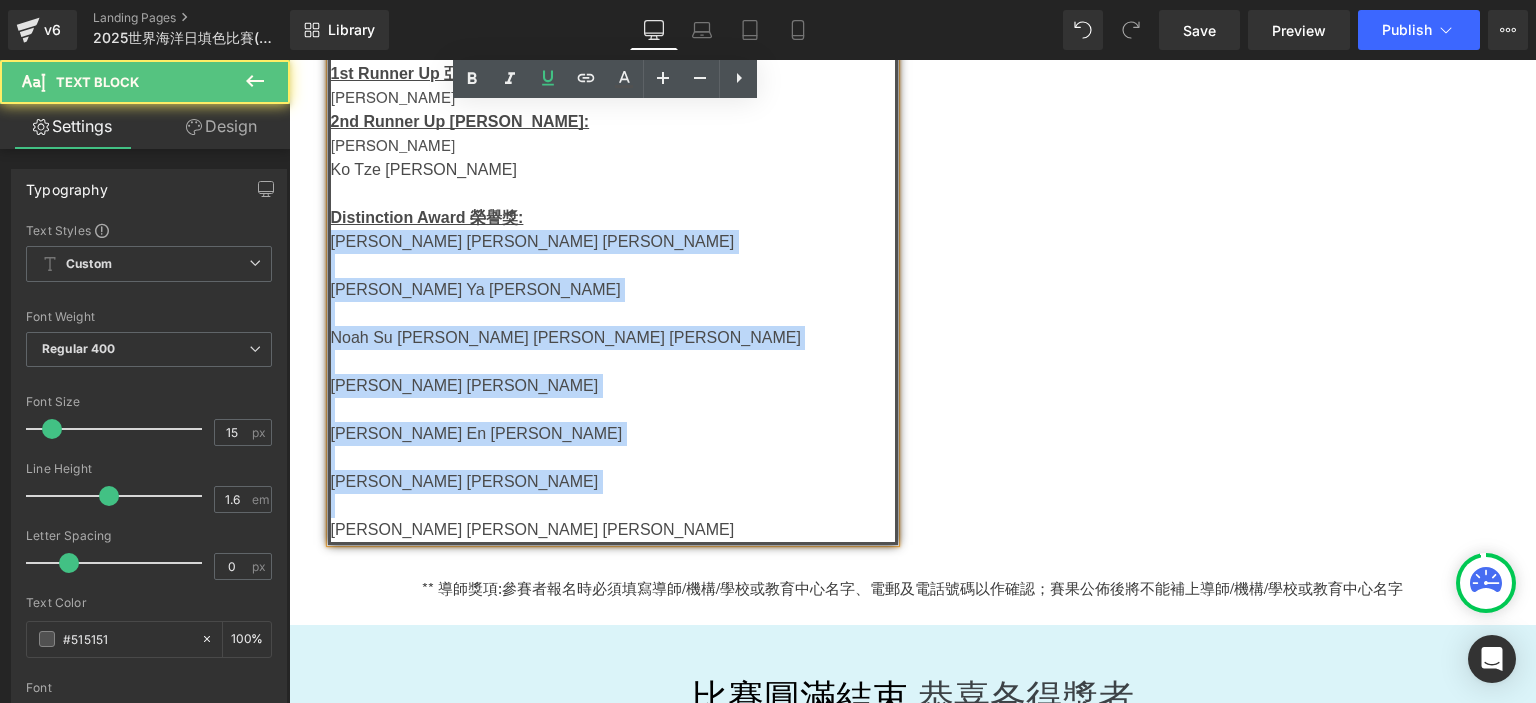 click at bounding box center (613, 266) 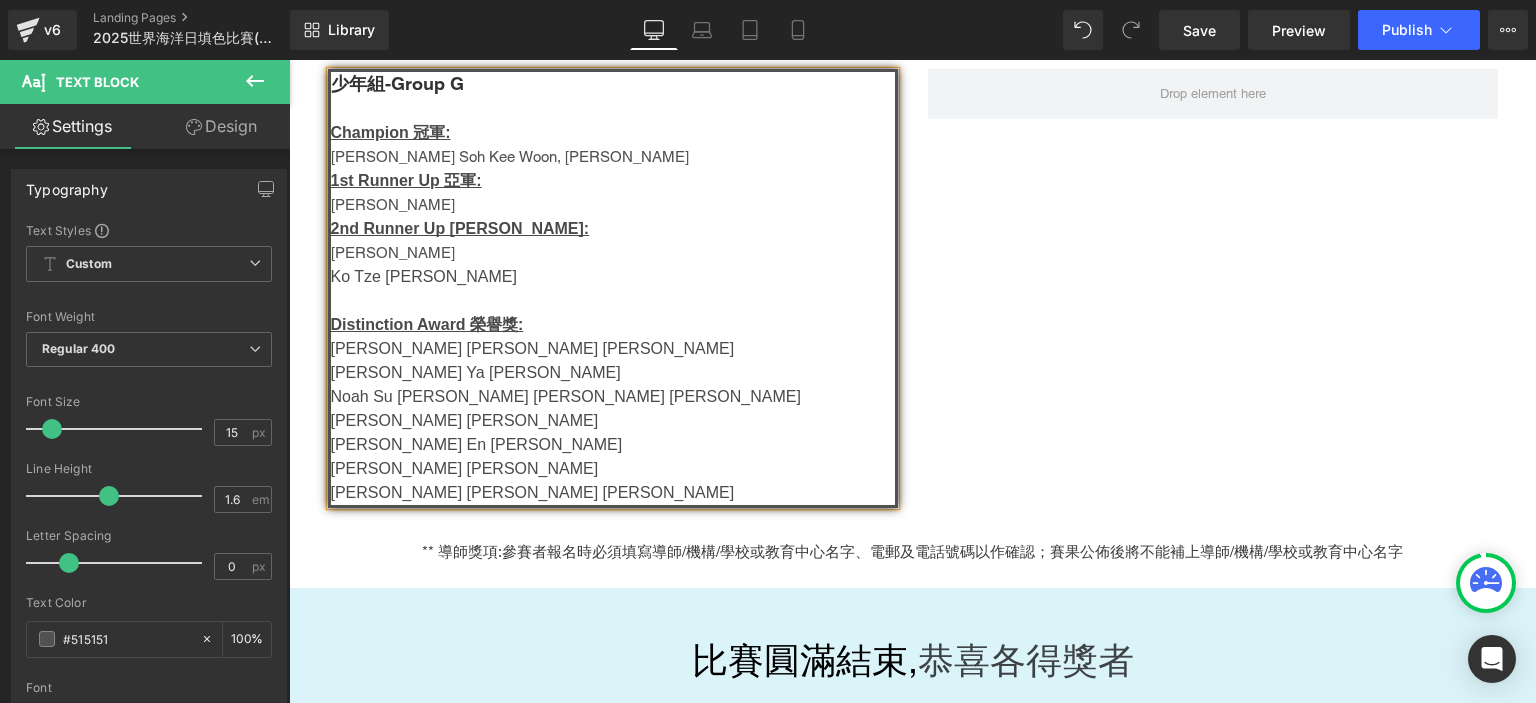 scroll, scrollTop: 1421, scrollLeft: 0, axis: vertical 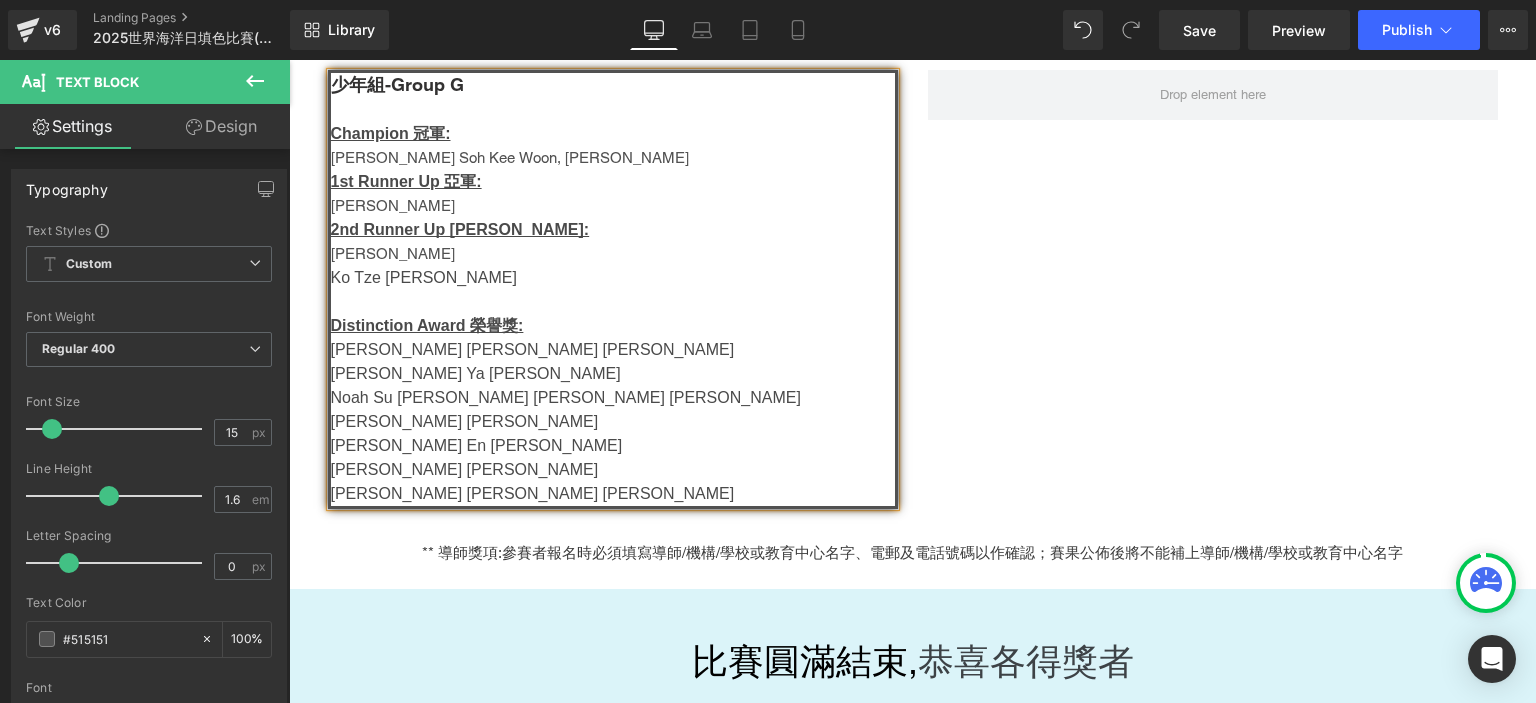 click on "[PERSON_NAME] [PERSON_NAME] [PERSON_NAME]" at bounding box center (533, 349) 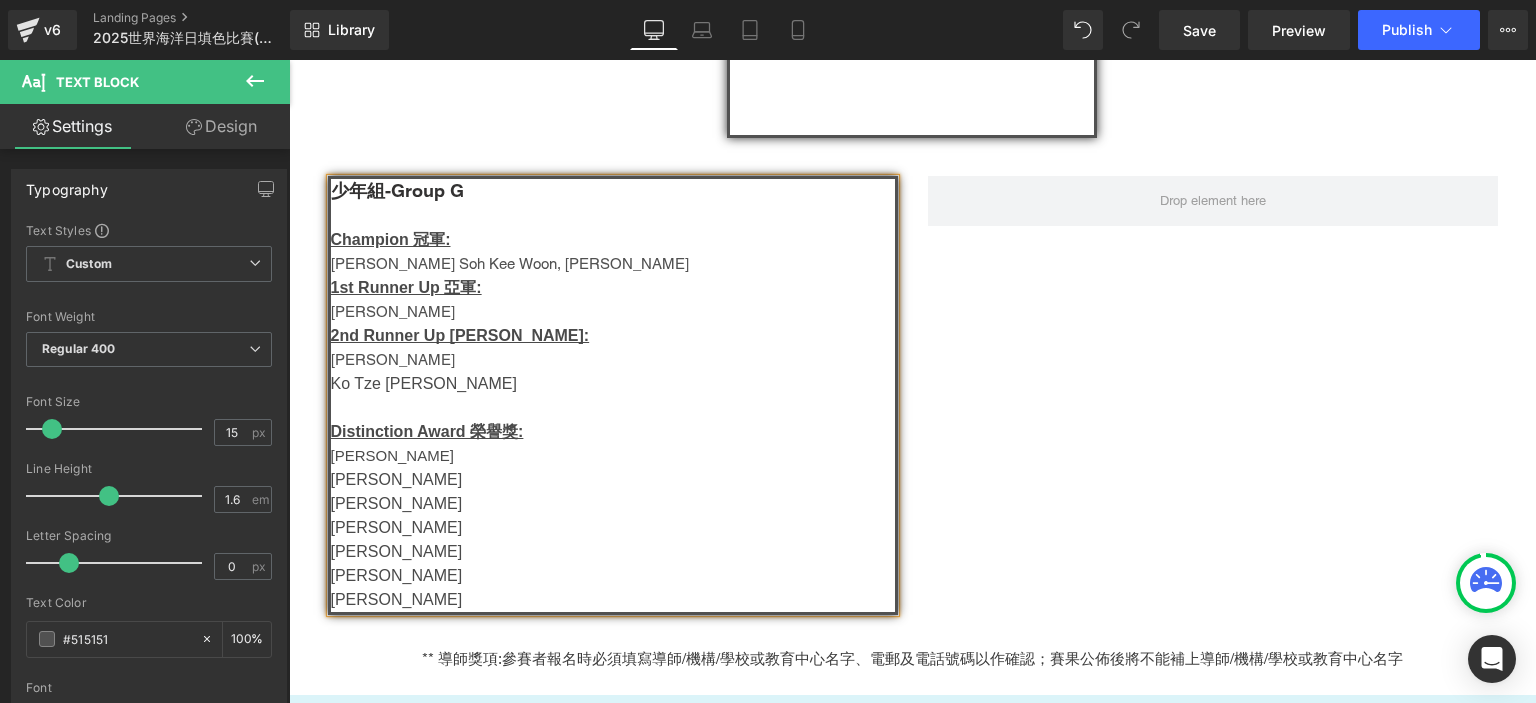 scroll, scrollTop: 1314, scrollLeft: 0, axis: vertical 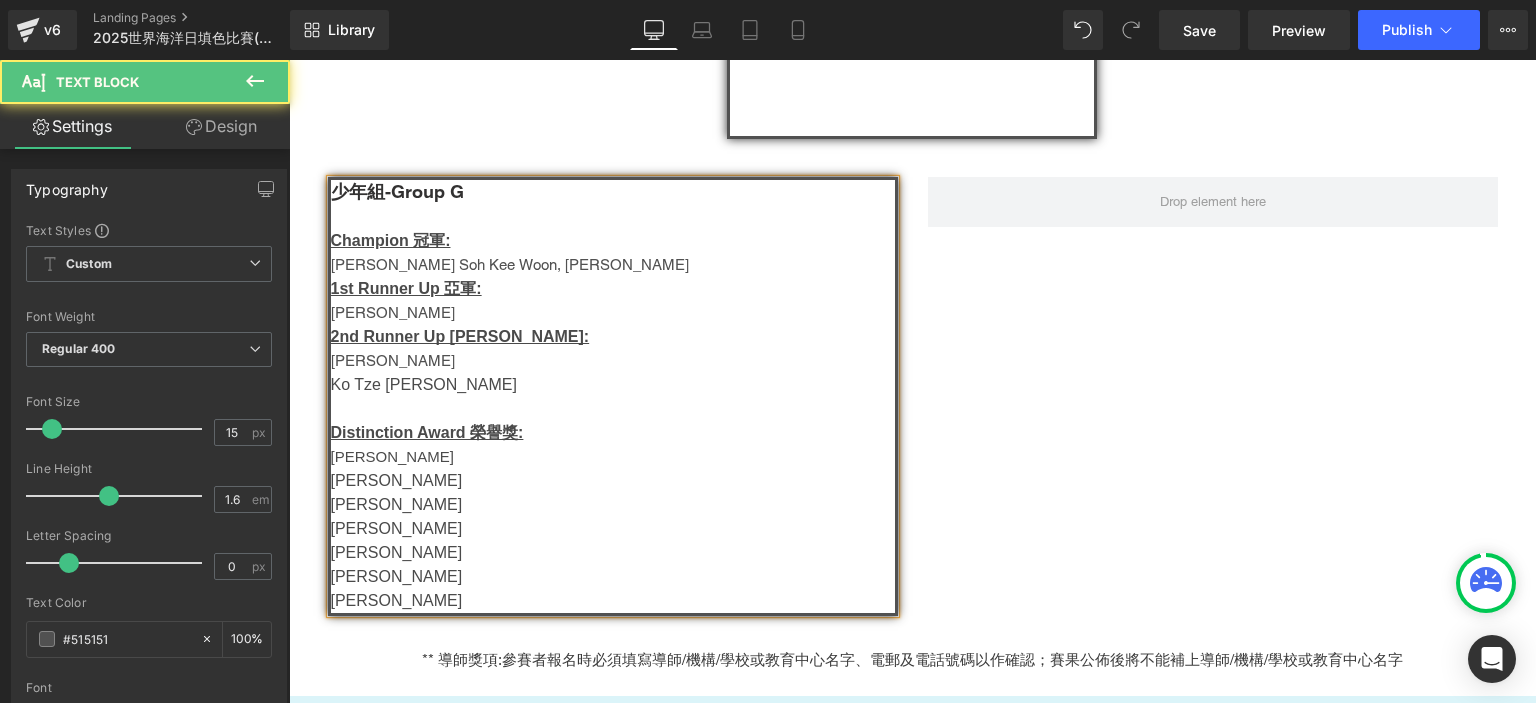 click on "[PERSON_NAME]" at bounding box center (392, 456) 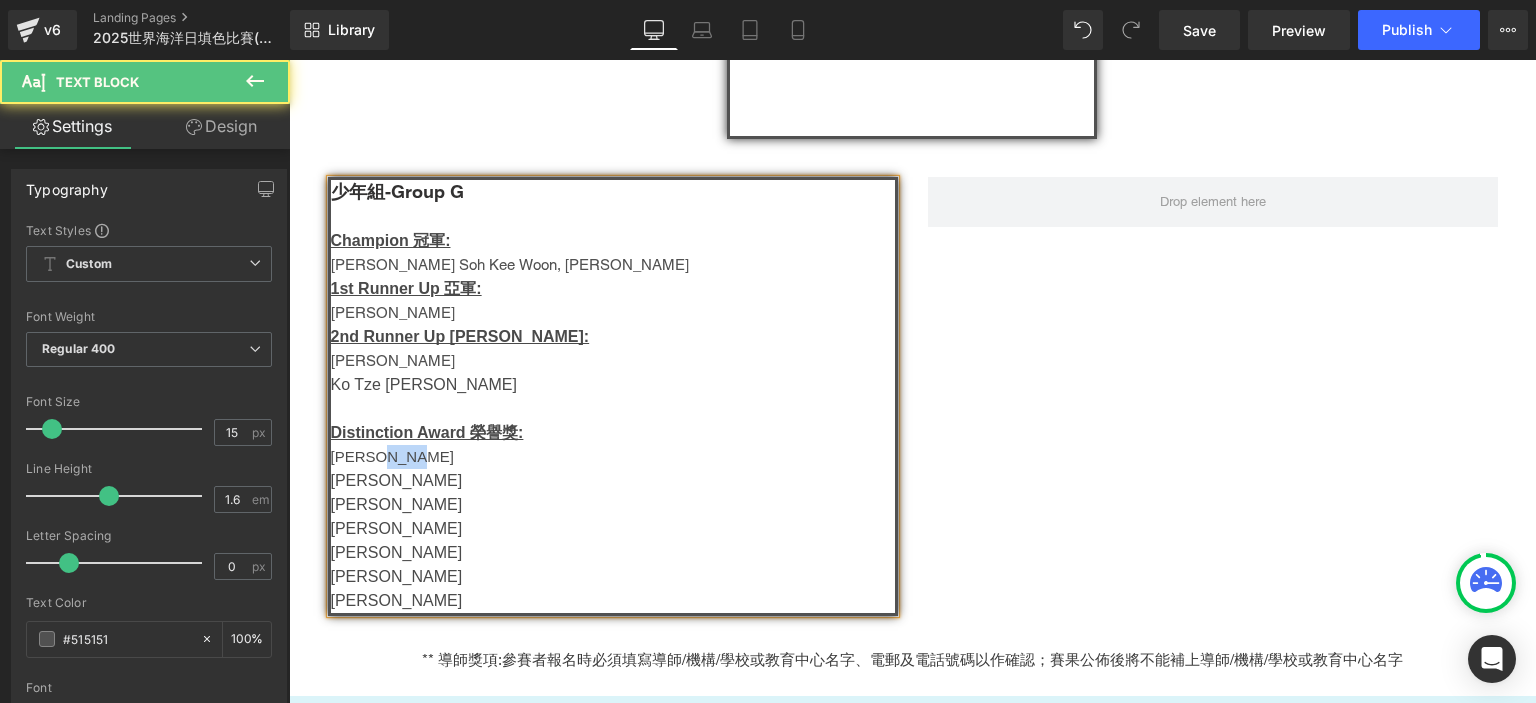 click on "[PERSON_NAME]" at bounding box center [392, 456] 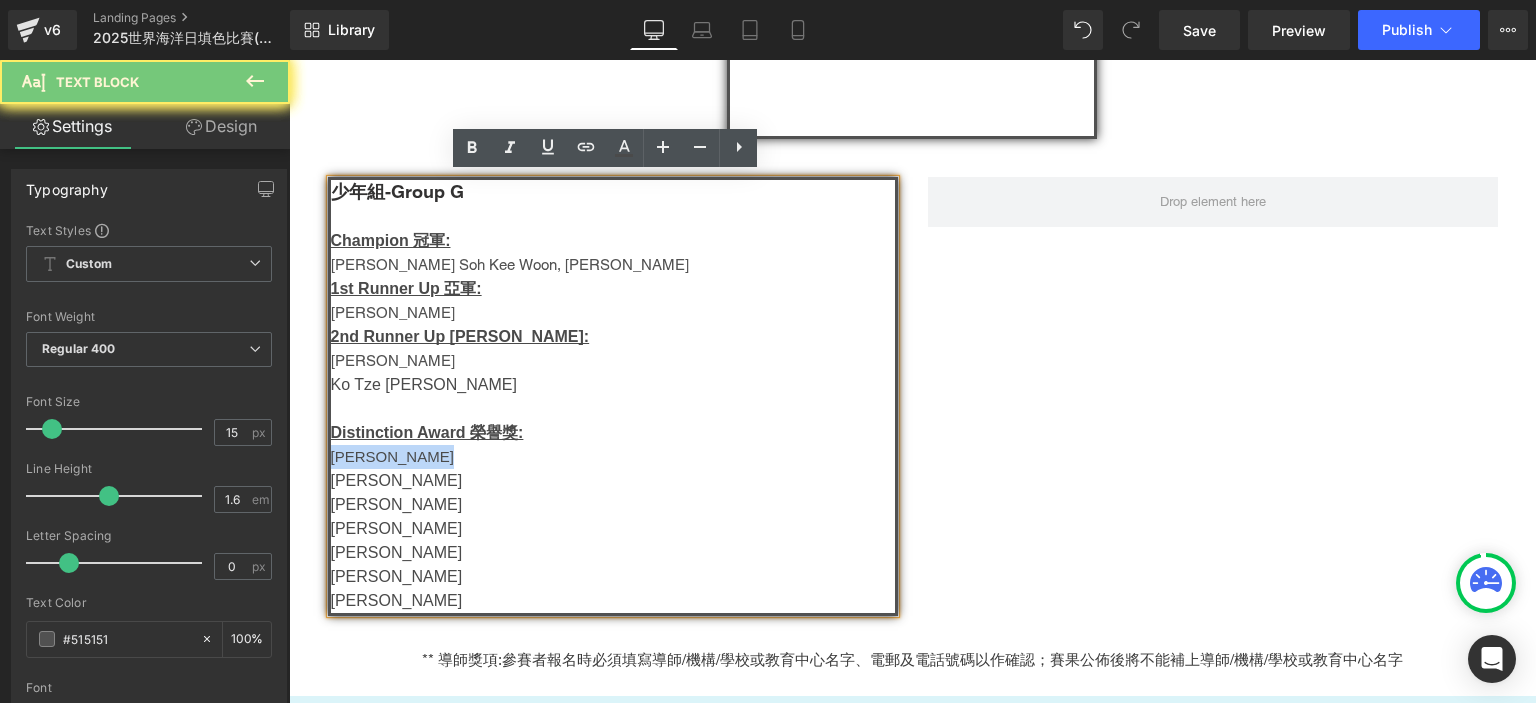 click on "[PERSON_NAME]" at bounding box center (392, 456) 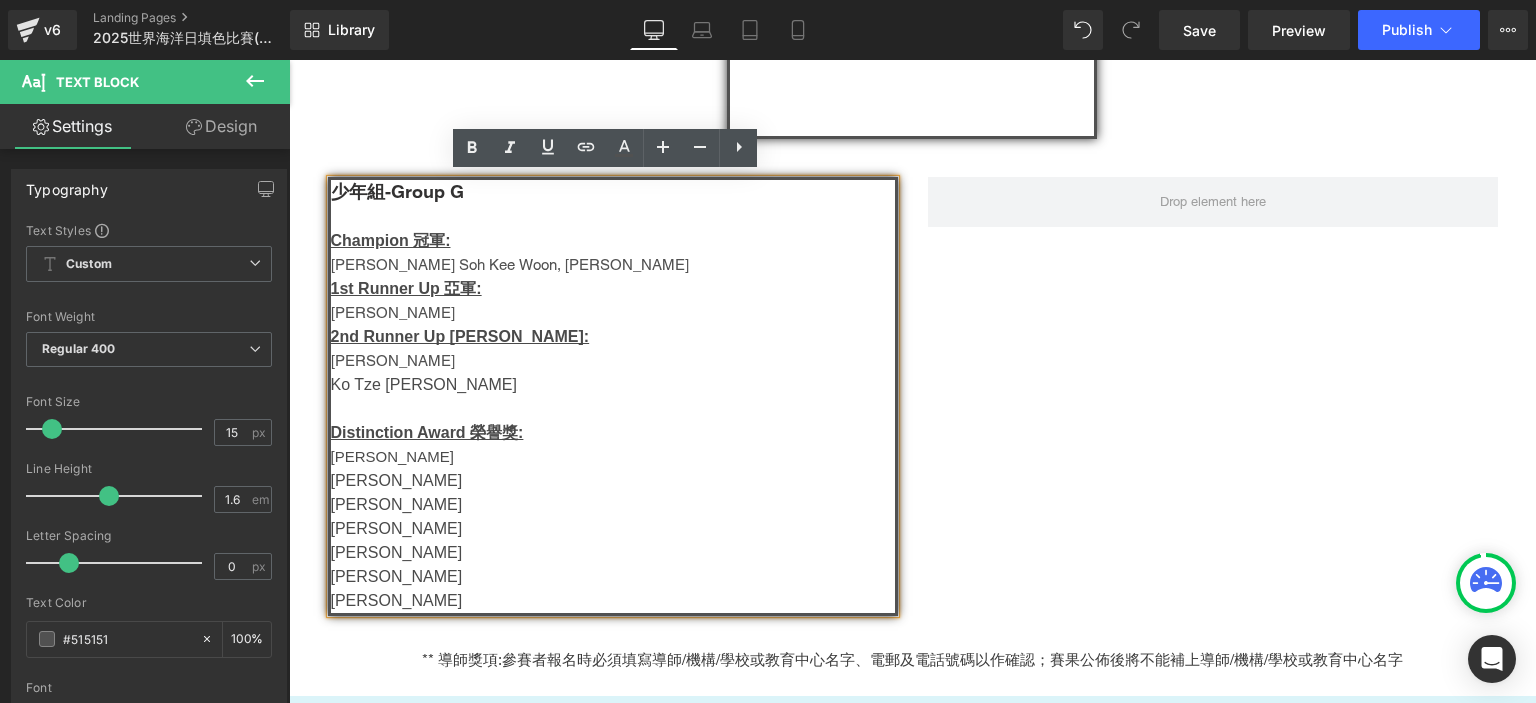 click on "[PERSON_NAME]" at bounding box center (397, 552) 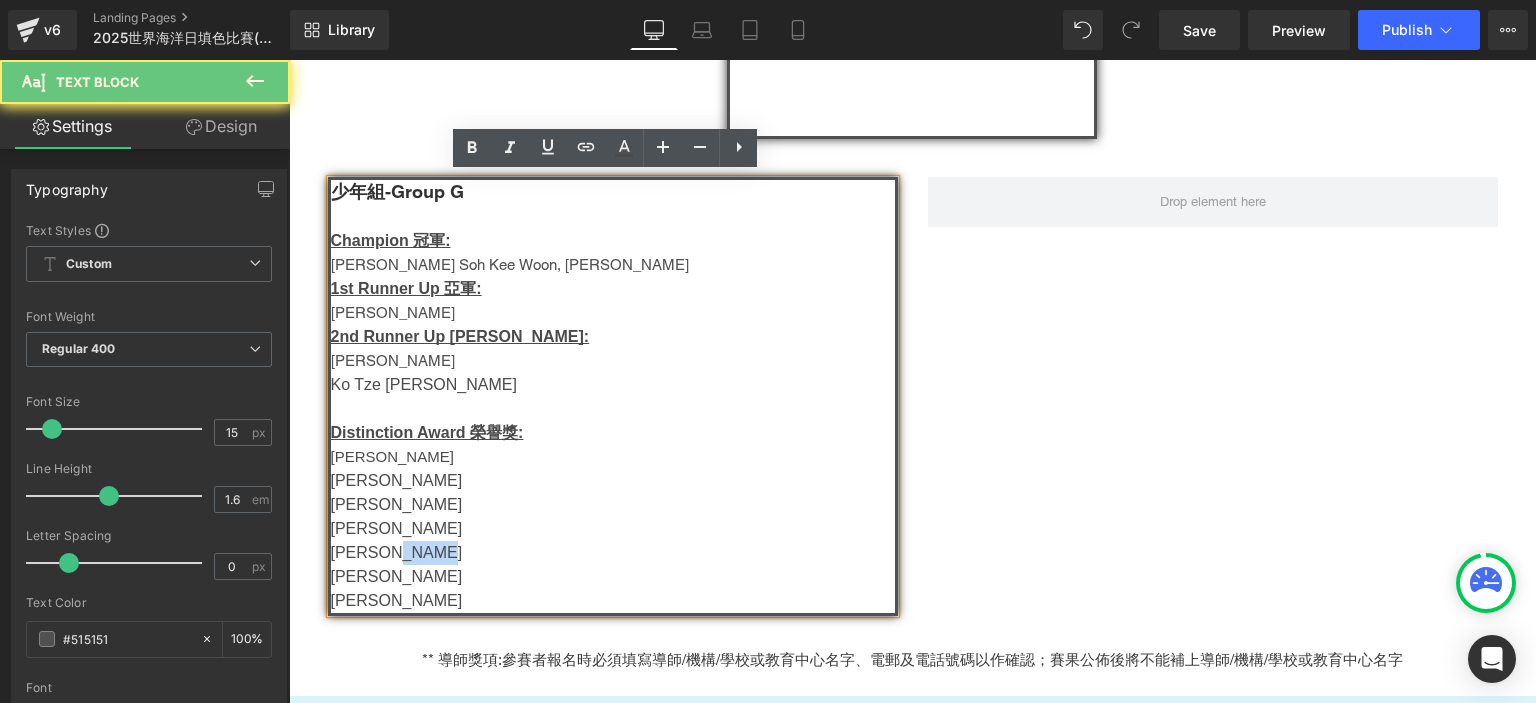 click on "[PERSON_NAME]" at bounding box center [397, 552] 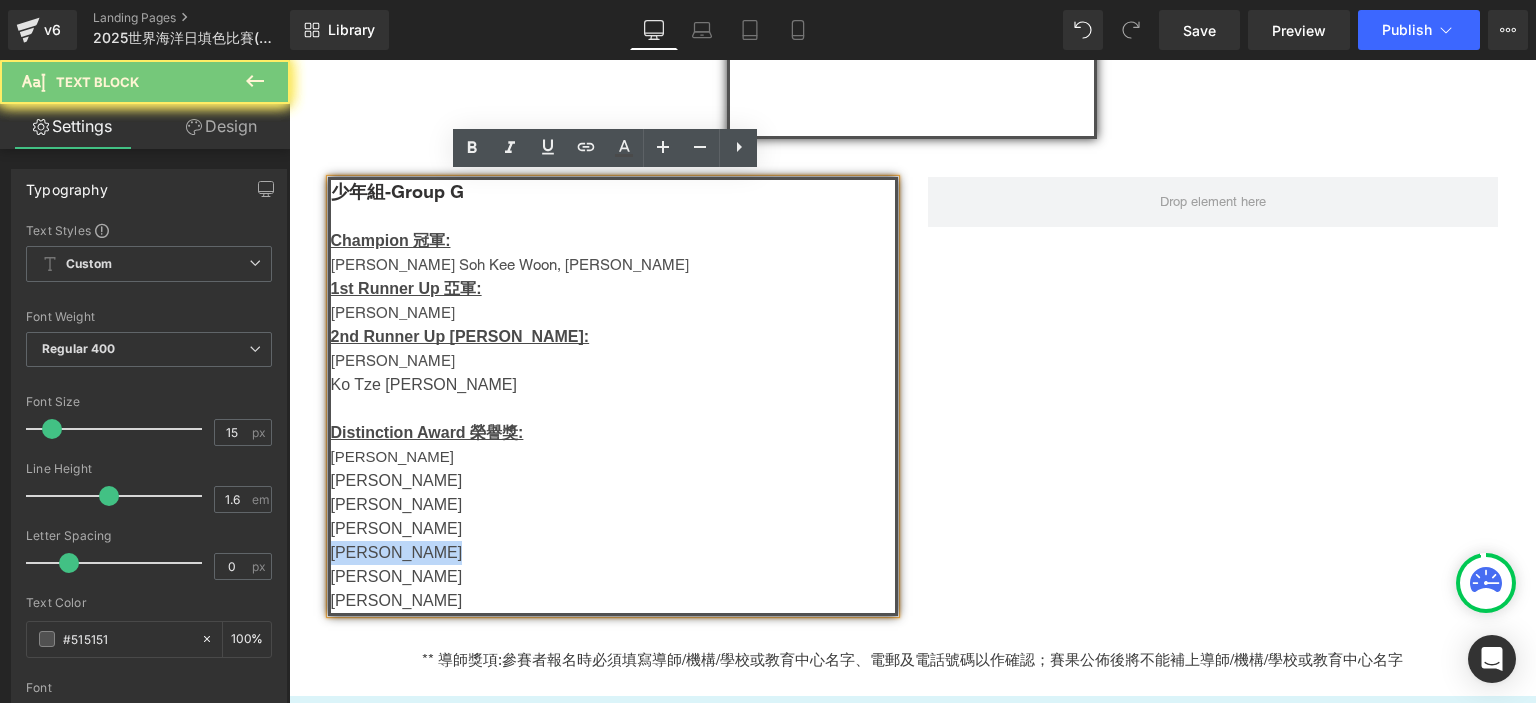click on "[PERSON_NAME]" at bounding box center (397, 552) 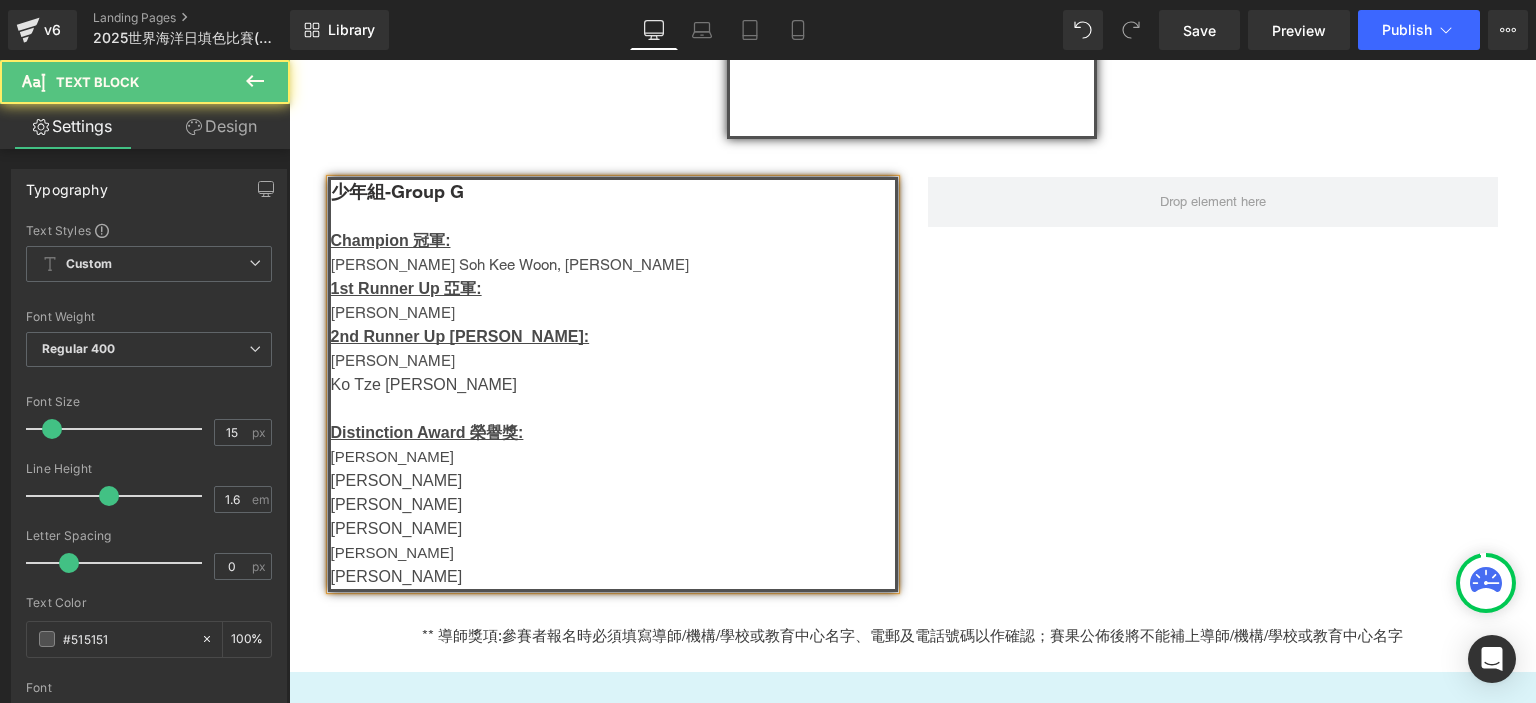click on "[PERSON_NAME] Soh Kee Woon, [PERSON_NAME]" at bounding box center (613, 265) 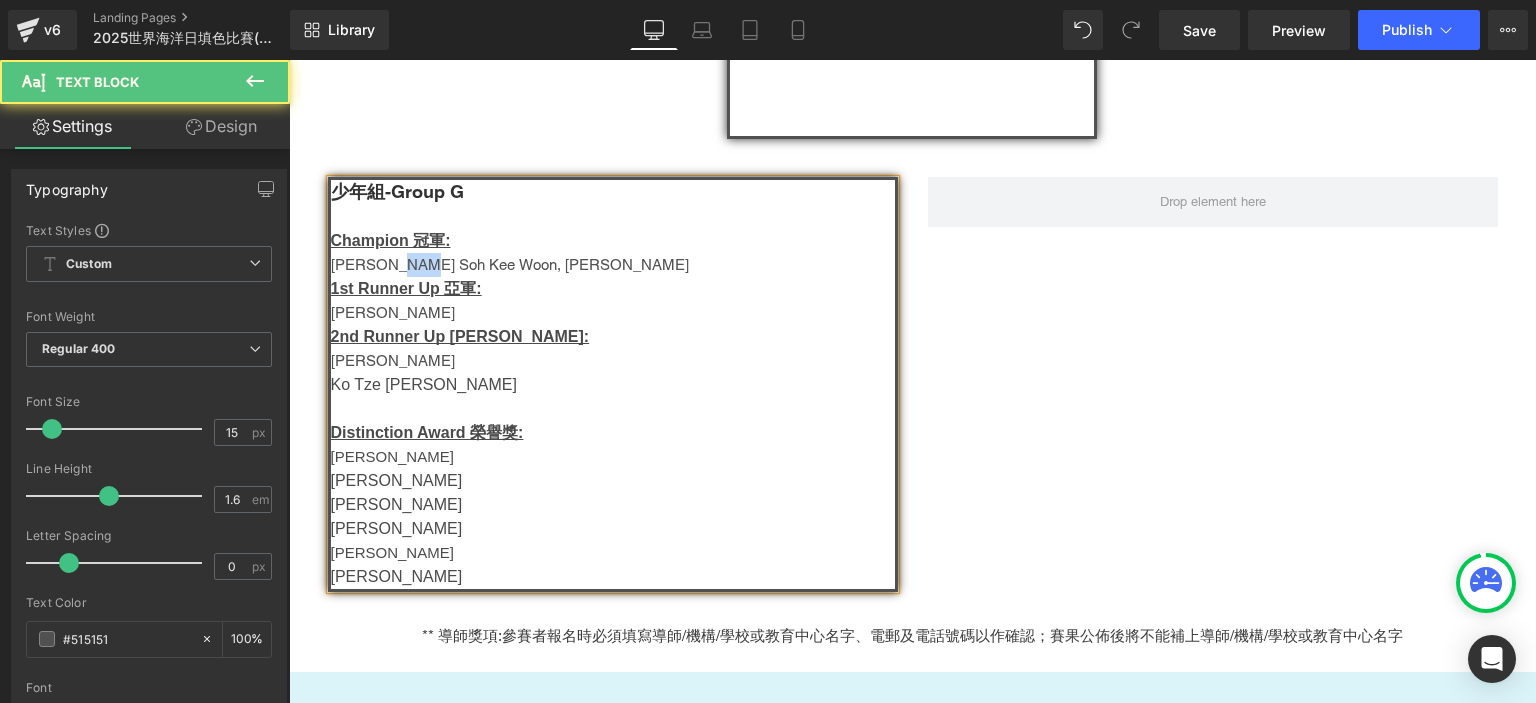 click on "[PERSON_NAME] Soh Kee Woon, [PERSON_NAME]" at bounding box center [613, 265] 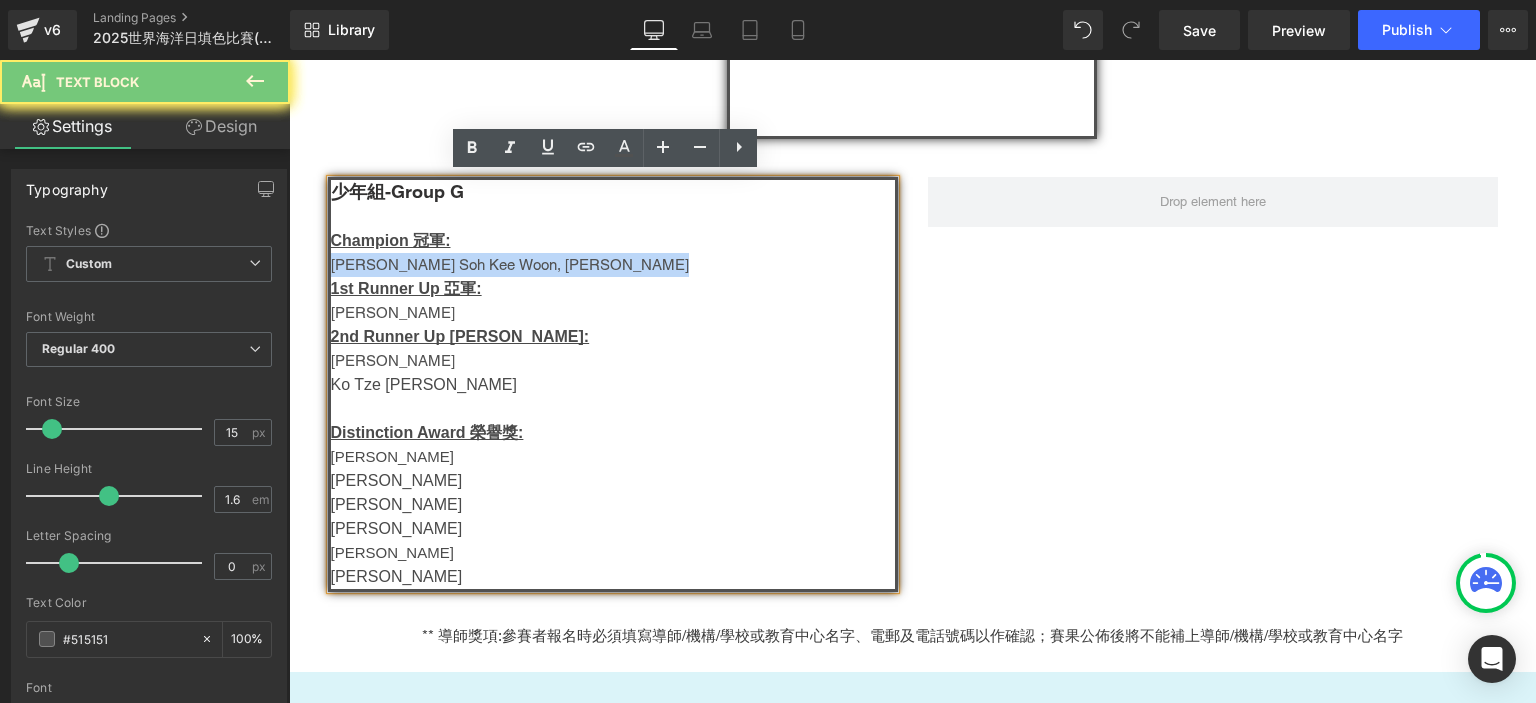 click on "[PERSON_NAME] Soh Kee Woon, [PERSON_NAME]" at bounding box center (613, 265) 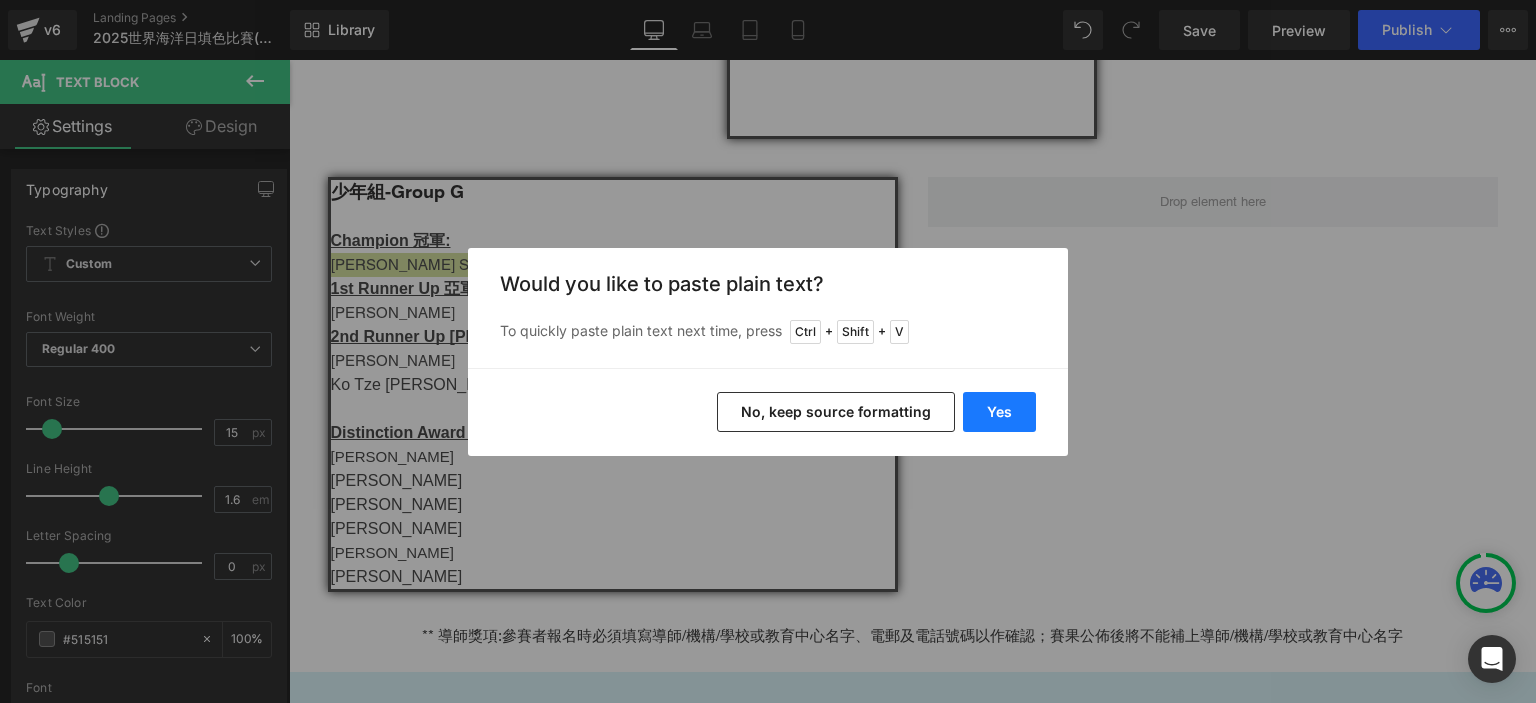 click on "Yes" at bounding box center [999, 412] 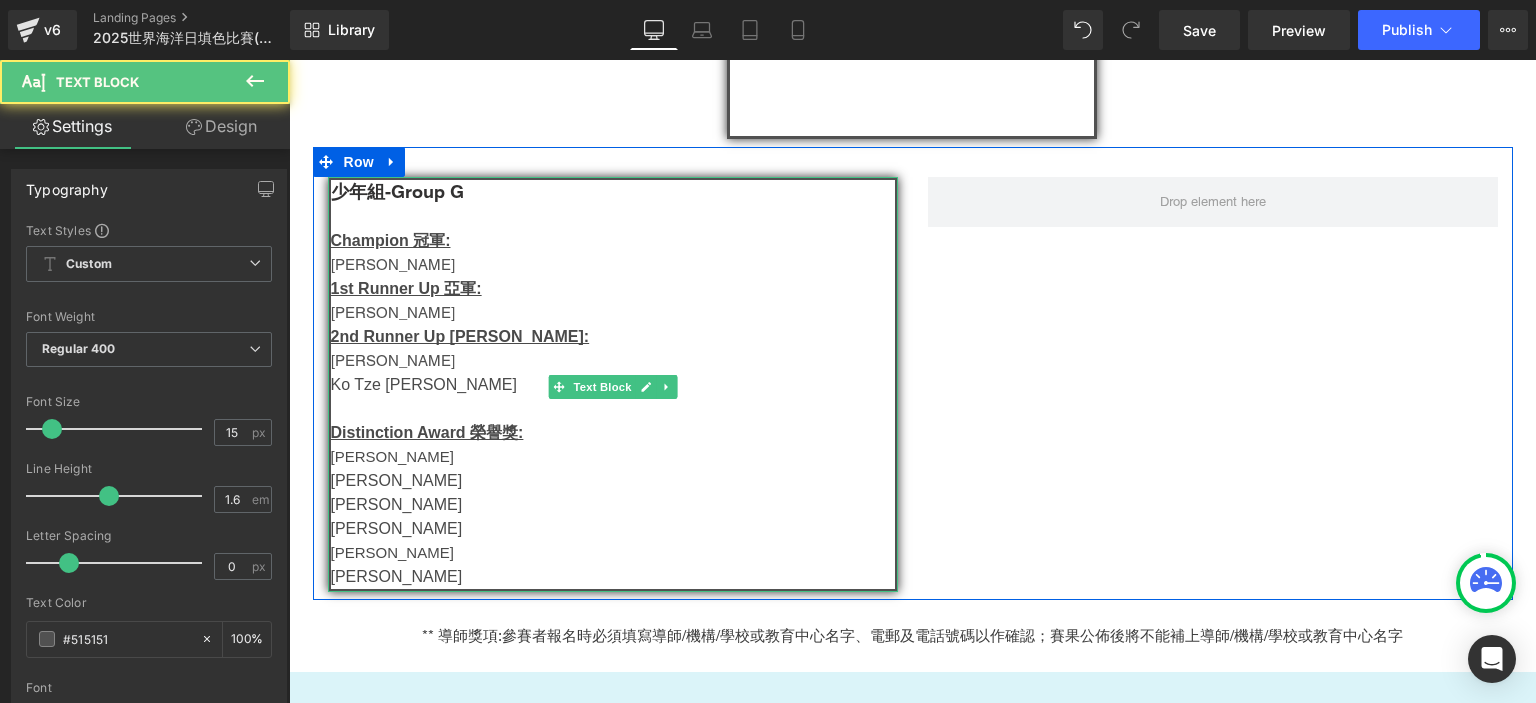 click on "[PERSON_NAME]" at bounding box center (392, 456) 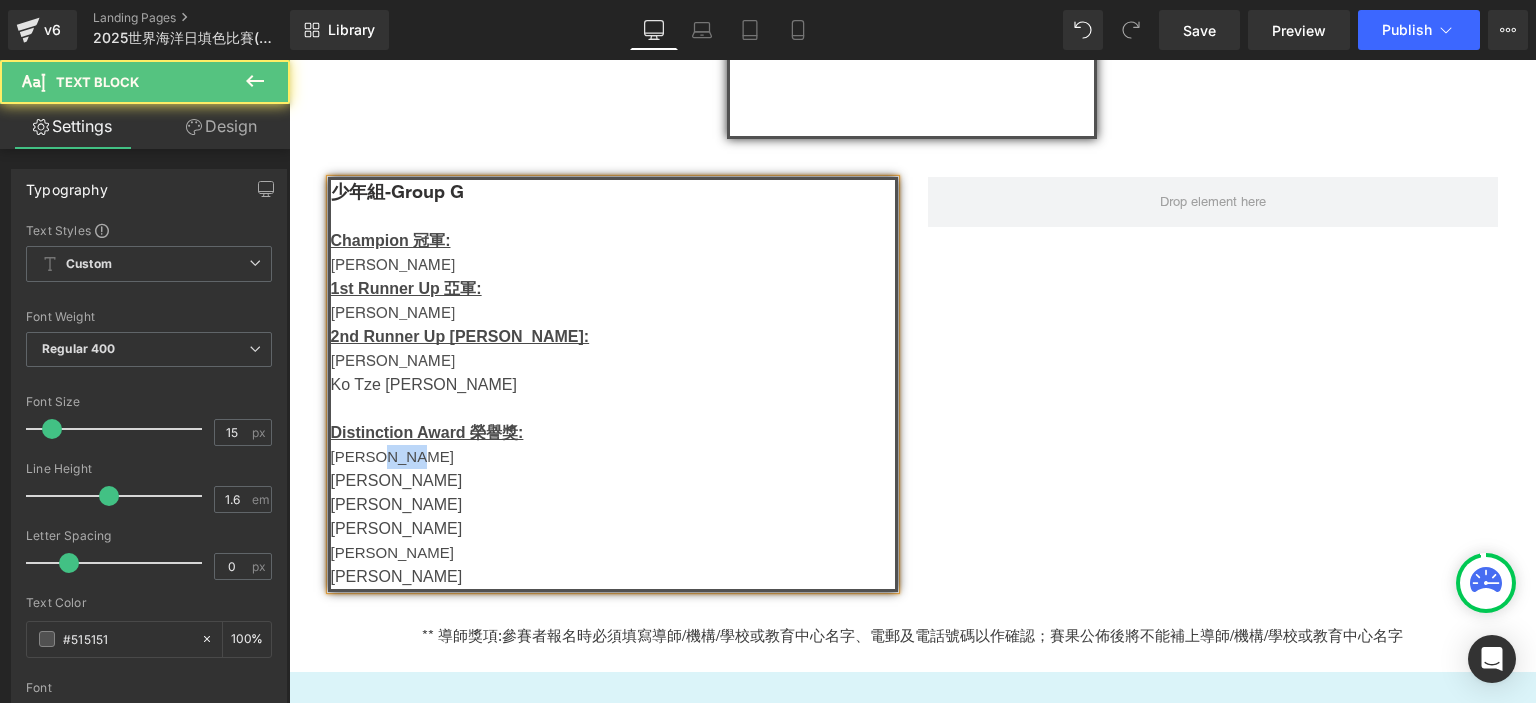click on "[PERSON_NAME]" at bounding box center [392, 456] 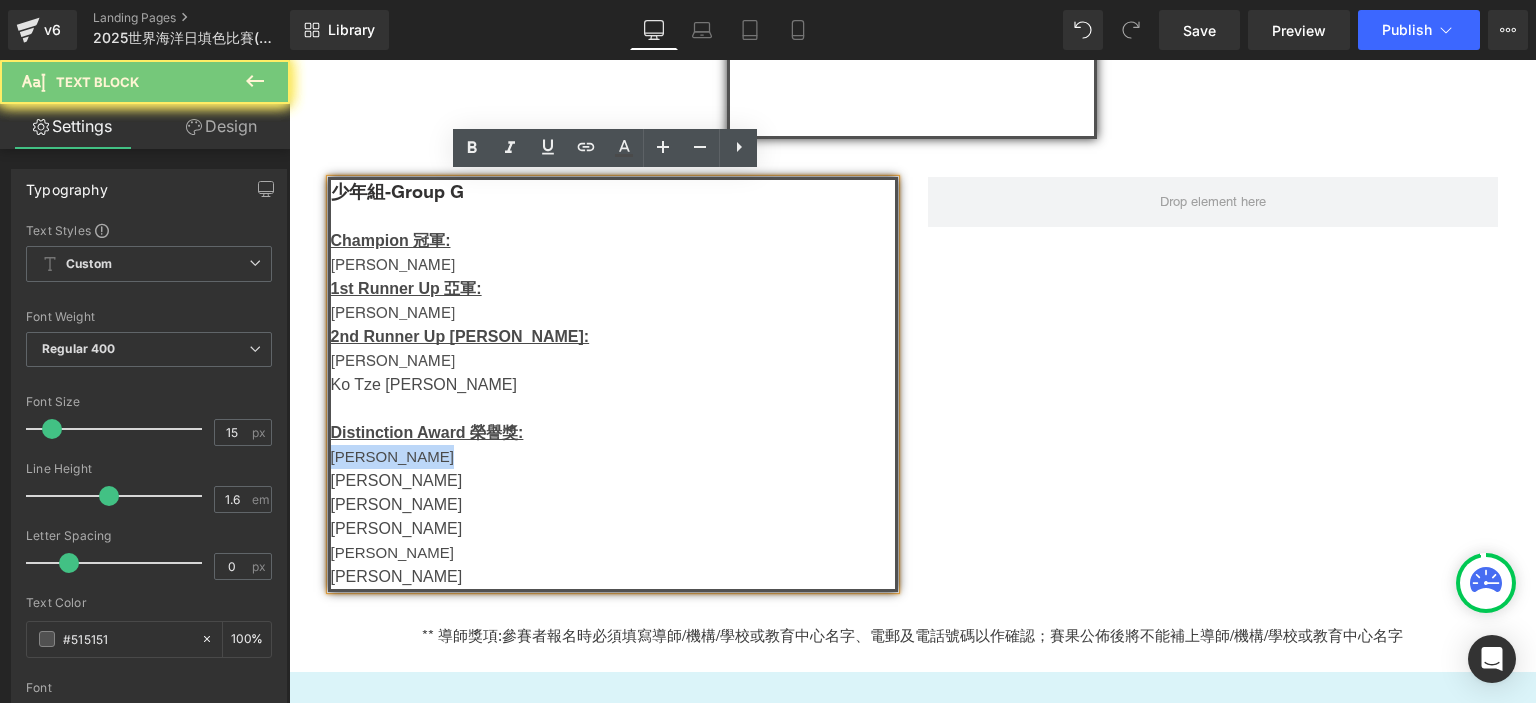 click on "[PERSON_NAME]" at bounding box center [392, 456] 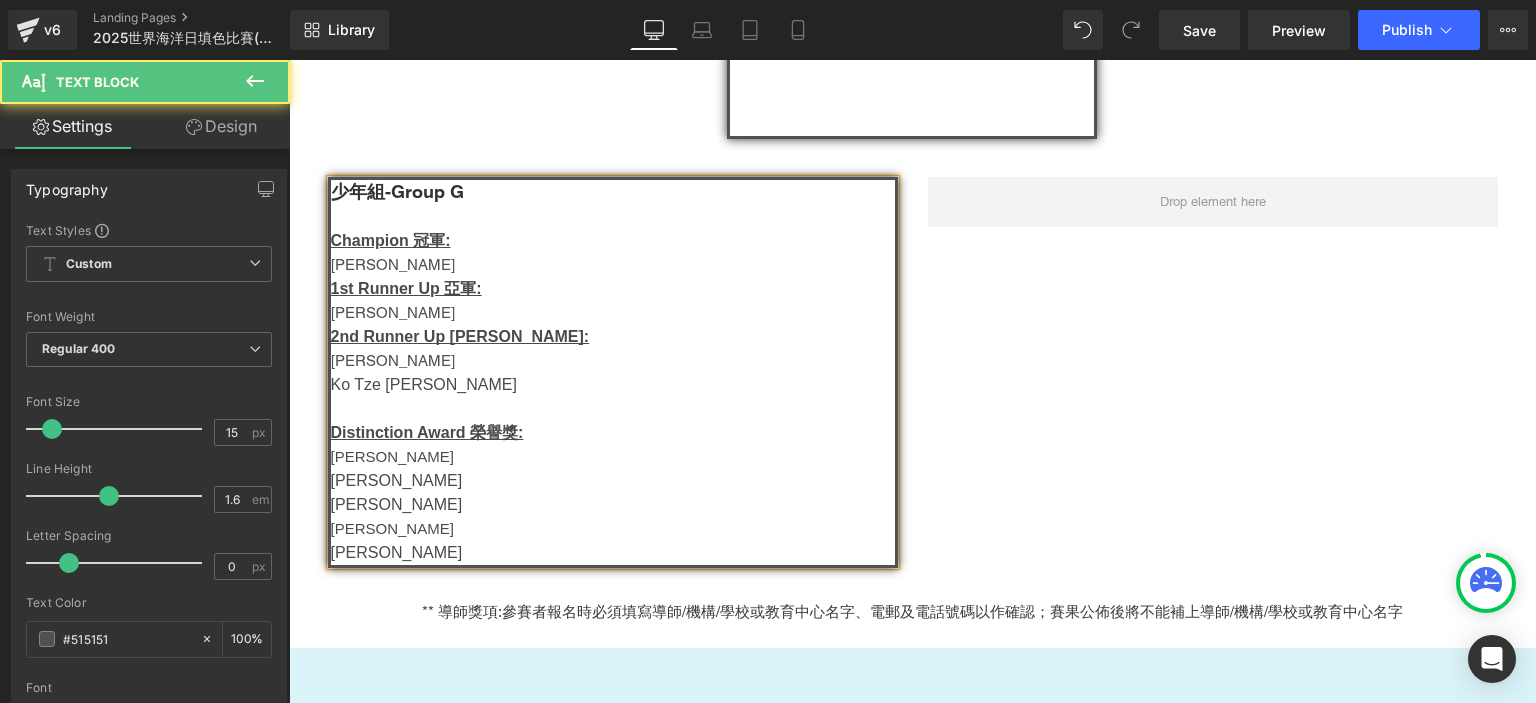 click on "[PERSON_NAME]" at bounding box center (613, 313) 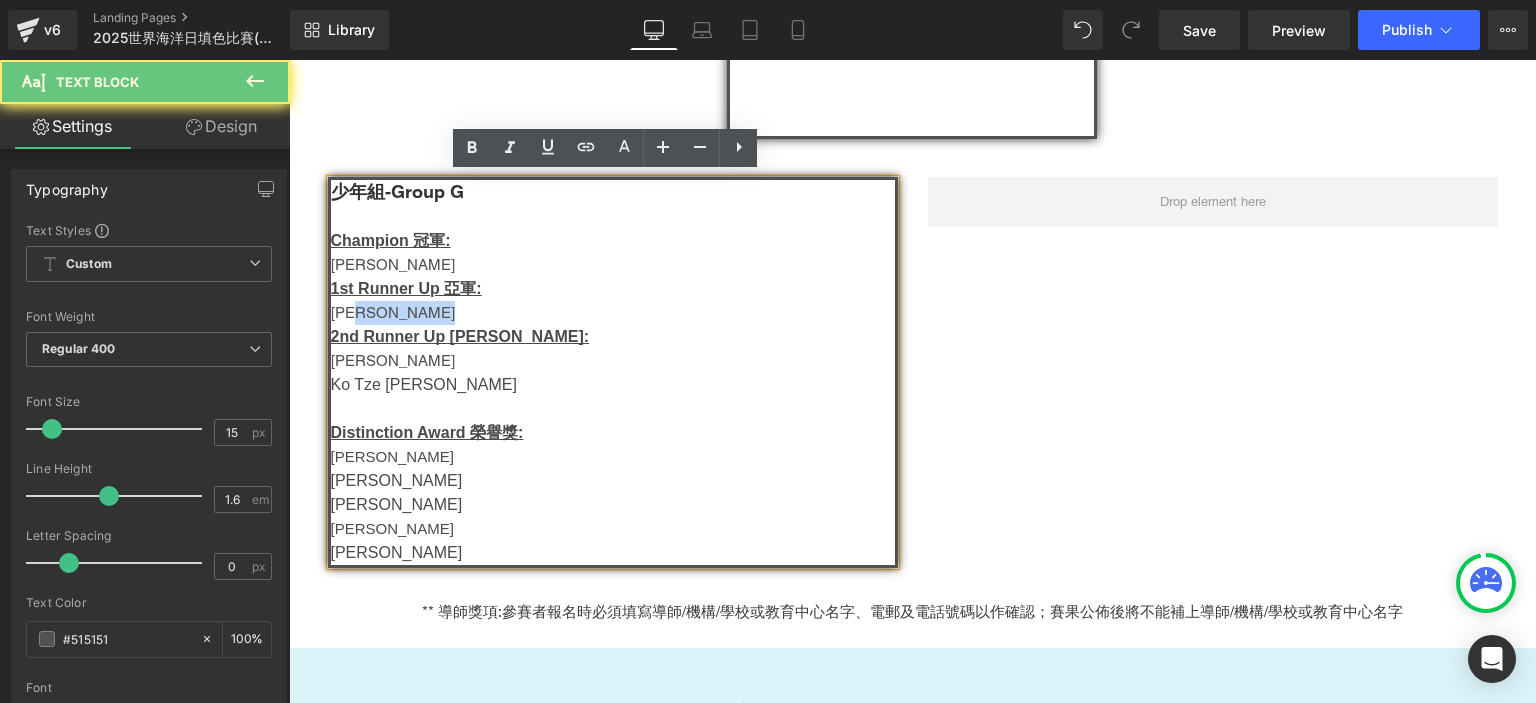 click on "[PERSON_NAME]" at bounding box center [613, 313] 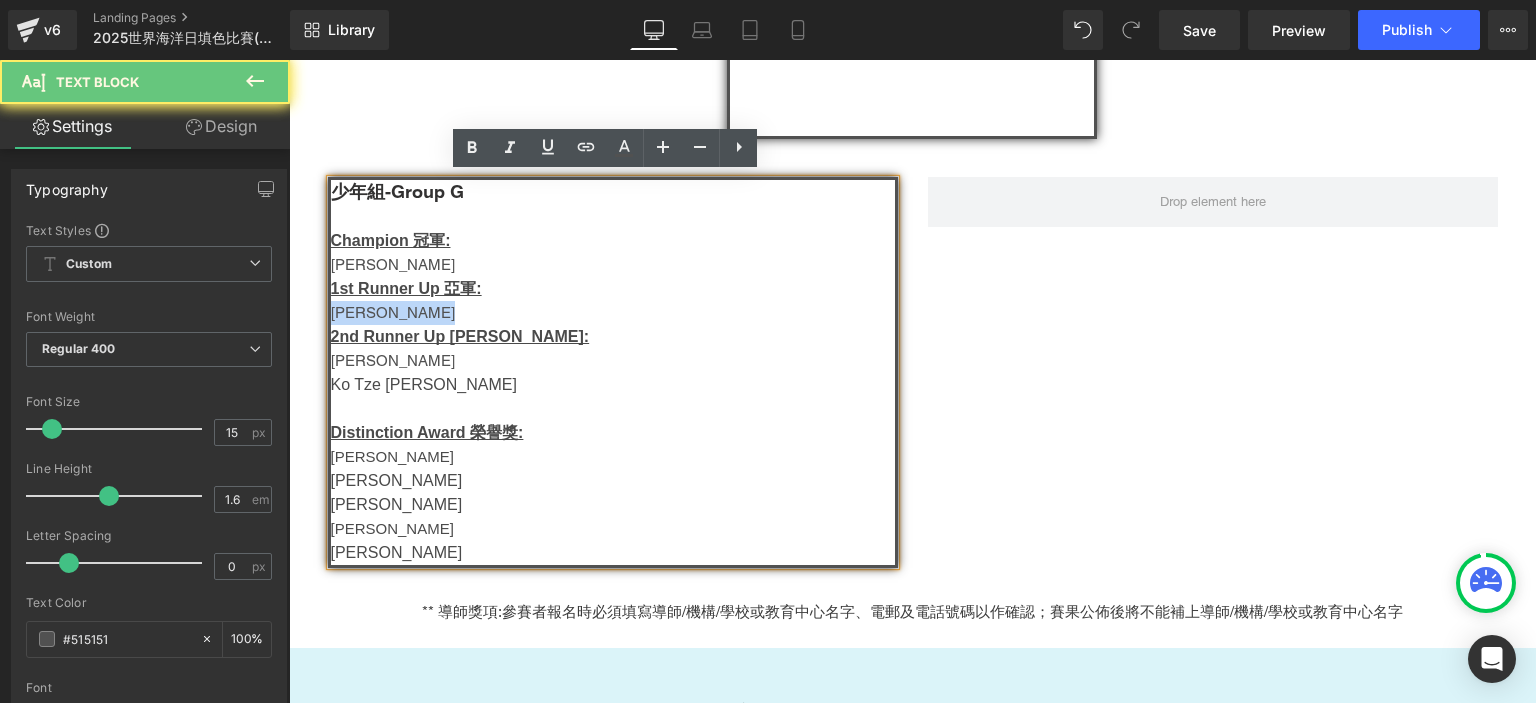 click on "[PERSON_NAME]" at bounding box center (613, 313) 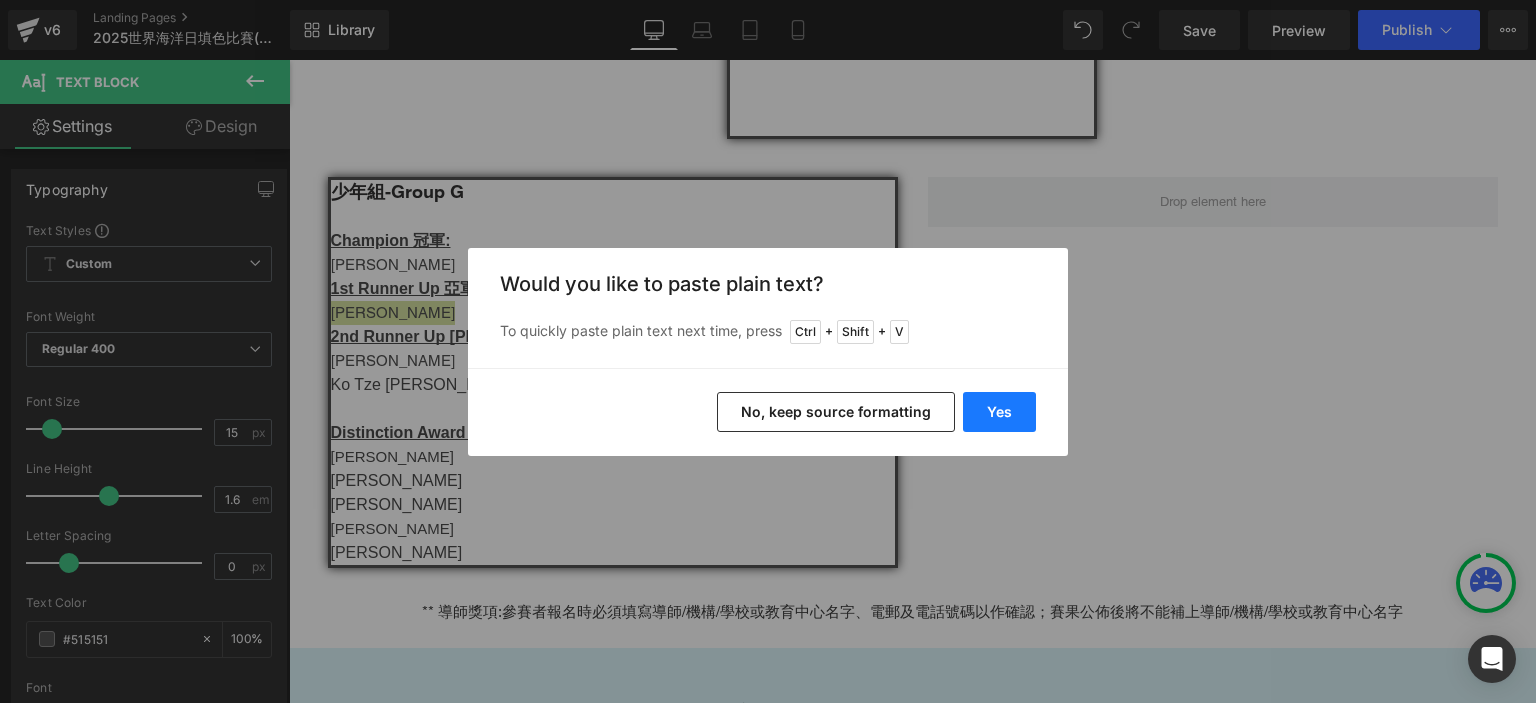 drag, startPoint x: 991, startPoint y: 404, endPoint x: 638, endPoint y: 333, distance: 360.06943 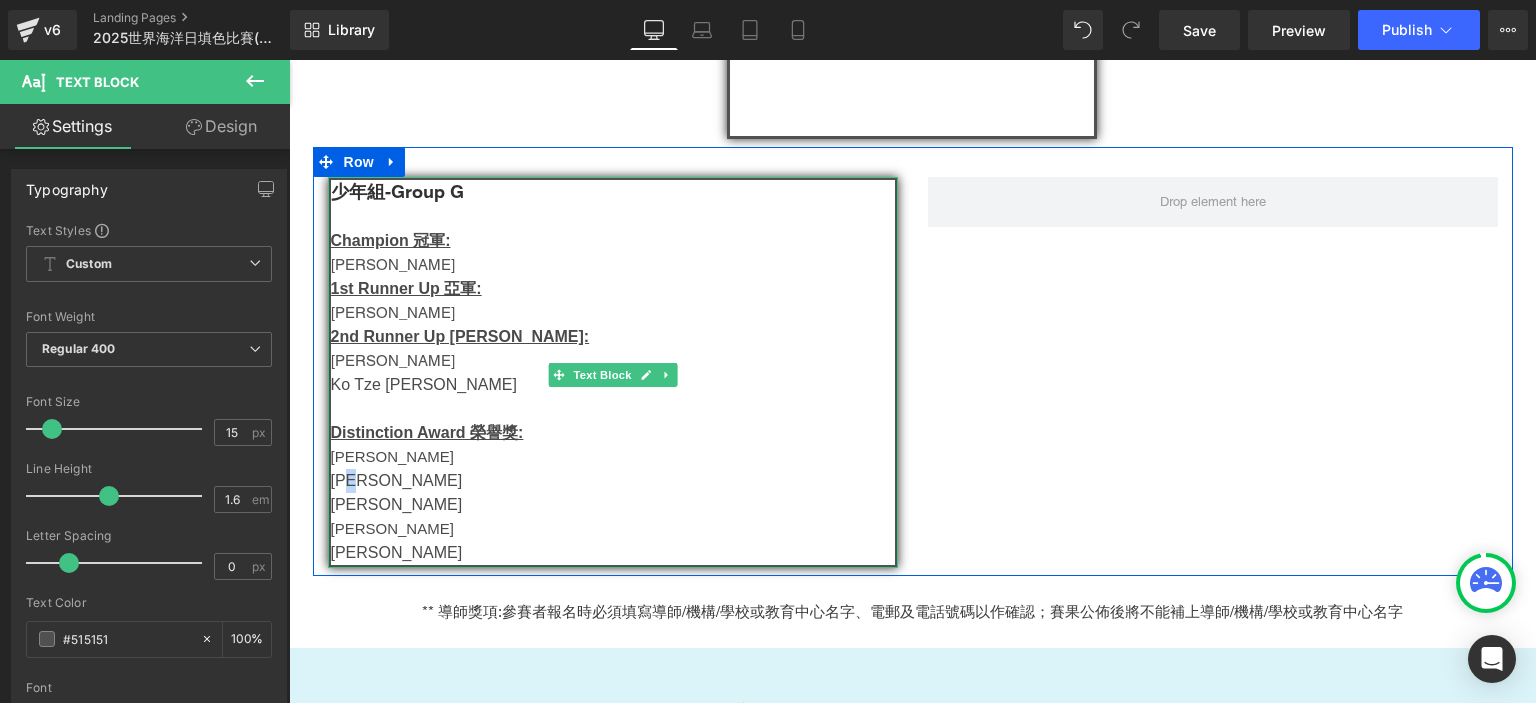 drag, startPoint x: 376, startPoint y: 487, endPoint x: 351, endPoint y: 474, distance: 28.178005 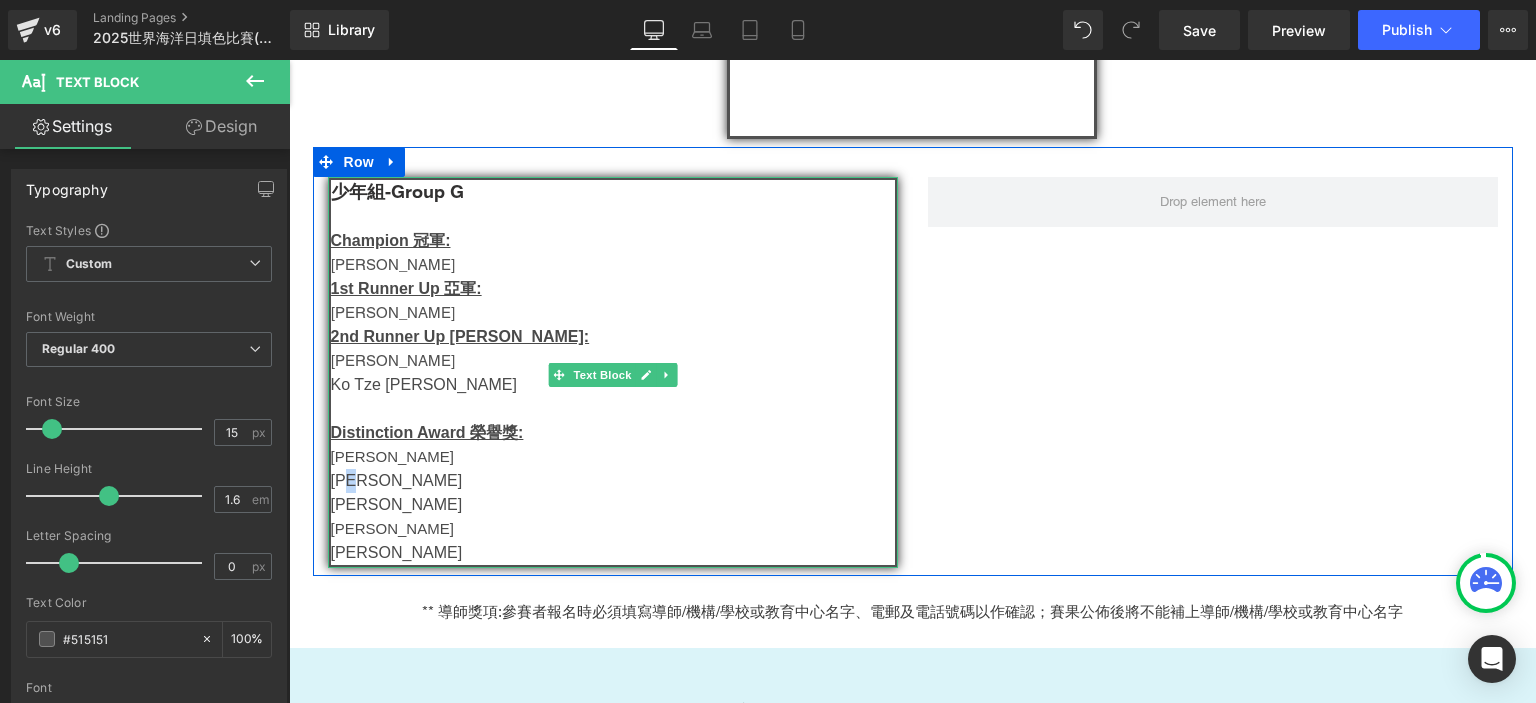click on "[PERSON_NAME]" at bounding box center [613, 481] 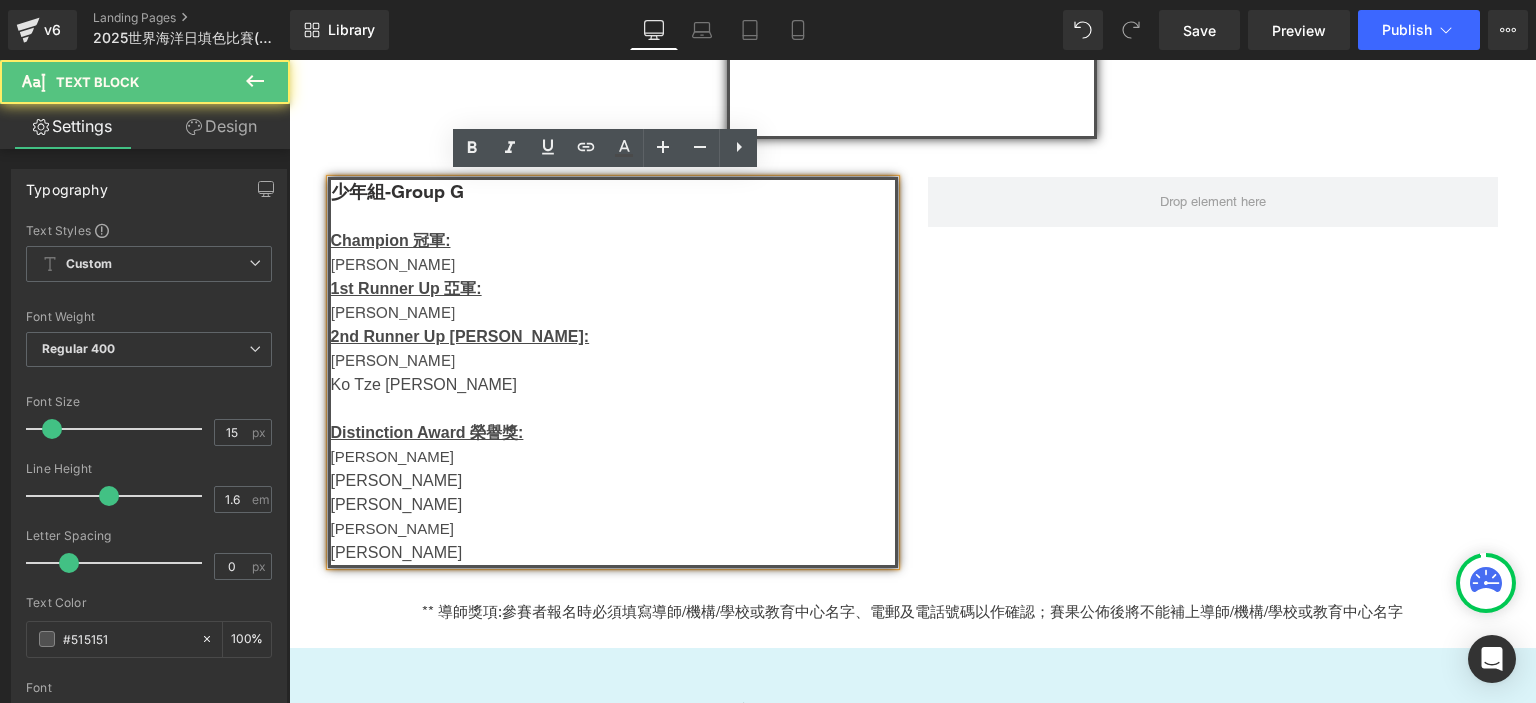 click on "[PERSON_NAME]" at bounding box center (397, 504) 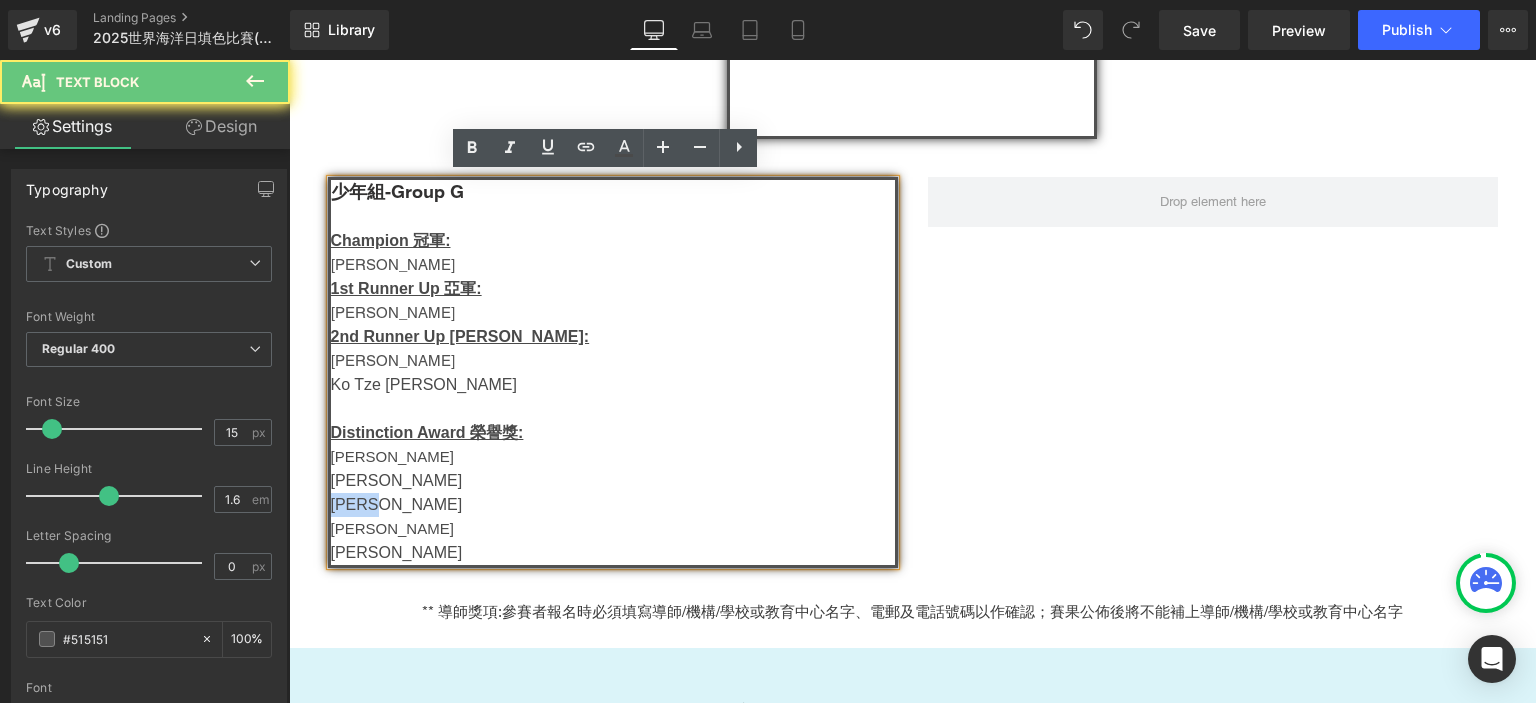 click on "[PERSON_NAME]" at bounding box center [397, 504] 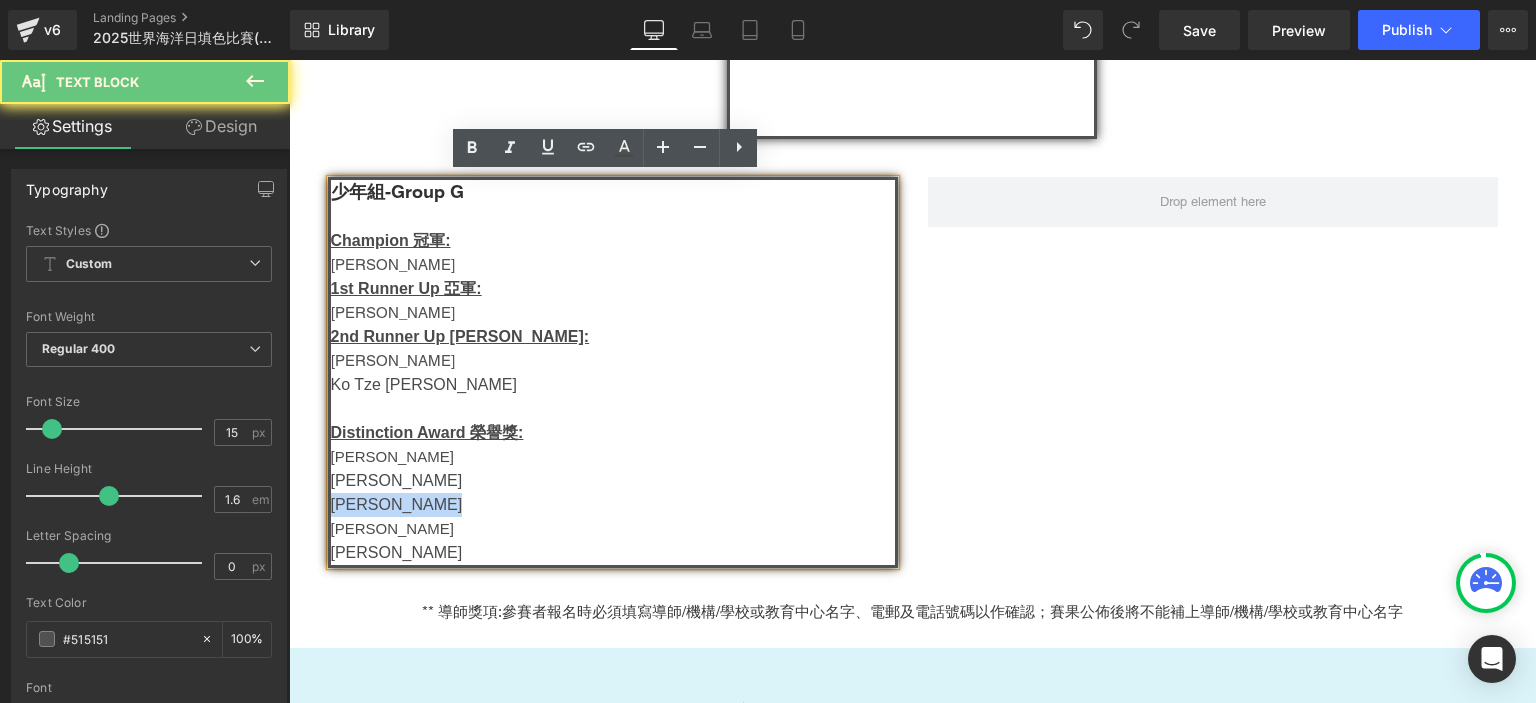 click on "[PERSON_NAME]" at bounding box center (397, 504) 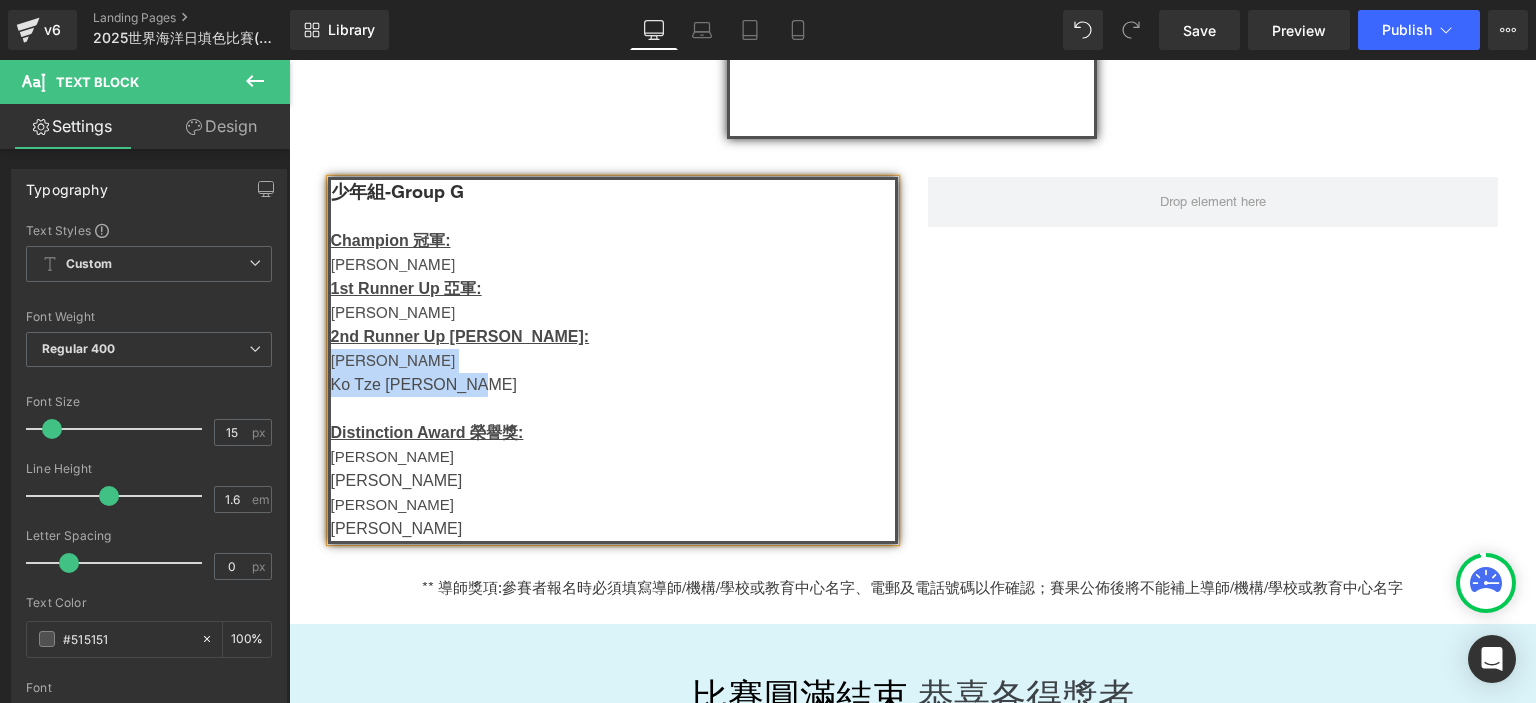 drag, startPoint x: 481, startPoint y: 382, endPoint x: 325, endPoint y: 359, distance: 157.6864 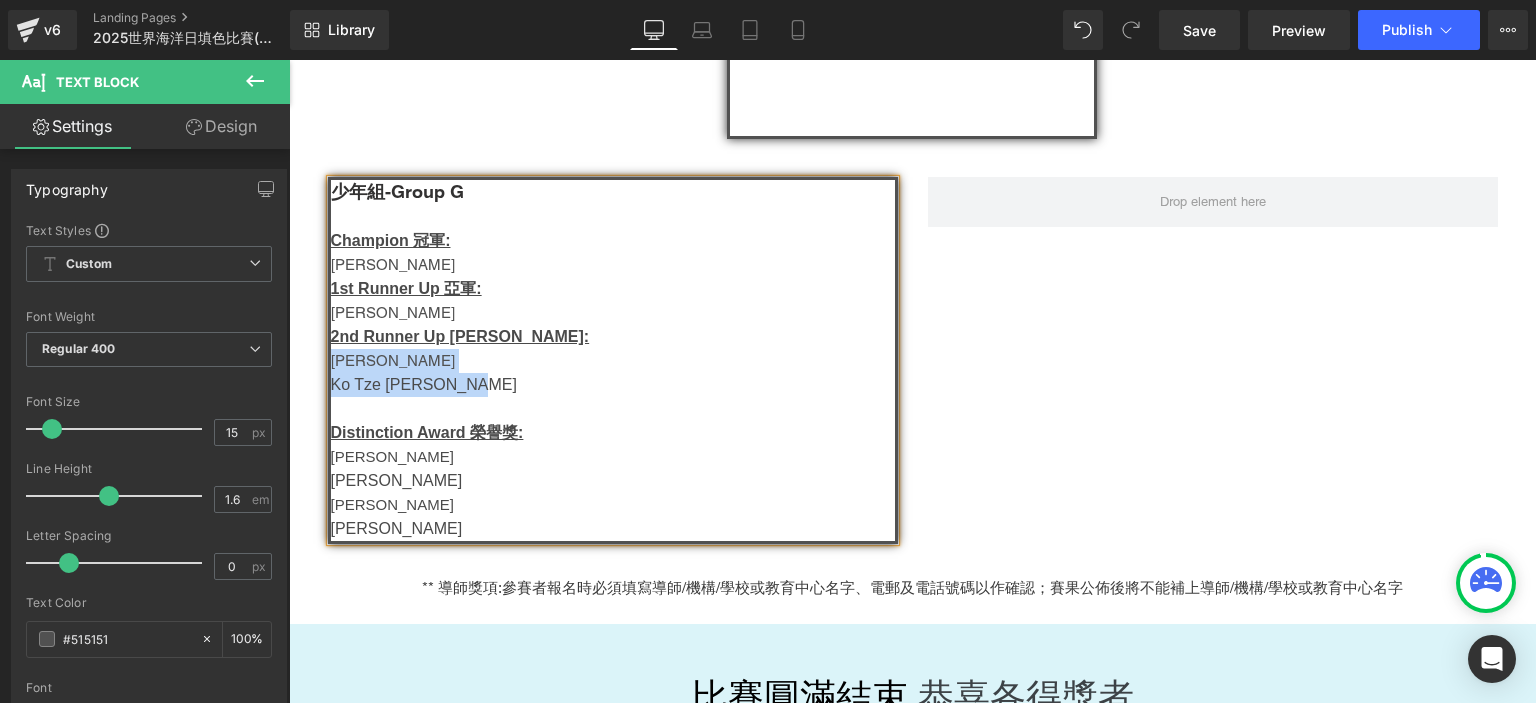 click on "少年組-Group G Champion 冠軍: [PERSON_NAME] En  1st Runner Up 亞軍: [PERSON_NAME]  2nd Runner Up [PERSON_NAME]: [PERSON_NAME] Ko Tze [PERSON_NAME] Distinction Award 榮譽獎: Elise [PERSON_NAME] [PERSON_NAME] [PERSON_NAME] [PERSON_NAME]" at bounding box center (613, 360) 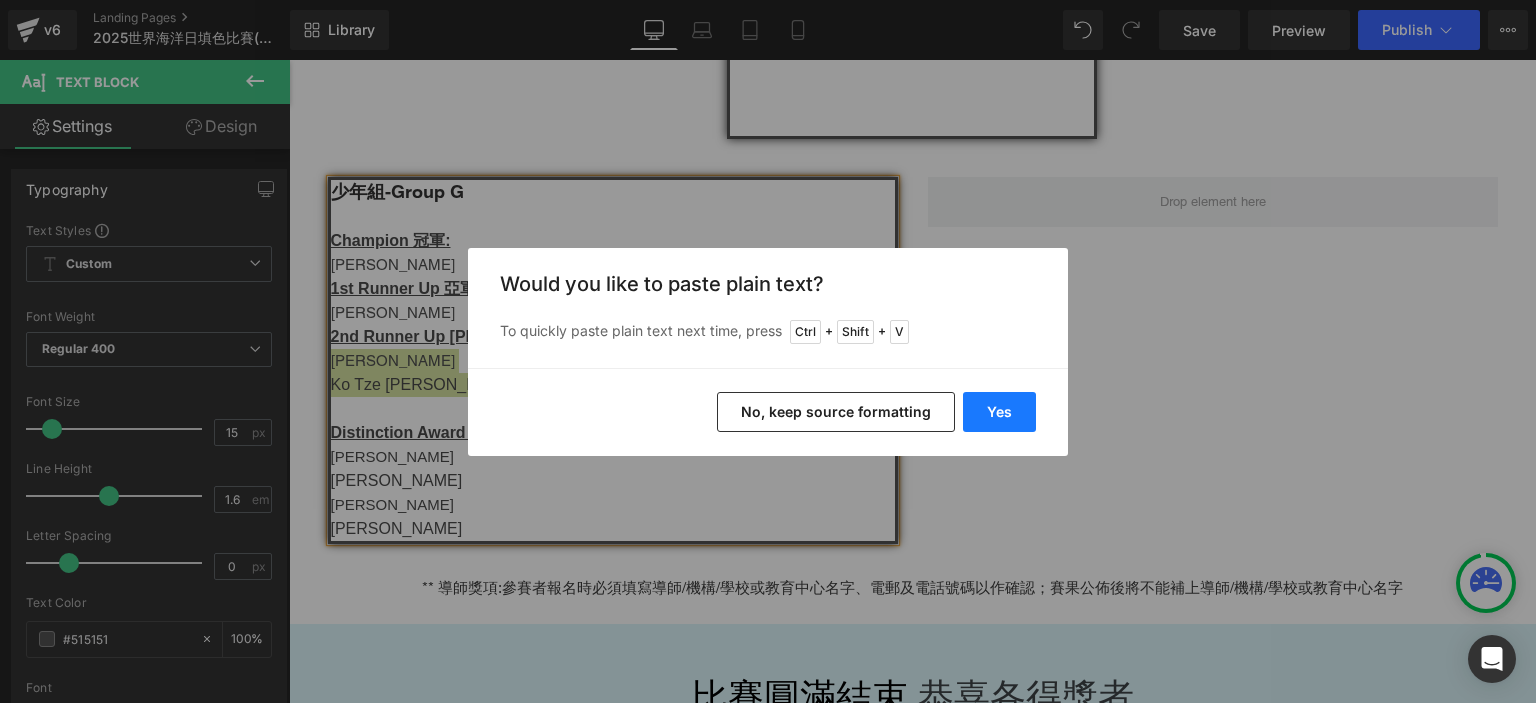 click on "Yes" at bounding box center (999, 412) 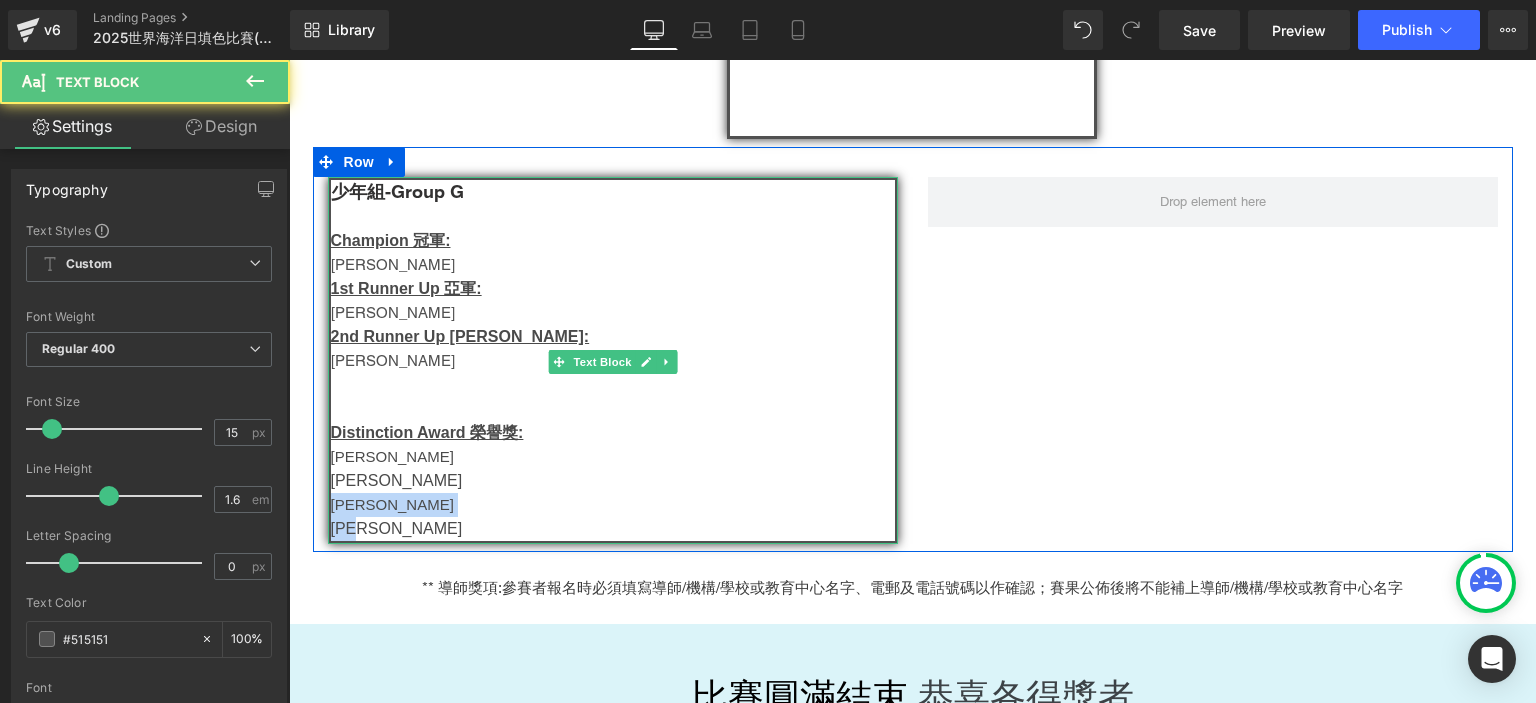 drag, startPoint x: 376, startPoint y: 531, endPoint x: 326, endPoint y: 499, distance: 59.36329 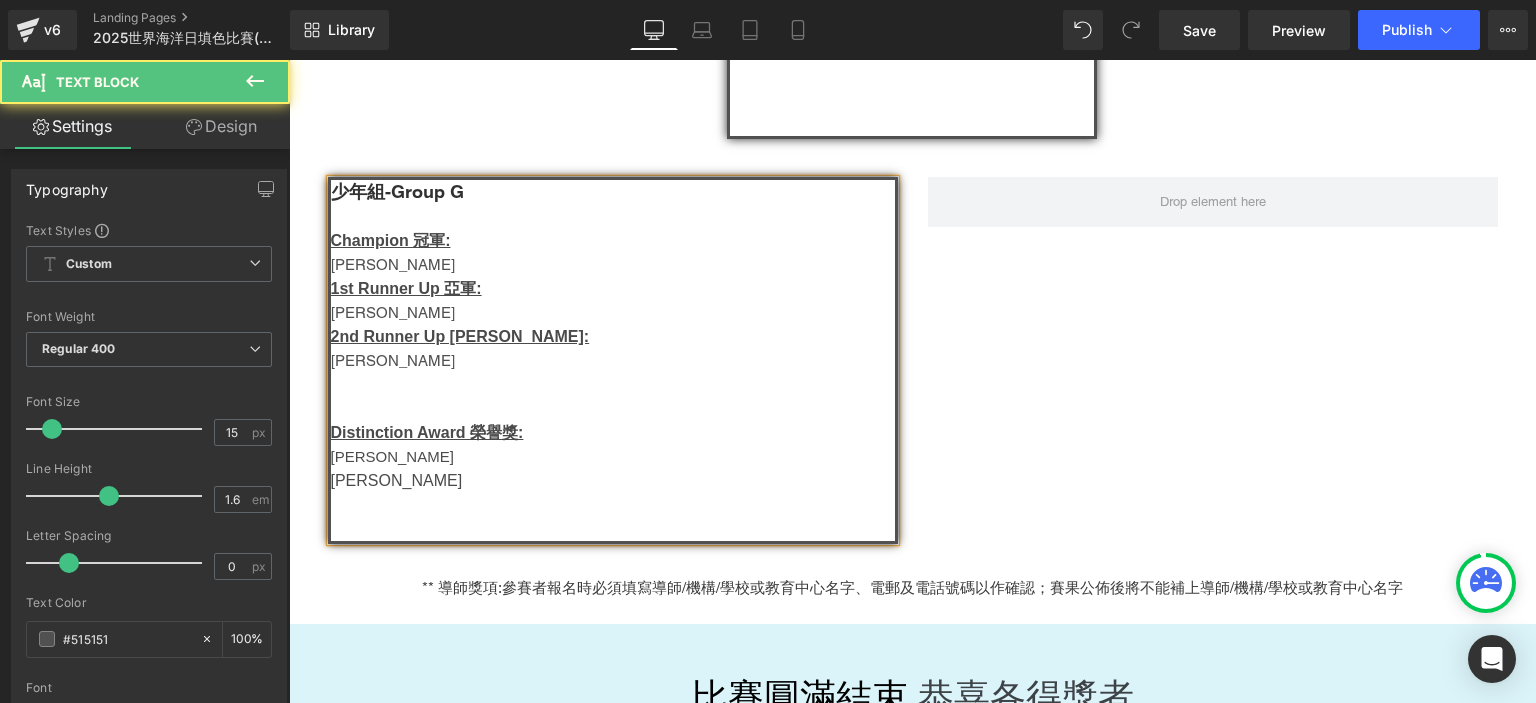 click on "[PERSON_NAME]" at bounding box center [613, 265] 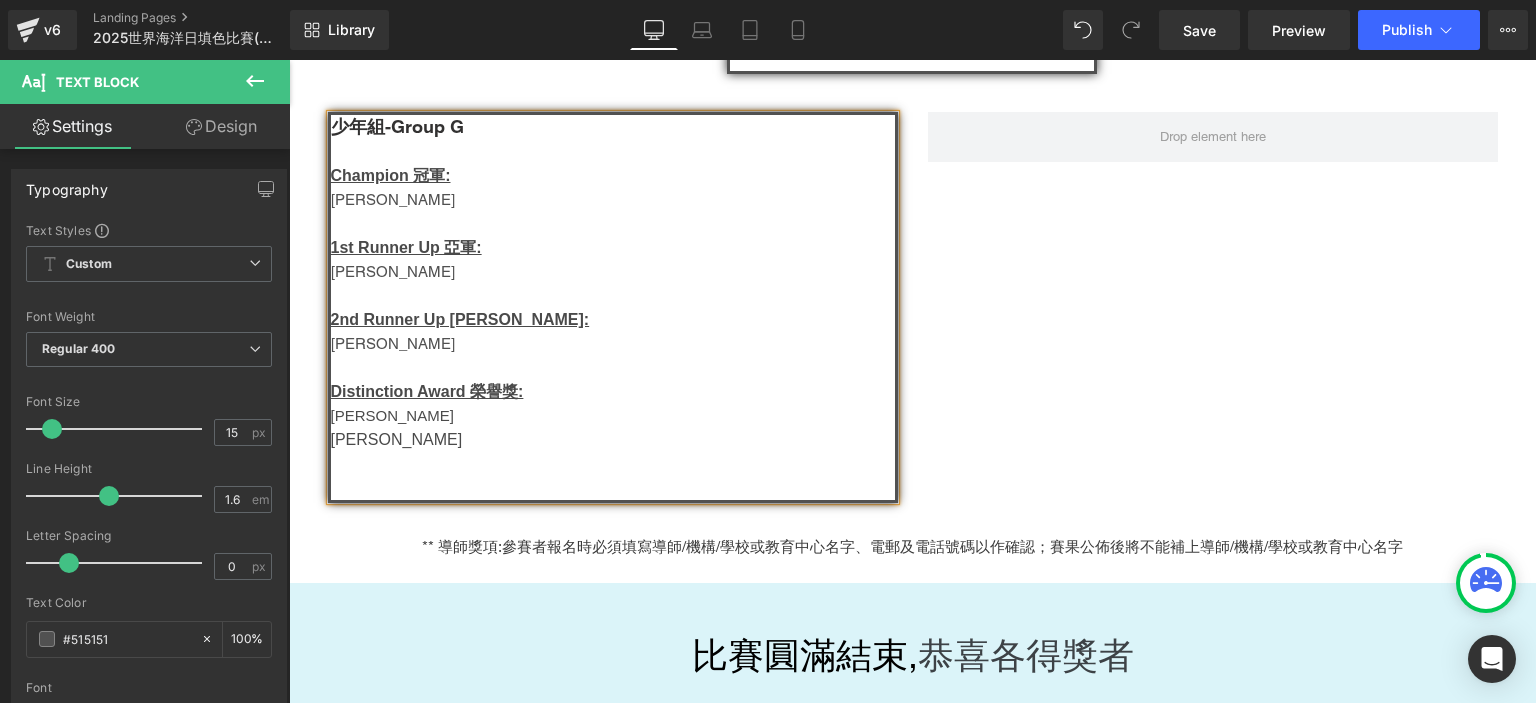 scroll, scrollTop: 1376, scrollLeft: 0, axis: vertical 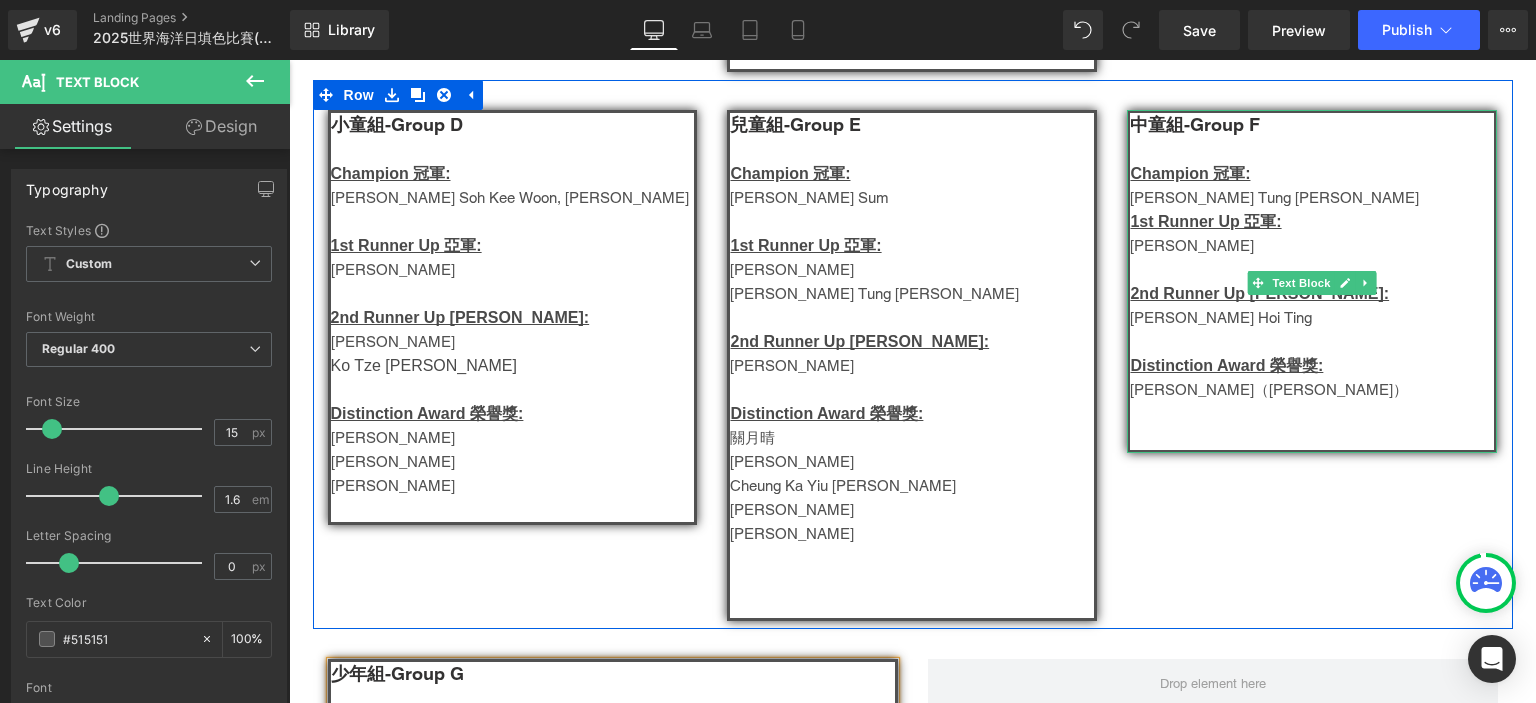 click on "[PERSON_NAME]（[PERSON_NAME]）" at bounding box center (1312, 390) 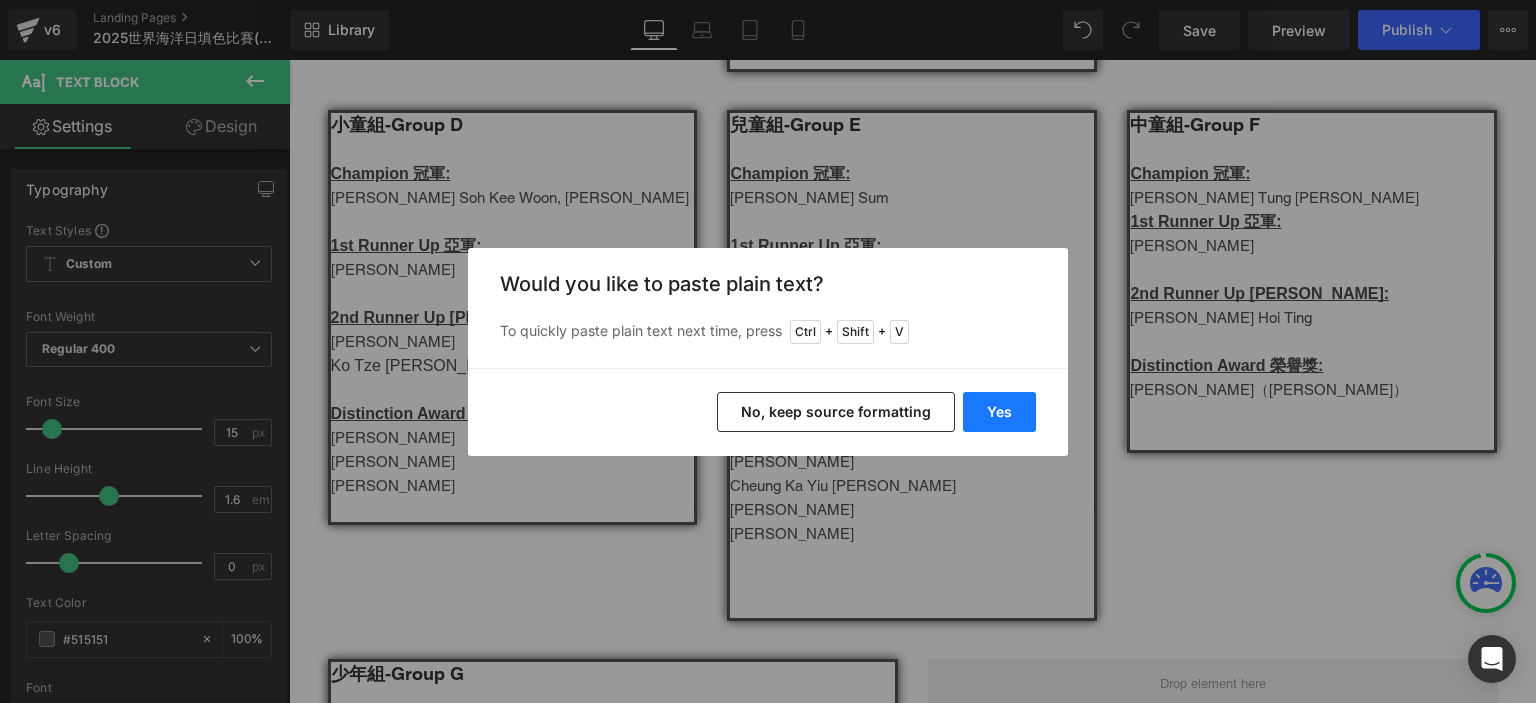 click on "Yes" at bounding box center (999, 412) 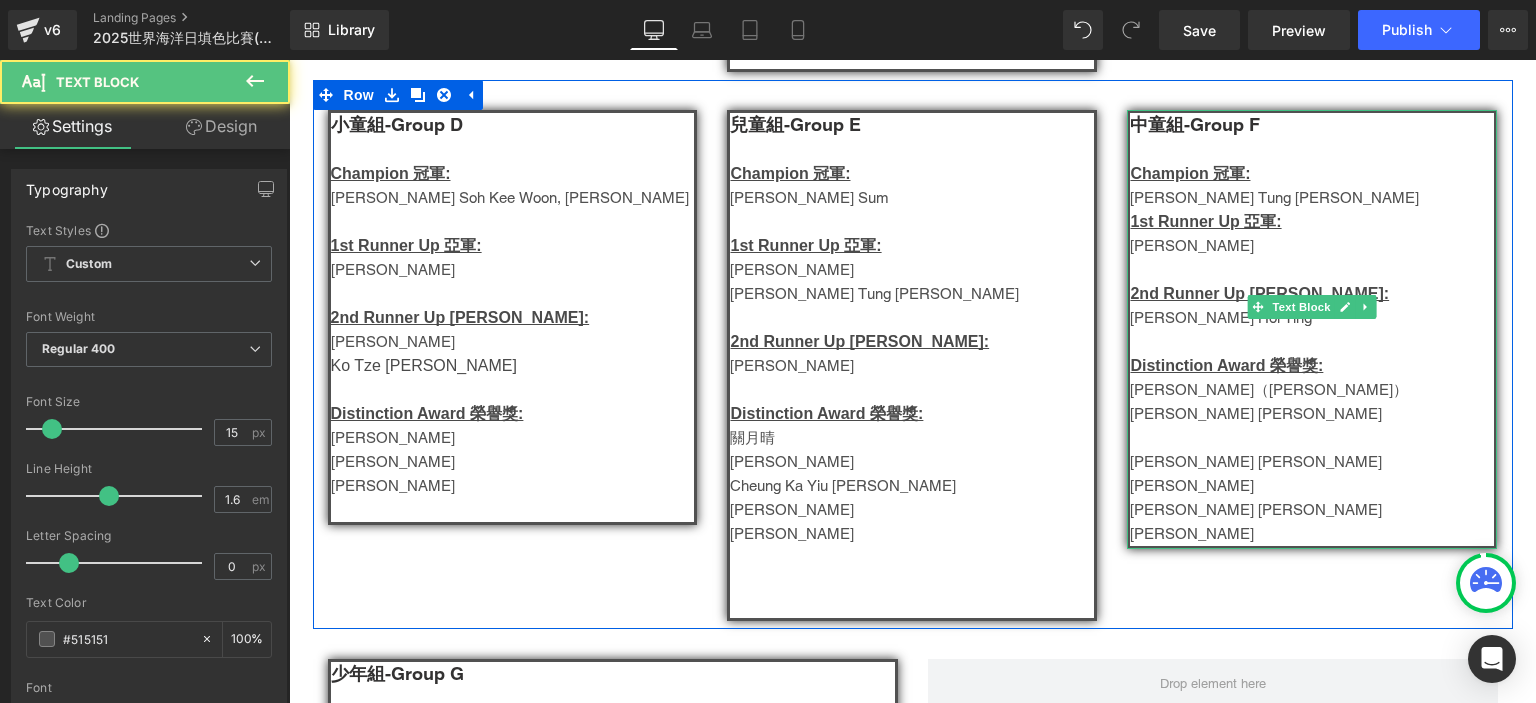 click on "[PERSON_NAME] [PERSON_NAME]" at bounding box center (1312, 414) 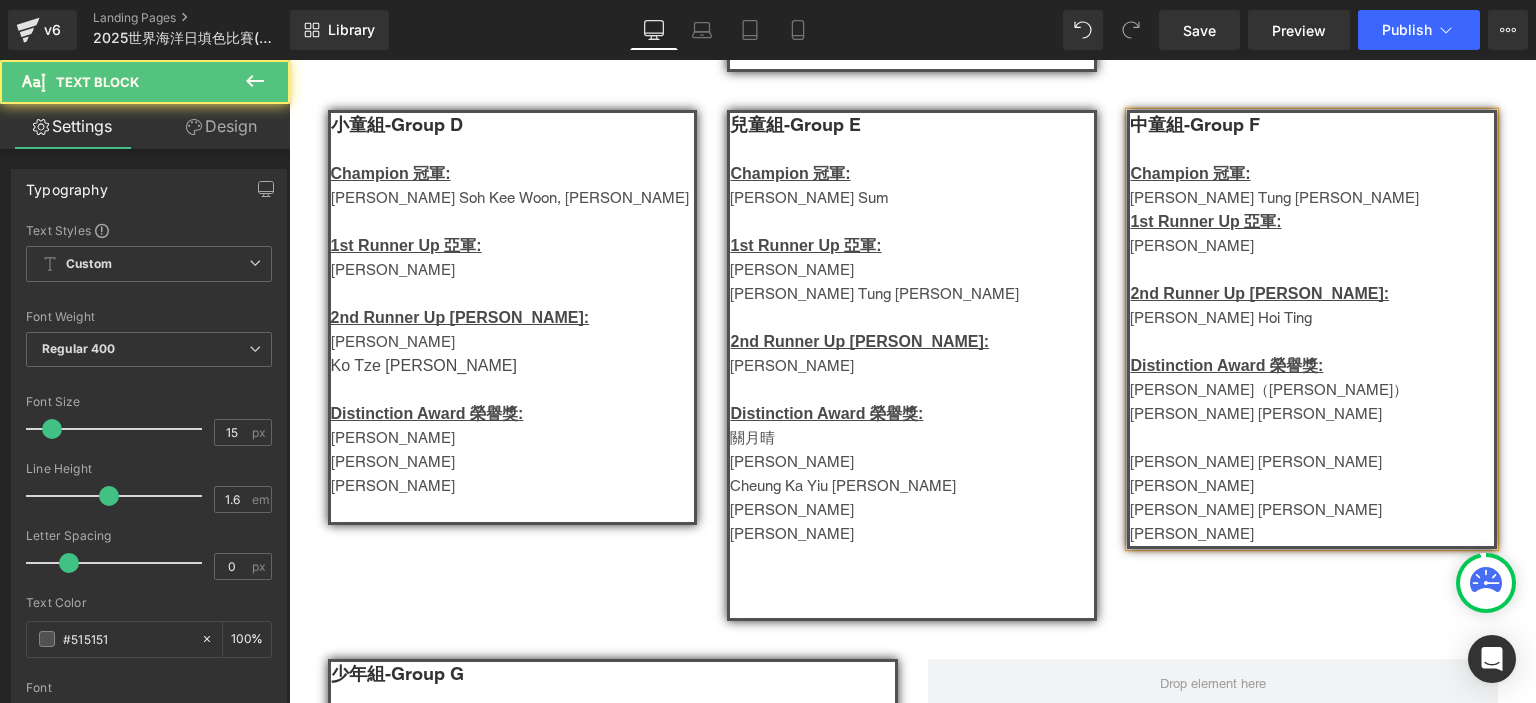 click on "[PERSON_NAME] [PERSON_NAME]" at bounding box center [1312, 414] 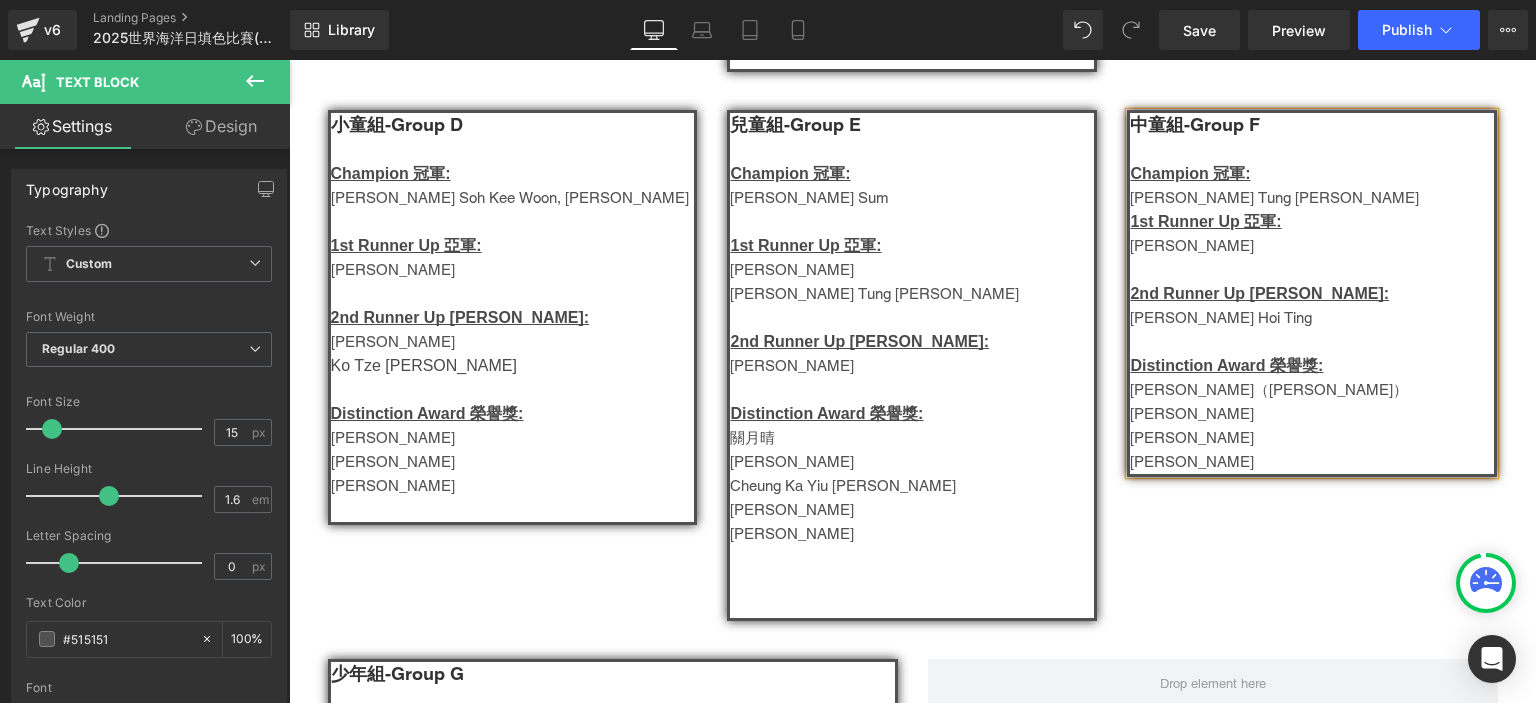 click on "[PERSON_NAME]" at bounding box center [1312, 438] 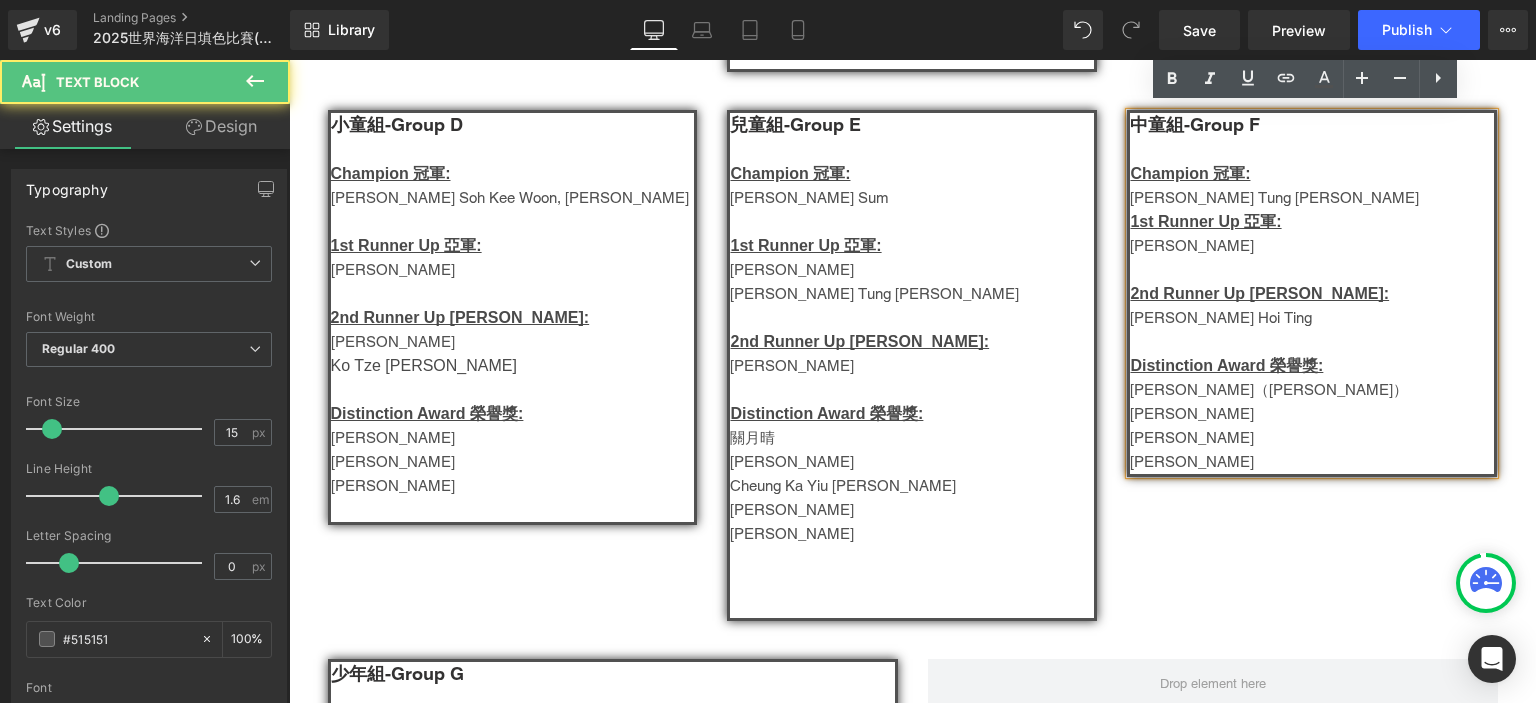 click on "[PERSON_NAME]" at bounding box center (1312, 414) 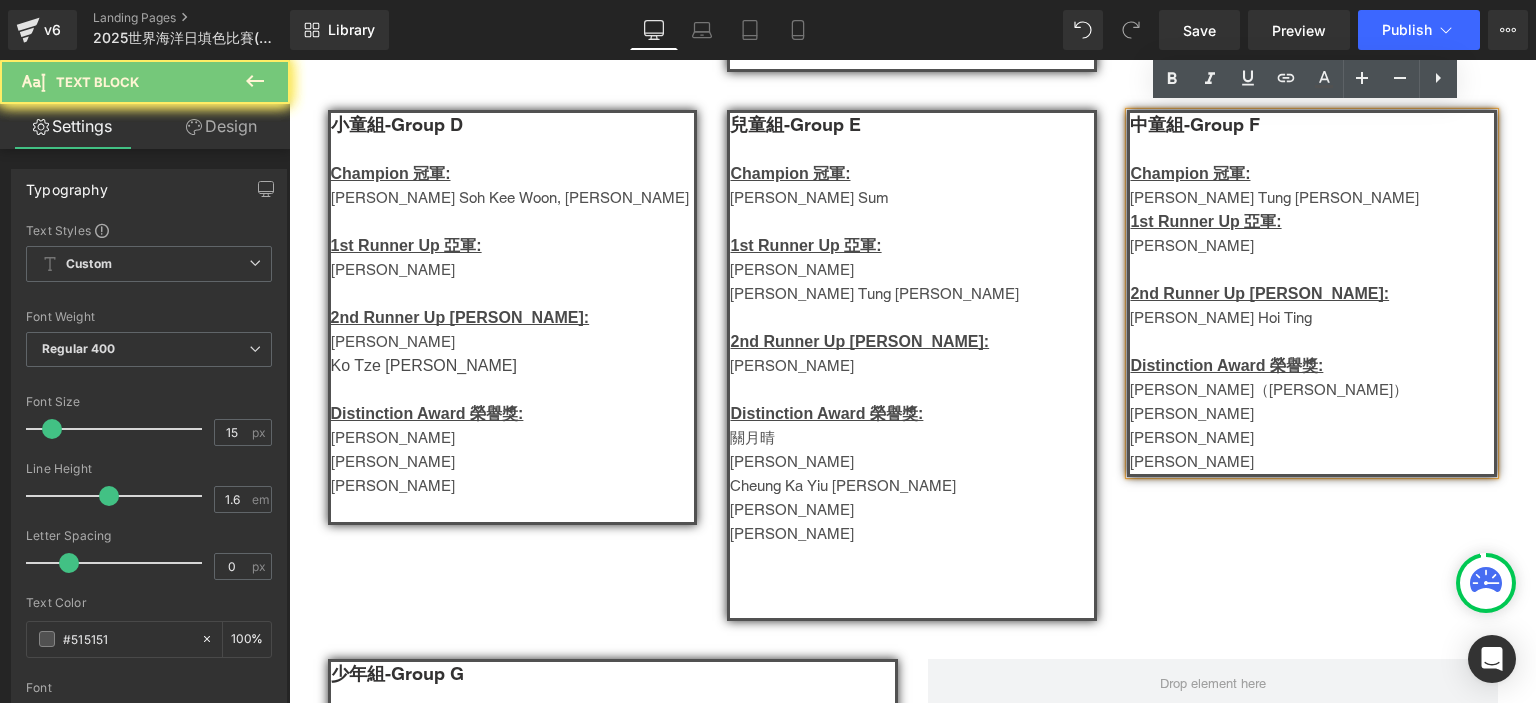 click on "[PERSON_NAME]" at bounding box center (1312, 414) 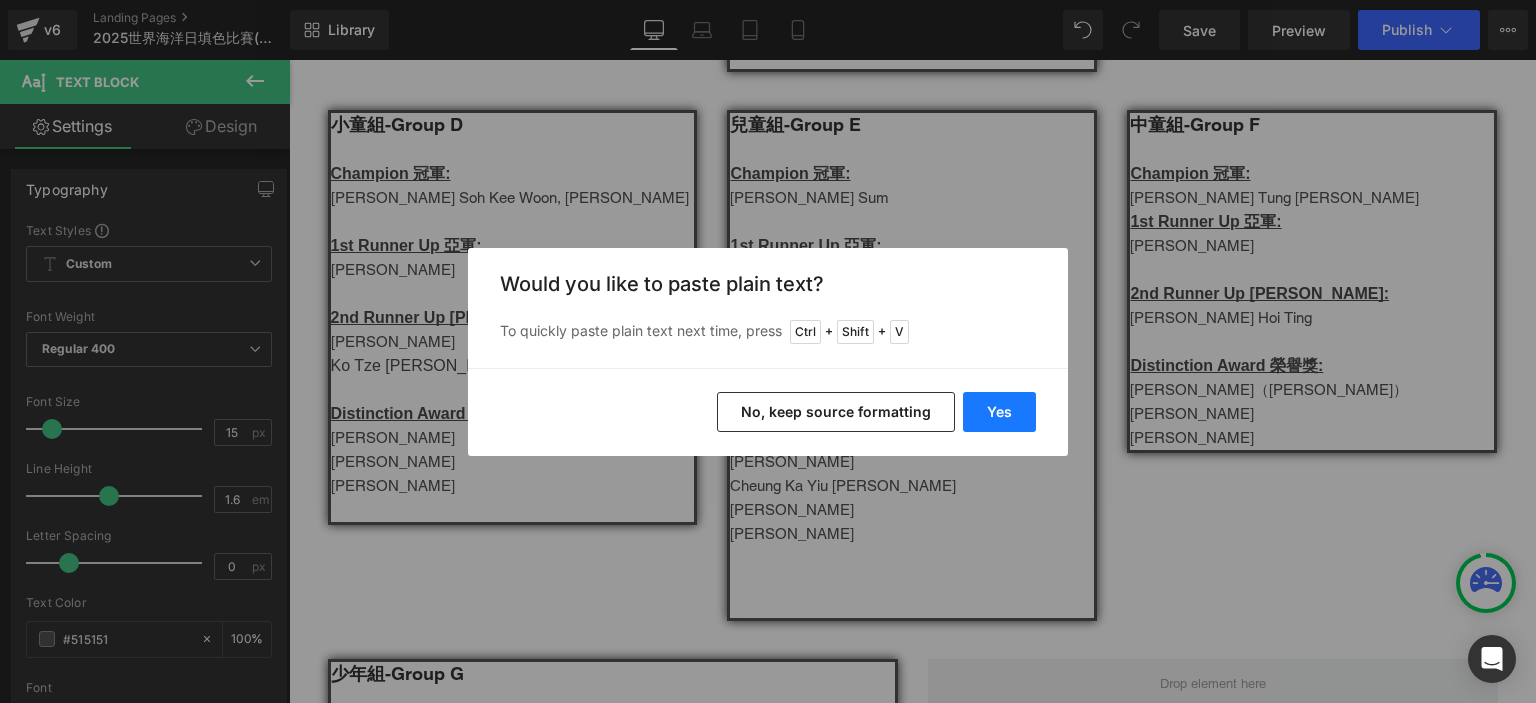 click on "Yes" at bounding box center (999, 412) 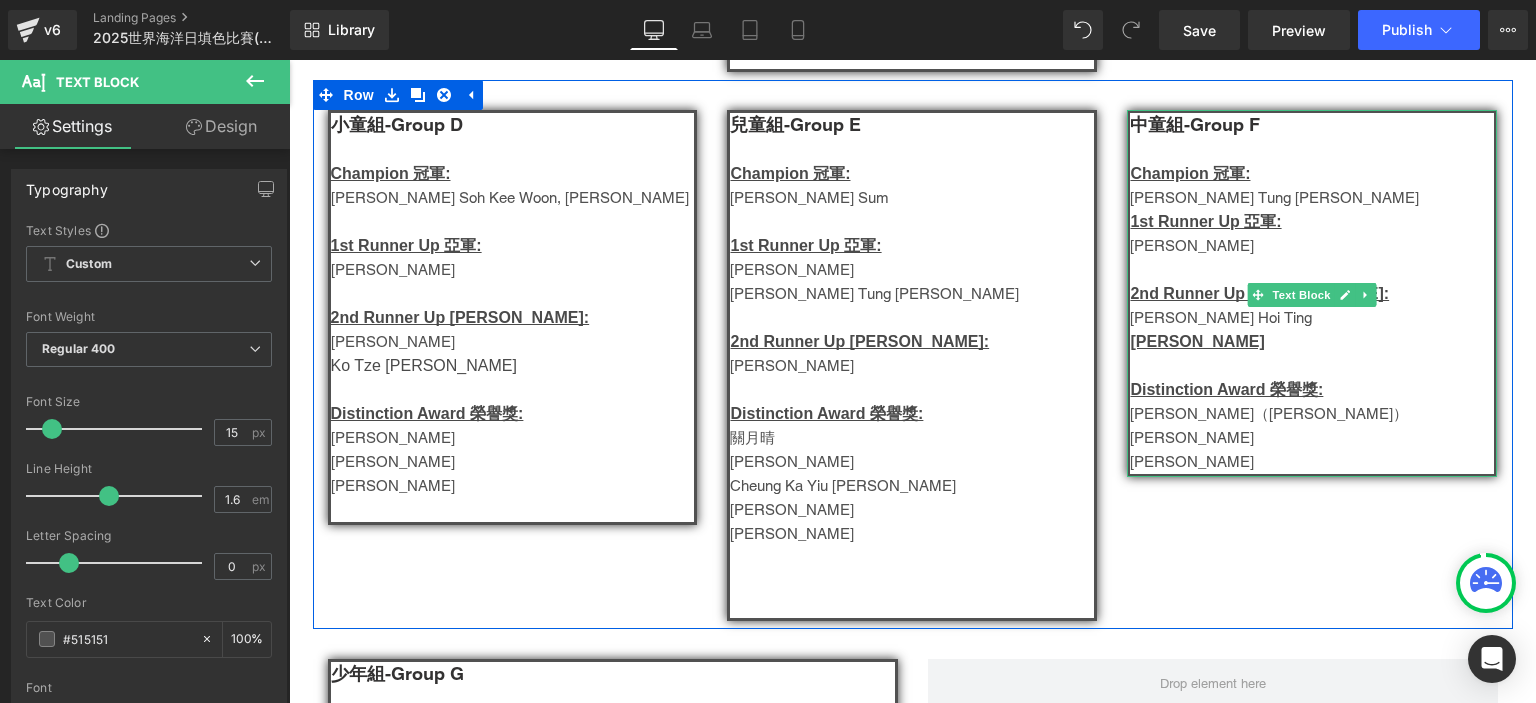 click on "[PERSON_NAME]" at bounding box center [1197, 341] 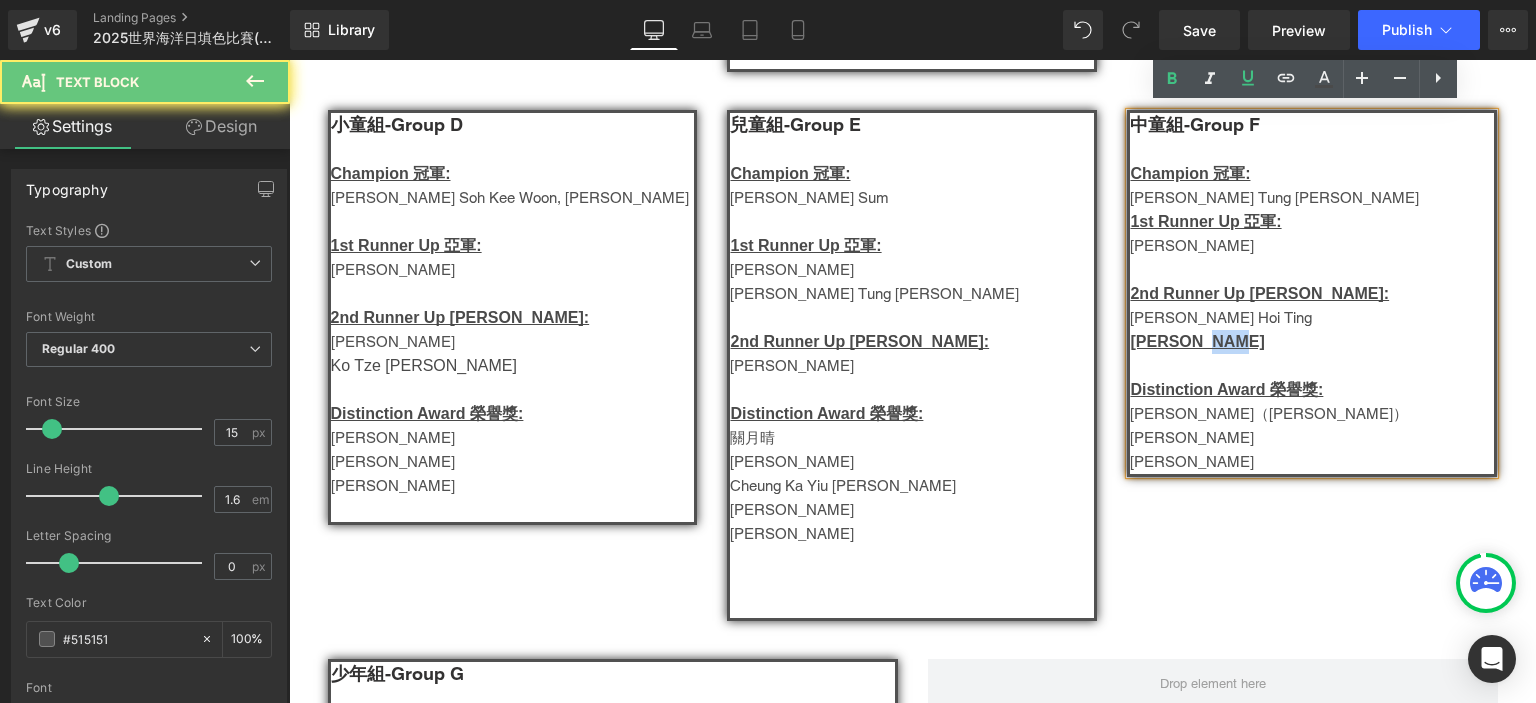 click on "[PERSON_NAME]" at bounding box center (1197, 341) 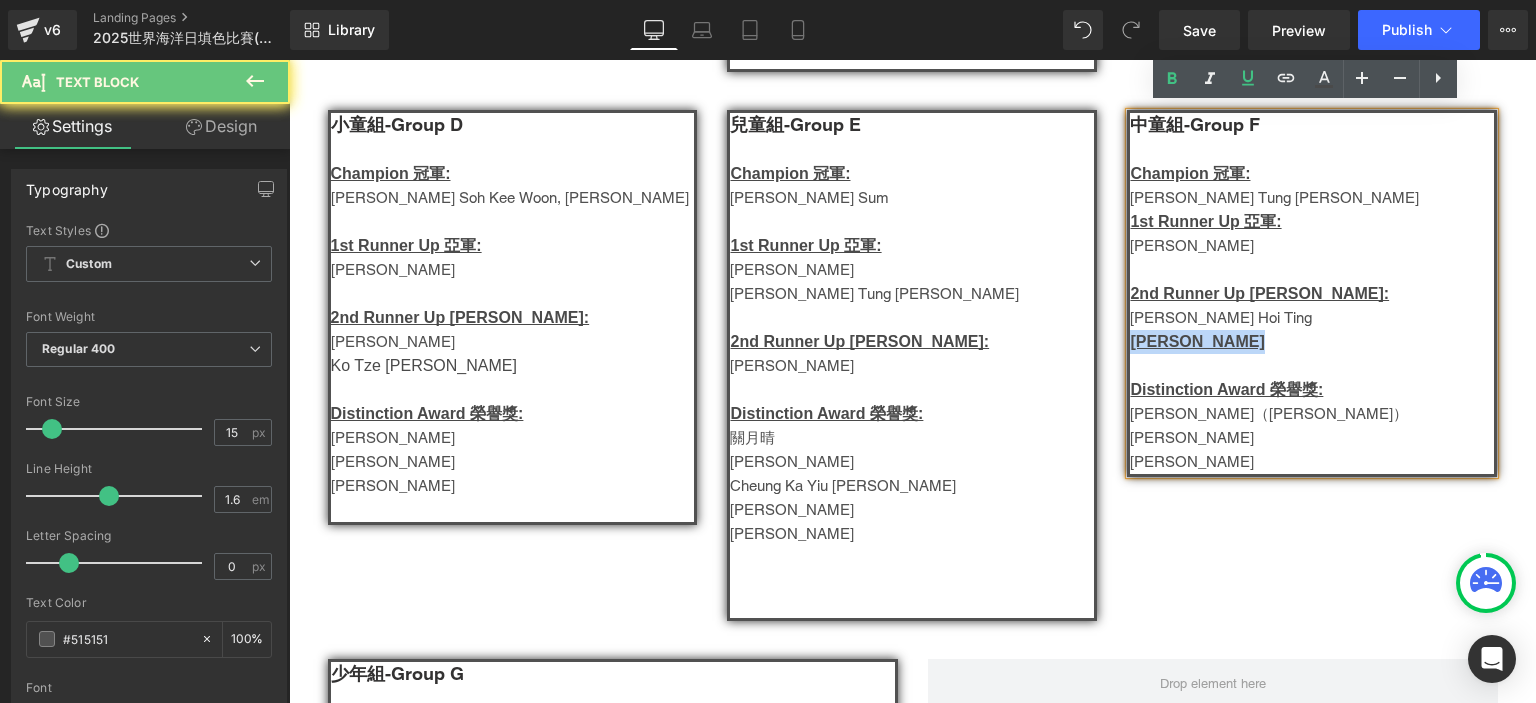 click on "[PERSON_NAME]" at bounding box center [1197, 341] 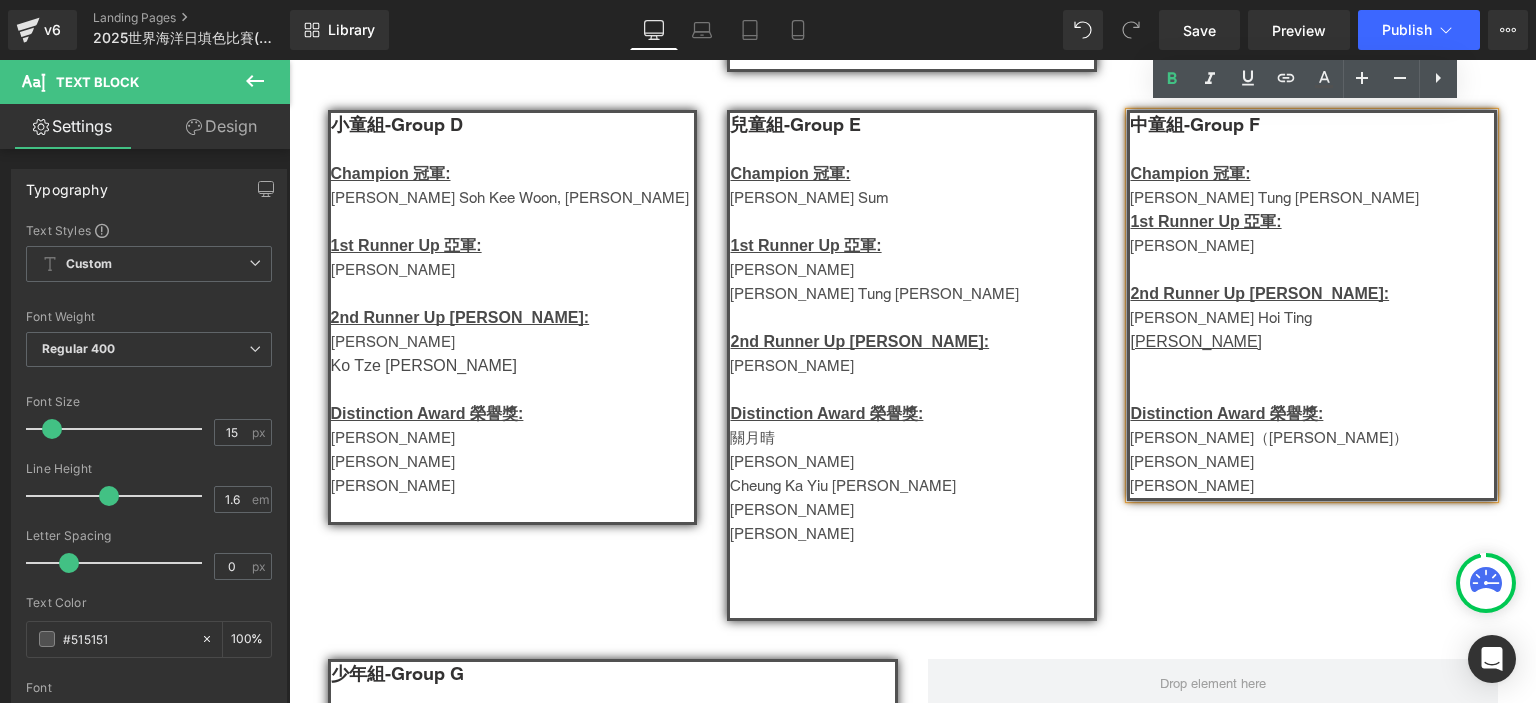 click on "[PERSON_NAME]" at bounding box center [1196, 341] 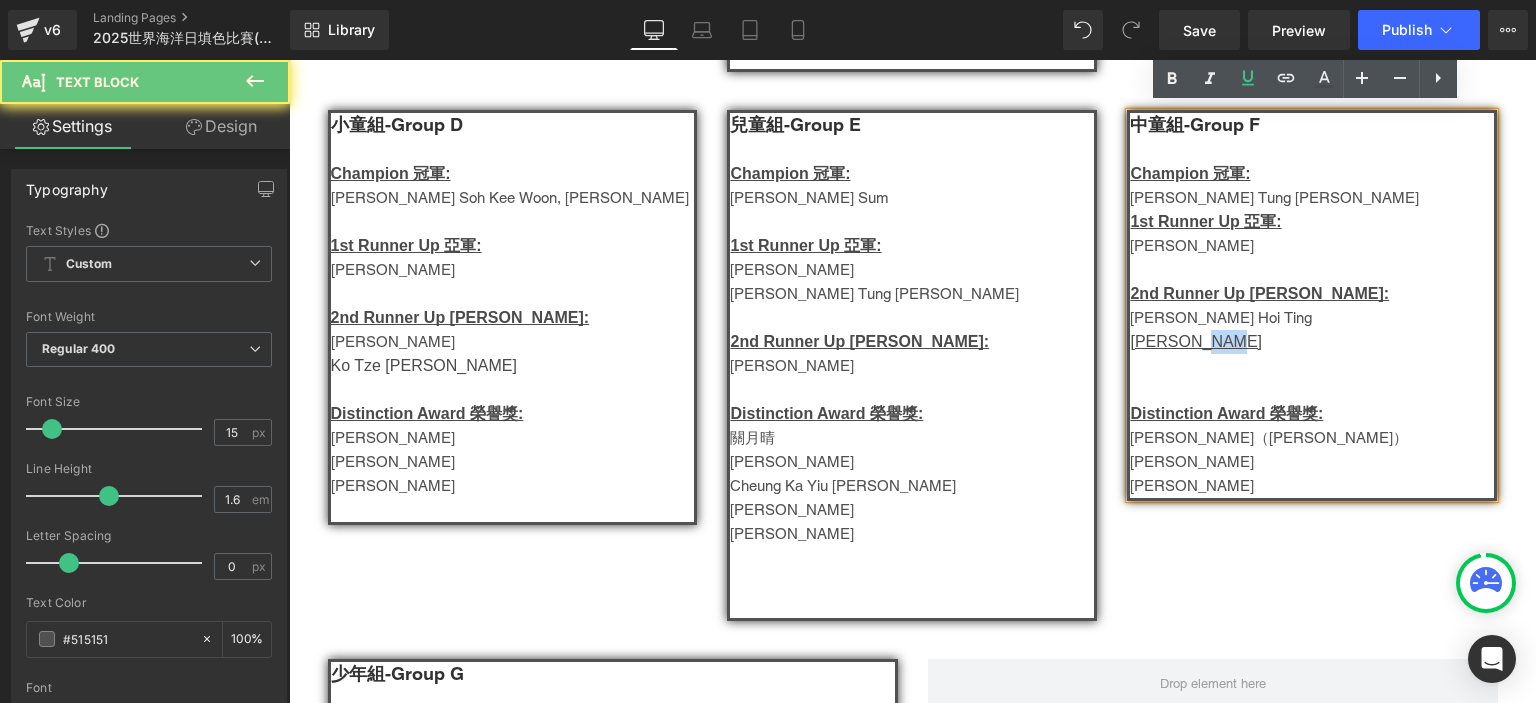 click on "[PERSON_NAME]" at bounding box center (1196, 341) 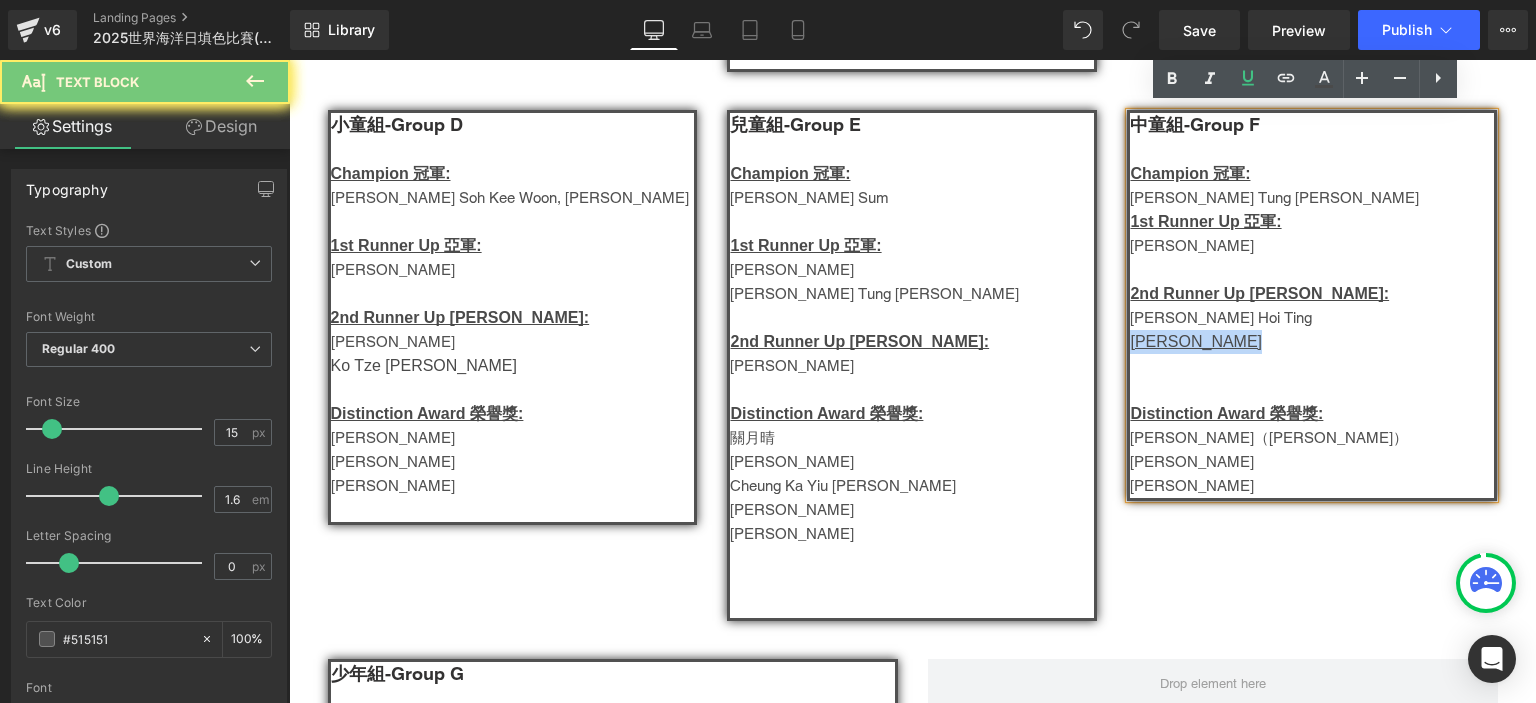 click on "[PERSON_NAME]" at bounding box center [1196, 341] 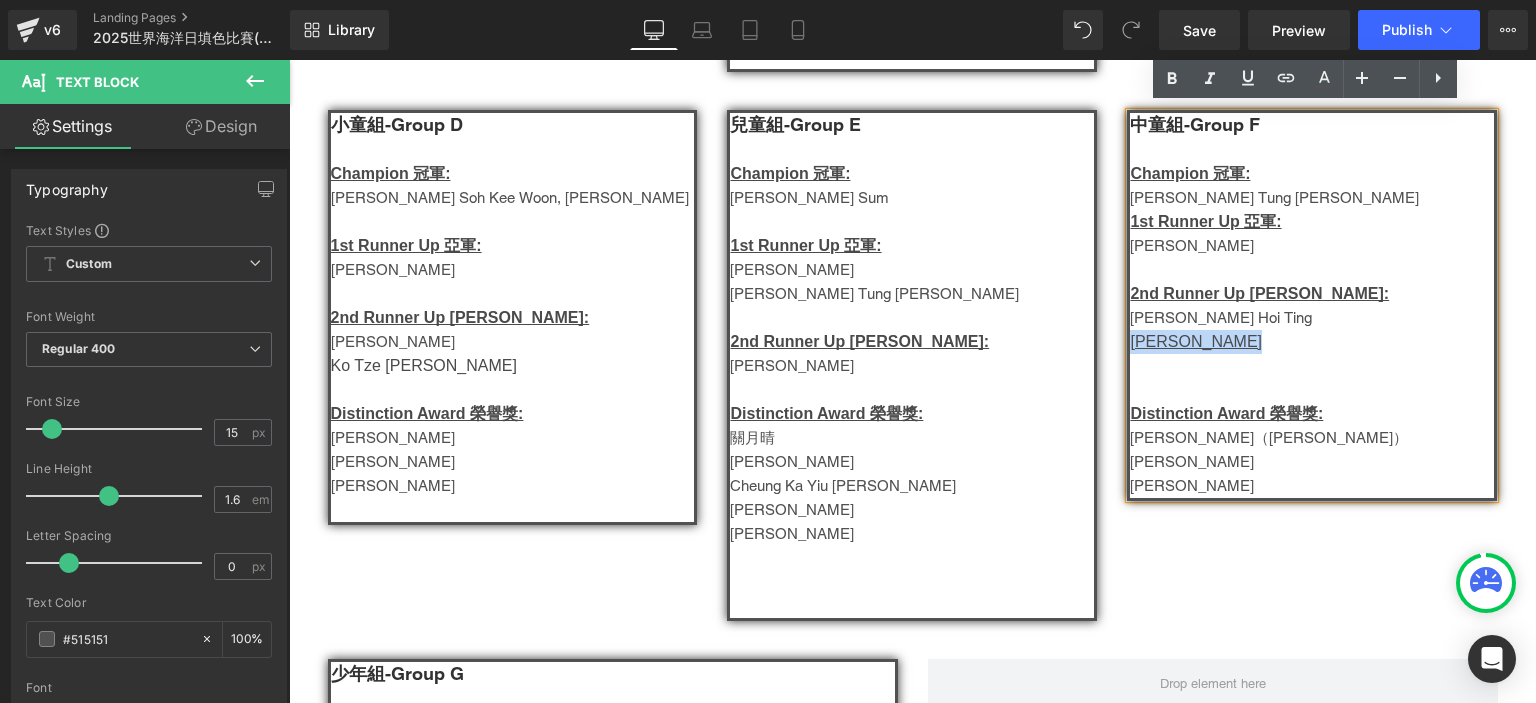 type 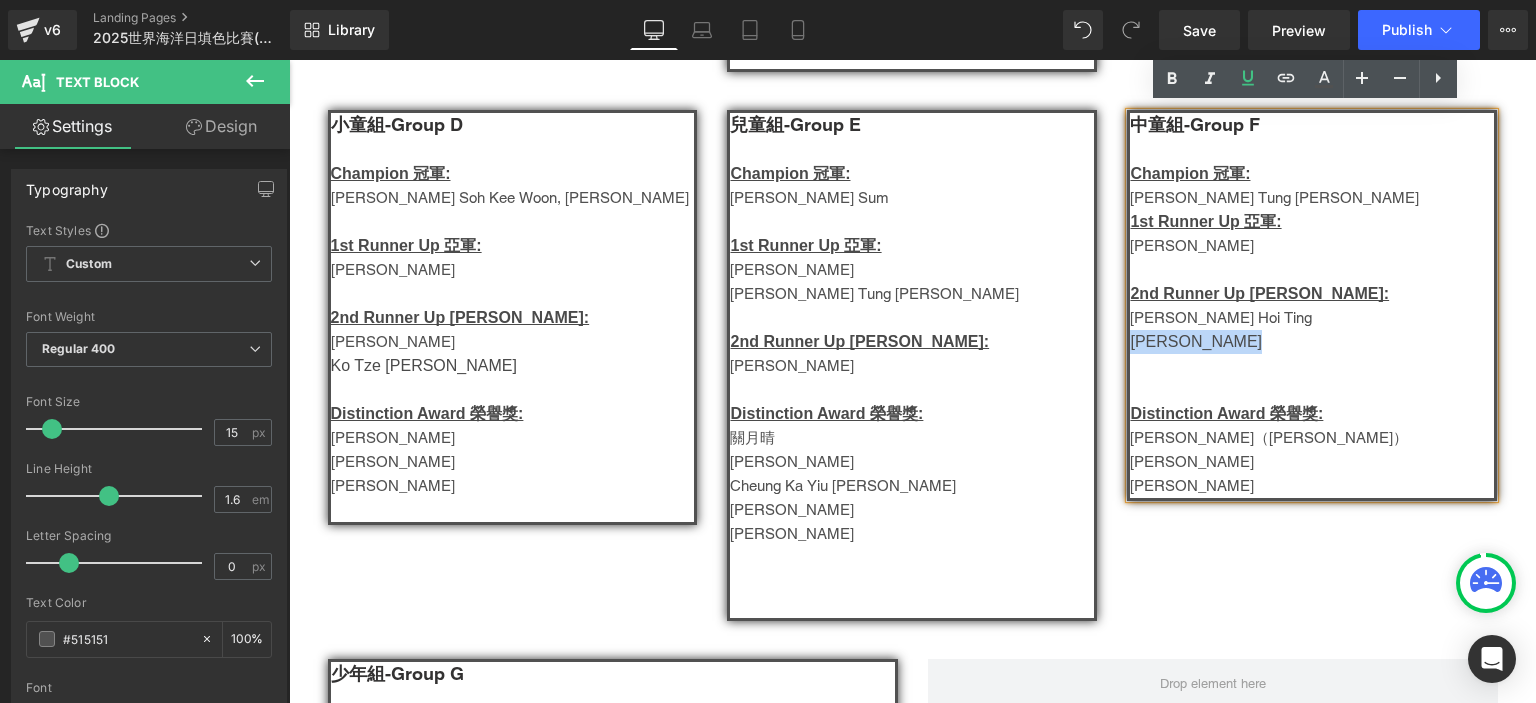 click at bounding box center (1312, 390) 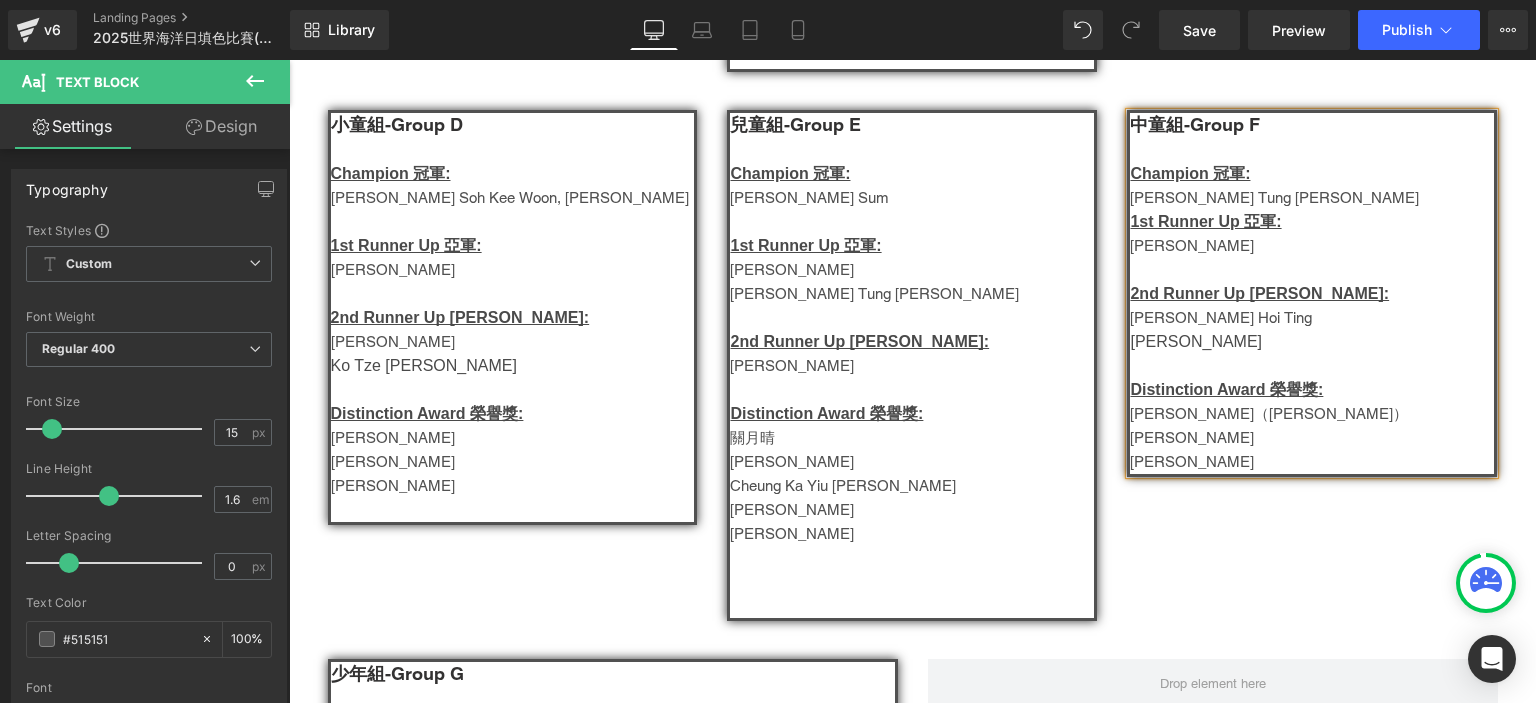 click on "[PERSON_NAME] Tung [PERSON_NAME]" at bounding box center [1312, 198] 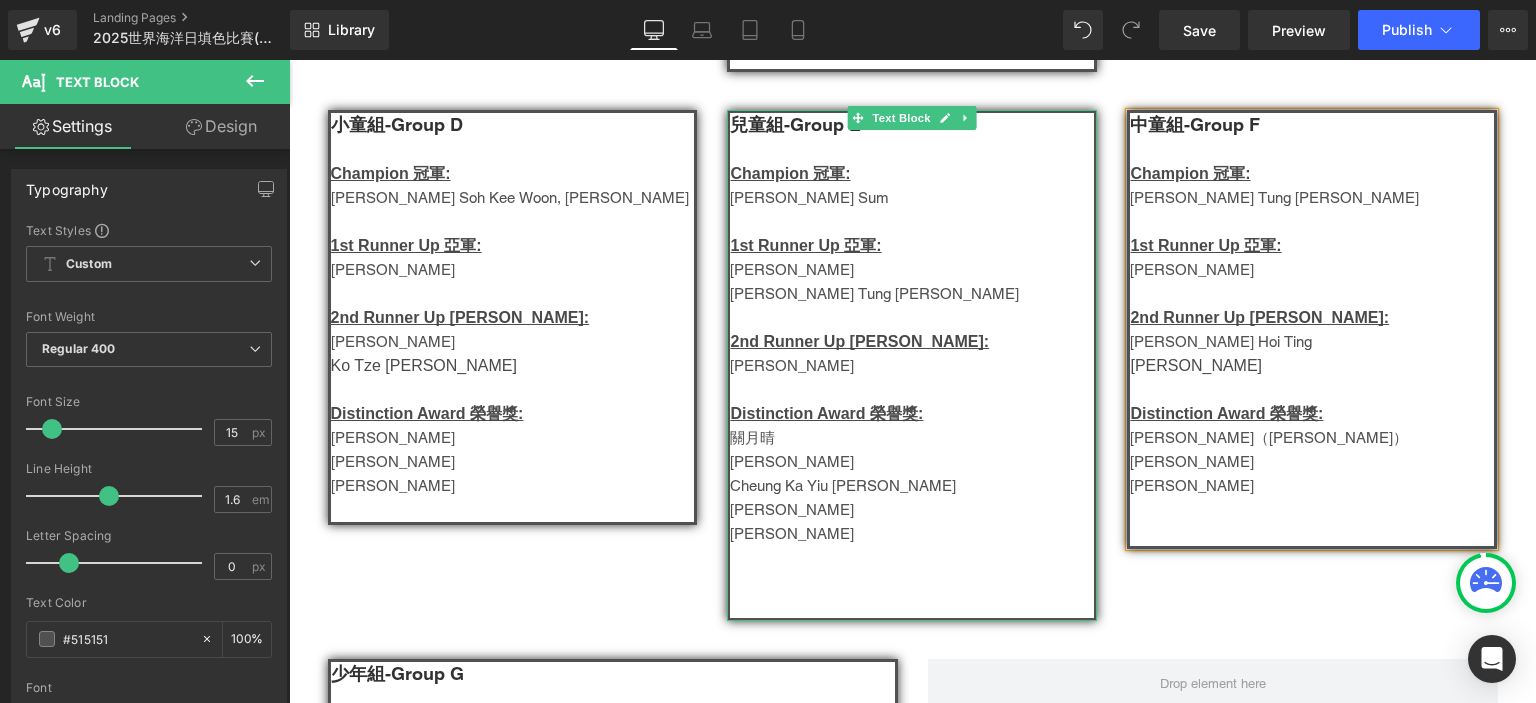 click at bounding box center (912, 606) 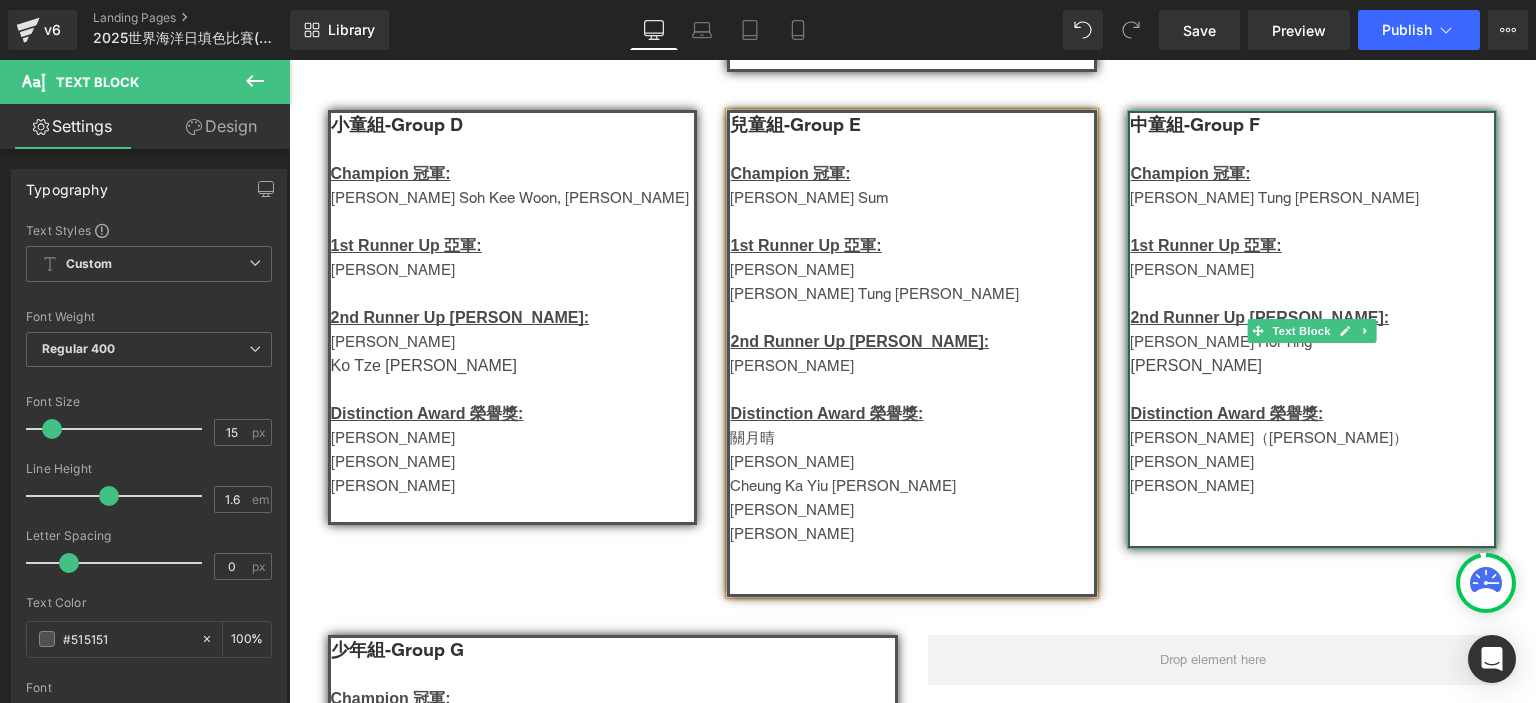 click at bounding box center (1312, 534) 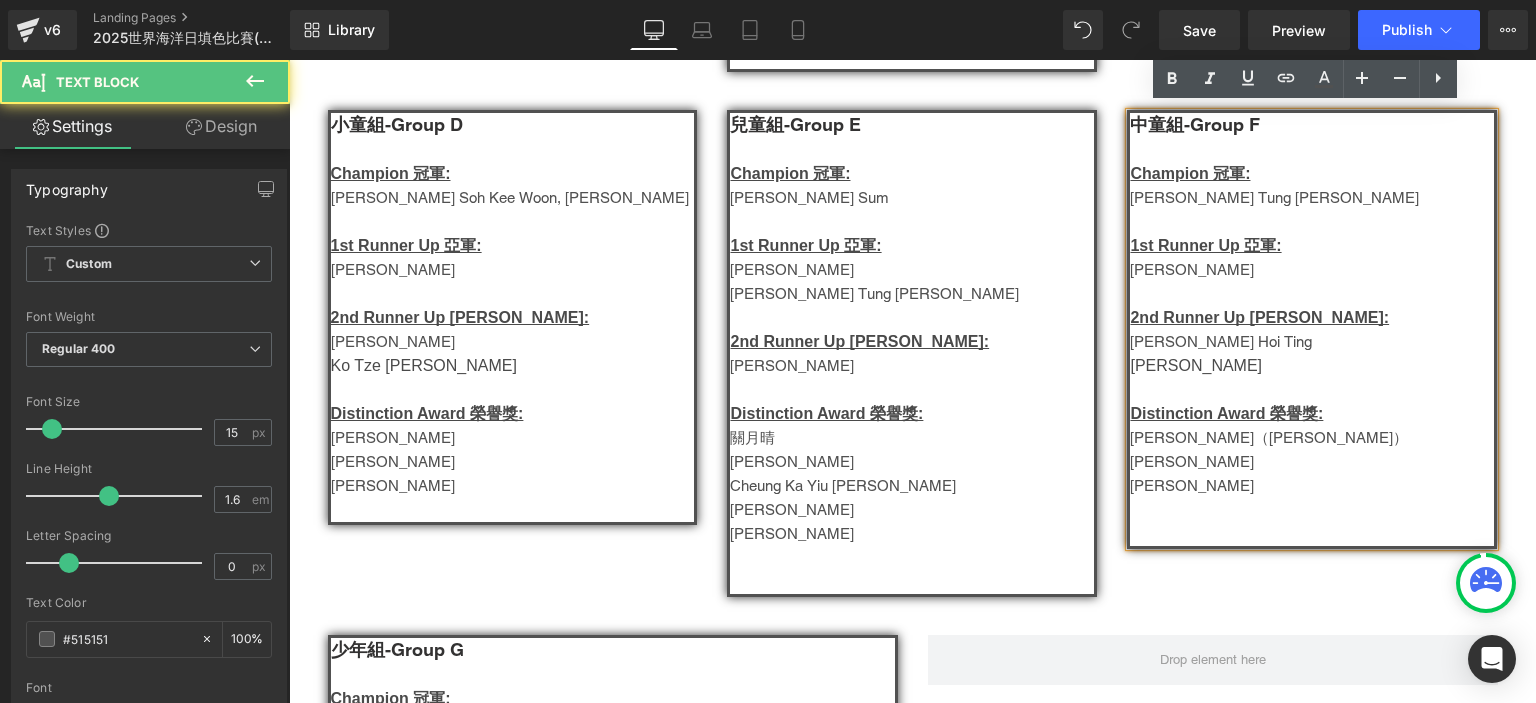 click on "[PERSON_NAME]" at bounding box center [1312, 486] 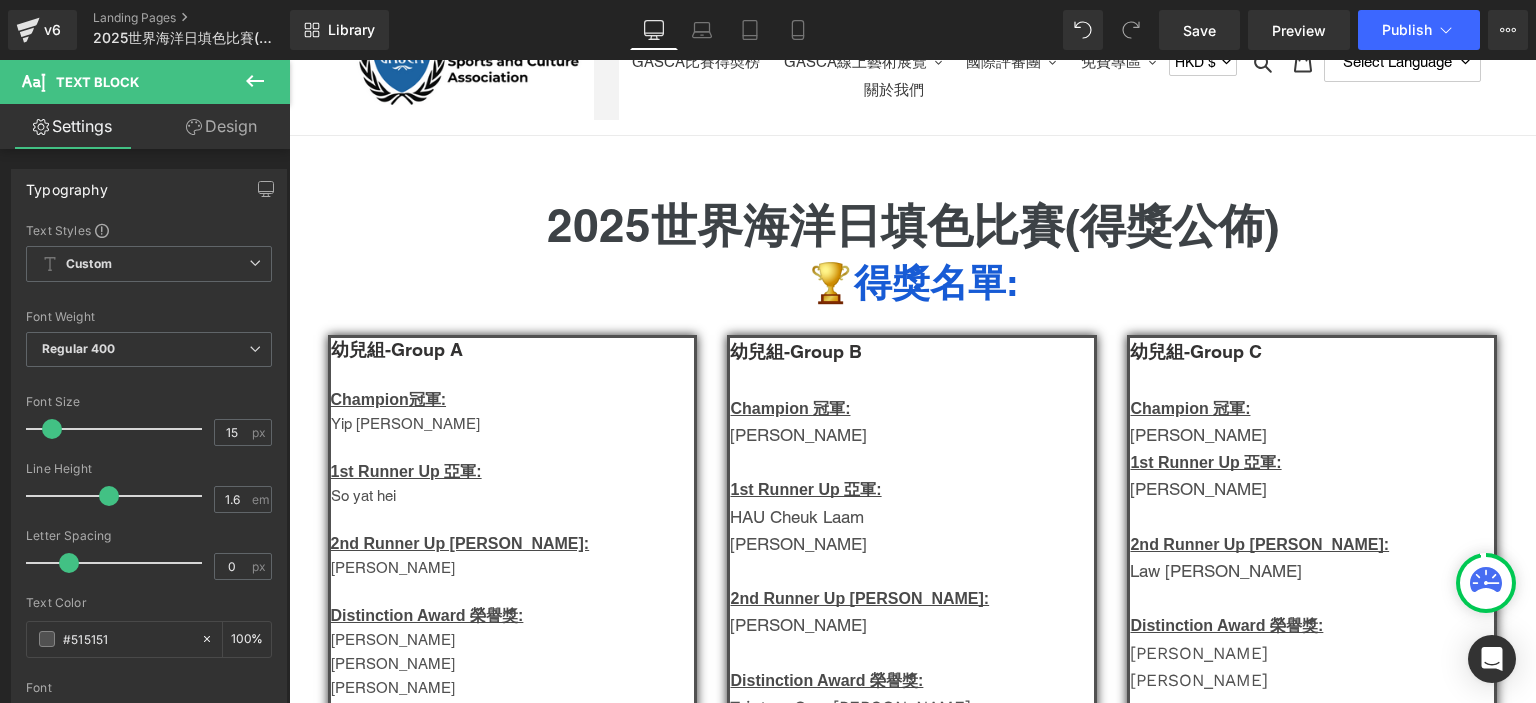 scroll, scrollTop: 0, scrollLeft: 0, axis: both 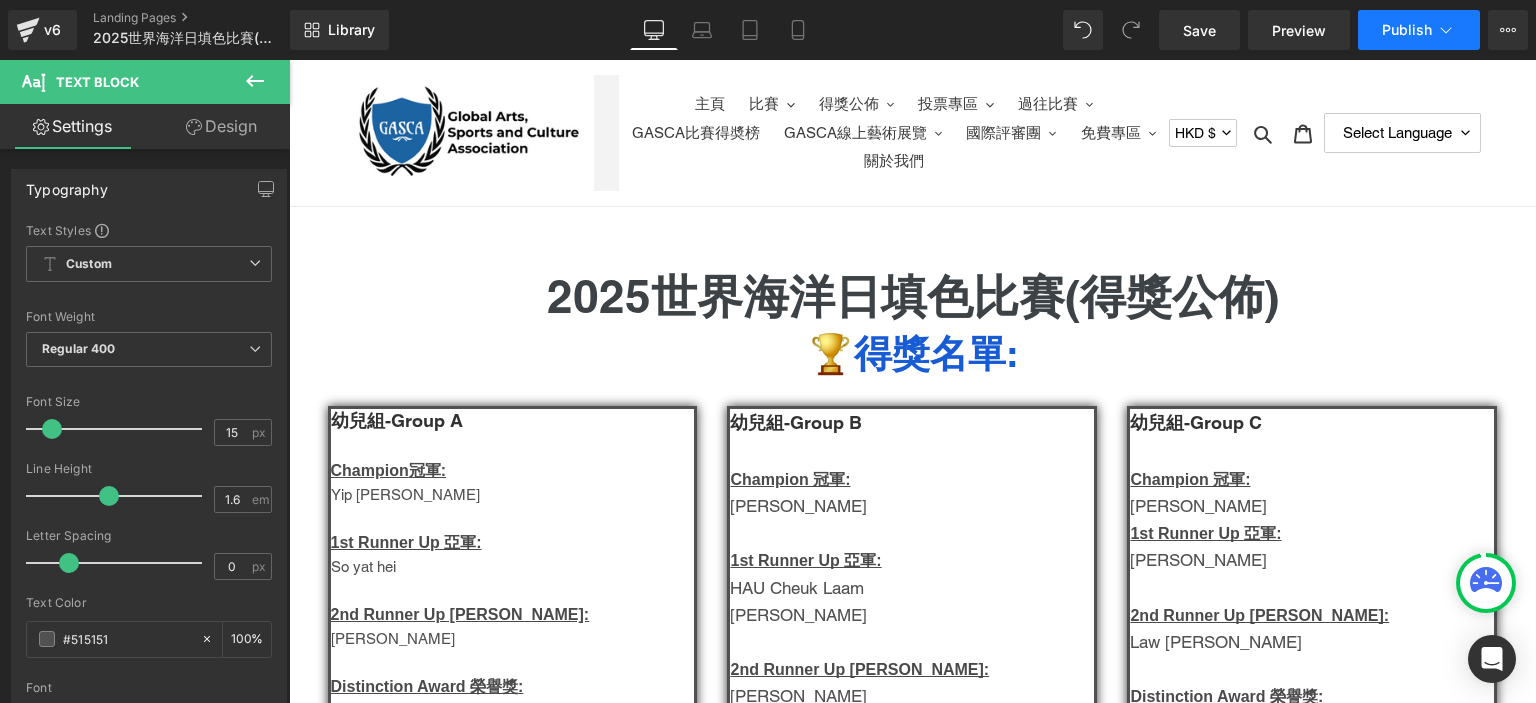 click on "Publish" at bounding box center (1419, 30) 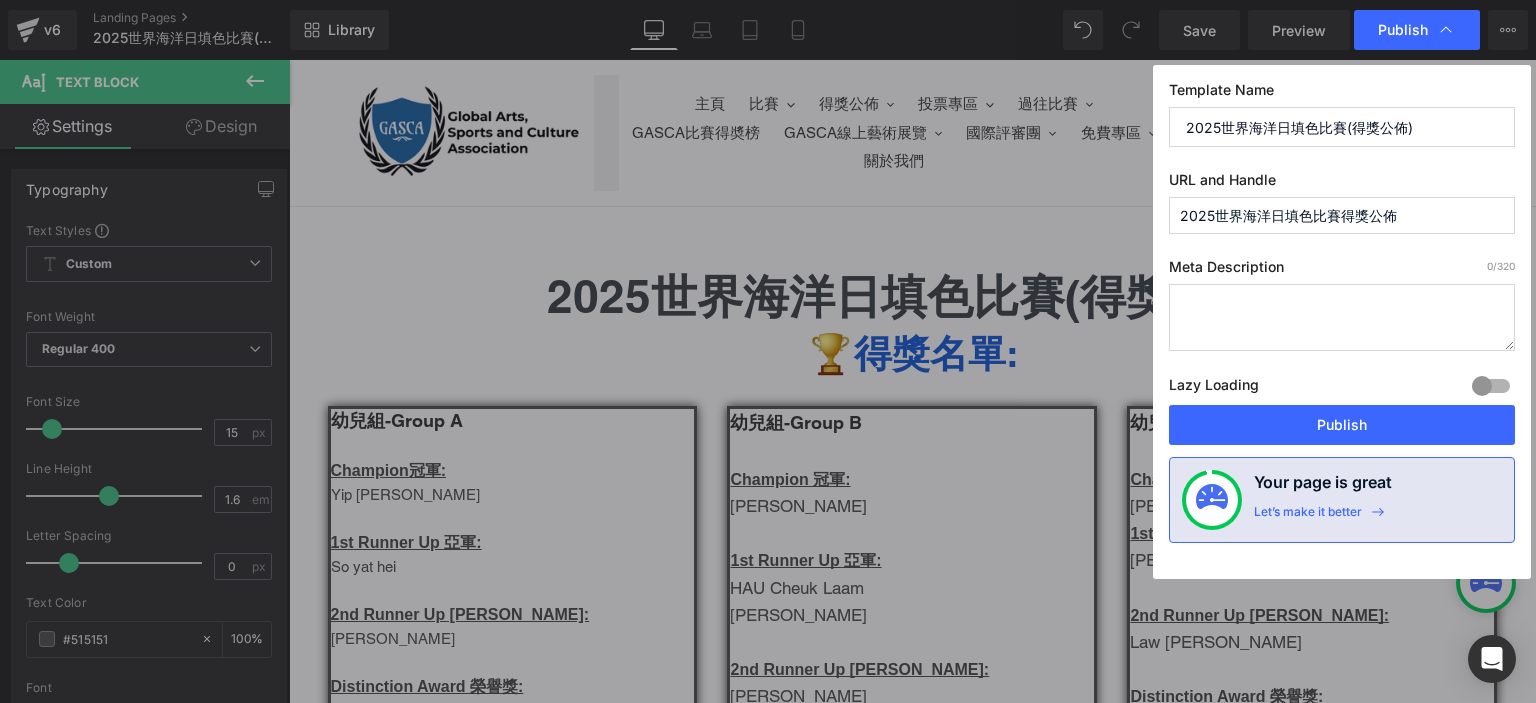 click on "2025世界海洋日填色比賽得獎公佈" at bounding box center (1342, 215) 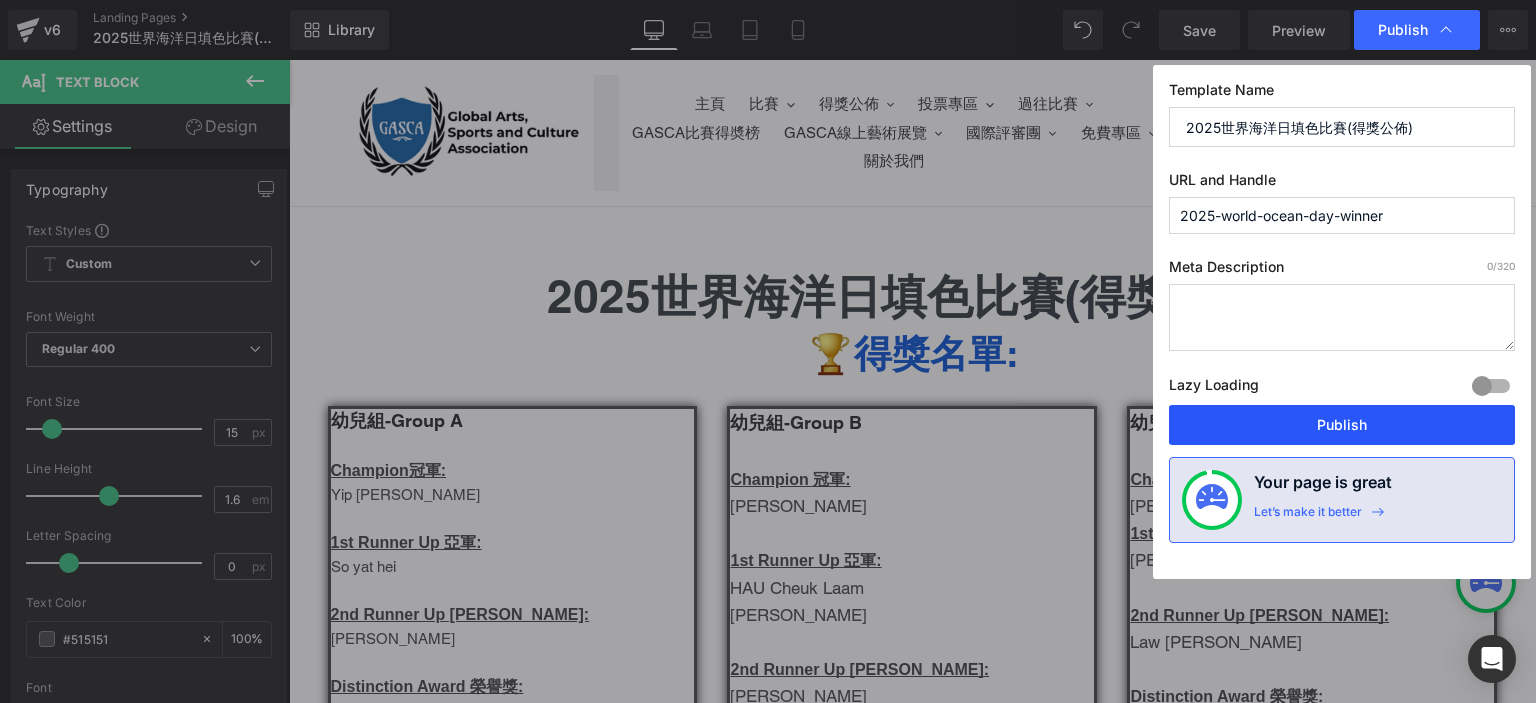 type on "2025-world-ocean-day-winner" 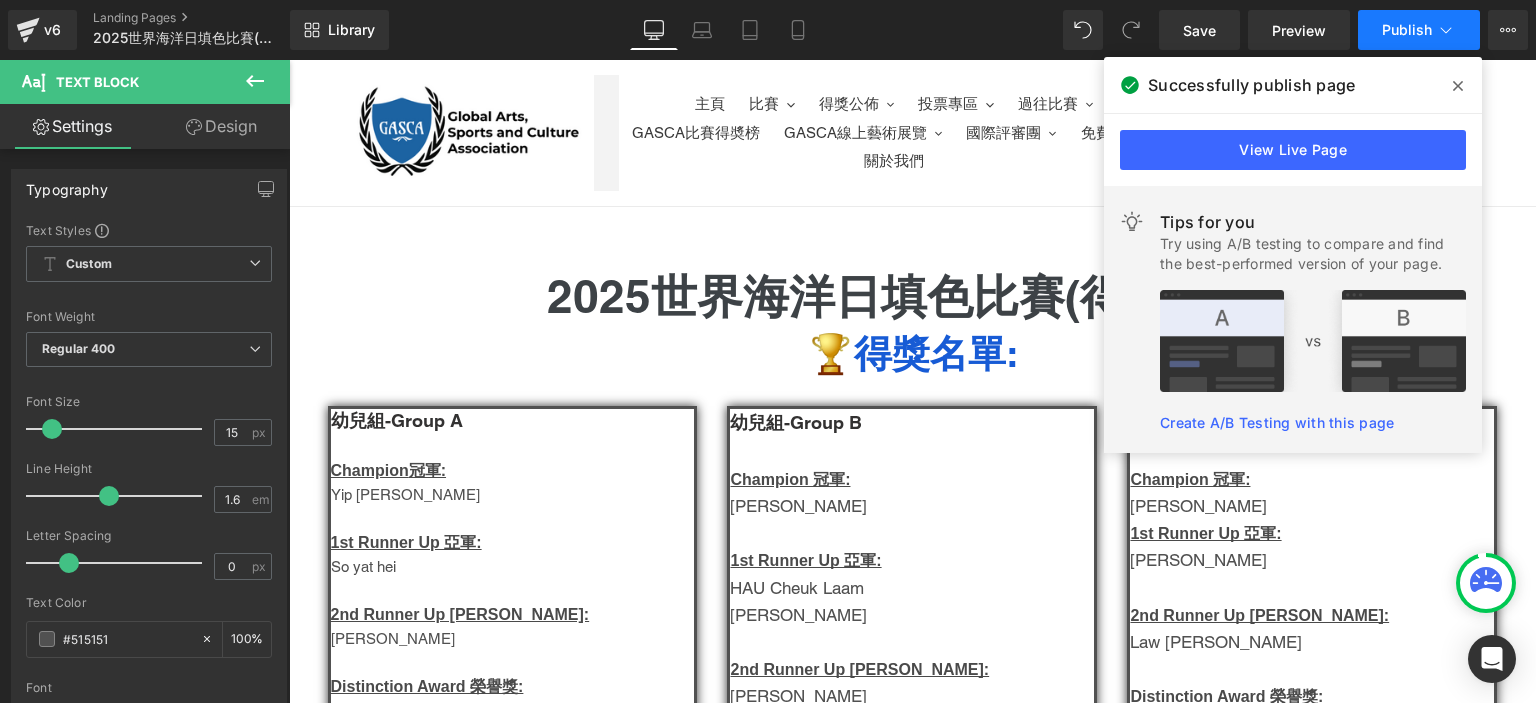 click on "Publish" at bounding box center (1419, 30) 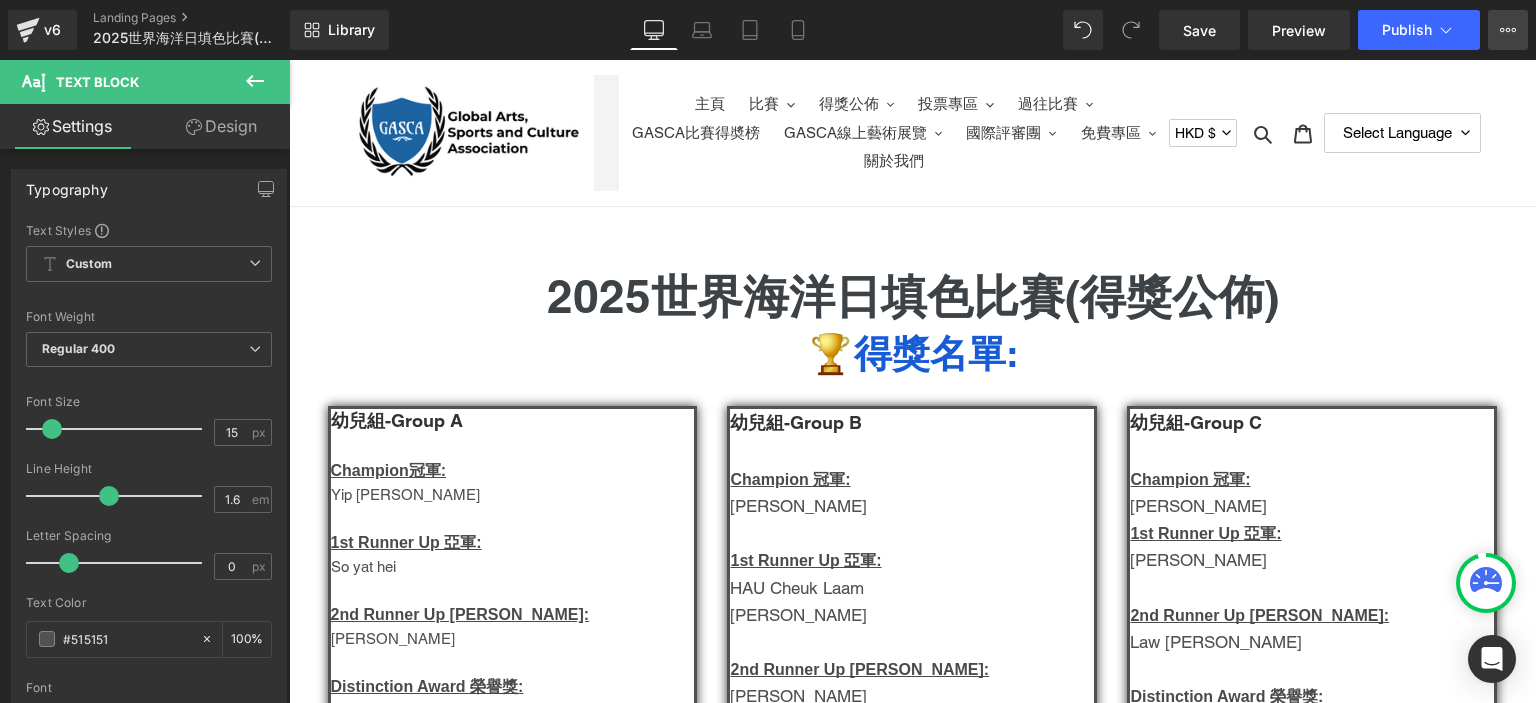 click 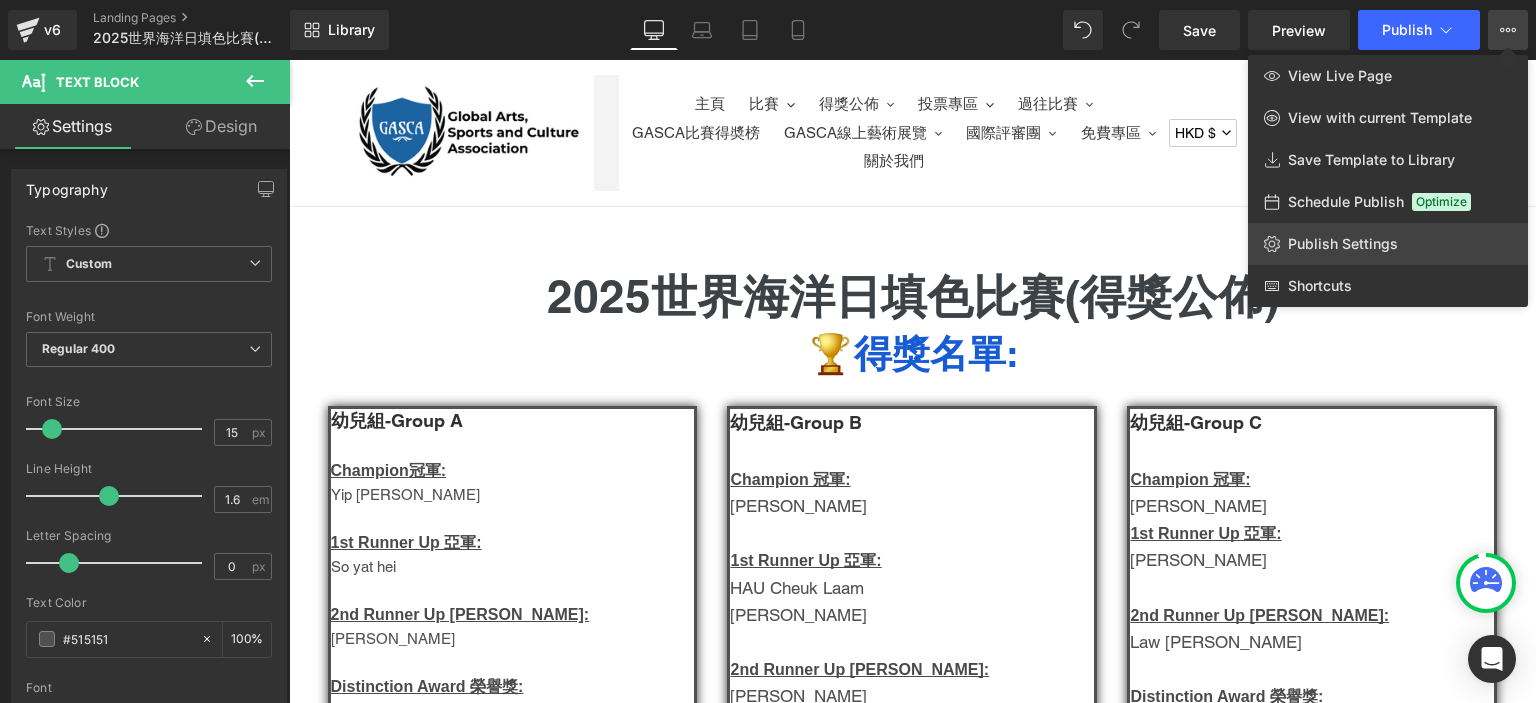 click on "Publish Settings" 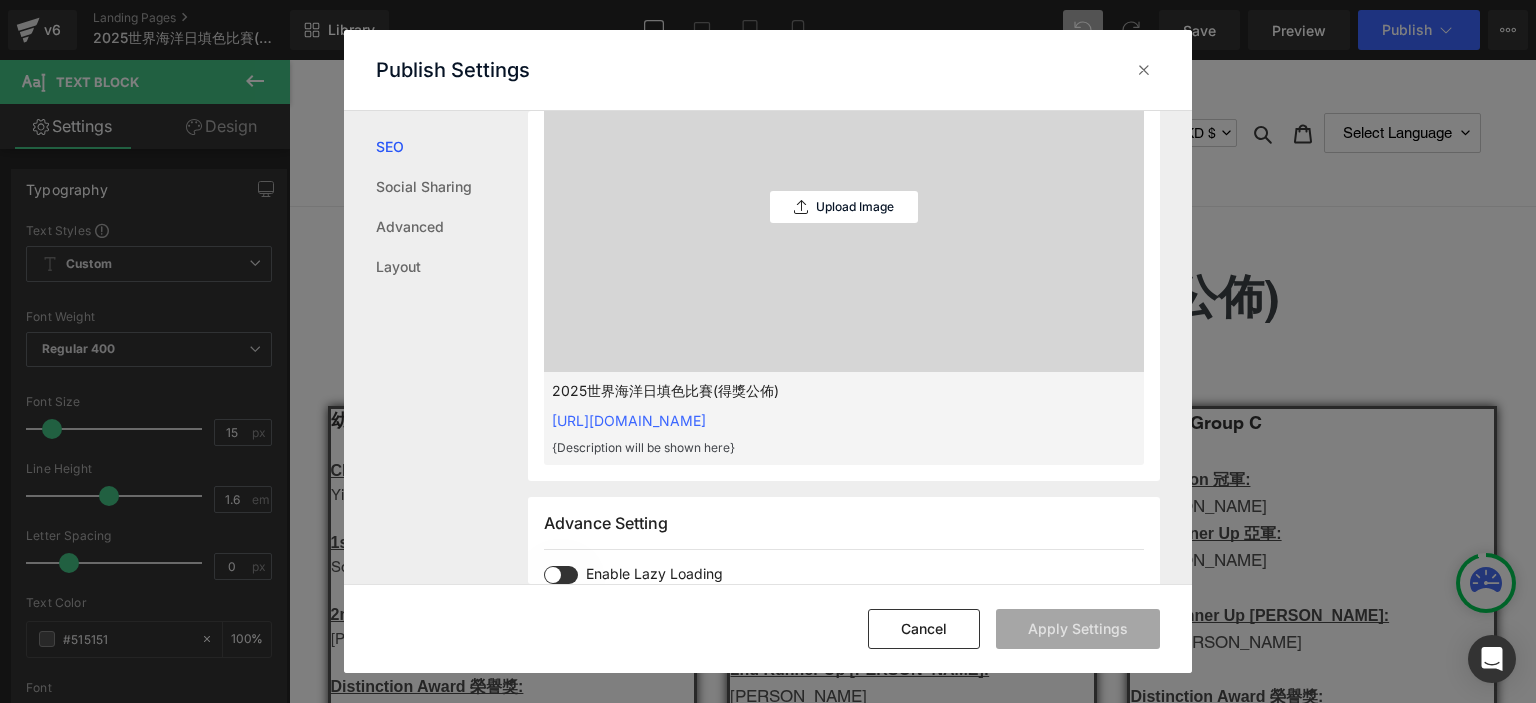 scroll, scrollTop: 651, scrollLeft: 0, axis: vertical 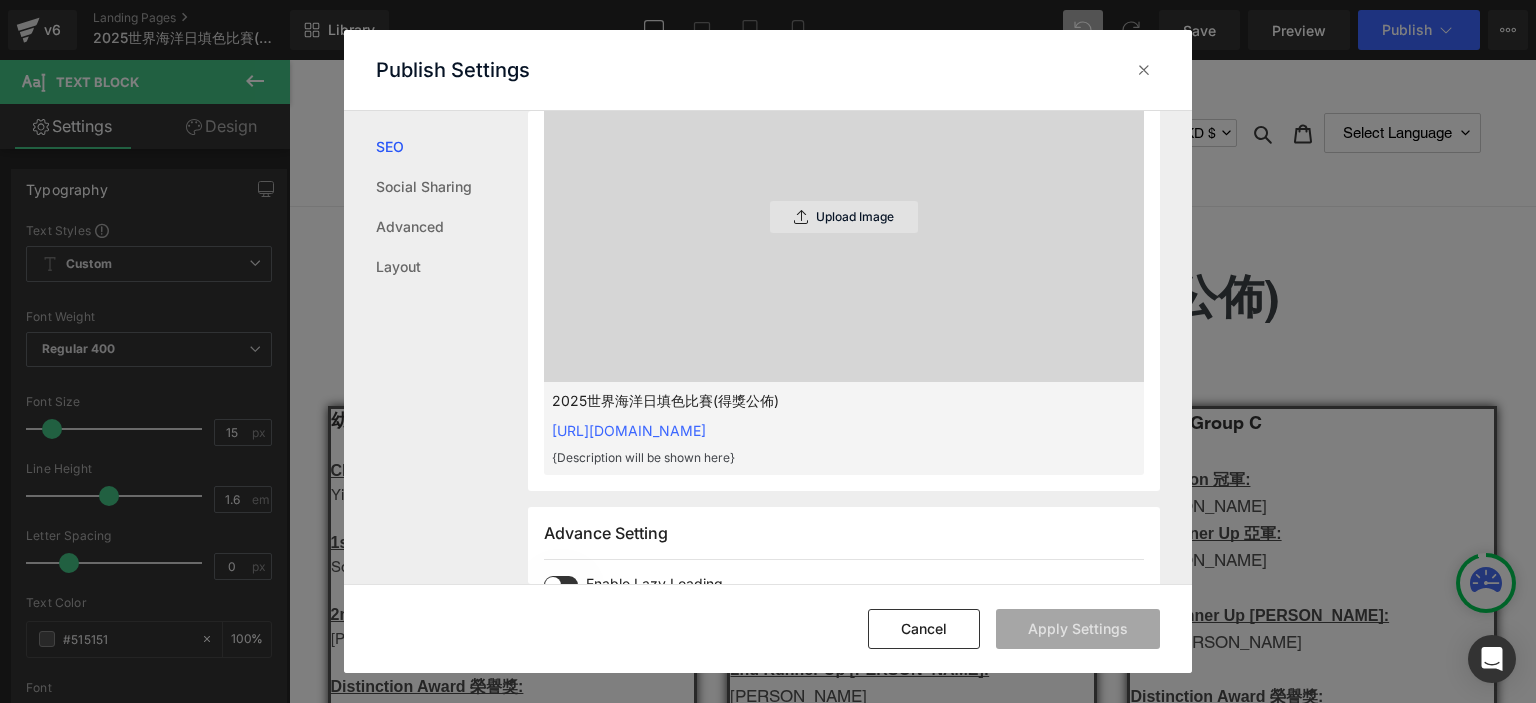 click on "Upload Image" at bounding box center (844, 217) 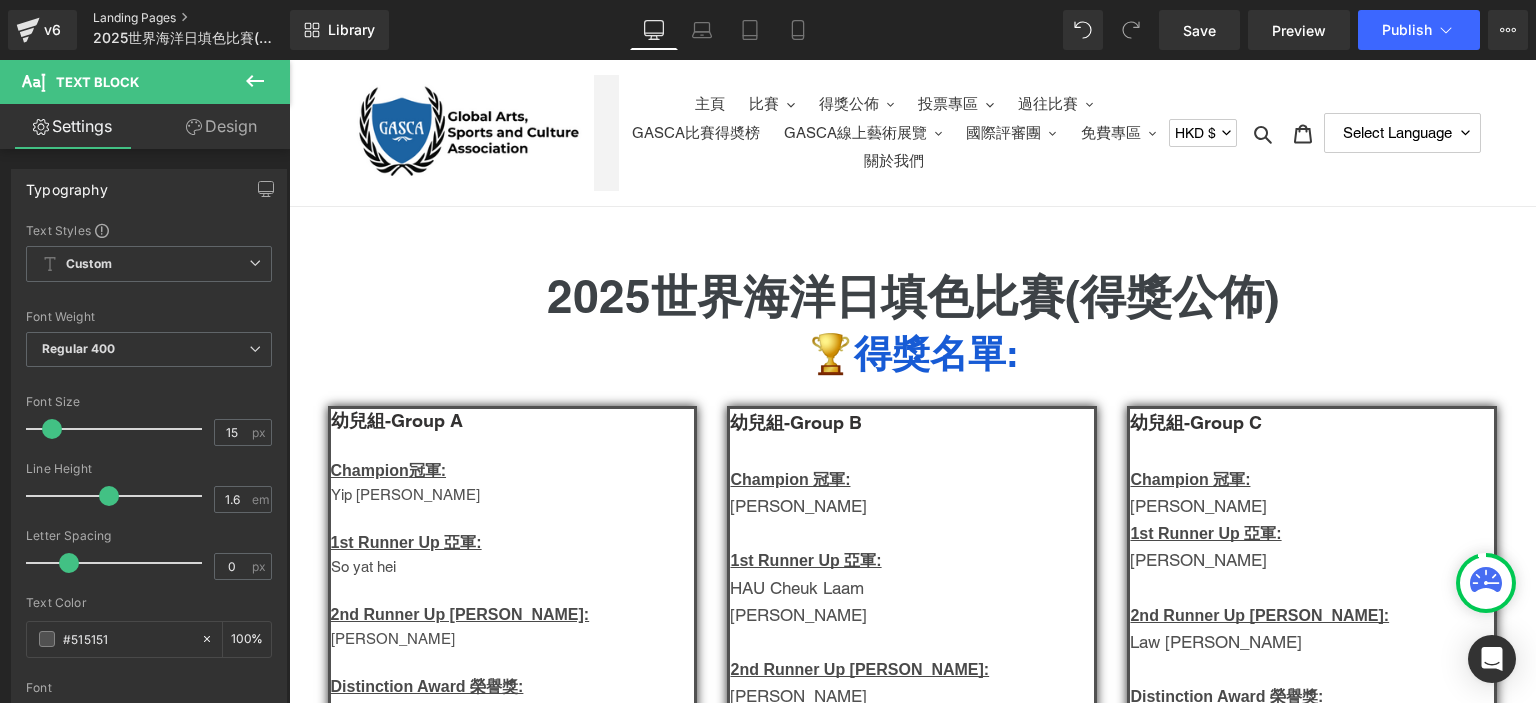 click on "Landing Pages" at bounding box center [208, 18] 